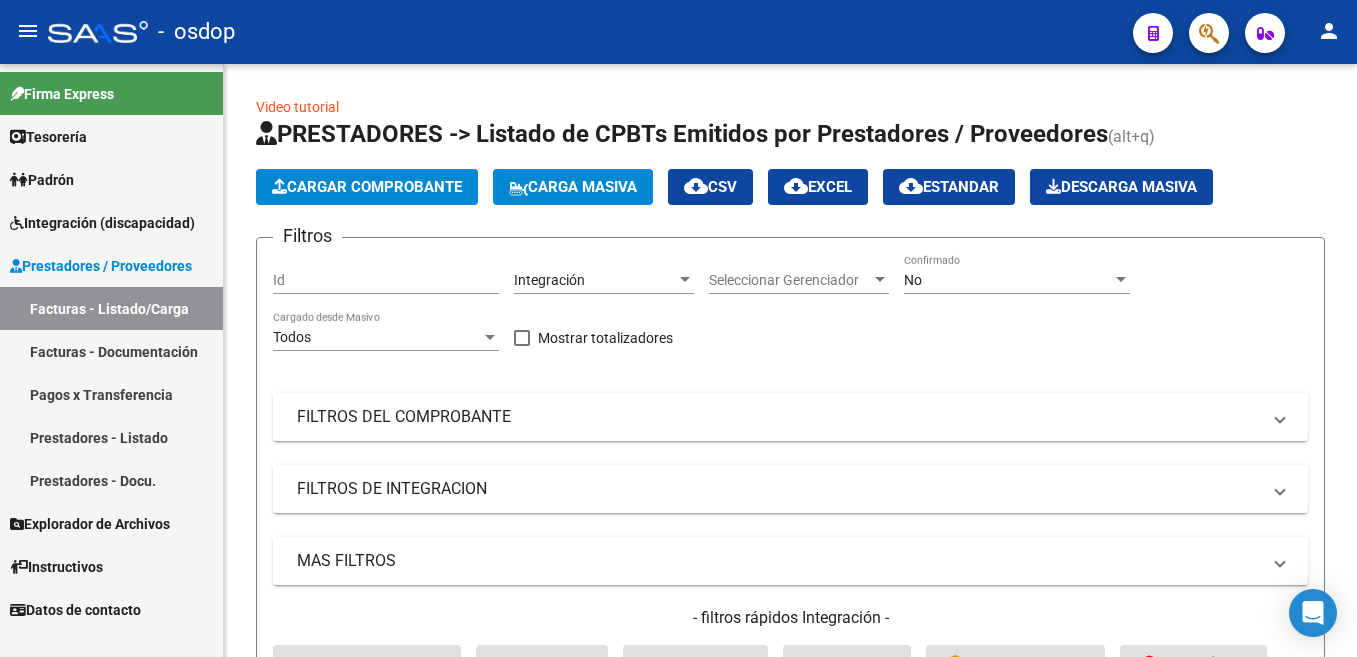 scroll, scrollTop: 0, scrollLeft: 0, axis: both 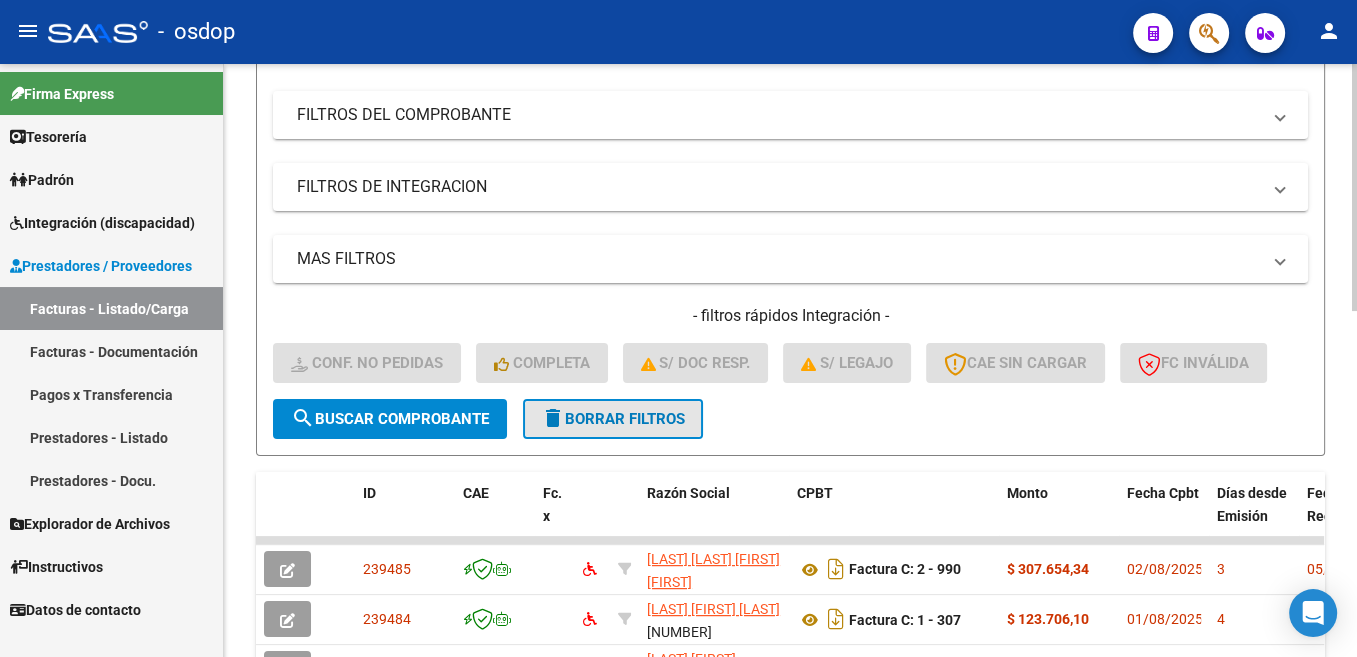 click on "delete  Borrar Filtros" 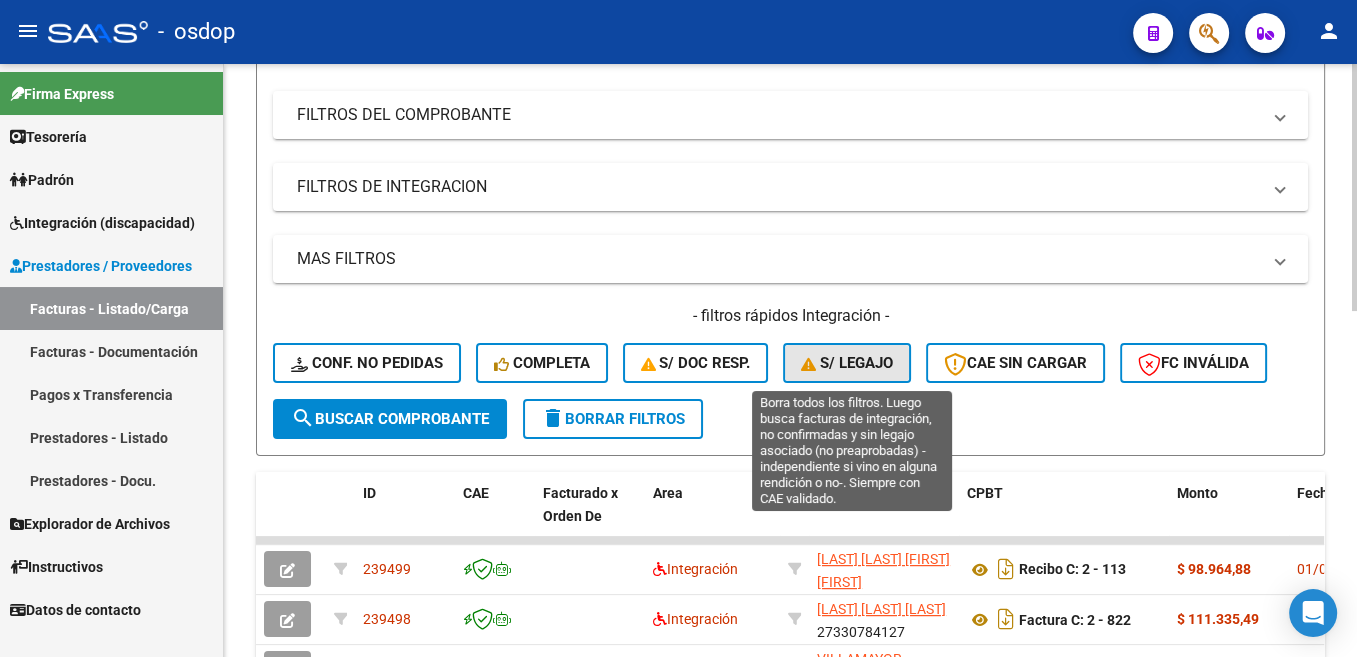 click on "S/ legajo" 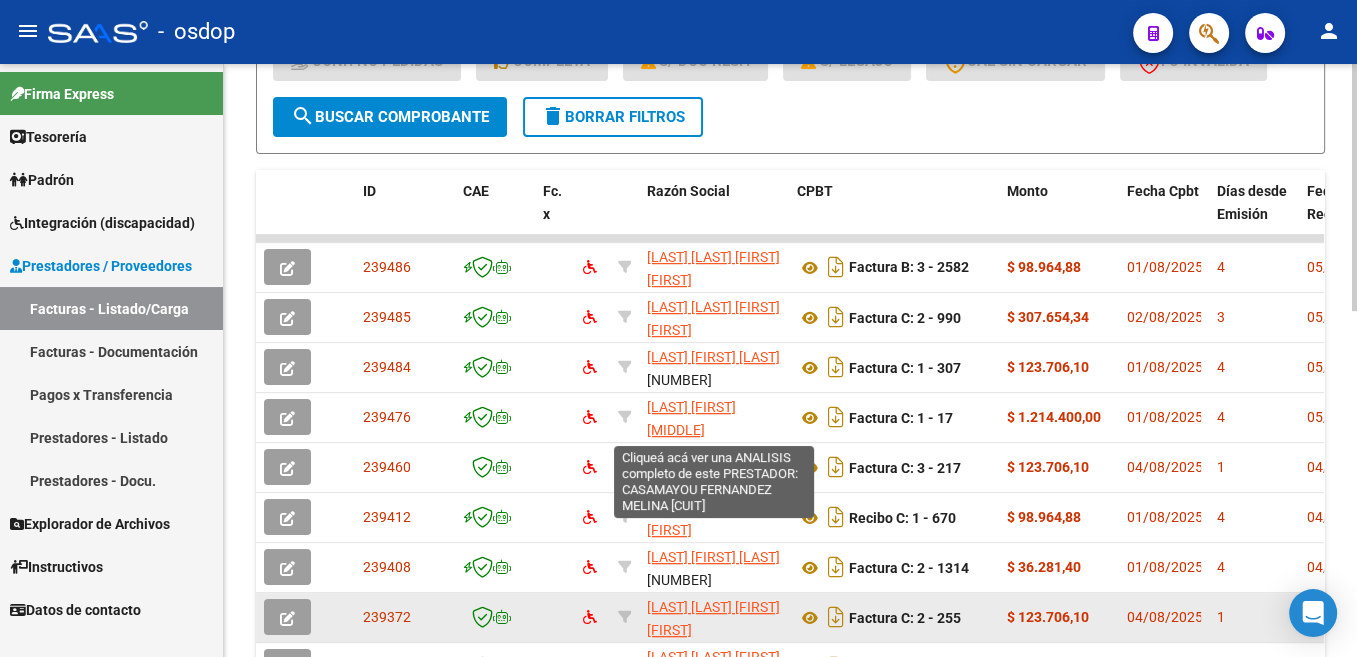 scroll, scrollTop: 503, scrollLeft: 0, axis: vertical 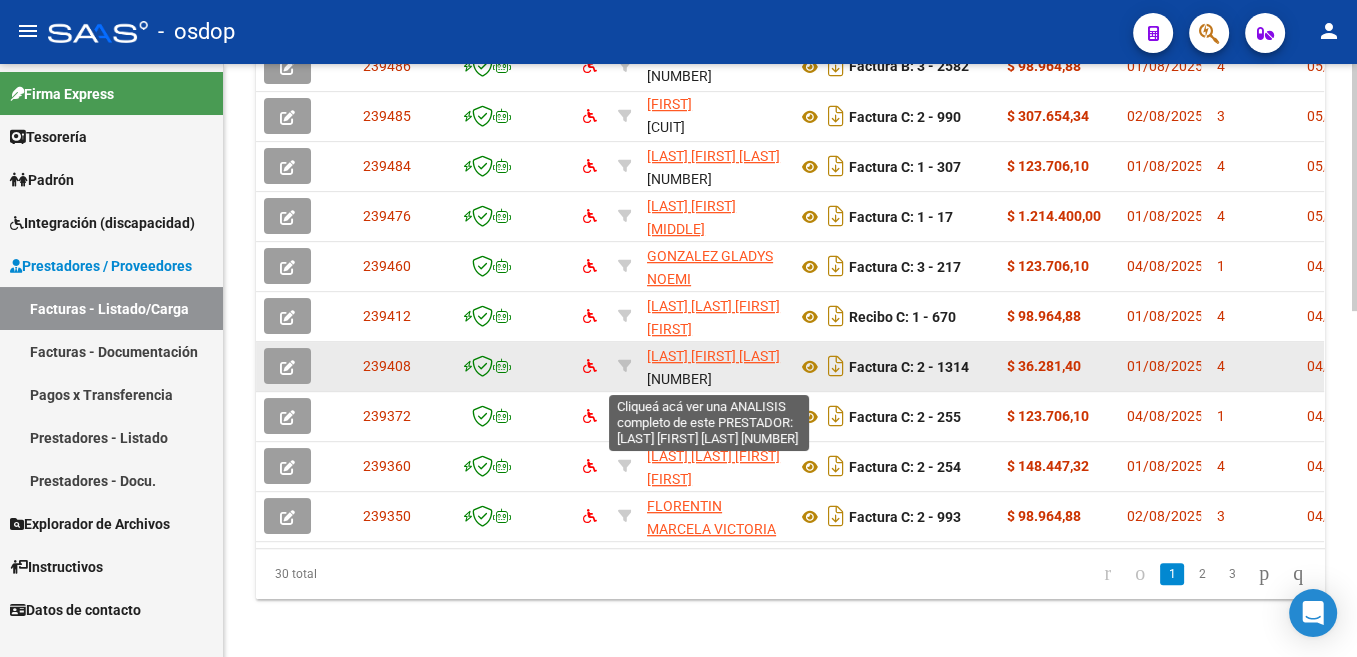 click on "[LAST] [FIRST] [LAST]" 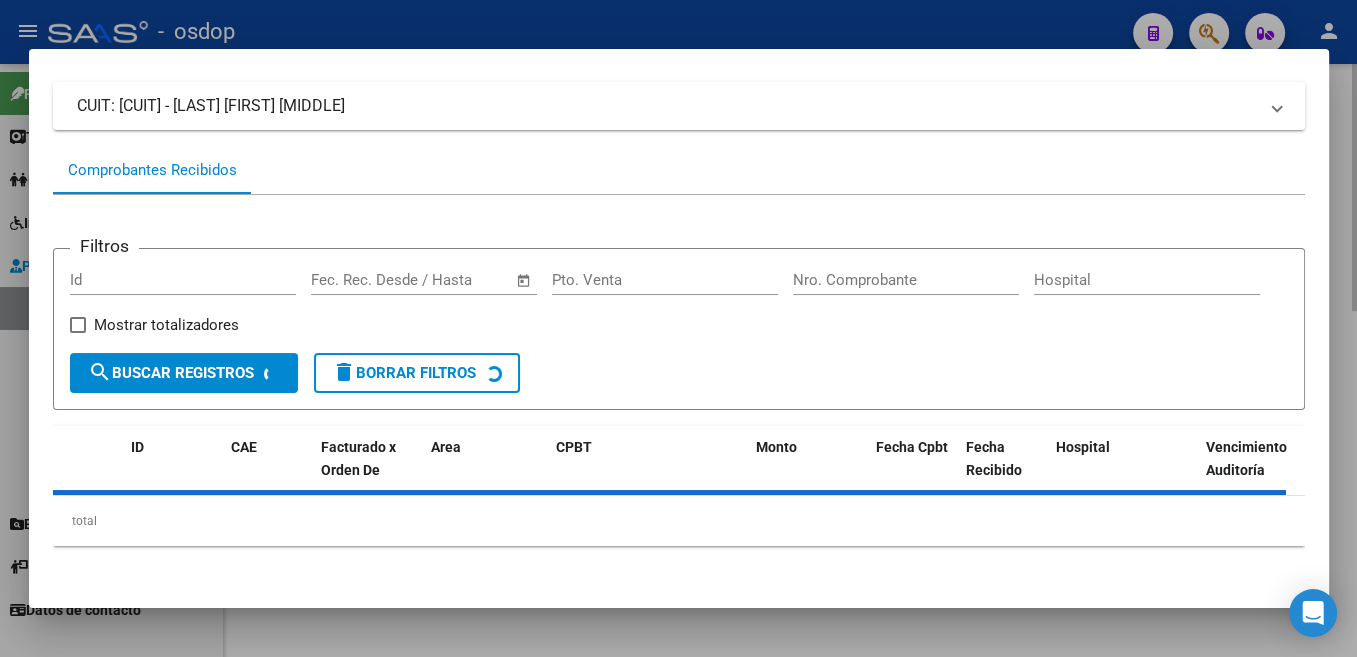 scroll, scrollTop: 131, scrollLeft: 0, axis: vertical 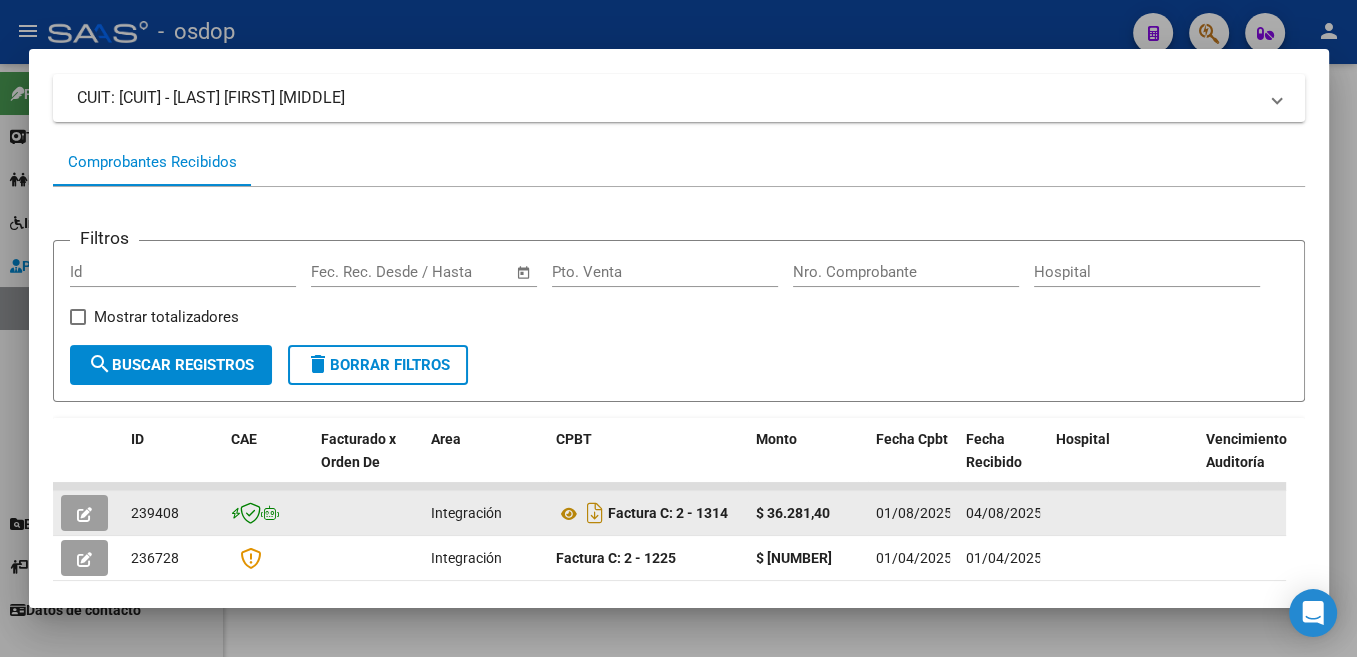 click 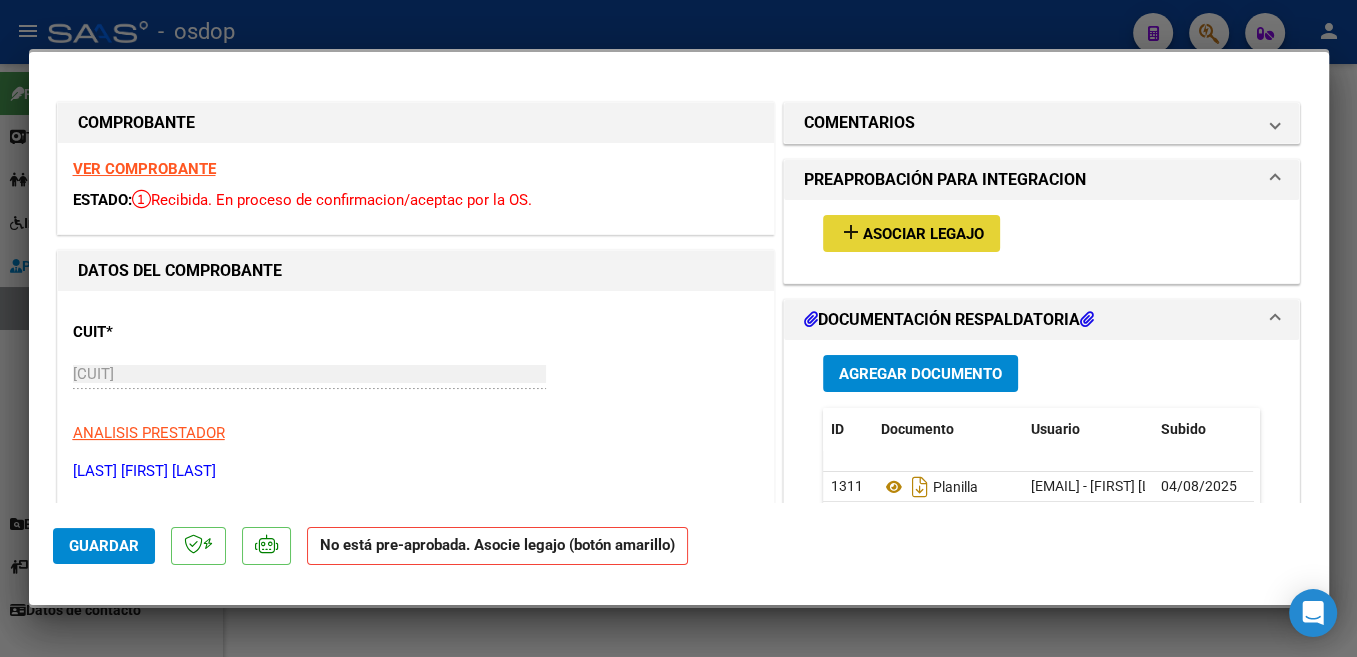 click on "Asociar Legajo" at bounding box center (923, 234) 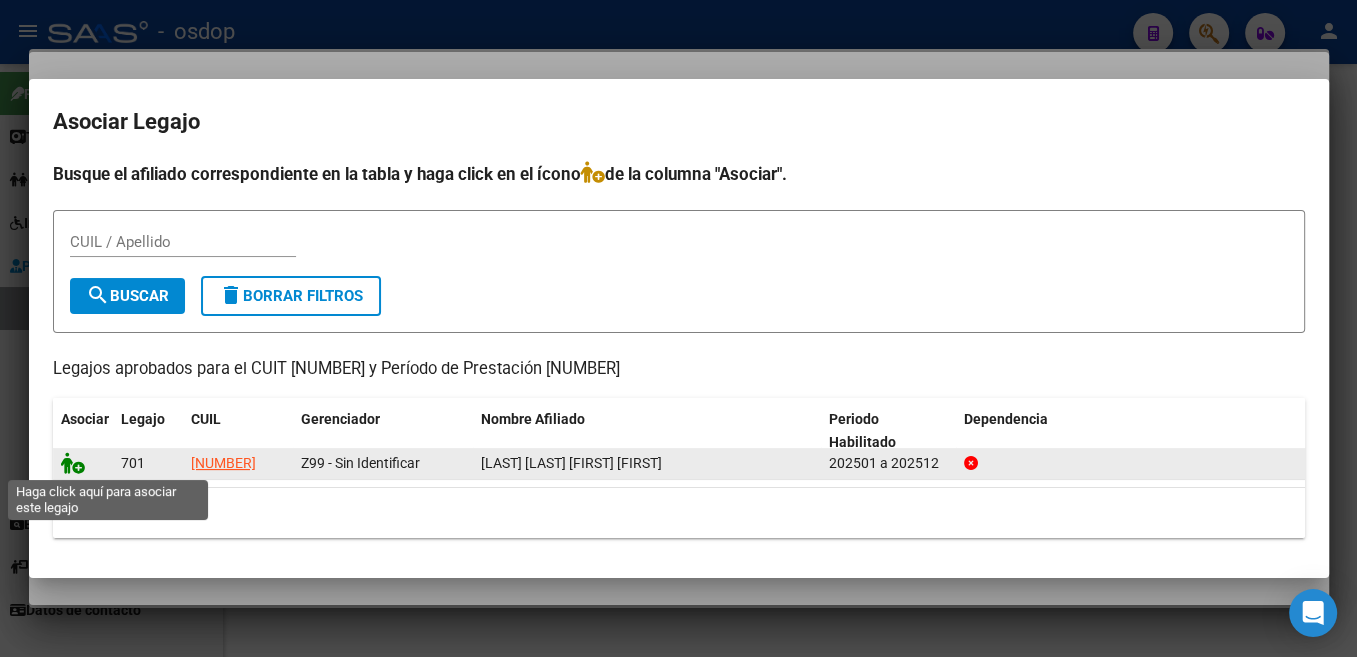 click 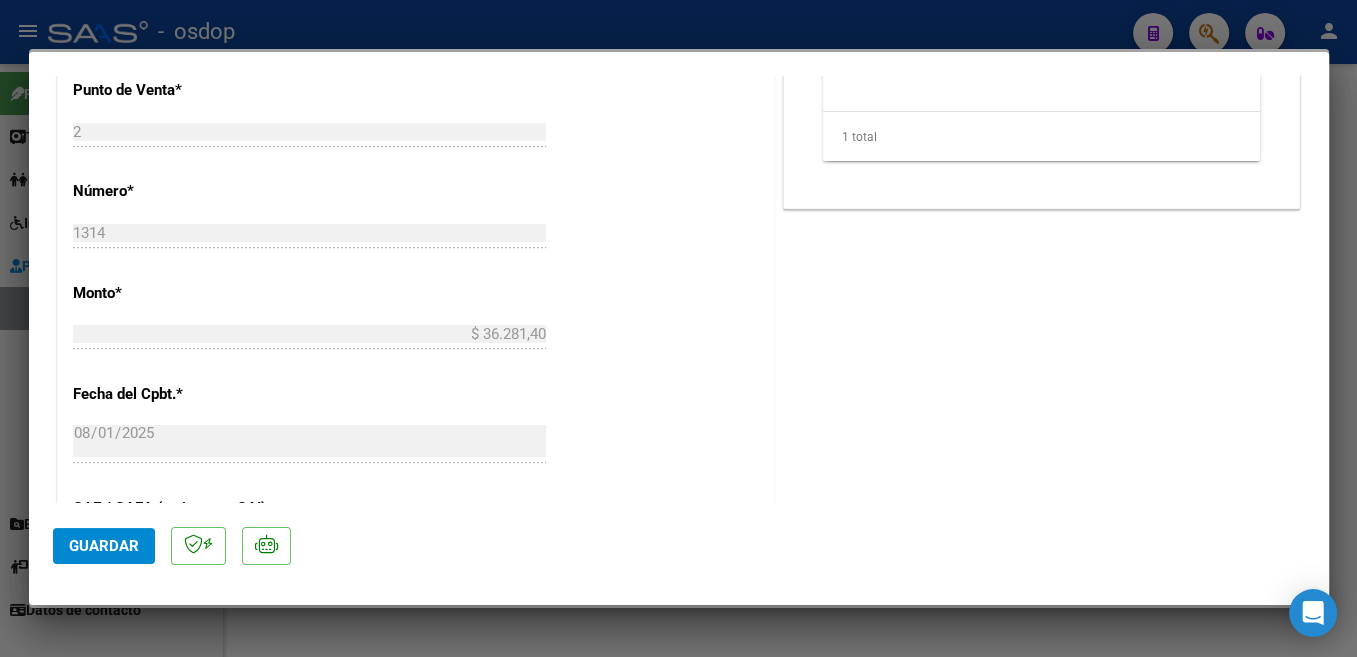 scroll, scrollTop: 954, scrollLeft: 0, axis: vertical 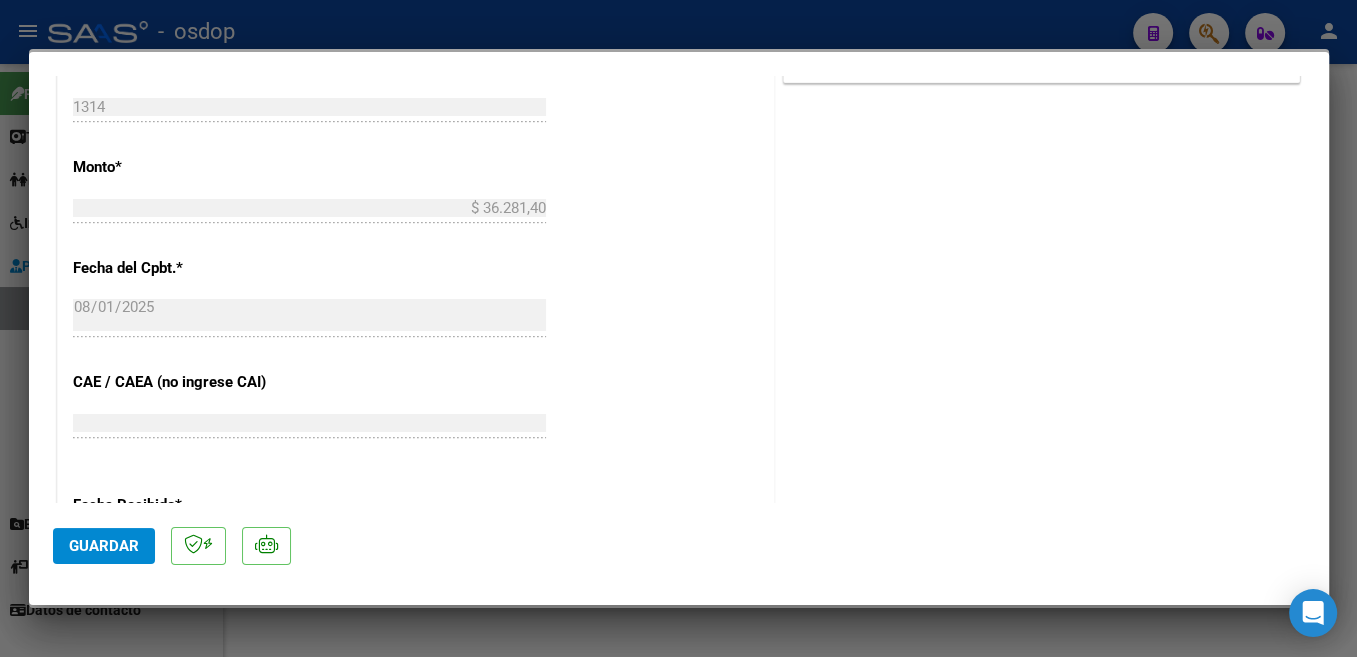 click on "Guardar" 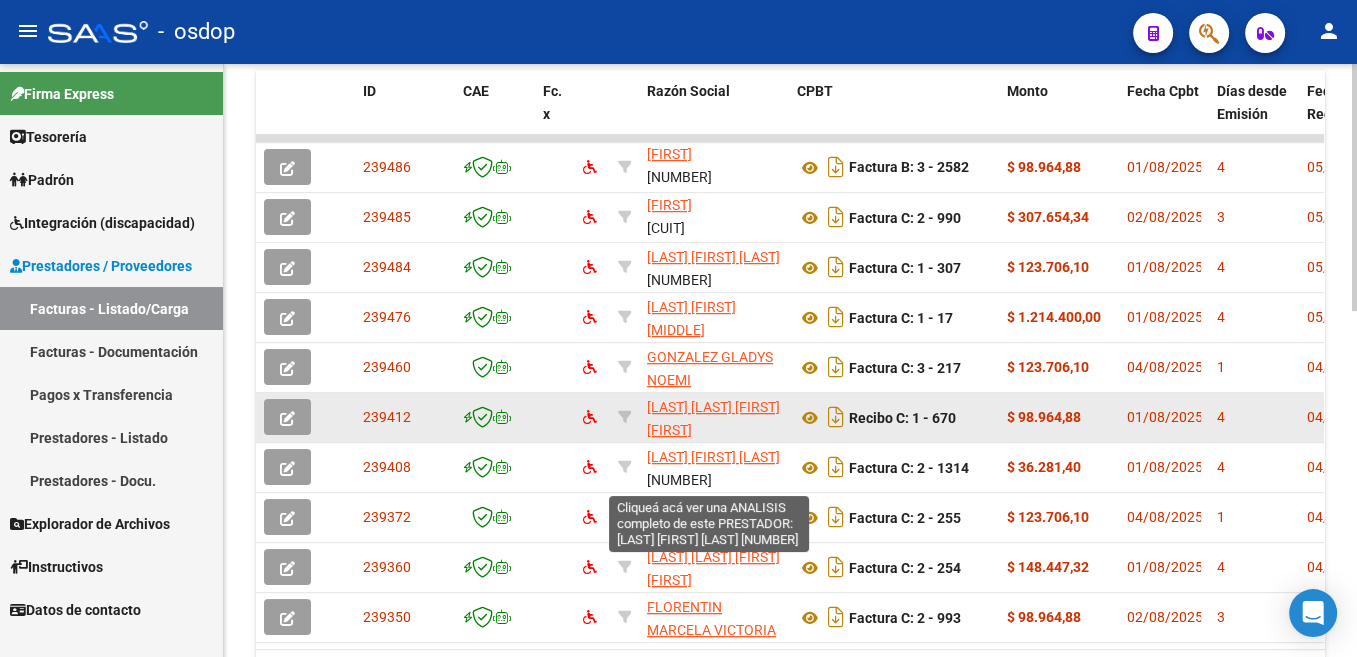 scroll, scrollTop: 201, scrollLeft: 0, axis: vertical 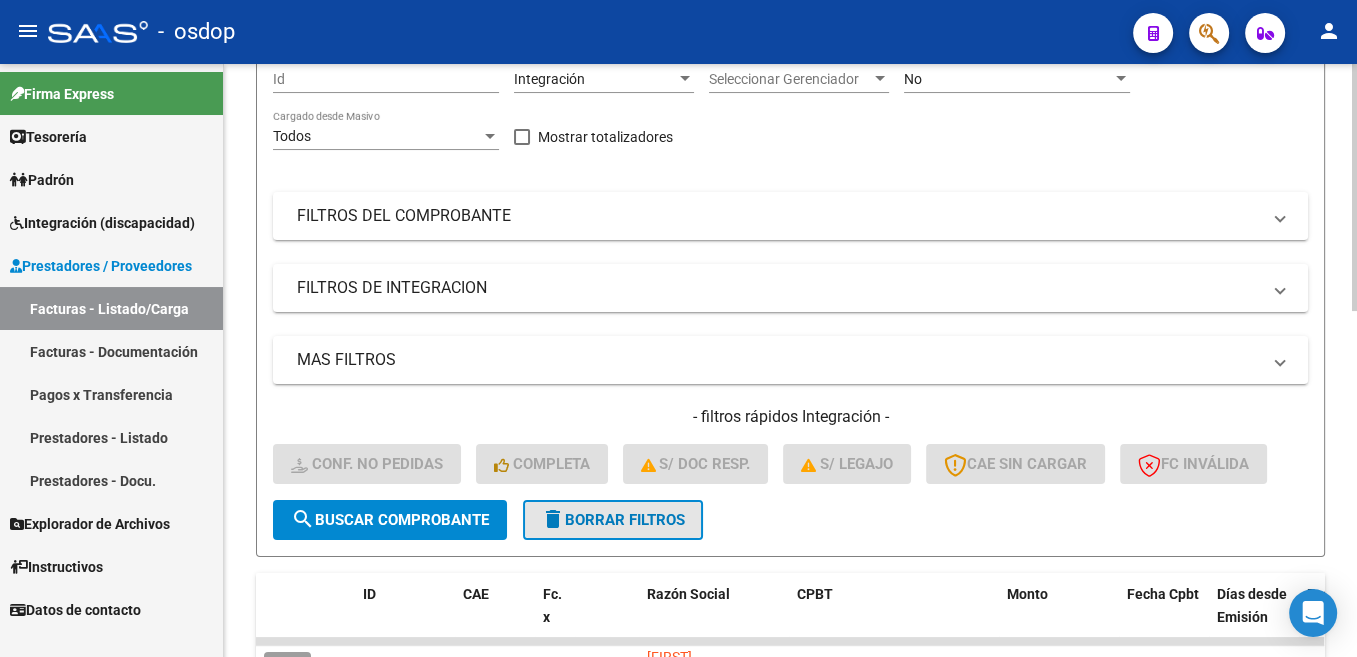 click on "delete  Borrar Filtros" 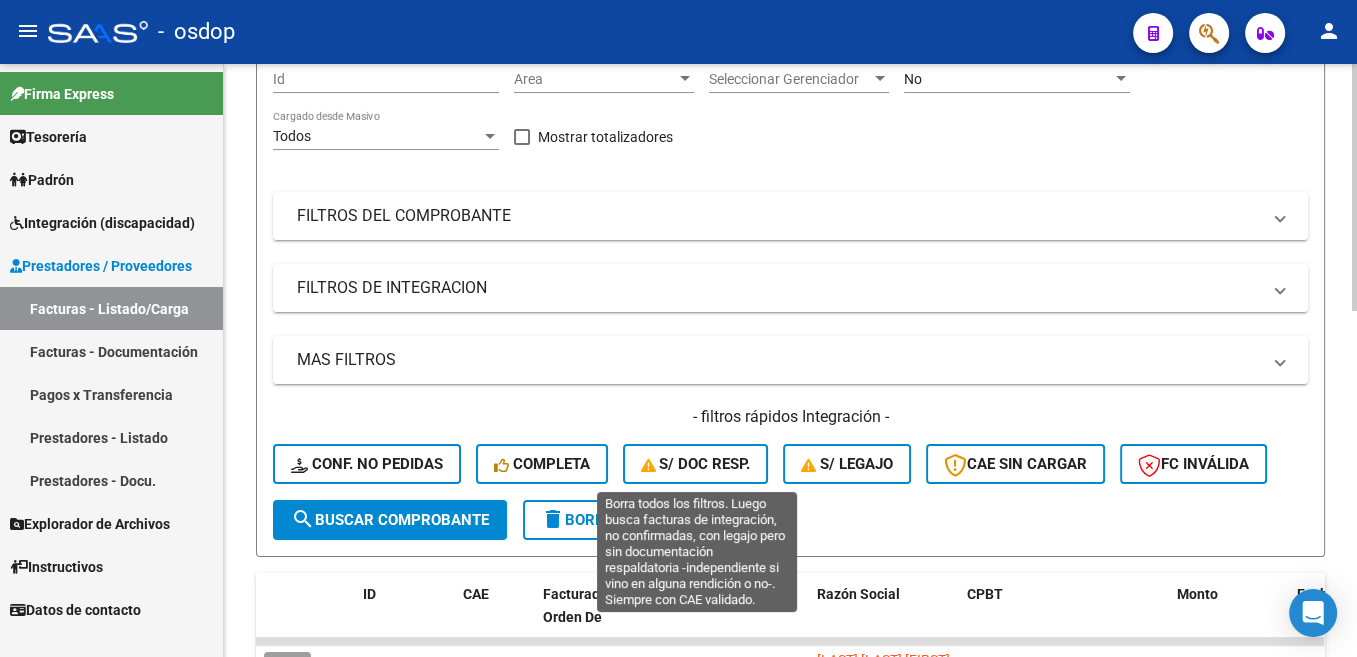 scroll, scrollTop: 503, scrollLeft: 0, axis: vertical 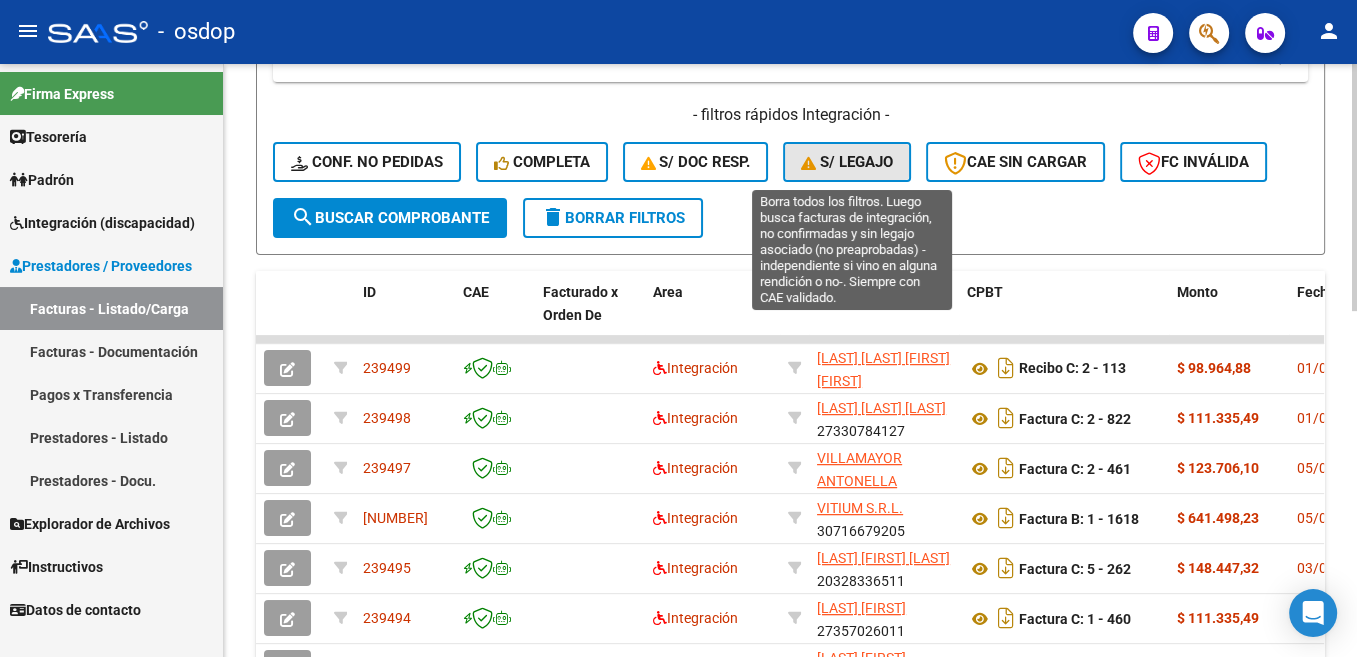 click on "S/ legajo" 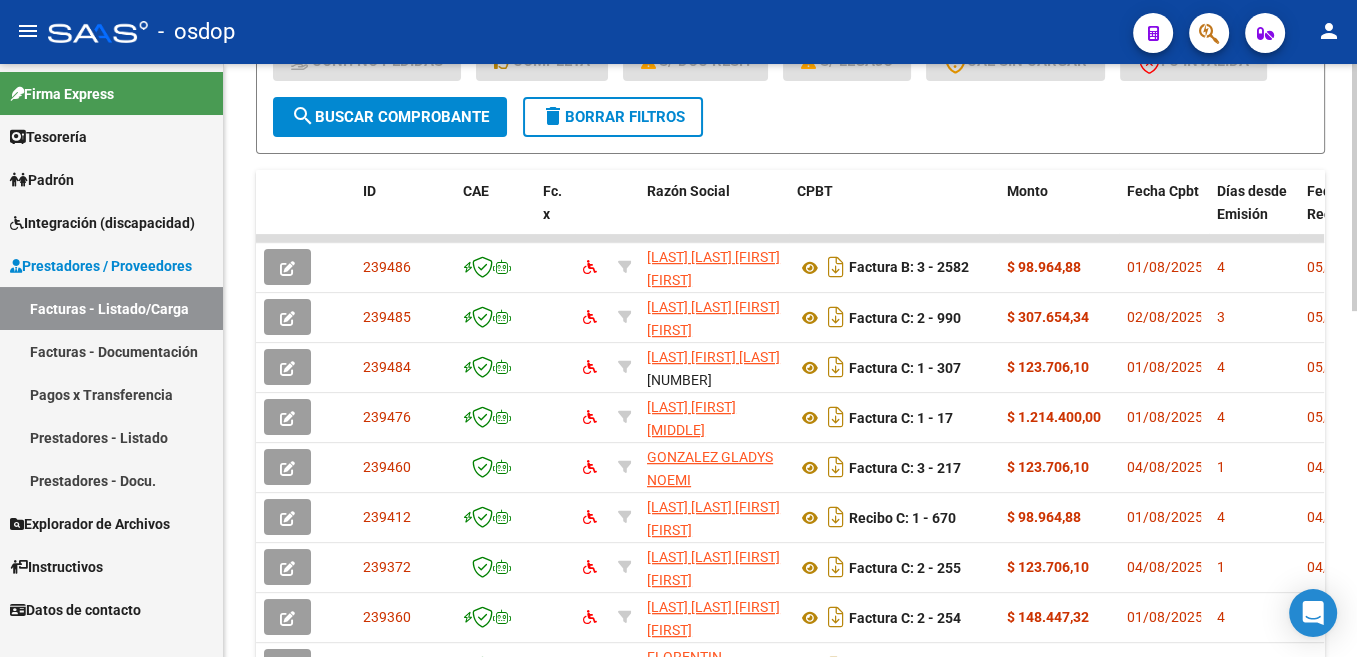 scroll, scrollTop: 100, scrollLeft: 0, axis: vertical 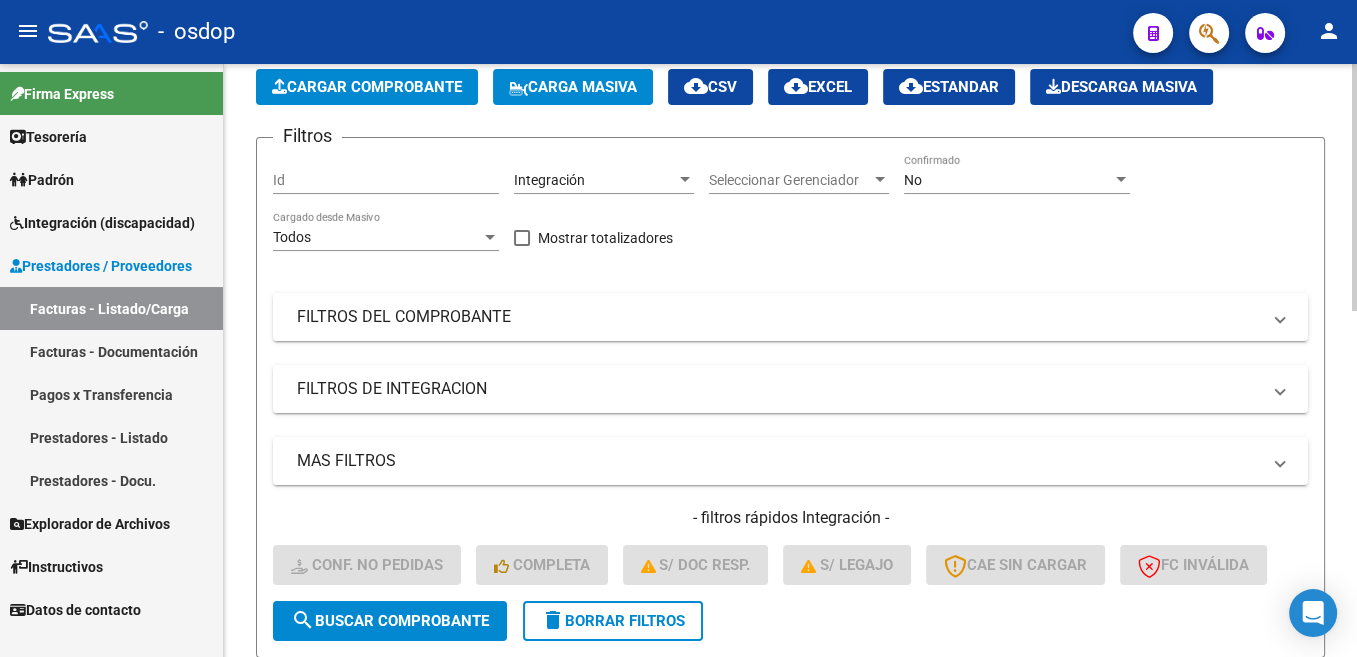 click on "delete  Borrar Filtros" 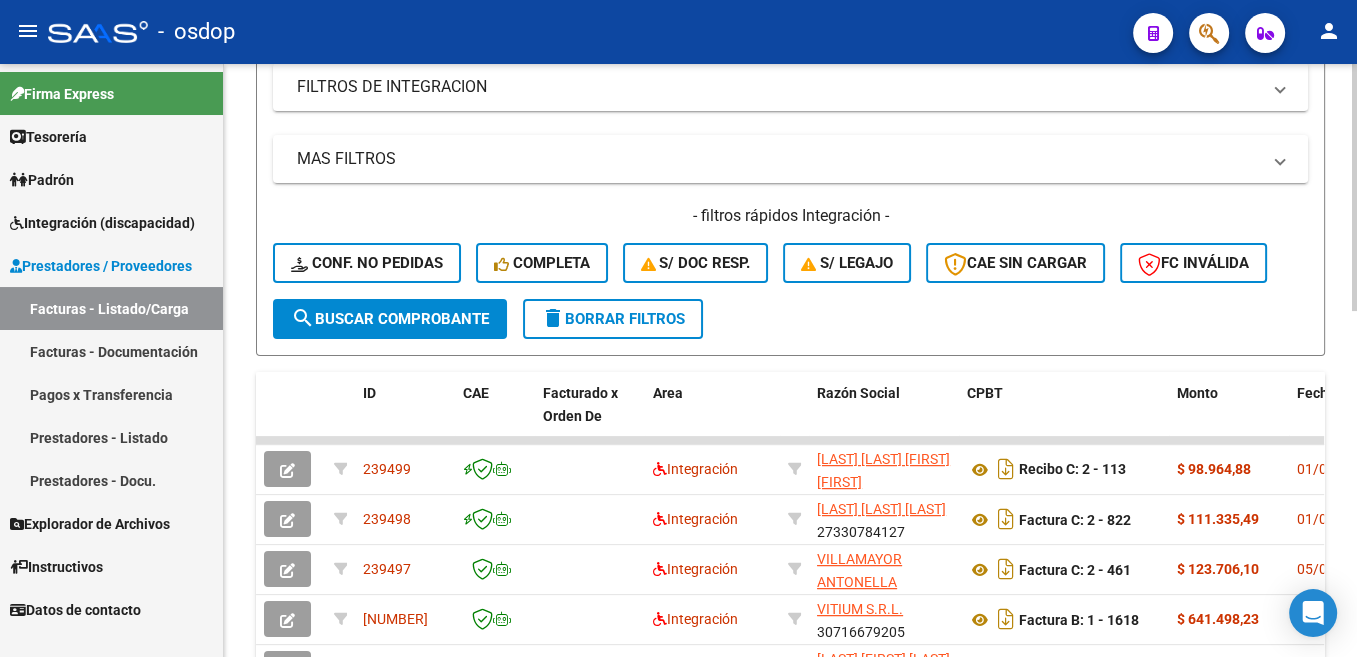scroll, scrollTop: 302, scrollLeft: 0, axis: vertical 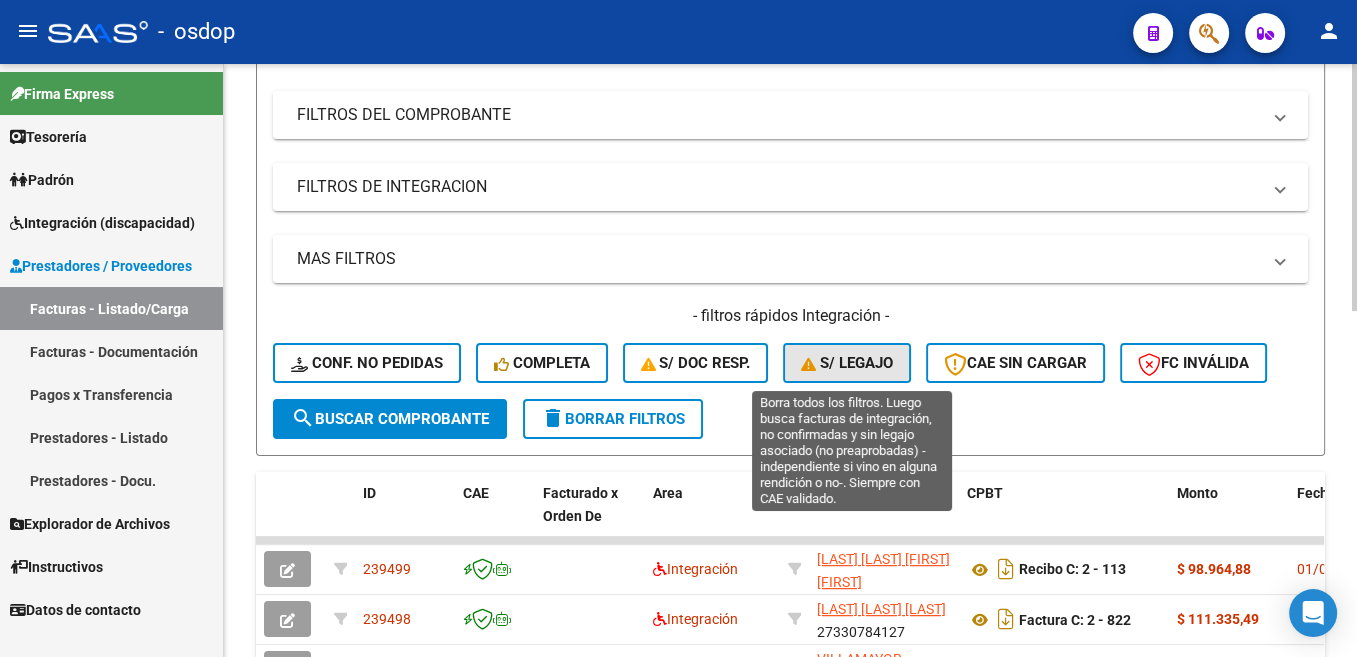 click on "S/ legajo" 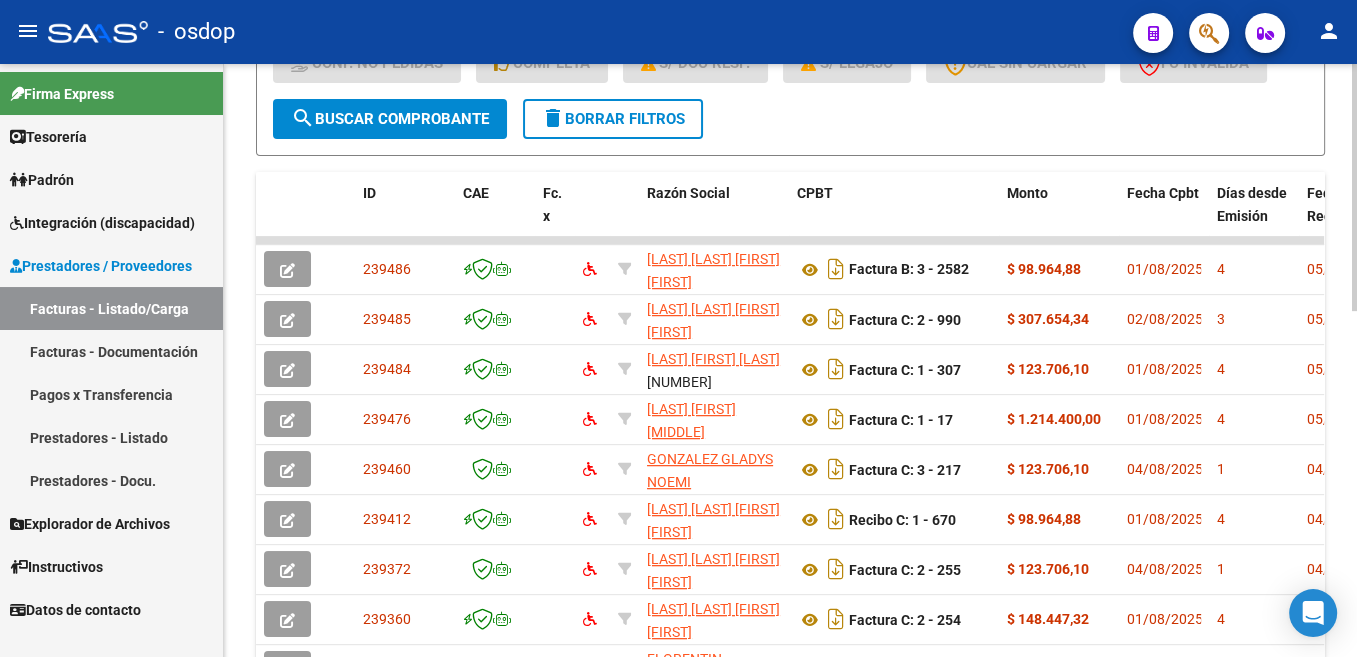 scroll, scrollTop: 604, scrollLeft: 0, axis: vertical 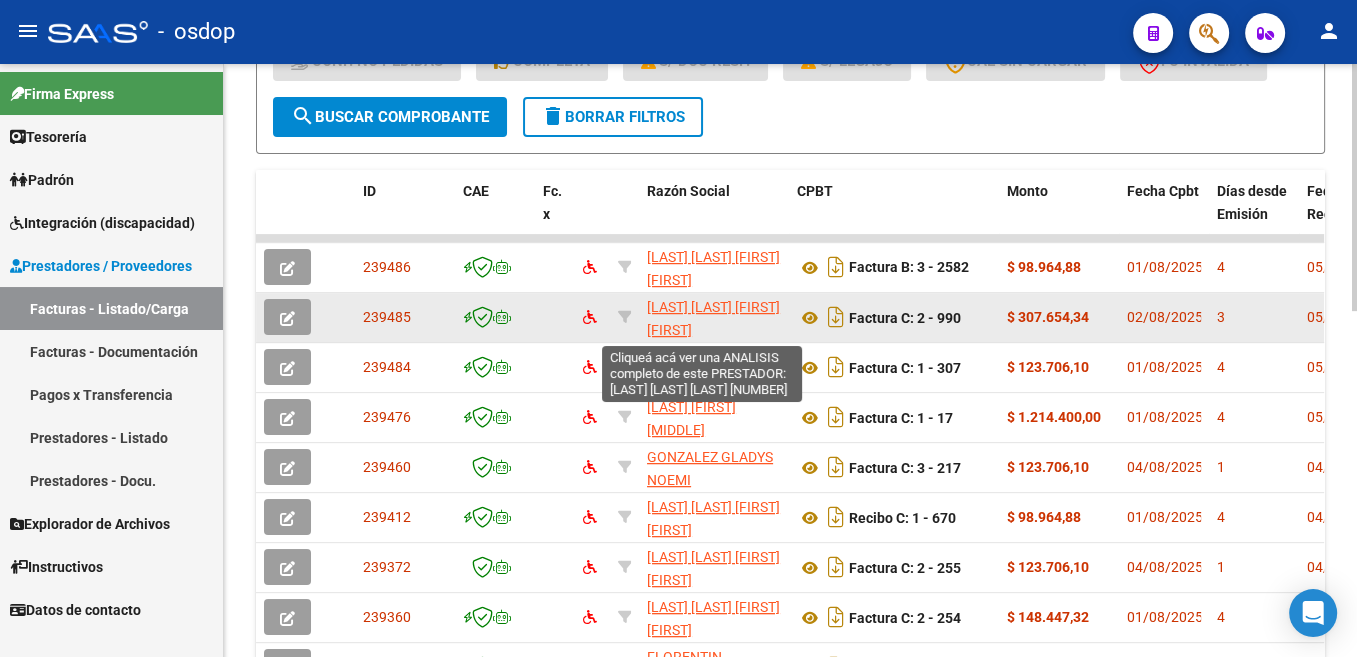 click on "[LAST] [LAST] [FIRST] [FIRST]" 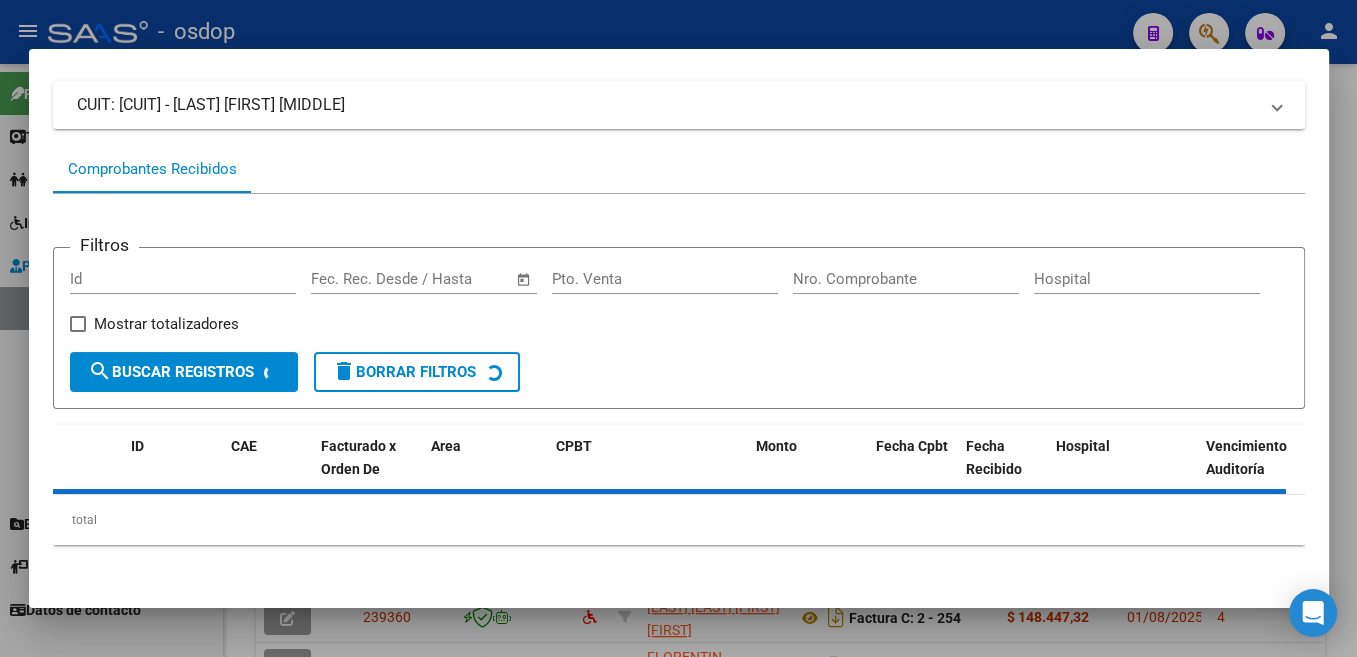 scroll, scrollTop: 131, scrollLeft: 0, axis: vertical 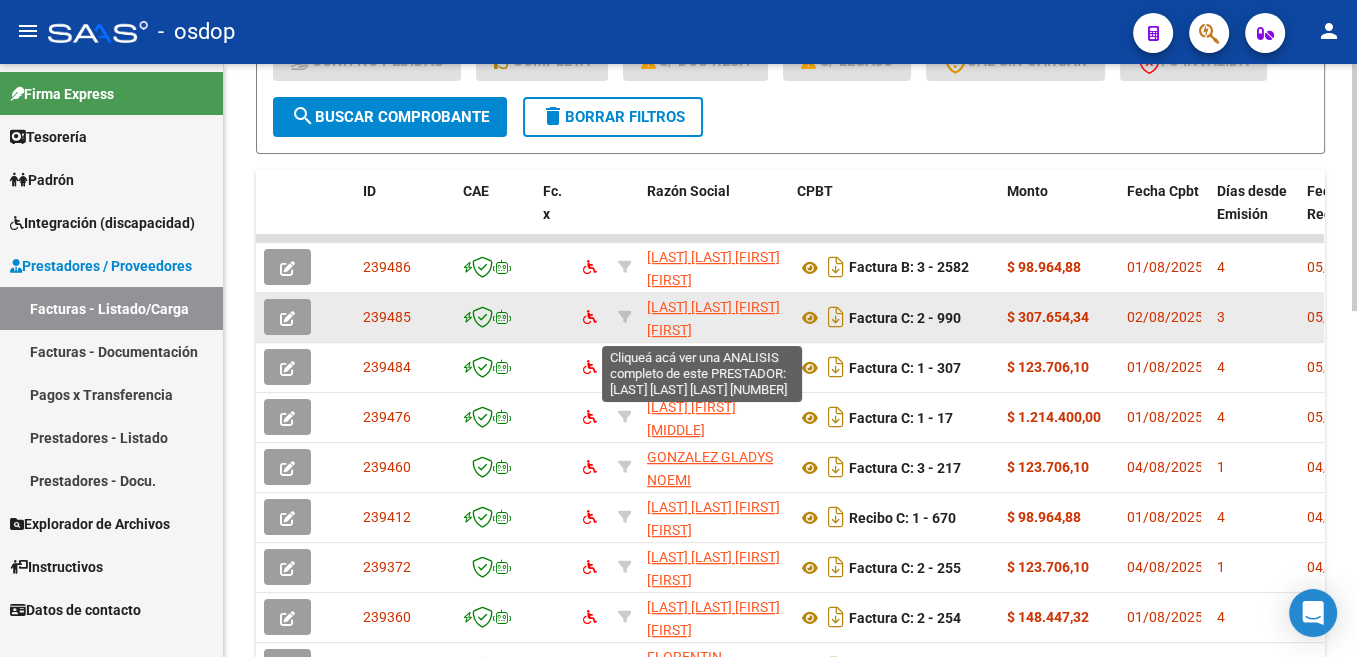 click on "[LAST] [LAST] [FIRST] [FIRST]" 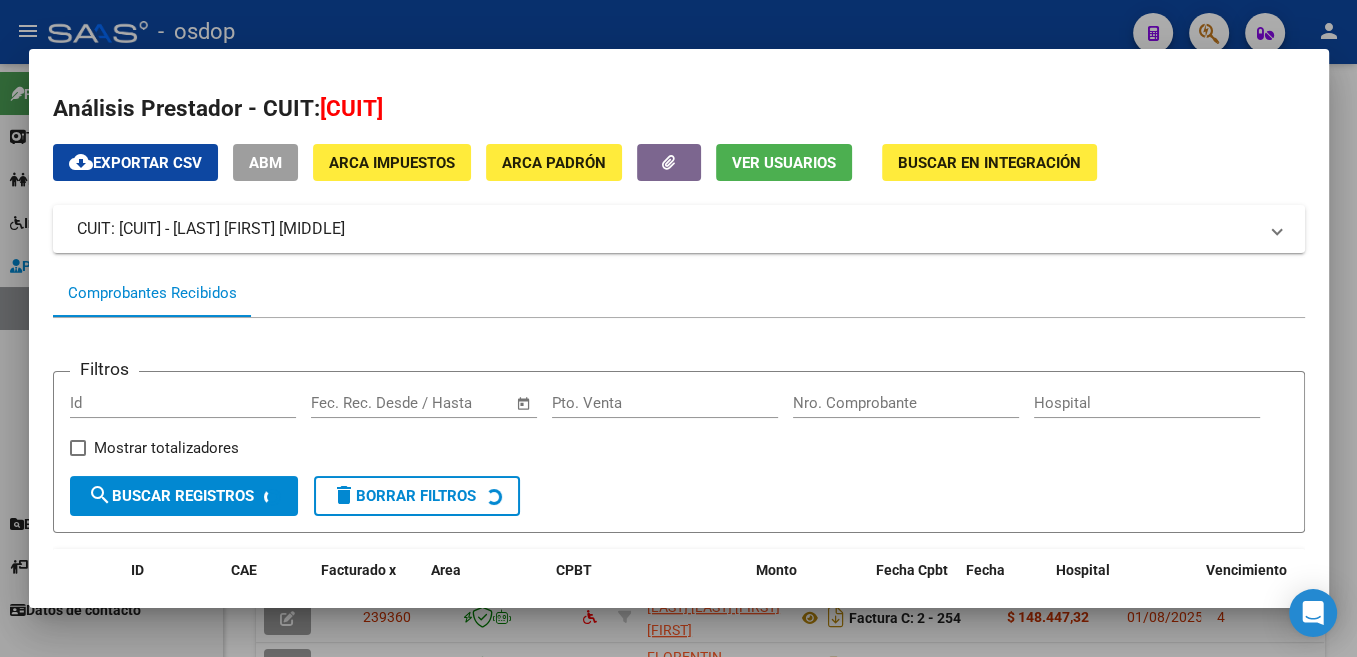 scroll, scrollTop: 176, scrollLeft: 0, axis: vertical 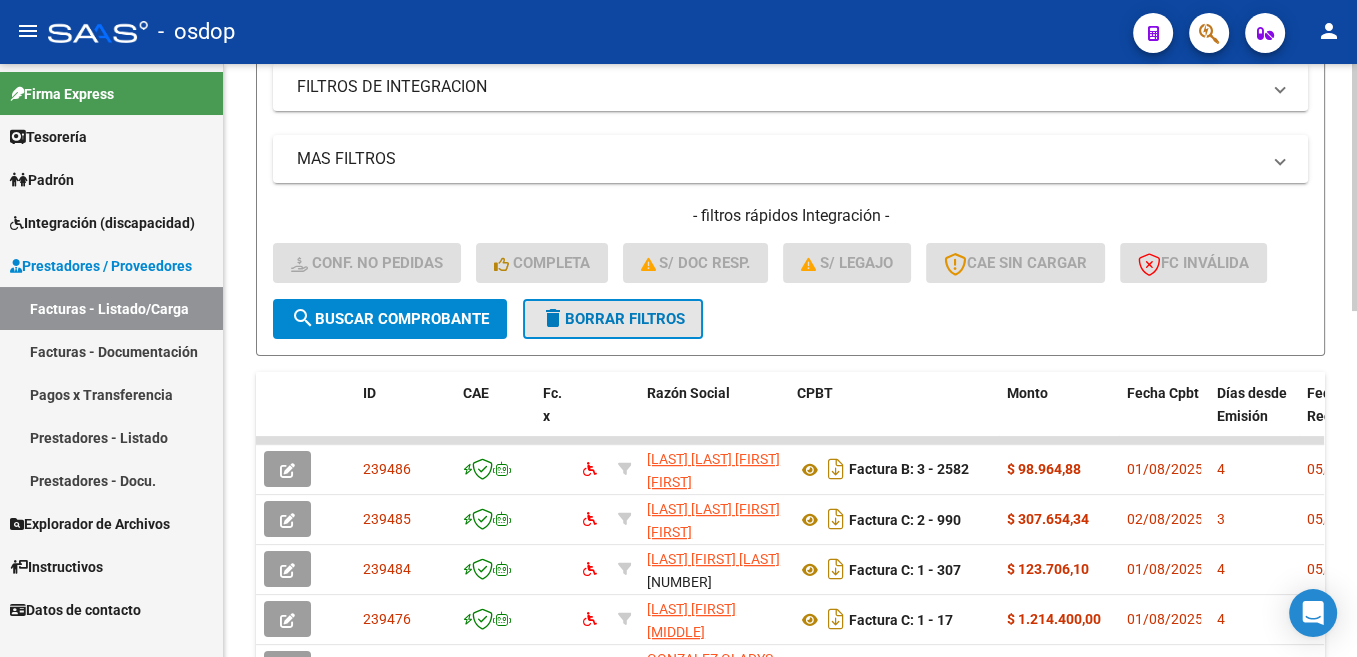 click on "delete  Borrar Filtros" 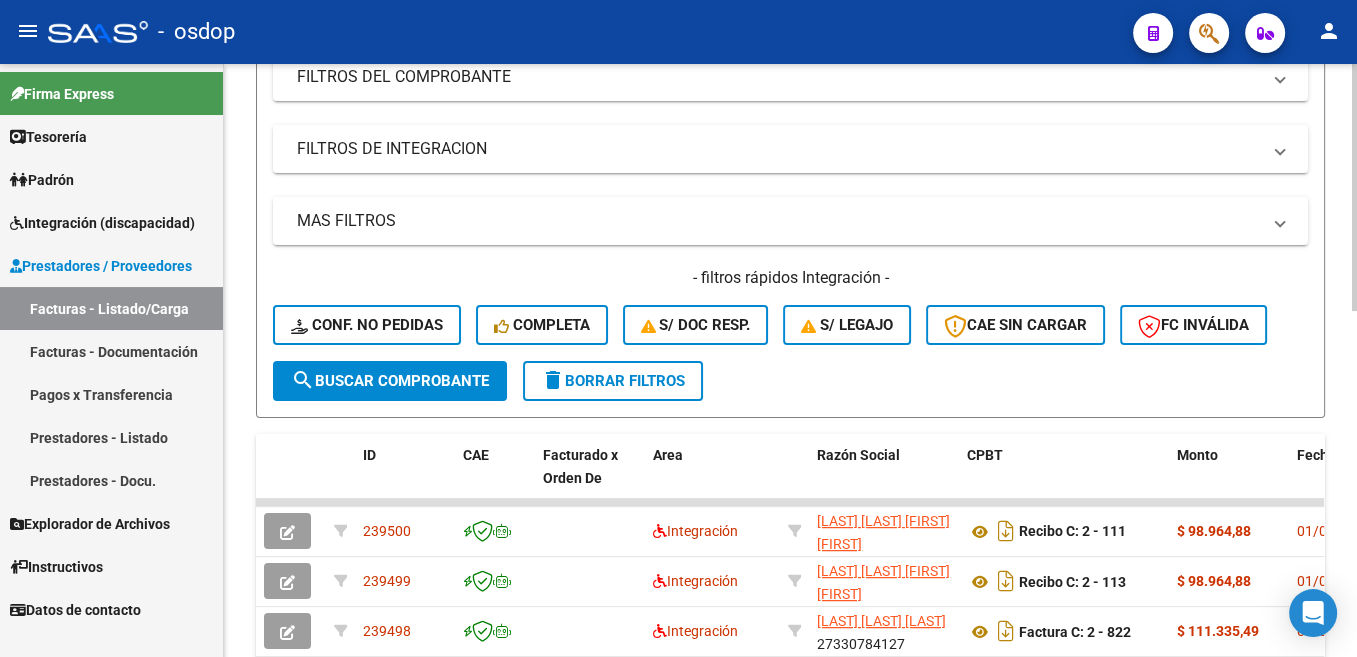 scroll, scrollTop: 0, scrollLeft: 0, axis: both 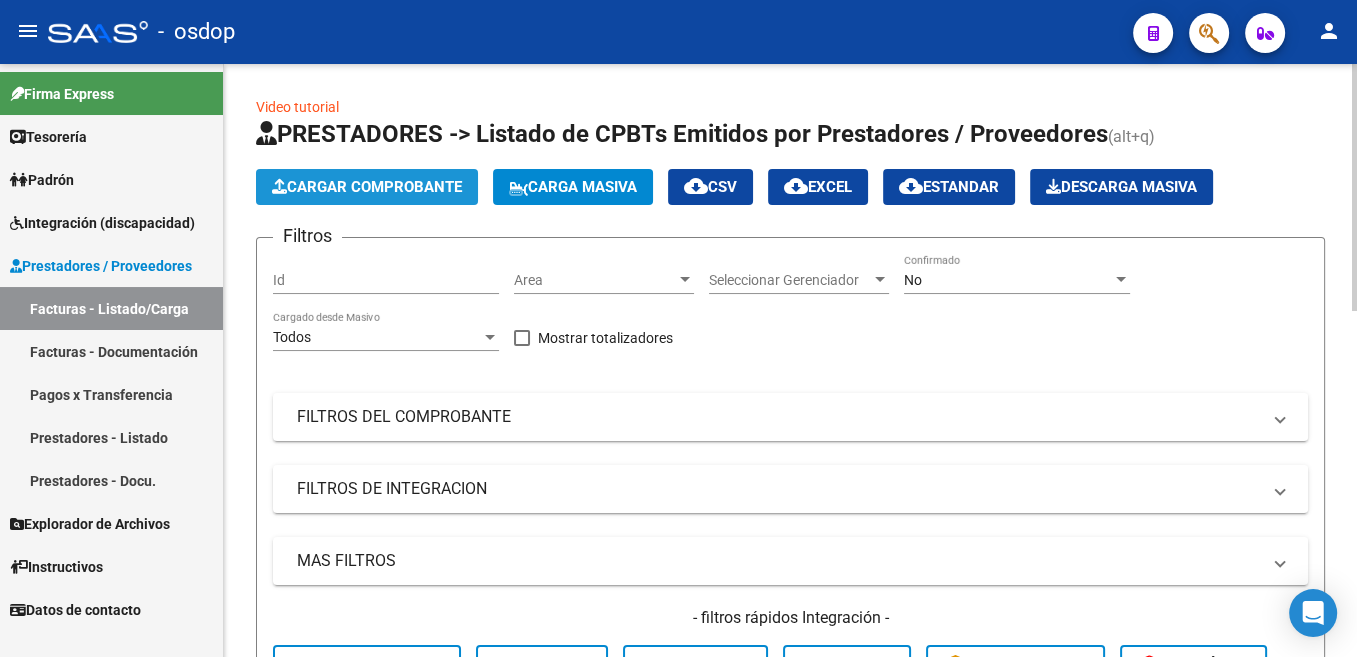 click on "Cargar Comprobante" 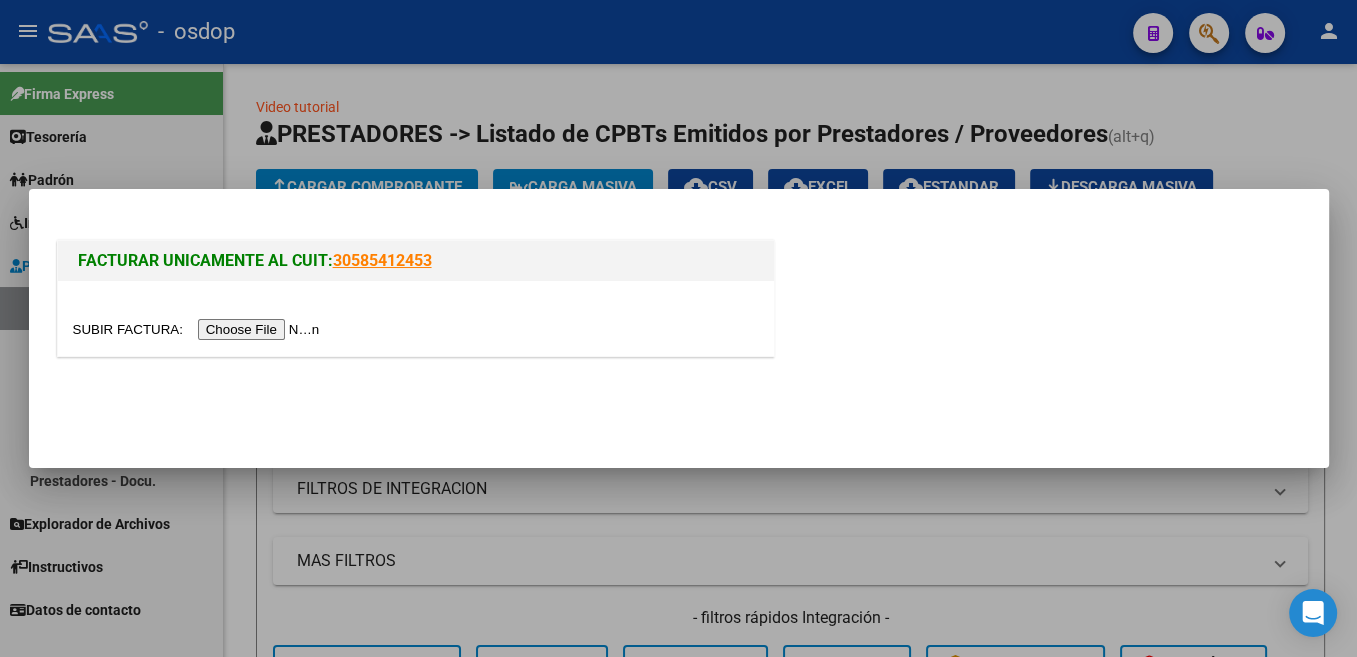 click at bounding box center [199, 329] 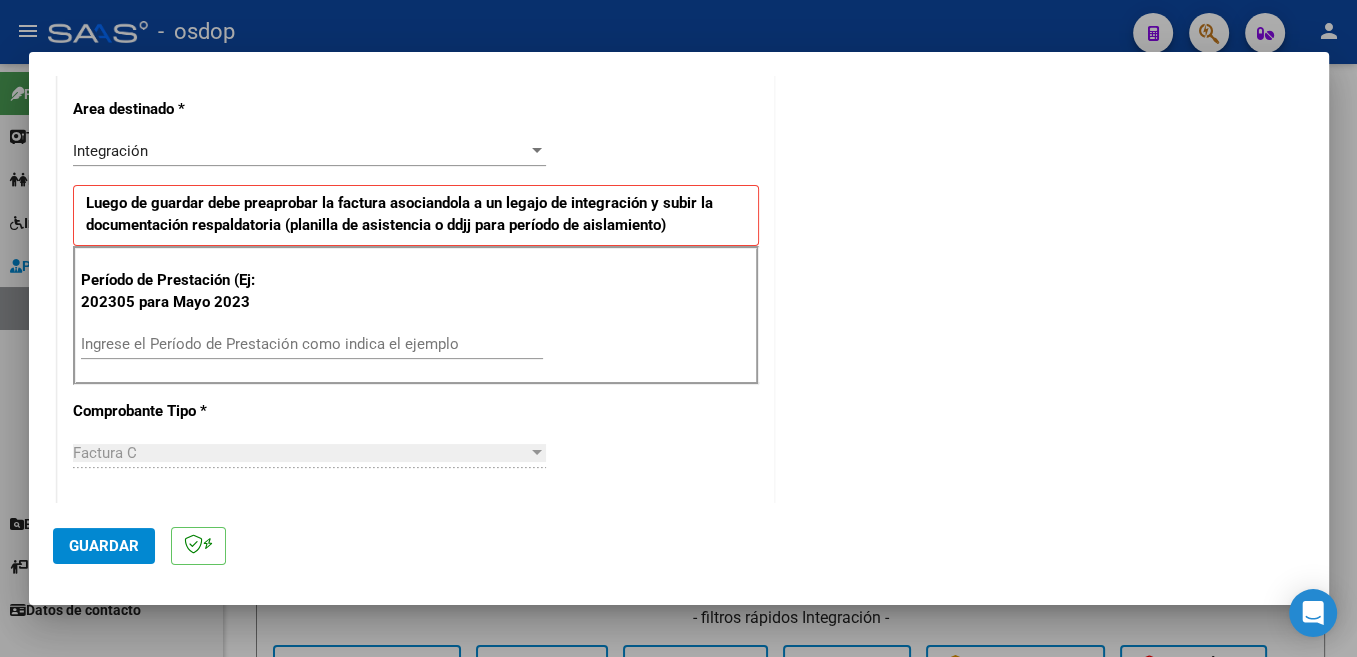 scroll, scrollTop: 530, scrollLeft: 0, axis: vertical 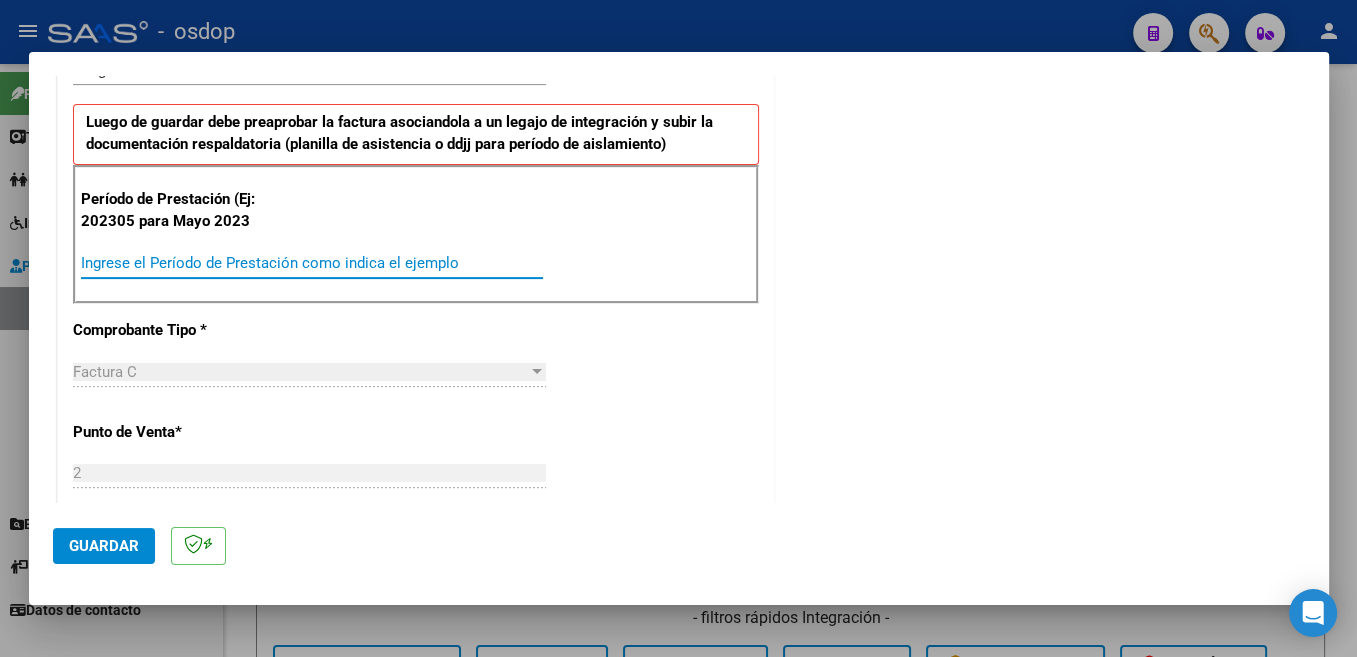 click on "Ingrese el Período de Prestación como indica el ejemplo" at bounding box center [312, 263] 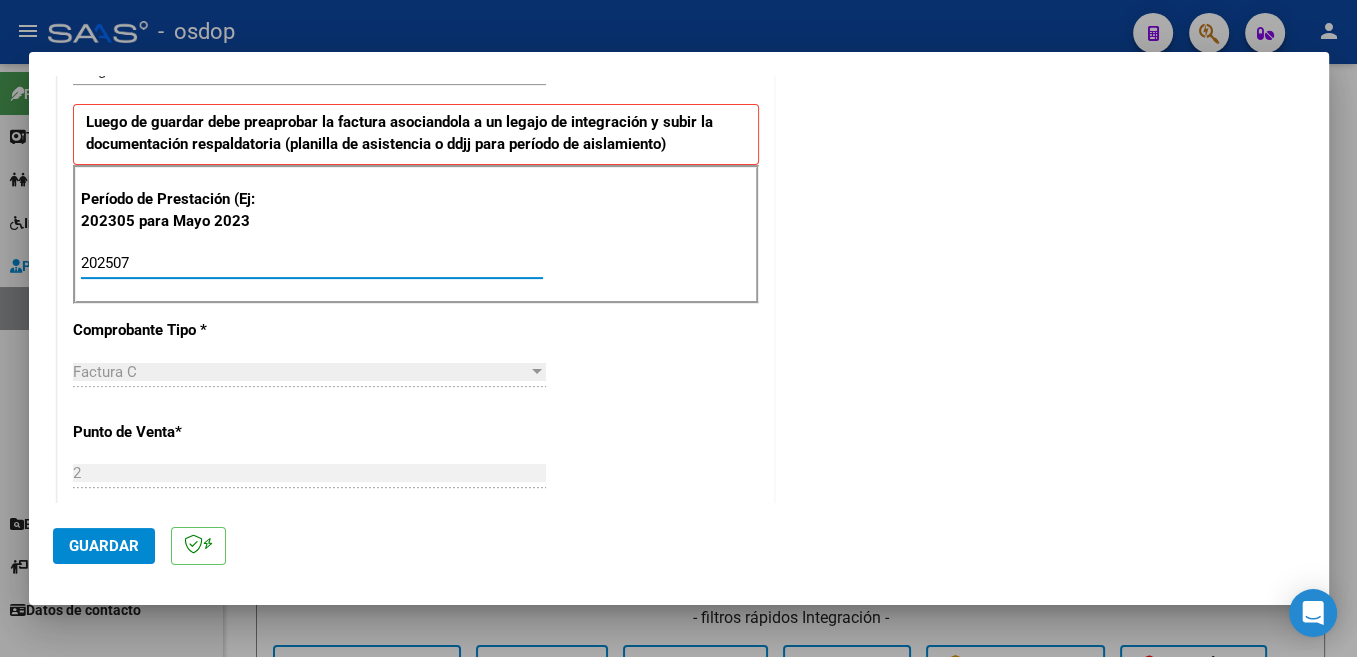 type on "202507" 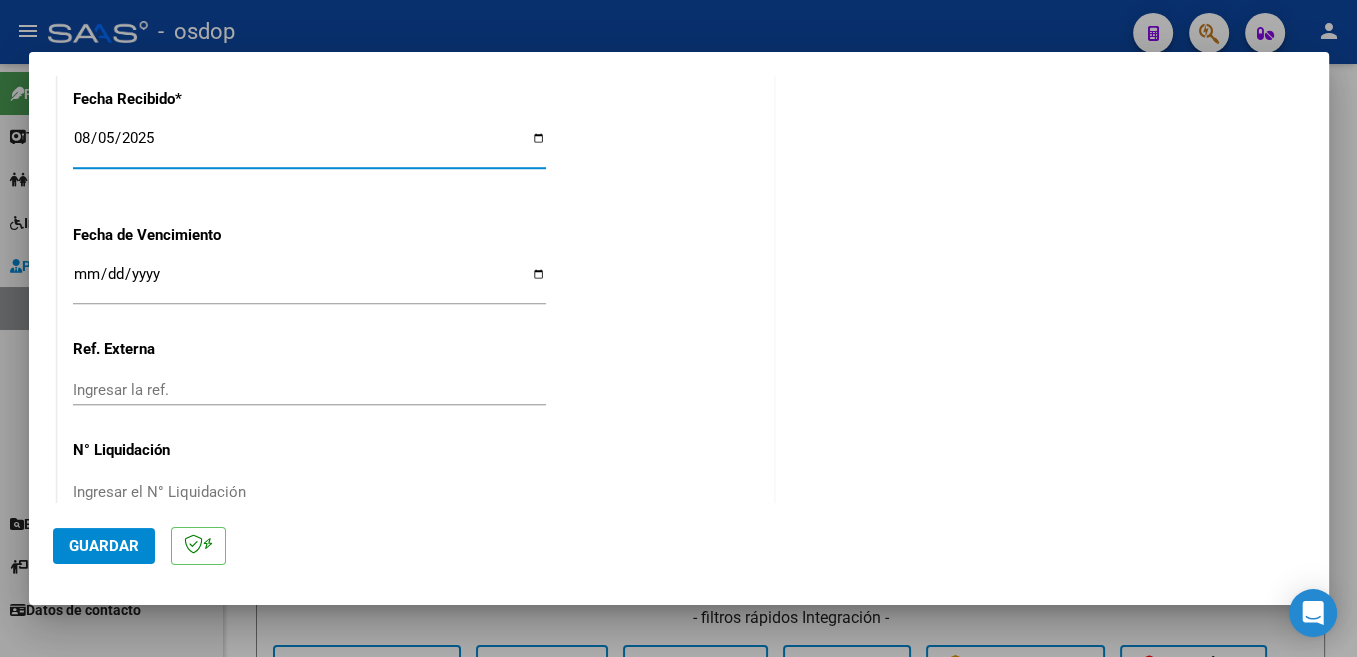 scroll, scrollTop: 1408, scrollLeft: 0, axis: vertical 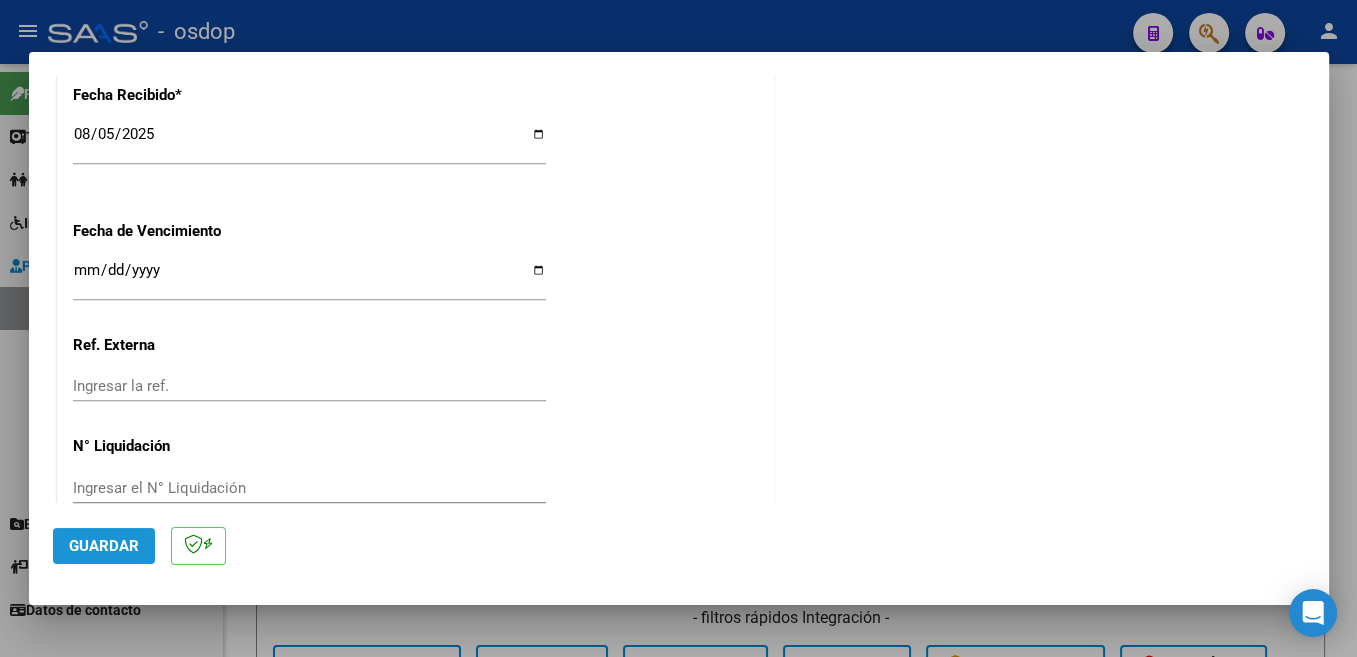click on "Guardar" 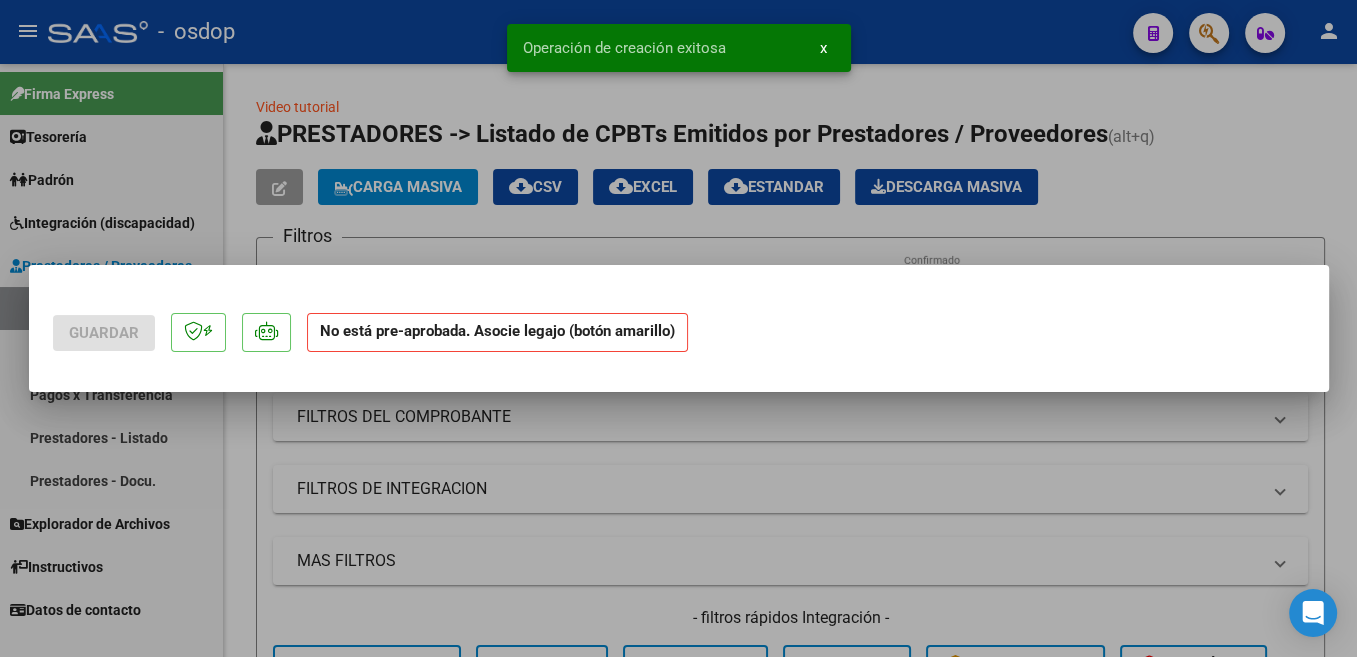 scroll, scrollTop: 0, scrollLeft: 0, axis: both 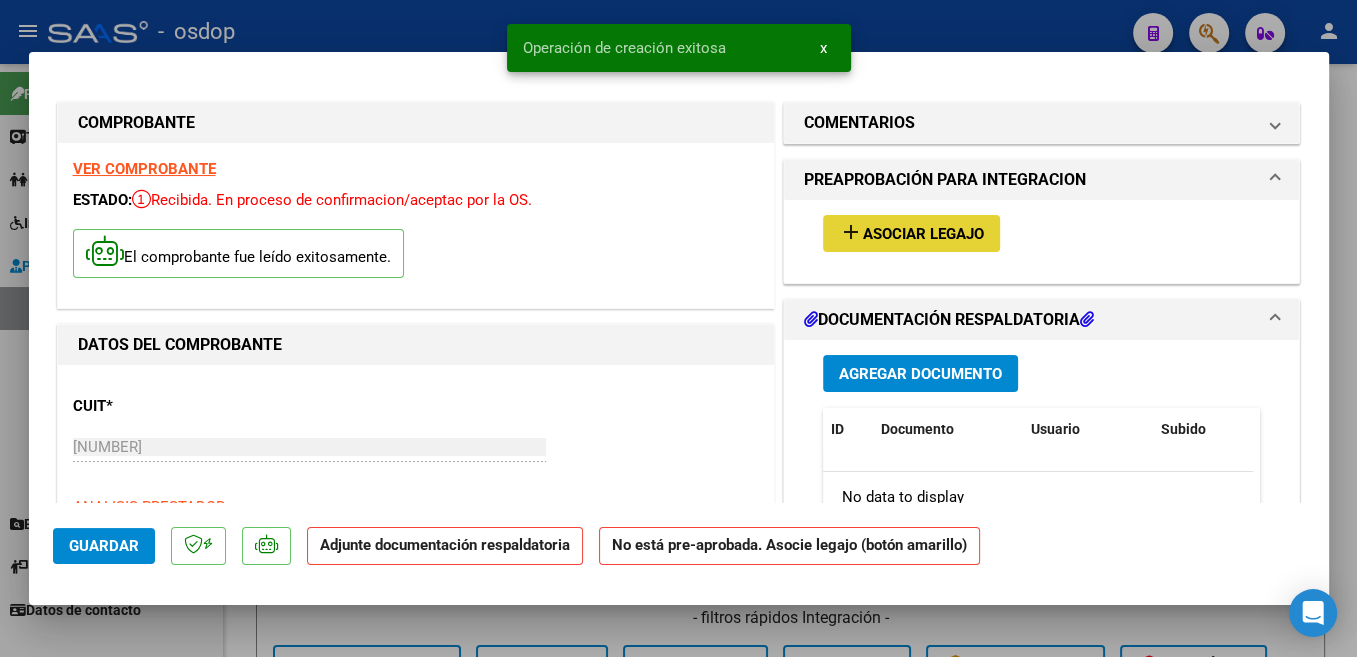 click on "Asociar Legajo" at bounding box center (923, 234) 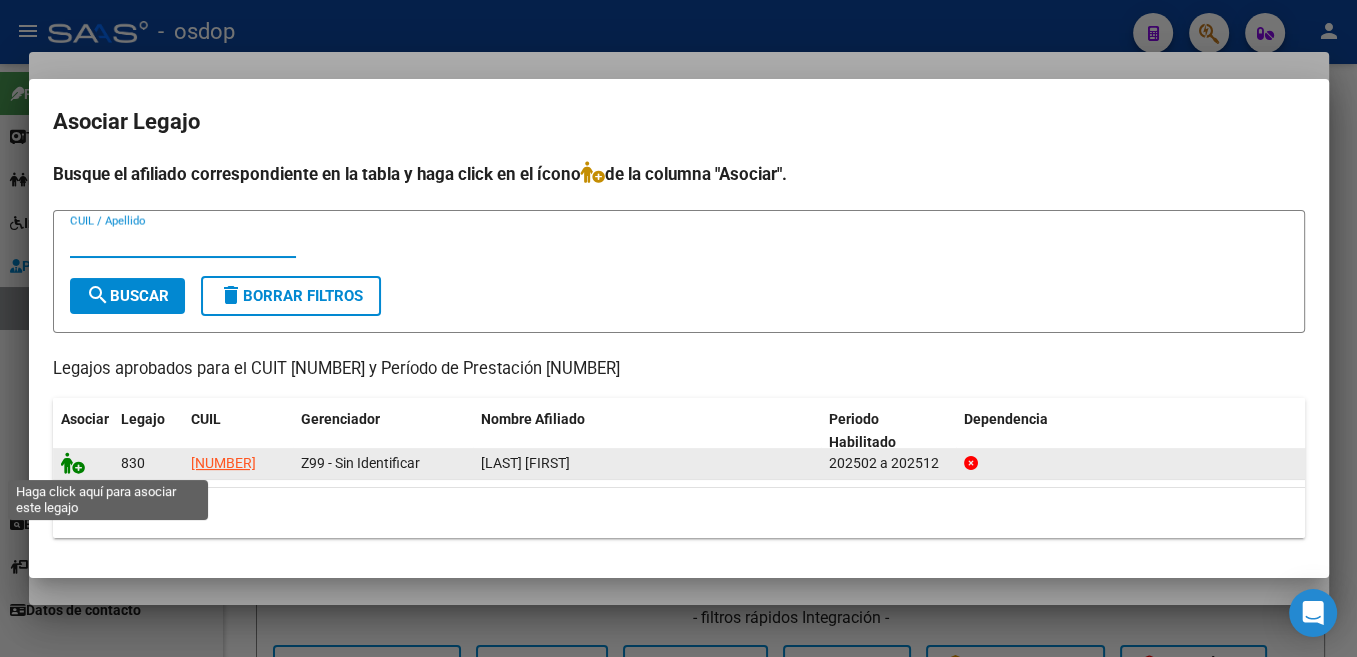 click 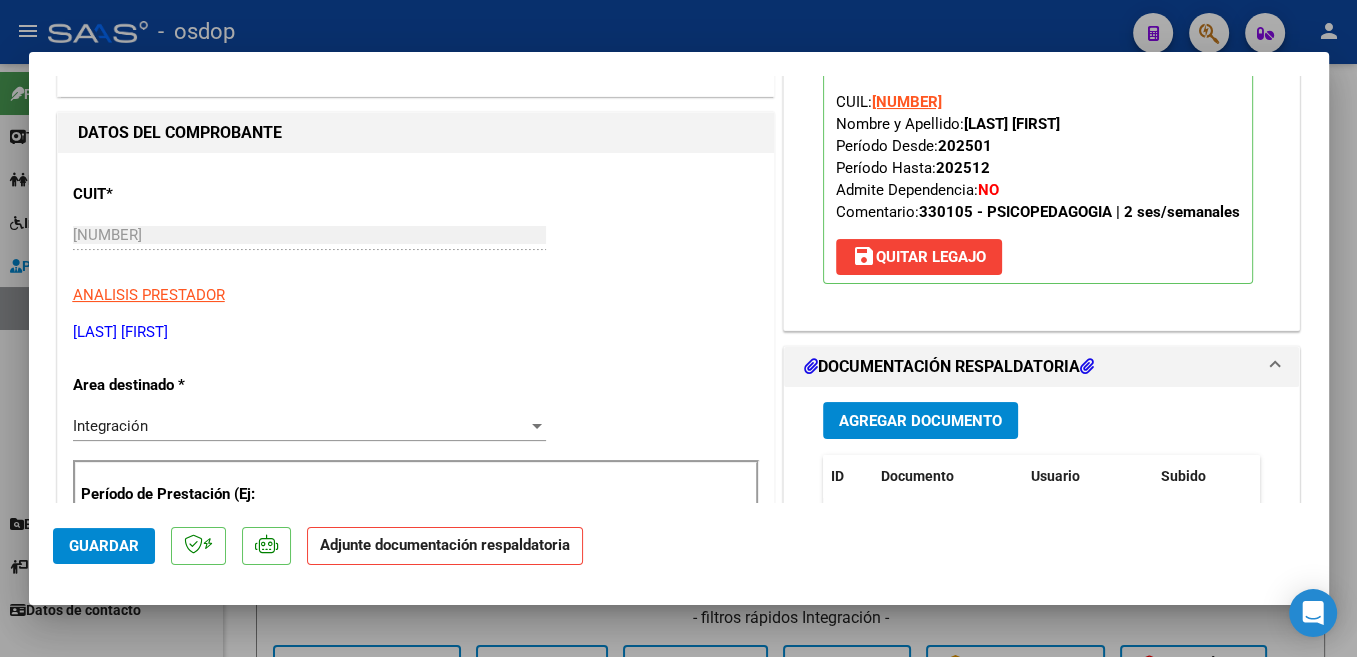 scroll, scrollTop: 424, scrollLeft: 0, axis: vertical 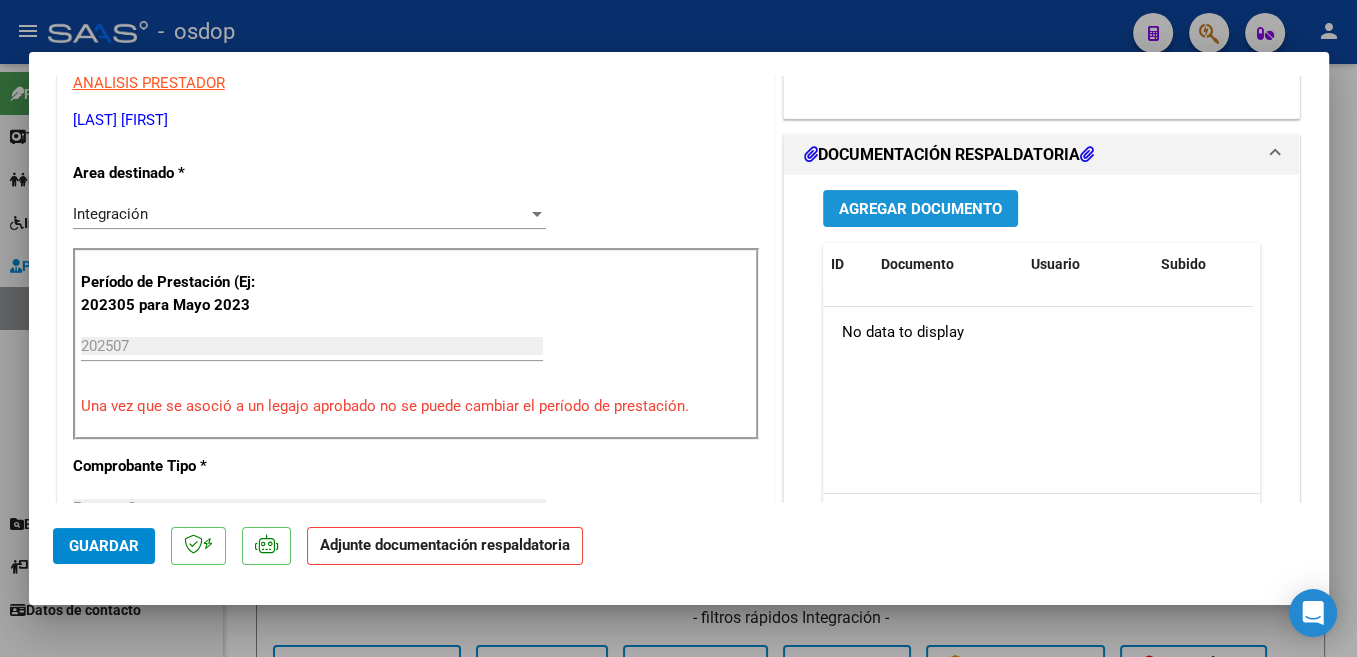 click on "Agregar Documento" at bounding box center (920, 208) 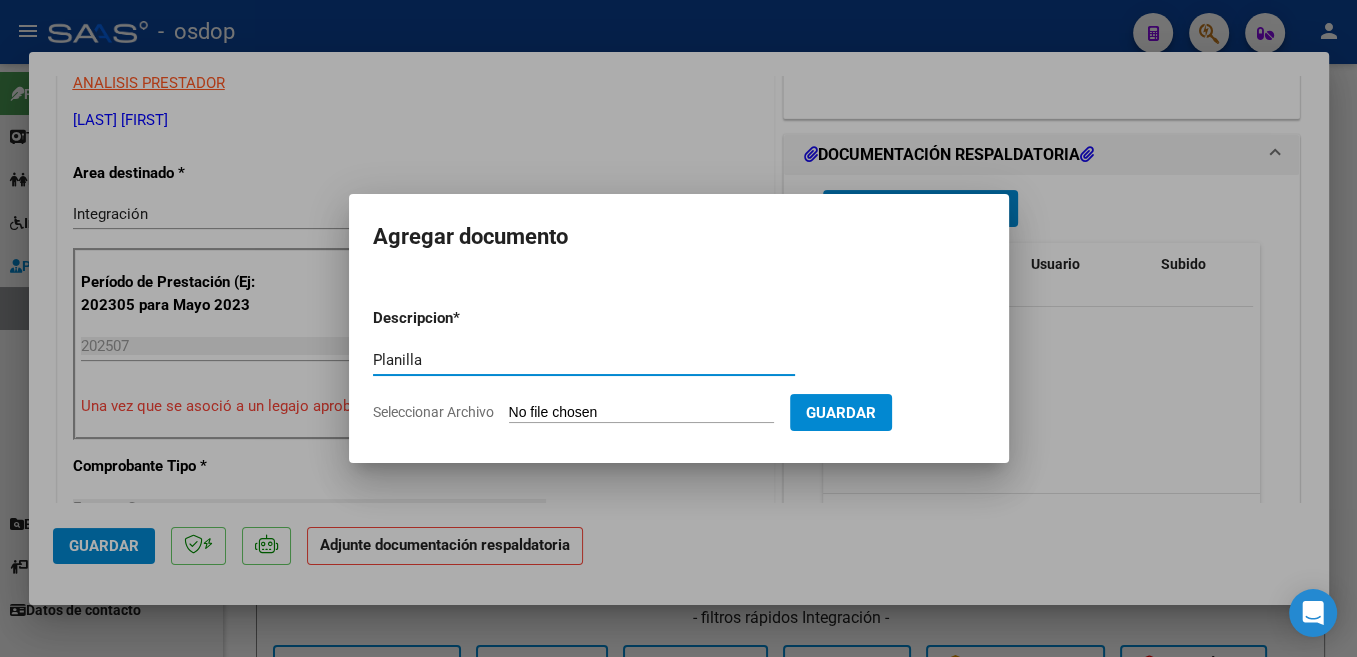 type on "Planilla" 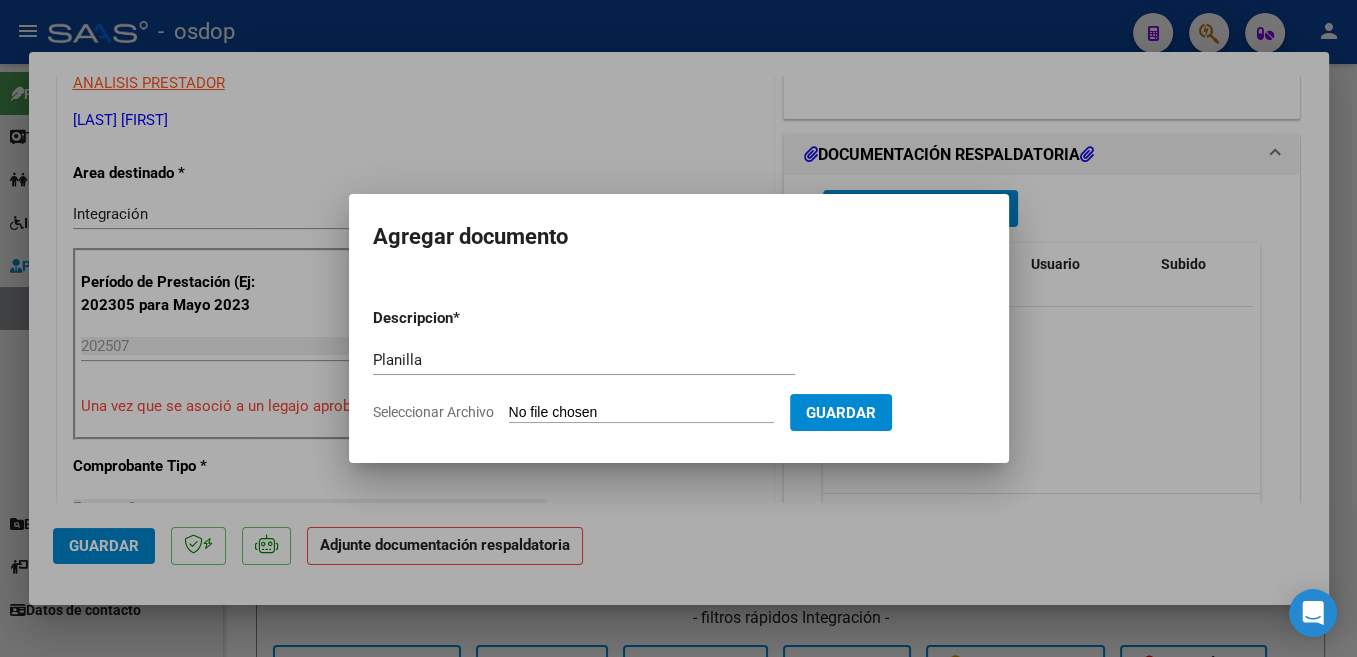 click on "Seleccionar Archivo" at bounding box center [641, 413] 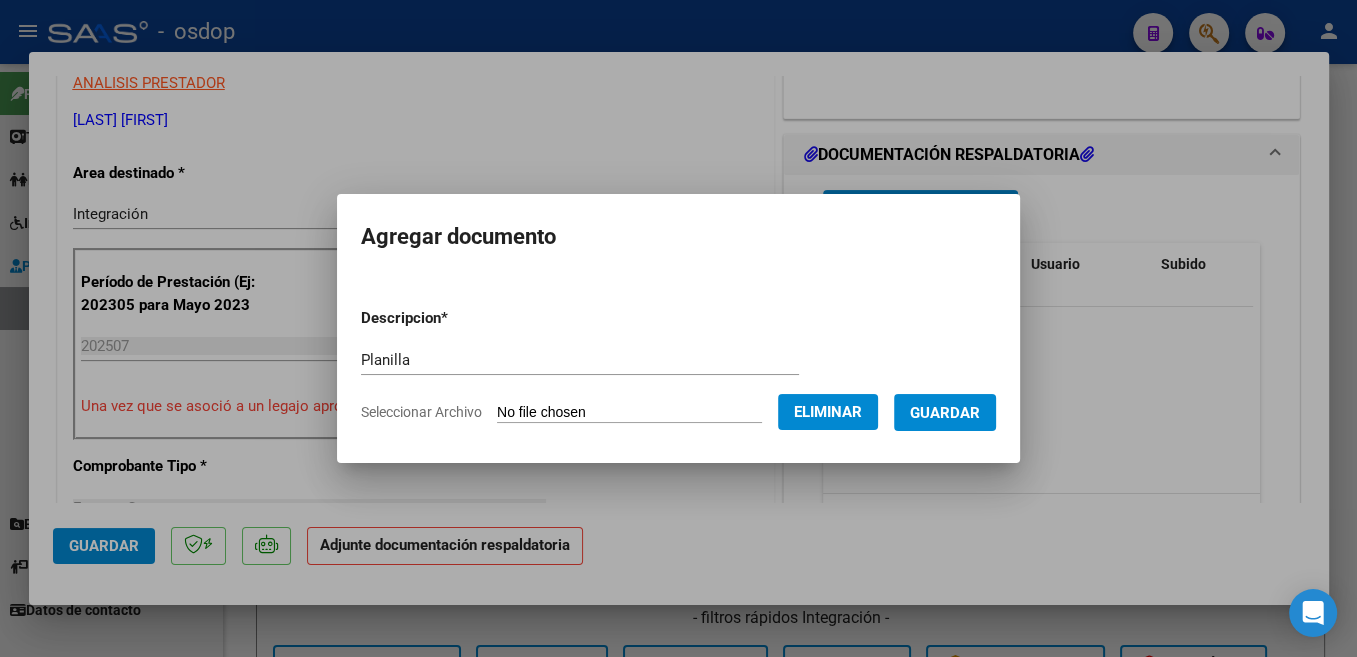 click on "Guardar" at bounding box center [945, 413] 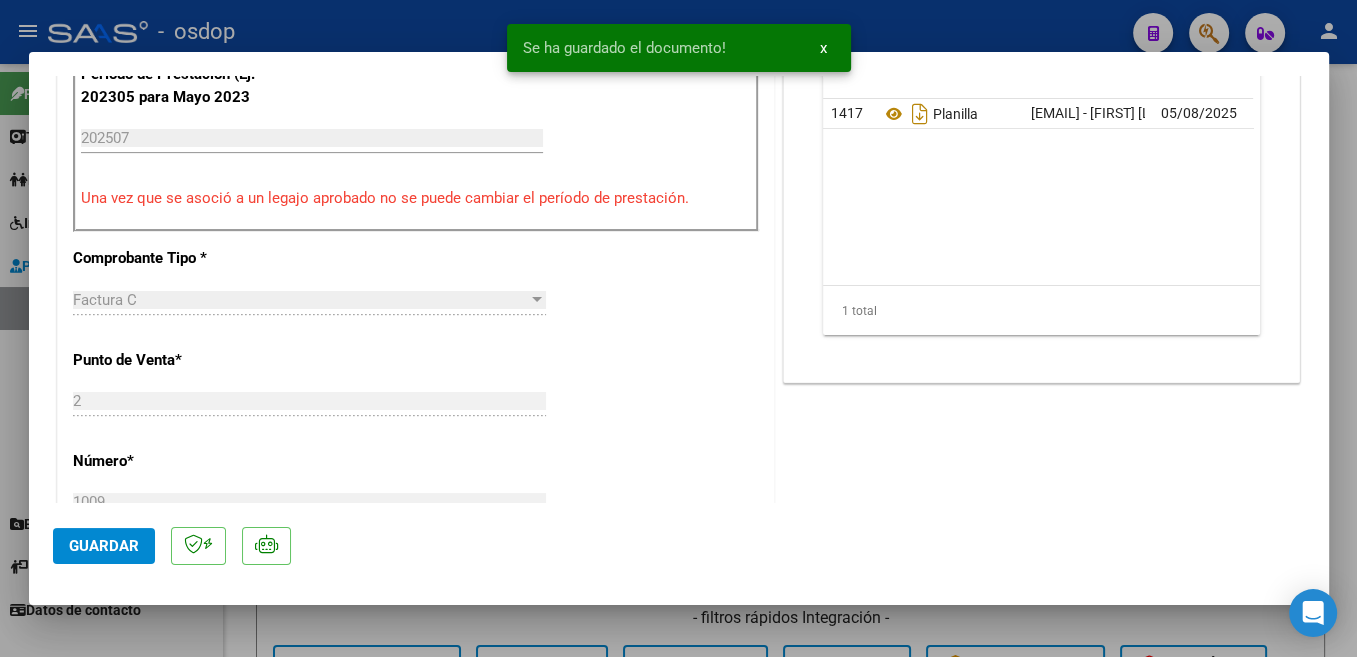 scroll, scrollTop: 636, scrollLeft: 0, axis: vertical 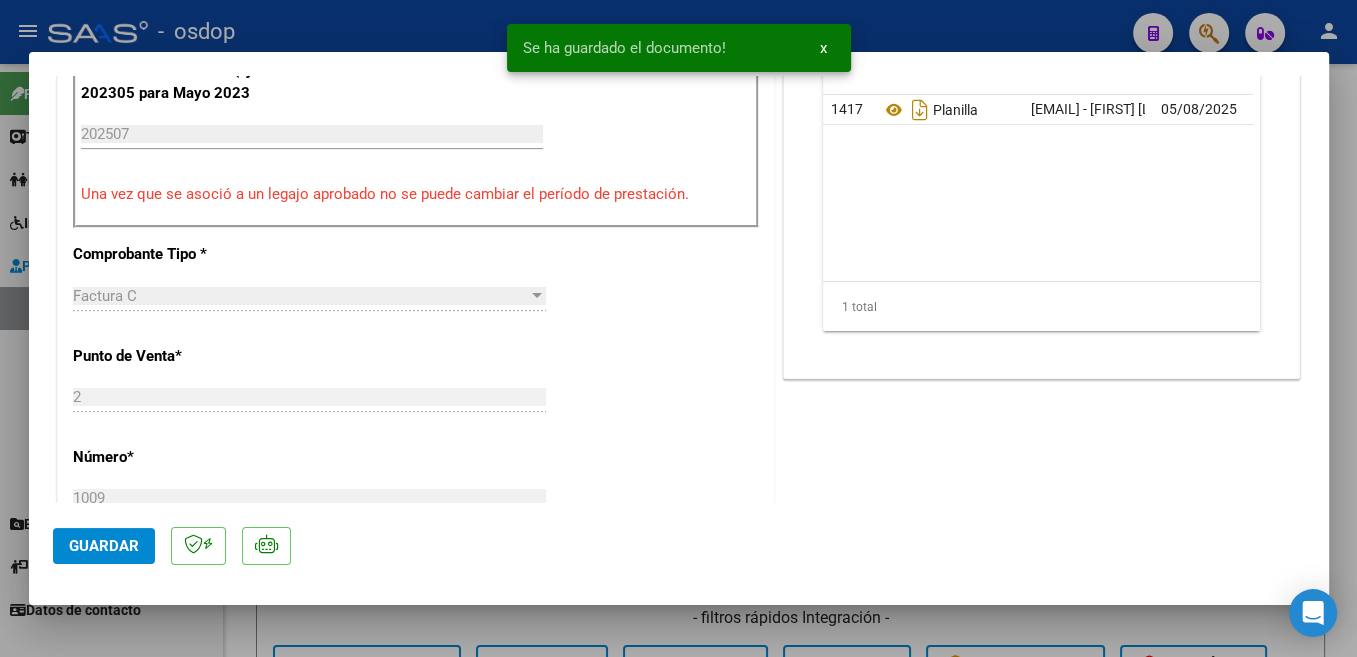 click on "Guardar" 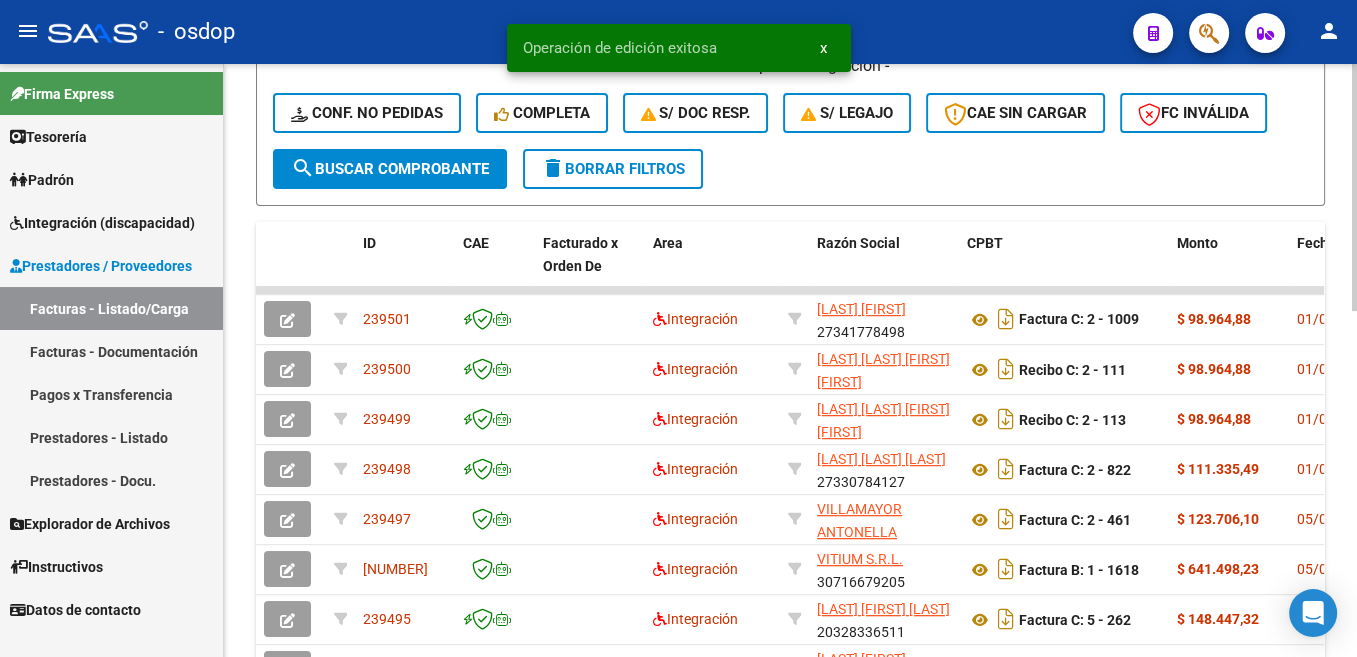 scroll, scrollTop: 604, scrollLeft: 0, axis: vertical 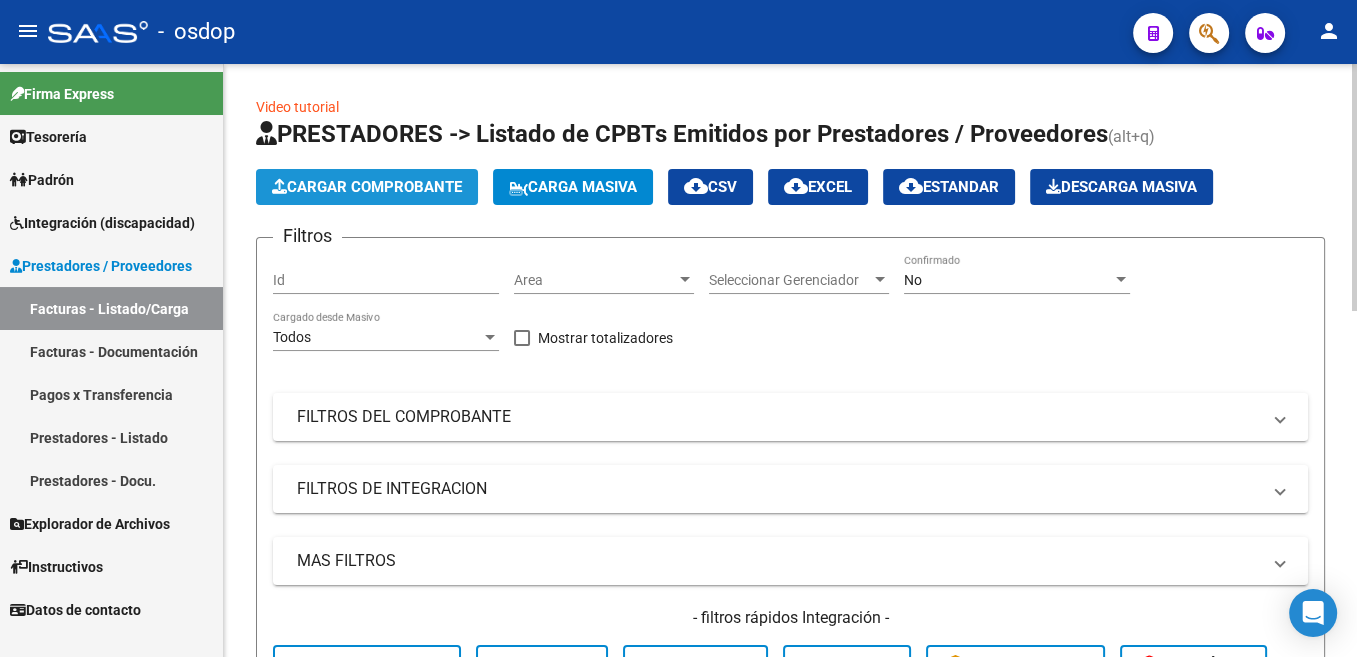 click on "Cargar Comprobante" 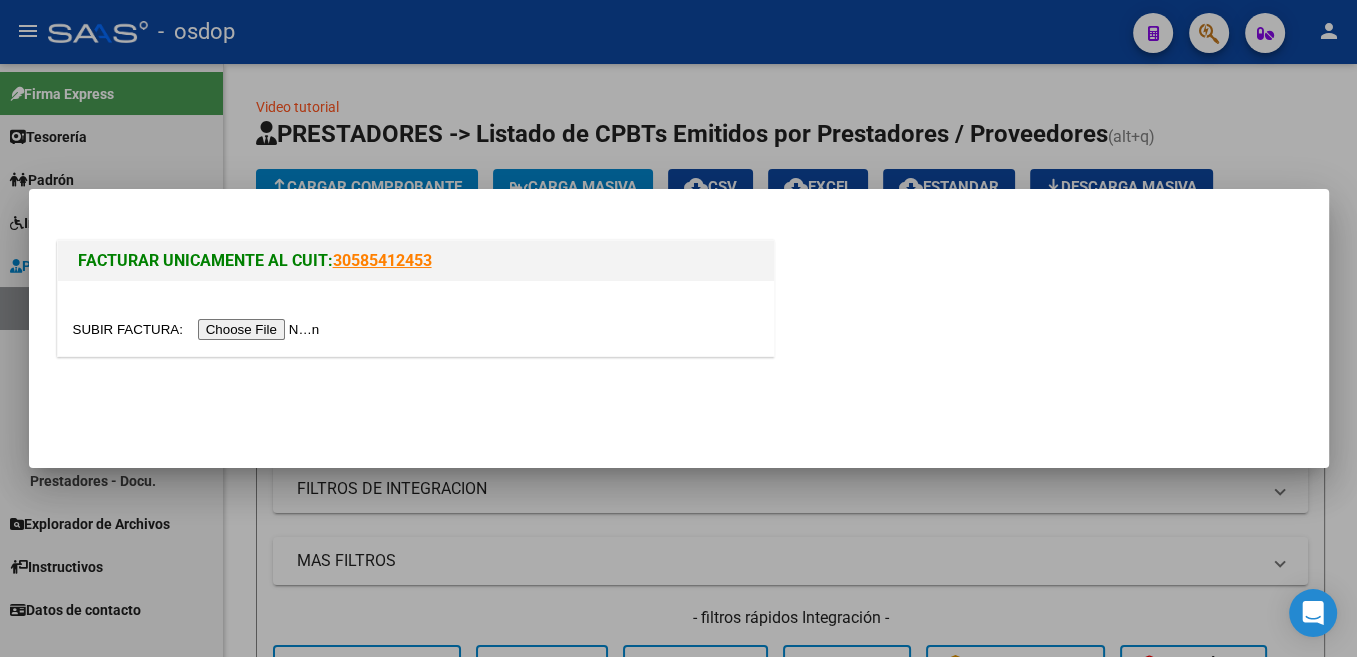 click at bounding box center [199, 329] 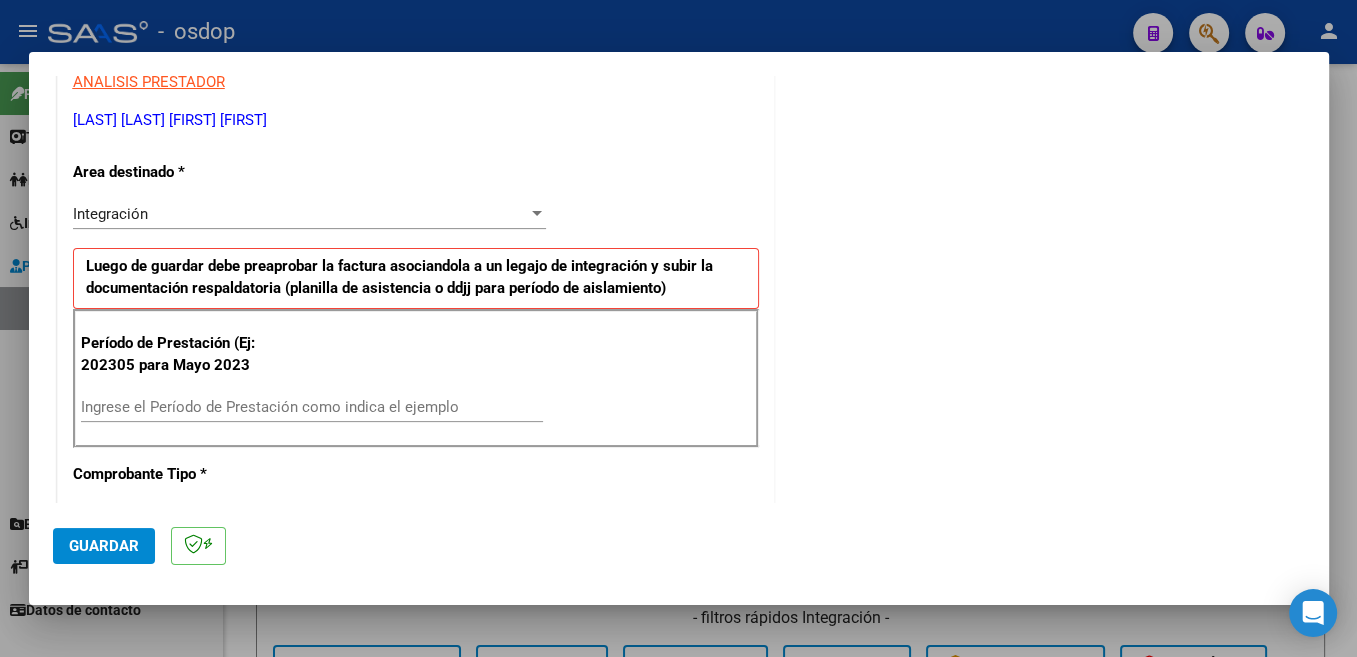 scroll, scrollTop: 424, scrollLeft: 0, axis: vertical 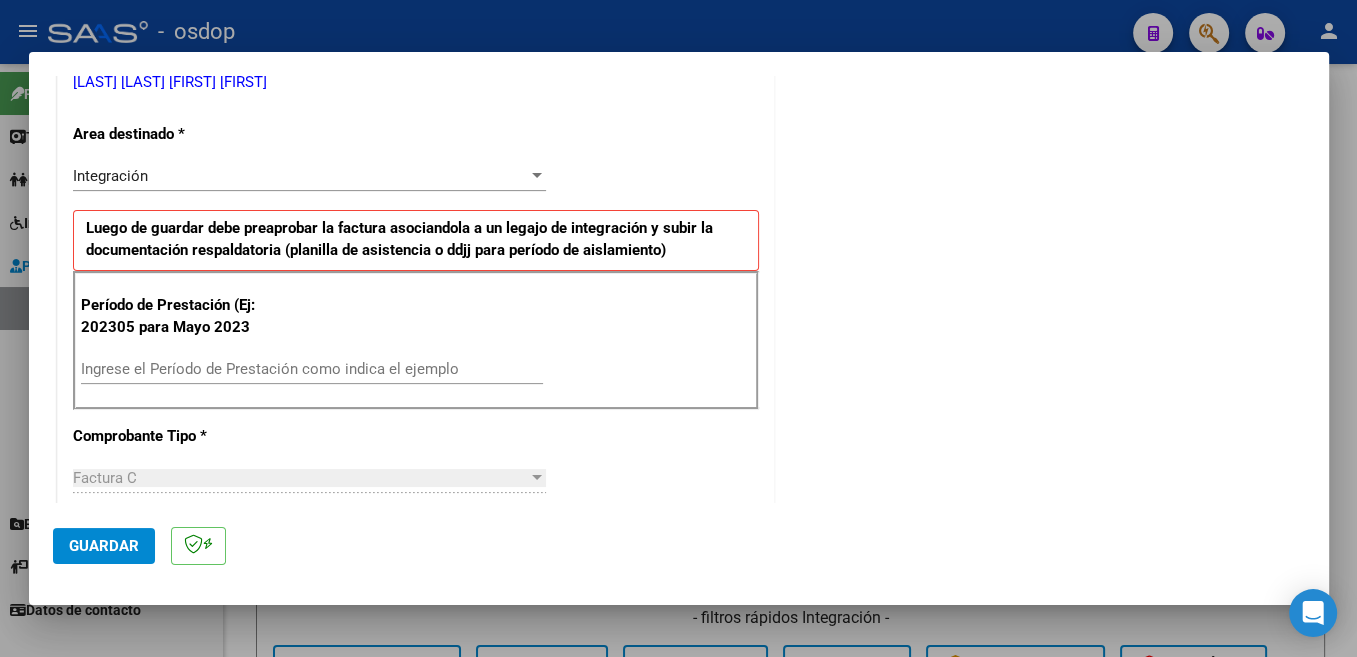 click on "Ingrese el Período de Prestación como indica el ejemplo" at bounding box center (312, 369) 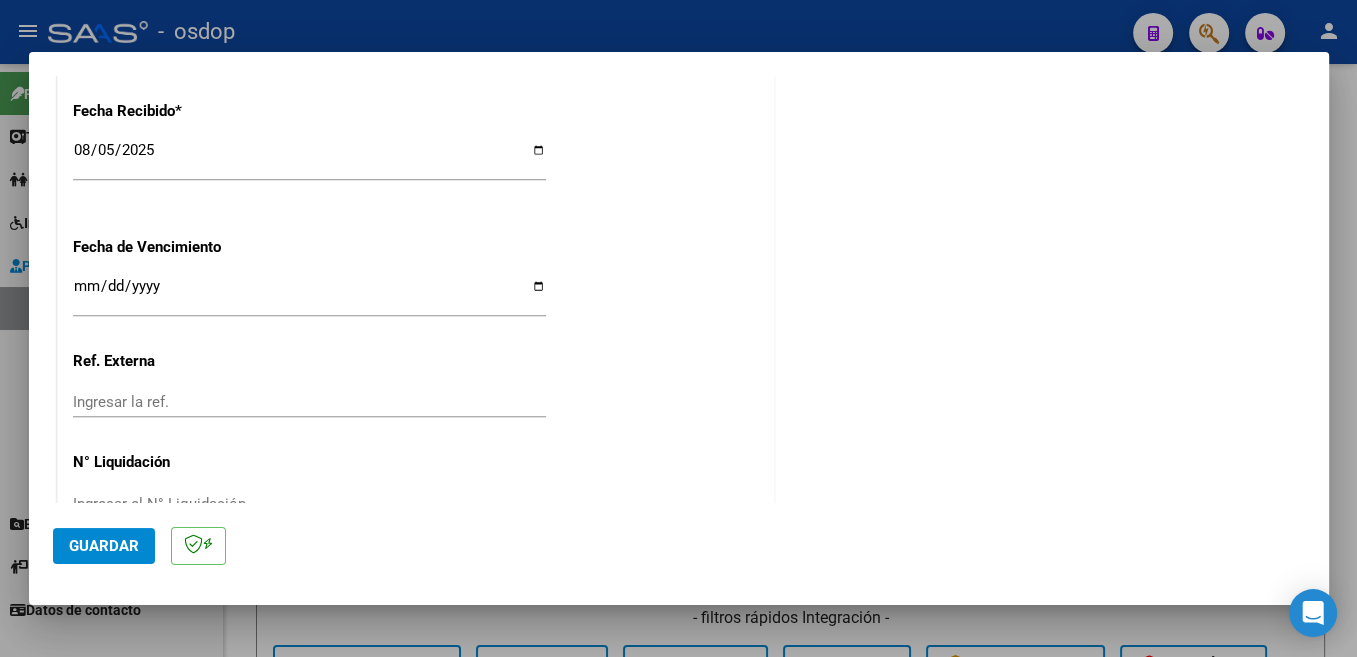scroll, scrollTop: 1408, scrollLeft: 0, axis: vertical 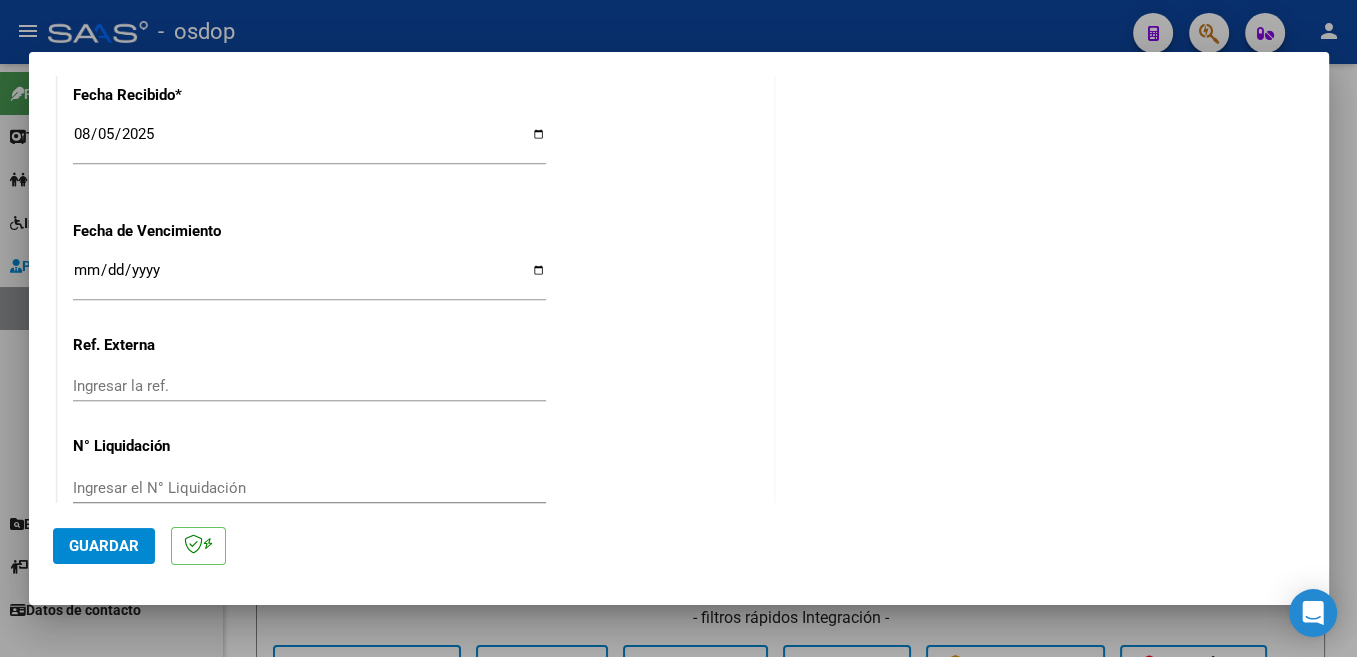 type on "202507" 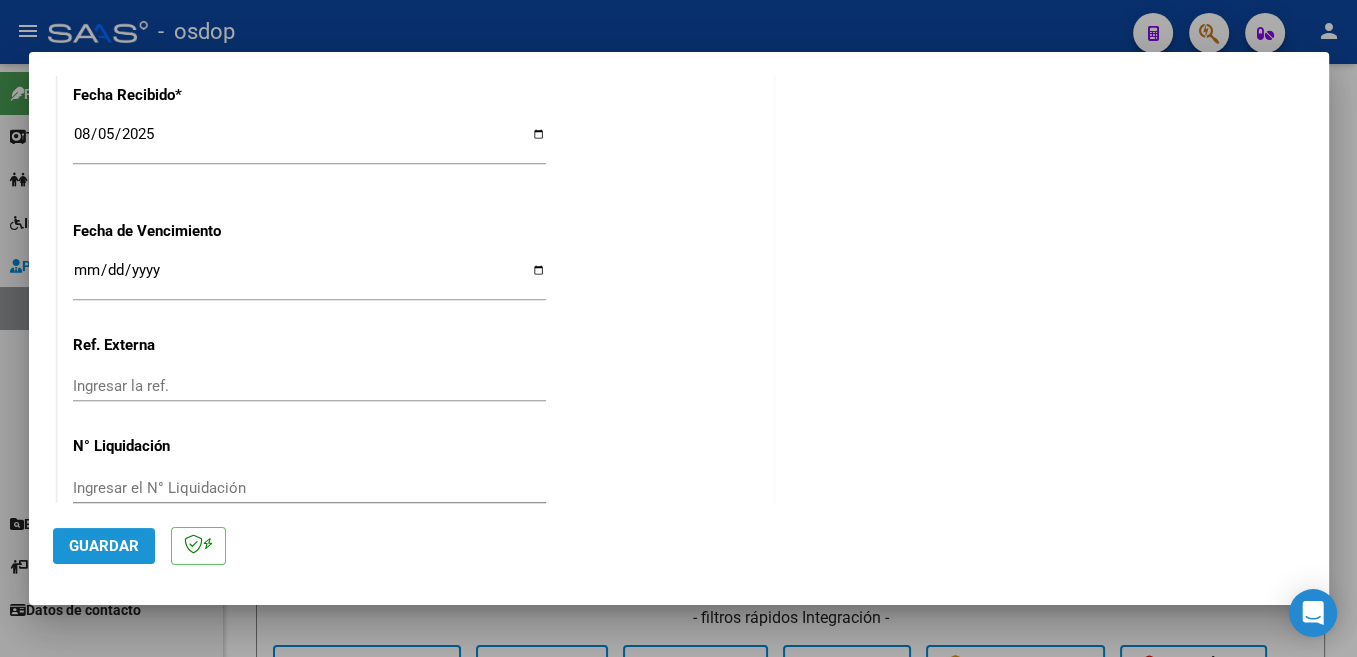 click on "Guardar" 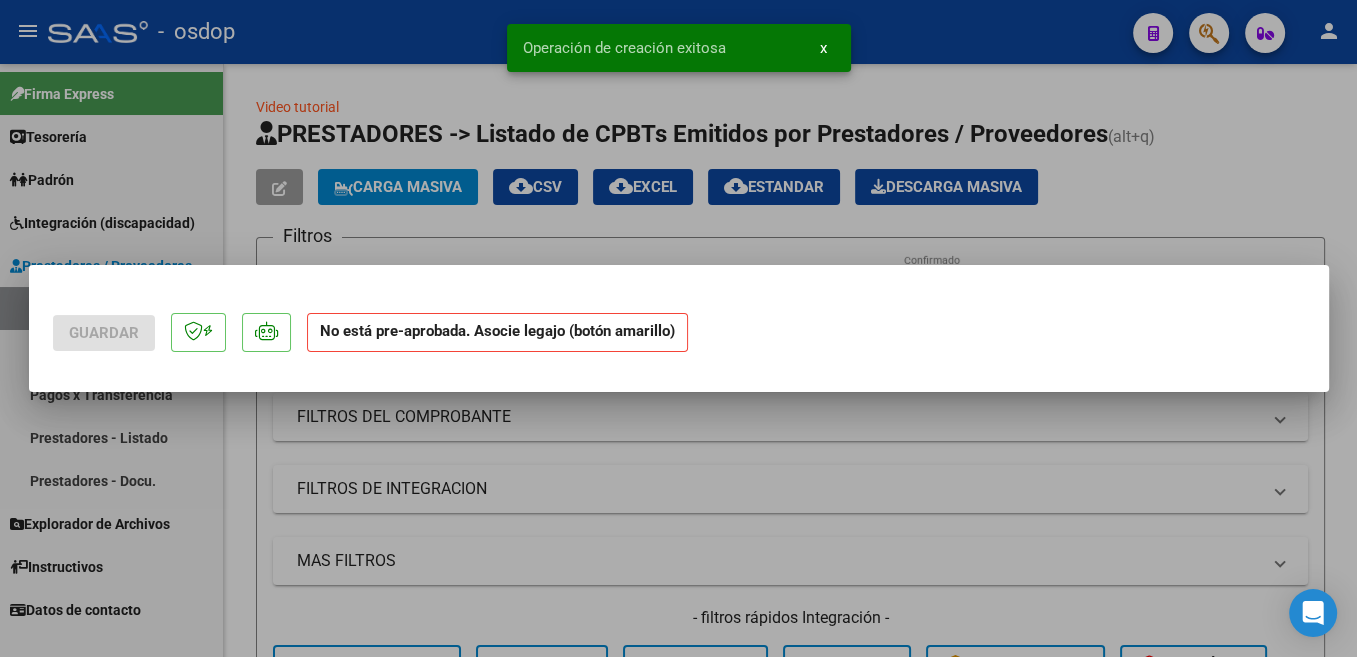 scroll, scrollTop: 0, scrollLeft: 0, axis: both 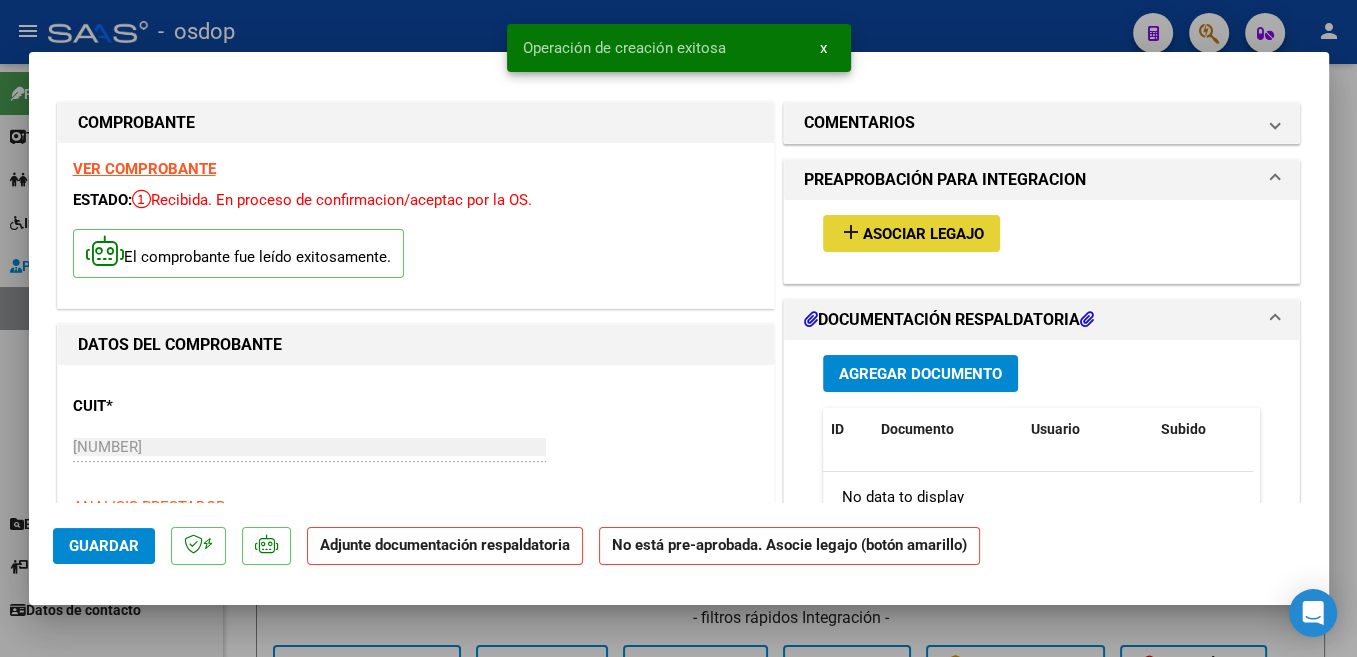 click on "add Asociar Legajo" at bounding box center [911, 233] 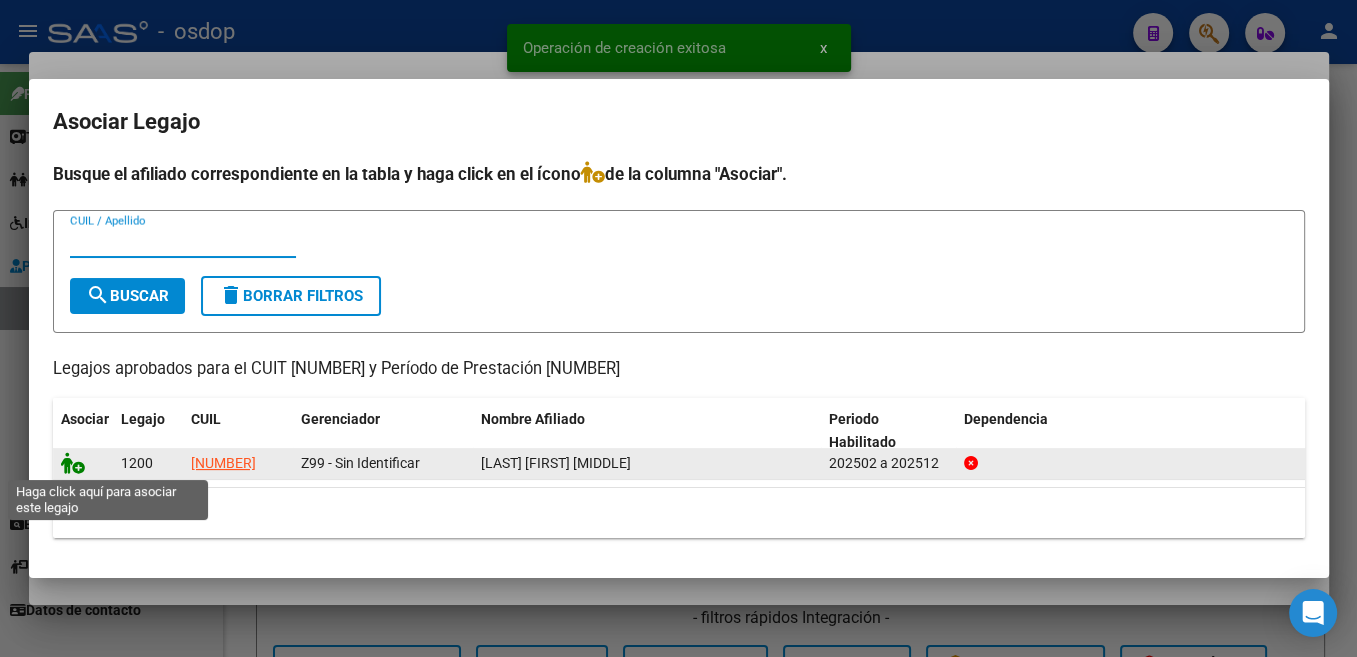 click 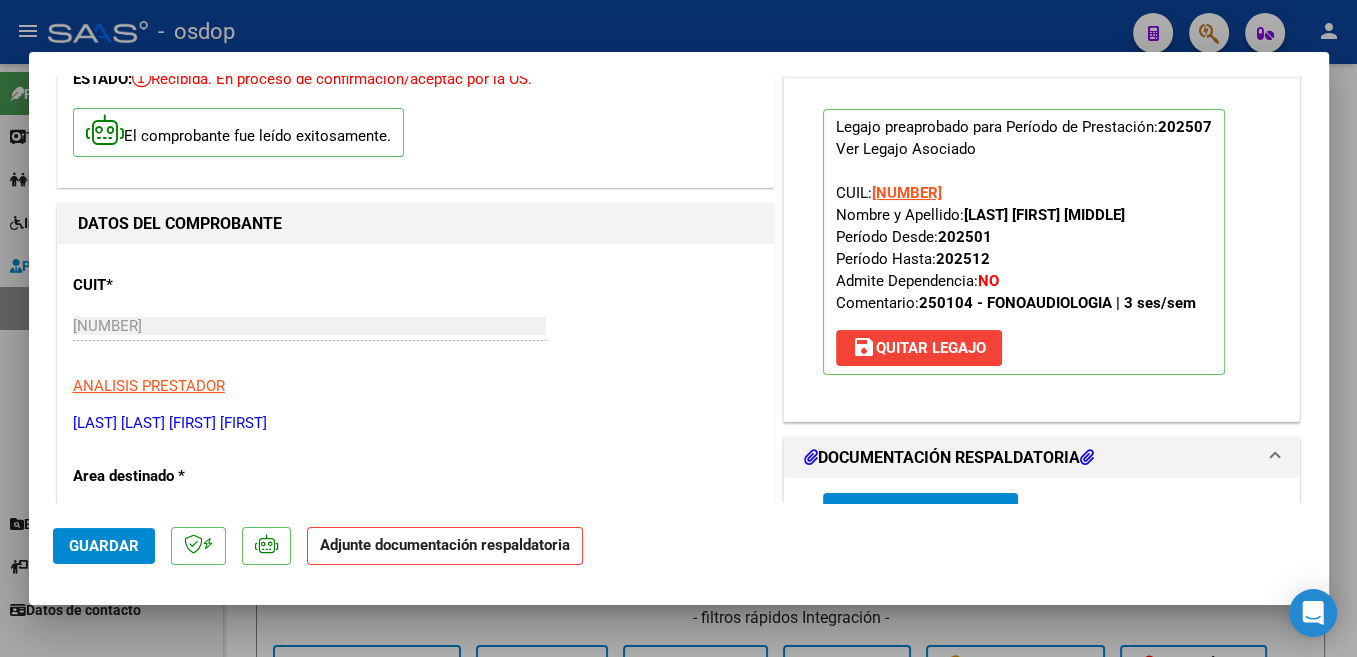 scroll, scrollTop: 318, scrollLeft: 0, axis: vertical 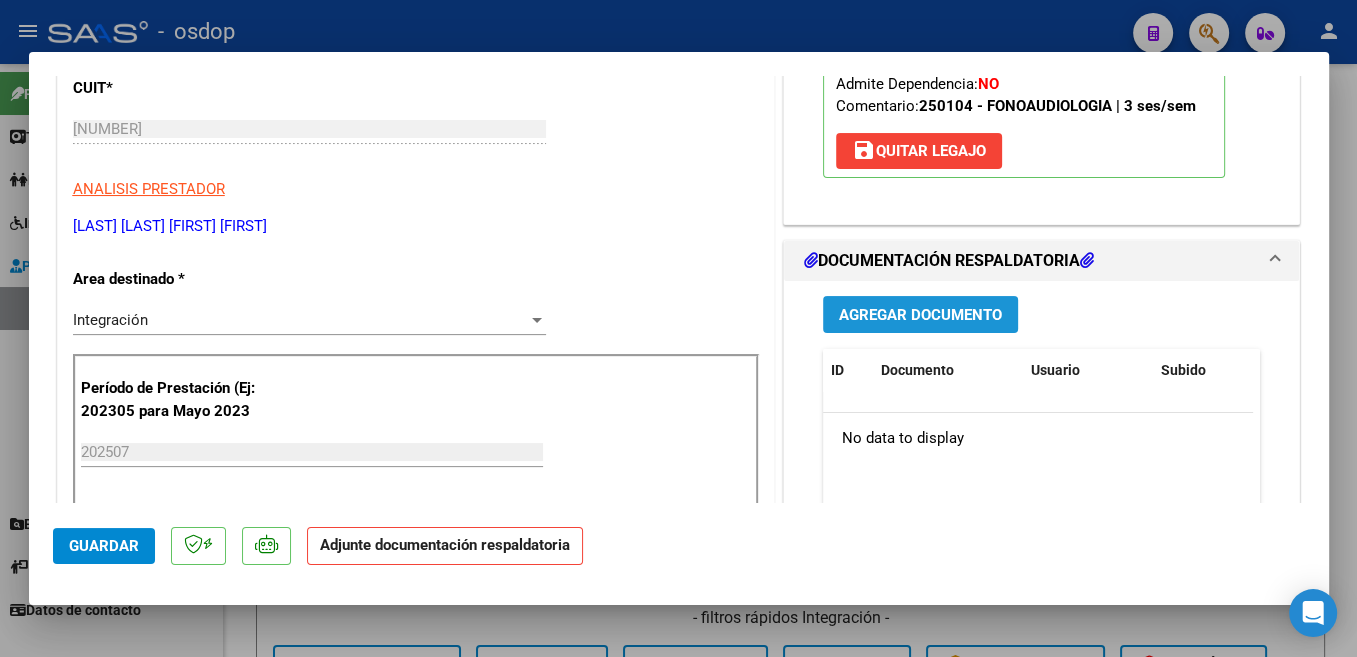click on "Agregar Documento" at bounding box center (920, 315) 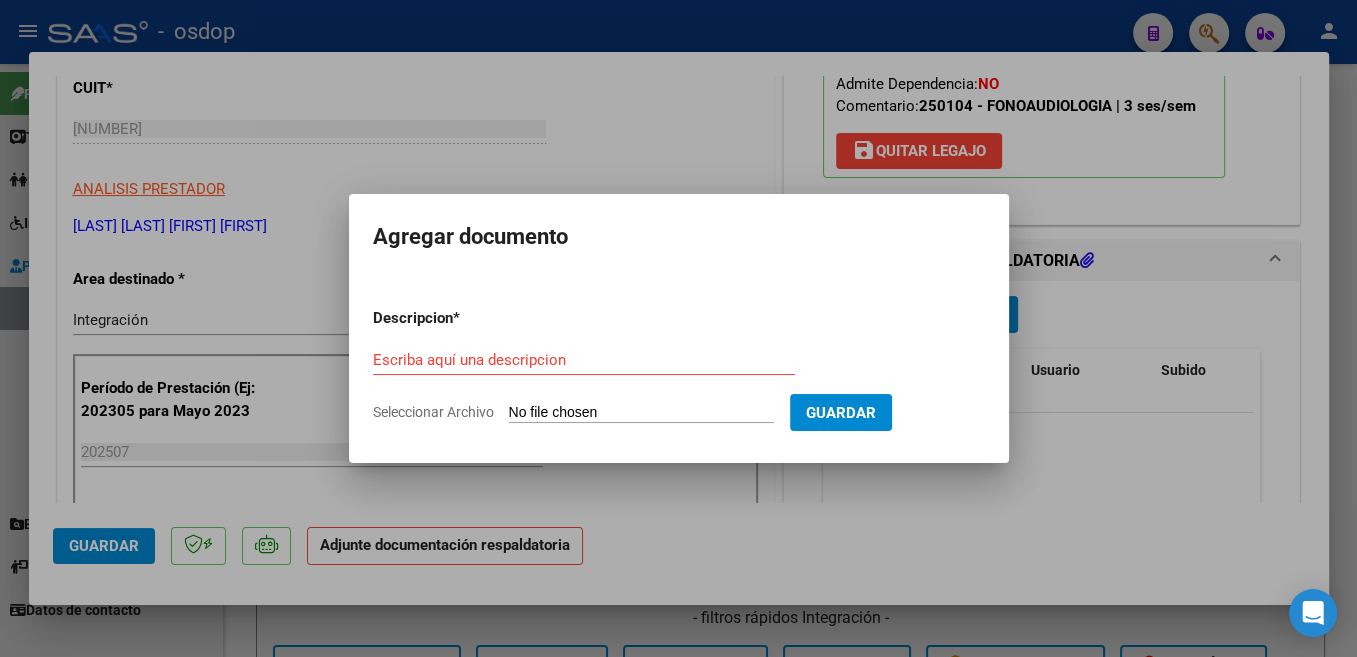 click on "Escriba aquí una descripcion" at bounding box center [584, 360] 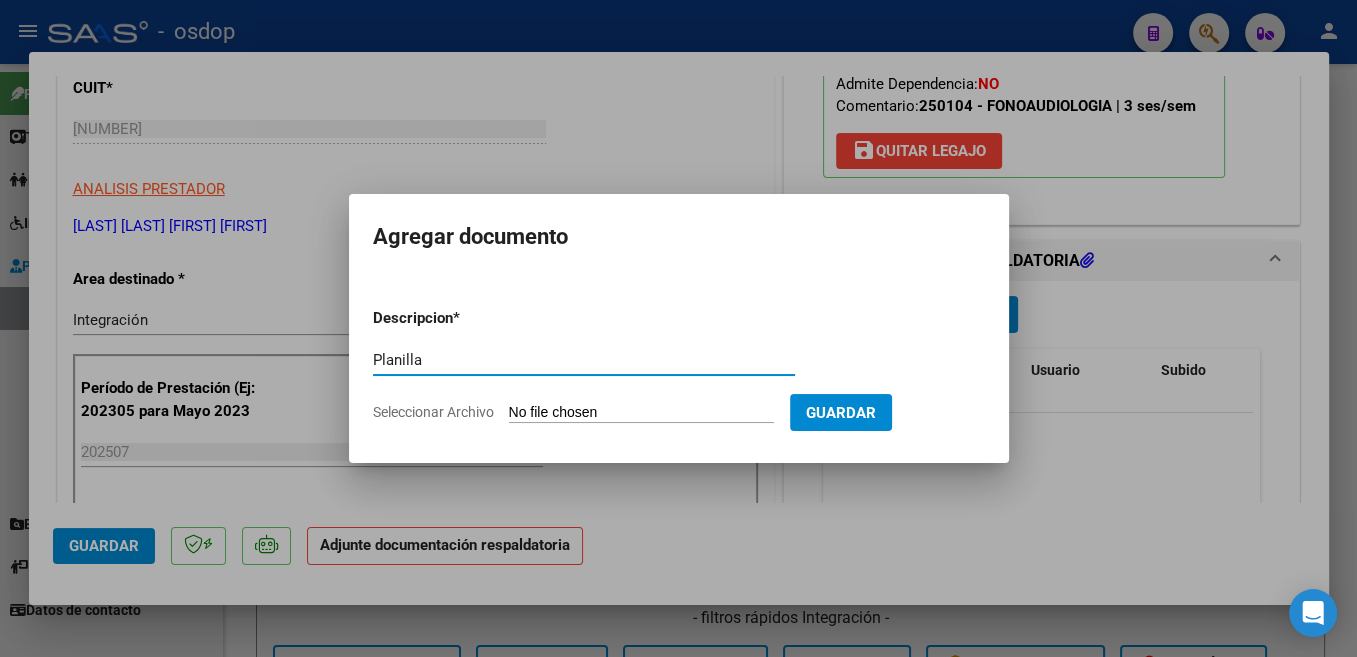 type on "Planilla" 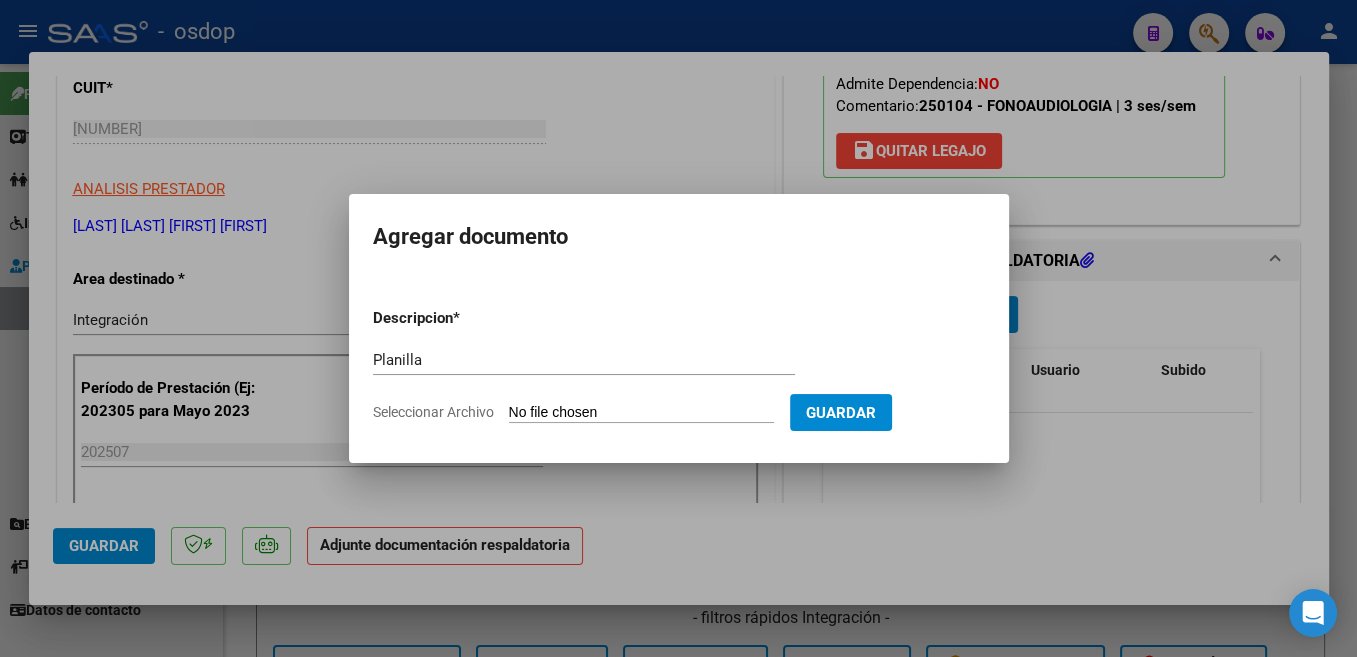 type on "C:\fakepath\[COMPANY] [FIRST] [NUMBER].pdf" 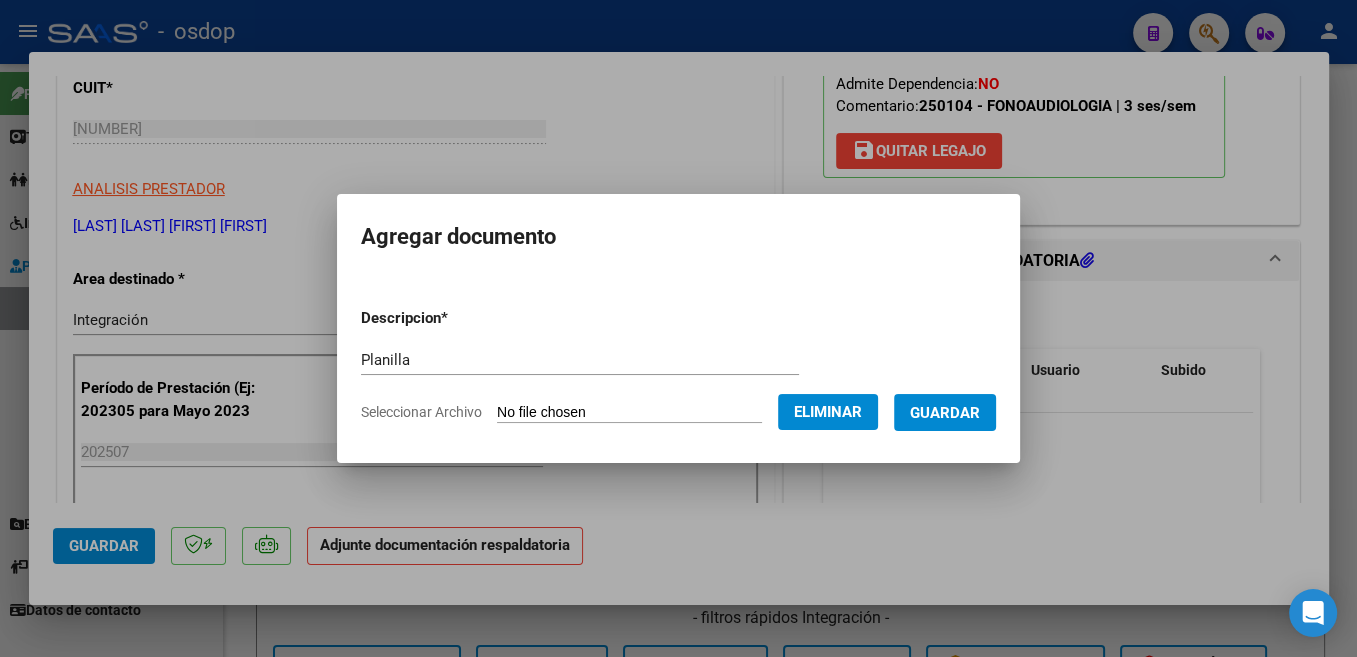 click on "Guardar" at bounding box center (945, 413) 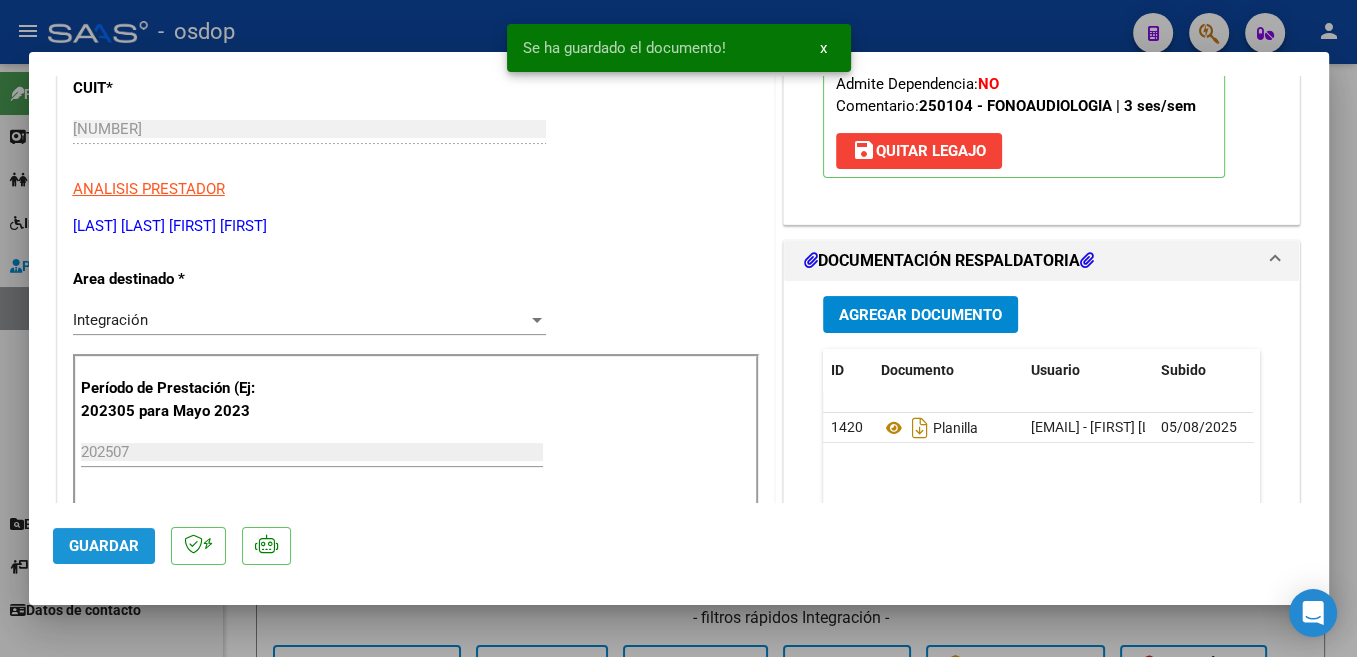 click on "Guardar" 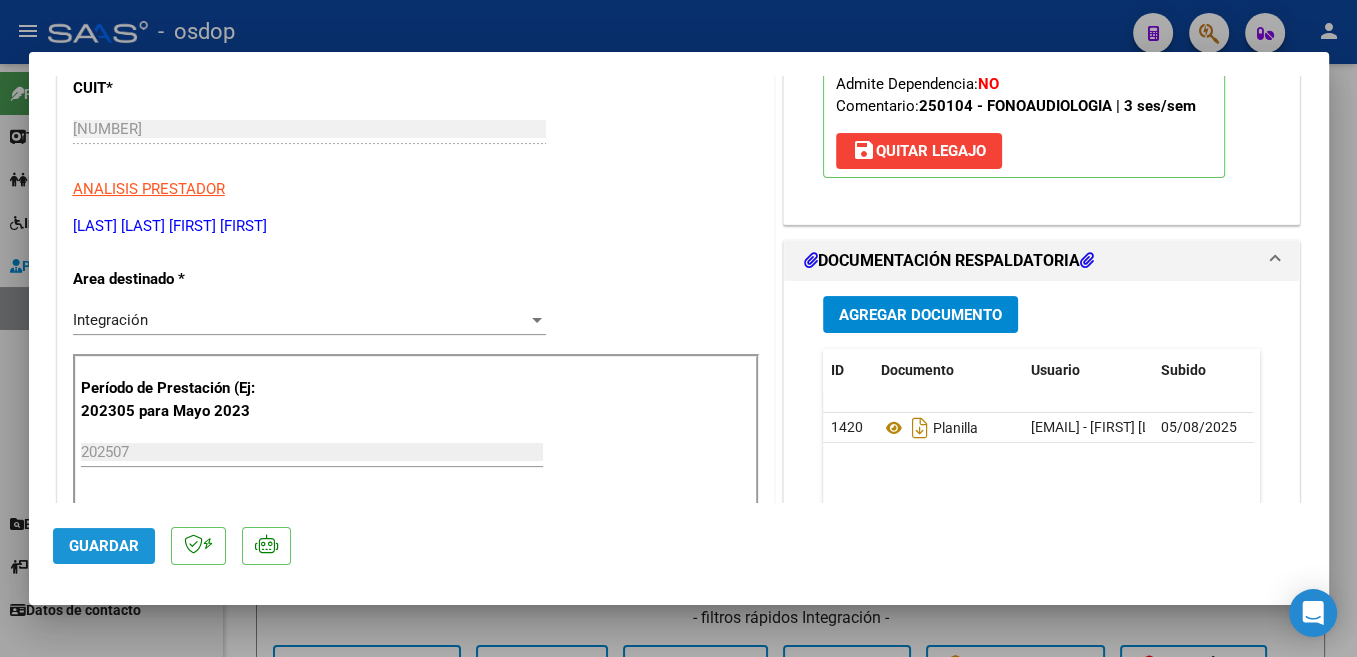 click on "Guardar" 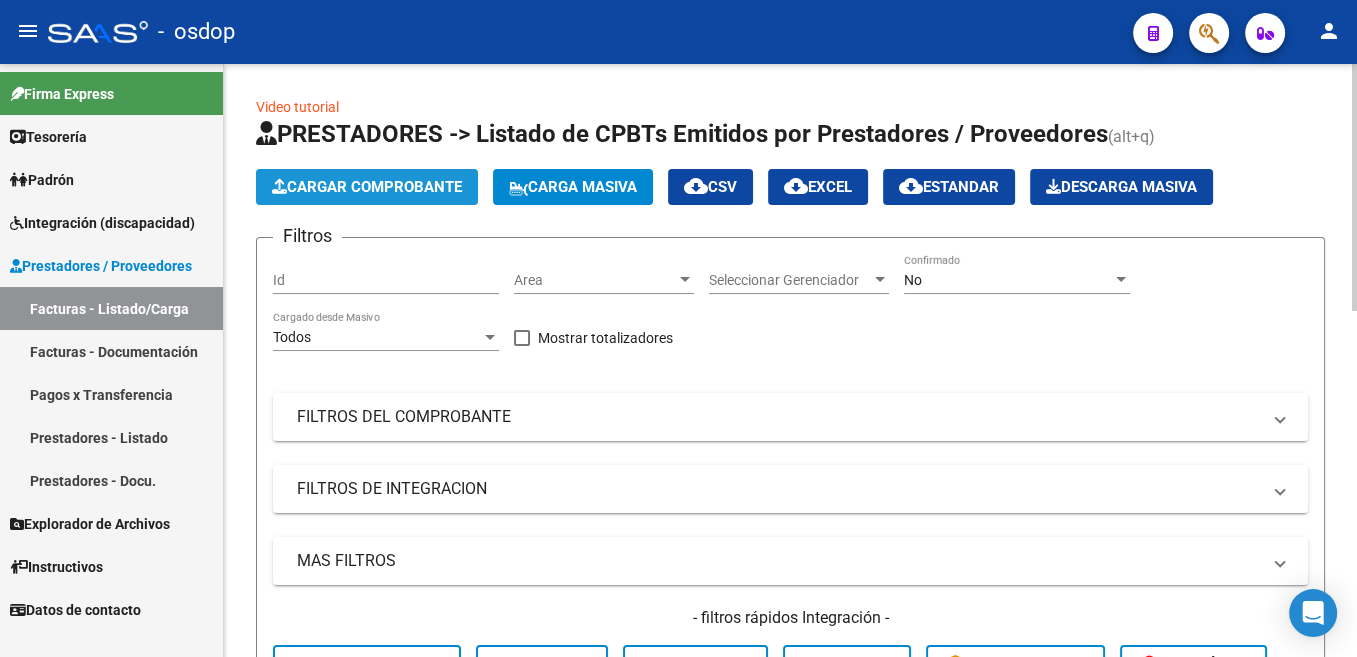 click on "Cargar Comprobante" 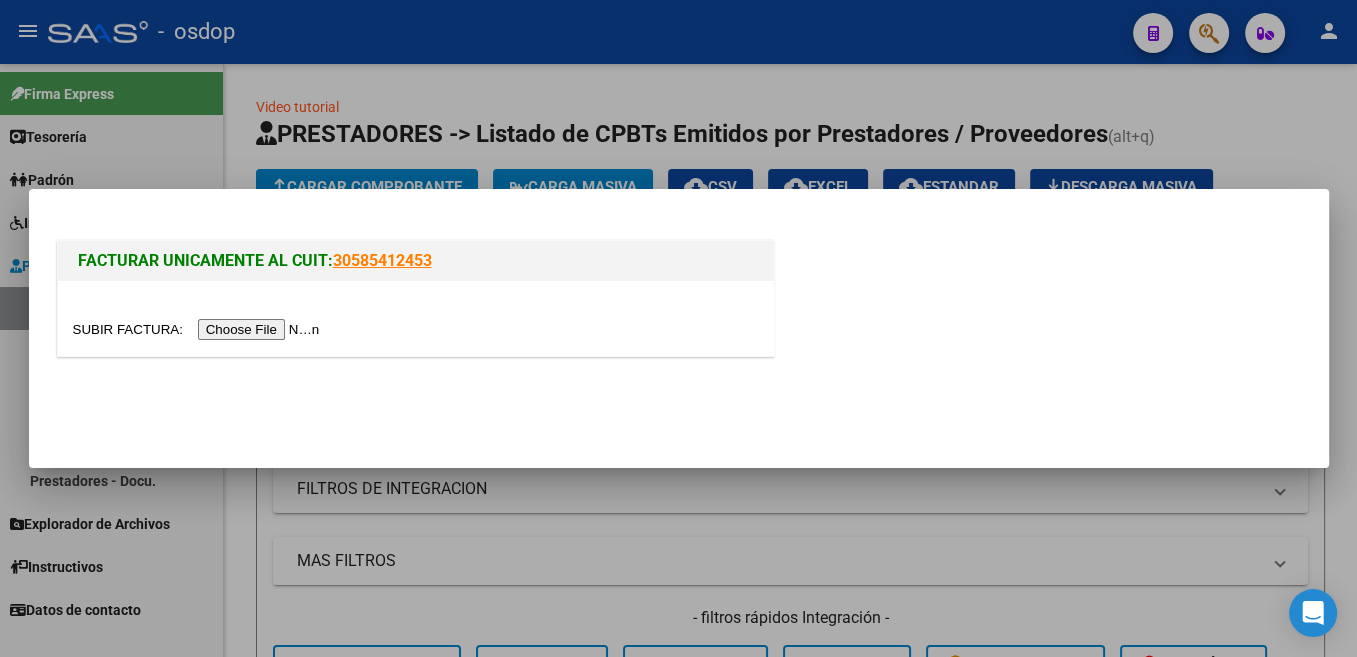 click at bounding box center (199, 329) 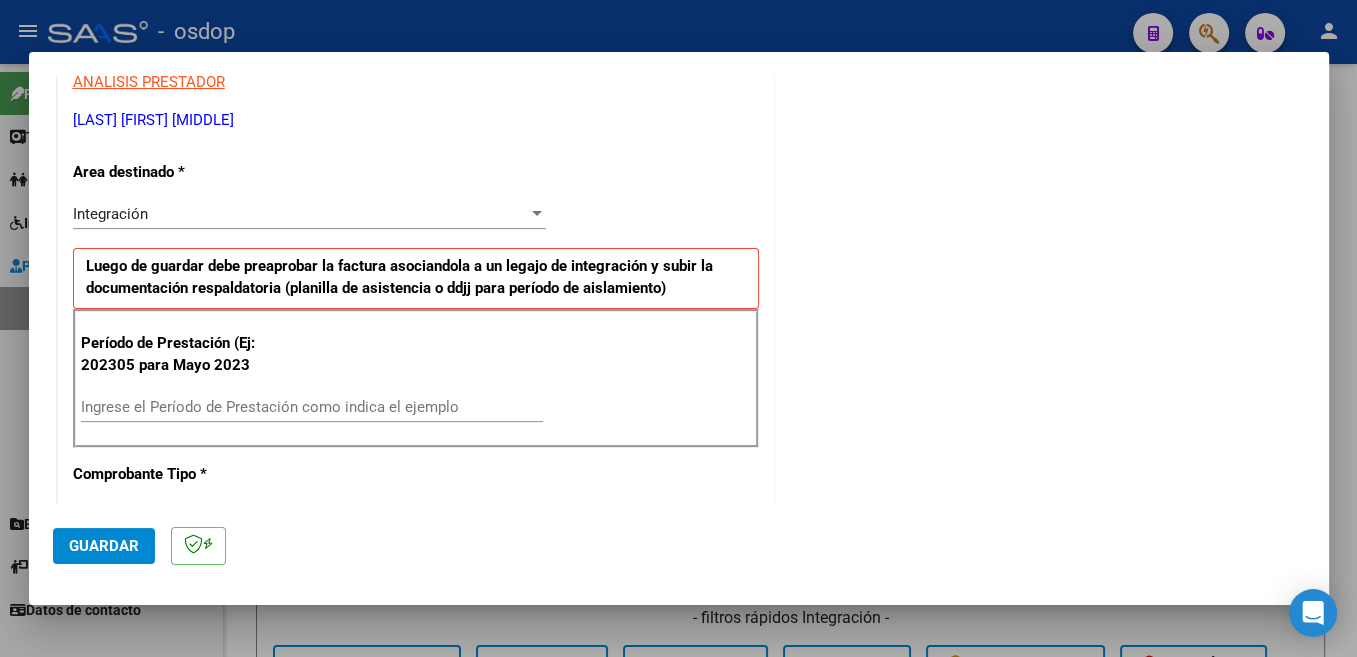 scroll, scrollTop: 424, scrollLeft: 0, axis: vertical 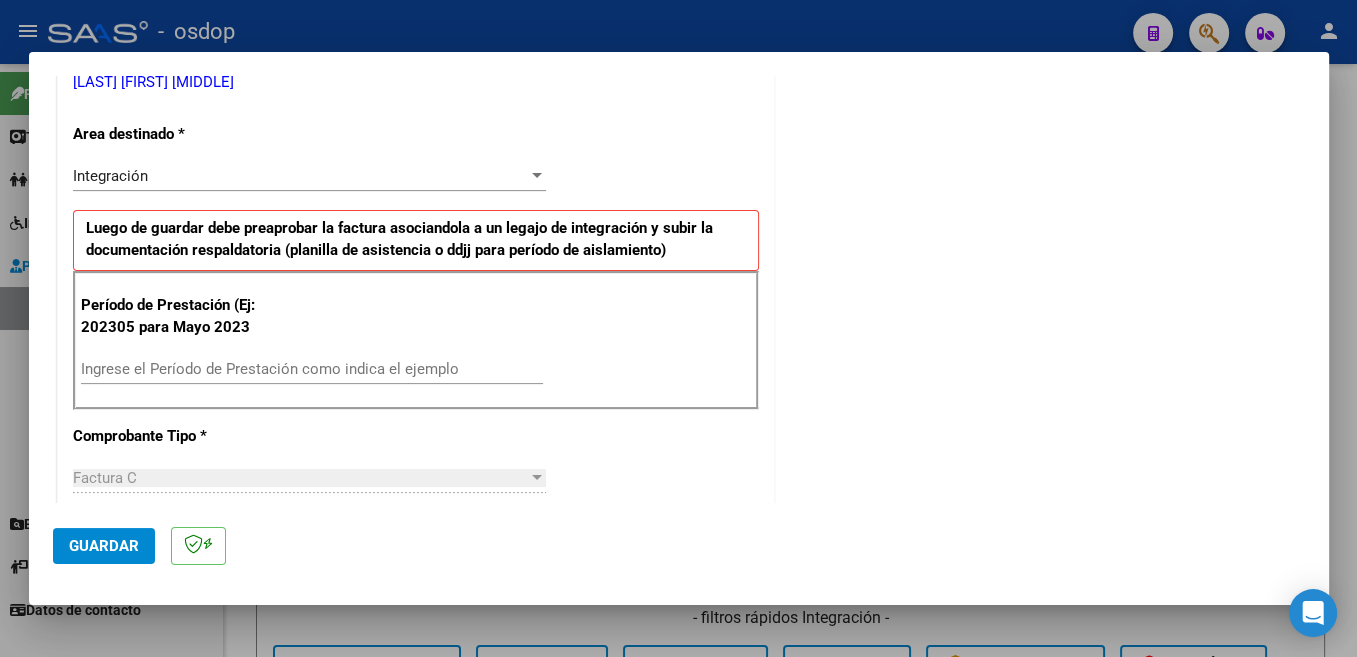 click on "Ingrese el Período de Prestación como indica el ejemplo" at bounding box center (312, 369) 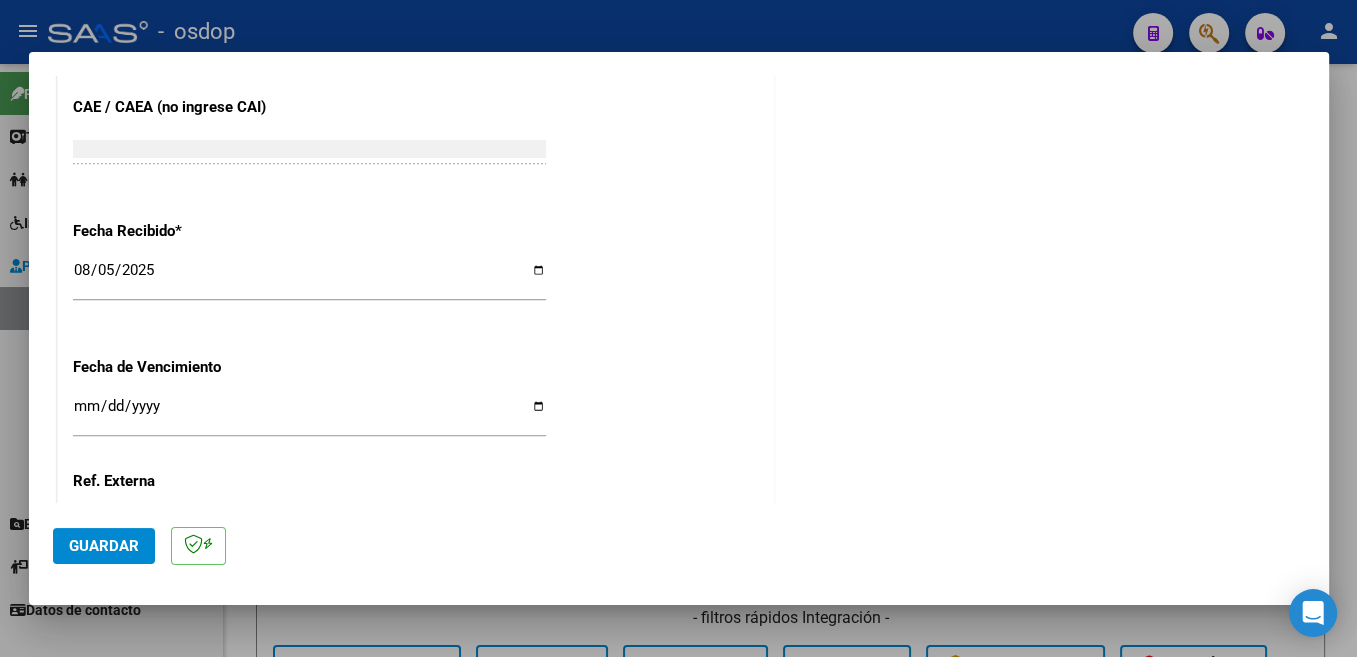 scroll, scrollTop: 1408, scrollLeft: 0, axis: vertical 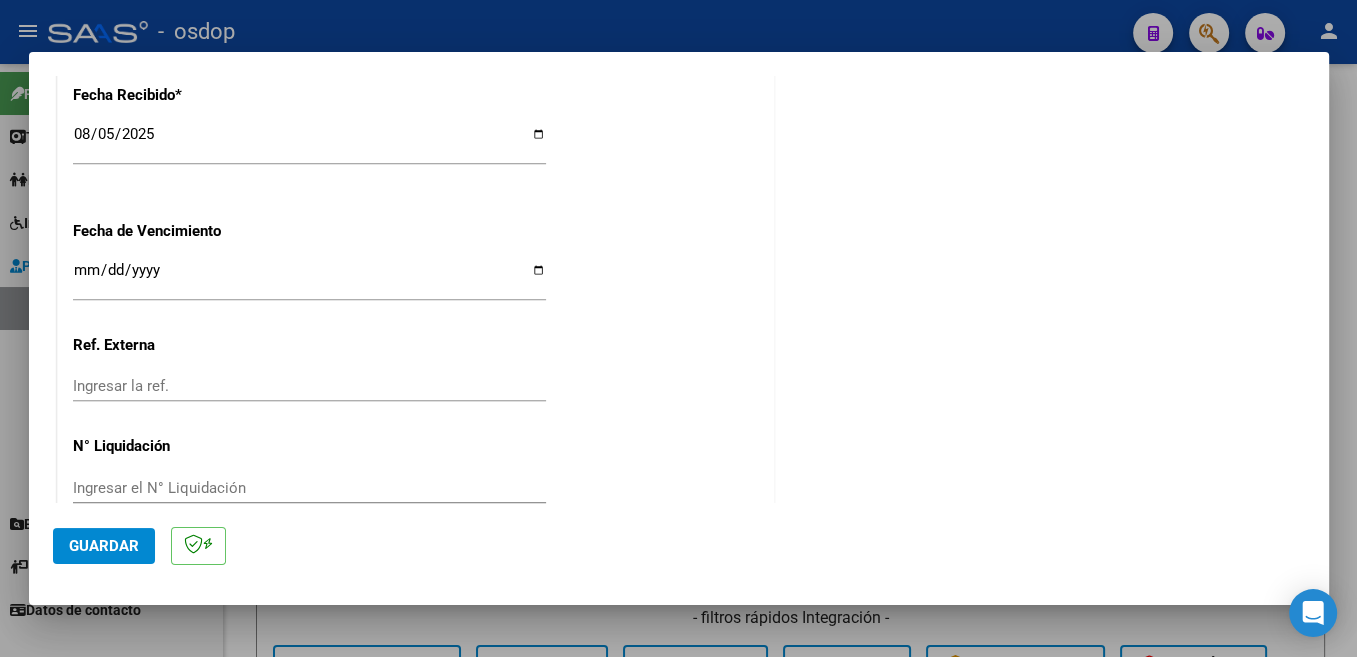 type on "202507" 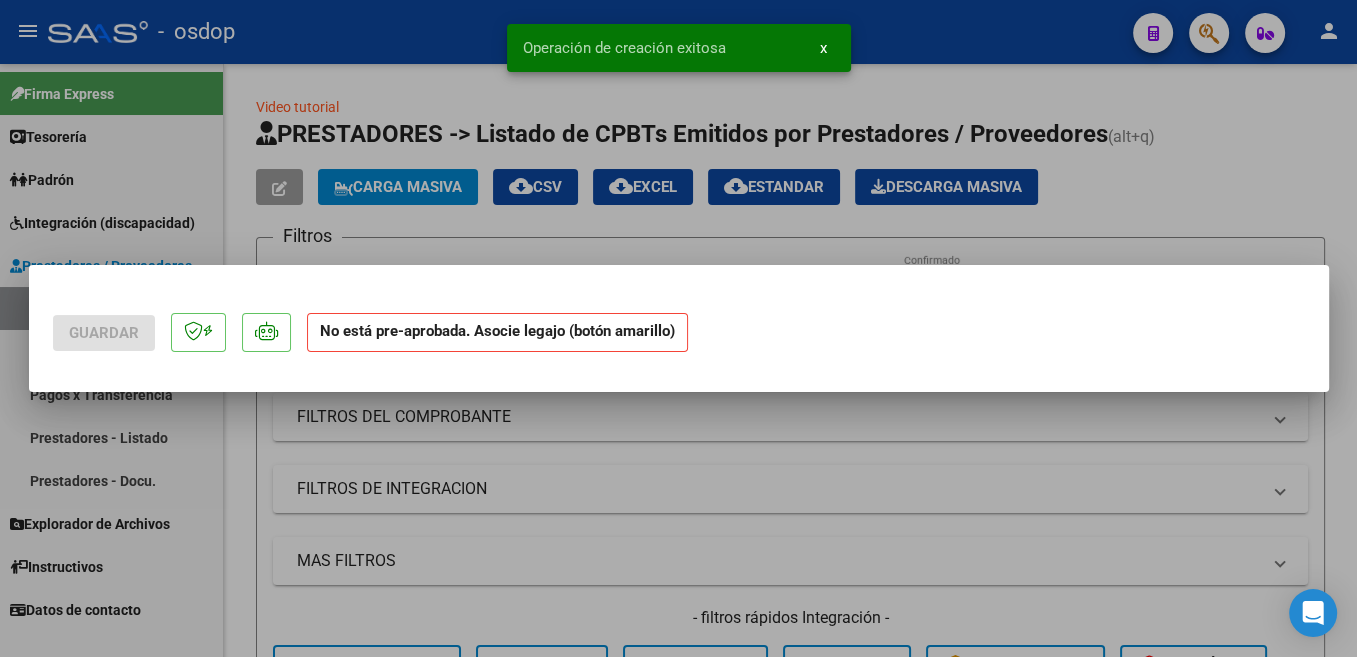scroll, scrollTop: 0, scrollLeft: 0, axis: both 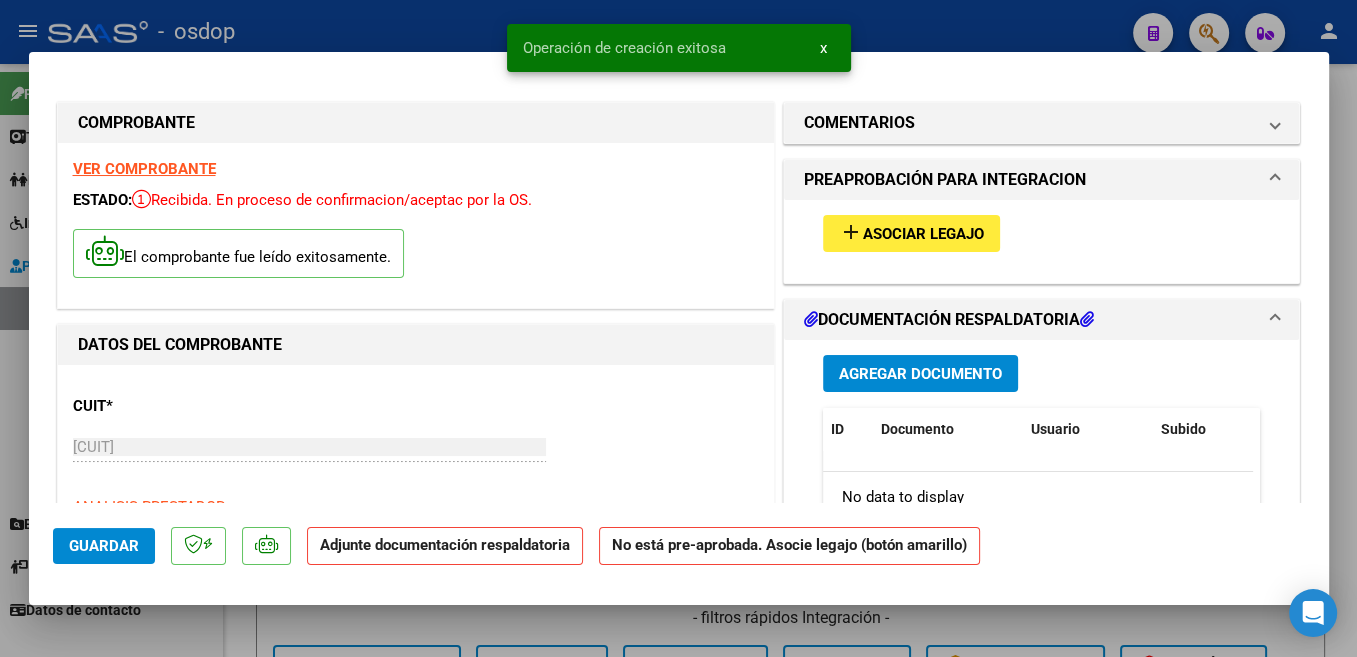 click on "Asociar Legajo" at bounding box center (923, 234) 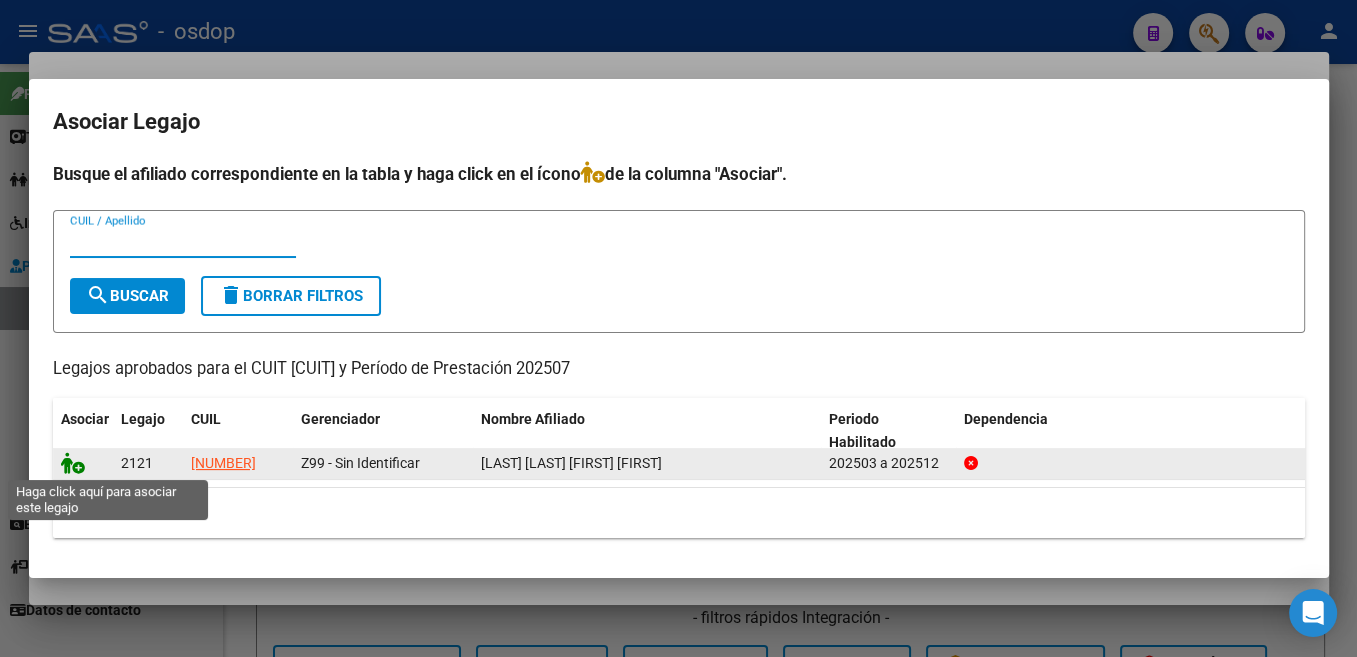 click 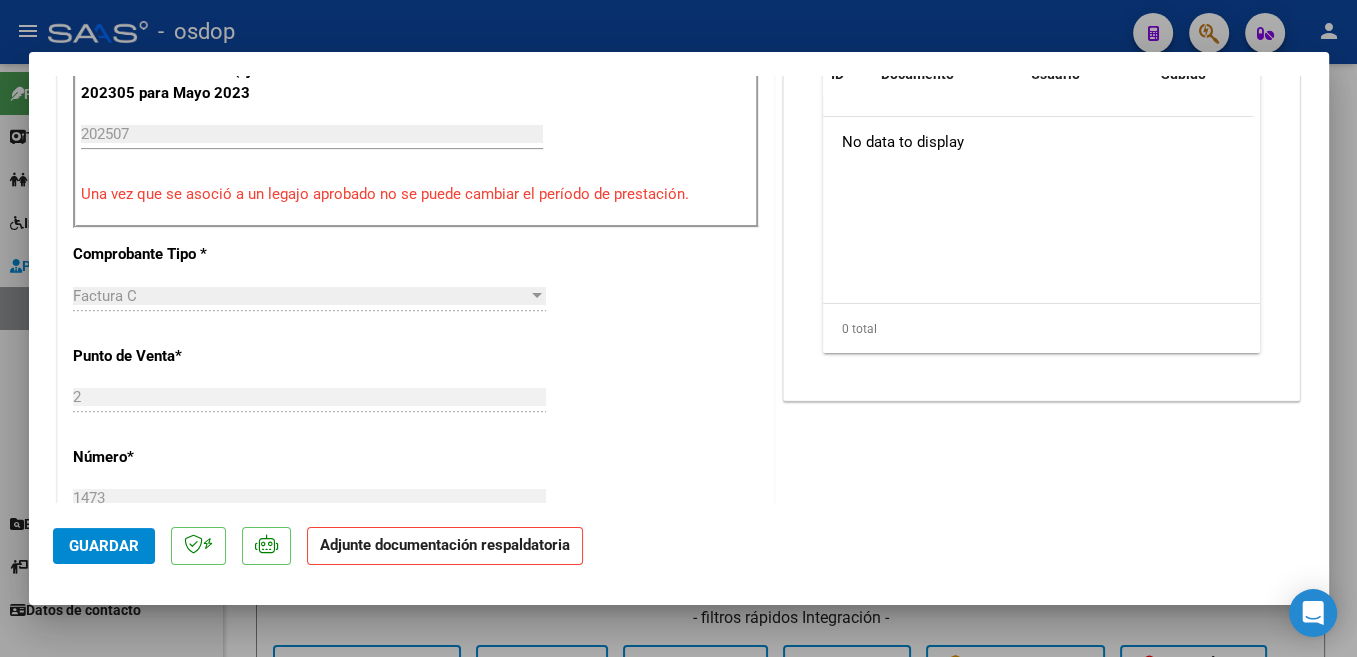 scroll, scrollTop: 530, scrollLeft: 0, axis: vertical 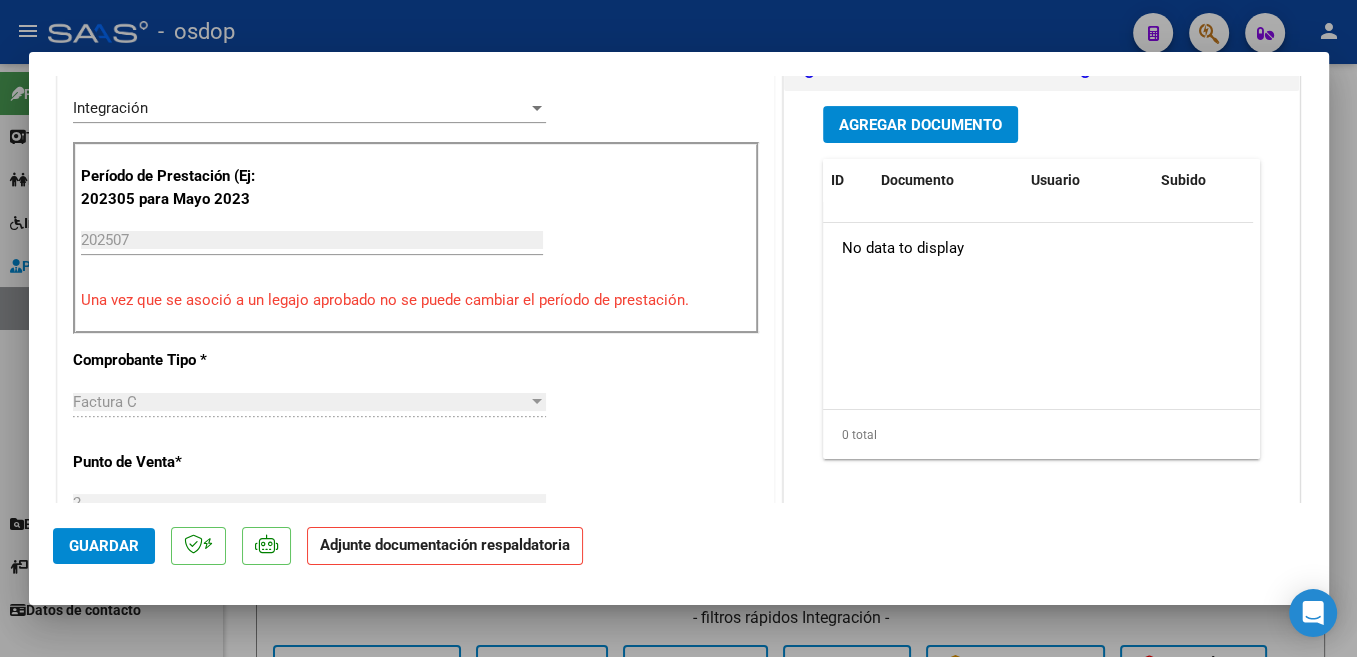 click on "Agregar Documento" at bounding box center (920, 125) 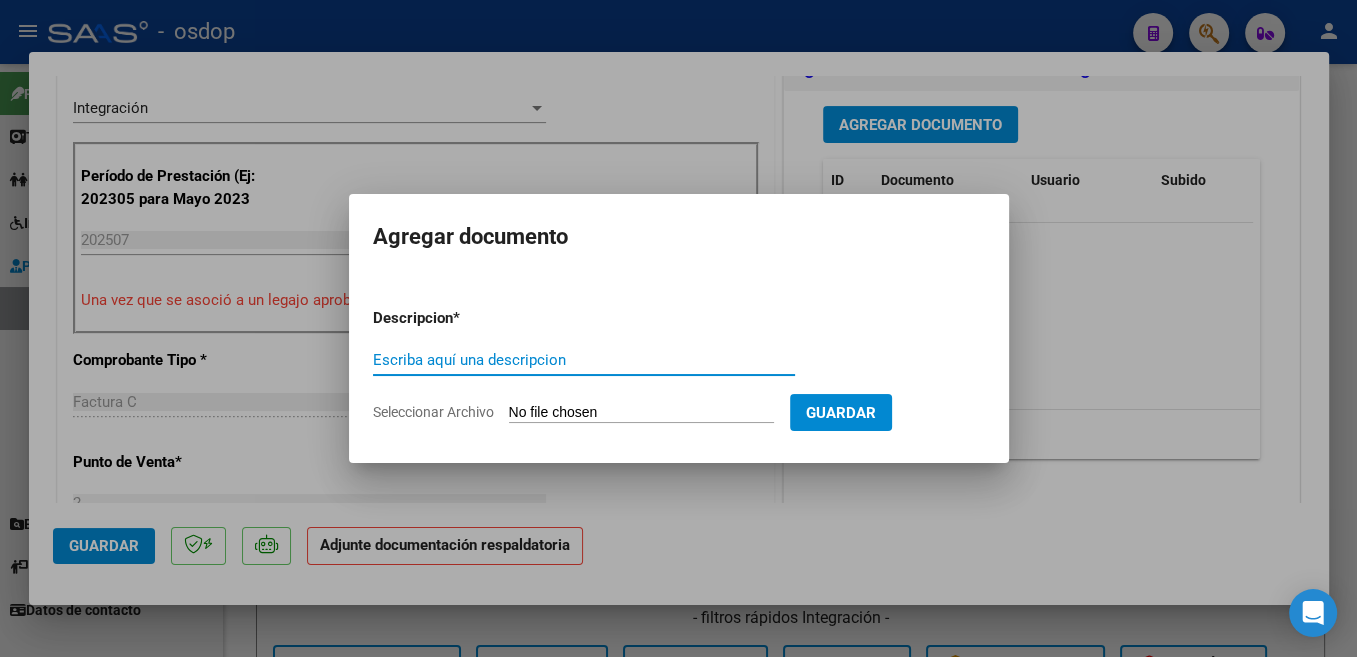 click on "Escriba aquí una descripcion" at bounding box center [584, 360] 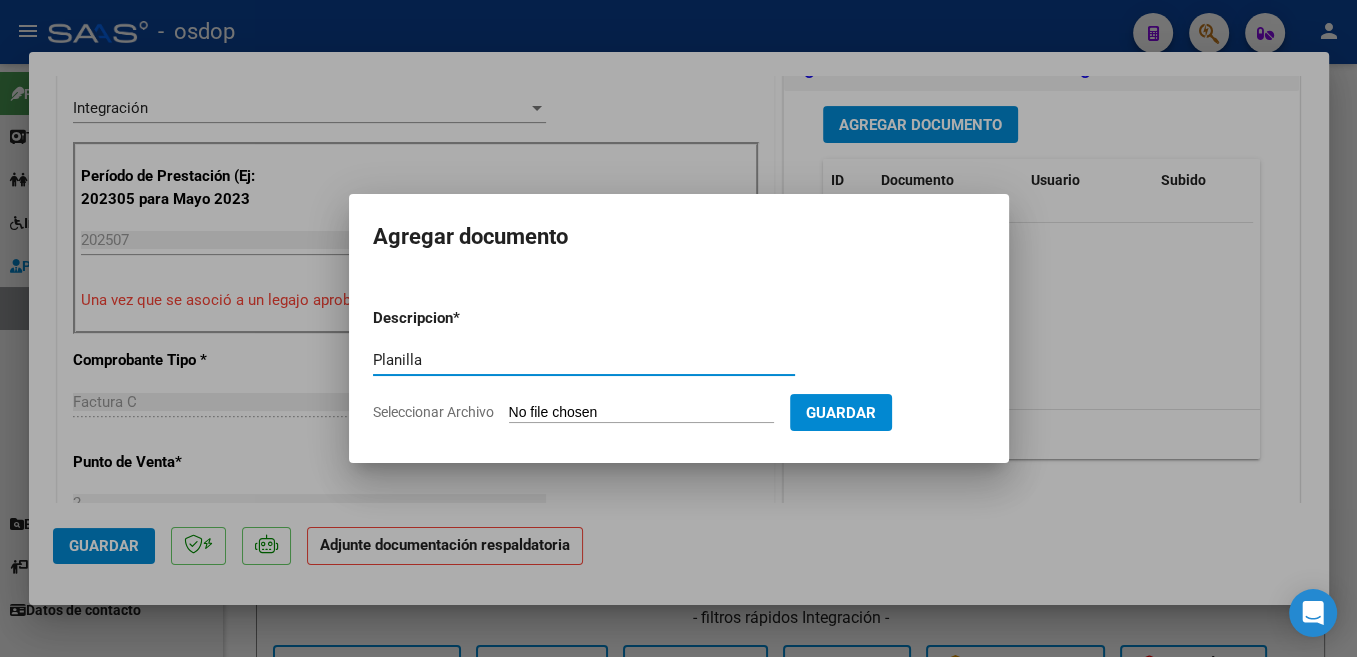 type on "Planilla" 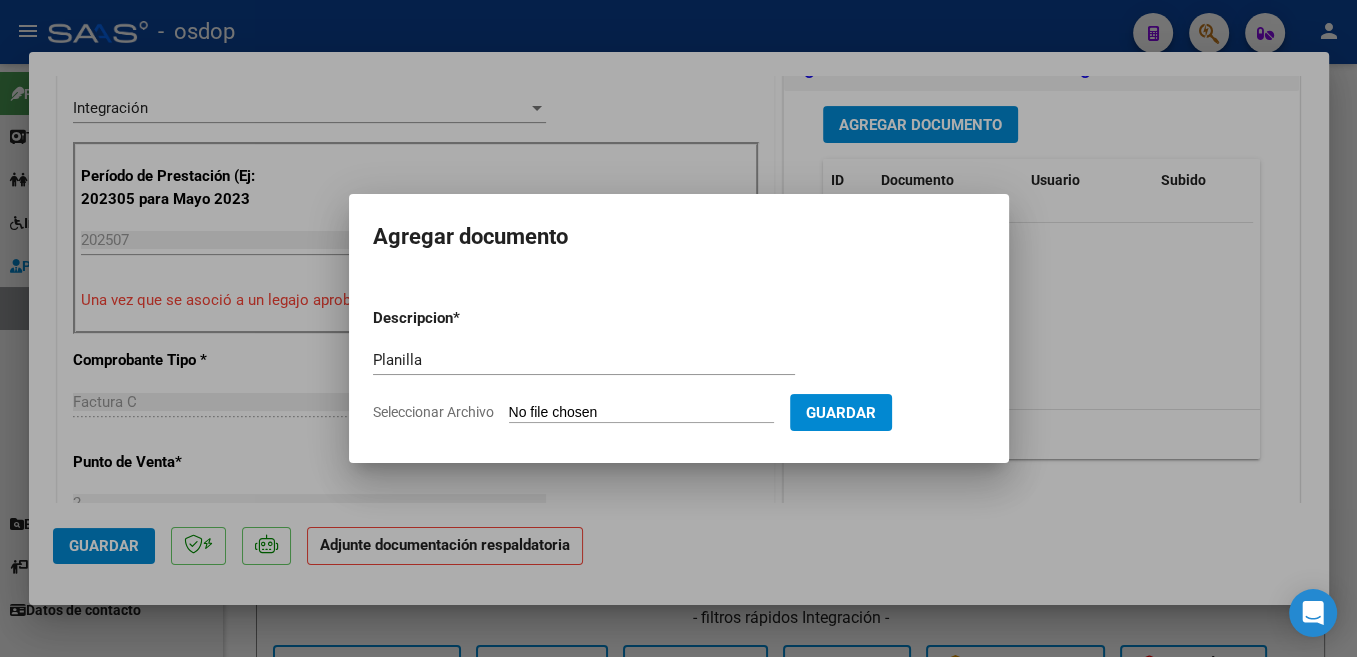 type on "C:\fakepath\[LAST] [NUMBER].pdf" 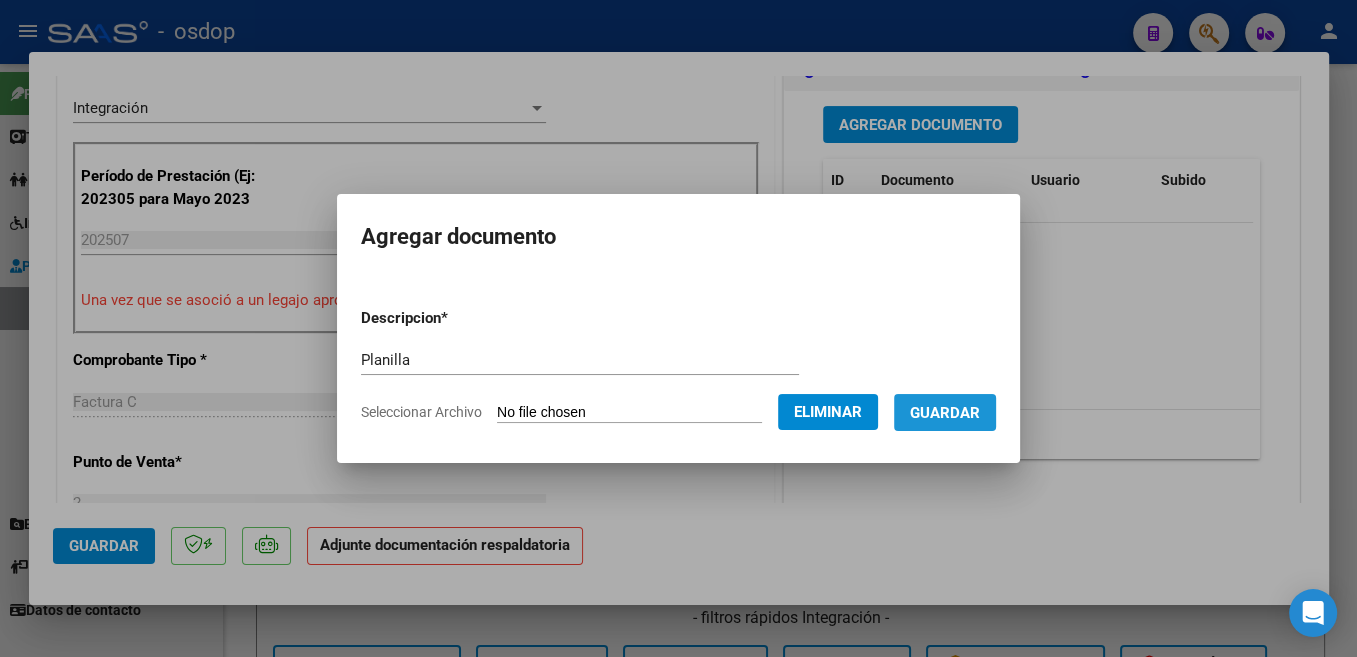 click on "Guardar" at bounding box center (945, 412) 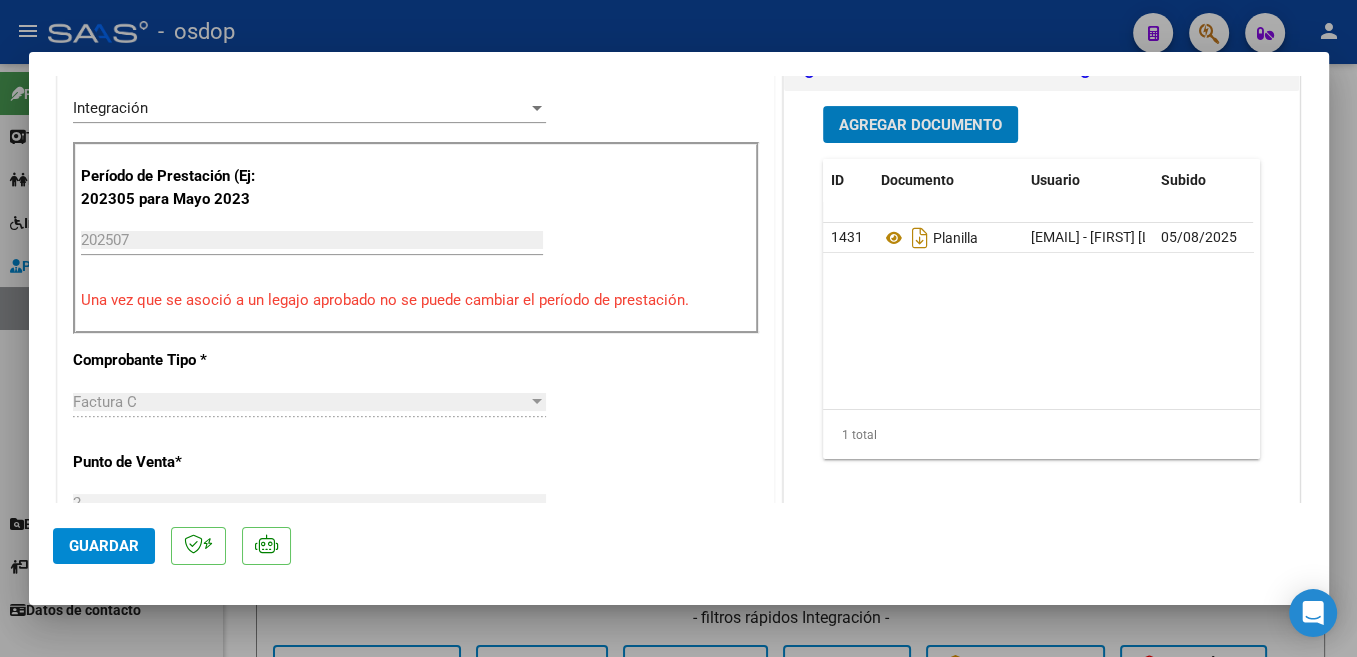 click on "Guardar" 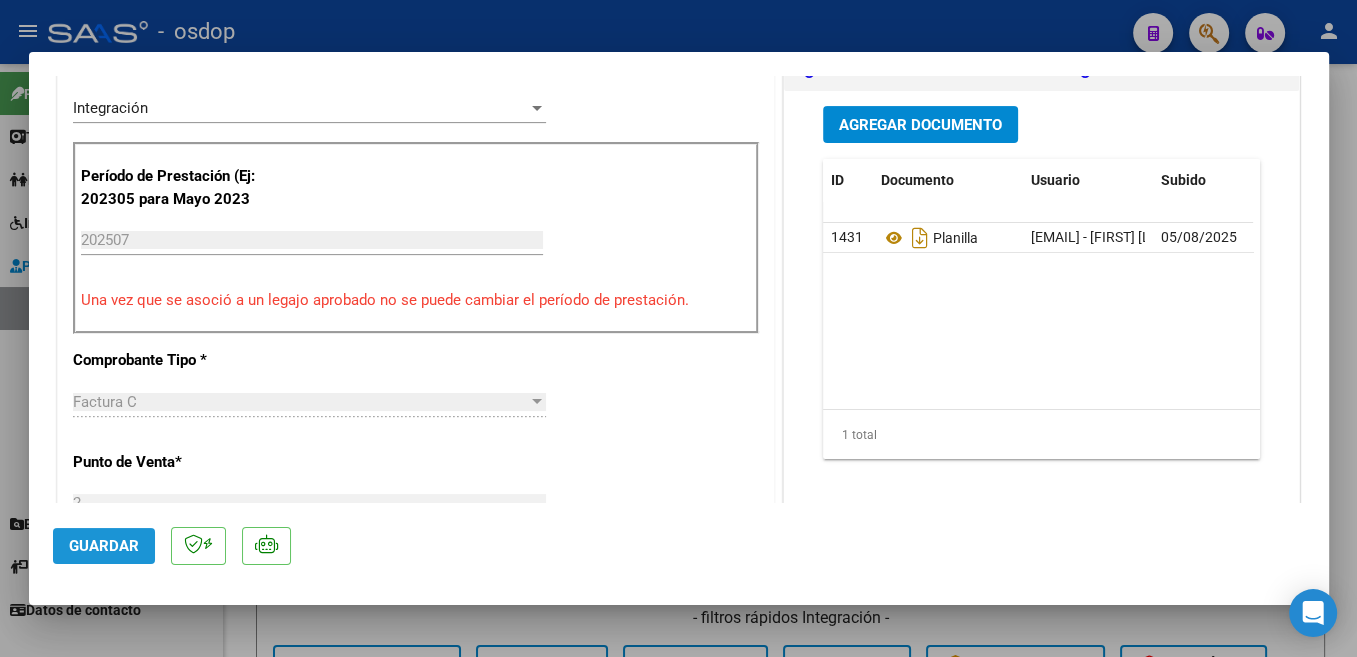 click on "Guardar" 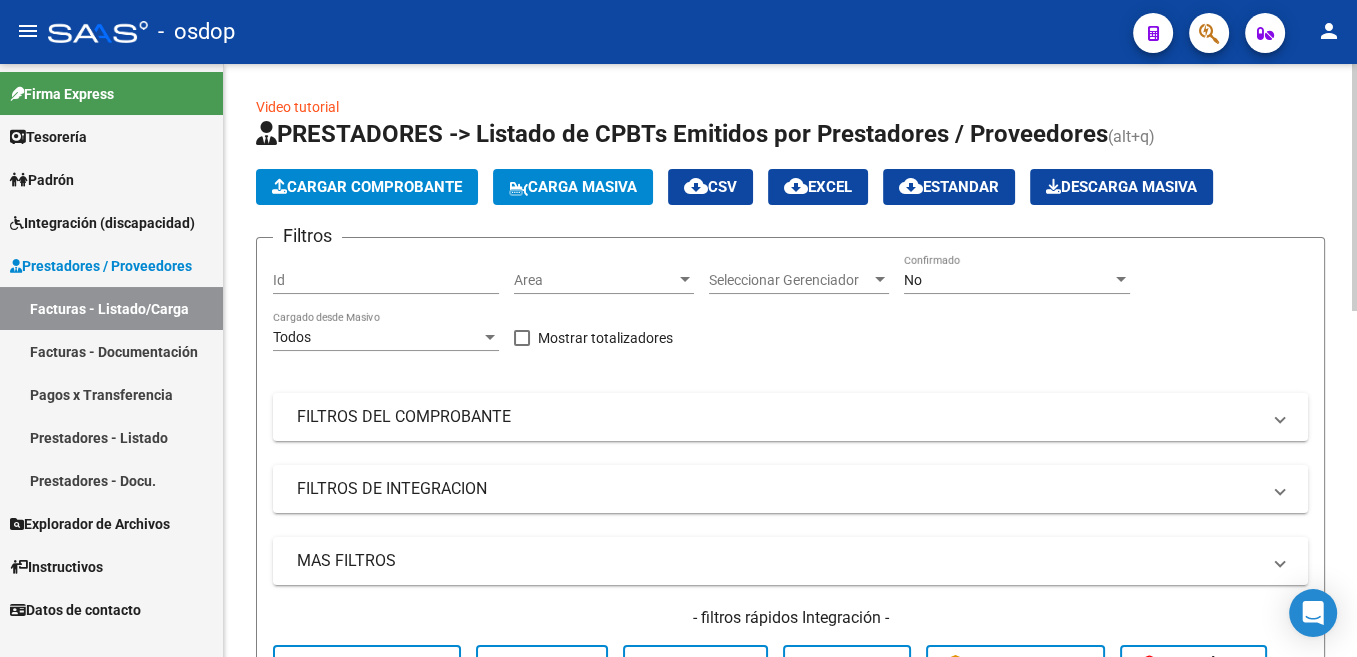 click on "Cargar Comprobante" 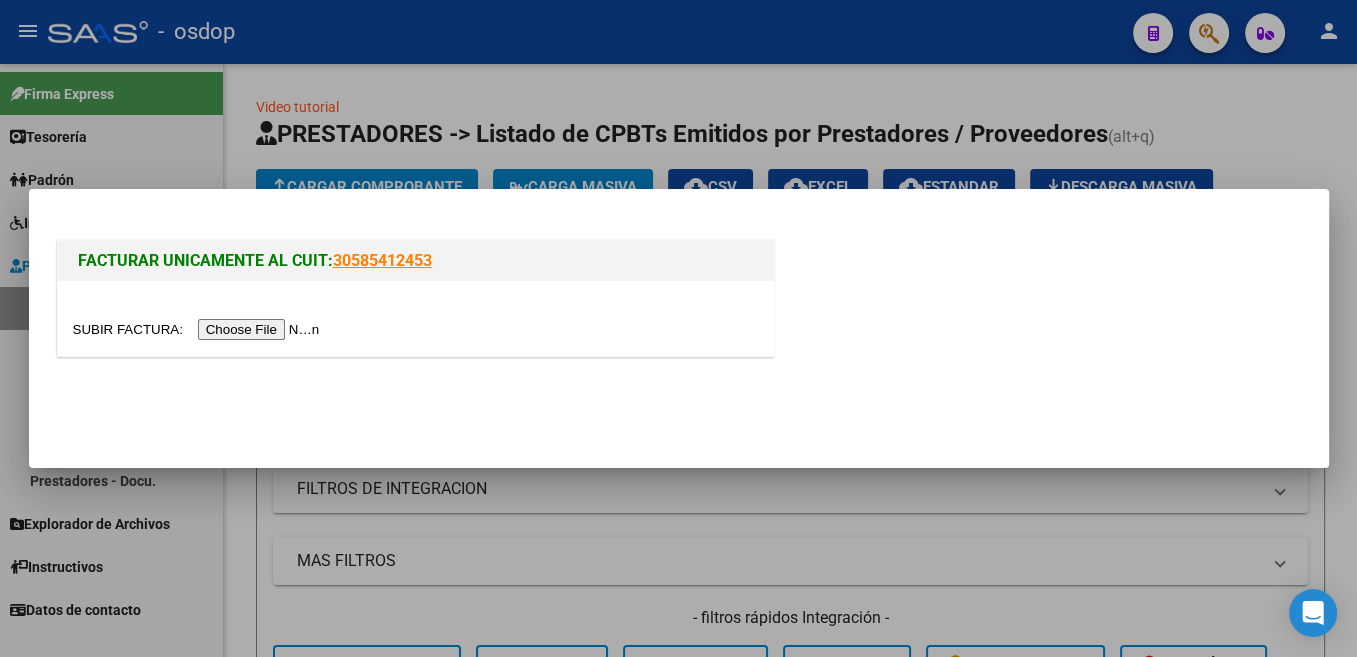 click at bounding box center [199, 329] 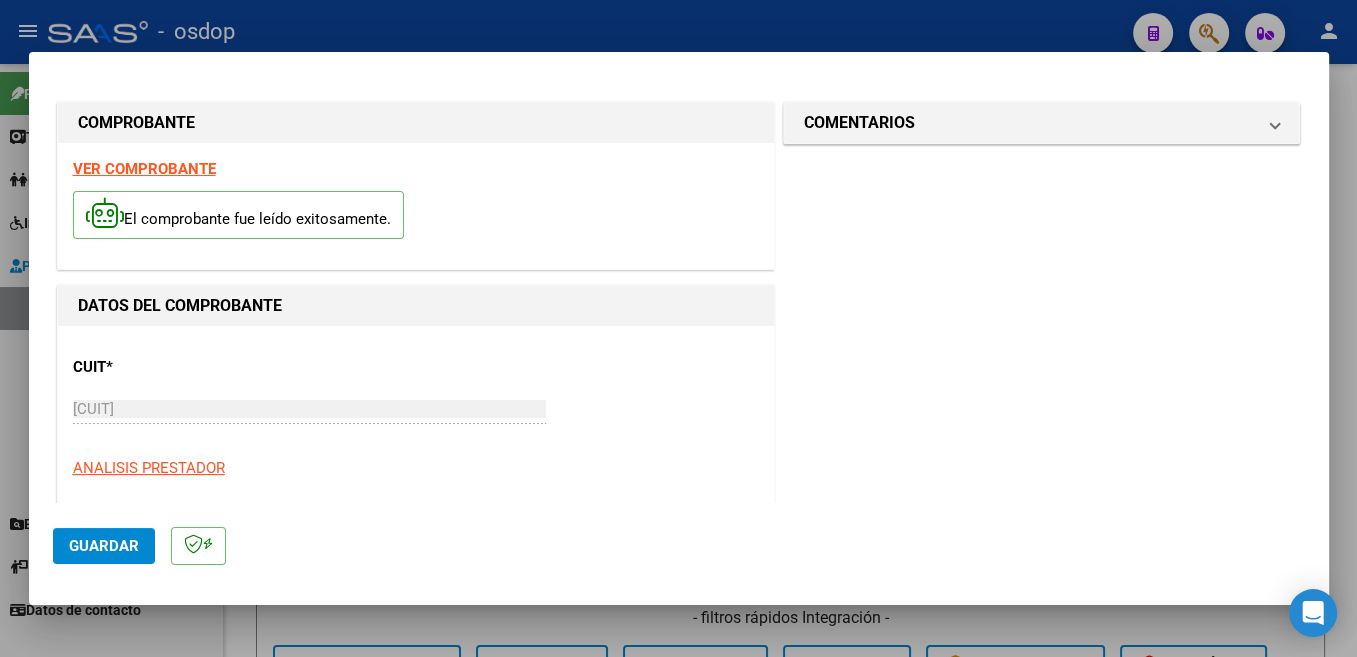 scroll, scrollTop: 461, scrollLeft: 0, axis: vertical 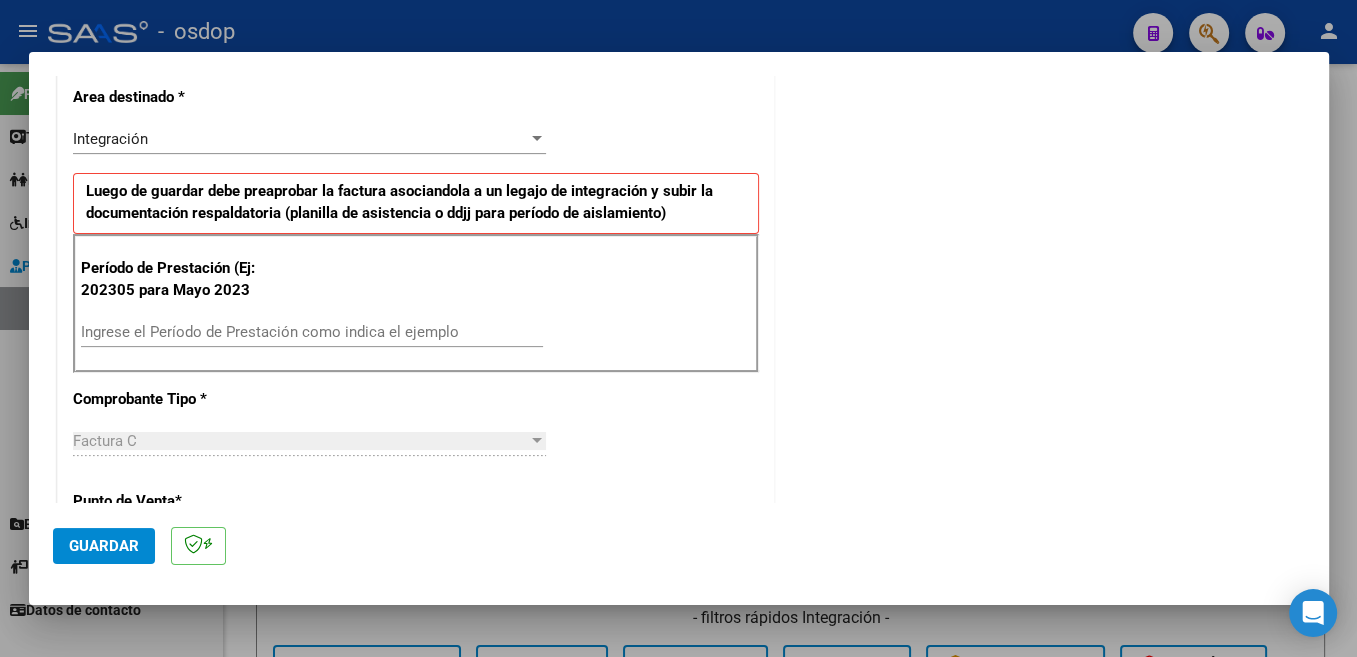click on "Ingrese el Período de Prestación como indica el ejemplo" at bounding box center (312, 332) 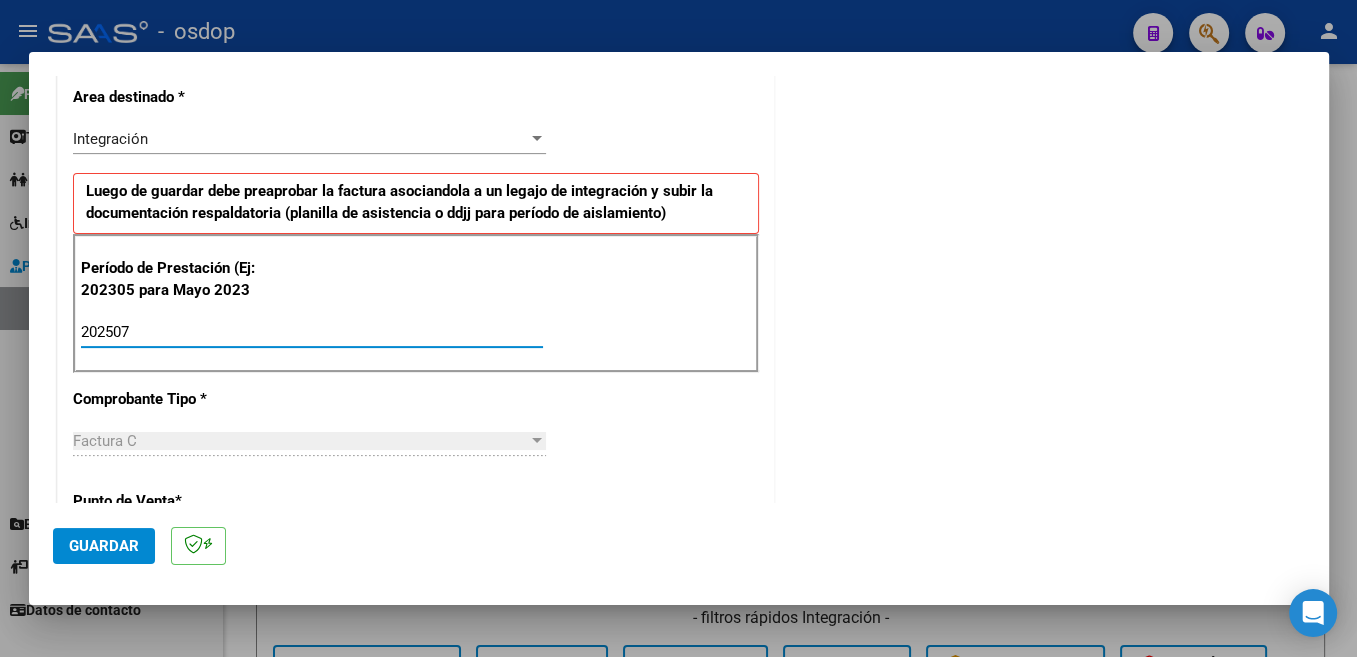 type on "202507" 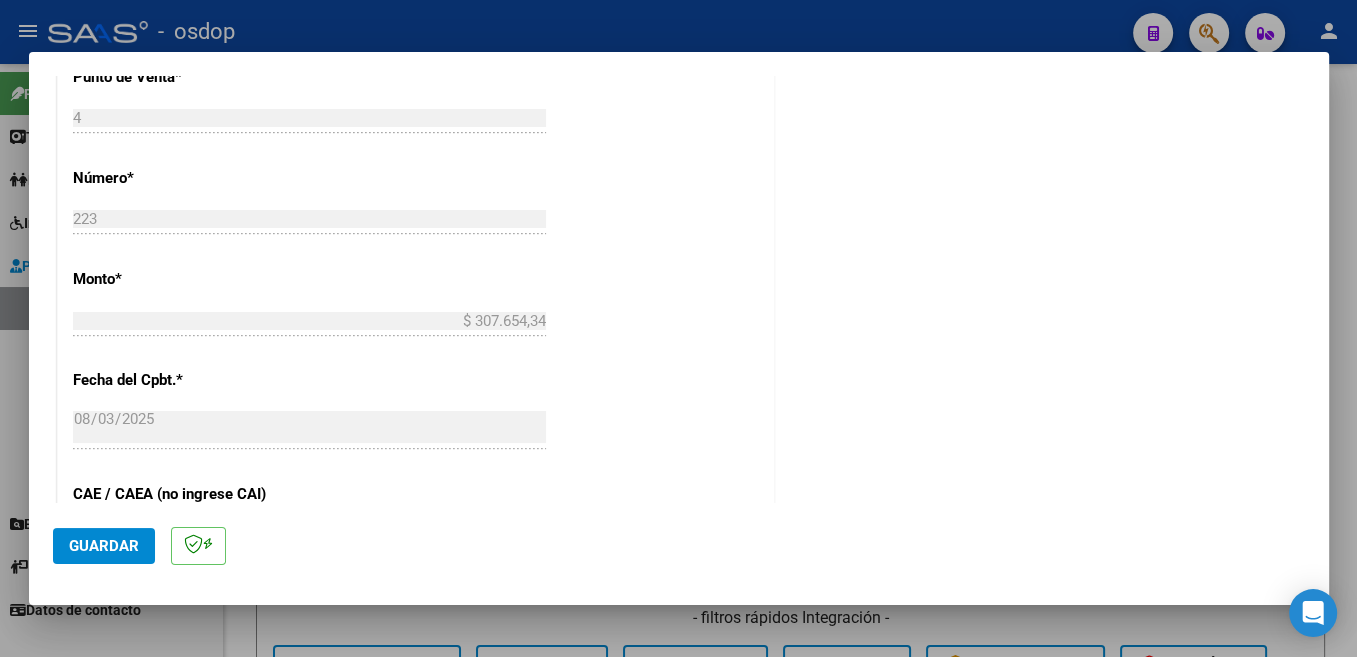 scroll, scrollTop: 1408, scrollLeft: 0, axis: vertical 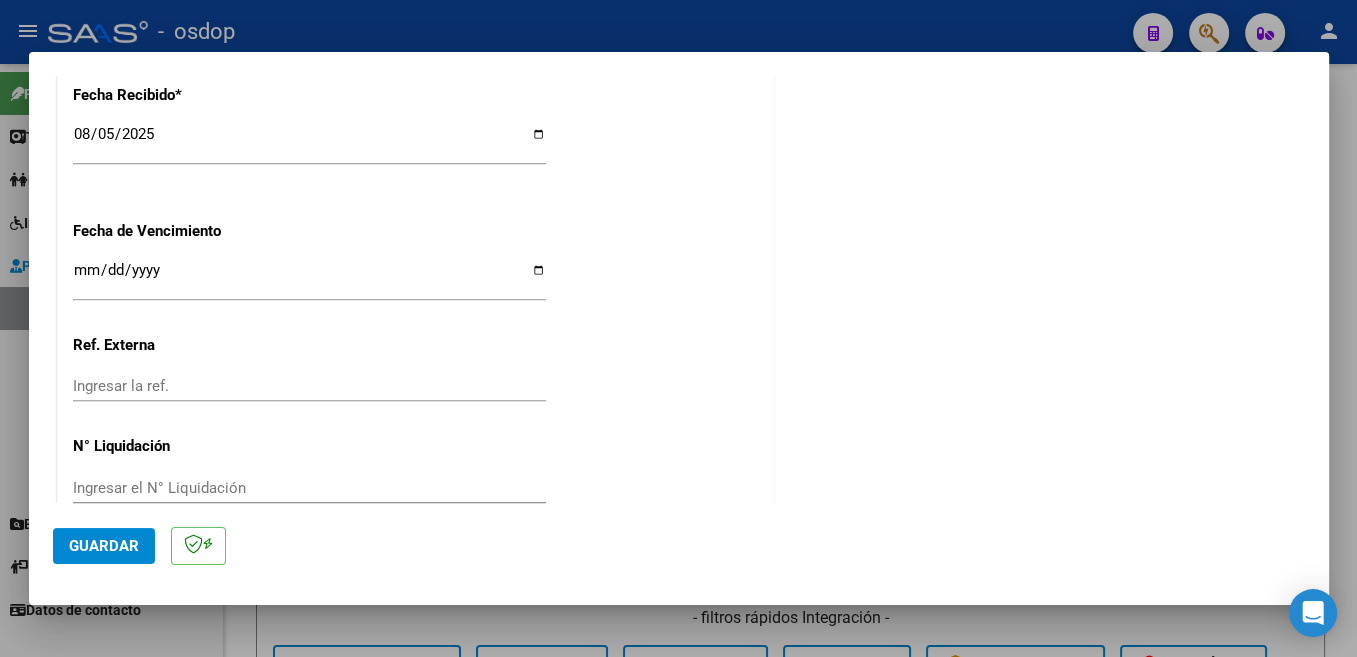 click on "Guardar" 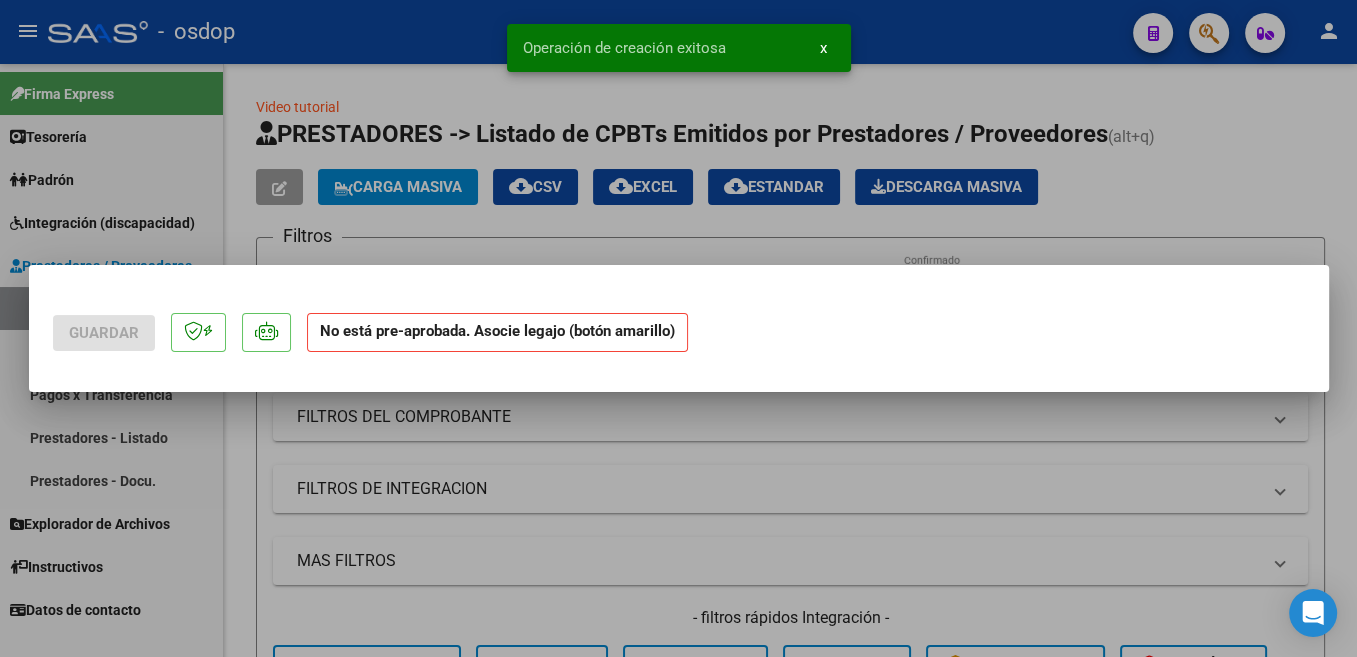scroll, scrollTop: 0, scrollLeft: 0, axis: both 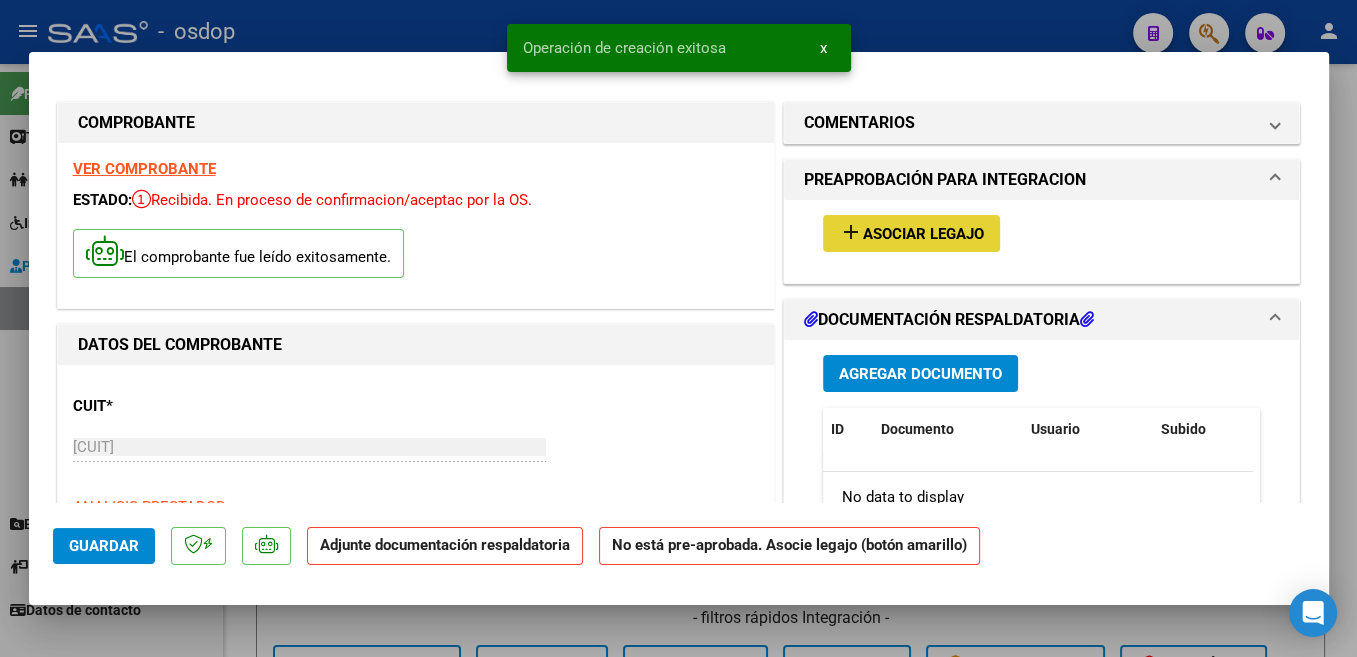 click on "add Asociar Legajo" at bounding box center [911, 233] 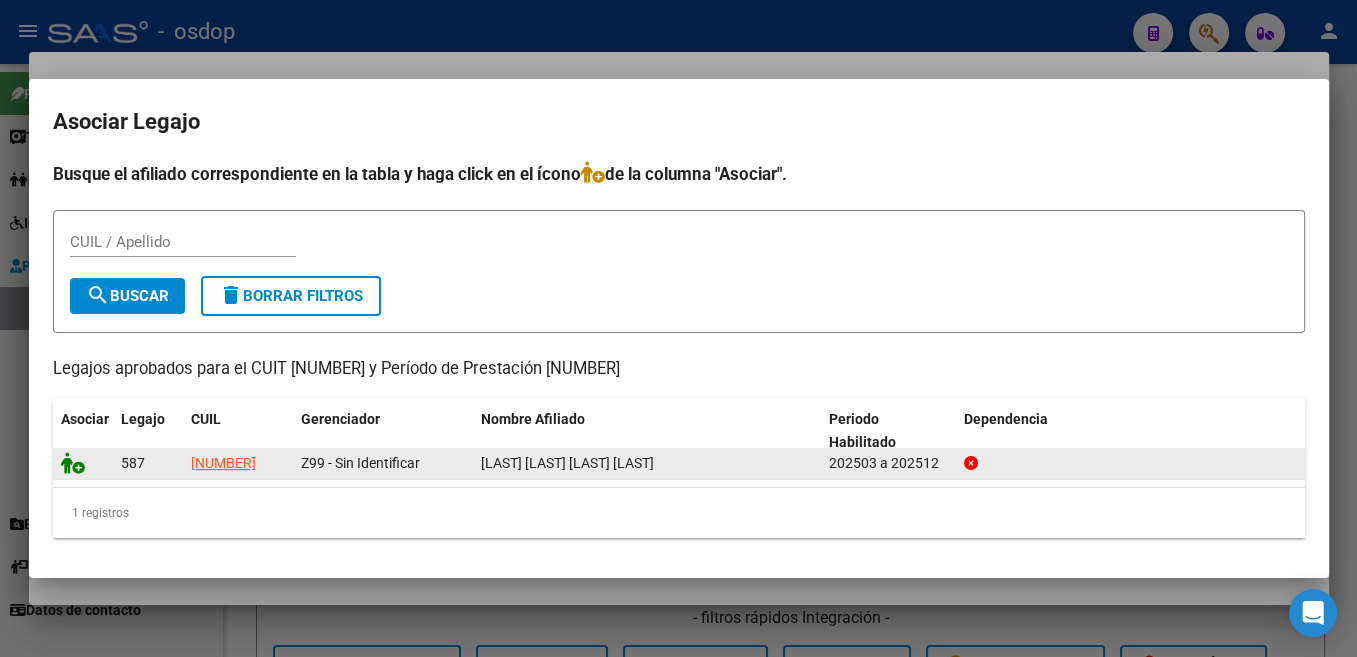 click 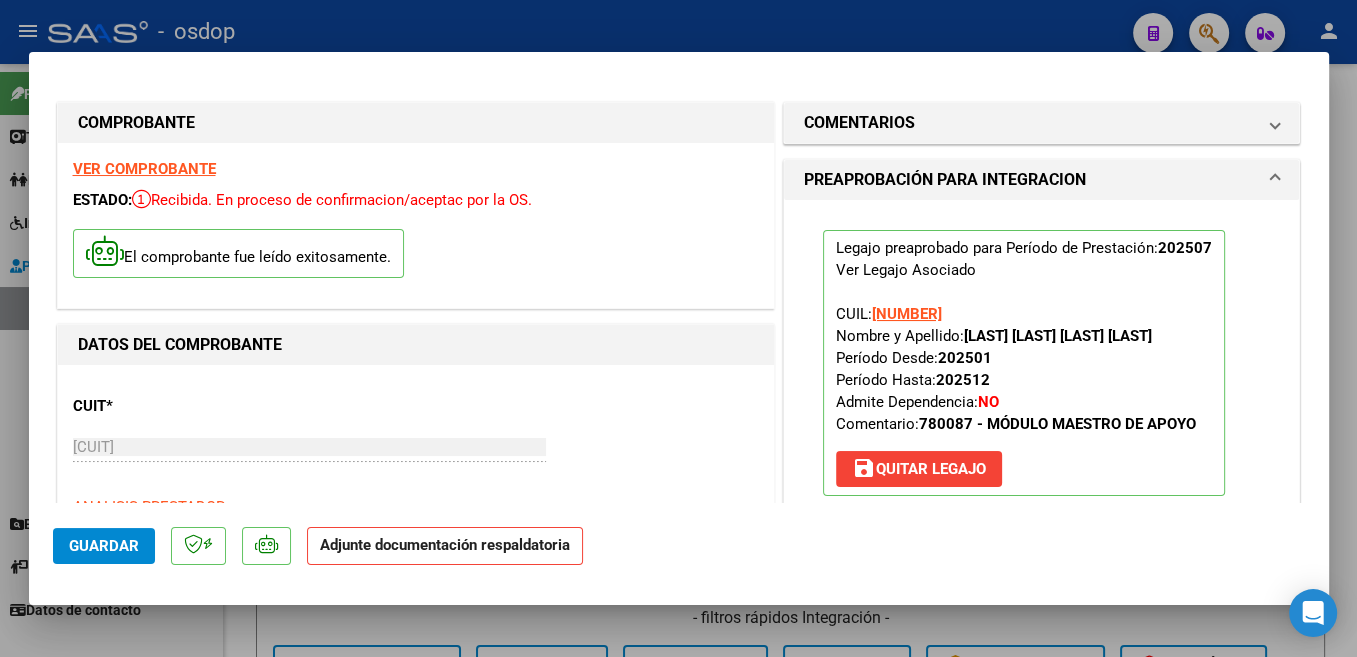 scroll, scrollTop: 424, scrollLeft: 0, axis: vertical 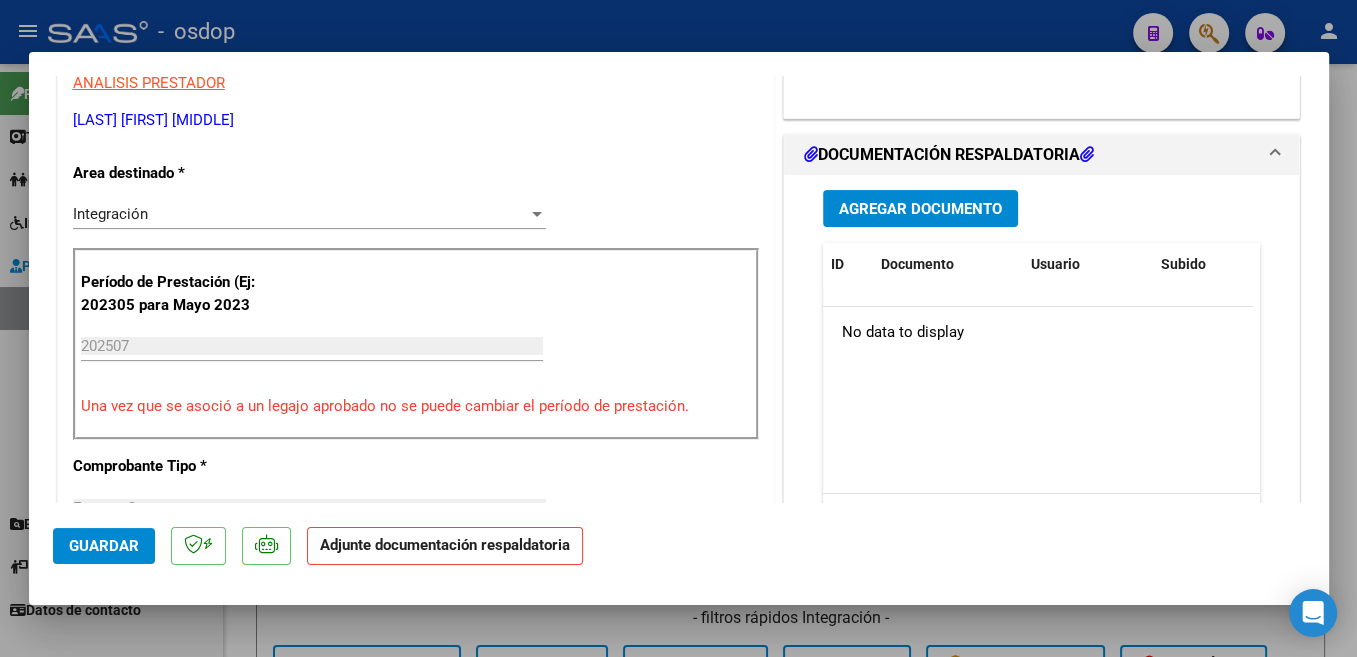 click on "Agregar Documento" at bounding box center (920, 208) 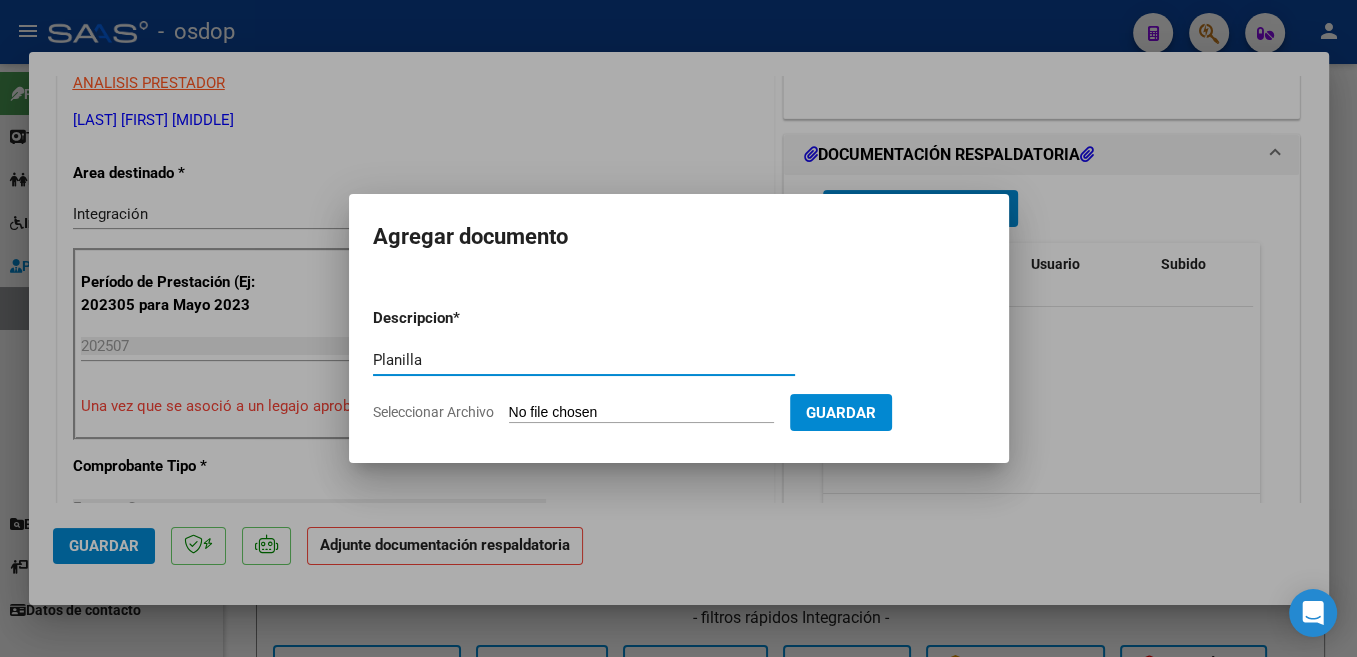 type on "Planilla" 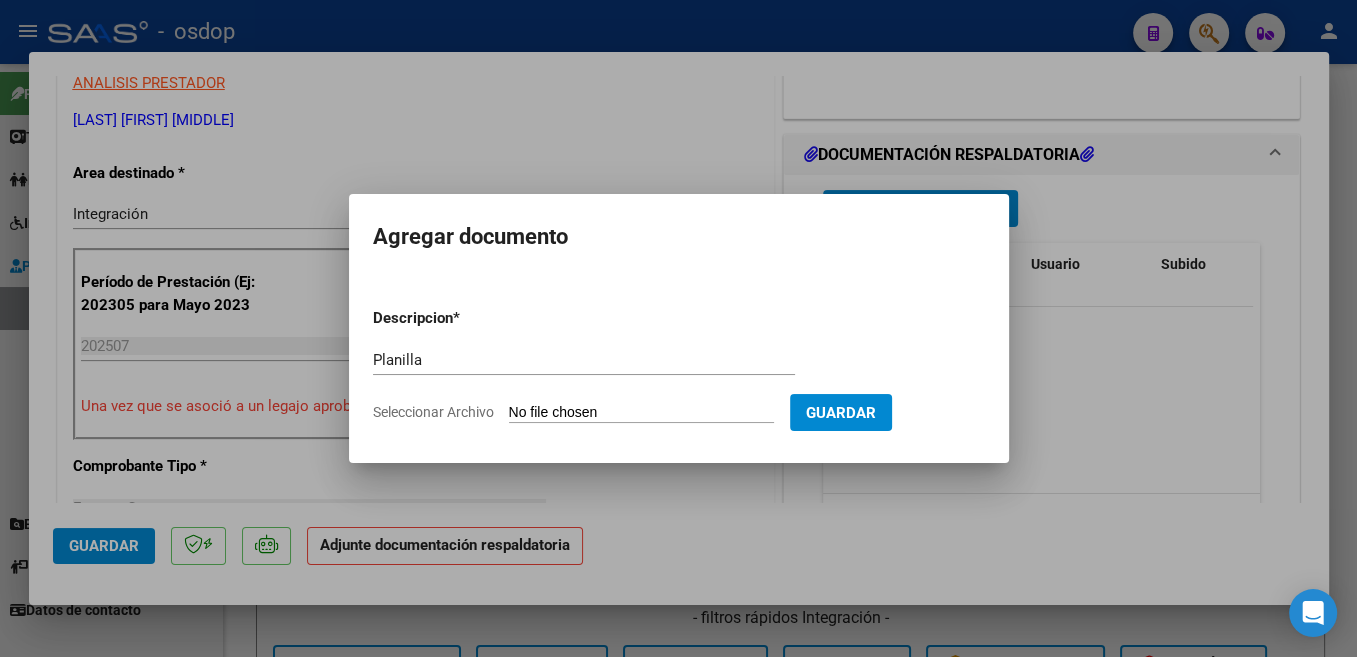 click on "Seleccionar Archivo" at bounding box center [641, 413] 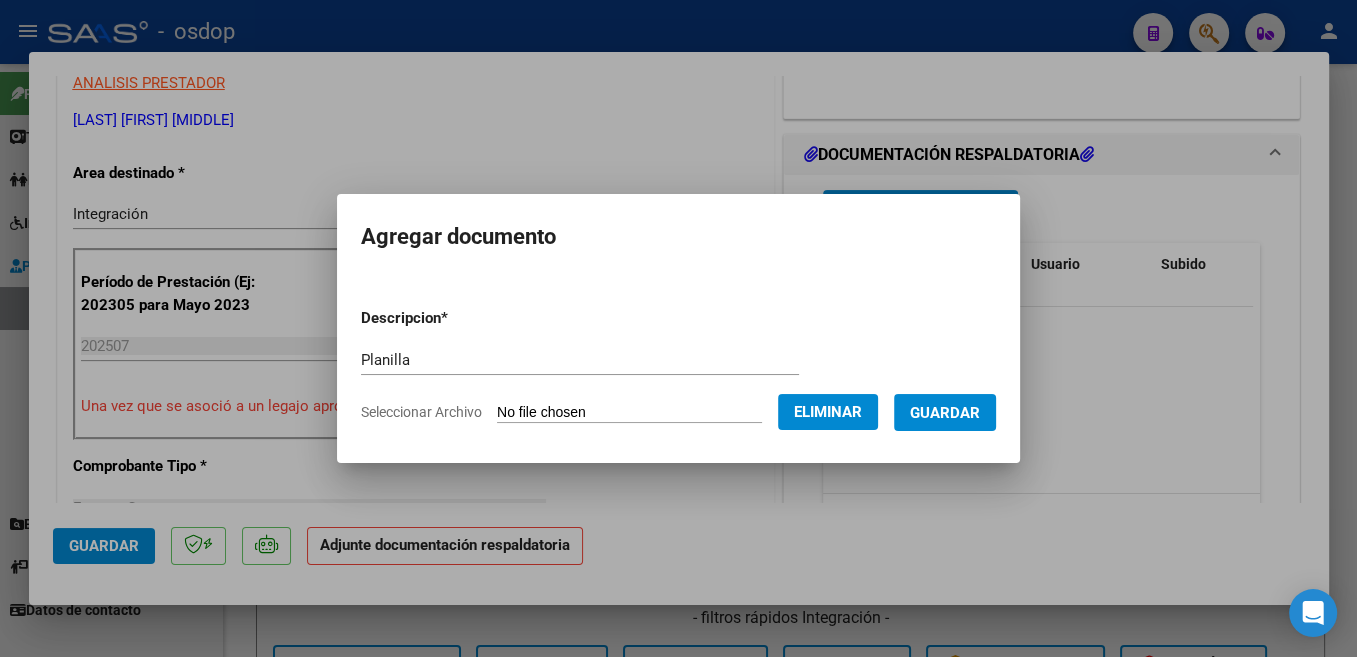 click on "Guardar" at bounding box center (945, 413) 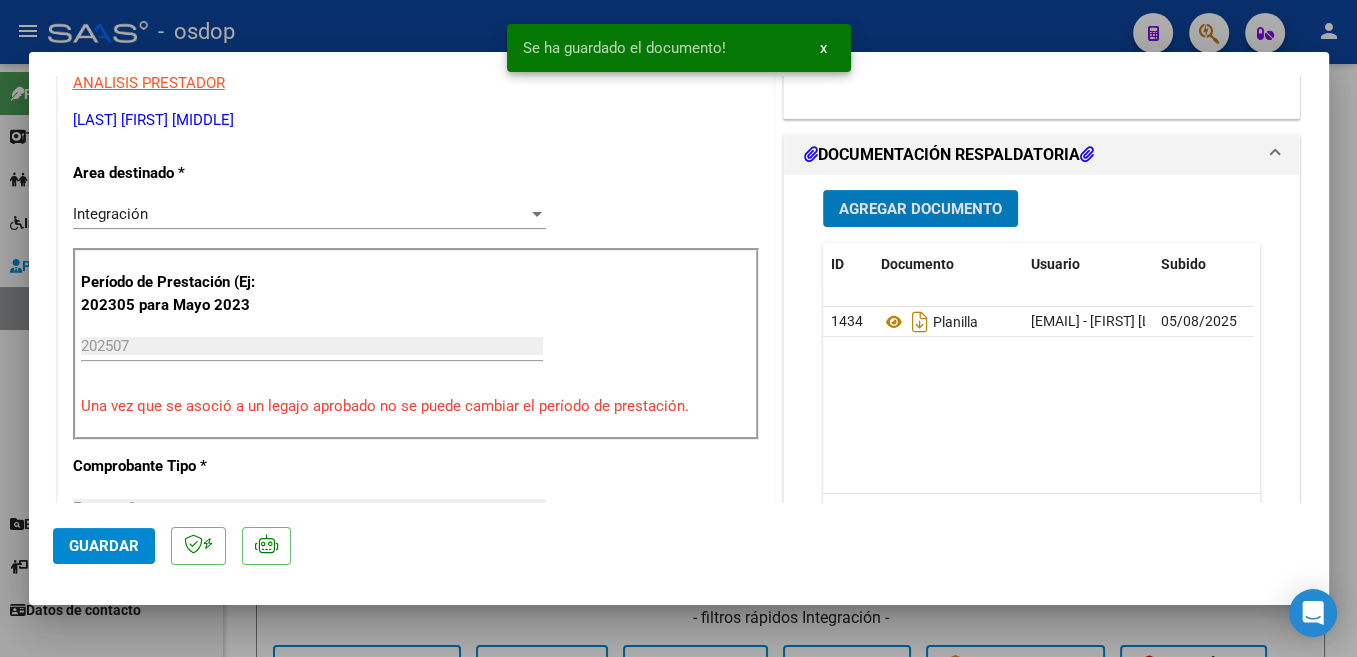 click on "Guardar" 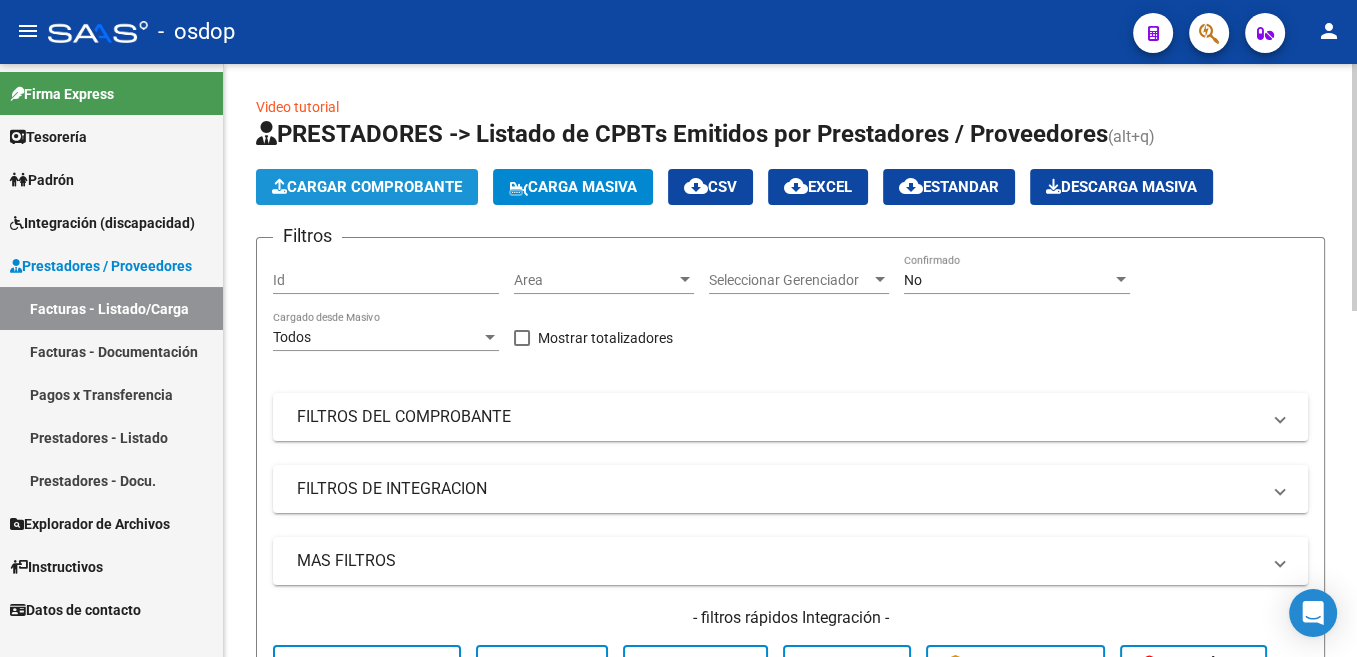 click on "Cargar Comprobante" 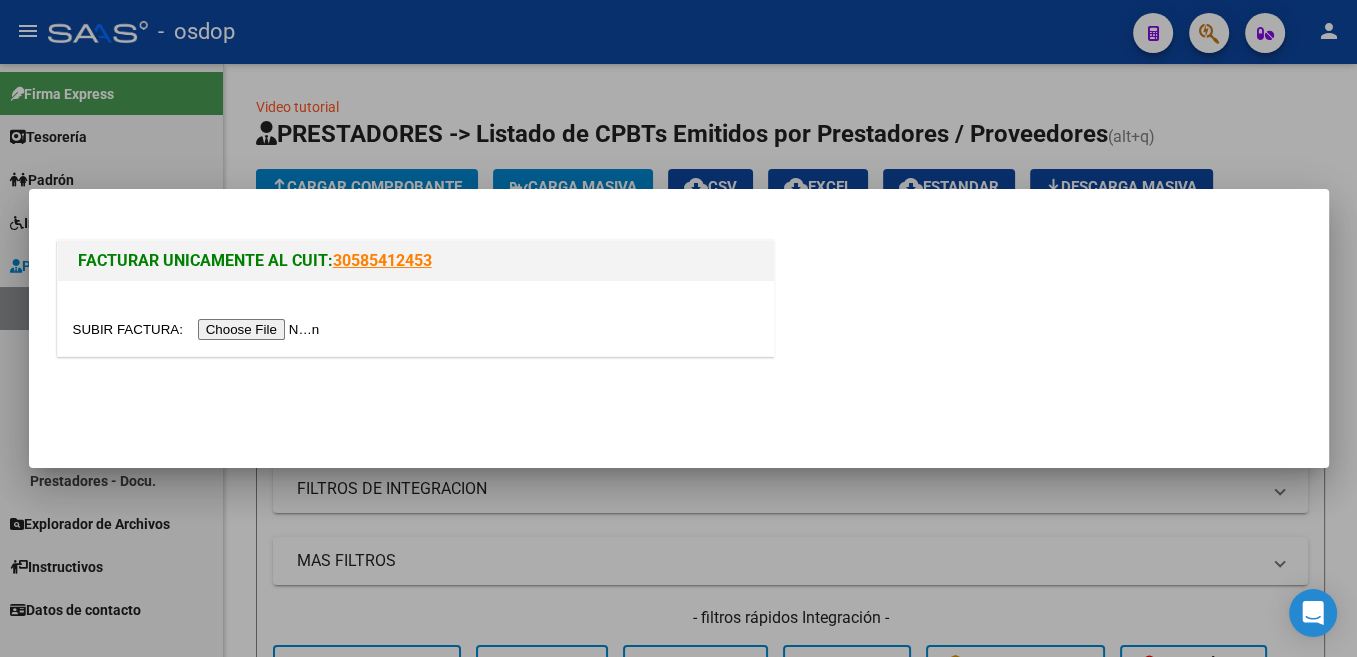 click at bounding box center (199, 329) 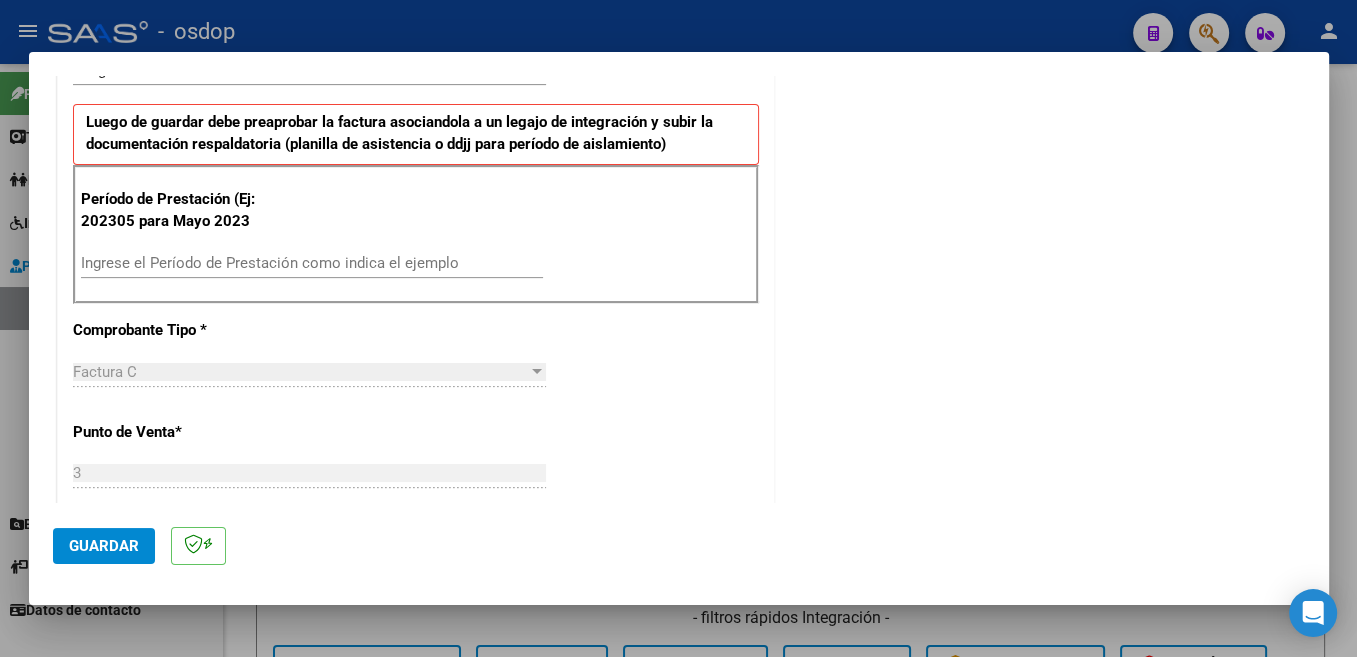 scroll, scrollTop: 424, scrollLeft: 0, axis: vertical 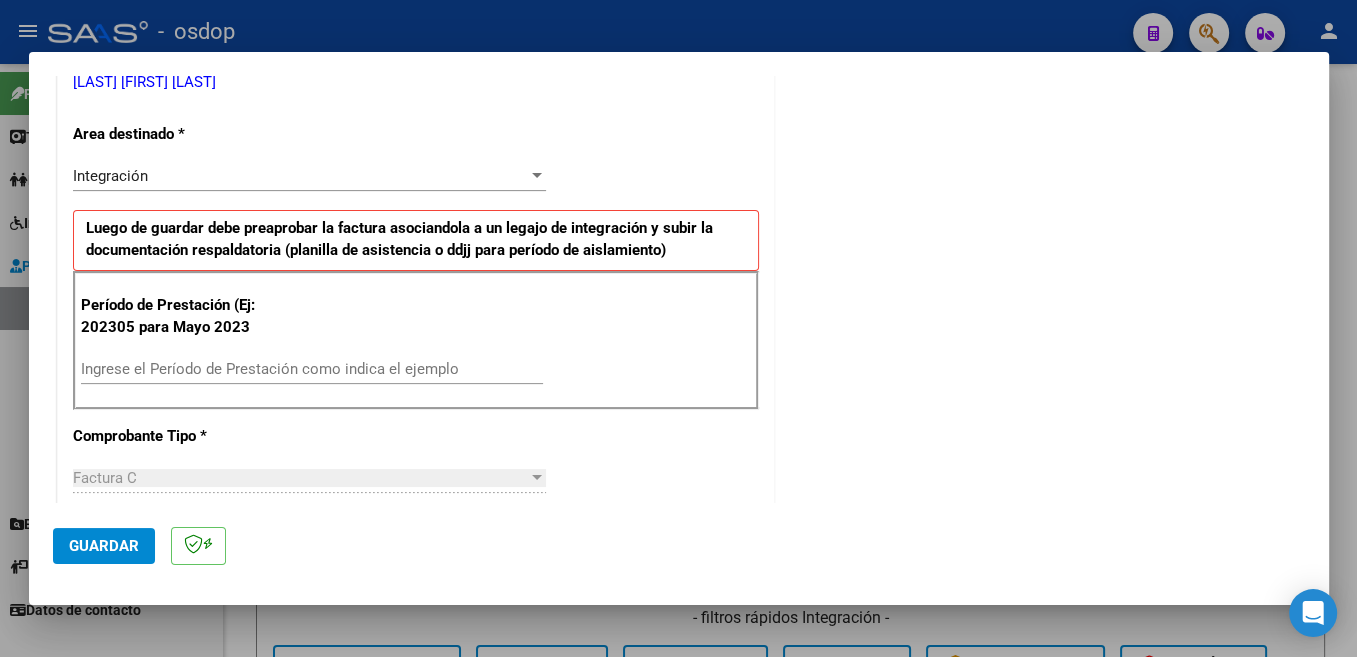 click on "Ingrese el Período de Prestación como indica el ejemplo" at bounding box center (312, 369) 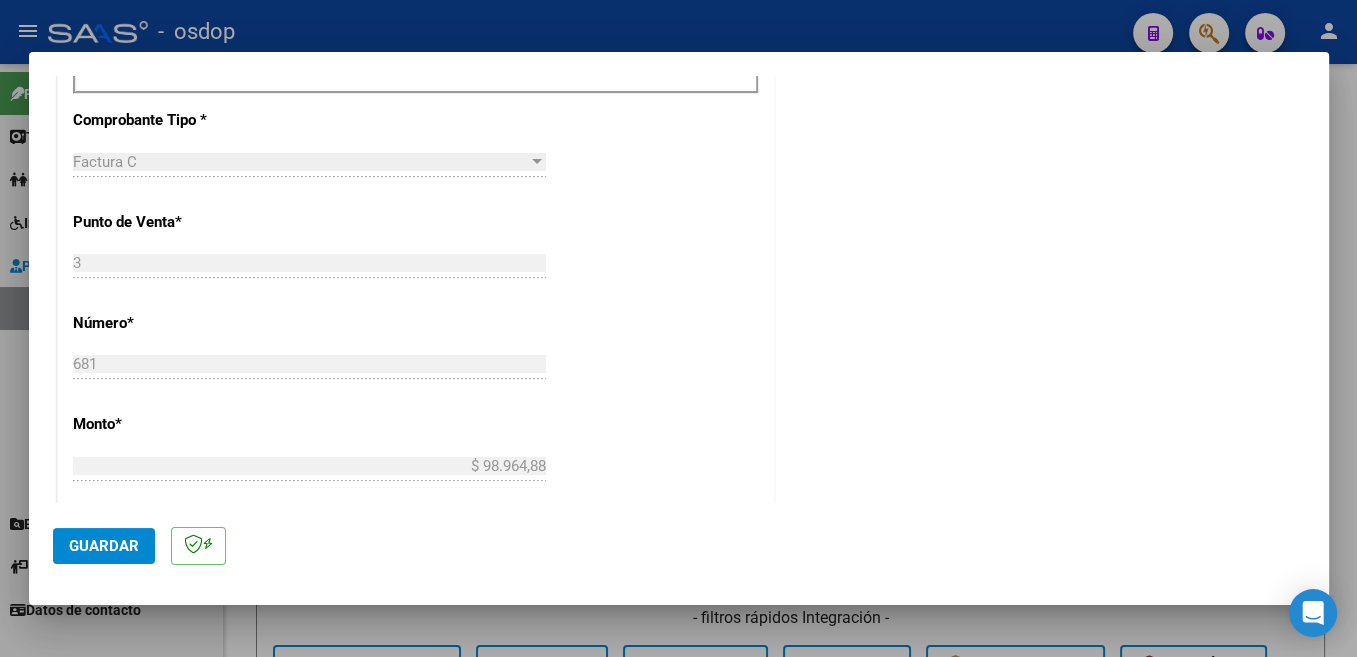 scroll, scrollTop: 848, scrollLeft: 0, axis: vertical 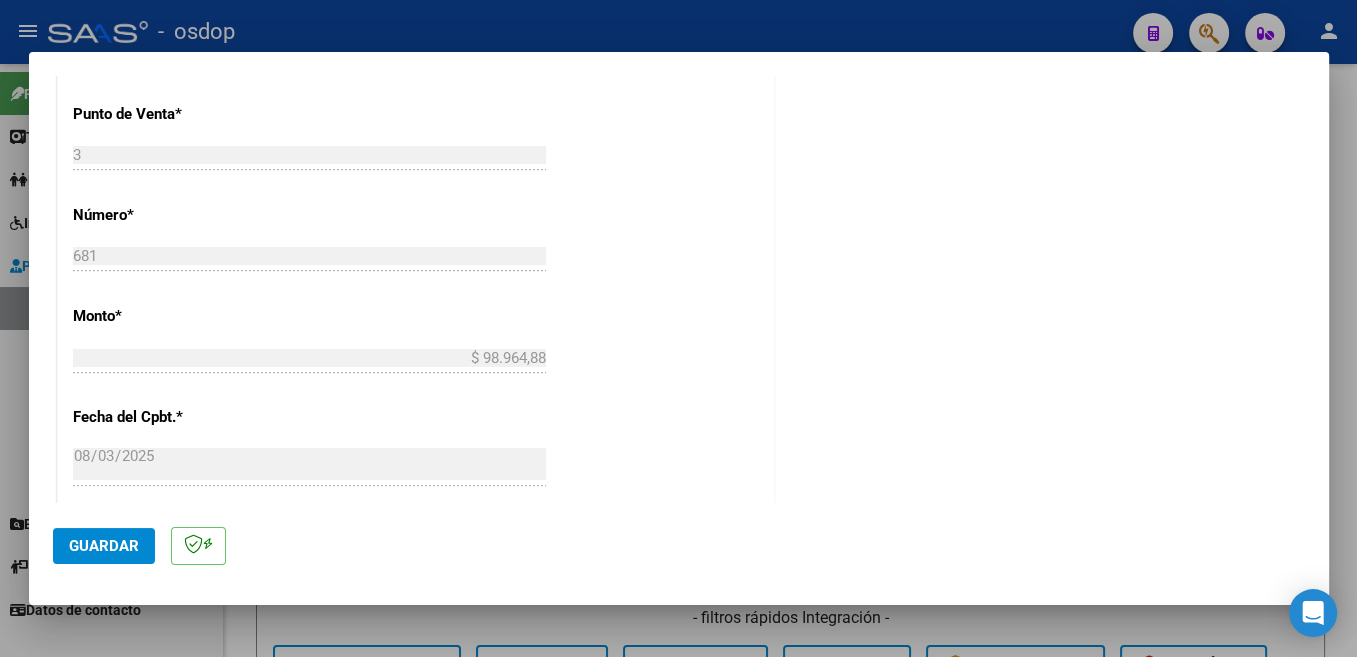type on "202507" 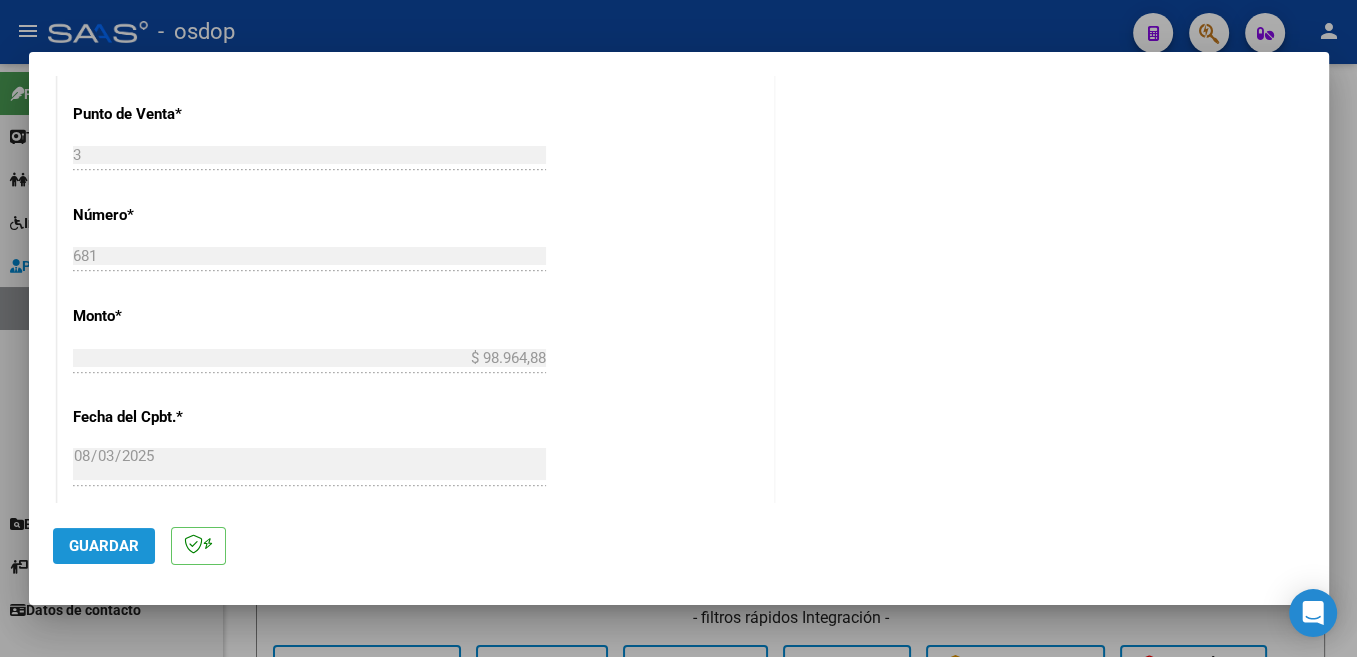 click on "Guardar" 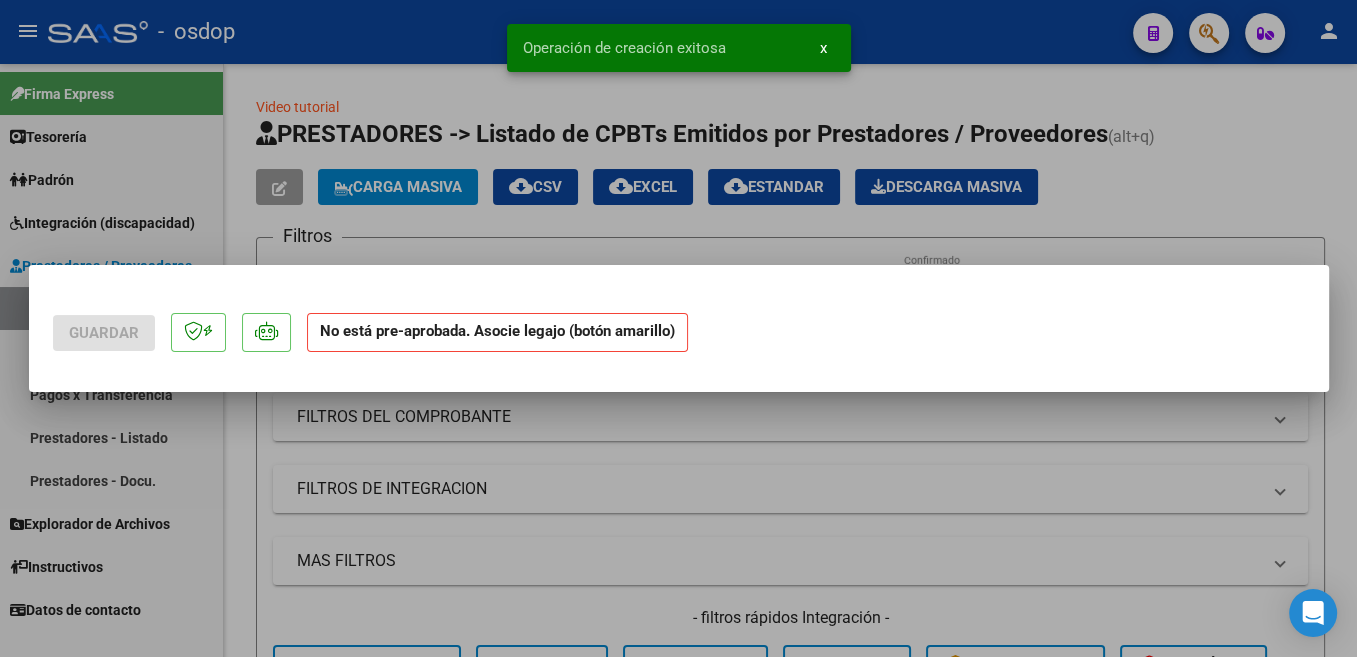 scroll, scrollTop: 0, scrollLeft: 0, axis: both 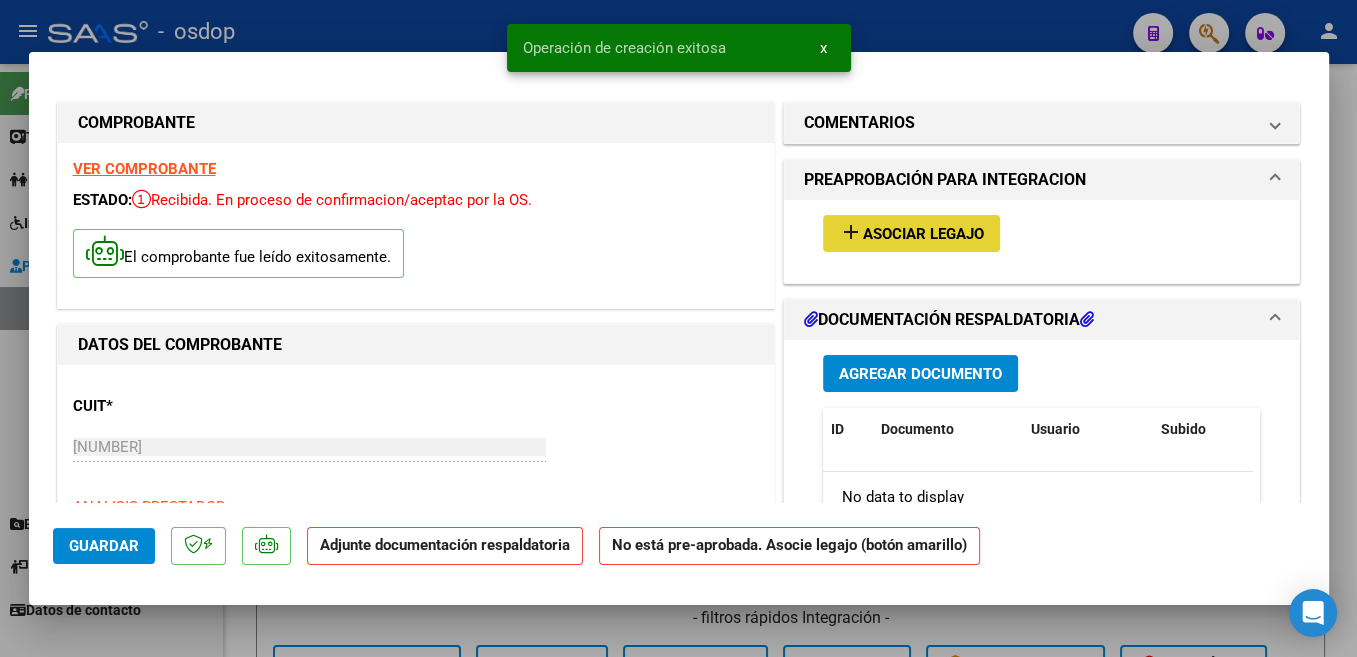 click on "Asociar Legajo" at bounding box center (923, 234) 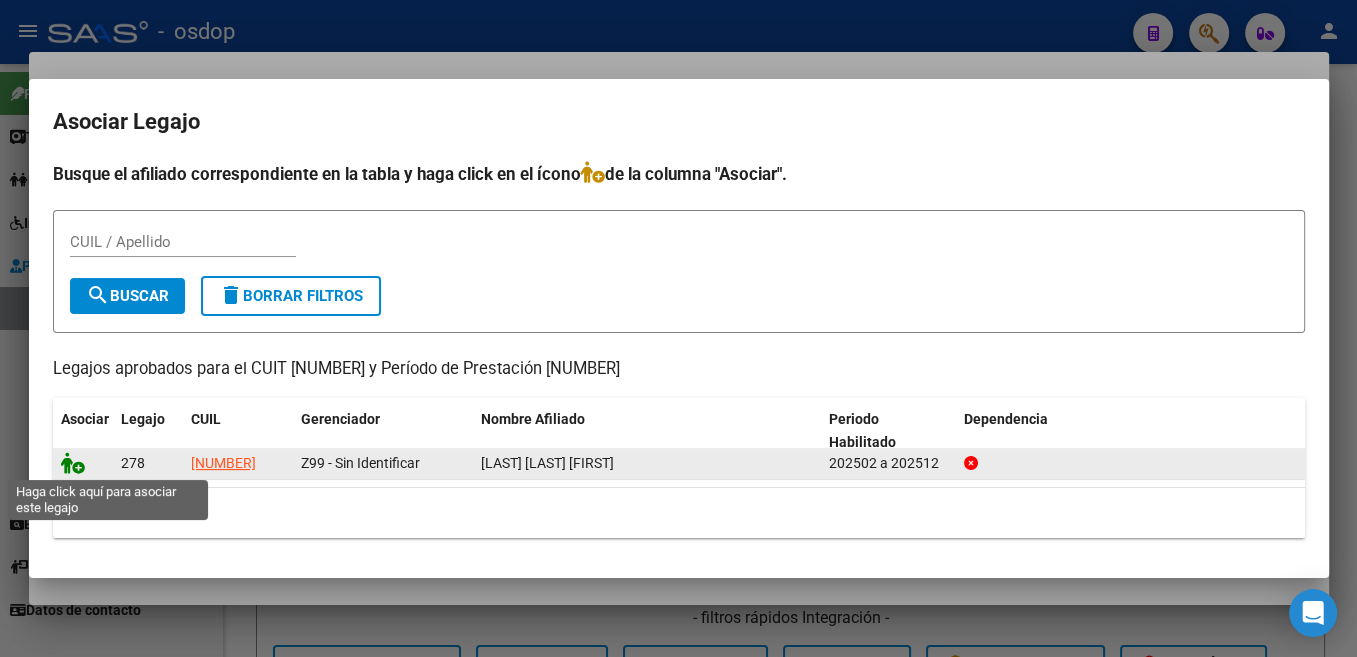 click 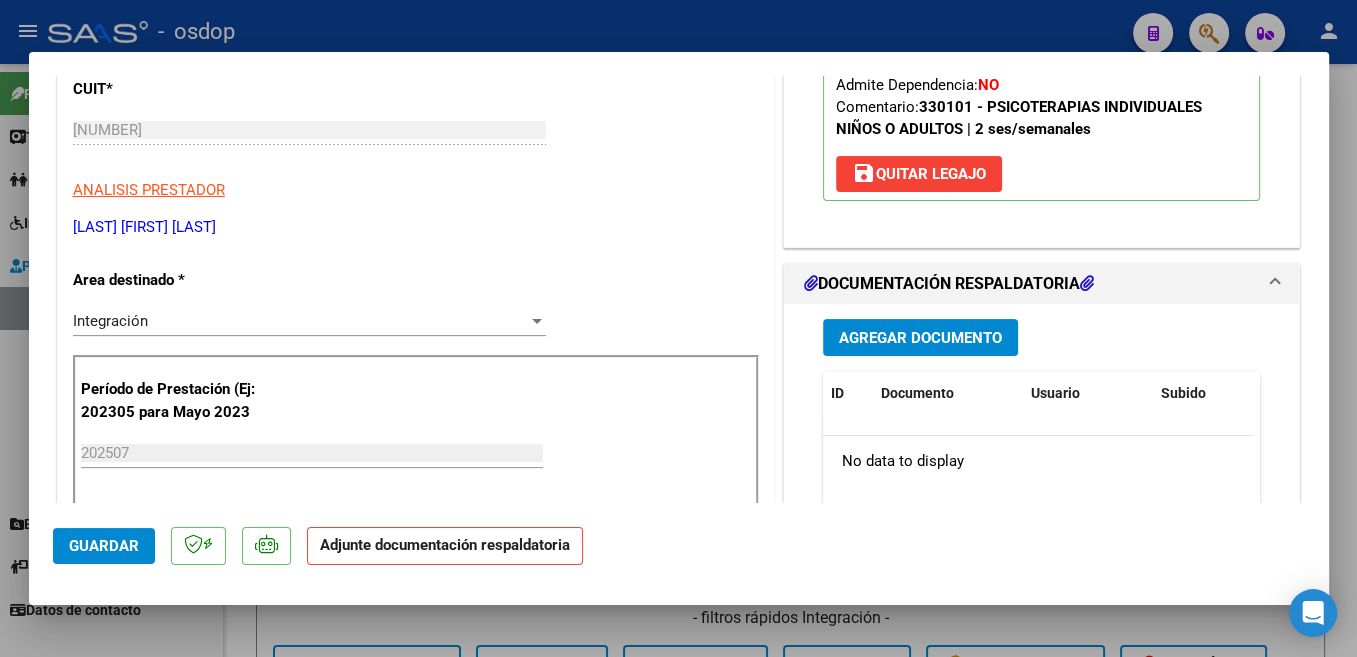 scroll, scrollTop: 318, scrollLeft: 0, axis: vertical 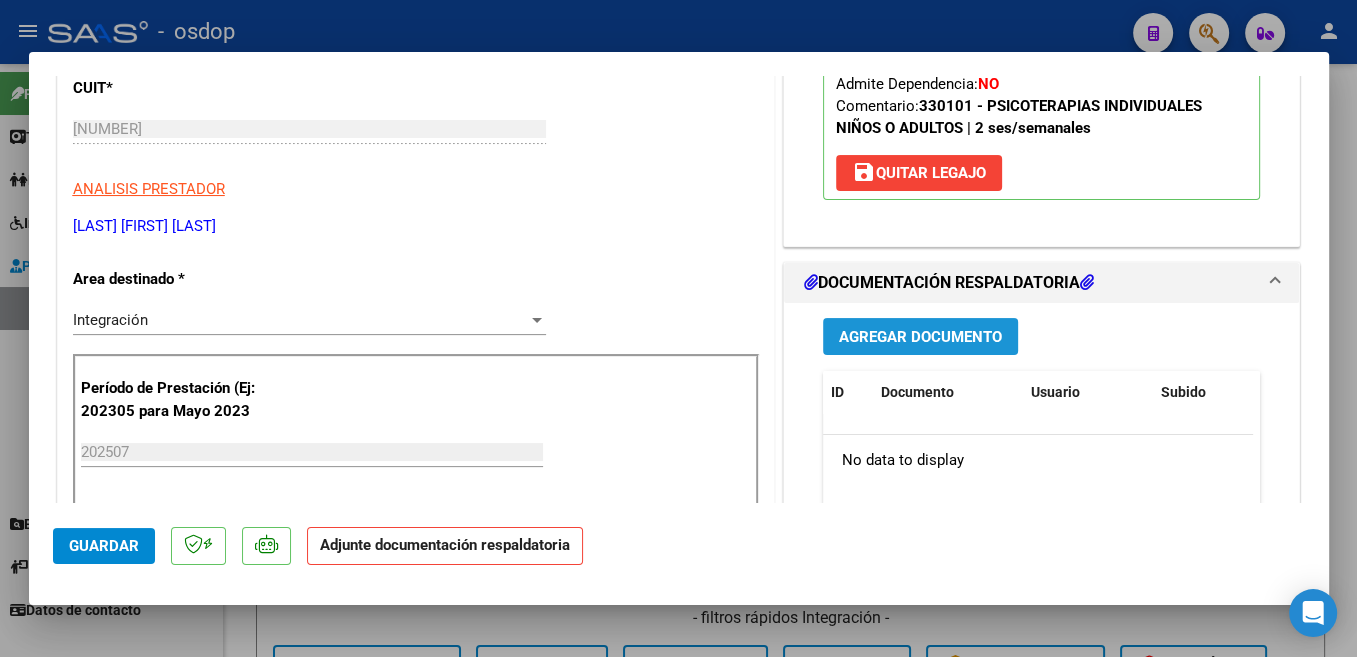 click on "Agregar Documento" at bounding box center (920, 337) 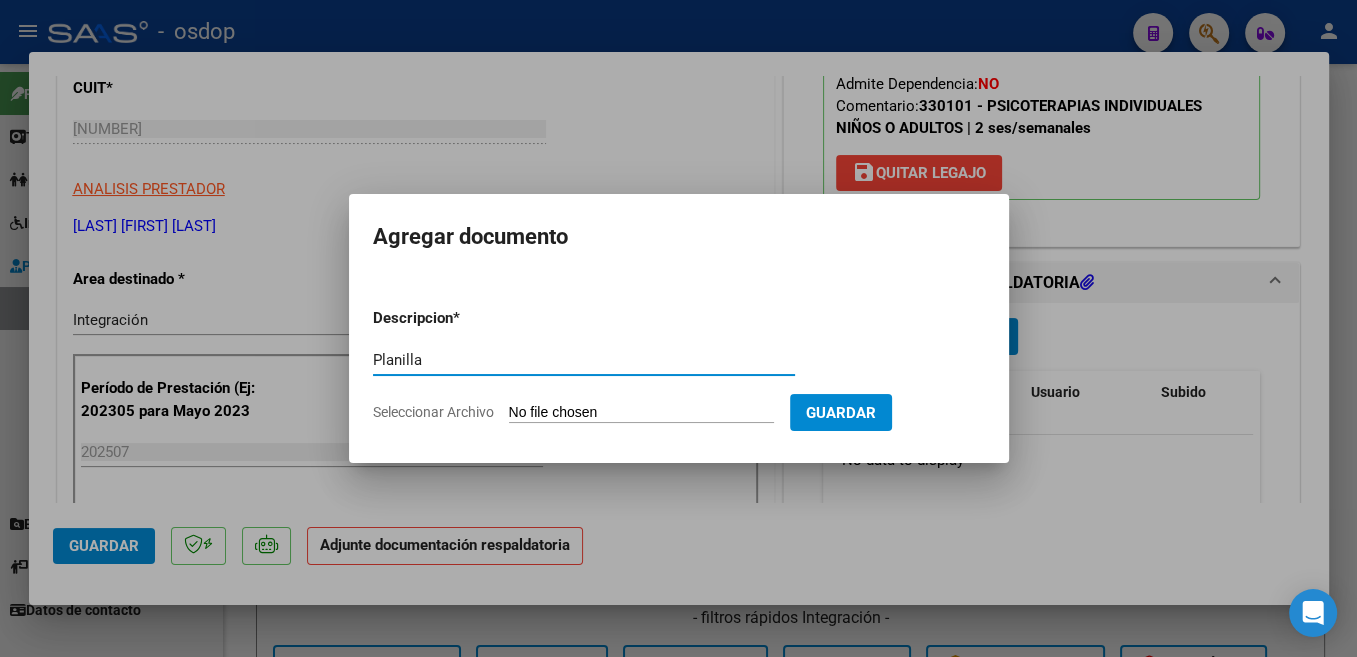 type on "Planilla" 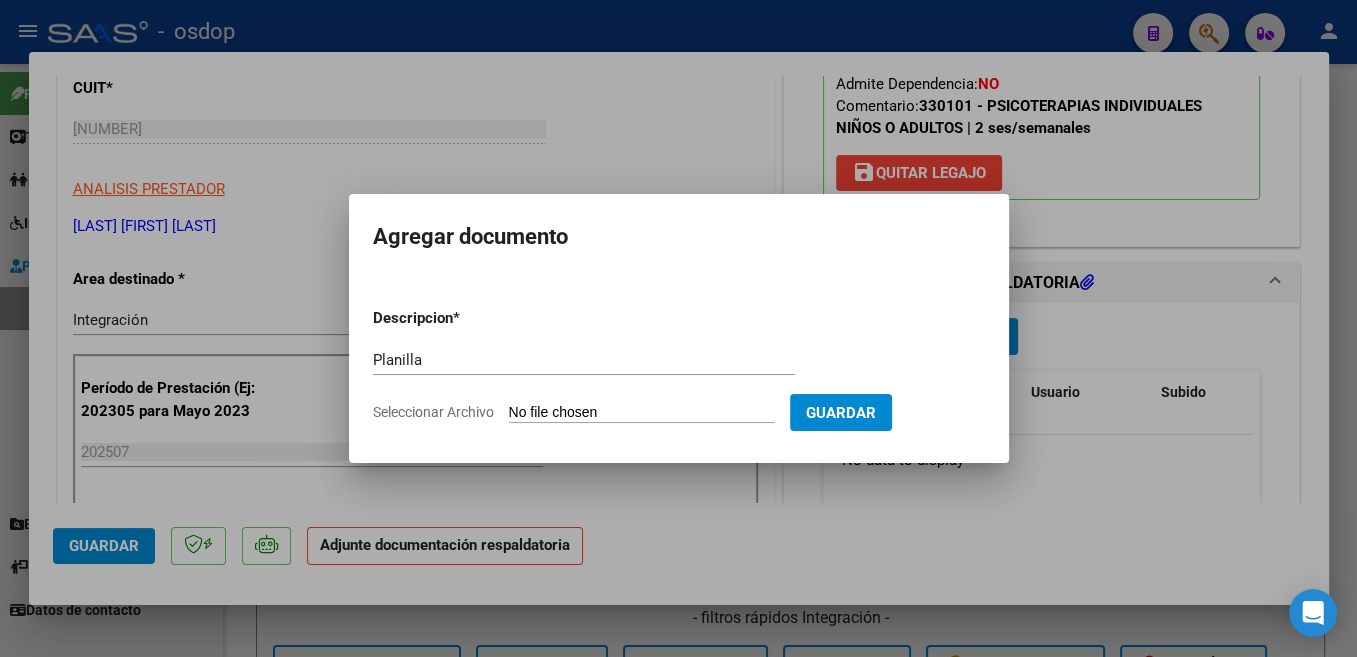 click on "Seleccionar Archivo" at bounding box center (641, 413) 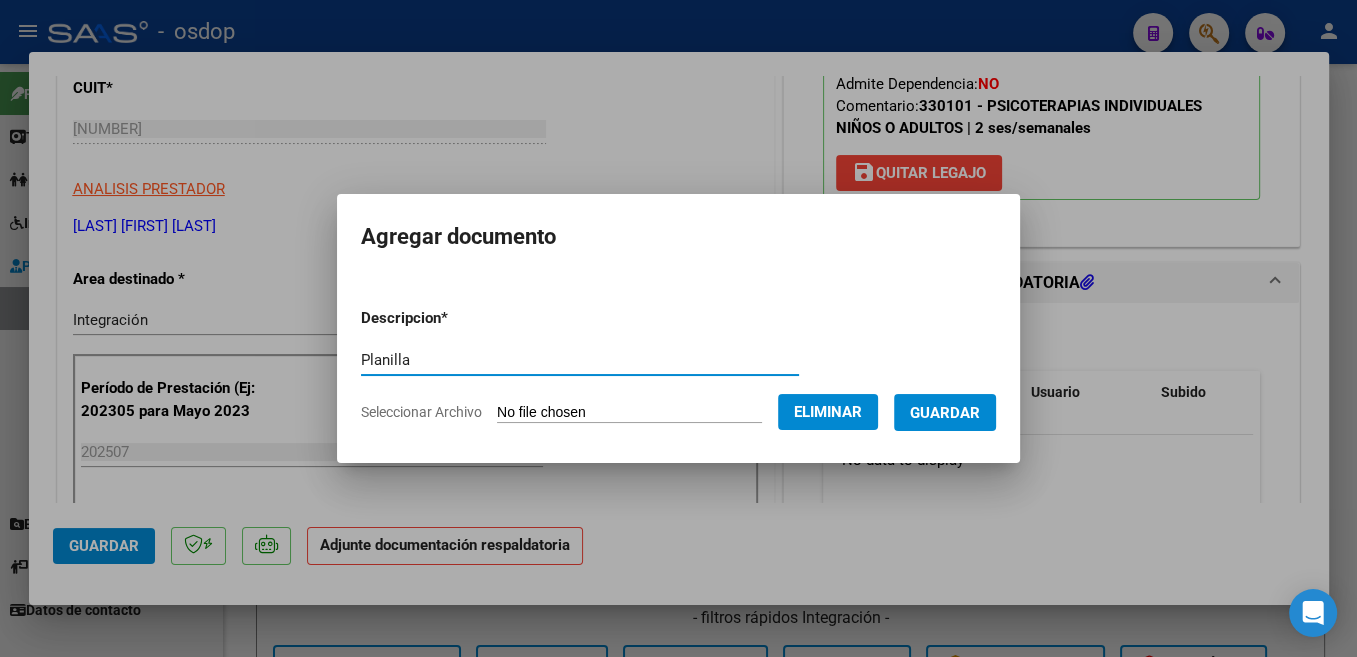 click on "Planilla" at bounding box center (580, 360) 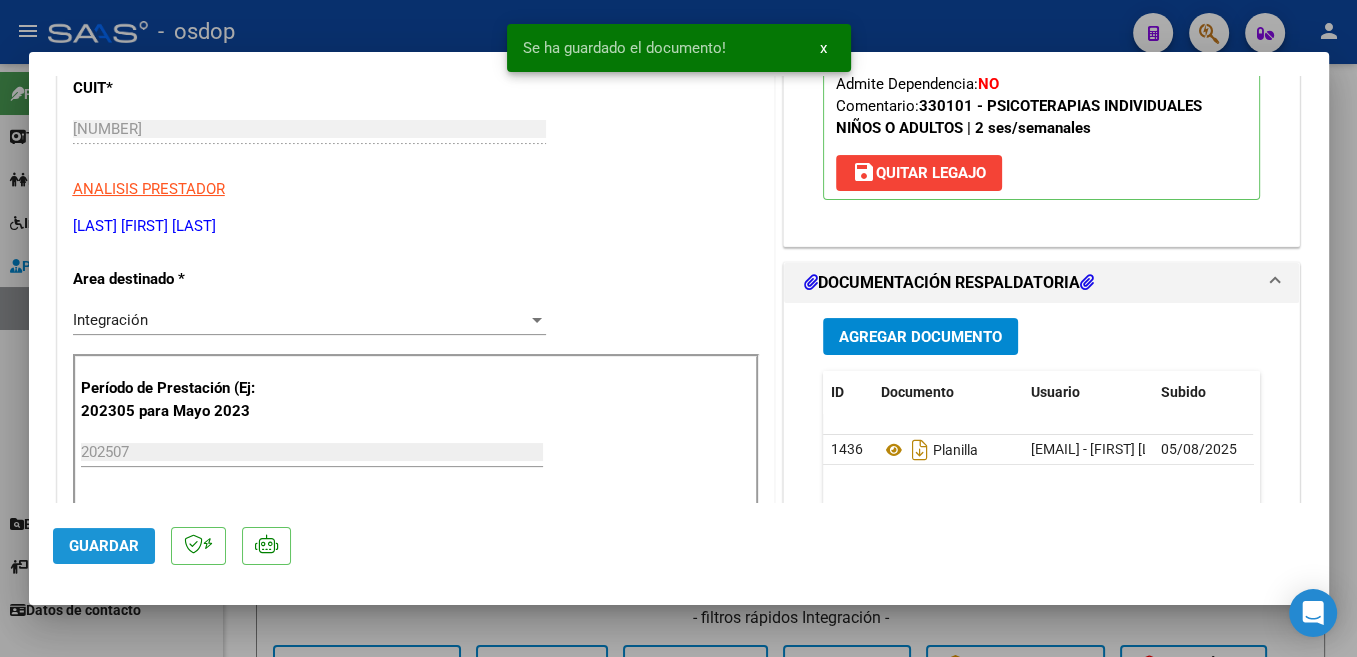 click on "Guardar" 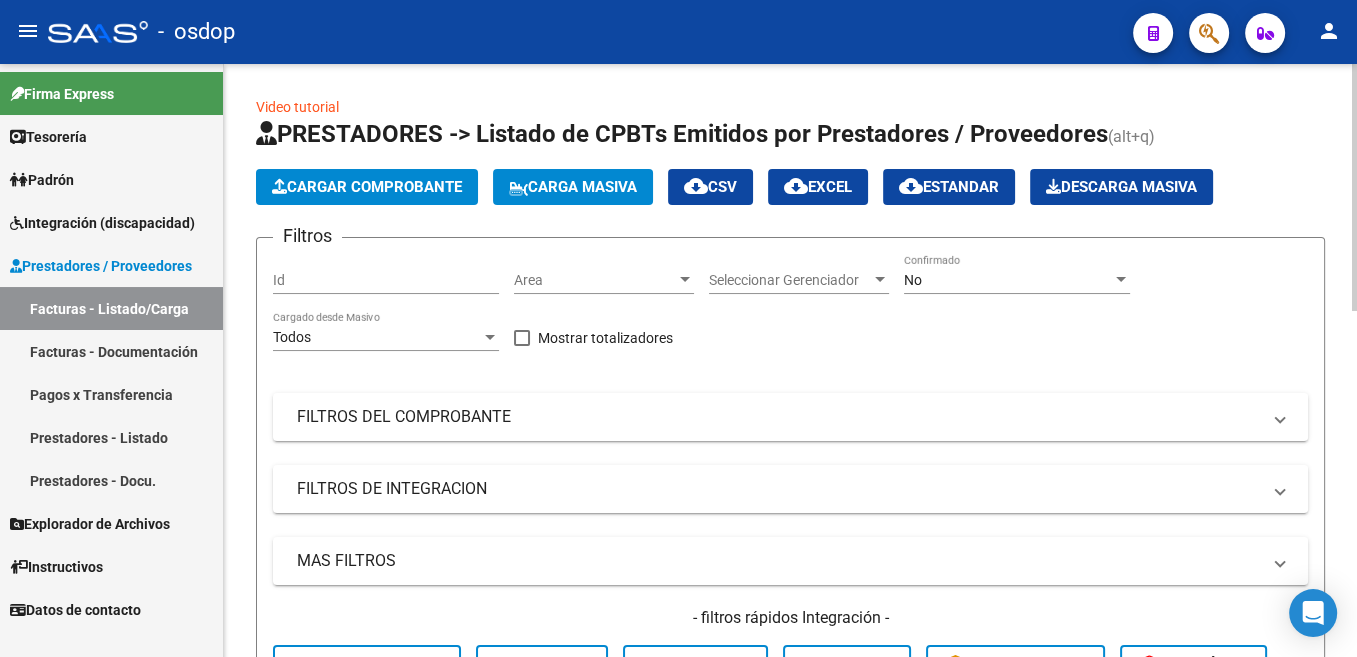 click on "Cargar Comprobante" 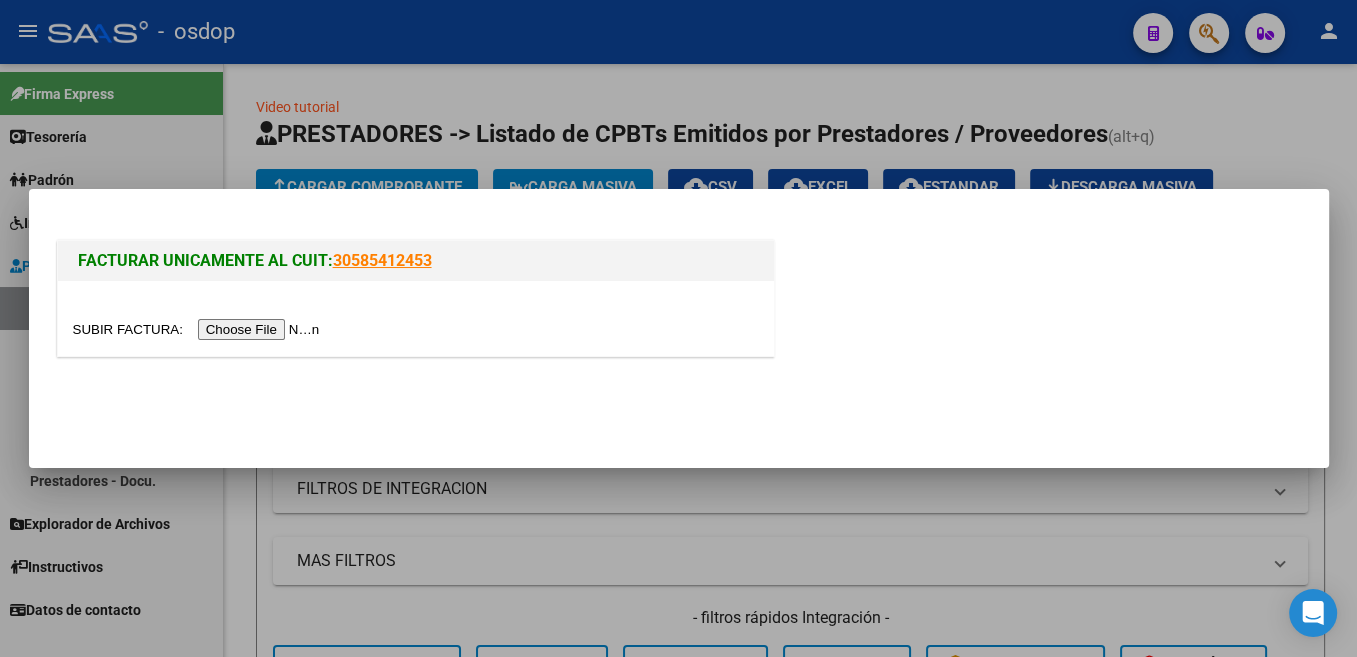 click at bounding box center (199, 329) 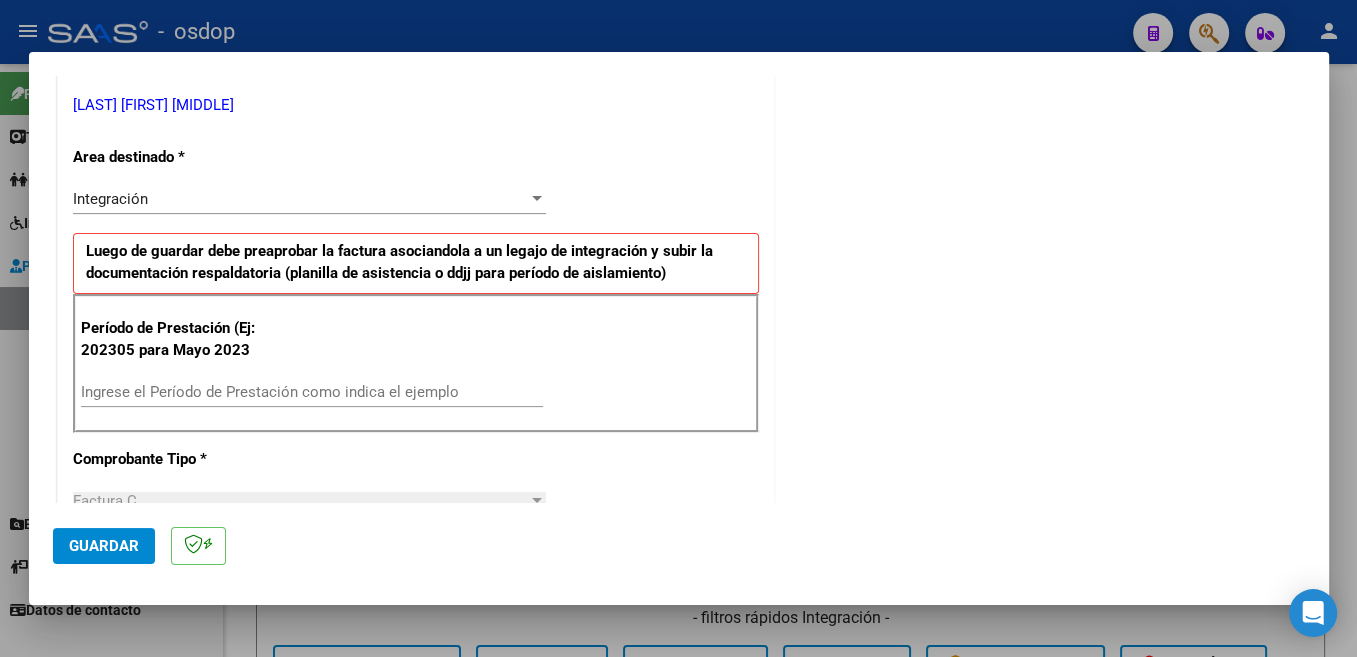 scroll, scrollTop: 424, scrollLeft: 0, axis: vertical 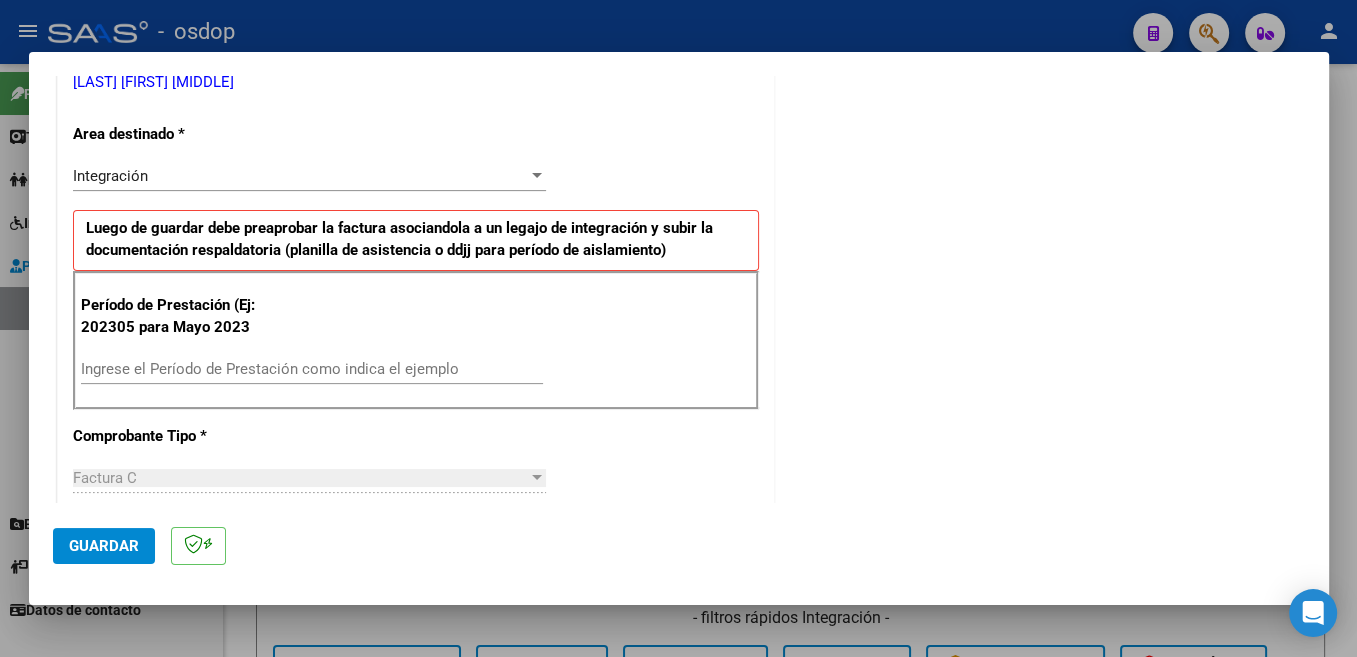 click on "Ingrese el Período de Prestación como indica el ejemplo" at bounding box center [312, 369] 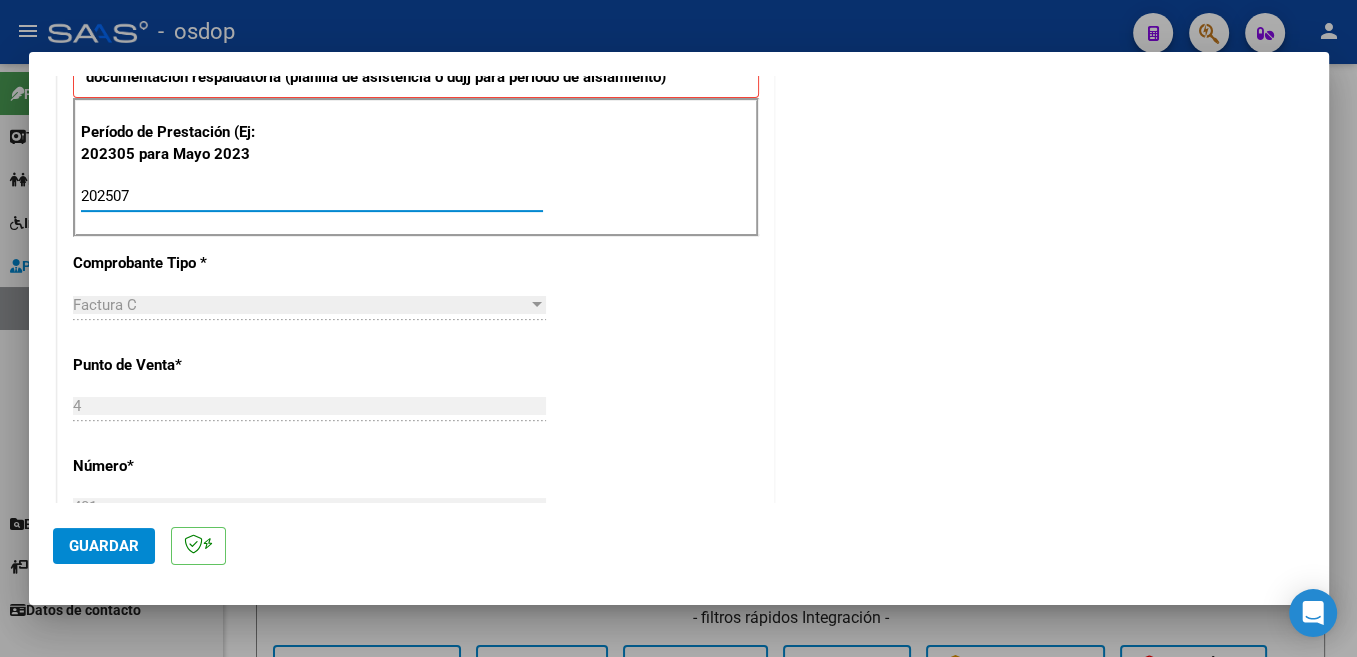 scroll, scrollTop: 954, scrollLeft: 0, axis: vertical 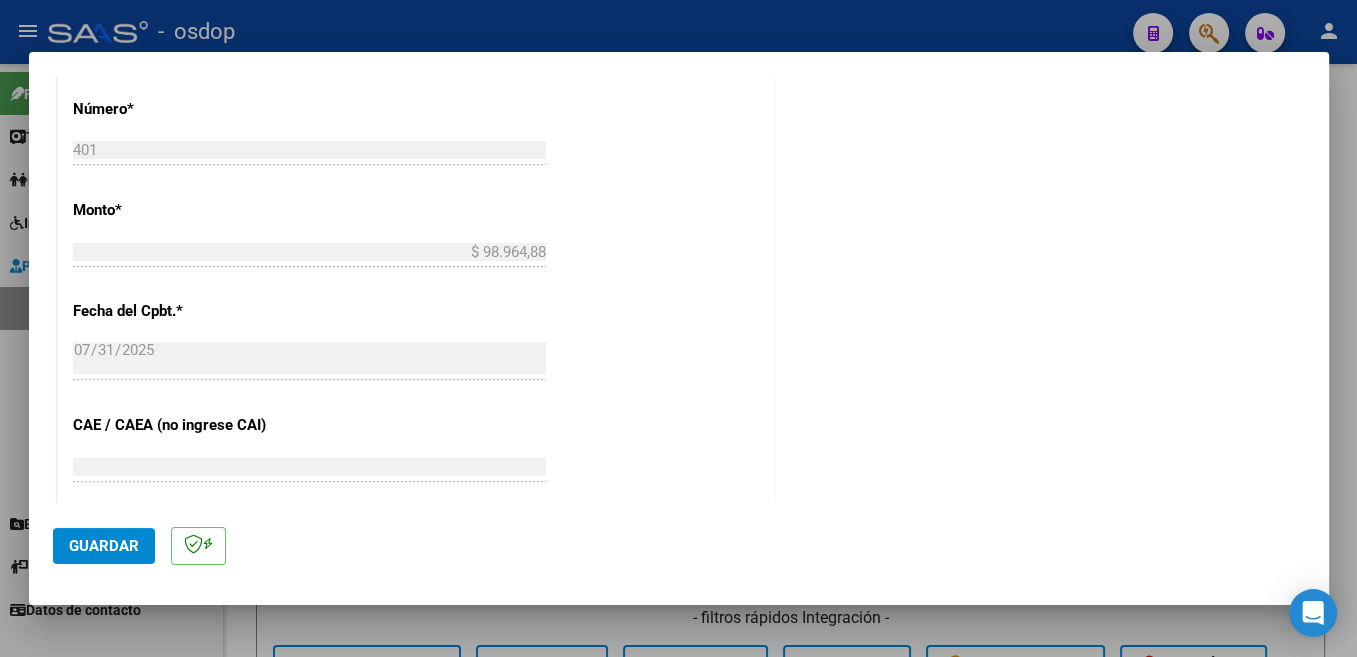 type on "202507" 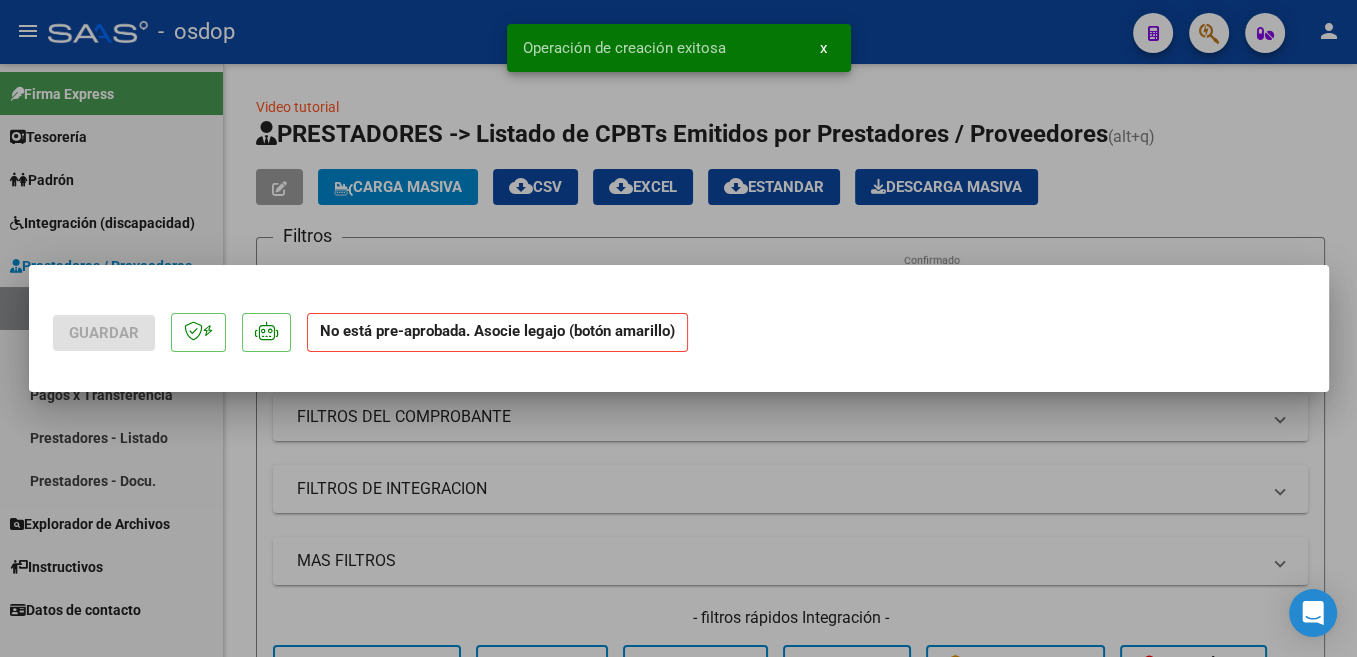 scroll, scrollTop: 0, scrollLeft: 0, axis: both 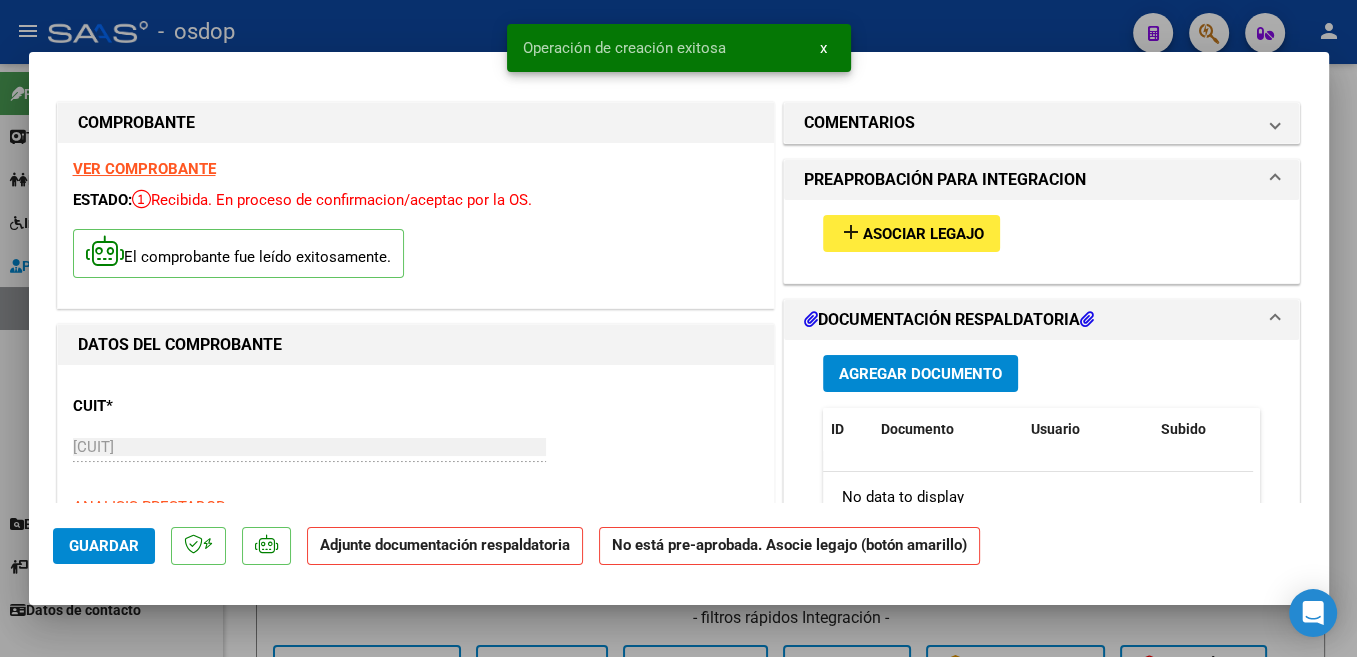 click on "Asociar Legajo" at bounding box center (923, 234) 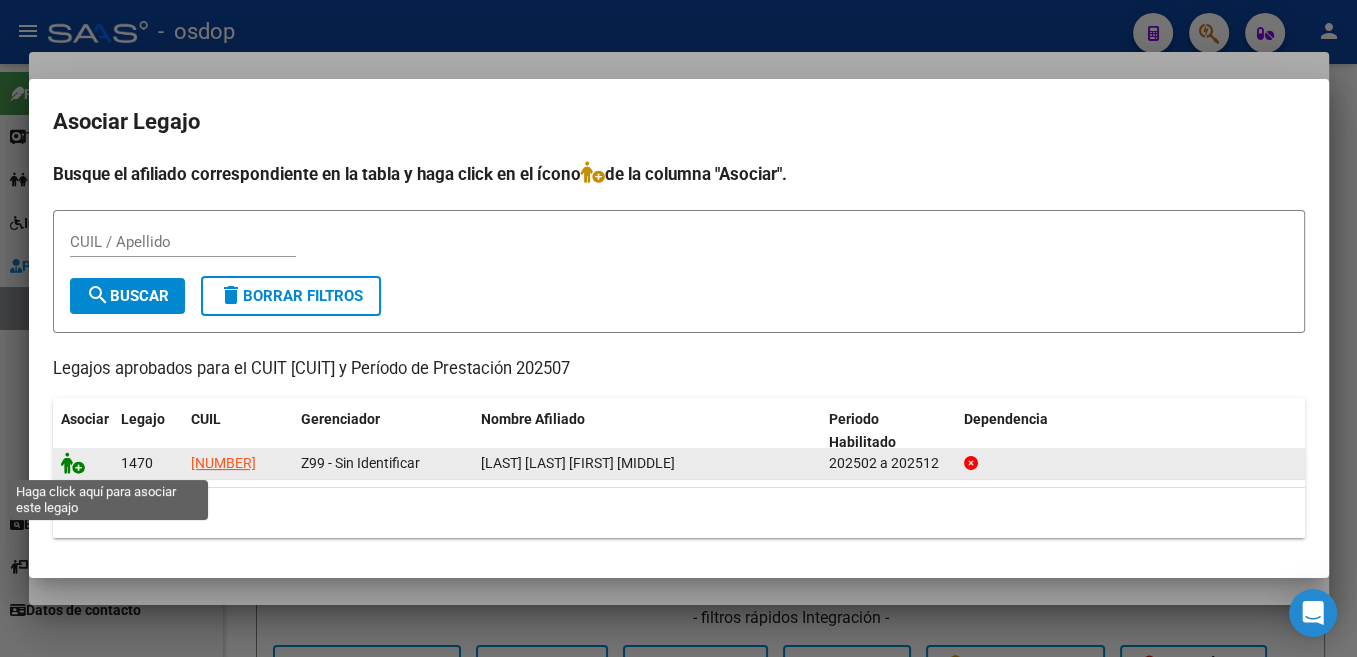 click 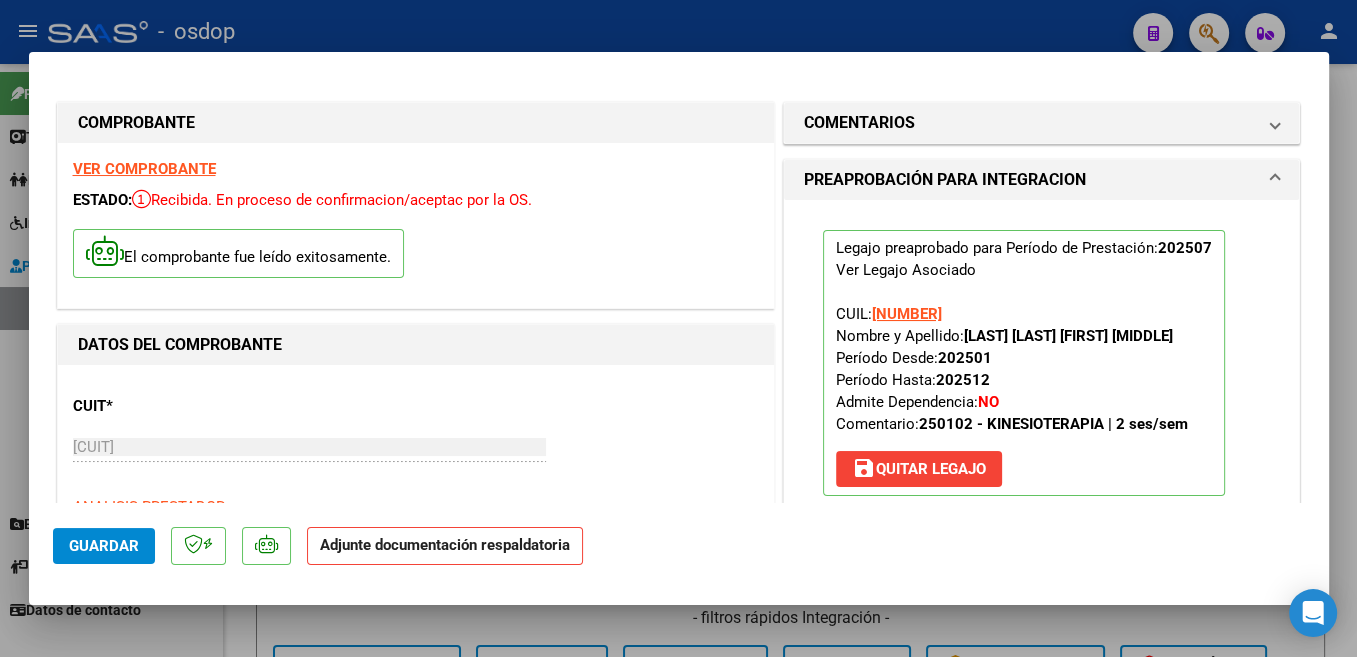 scroll, scrollTop: 424, scrollLeft: 0, axis: vertical 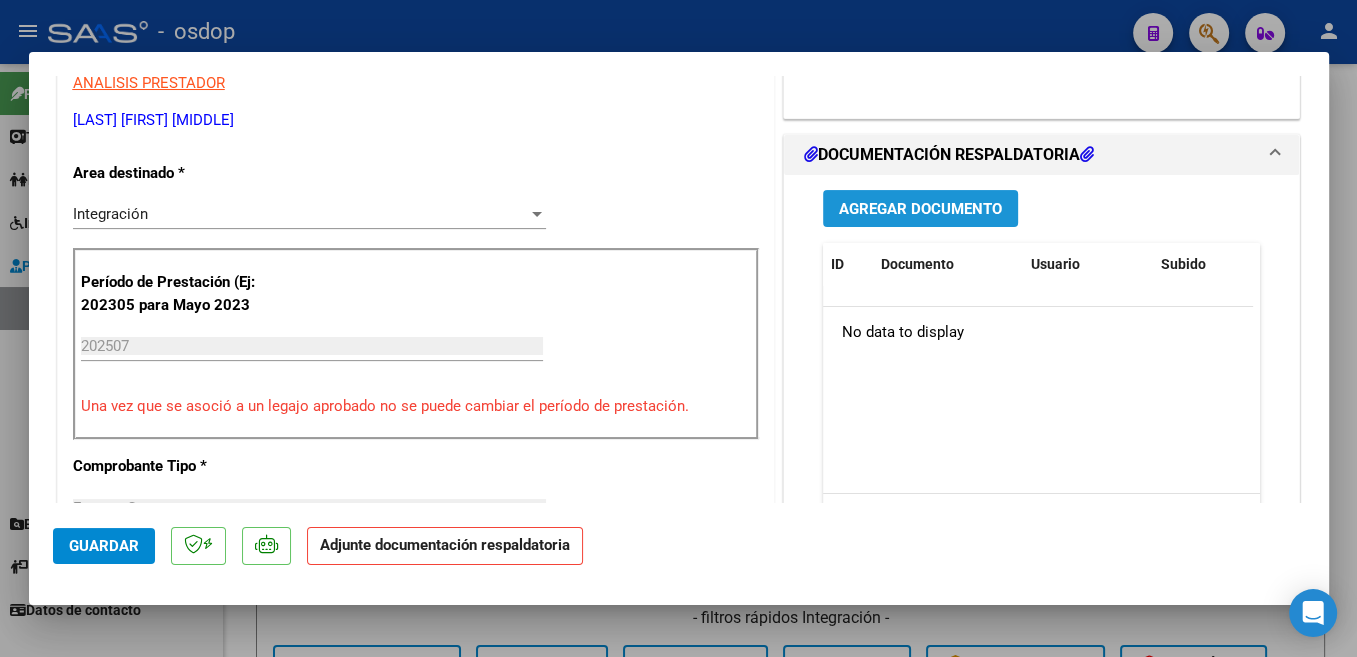 click on "Agregar Documento" at bounding box center (920, 209) 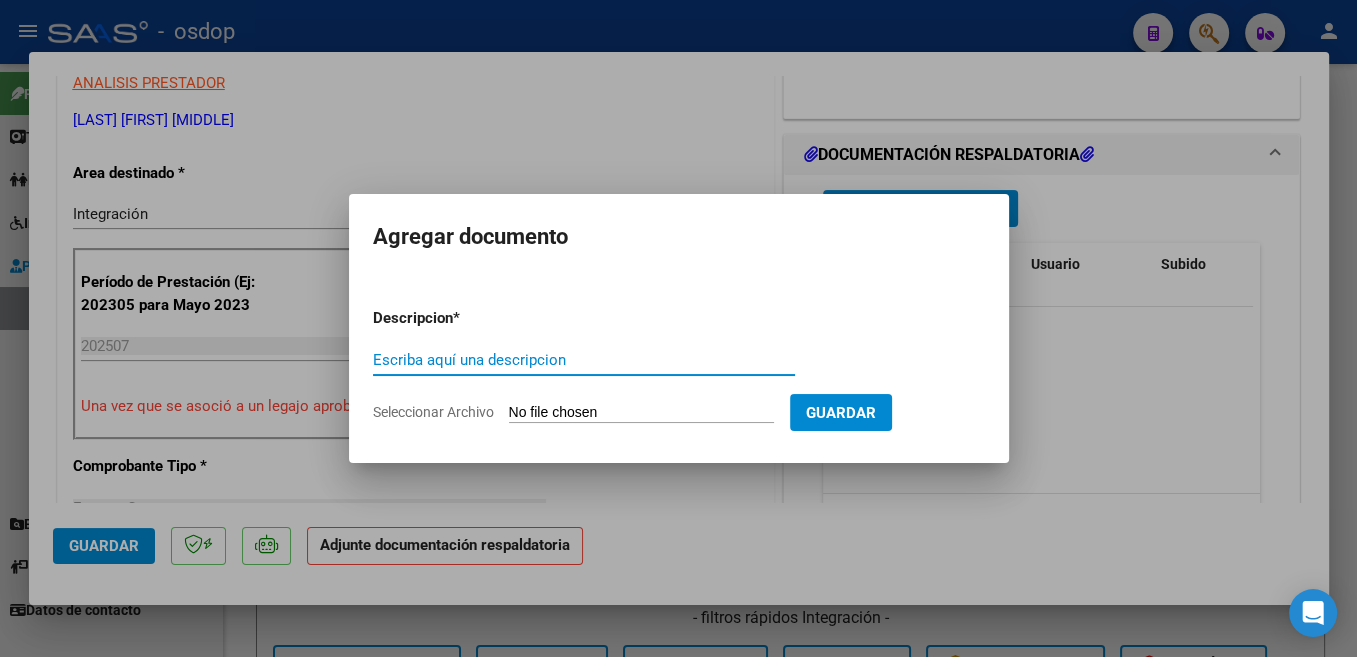 paste on "Planilla" 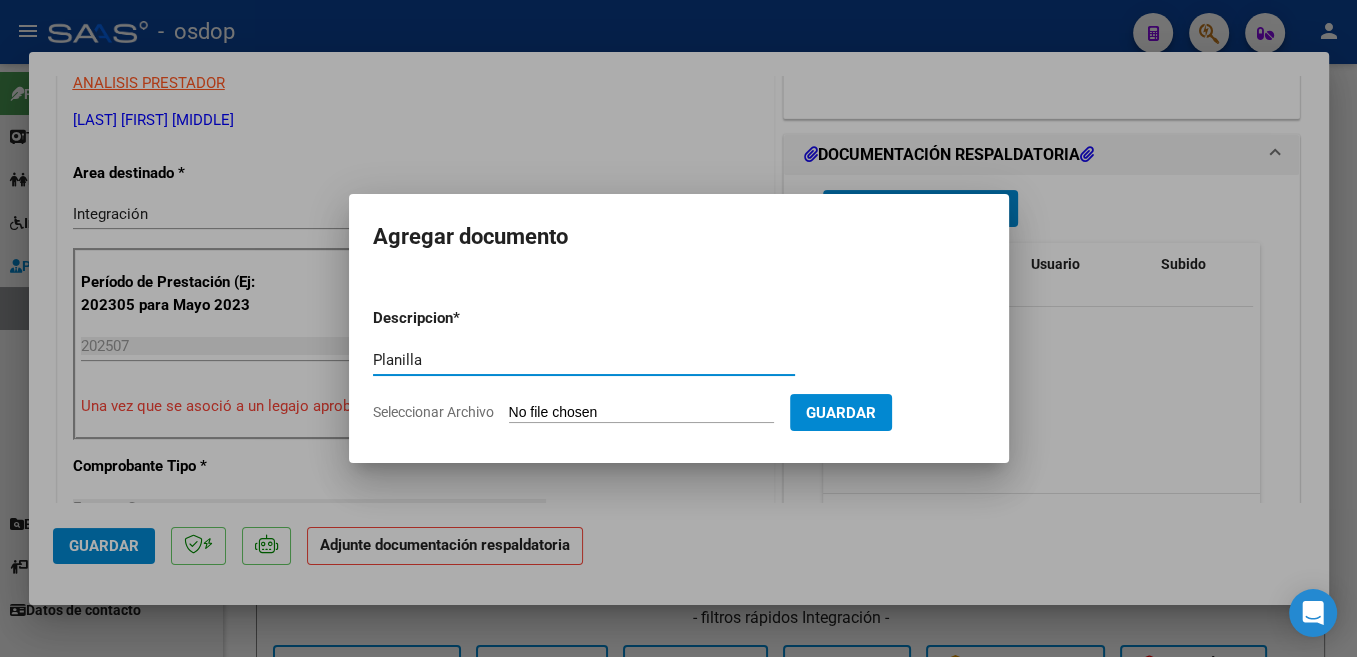type on "Planilla" 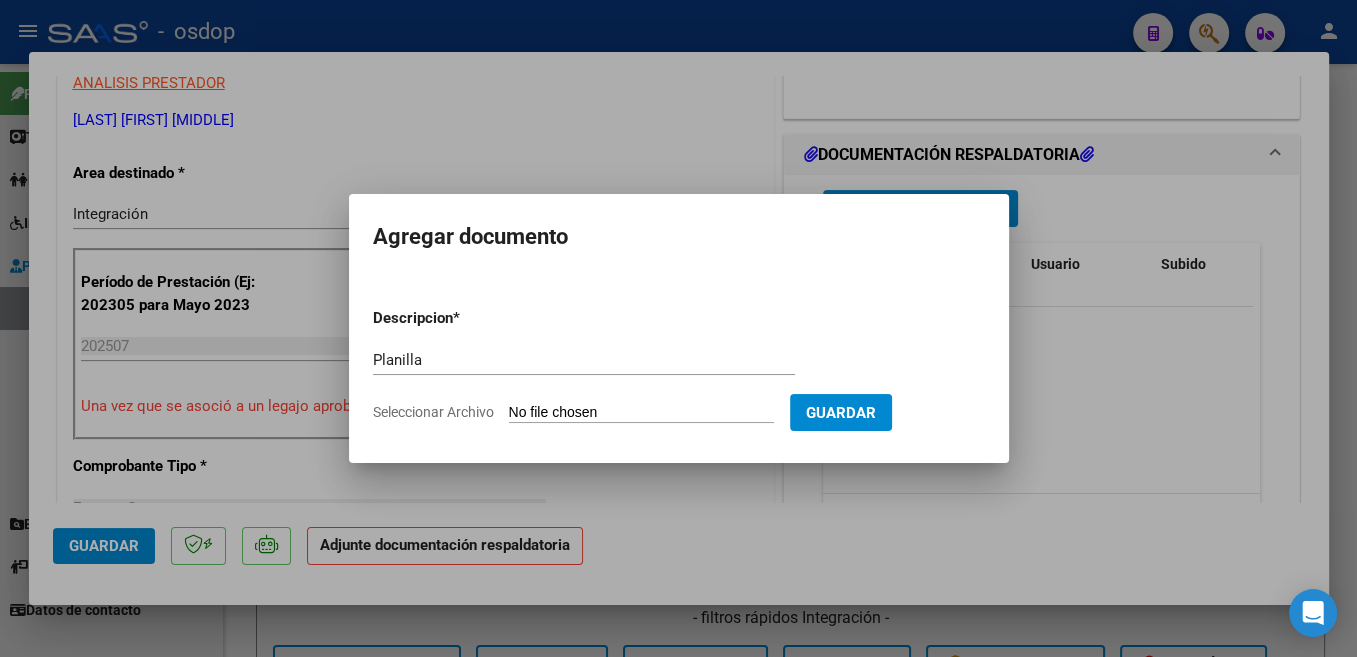 click on "Seleccionar Archivo" at bounding box center [641, 413] 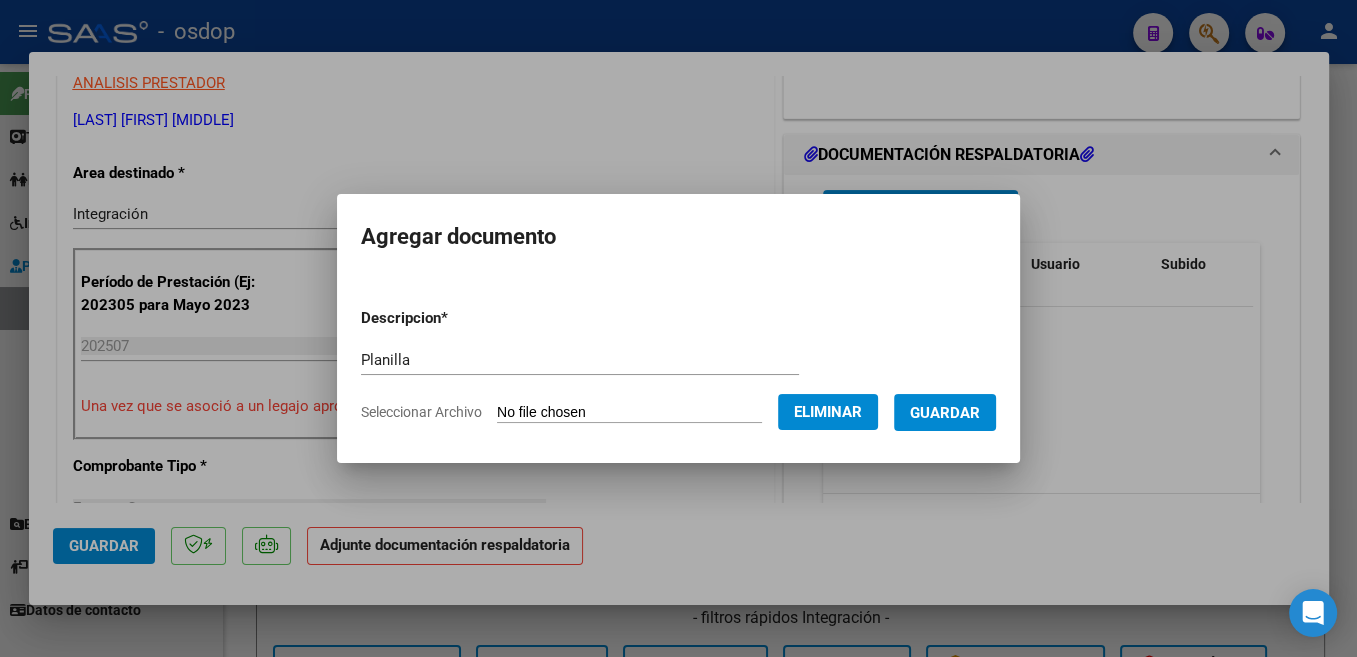 click on "Guardar" at bounding box center [945, 413] 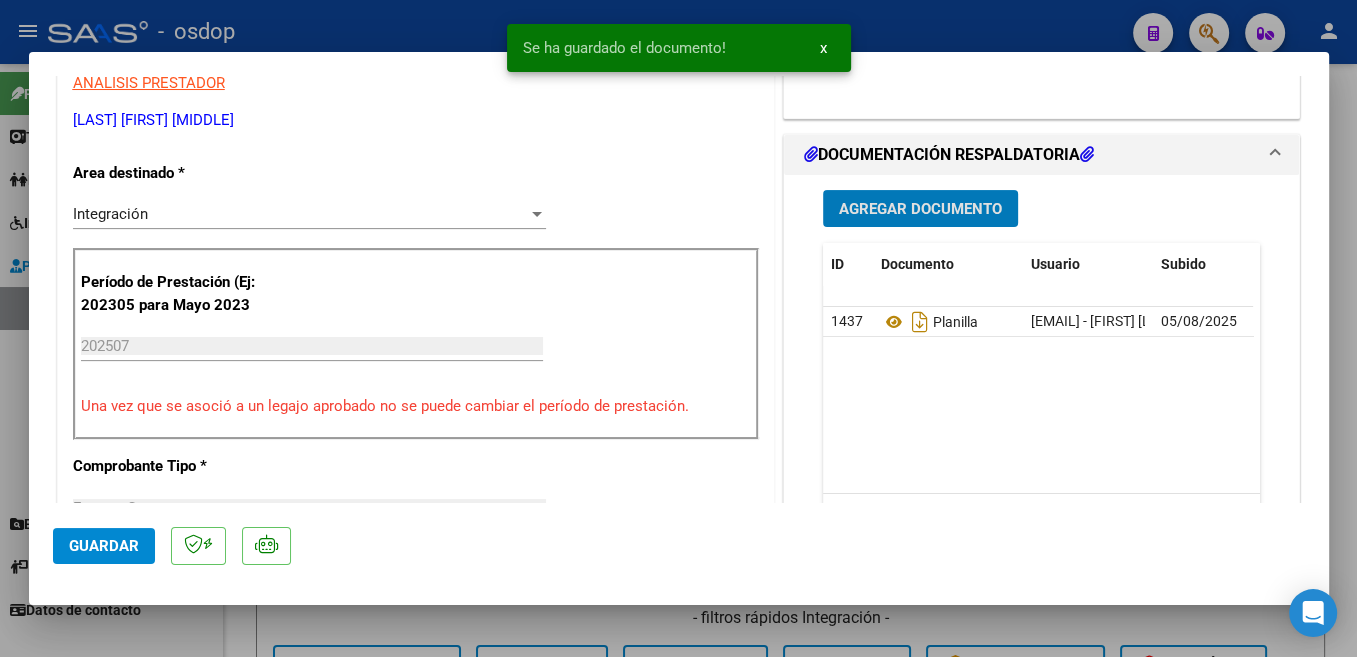 click on "Guardar" 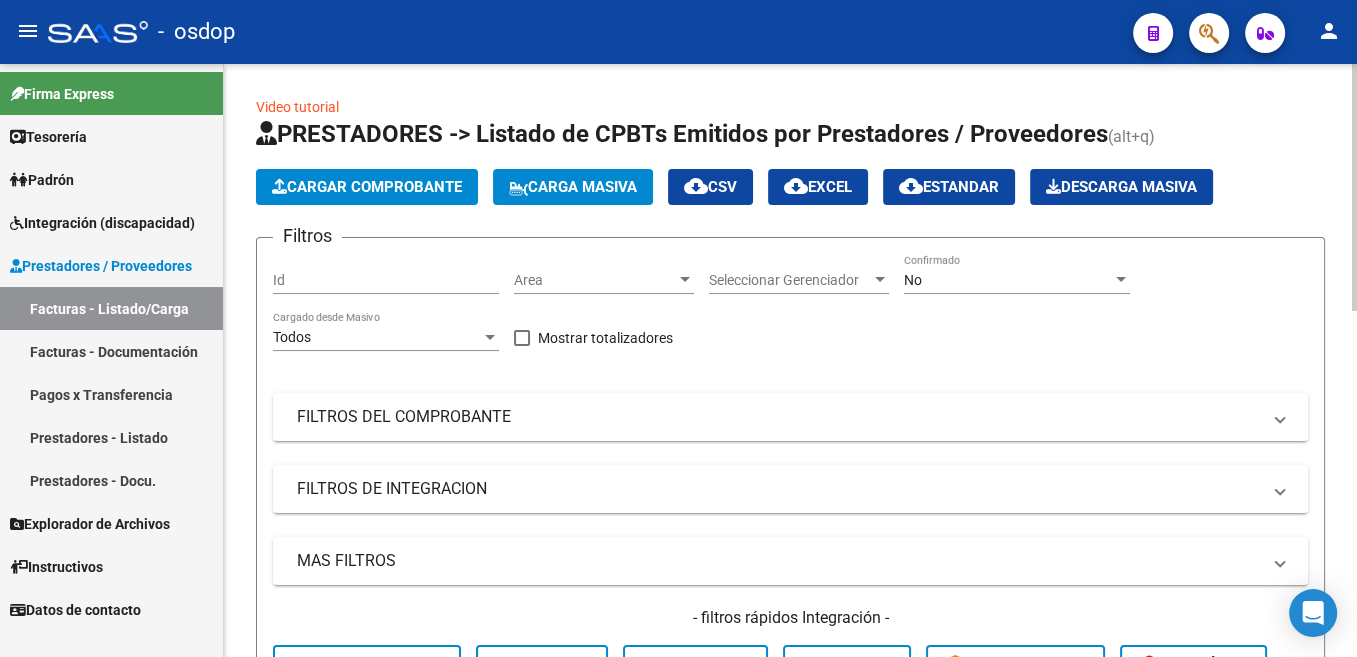 click on "Cargar Comprobante" 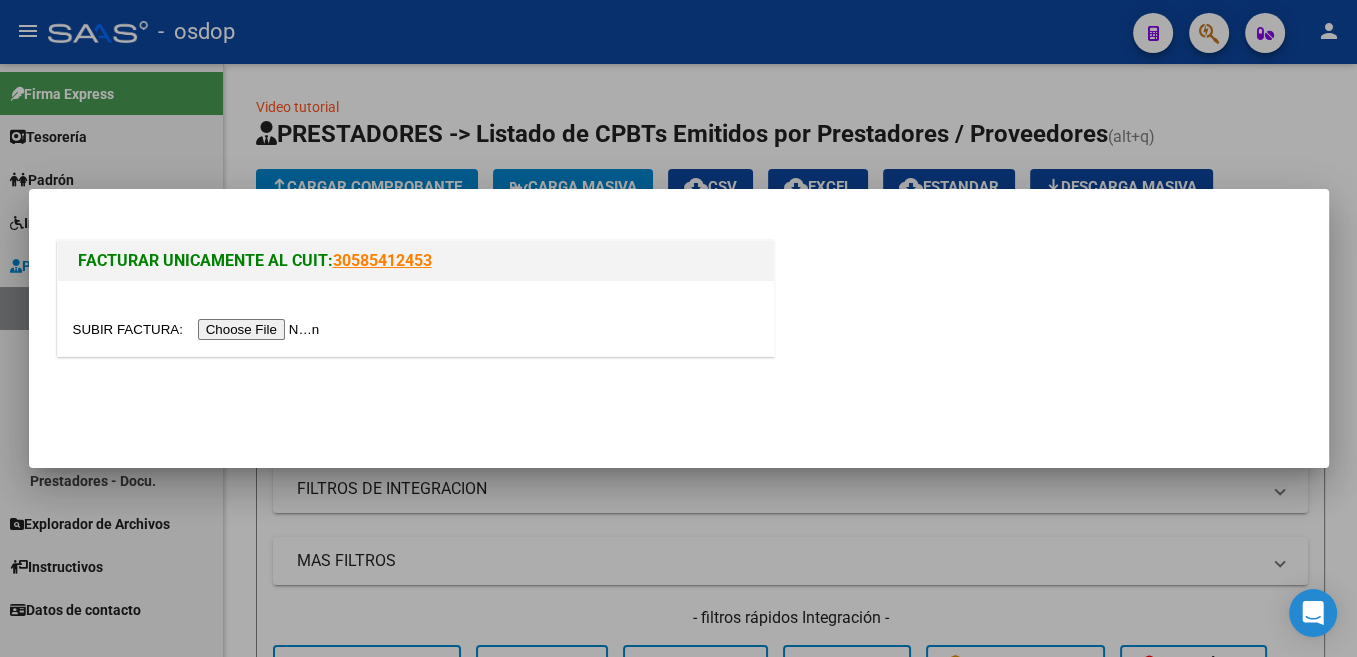 click at bounding box center (199, 329) 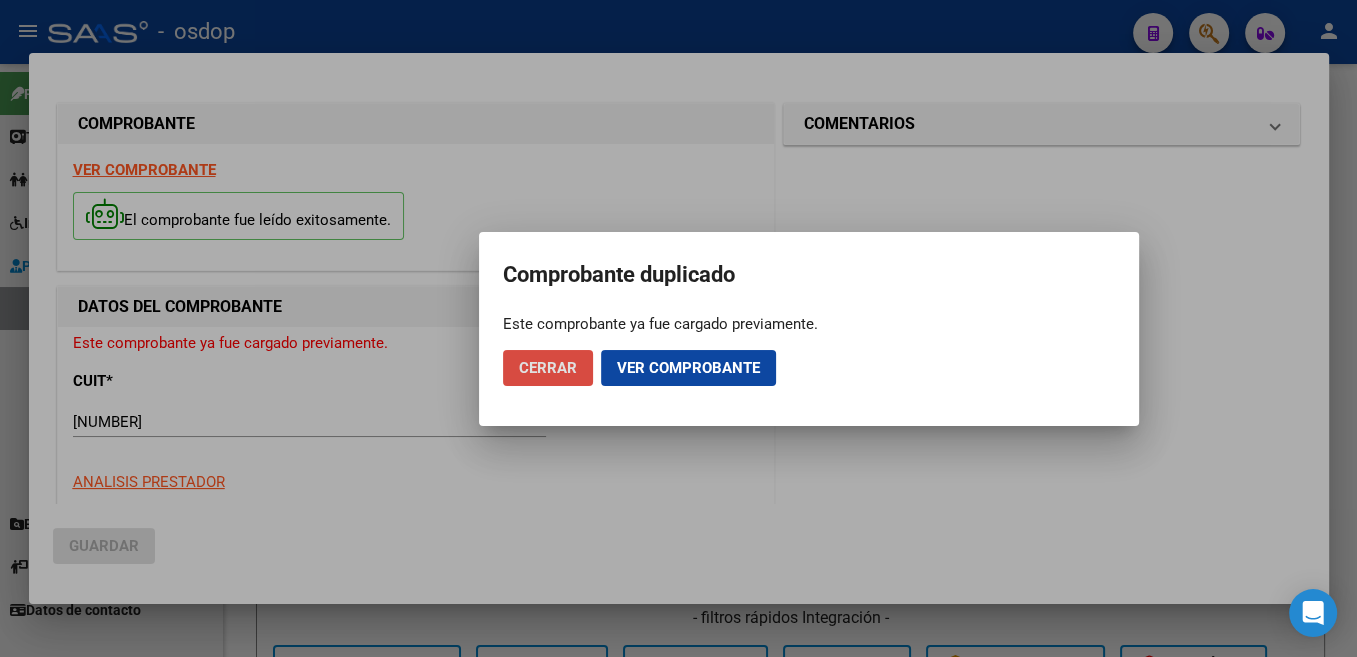 click on "Cerrar" 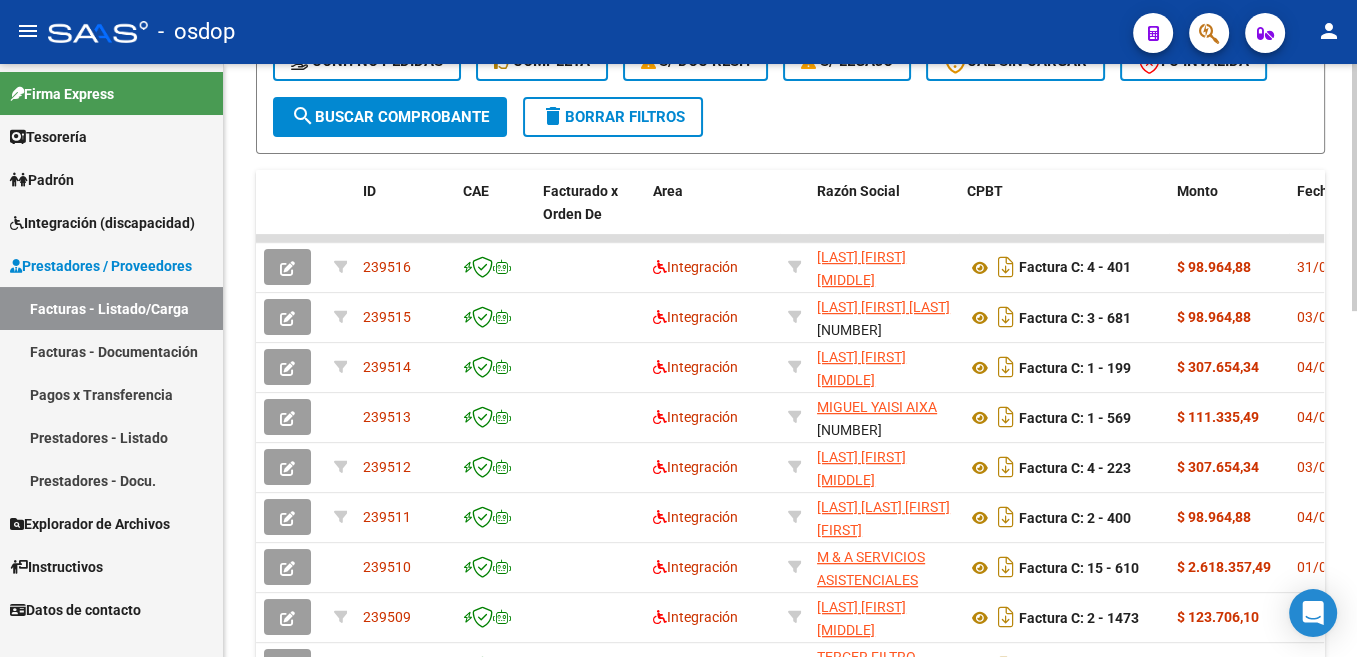 scroll, scrollTop: 402, scrollLeft: 0, axis: vertical 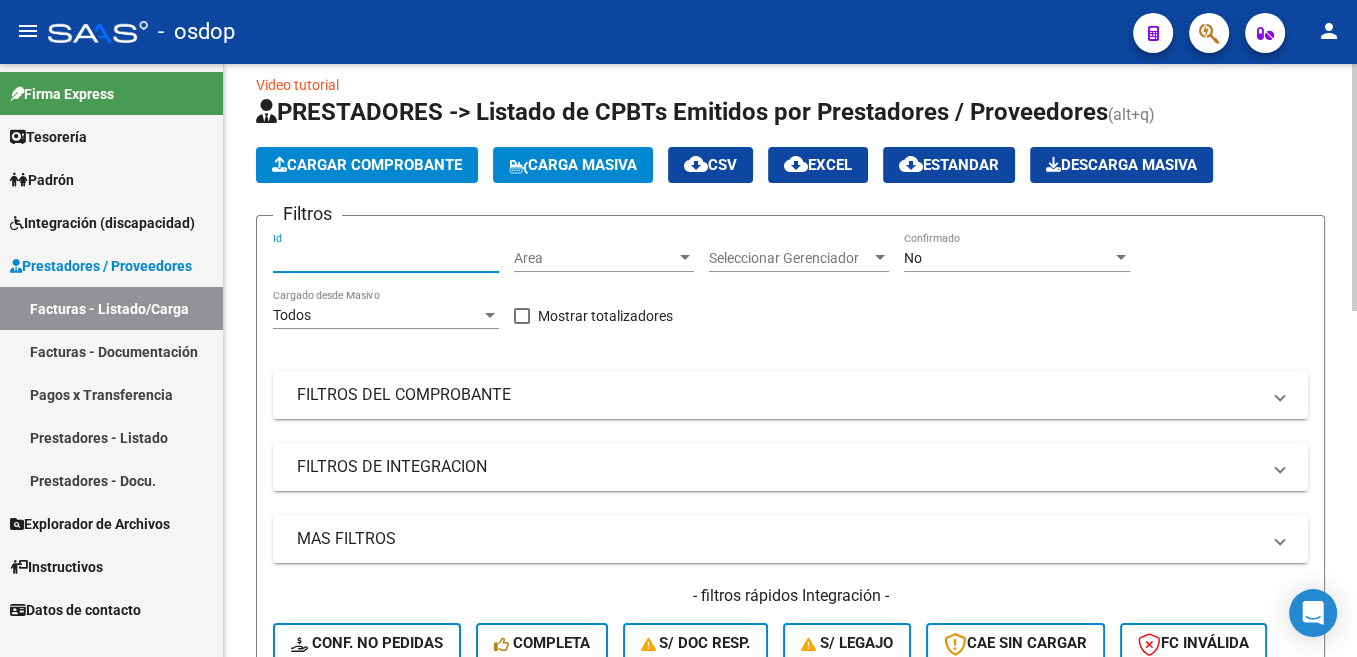 click on "Id" at bounding box center (386, 258) 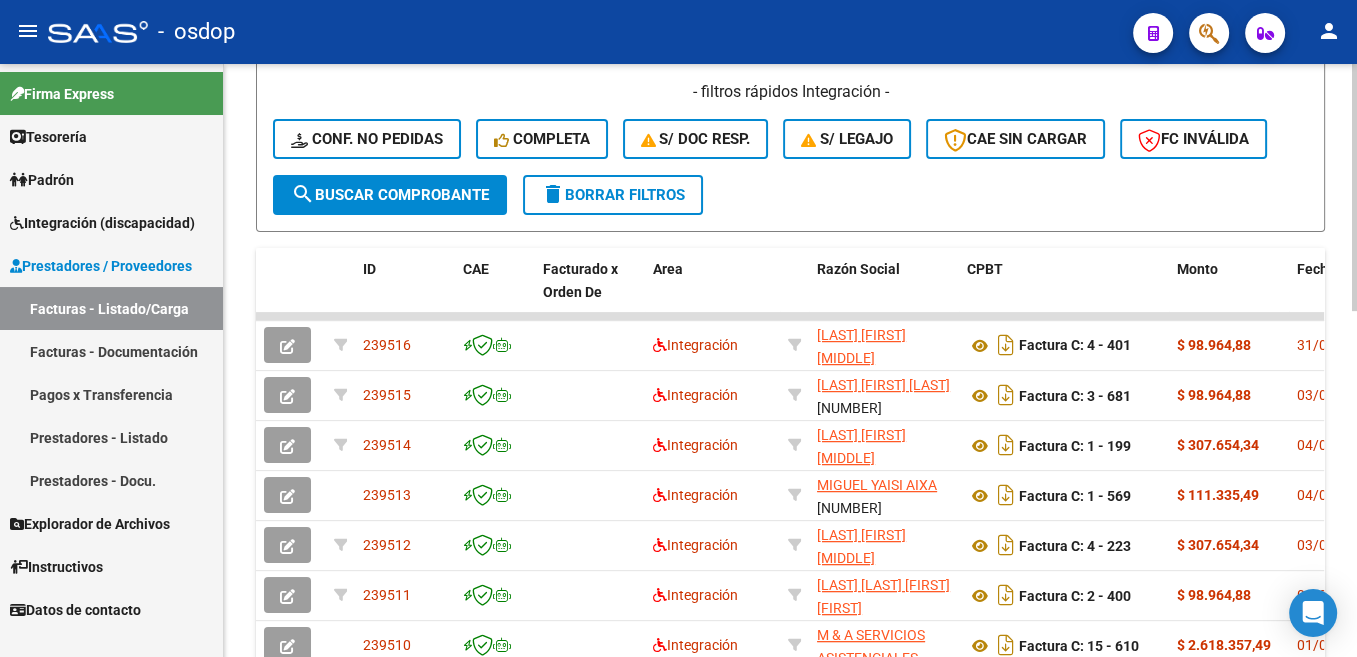scroll, scrollTop: 22, scrollLeft: 0, axis: vertical 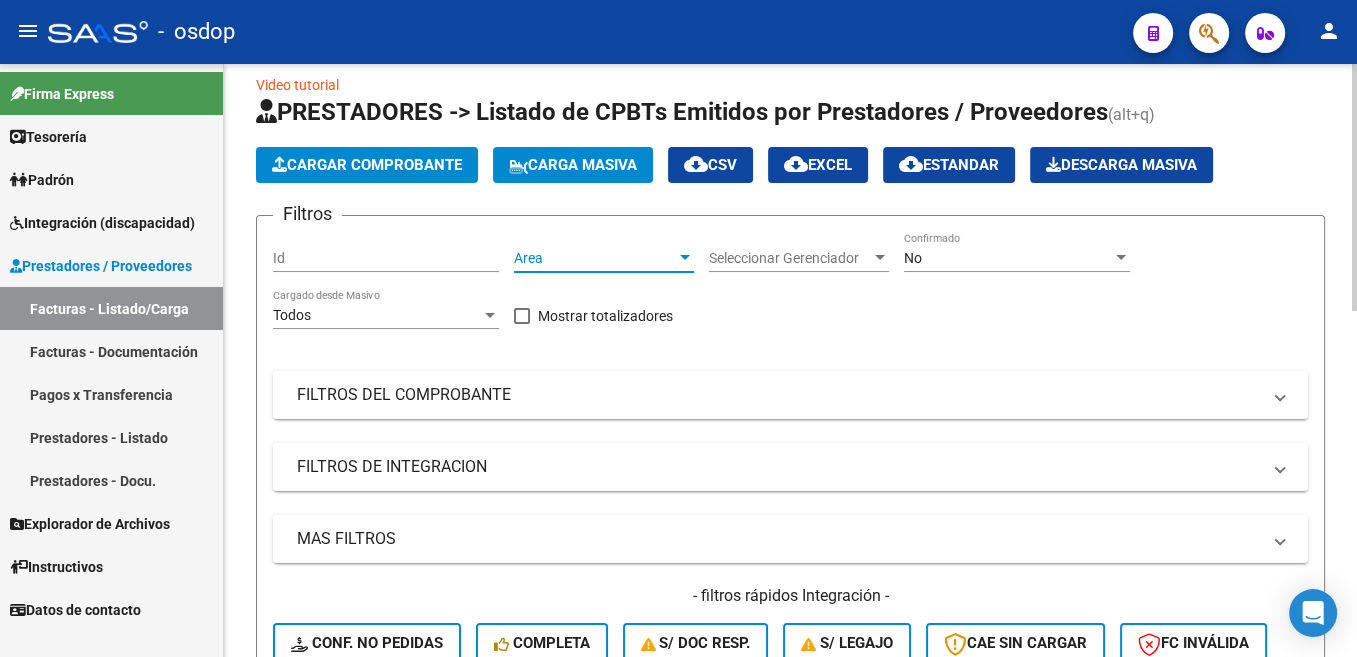 click on "Area" at bounding box center [595, 258] 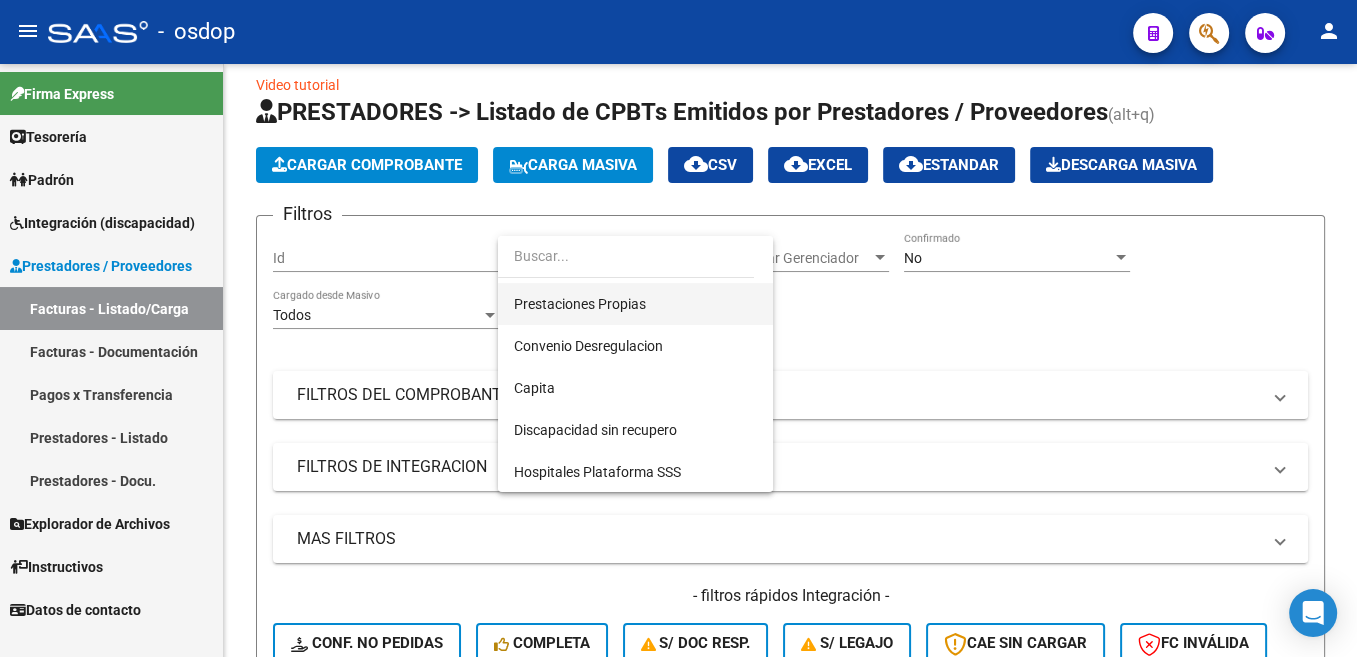 scroll, scrollTop: 105, scrollLeft: 0, axis: vertical 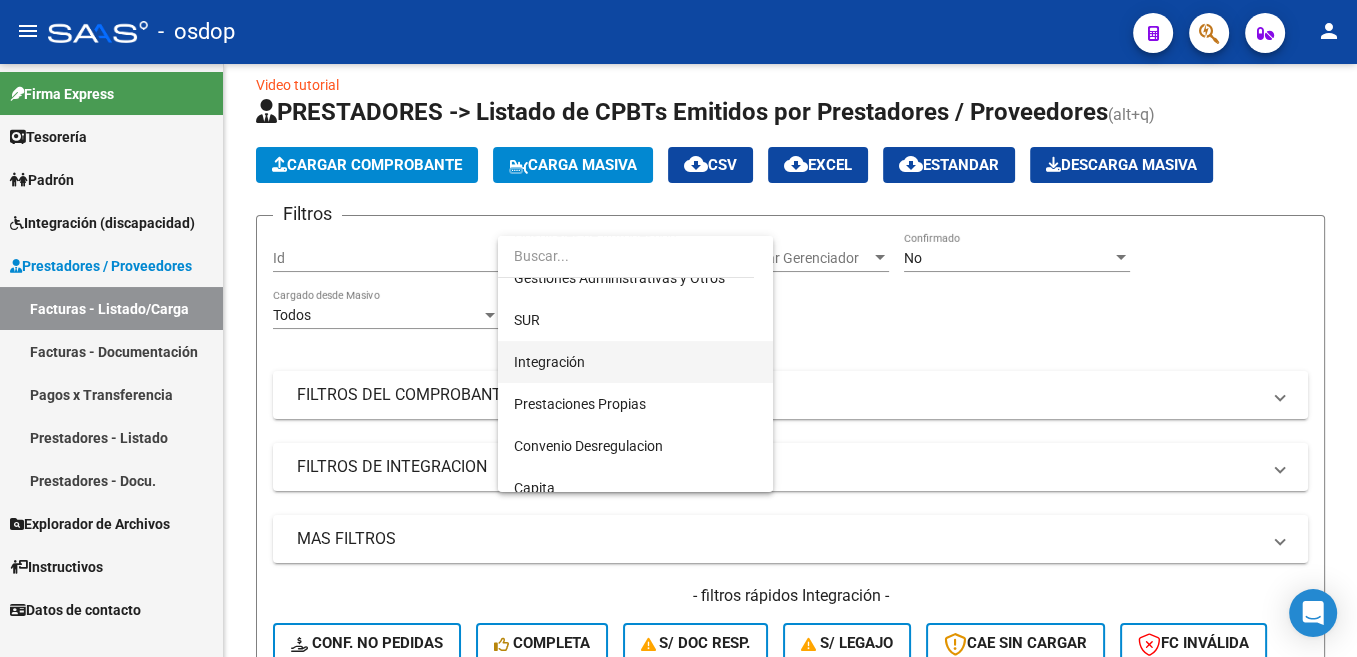 click on "Integración" at bounding box center [635, 362] 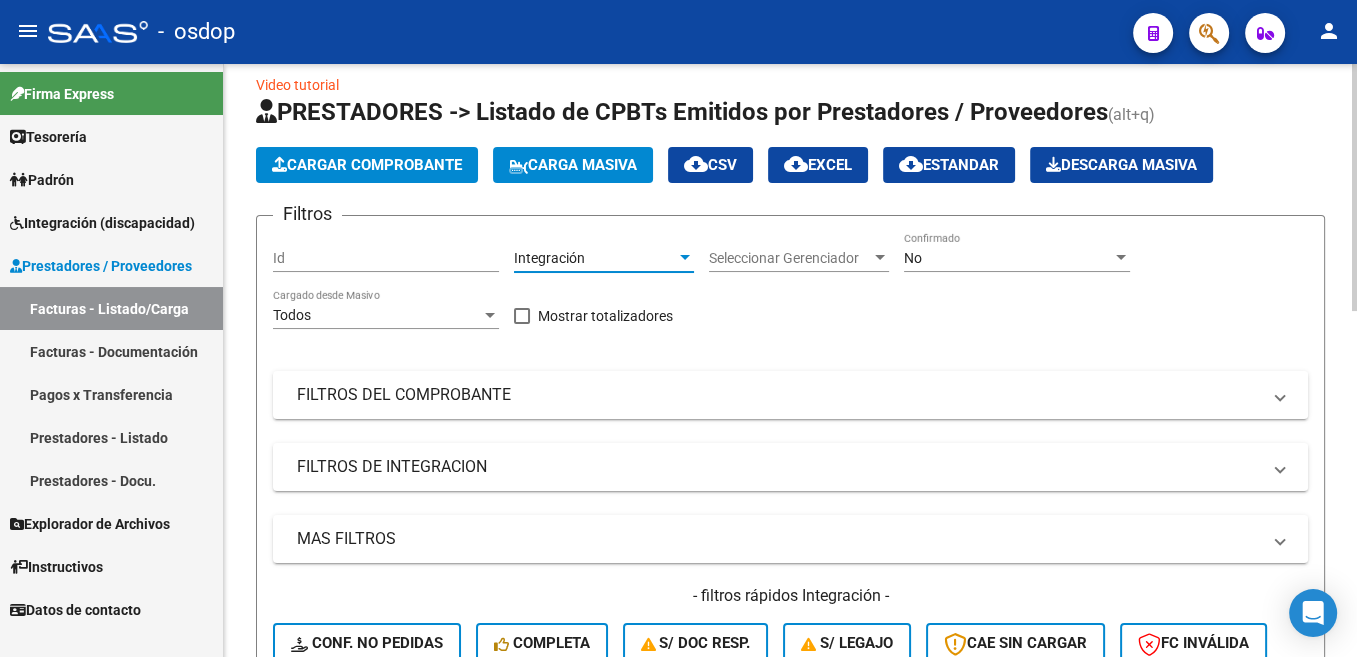 click on "Seleccionar Gerenciador" at bounding box center (790, 258) 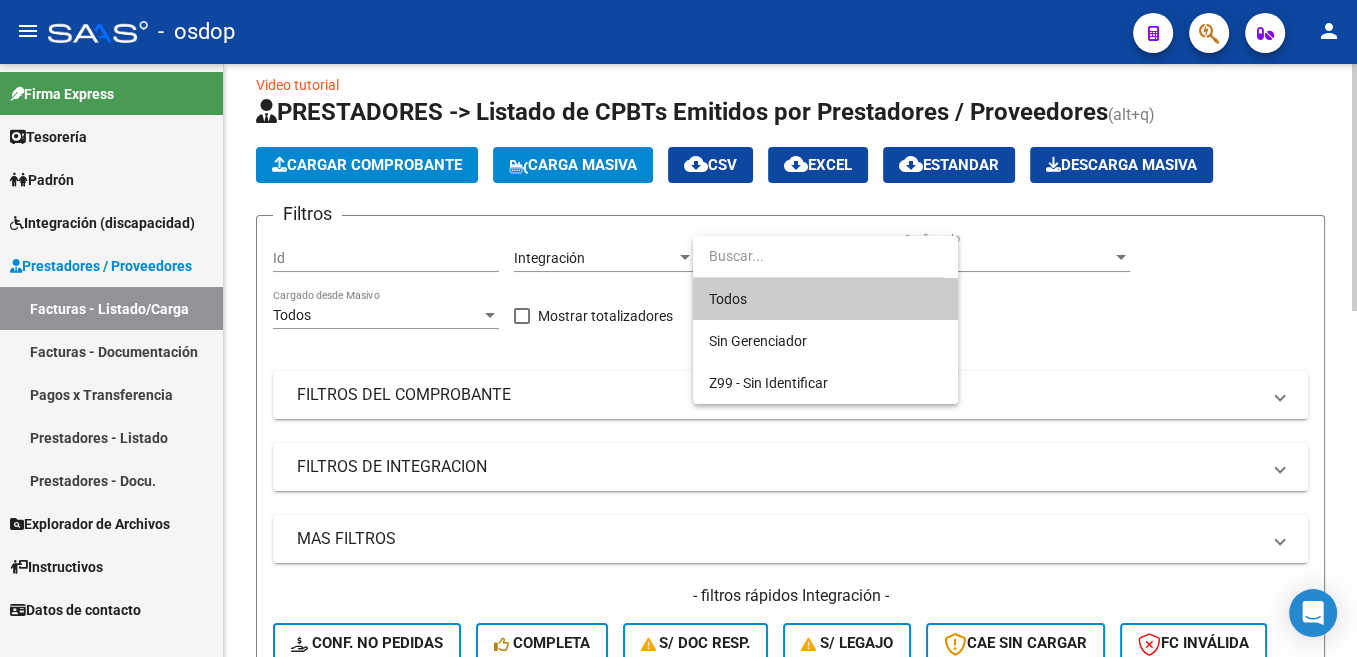 click at bounding box center [819, 256] 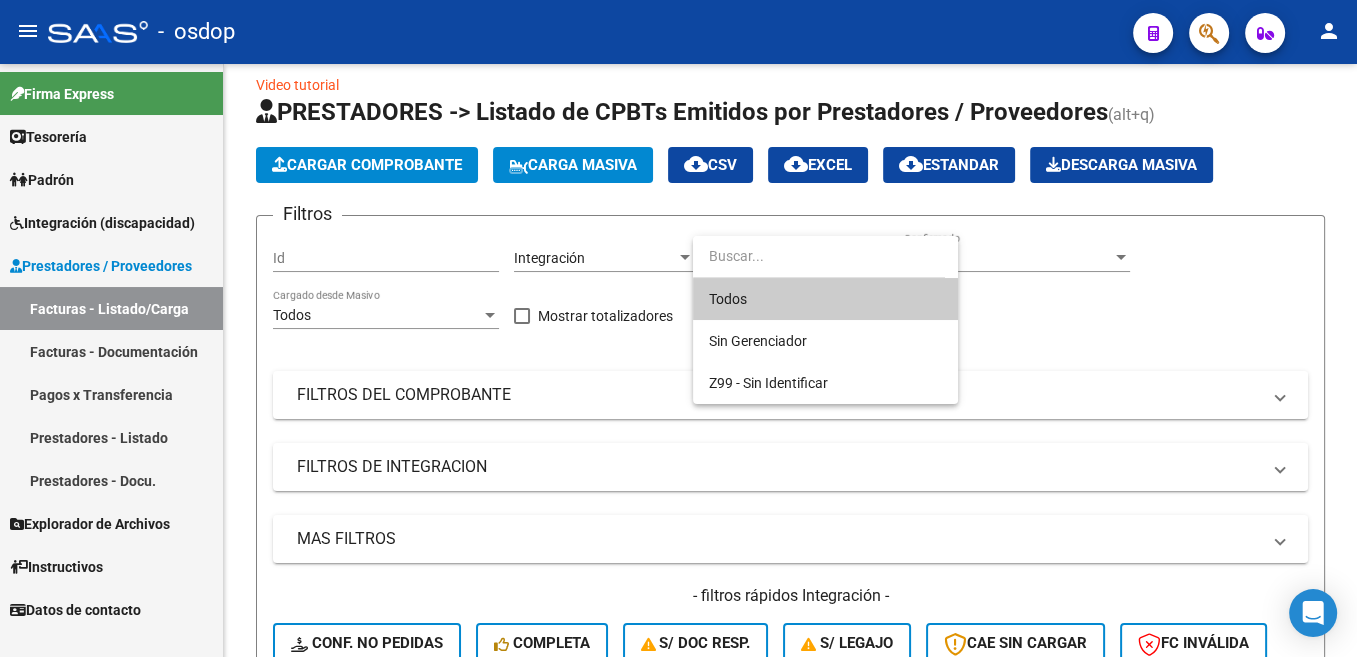 click at bounding box center (678, 328) 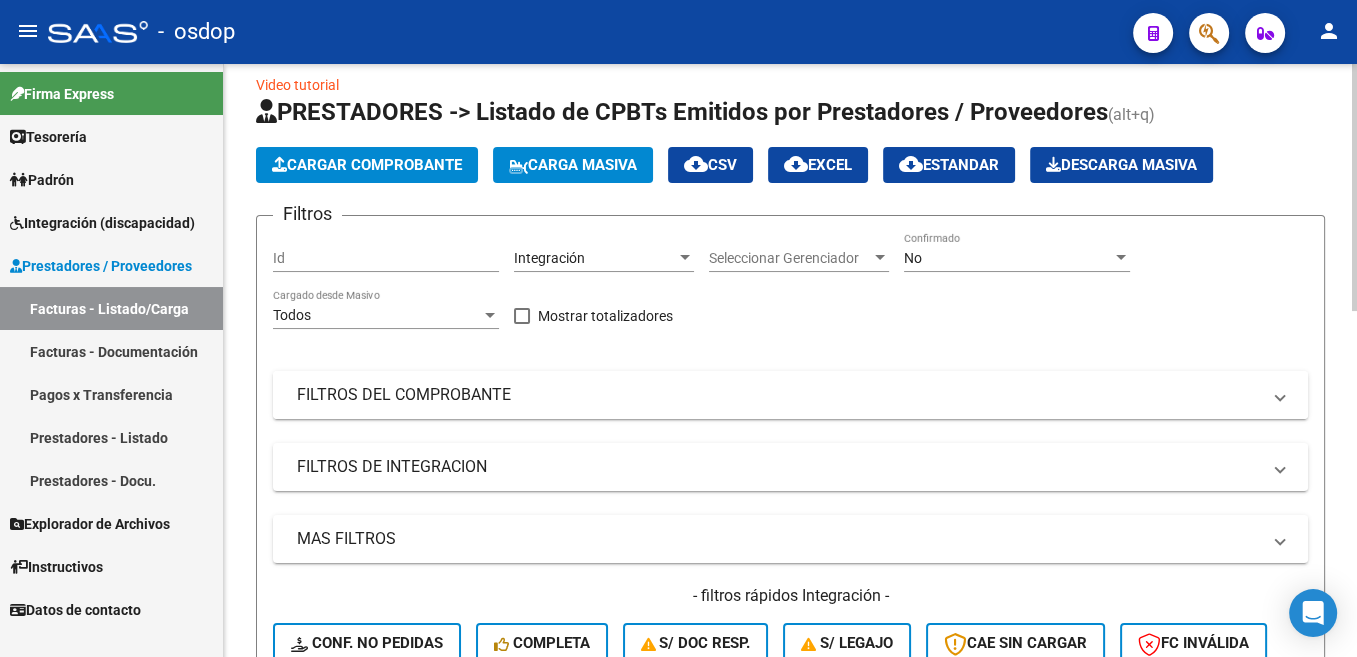 click on "FILTROS DEL COMPROBANTE" at bounding box center [778, 395] 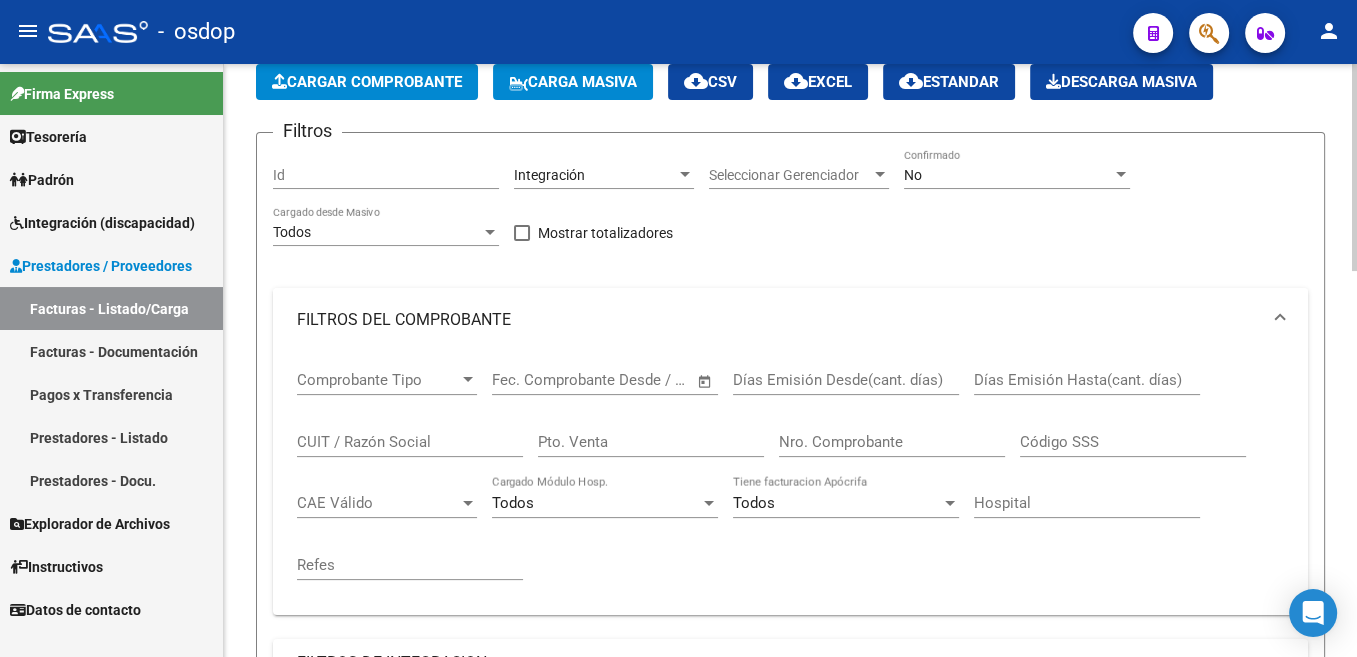scroll, scrollTop: 123, scrollLeft: 0, axis: vertical 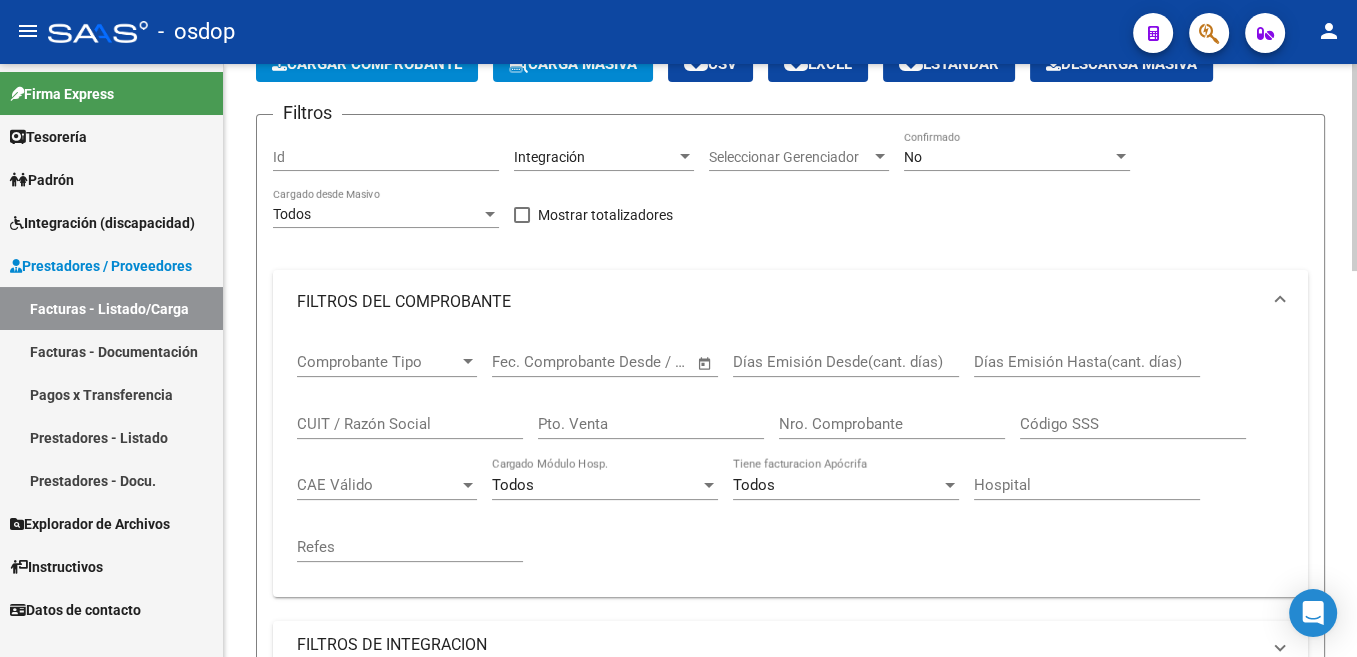 click on "CUIT / Razón Social" 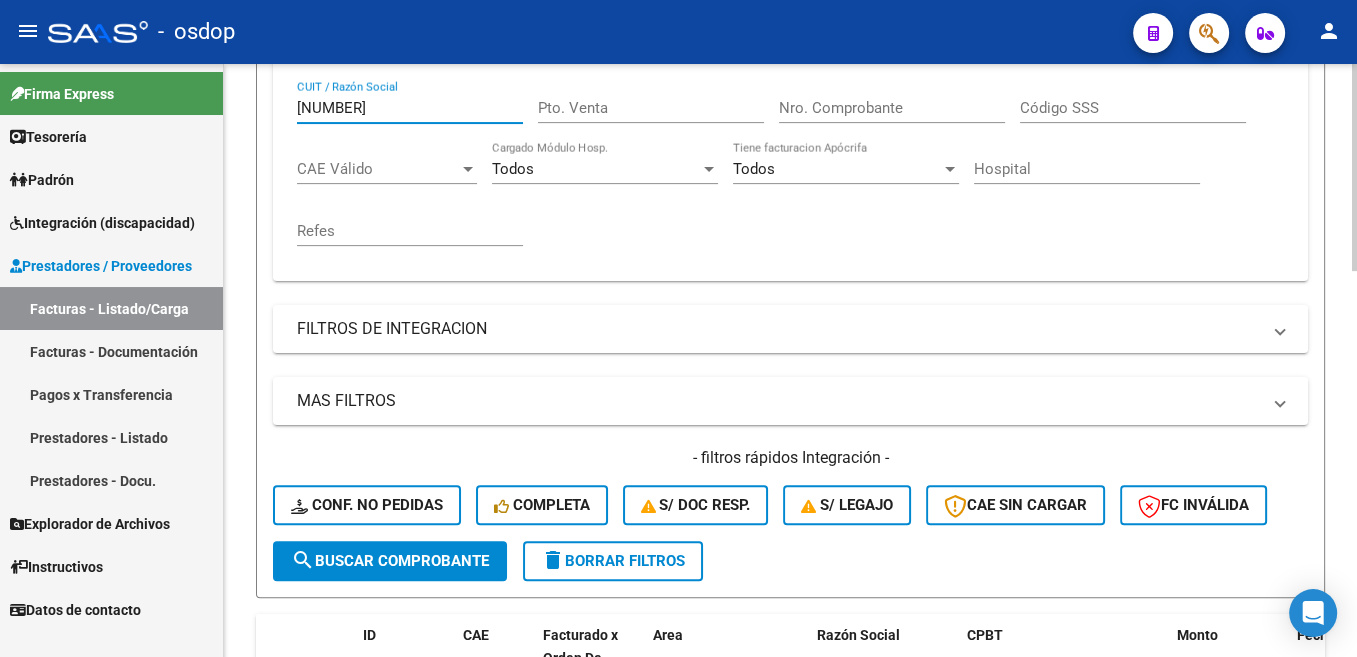 scroll, scrollTop: 526, scrollLeft: 0, axis: vertical 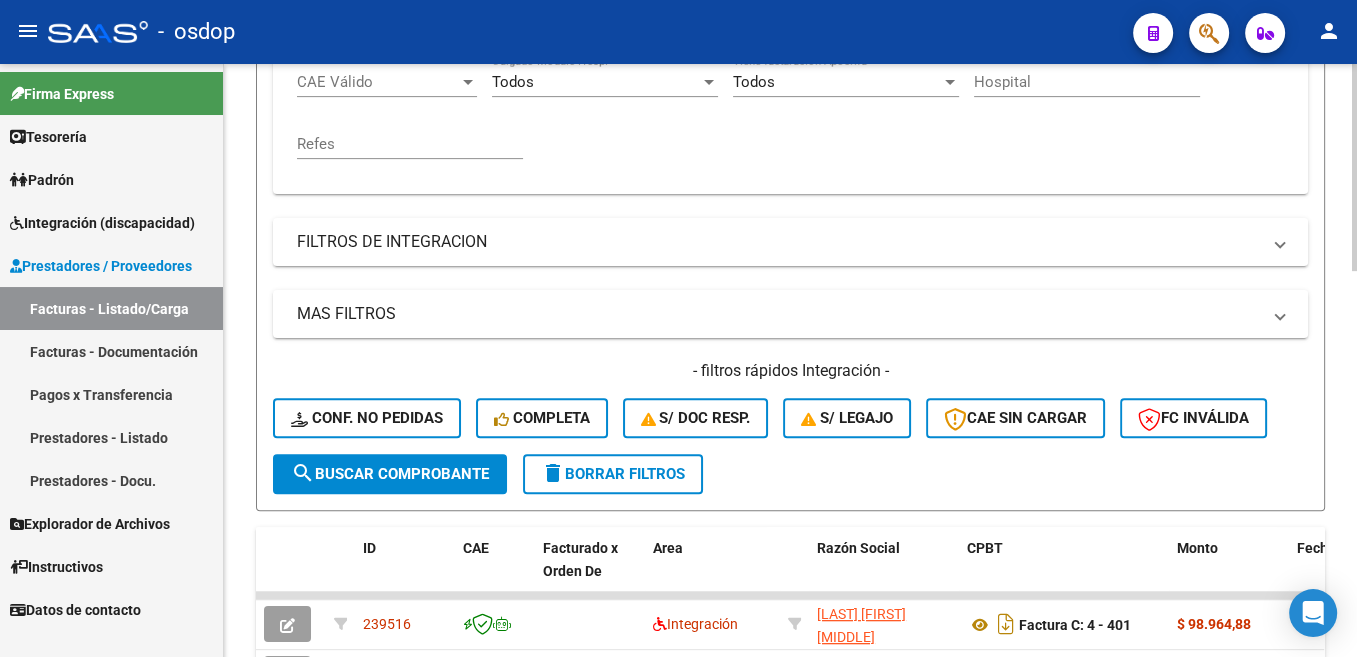 type on "[NUMBER]" 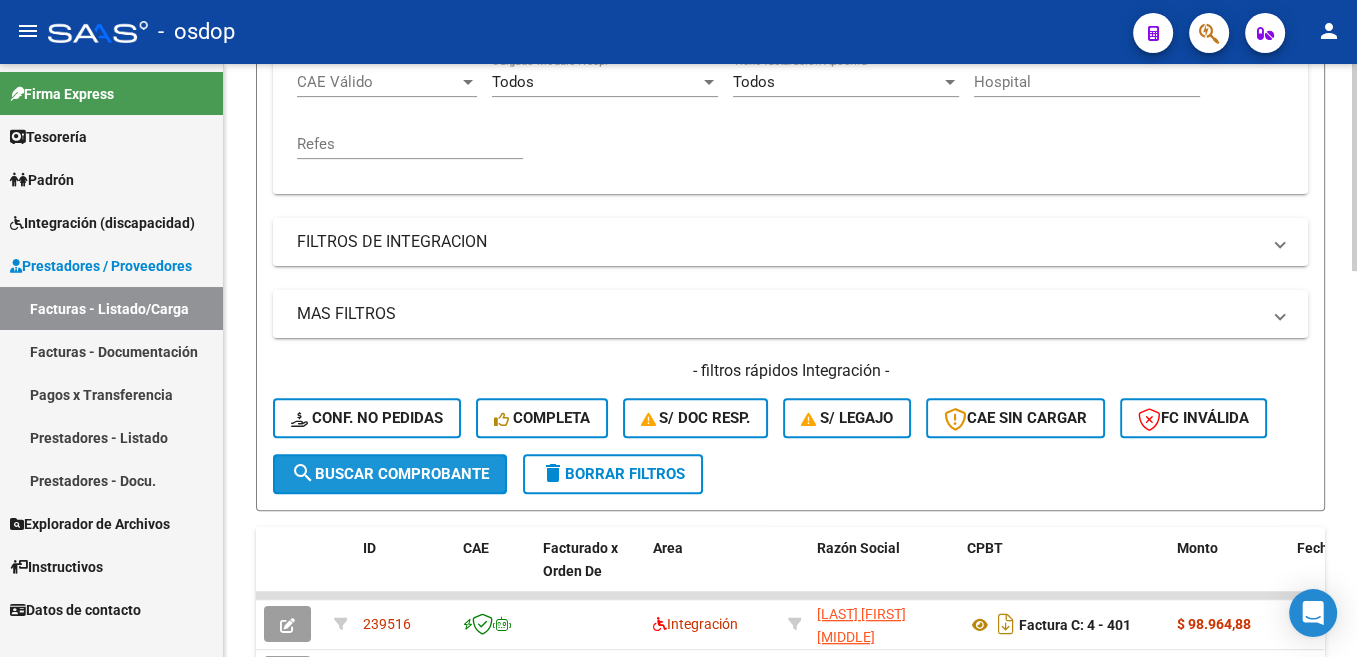 click on "search  Buscar Comprobante" 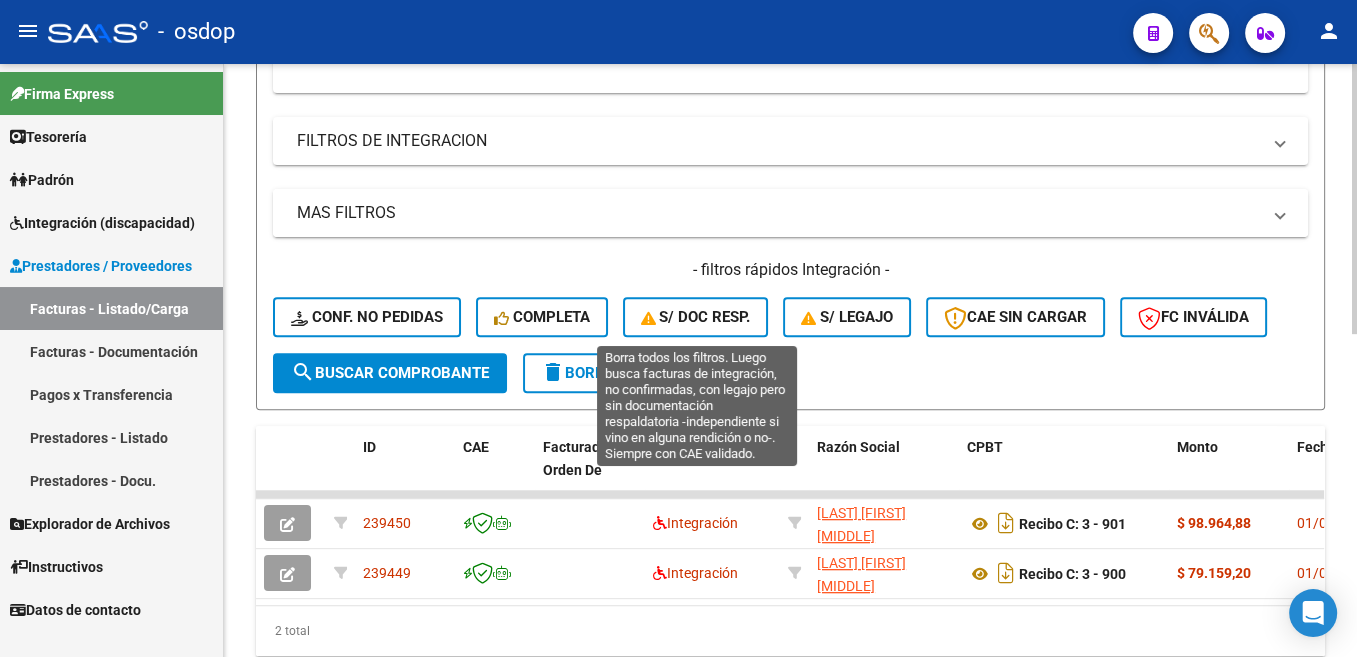 scroll, scrollTop: 709, scrollLeft: 0, axis: vertical 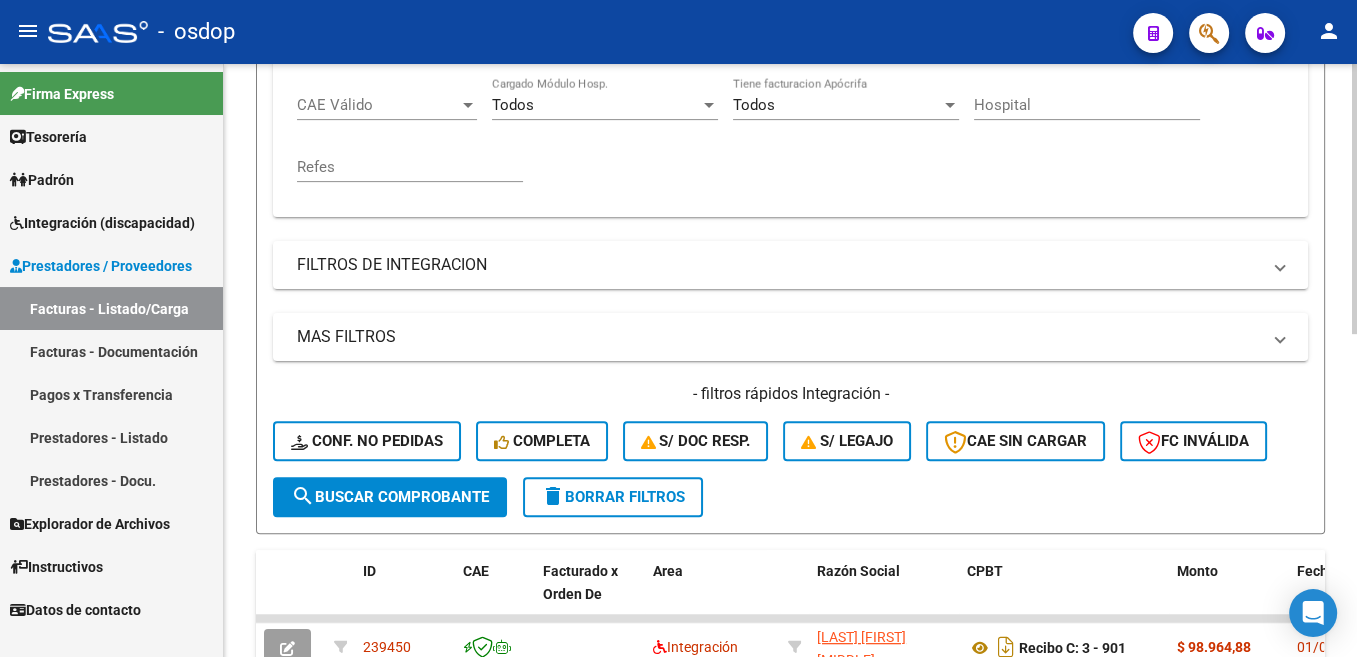 click on "delete  Borrar Filtros" 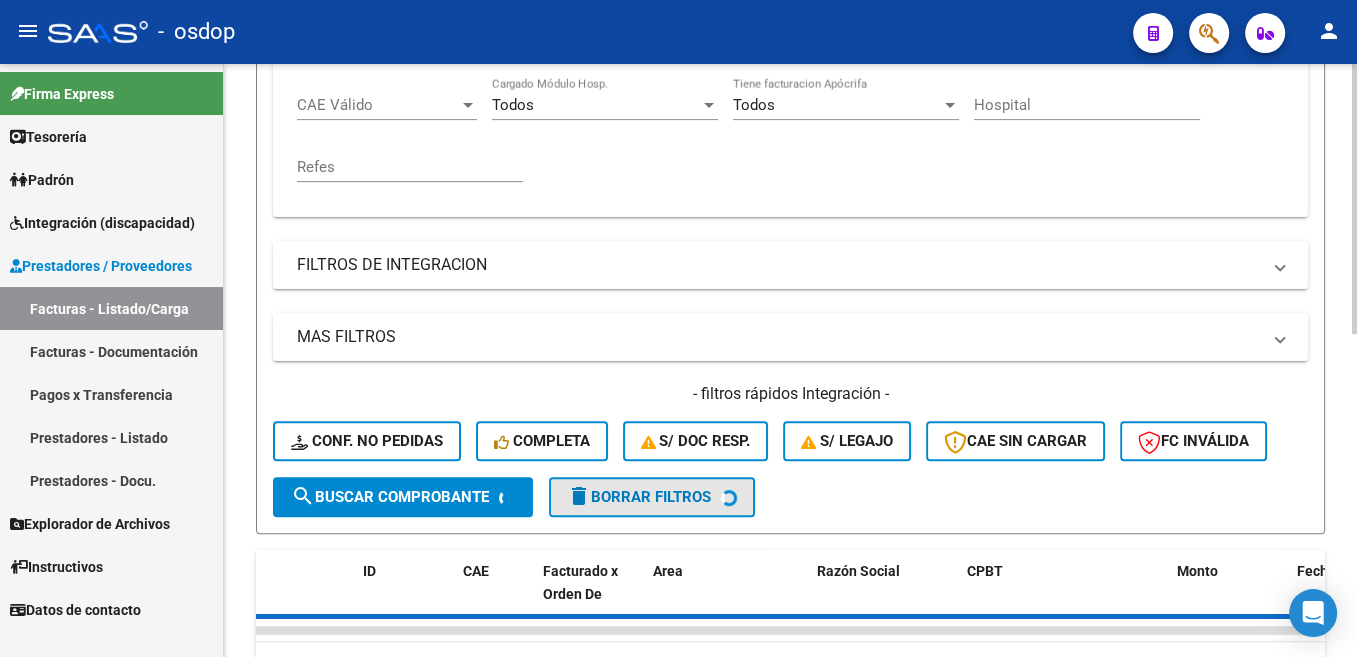 type 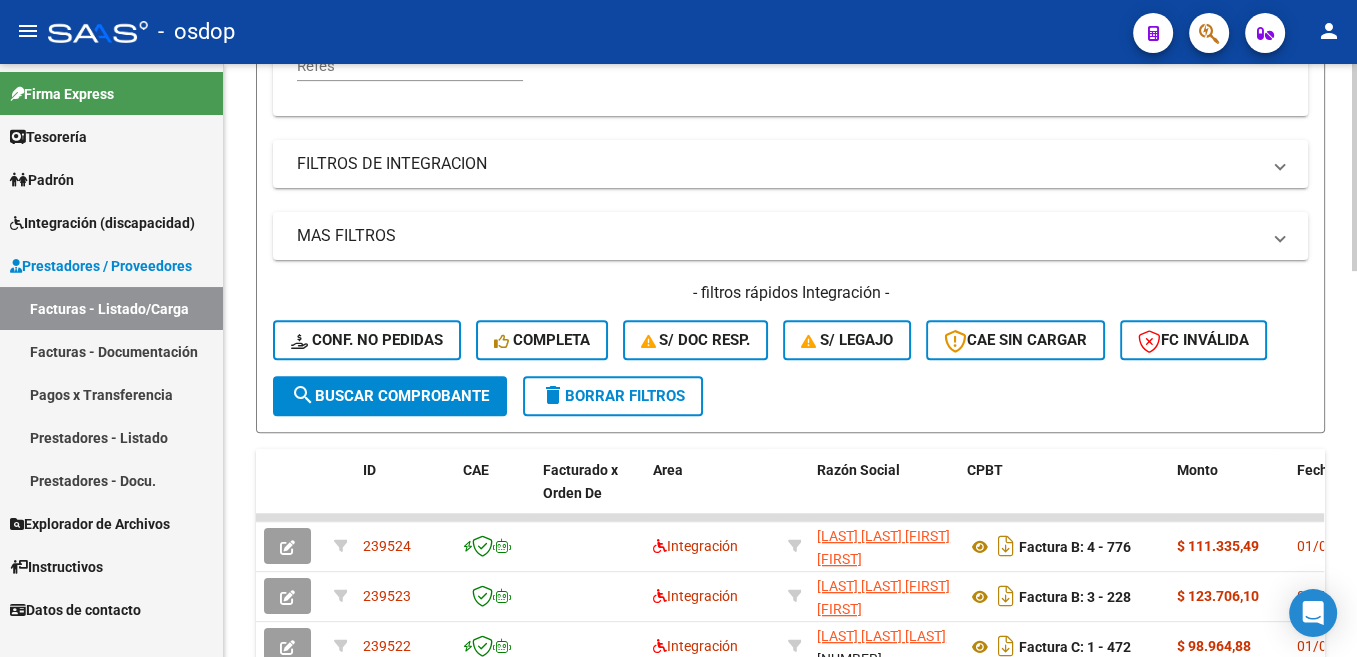 scroll, scrollTop: 0, scrollLeft: 0, axis: both 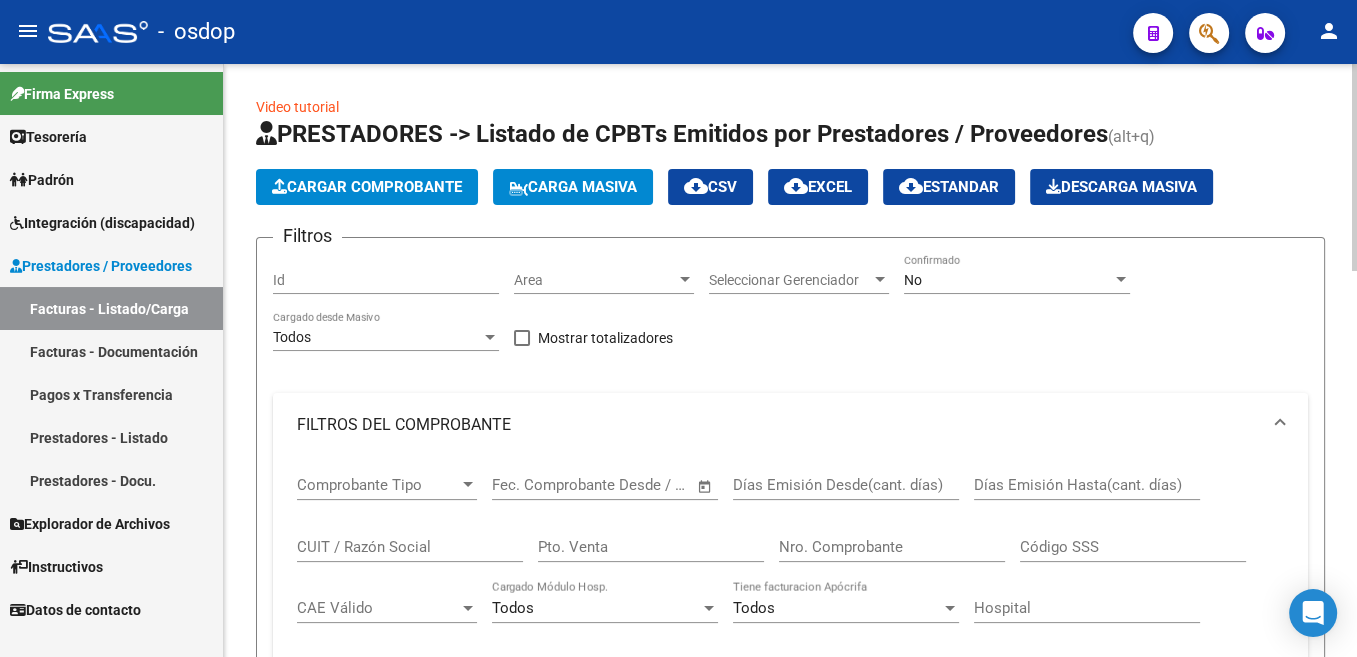 click on "Cargar Comprobante" 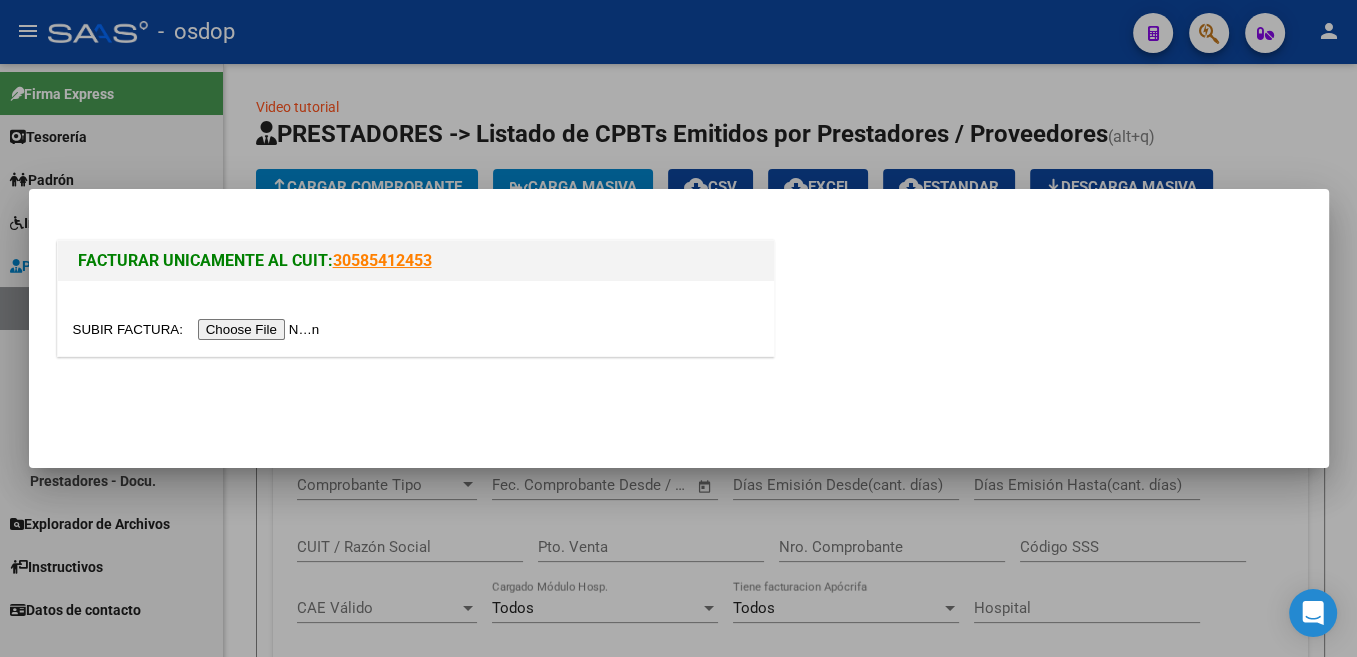 click at bounding box center (678, 328) 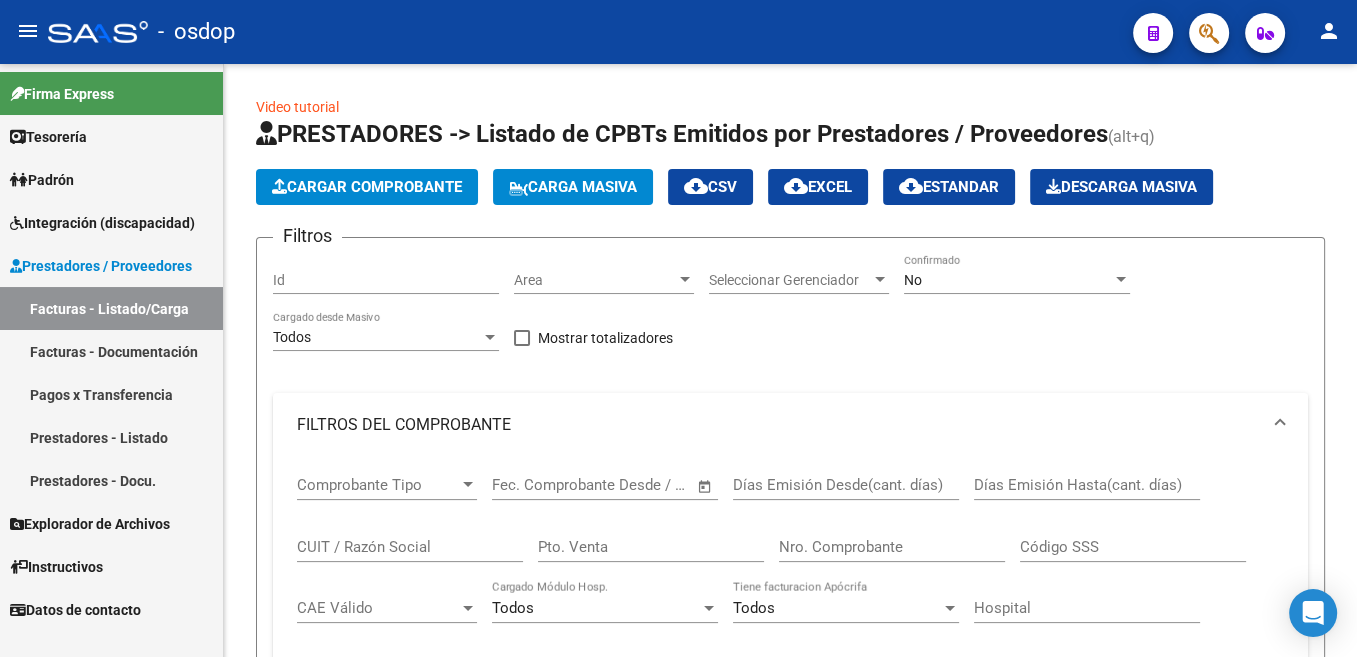 click on "Facturas - Listado/Carga" at bounding box center [111, 308] 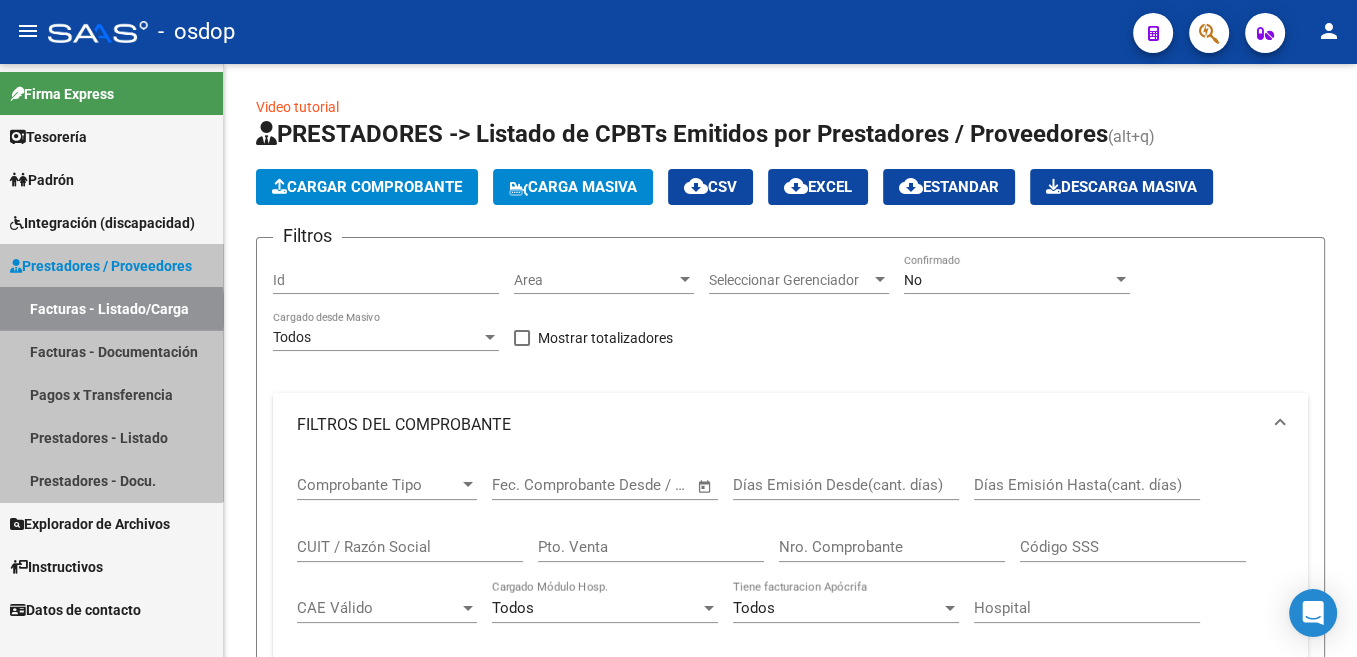 click on "Facturas - Listado/Carga" at bounding box center (111, 308) 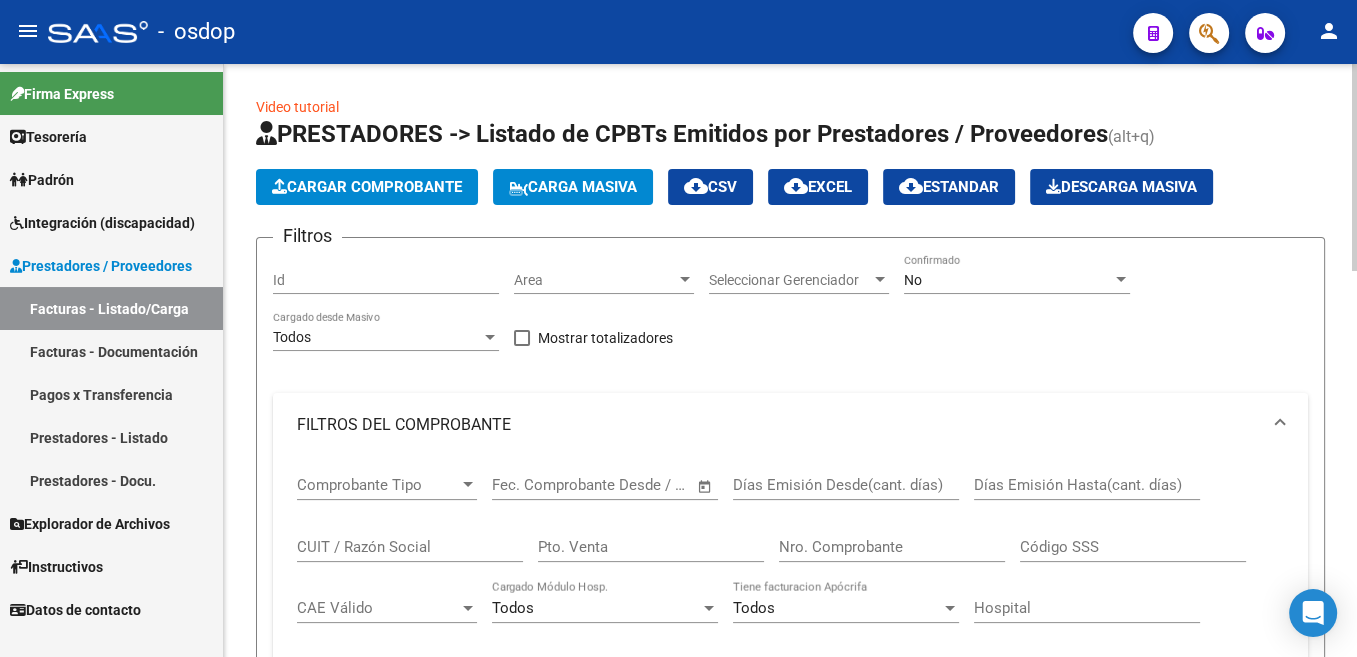 click on "Cargar Comprobante" 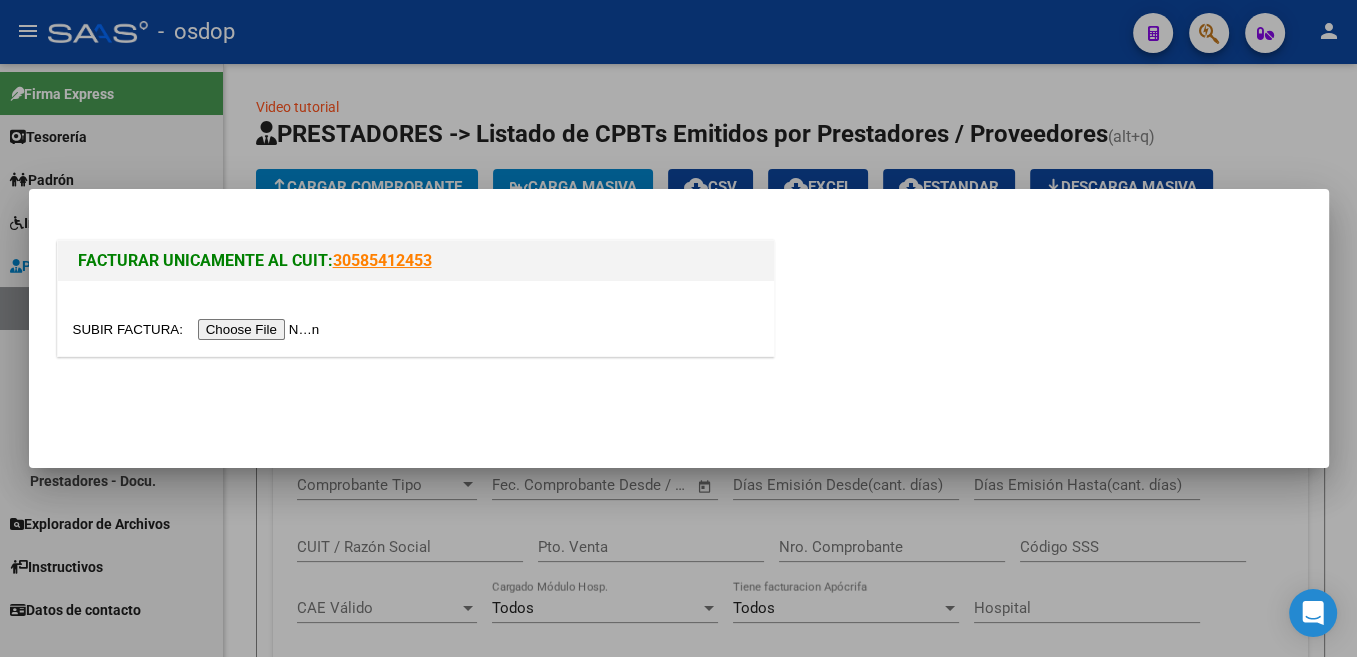 click at bounding box center [199, 329] 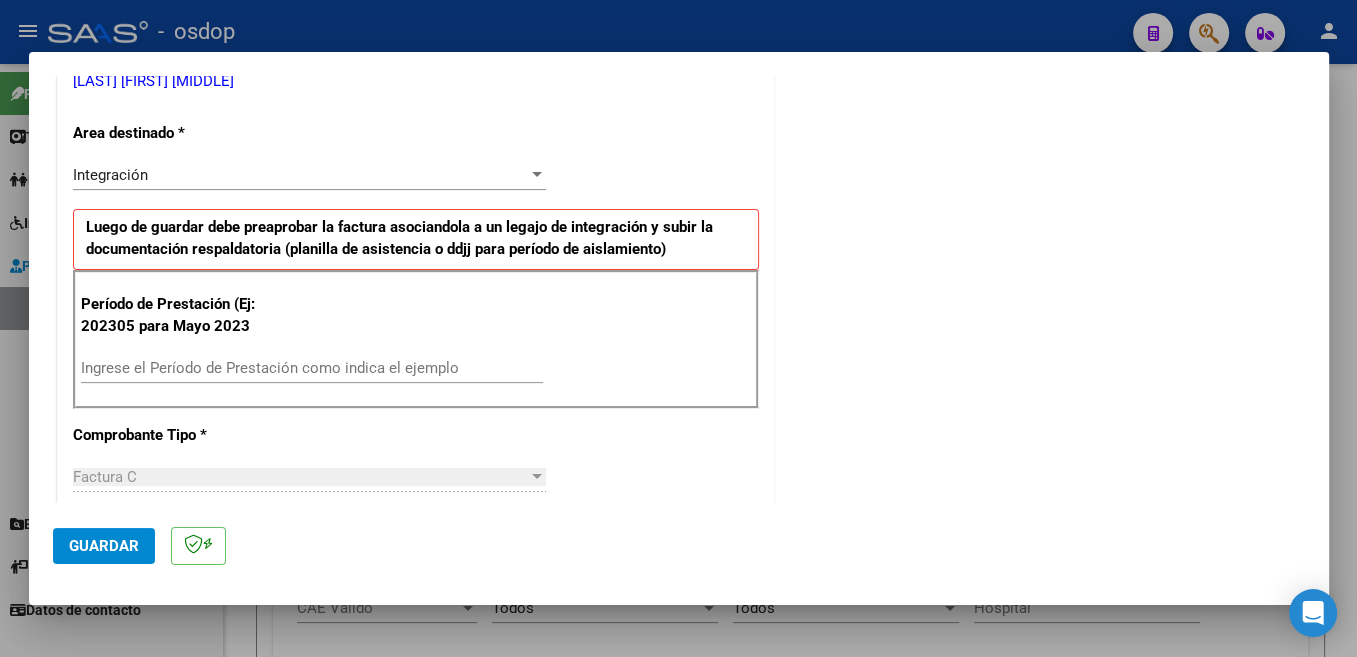 scroll, scrollTop: 530, scrollLeft: 0, axis: vertical 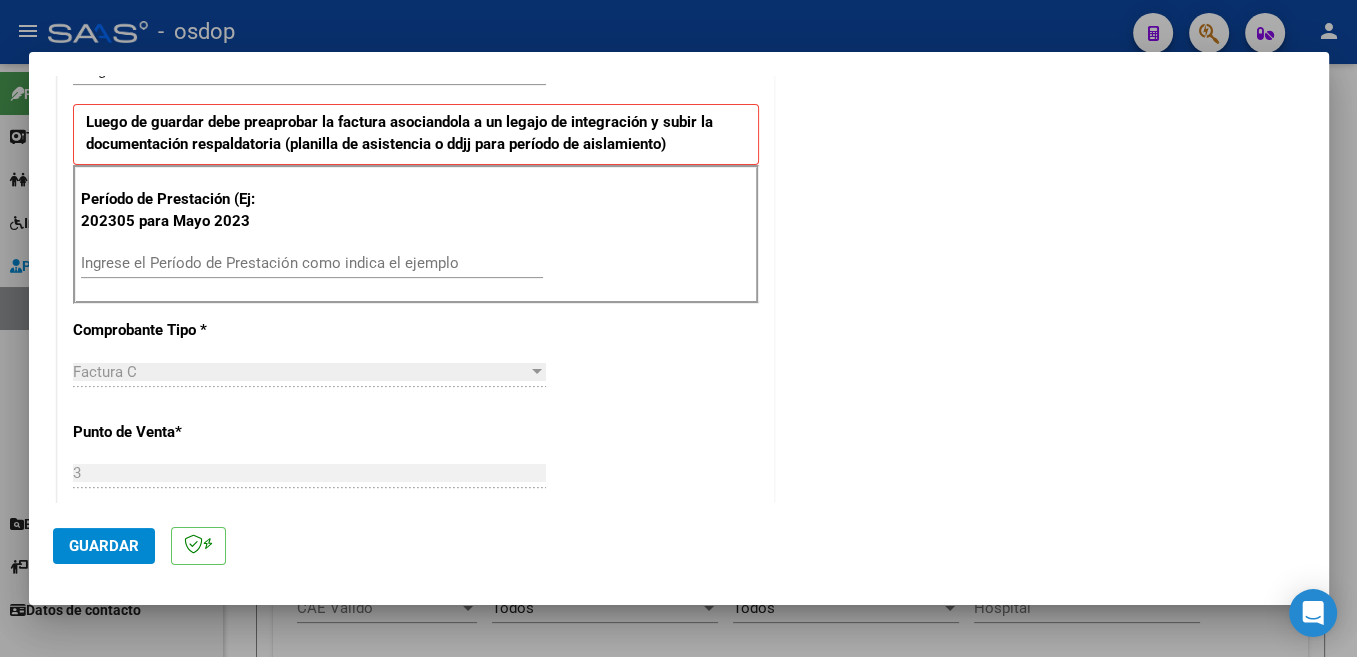 click on "Ingrese el Período de Prestación como indica el ejemplo" at bounding box center (312, 263) 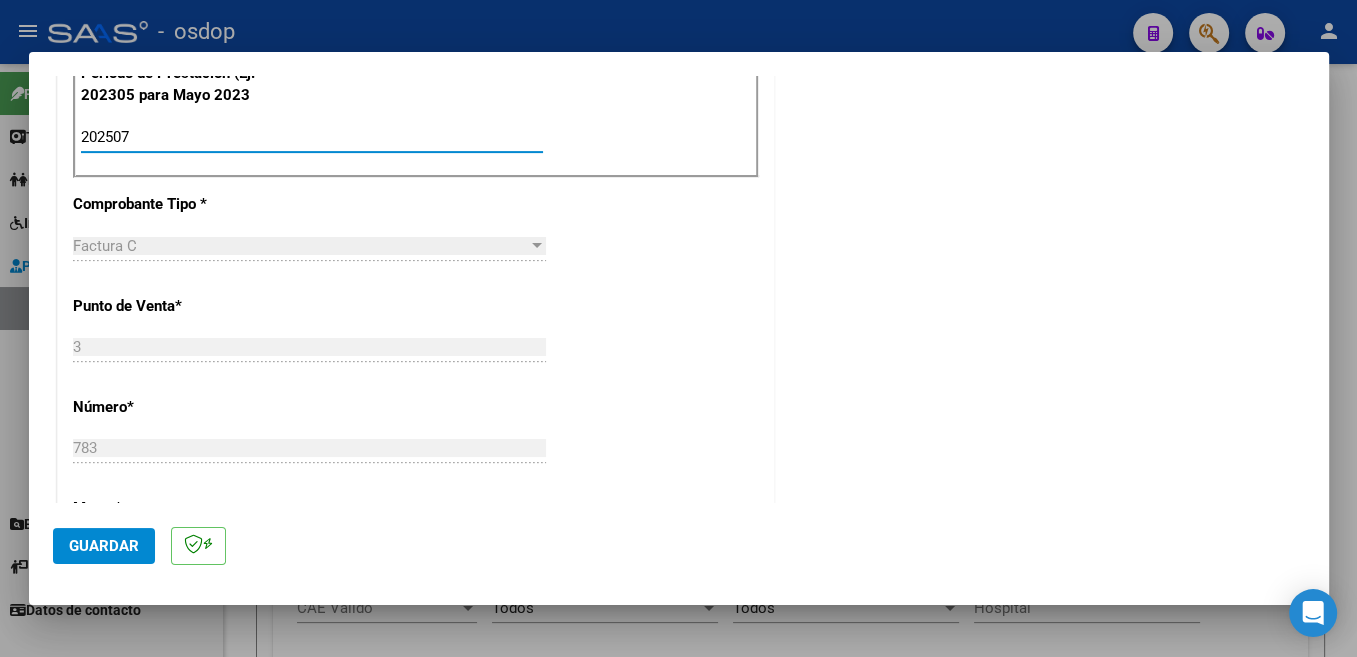 scroll, scrollTop: 742, scrollLeft: 0, axis: vertical 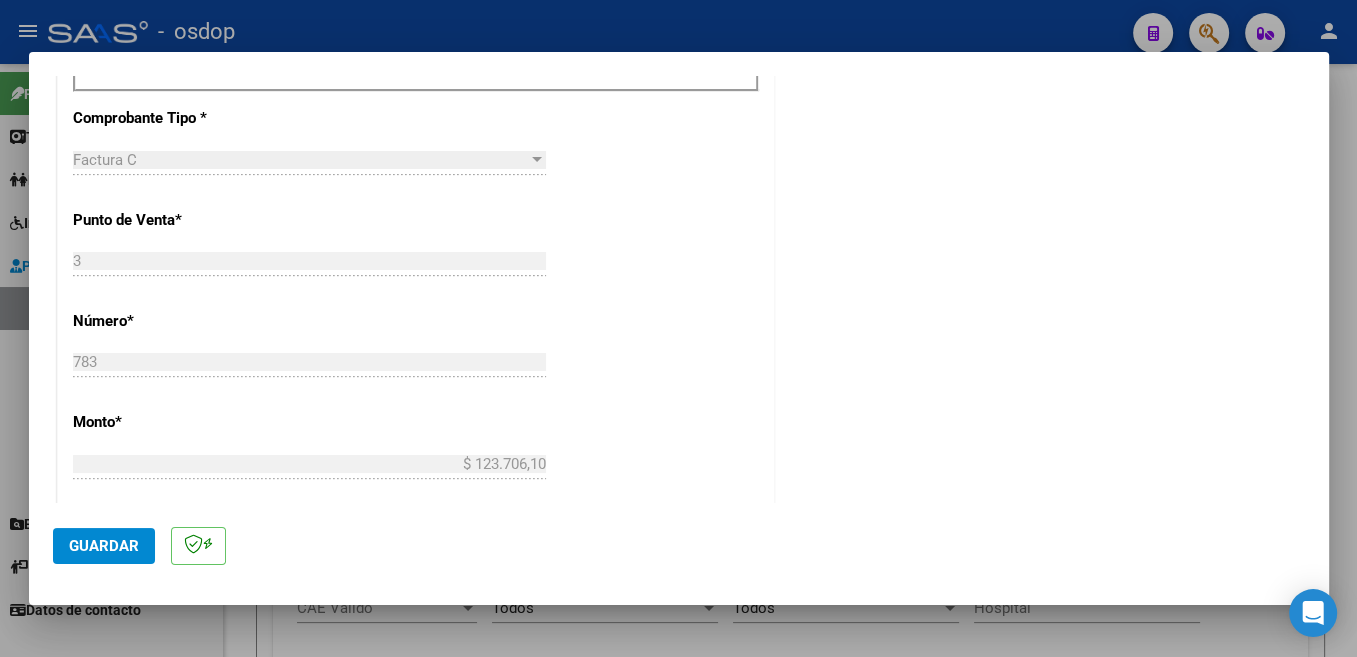 type on "202507" 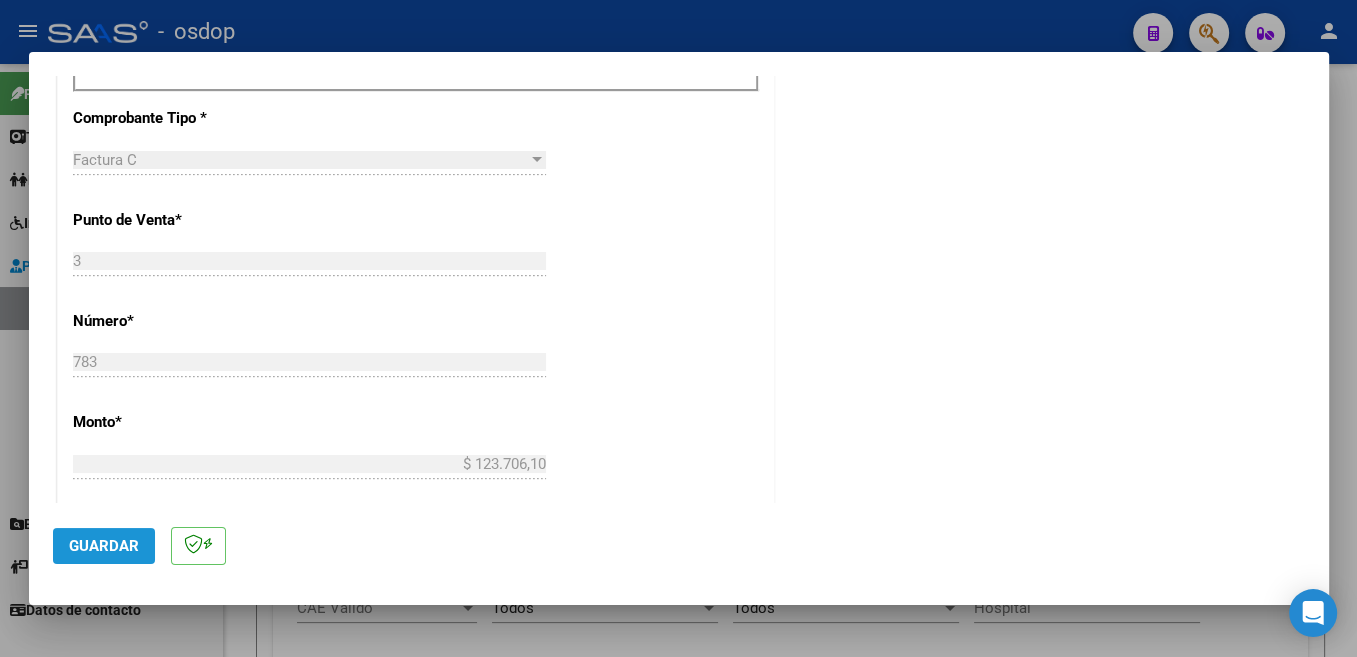 click on "Guardar" 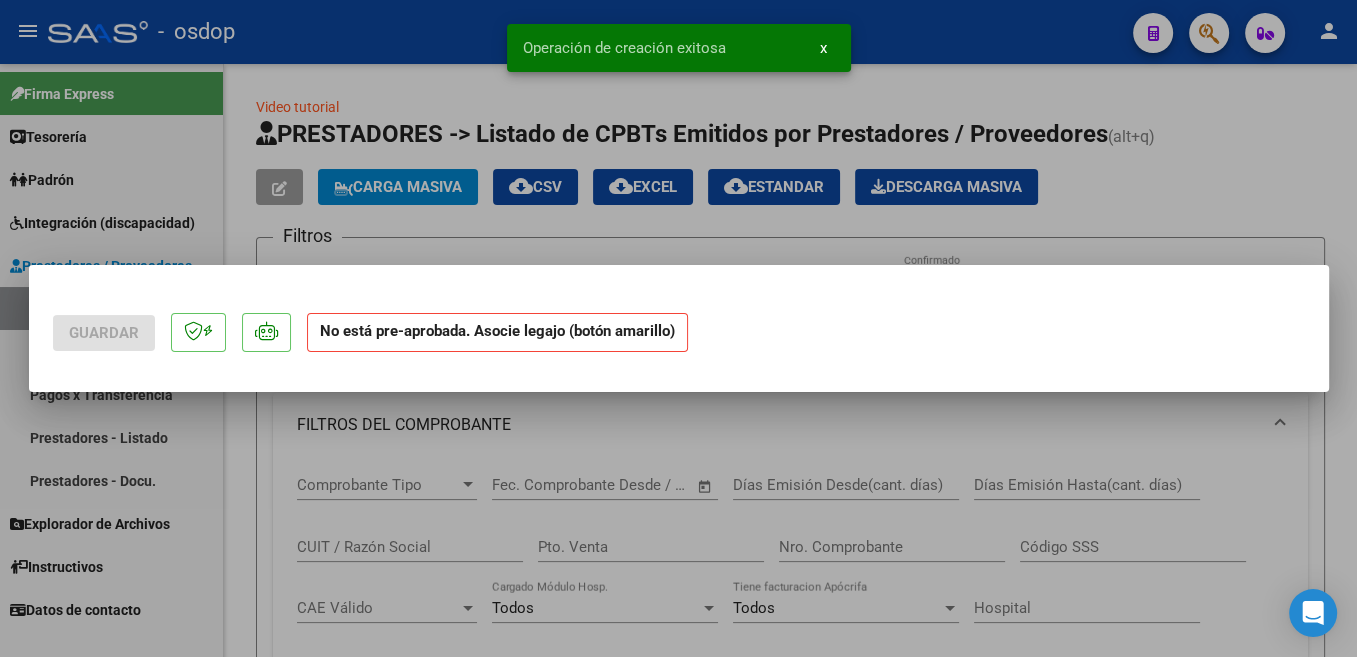 scroll, scrollTop: 0, scrollLeft: 0, axis: both 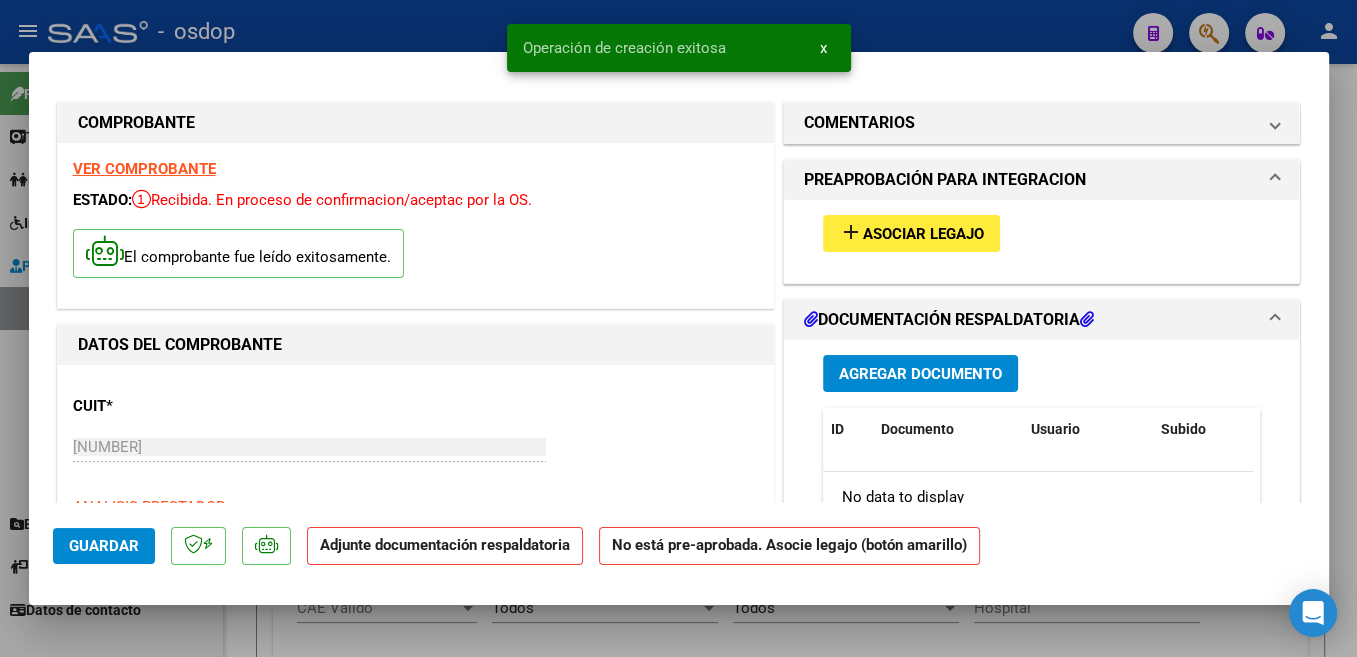 click on "Asociar Legajo" at bounding box center [923, 234] 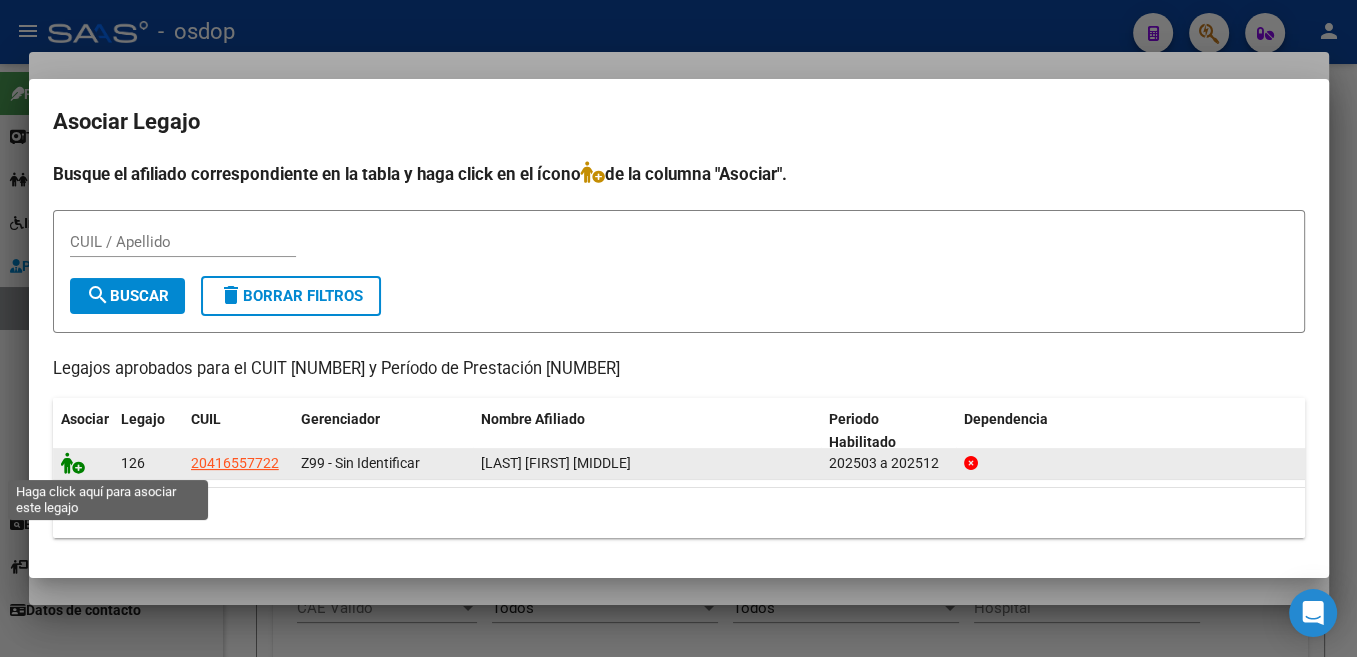 click 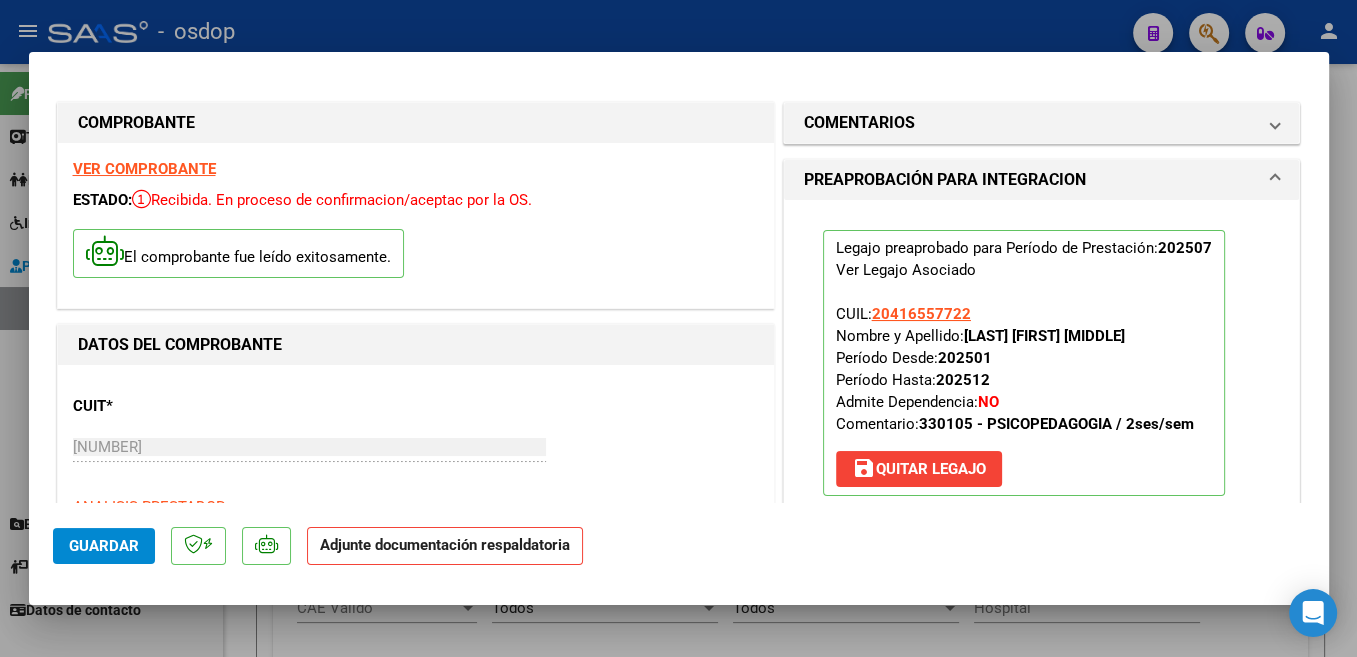 scroll, scrollTop: 318, scrollLeft: 0, axis: vertical 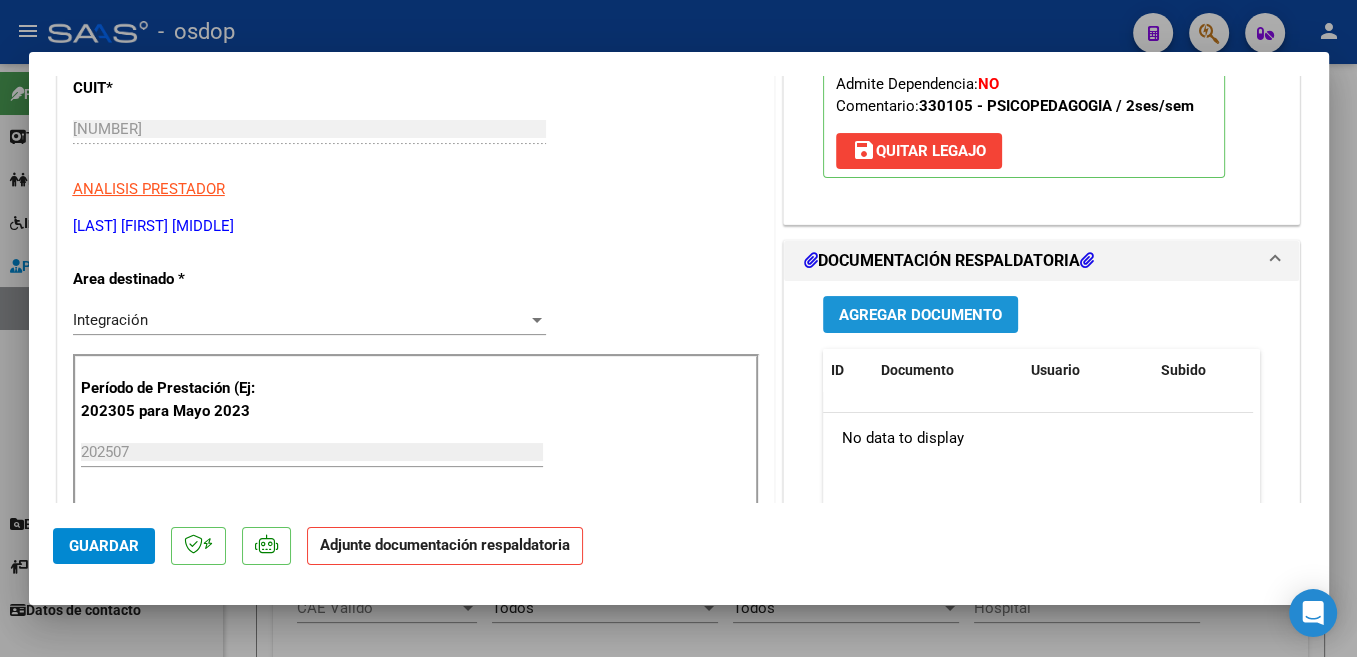 click on "Agregar Documento" at bounding box center (920, 314) 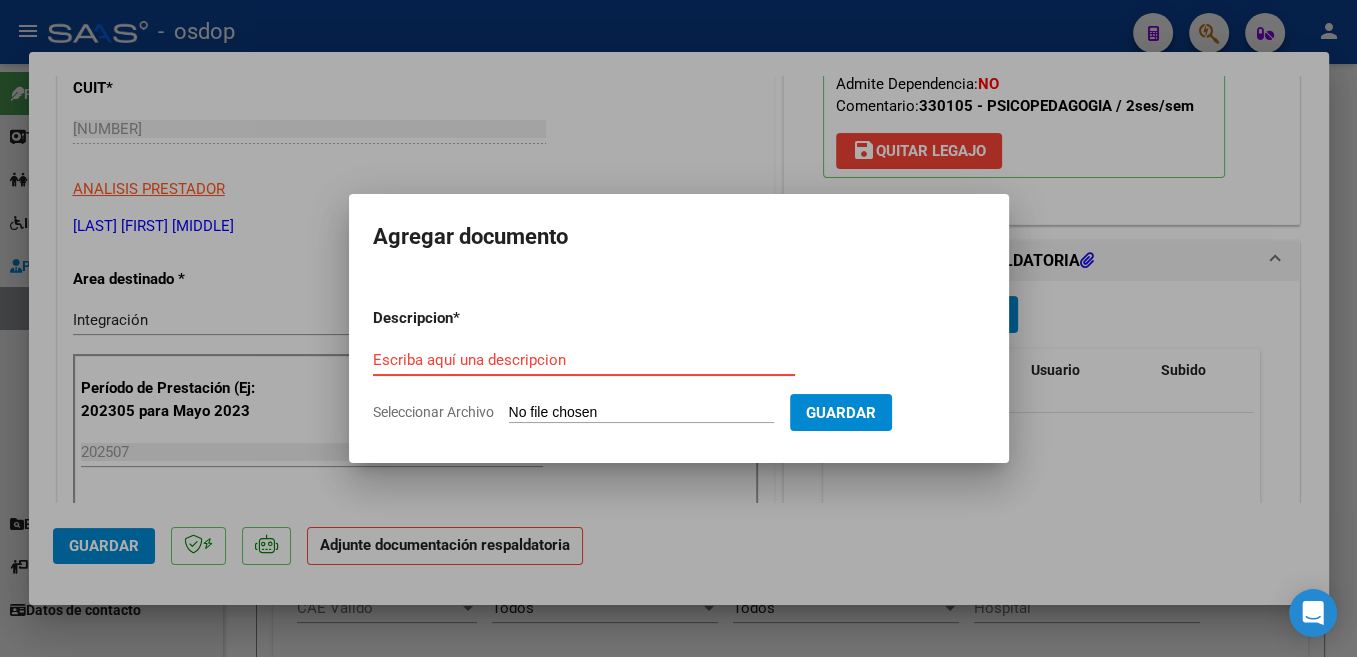 click on "Escriba aquí una descripcion" at bounding box center (584, 360) 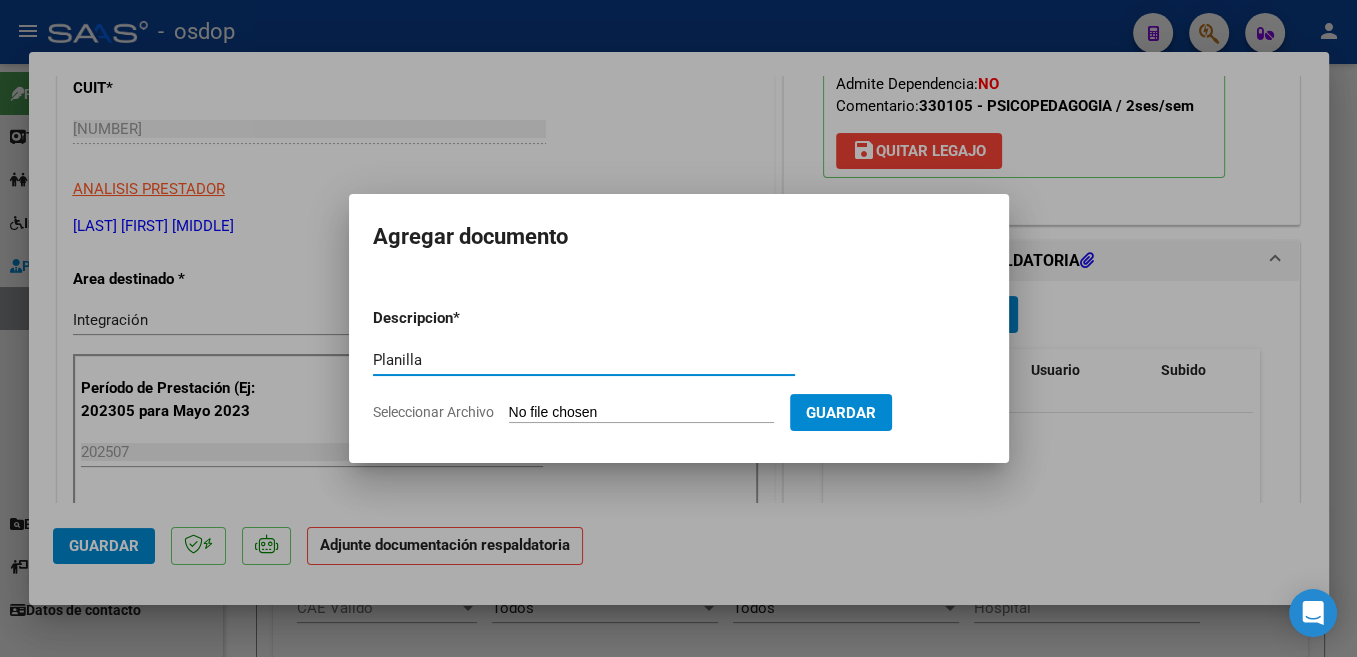 type on "Planilla" 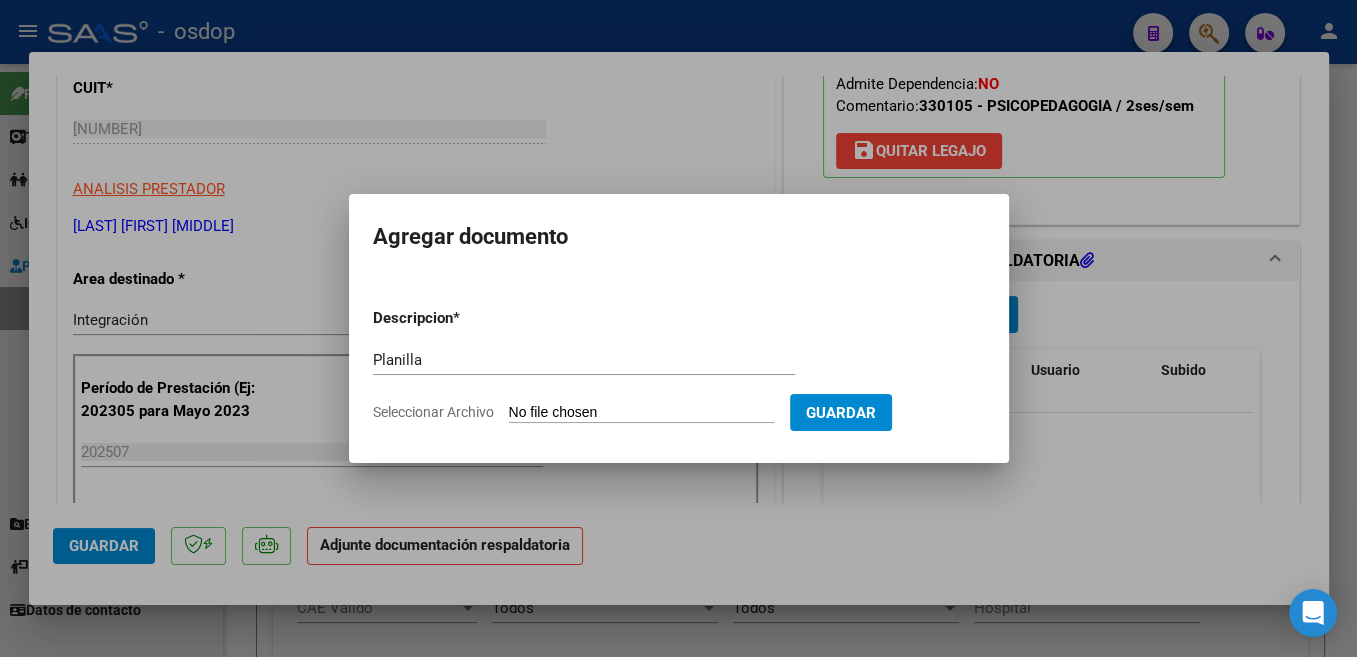 type on "C:\fakepath\Asistencia Julio.pdf" 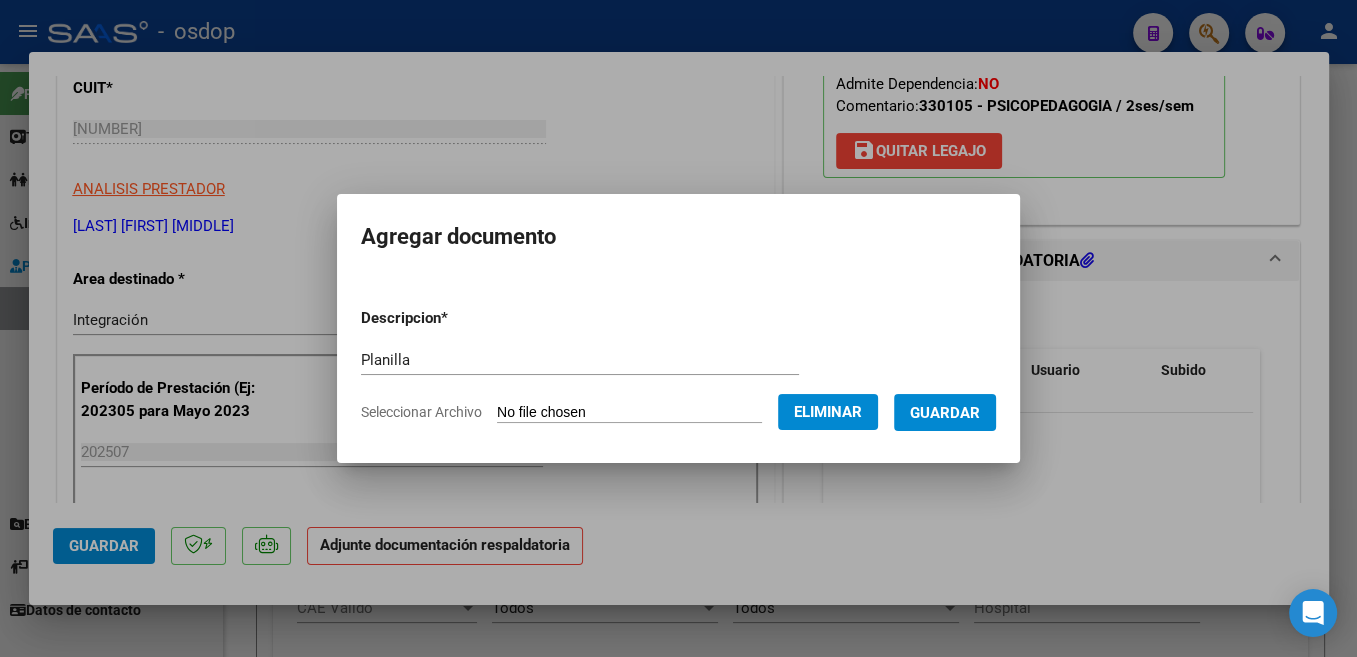 click on "Guardar" at bounding box center [945, 413] 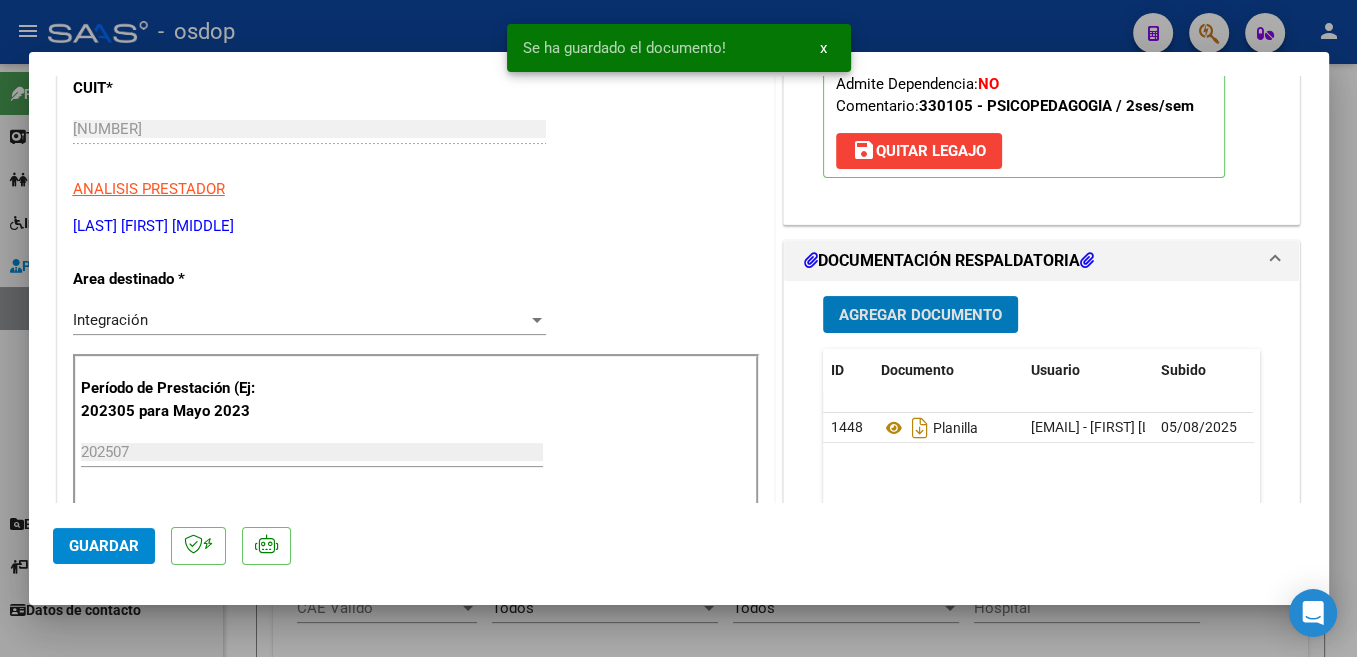 click on "Guardar" 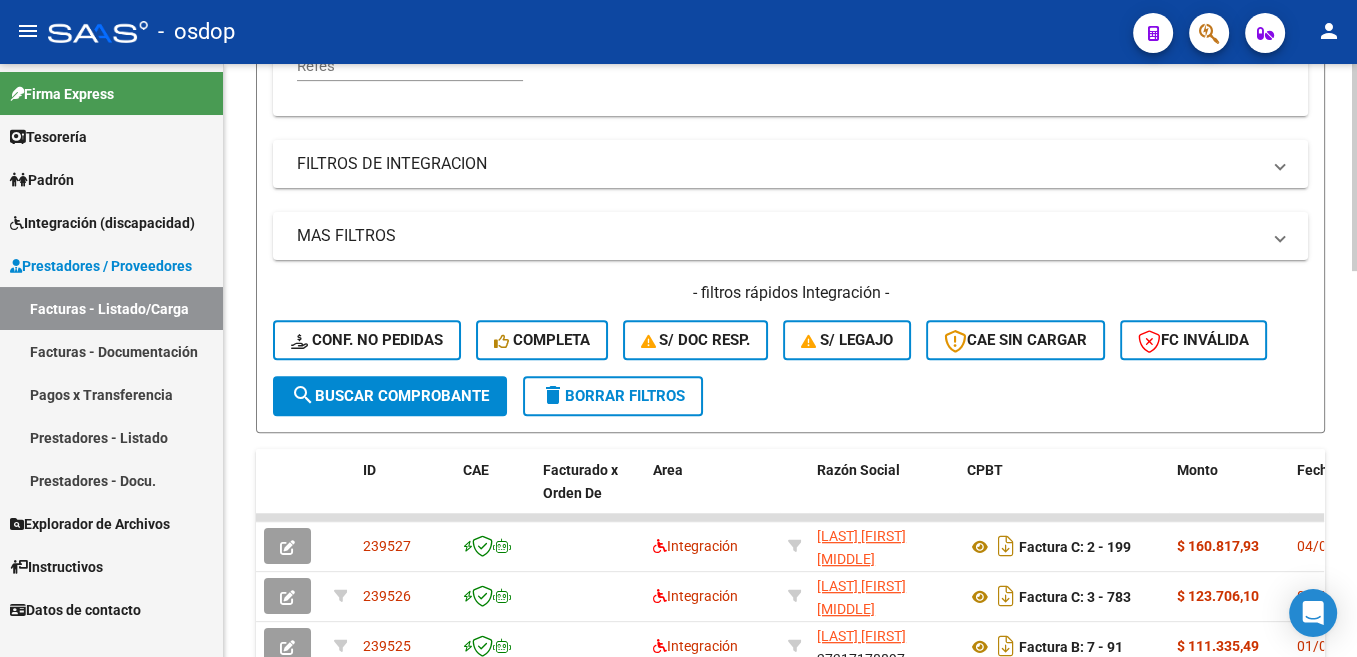 scroll, scrollTop: 402, scrollLeft: 0, axis: vertical 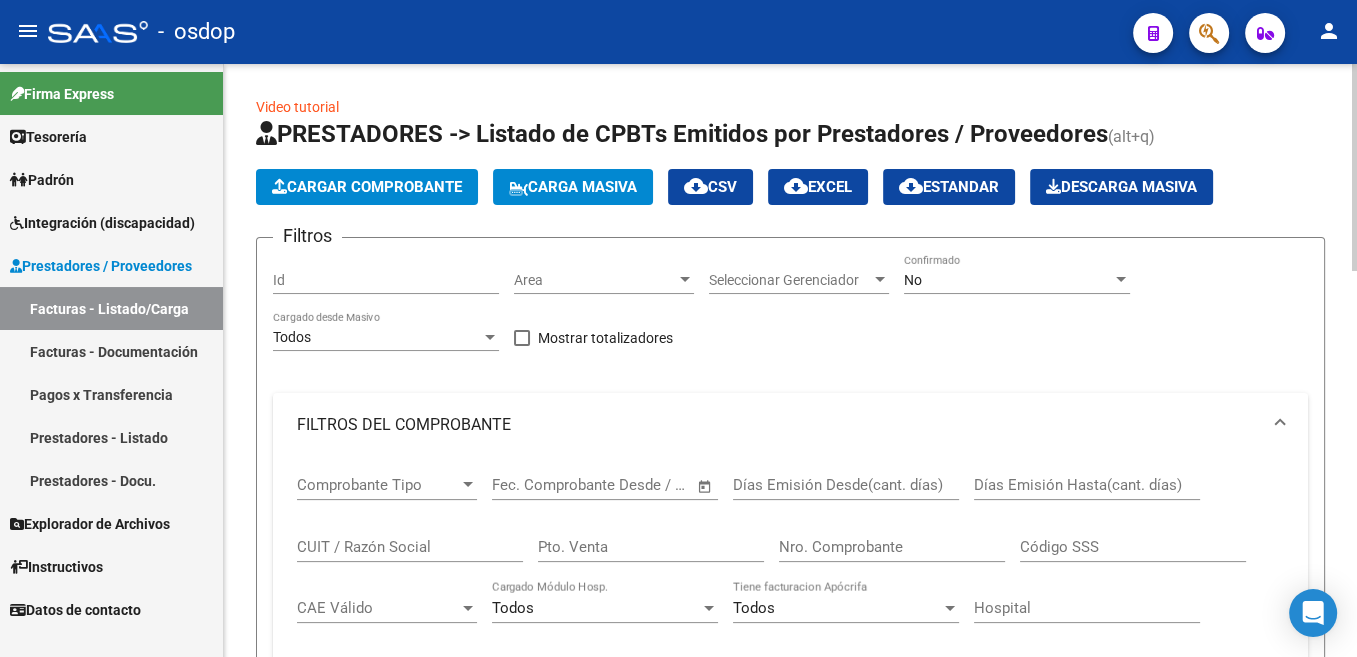click on "Cargar Comprobante" 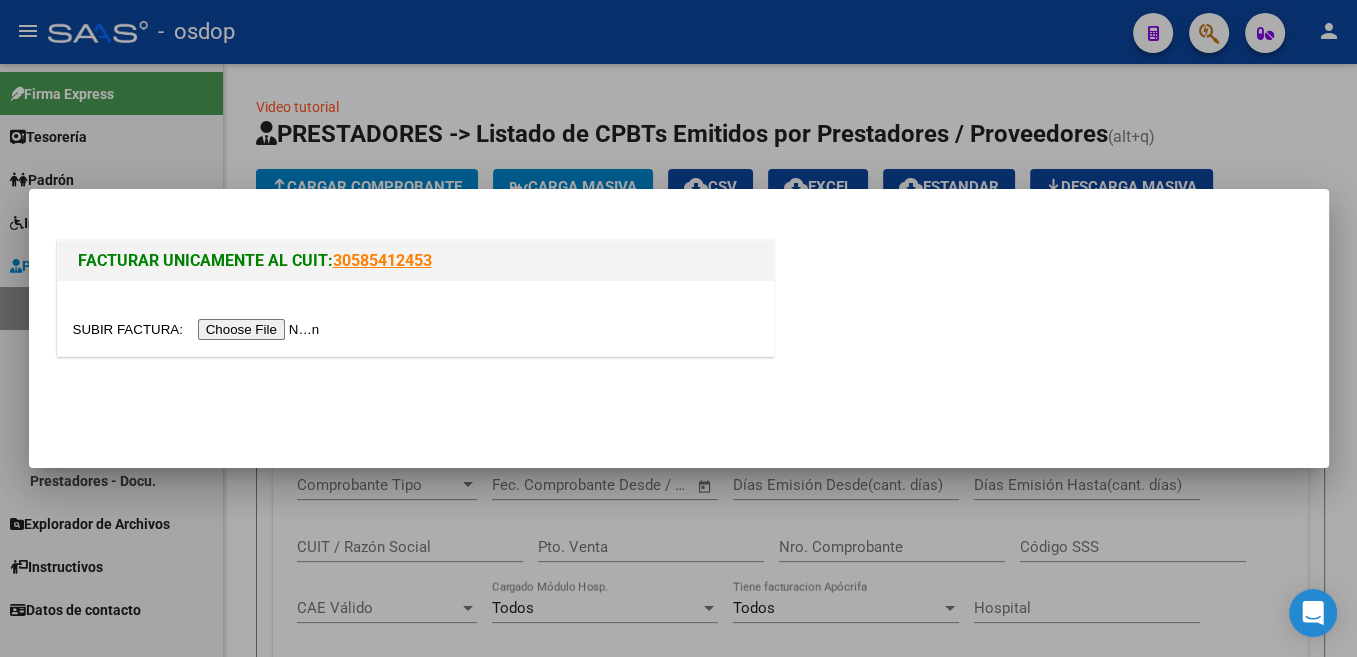 click at bounding box center [199, 329] 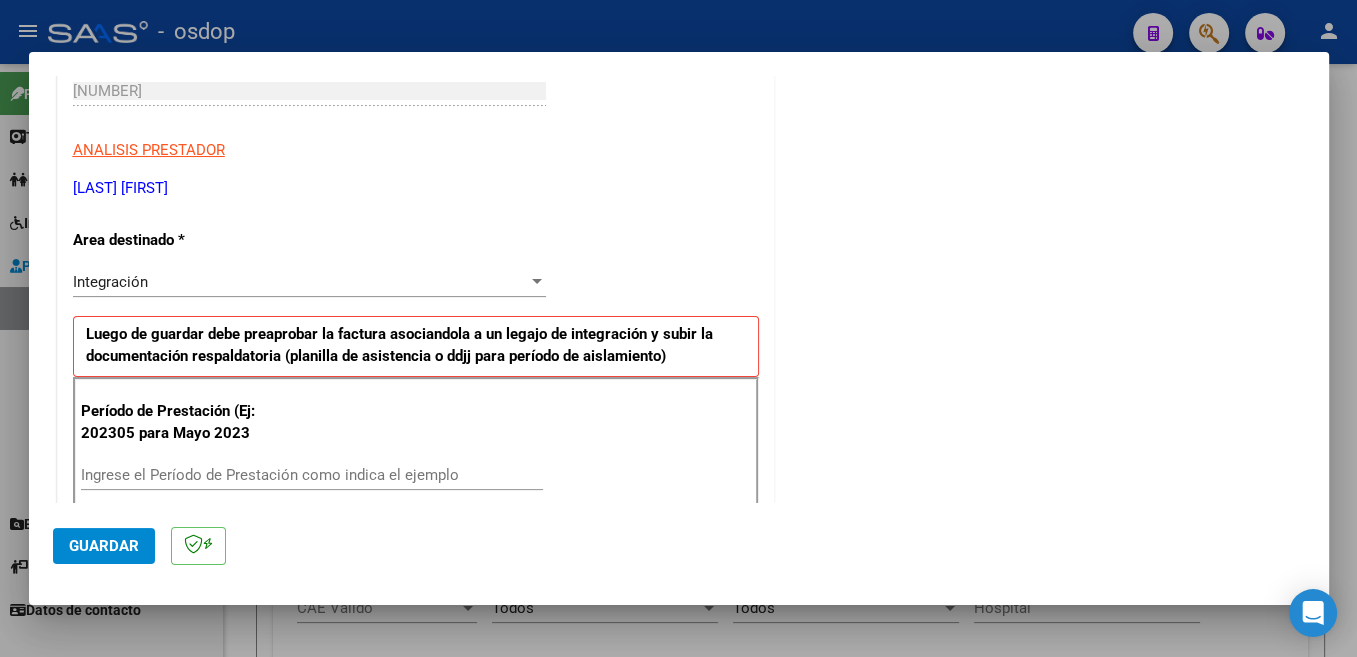 scroll, scrollTop: 424, scrollLeft: 0, axis: vertical 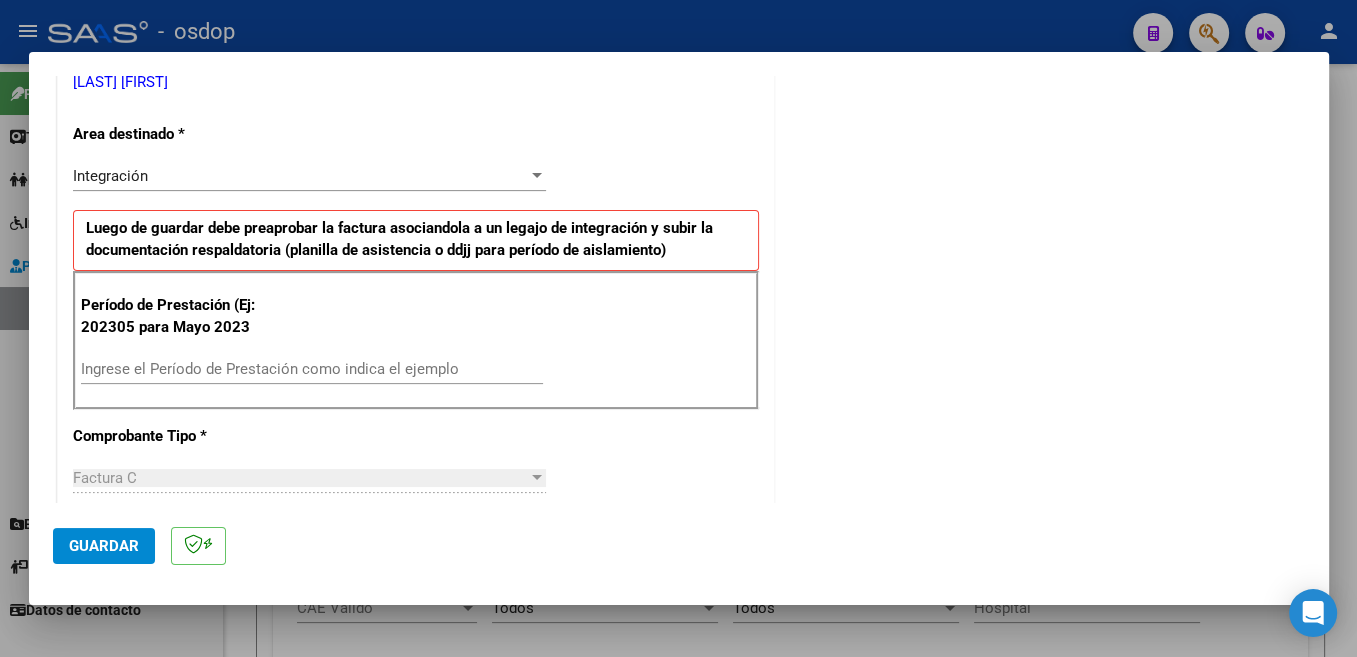 click on "Ingrese el Período de Prestación como indica el ejemplo" at bounding box center (312, 369) 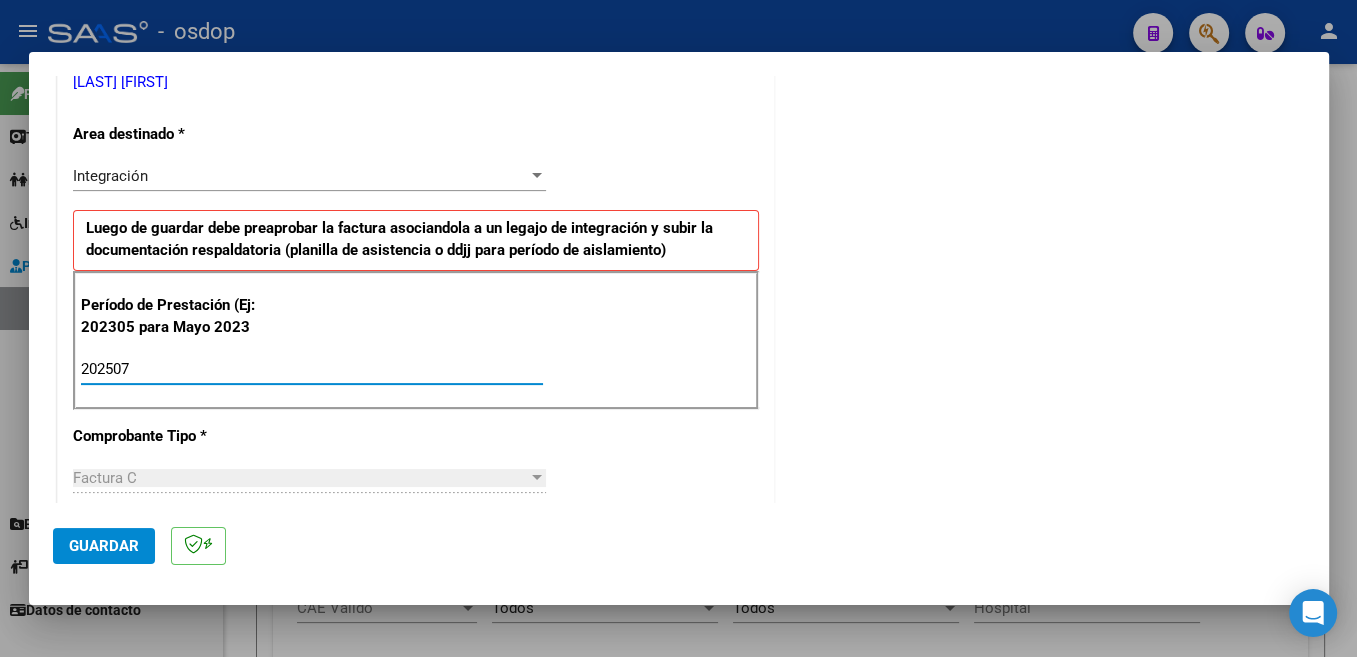 type on "202507" 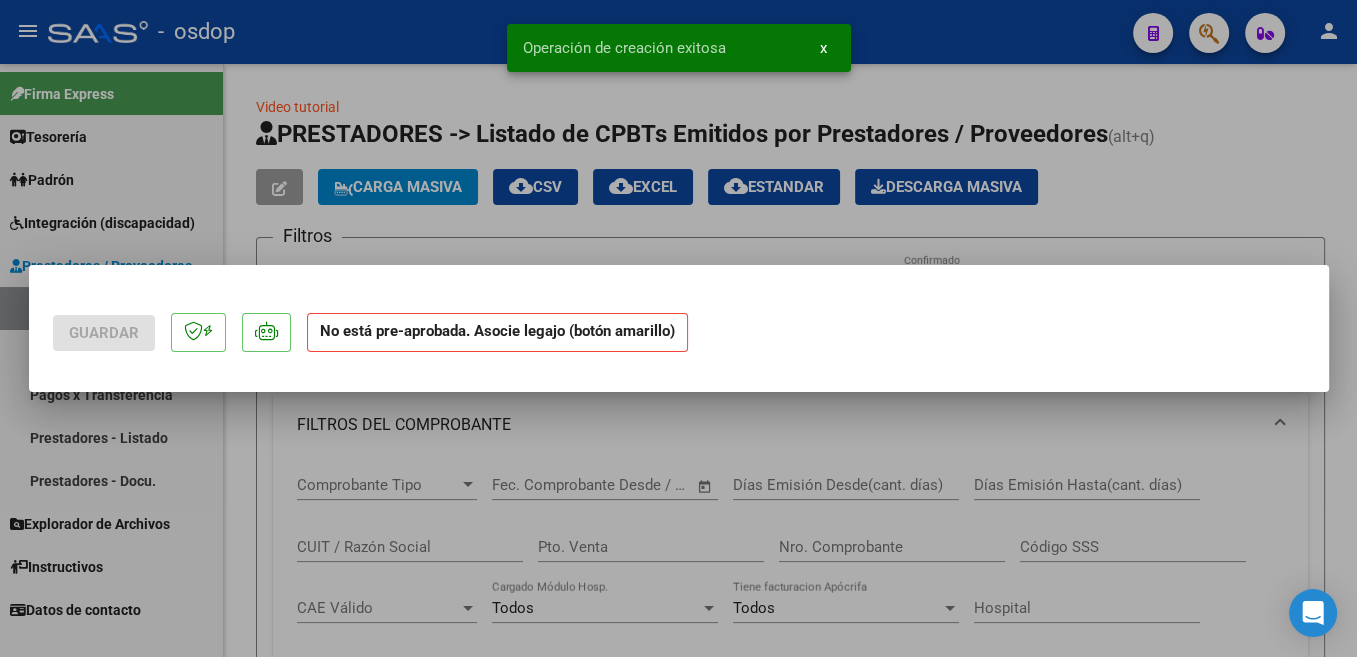 scroll, scrollTop: 0, scrollLeft: 0, axis: both 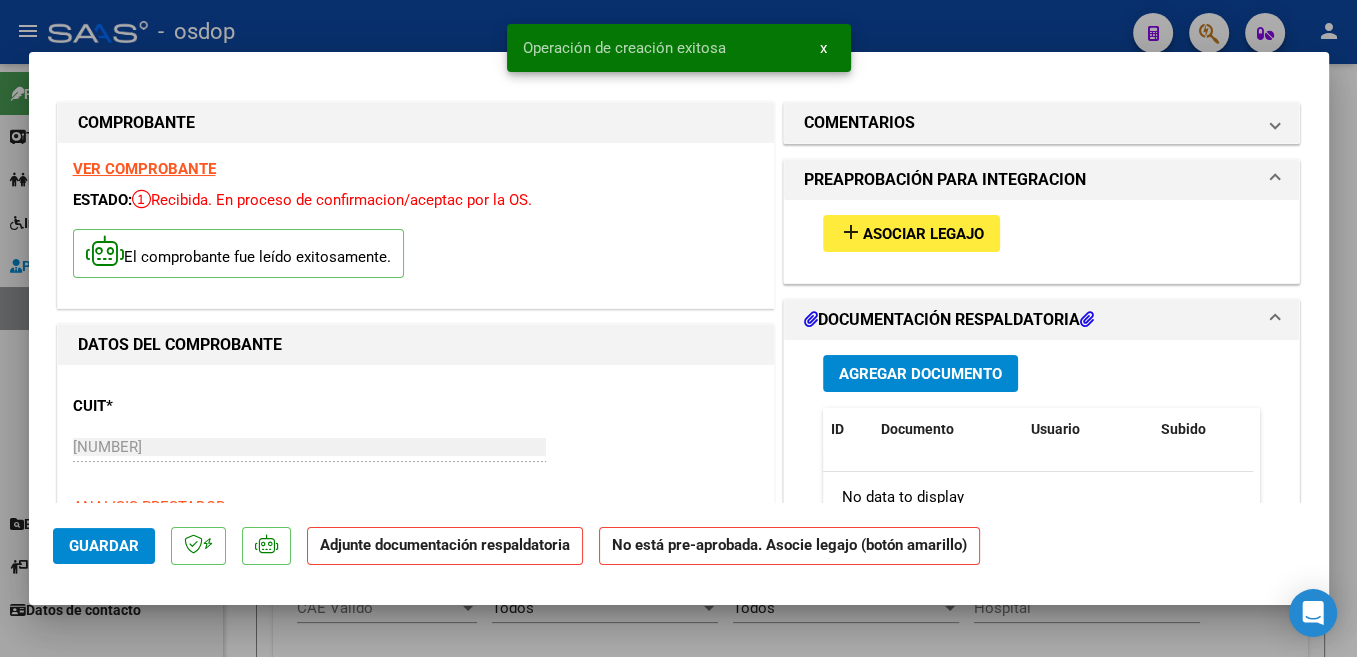 click on "add Asociar Legajo" at bounding box center (911, 233) 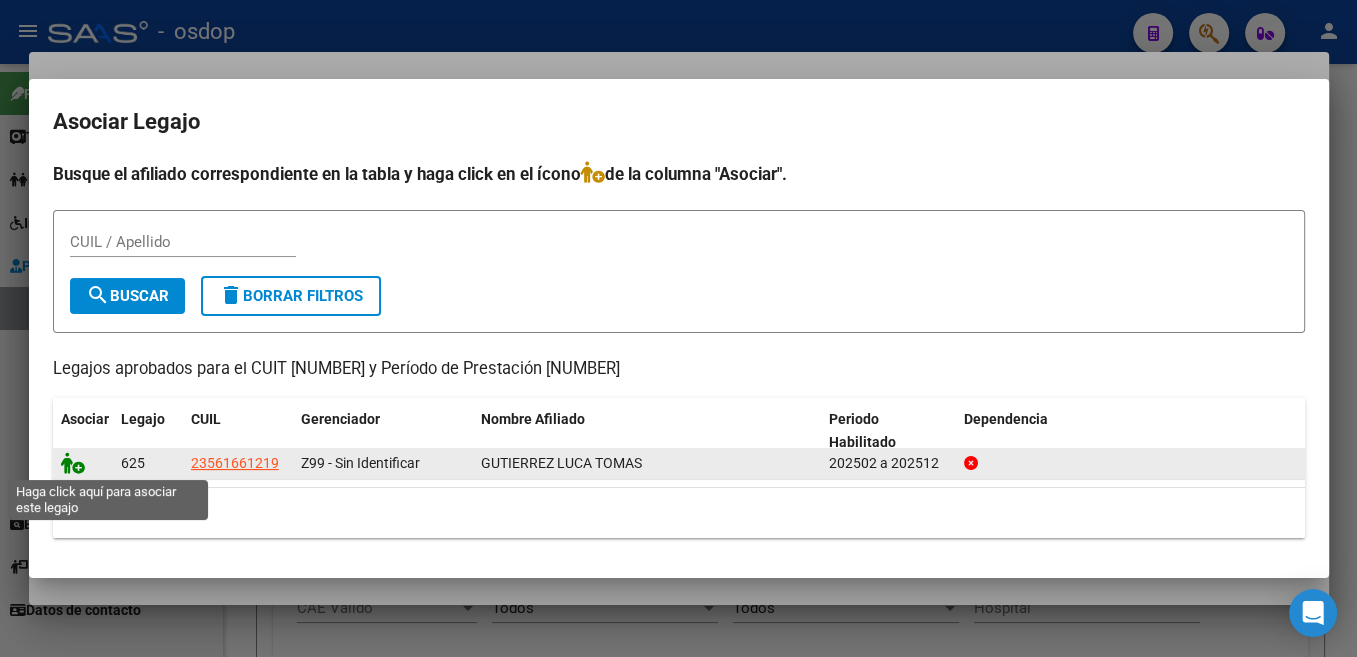 click 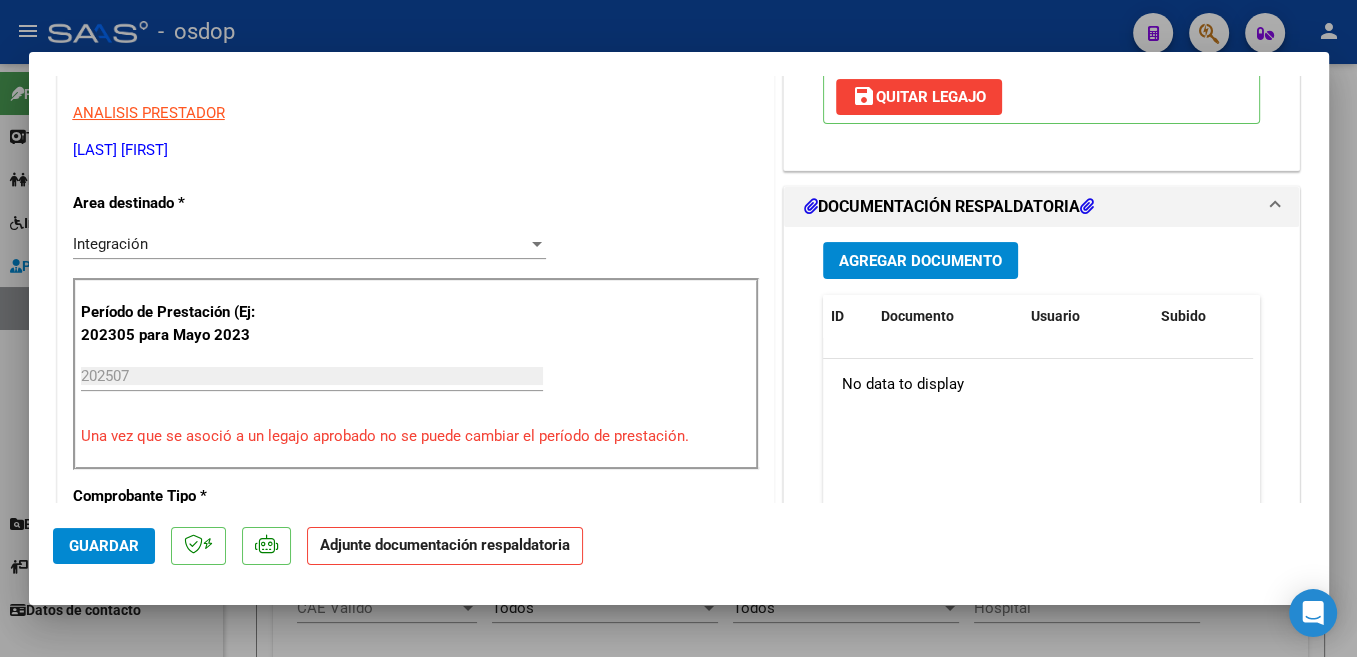 scroll, scrollTop: 424, scrollLeft: 0, axis: vertical 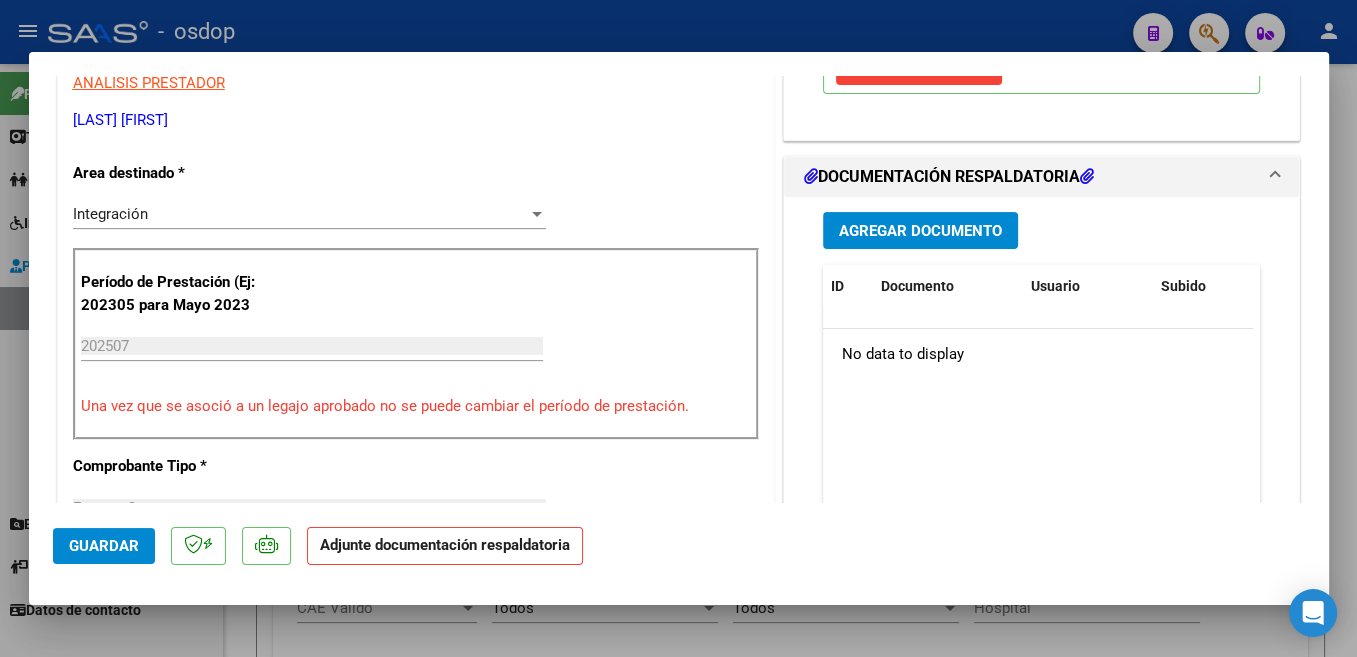 click on "Agregar Documento" at bounding box center [920, 231] 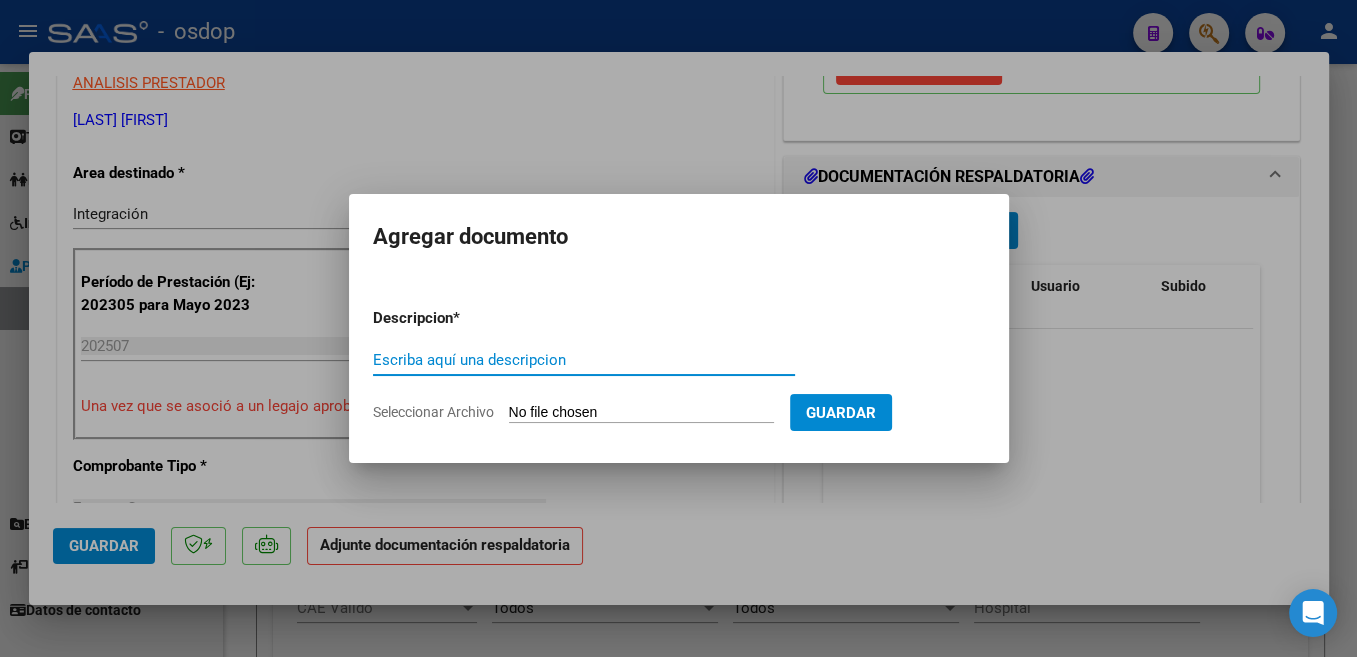 paste on "Buen día [FIRST]   Sí, se envía desde el mismo sistema SAAS un correo para poder loguearse como prestador   La facturación de Julio nos lo envias por correo como hasta ahora y la factura de AGOSTO que se realiza en Septiembre ya la cargás directamente por sistema SAAS   Cualquier duda al respecto nos consultas, pero el sistema es sencillo   A disposición   Saludos" 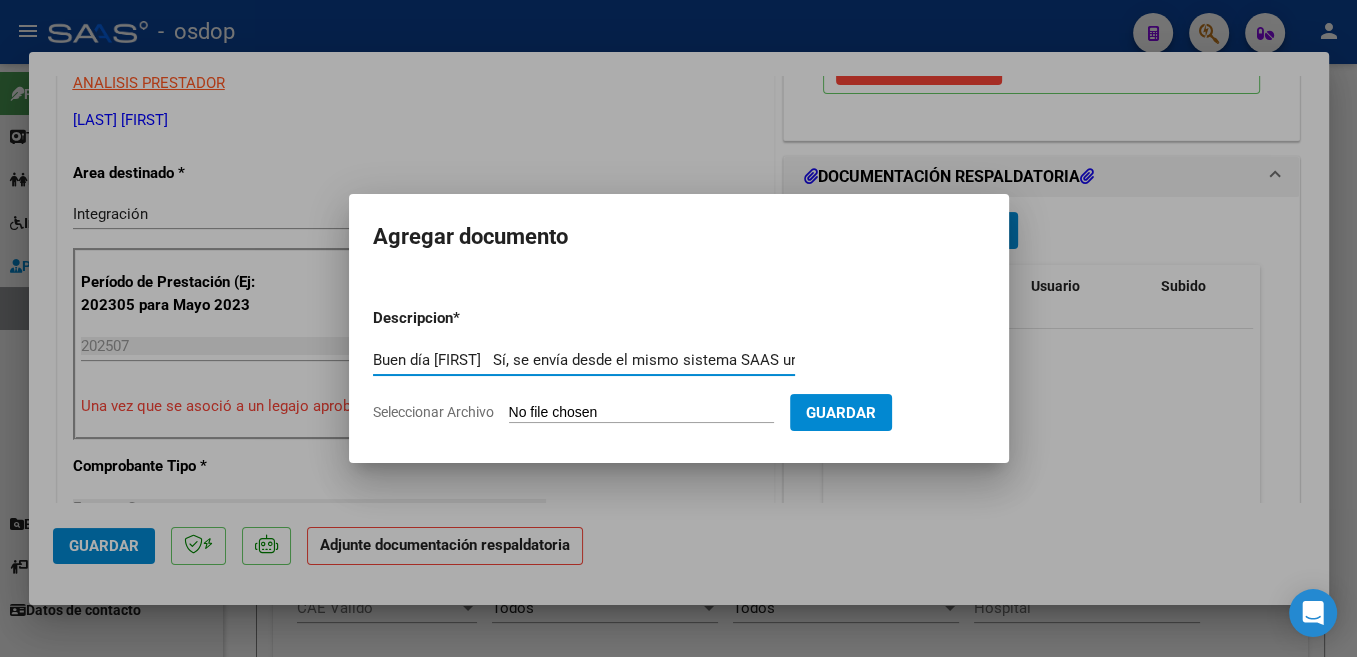 scroll, scrollTop: 0, scrollLeft: 2040, axis: horizontal 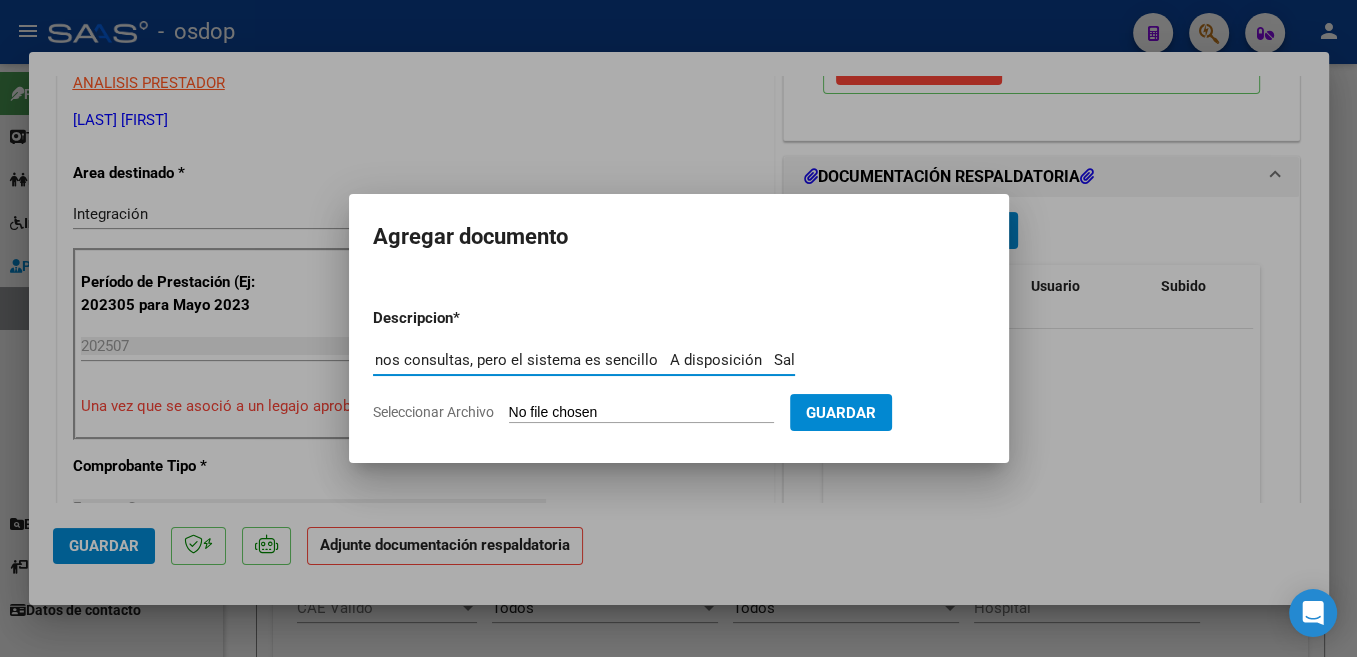 click on "Buen día [FIRST]   Sí, se envía desde el mismo sistema SAAS un correo para poder loguearse como prestador   La facturación de Julio nos lo envias por correo como hasta ahora y la factura de AGOSTO que se realiza en Septiembre ya la cargás directamente por sistema SAAS   Cualquier duda al respecto nos consultas, pero el sistema es sencillo   A disposición   Saludos" at bounding box center (584, 360) 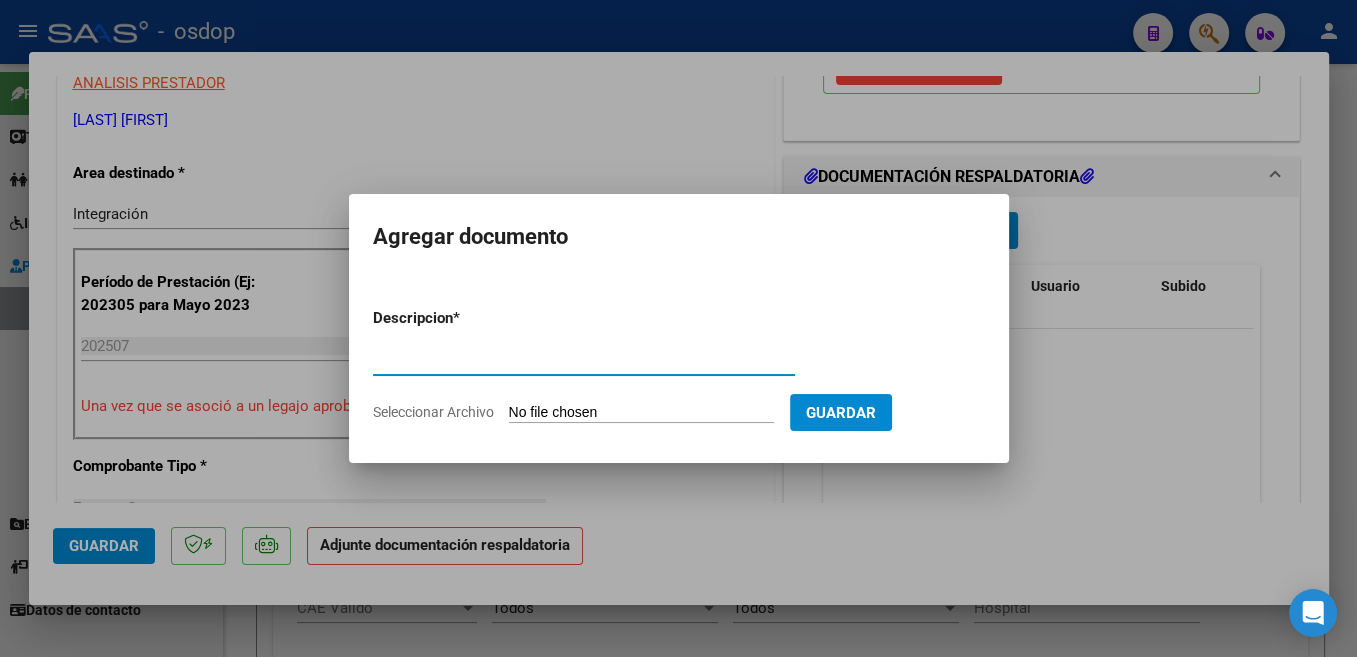 scroll, scrollTop: 0, scrollLeft: 0, axis: both 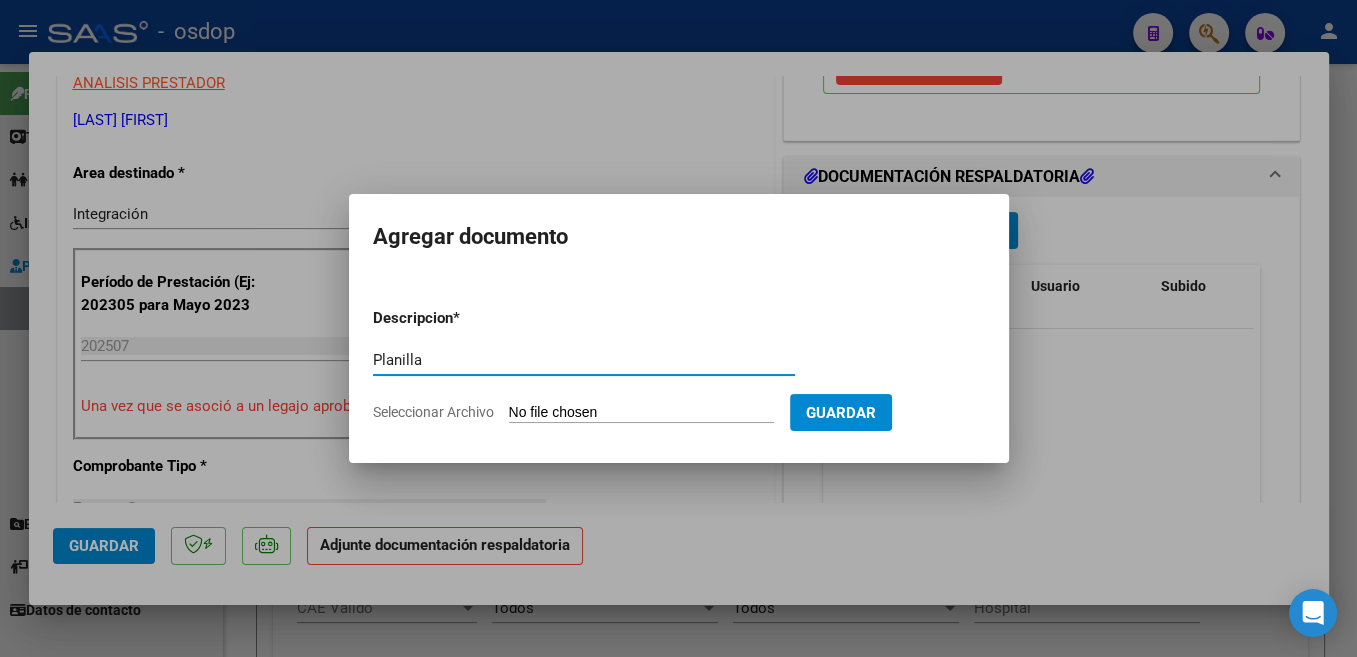 type on "Planilla" 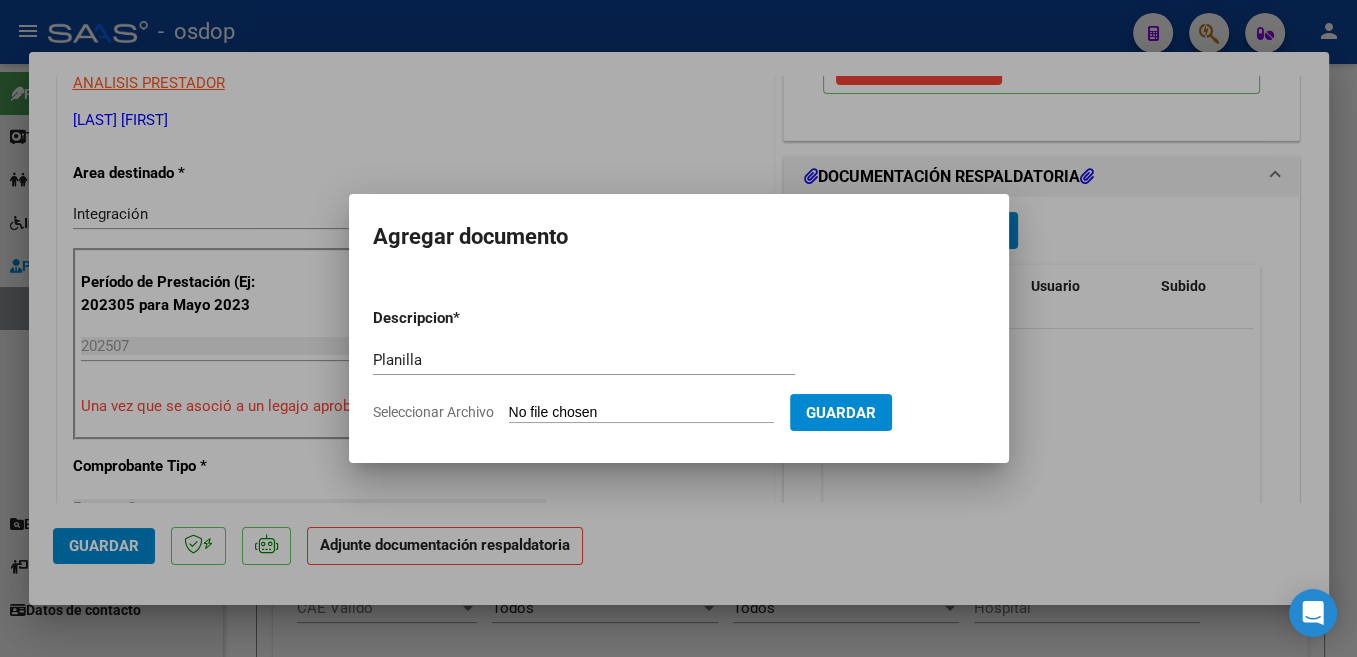click on "Seleccionar Archivo" at bounding box center [641, 413] 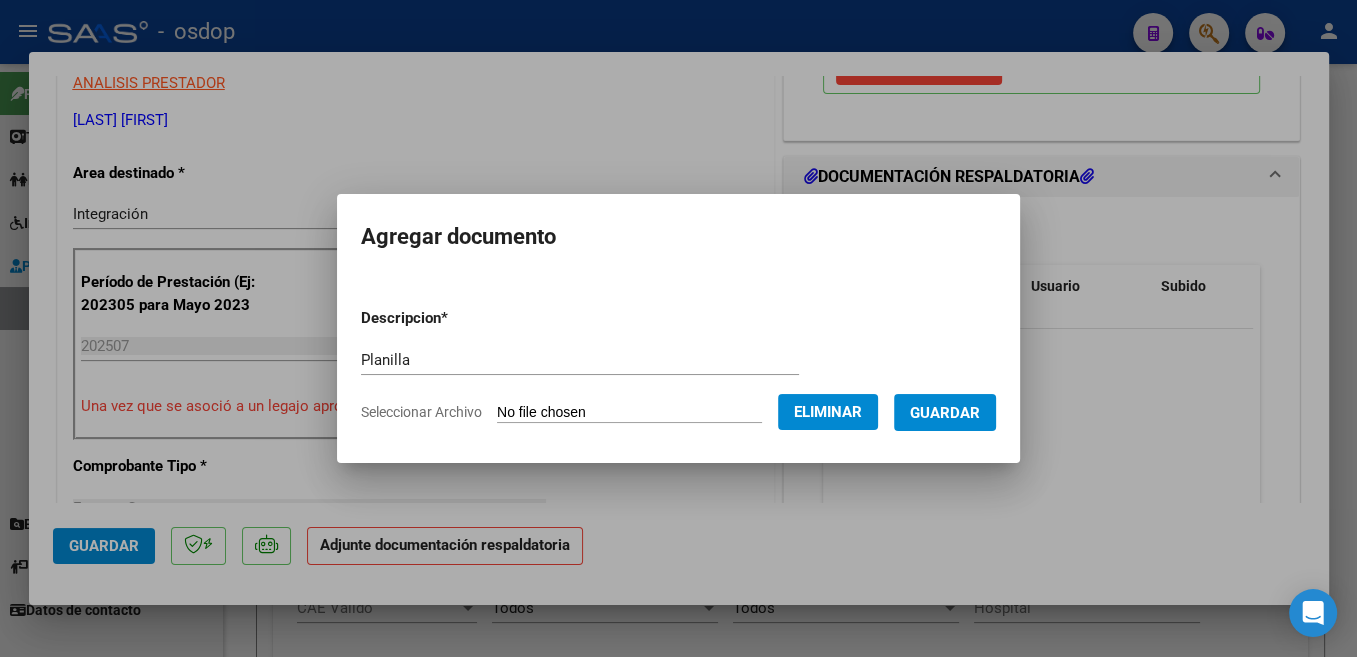 click on "Guardar" at bounding box center [945, 413] 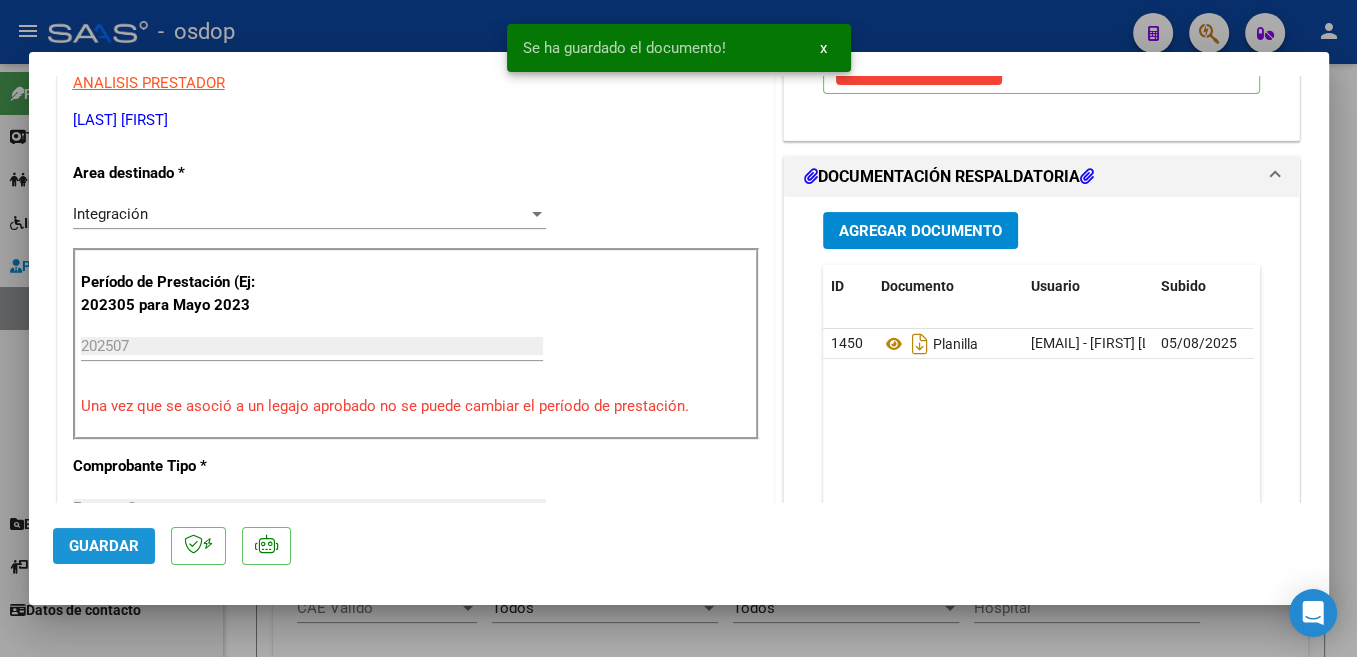 click on "Guardar" 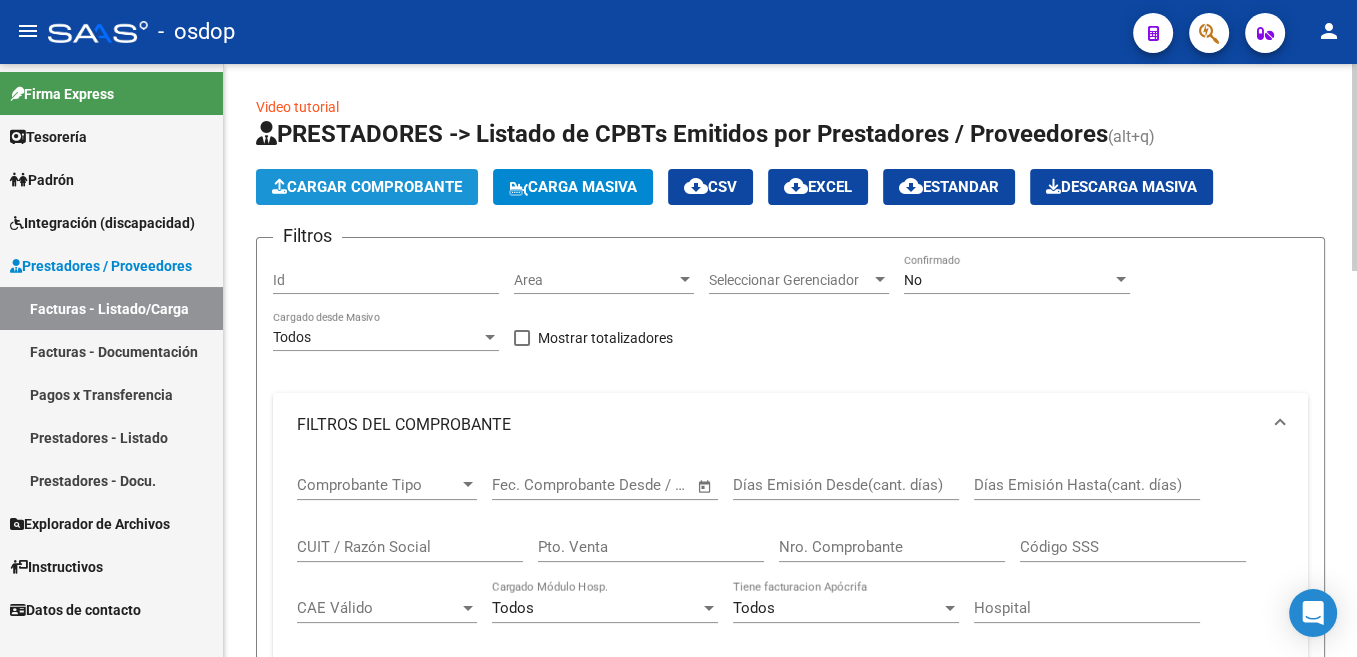 click on "Cargar Comprobante" 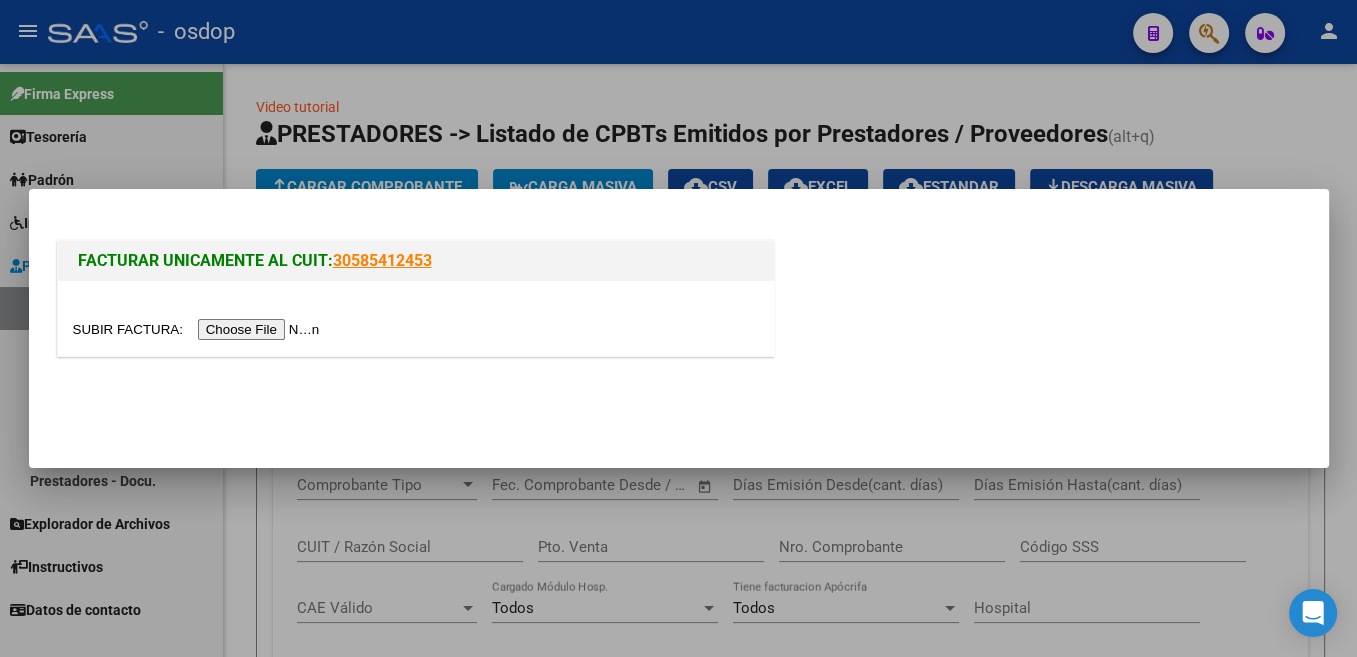 click at bounding box center [199, 329] 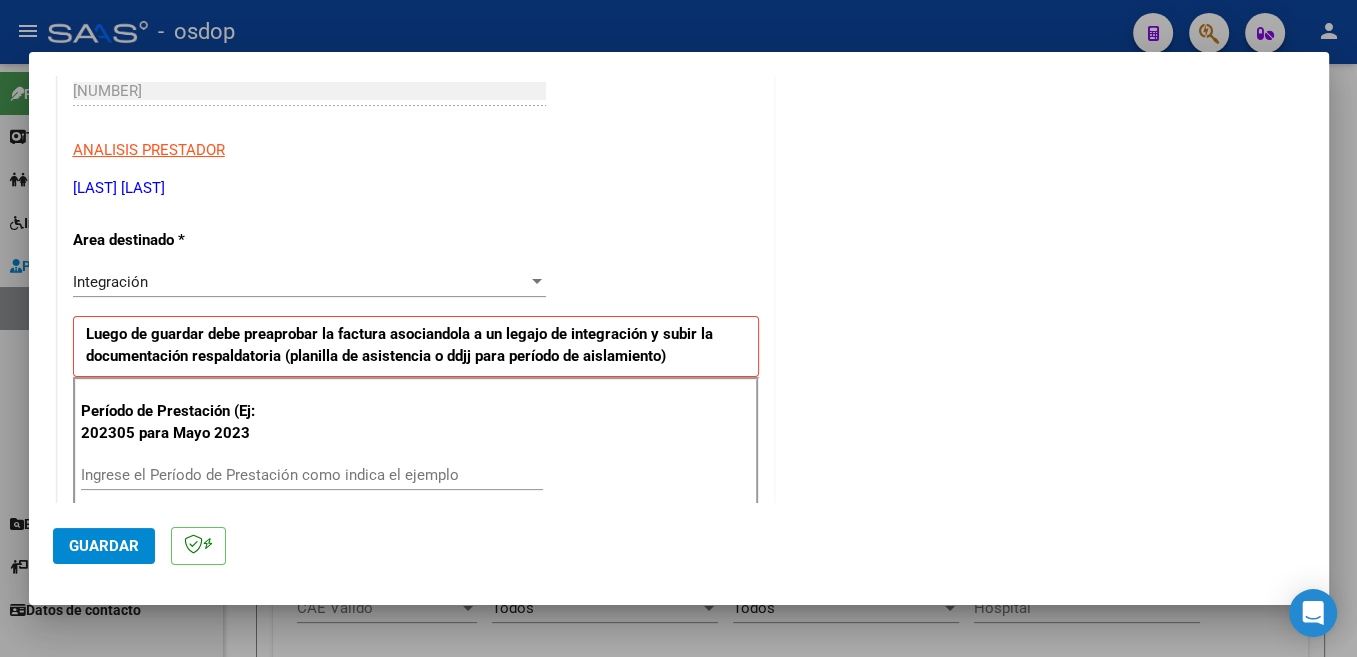 scroll, scrollTop: 424, scrollLeft: 0, axis: vertical 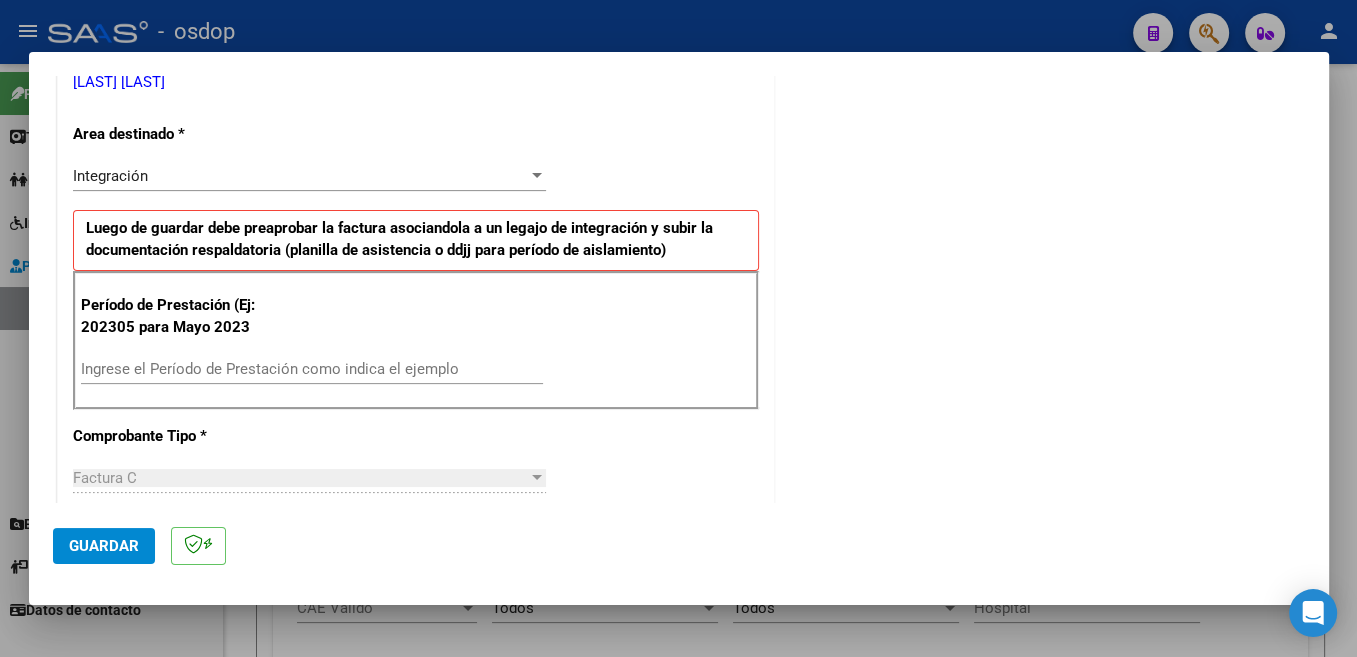 click on "Ingrese el Período de Prestación como indica el ejemplo" at bounding box center (312, 369) 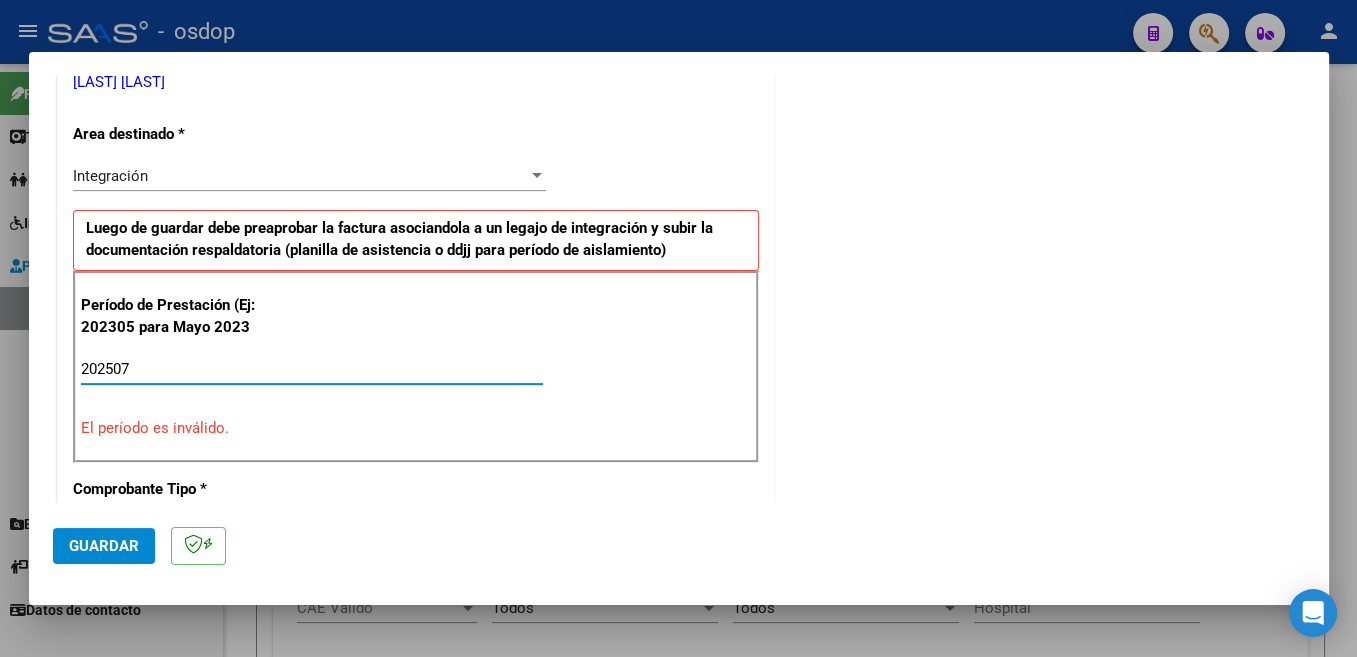 type on "202507" 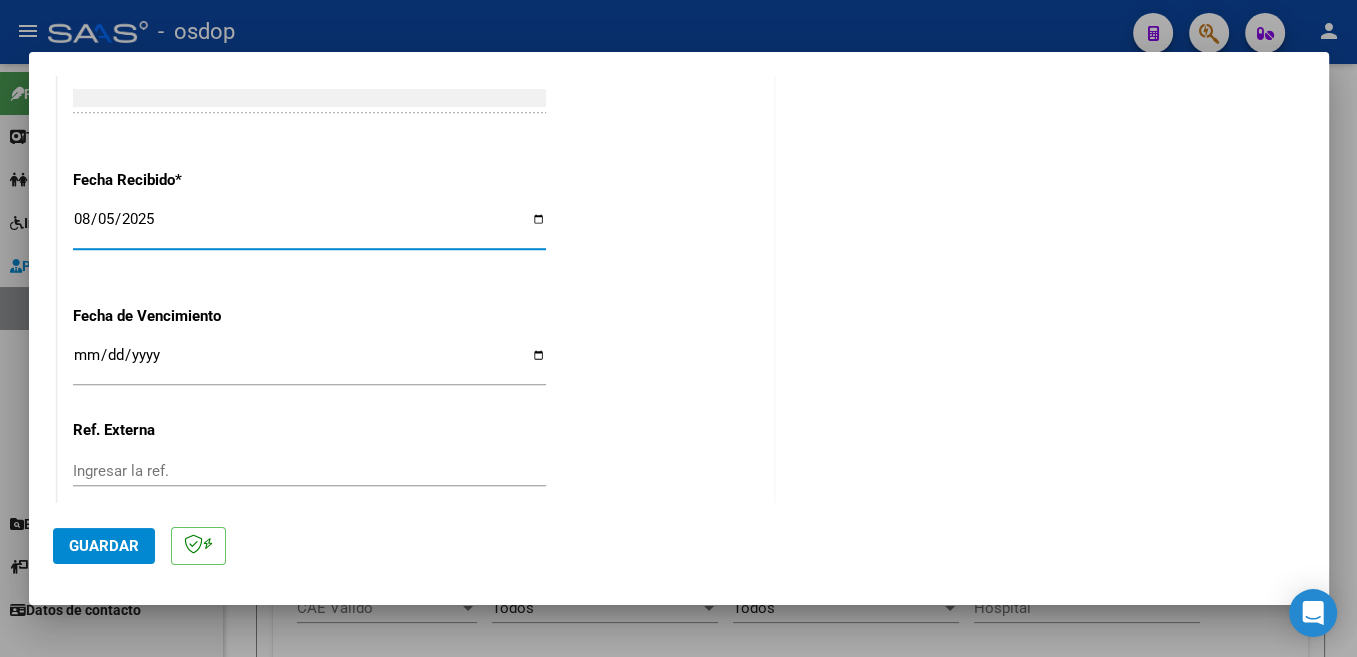scroll, scrollTop: 1408, scrollLeft: 0, axis: vertical 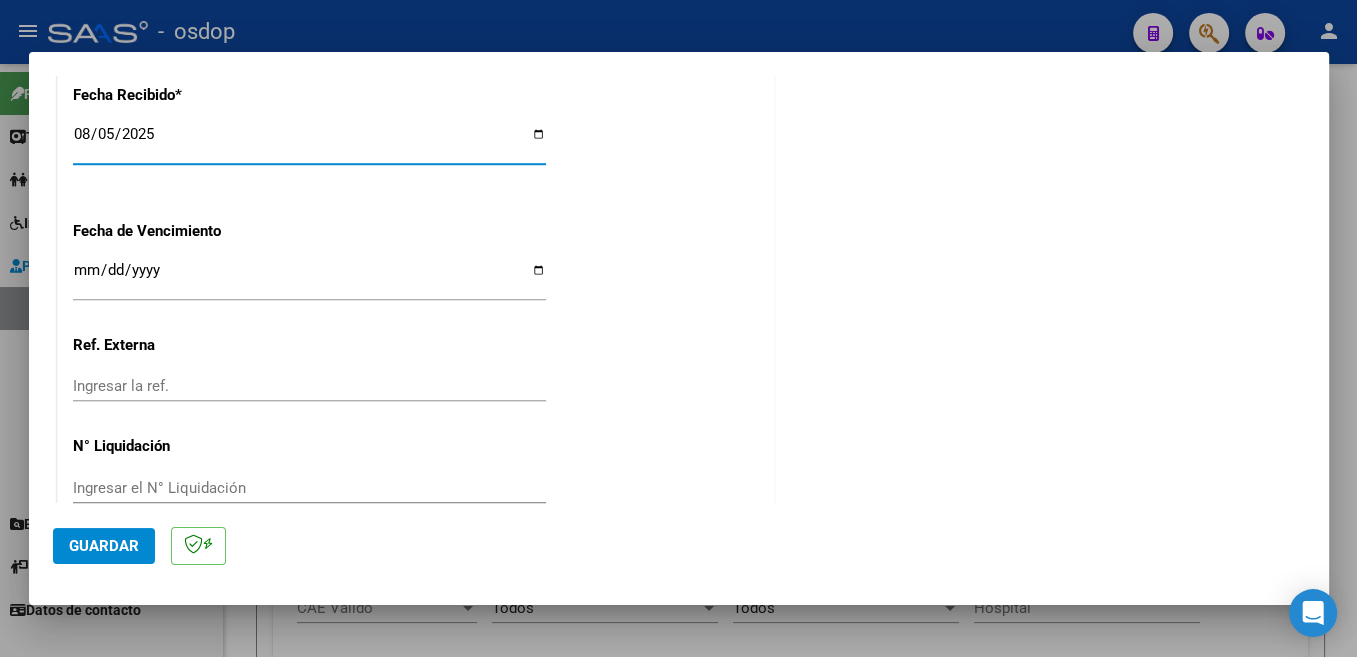 click on "Guardar" 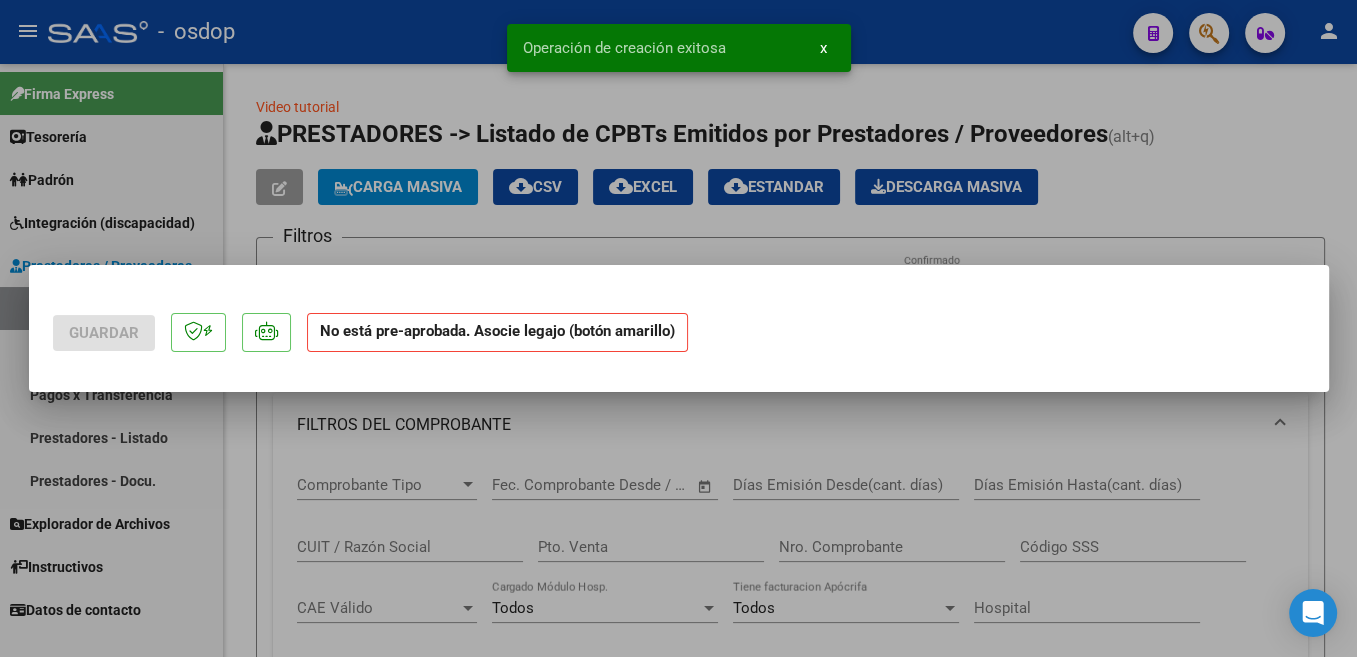 scroll, scrollTop: 0, scrollLeft: 0, axis: both 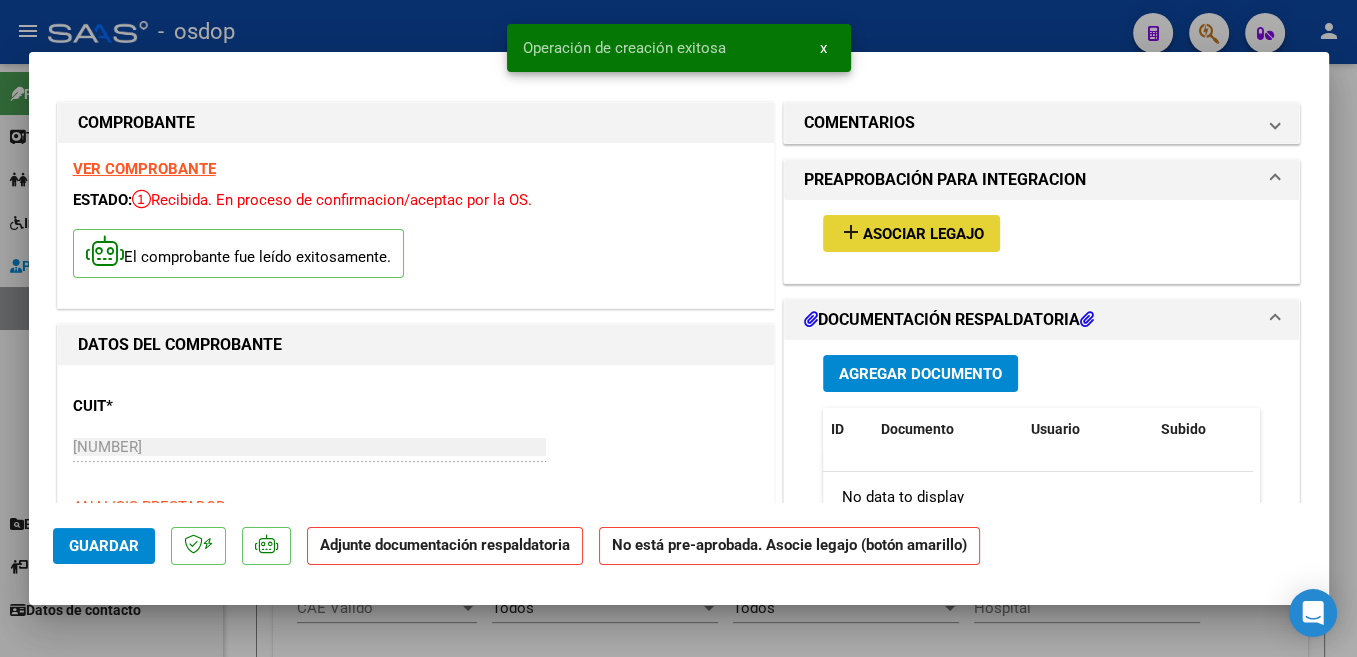 click on "Asociar Legajo" at bounding box center (923, 234) 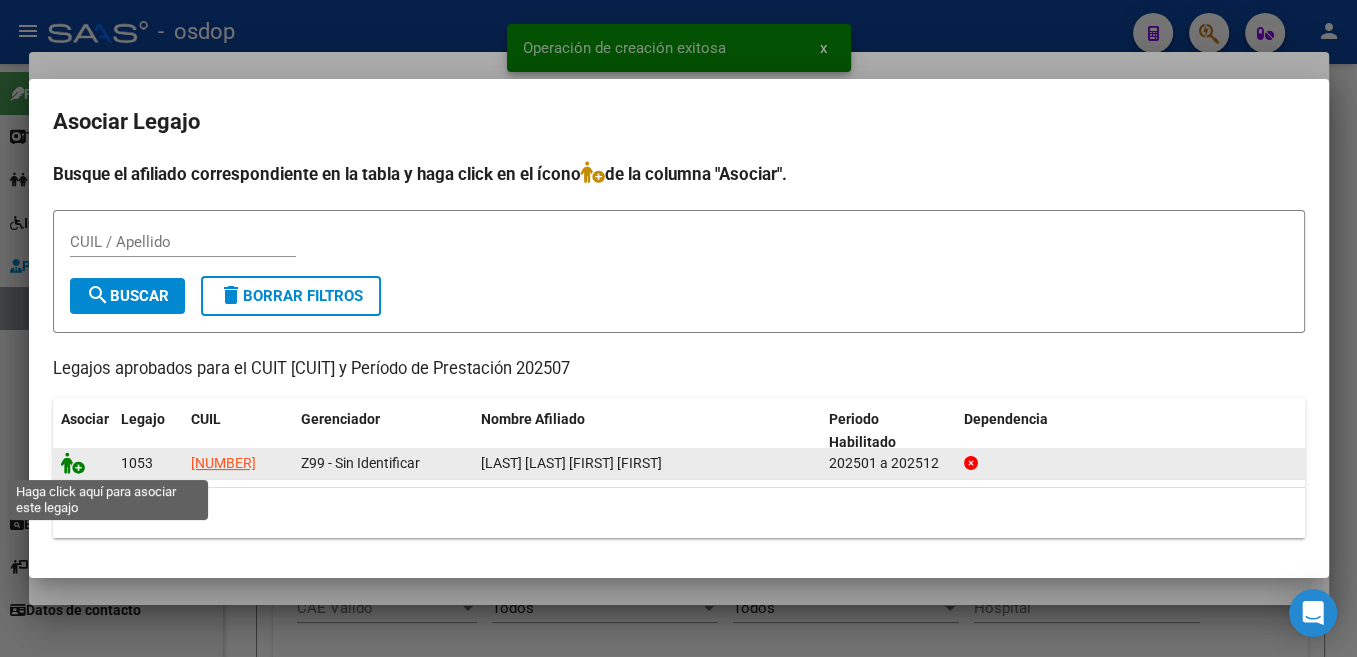 click 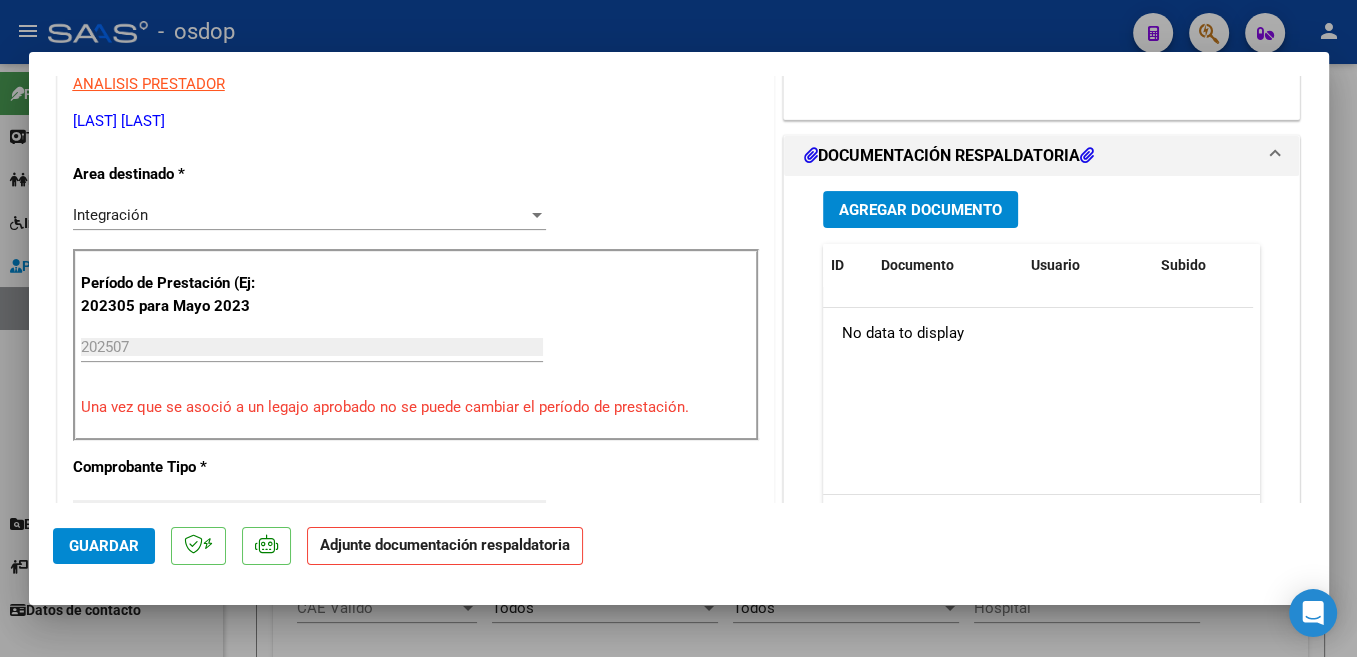 scroll, scrollTop: 424, scrollLeft: 0, axis: vertical 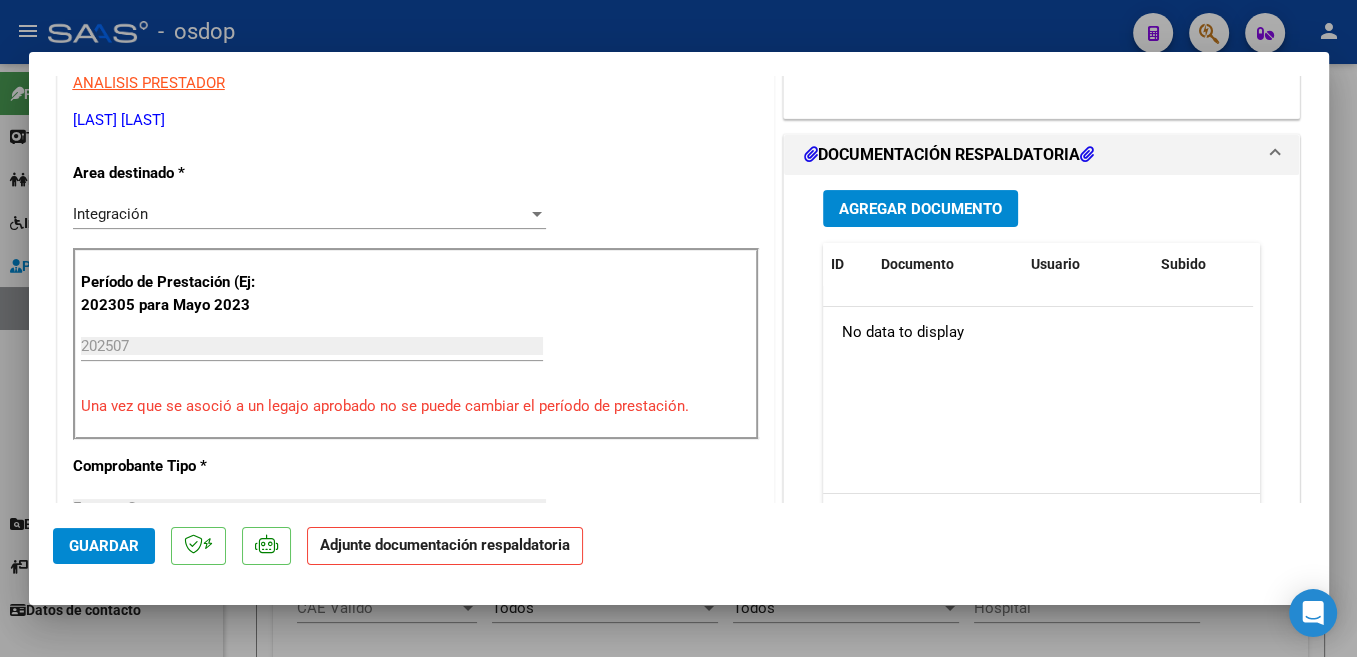 click on "Agregar Documento" at bounding box center [920, 208] 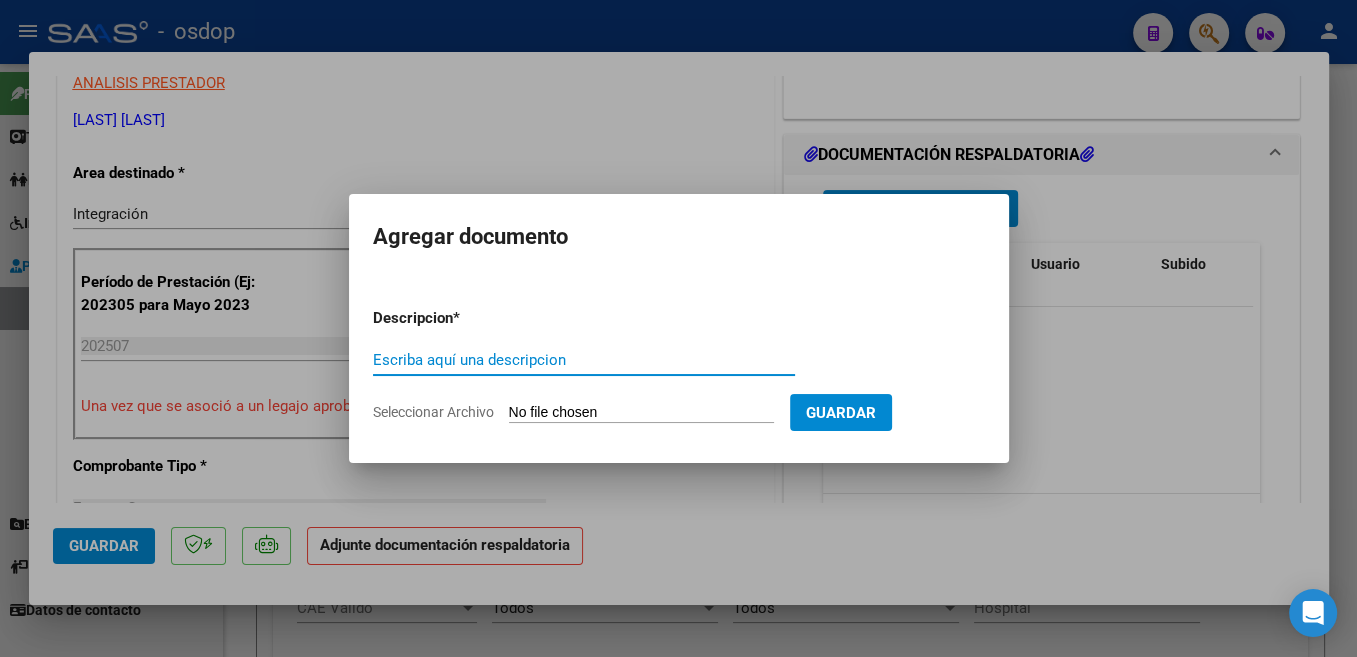 paste on "Buen día [FIRST]   Sí, se envía desde el mismo sistema SAAS un correo para poder loguearse como prestador   La facturación de Julio nos lo envias por correo como hasta ahora y la factura de AGOSTO que se realiza en Septiembre ya la cargás directamente por sistema SAAS   Cualquier duda al respecto nos consultas, pero el sistema es sencillo   A disposición   Saludos" 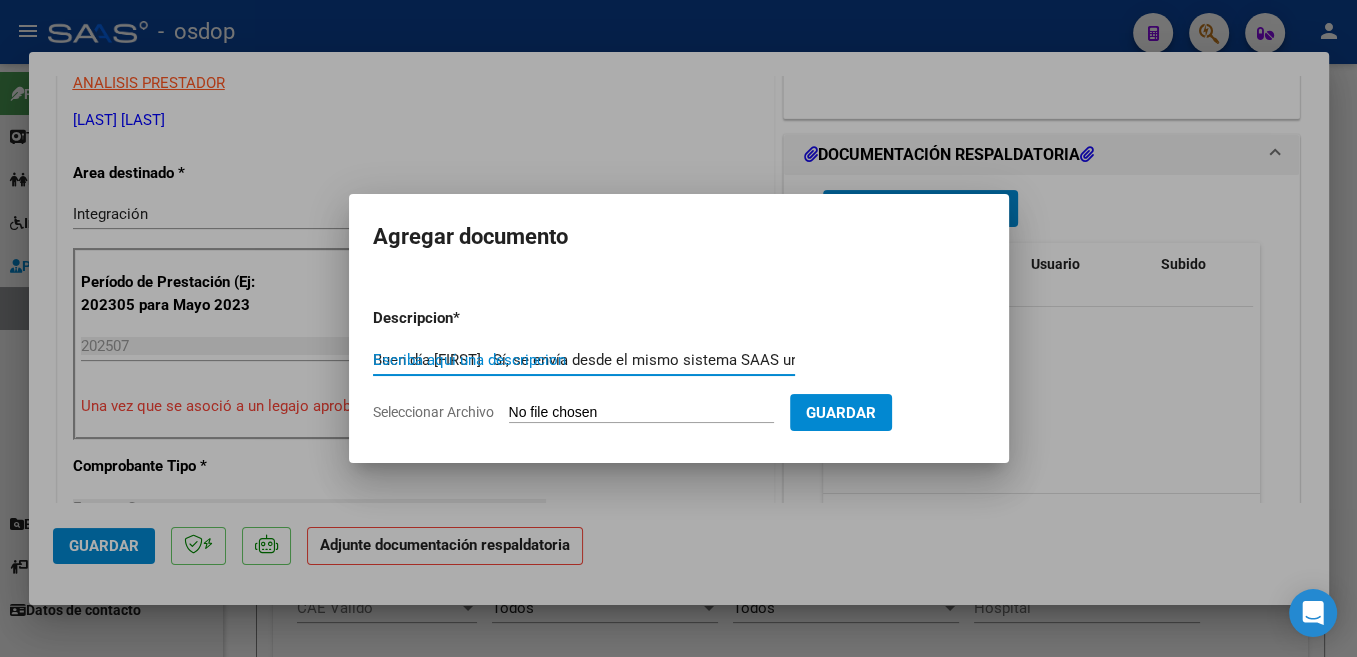 scroll, scrollTop: 0, scrollLeft: 2040, axis: horizontal 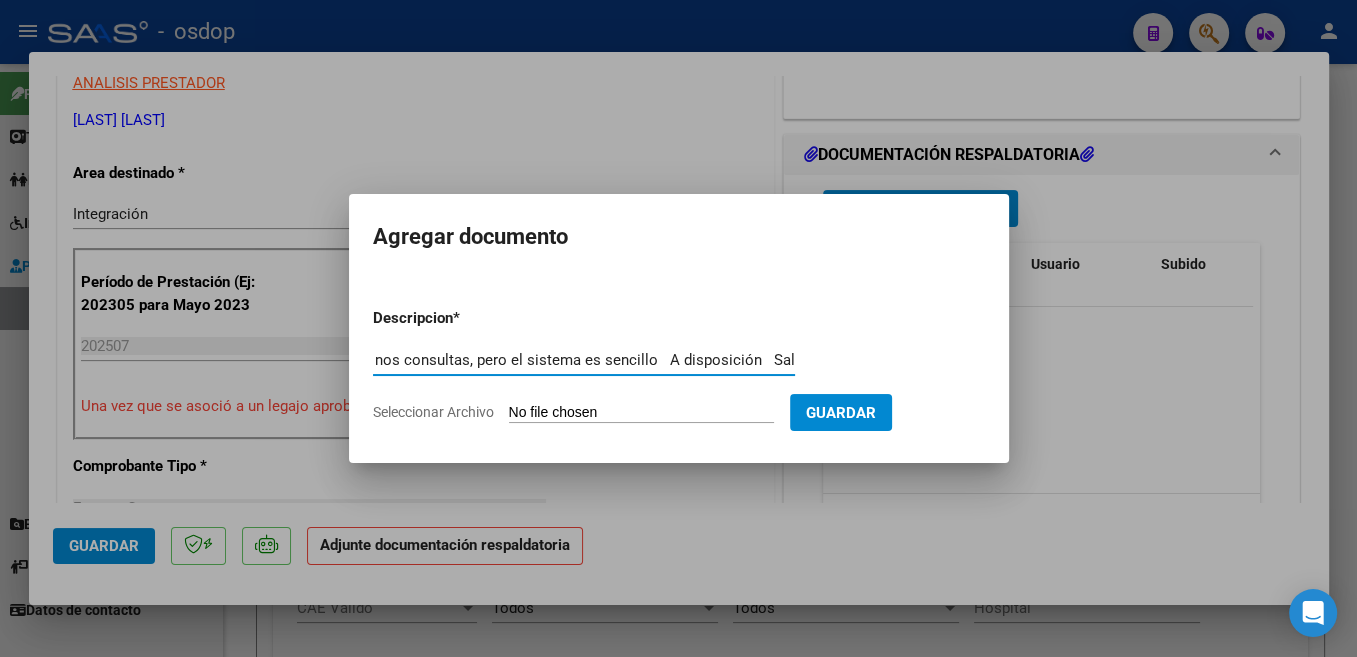 click on "Buen día [FIRST]   Sí, se envía desde el mismo sistema SAAS un correo para poder loguearse como prestador   La facturación de Julio nos lo envias por correo como hasta ahora y la factura de AGOSTO que se realiza en Septiembre ya la cargás directamente por sistema SAAS   Cualquier duda al respecto nos consultas, pero el sistema es sencillo   A disposición   Saludos" at bounding box center (584, 360) 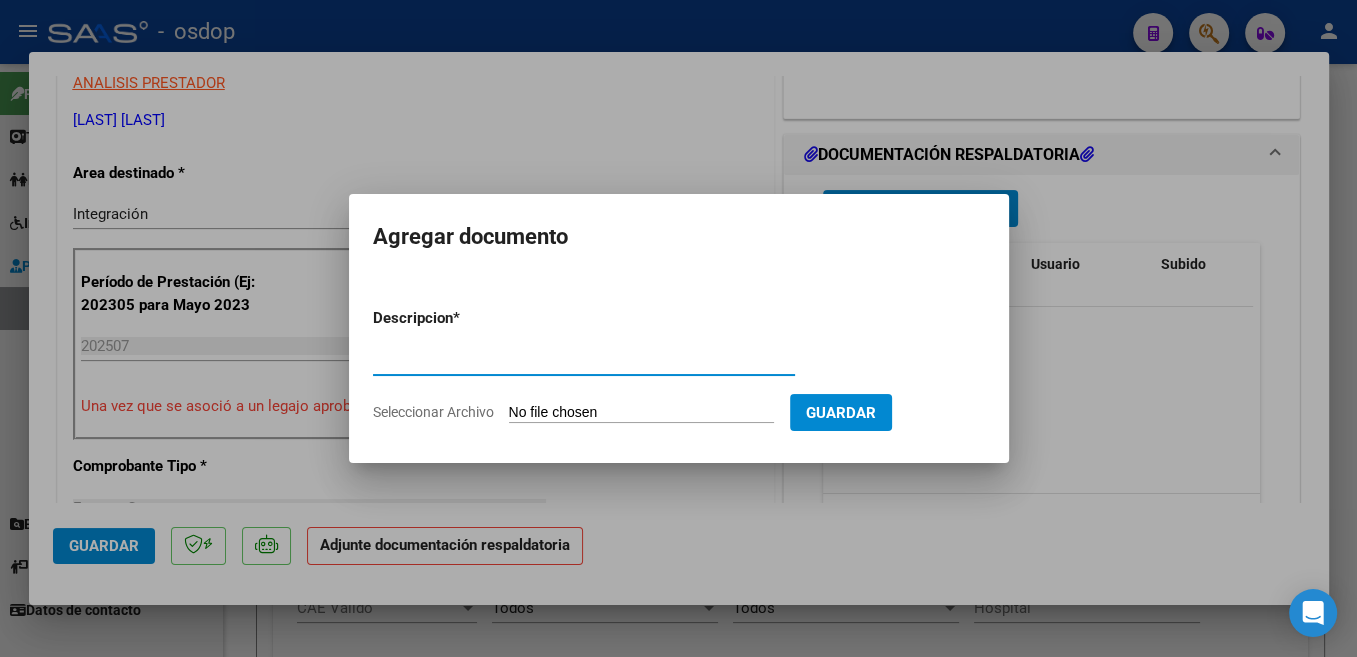 scroll, scrollTop: 0, scrollLeft: 0, axis: both 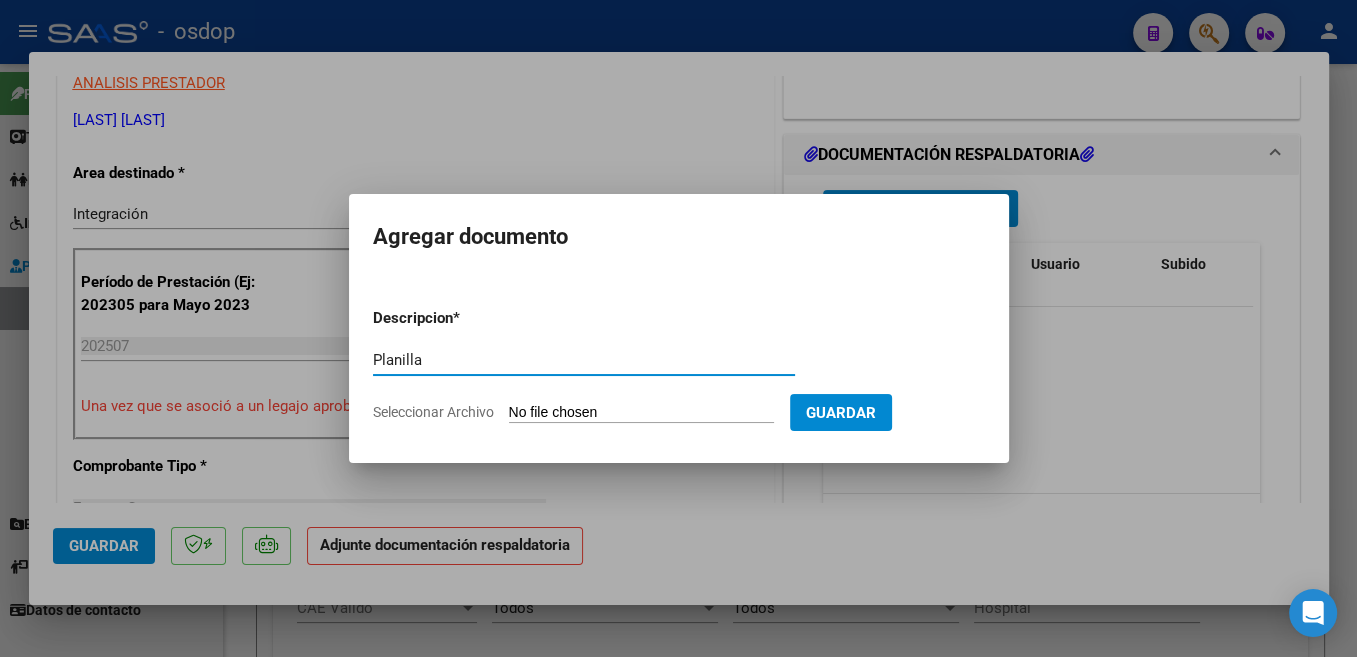 type on "Planilla" 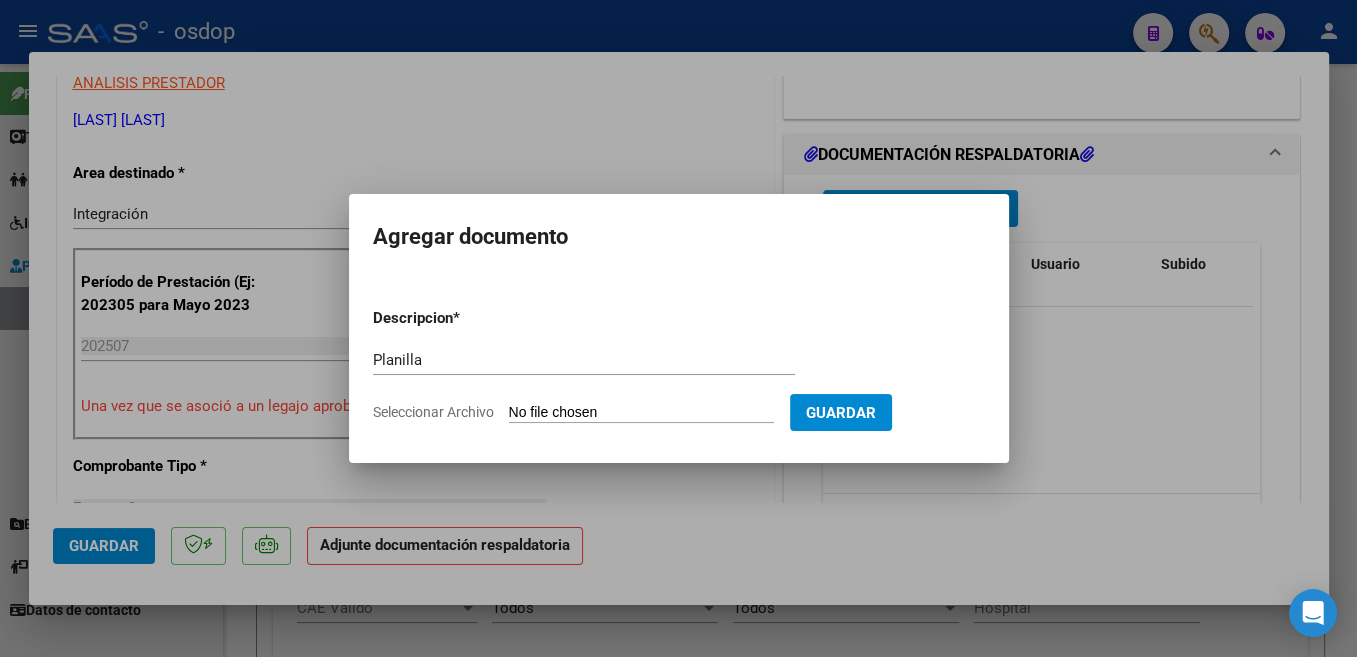 click on "Planilla" at bounding box center (584, 360) 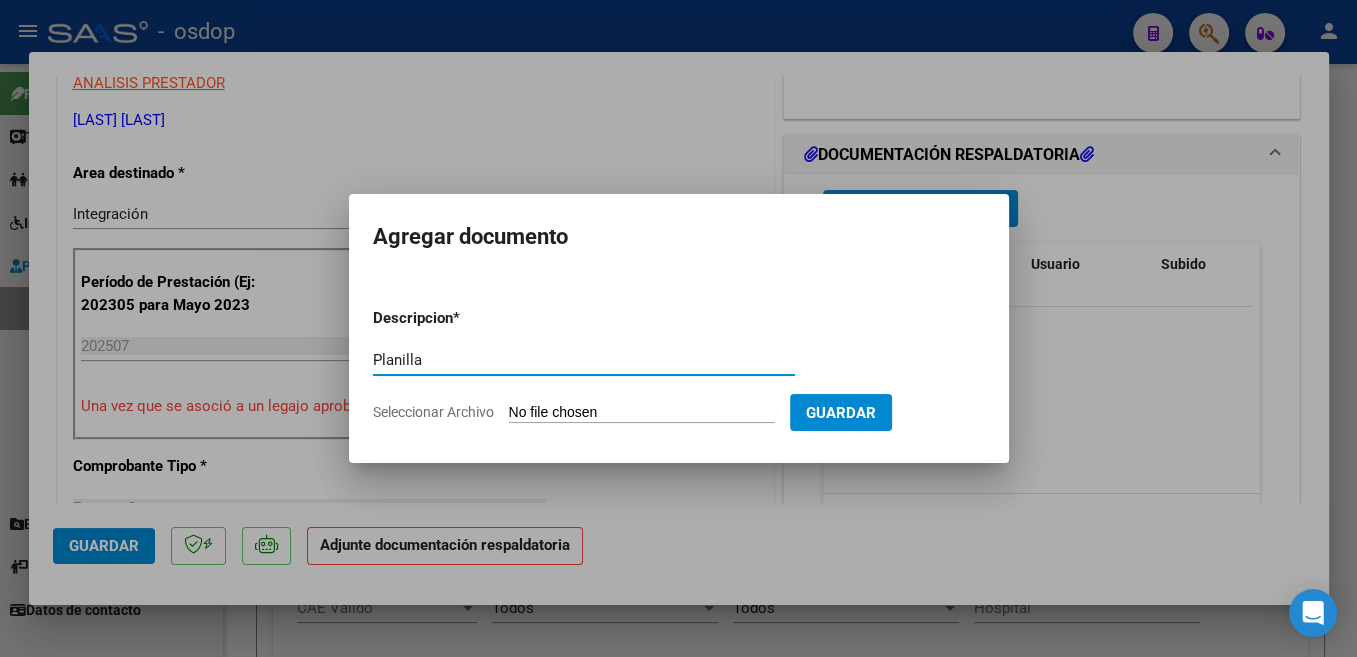 click on "Planilla" at bounding box center [584, 360] 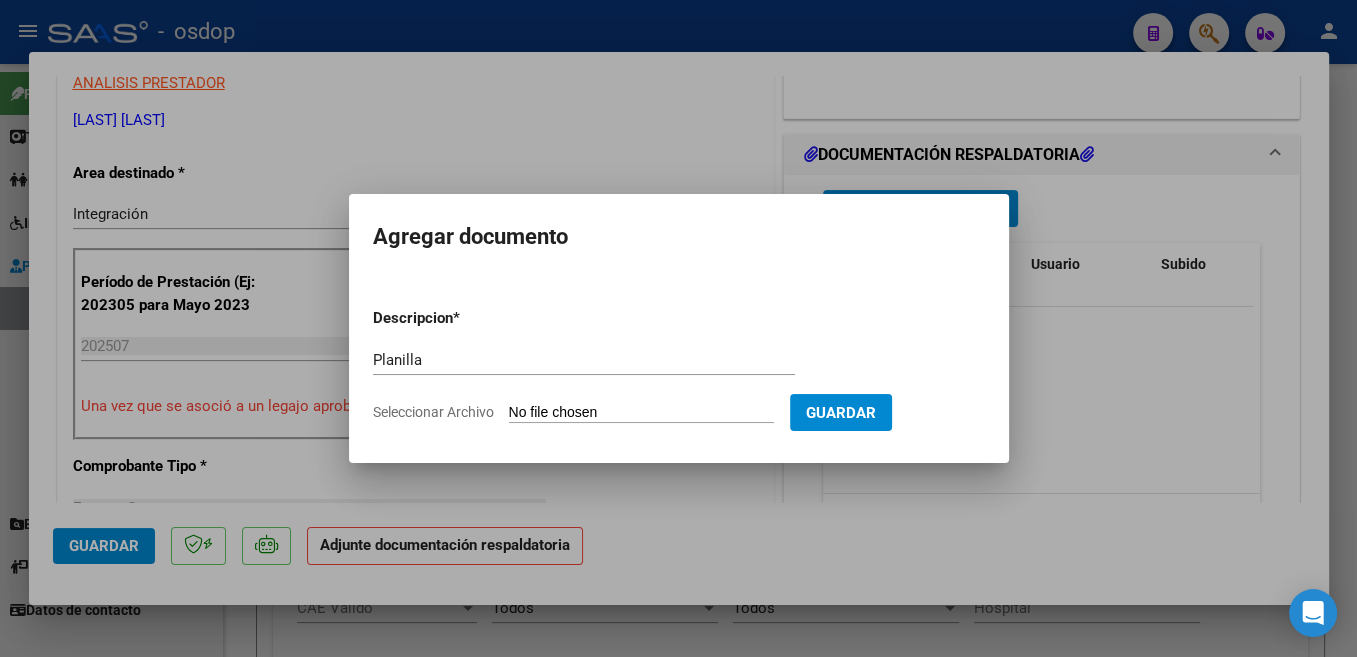 type on "C:\fakepath\Isaac julio 2025.pdf" 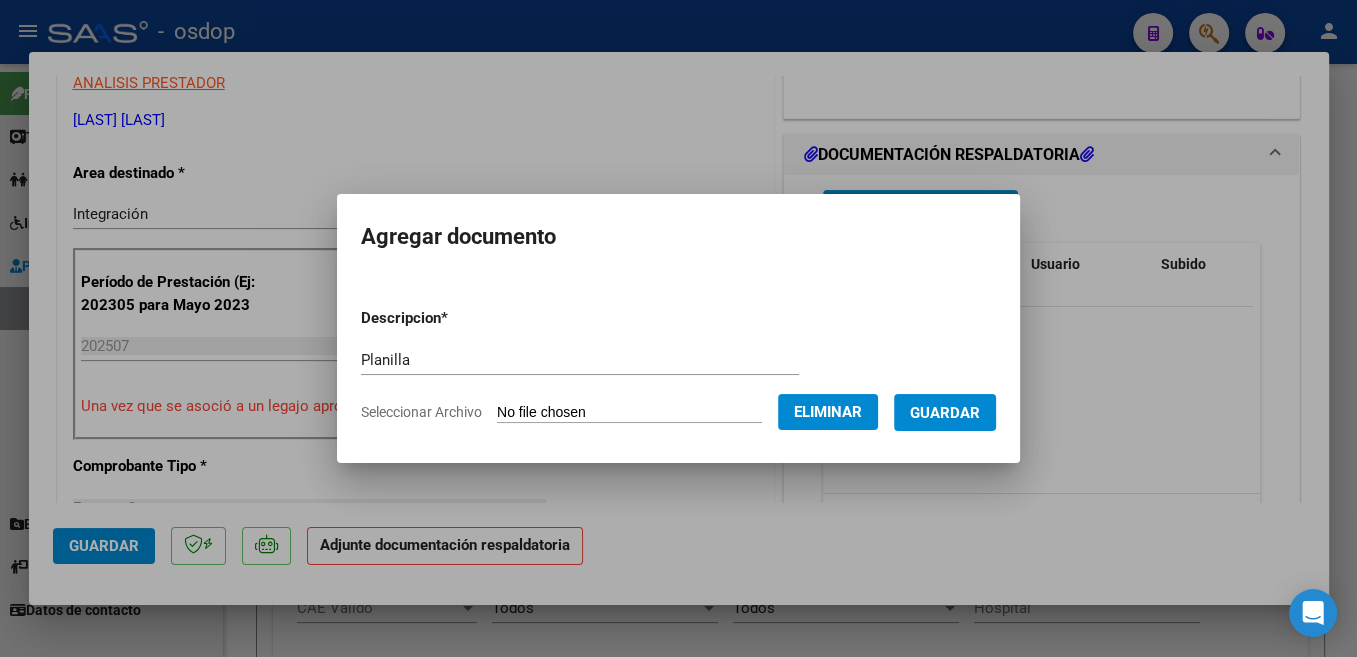 click on "Guardar" at bounding box center [945, 413] 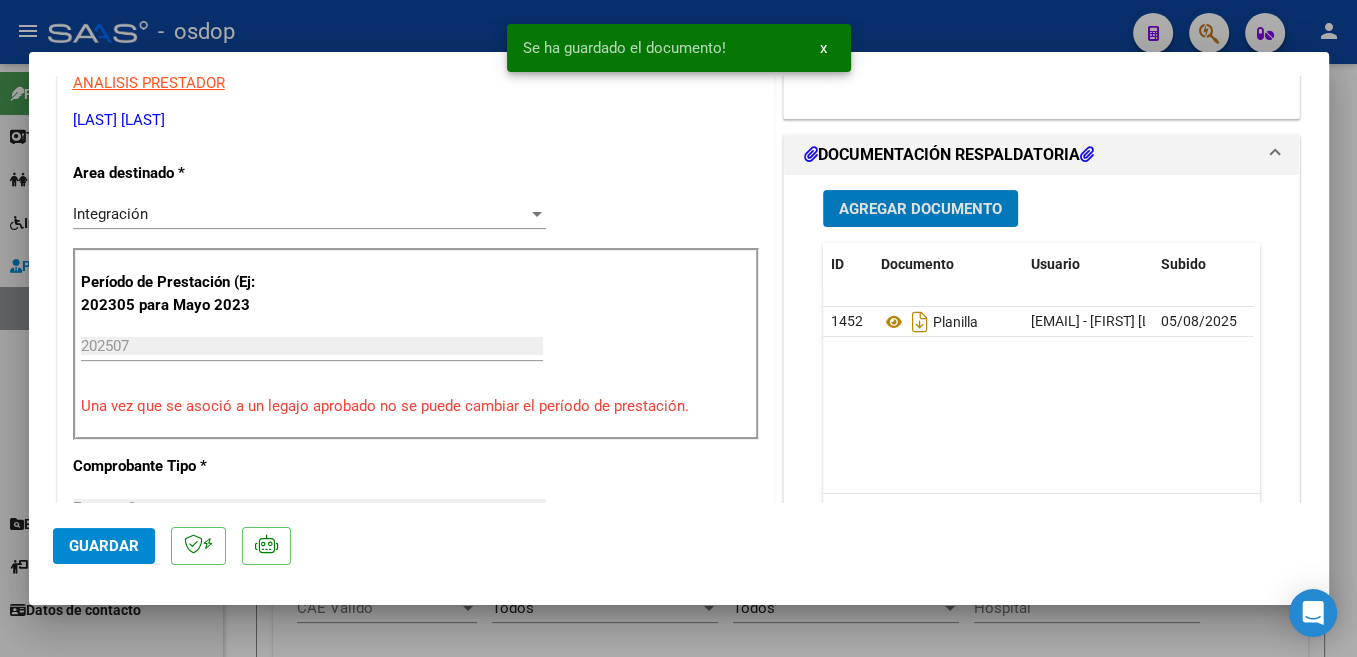 click on "Guardar" 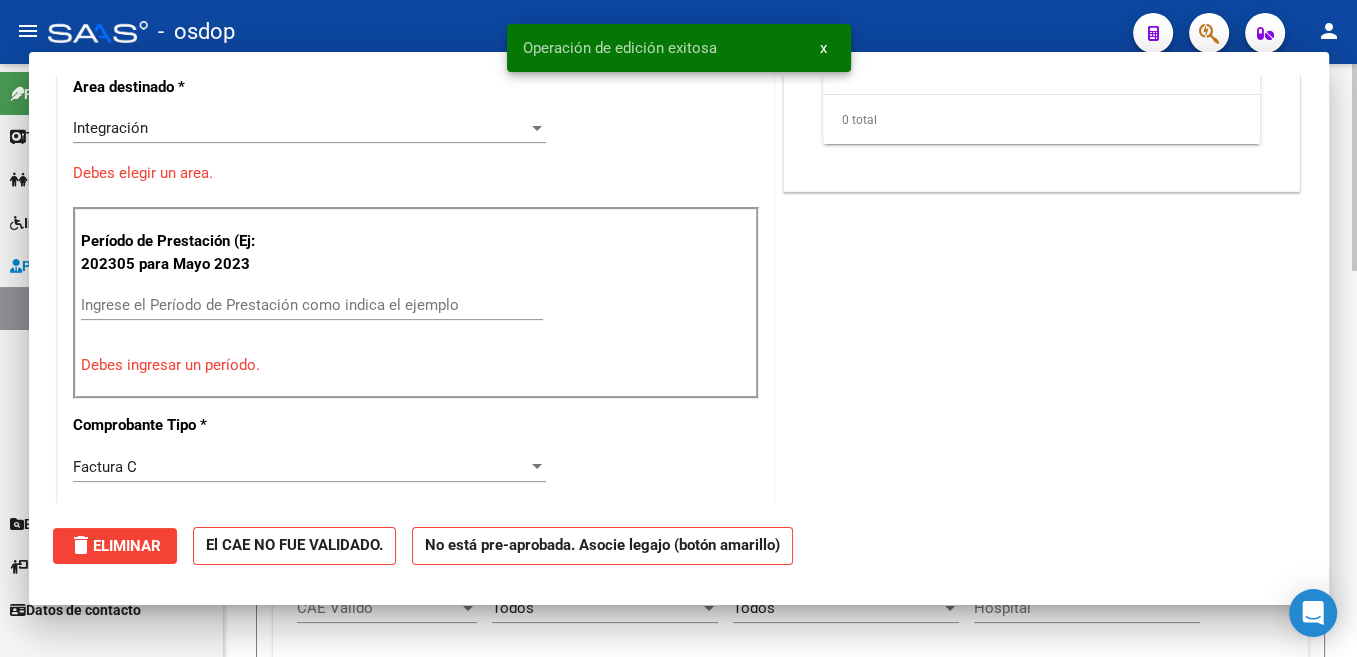 scroll, scrollTop: 0, scrollLeft: 0, axis: both 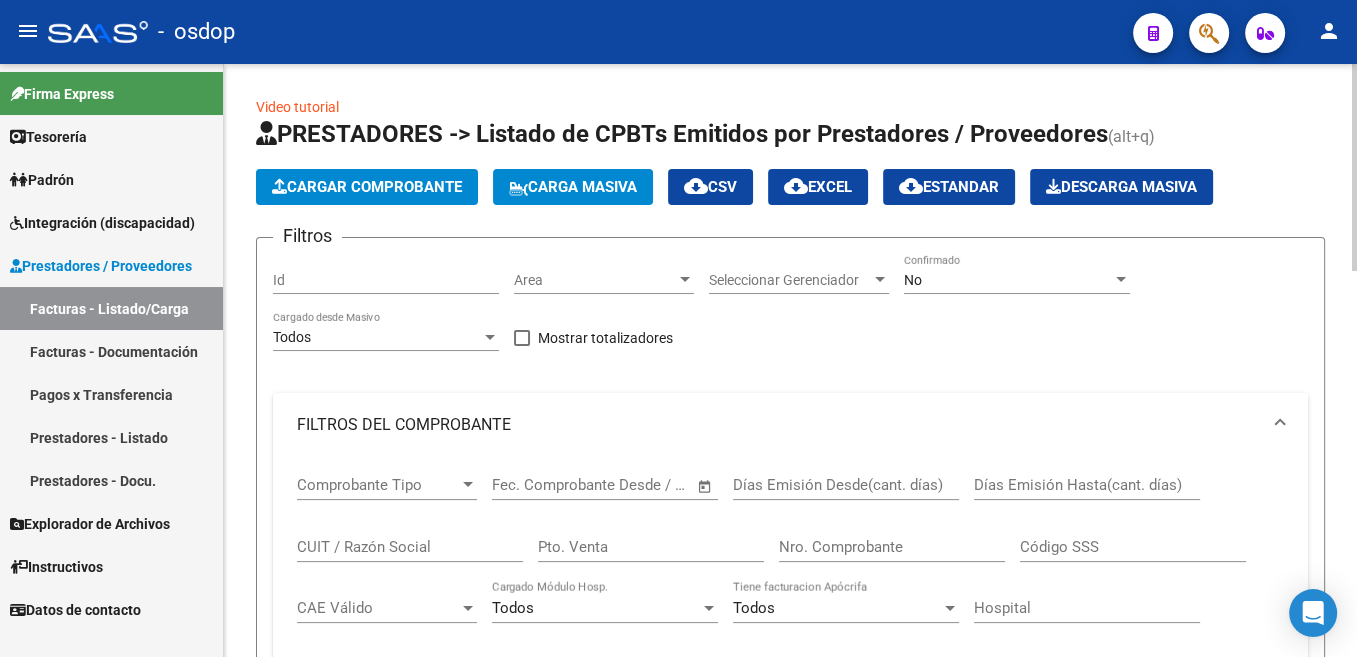 click on "Cargar Comprobante" 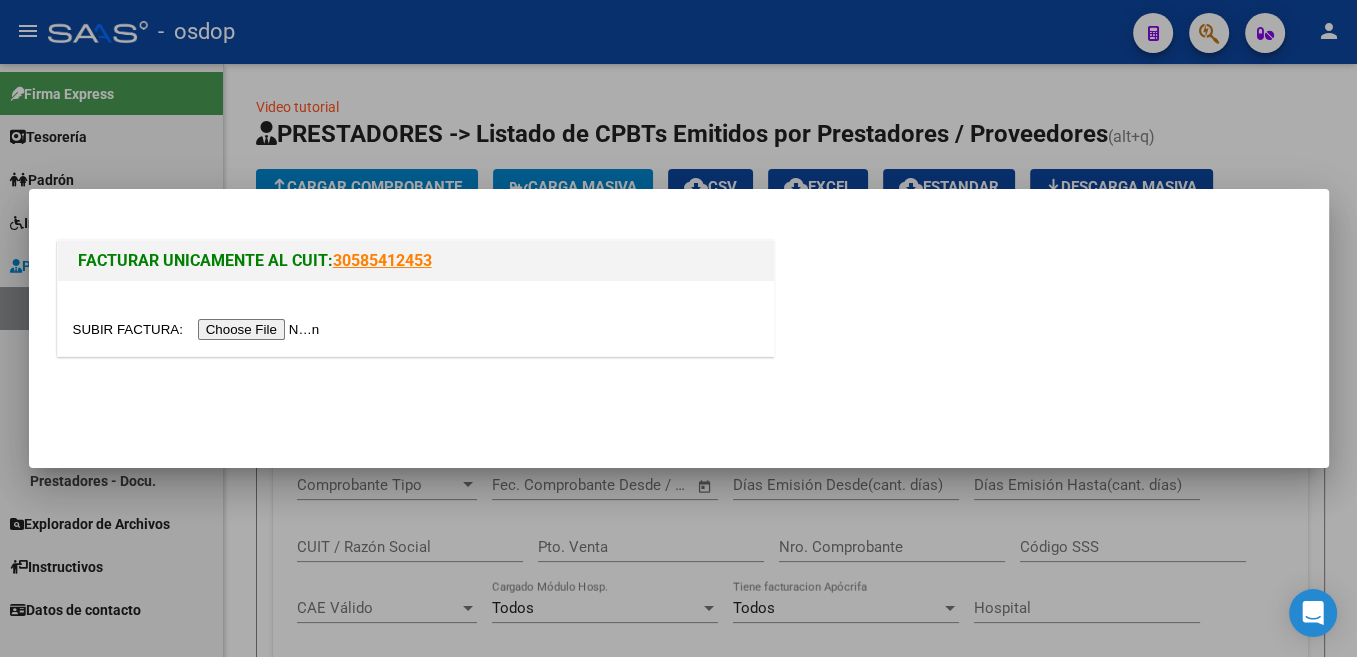 click at bounding box center [199, 329] 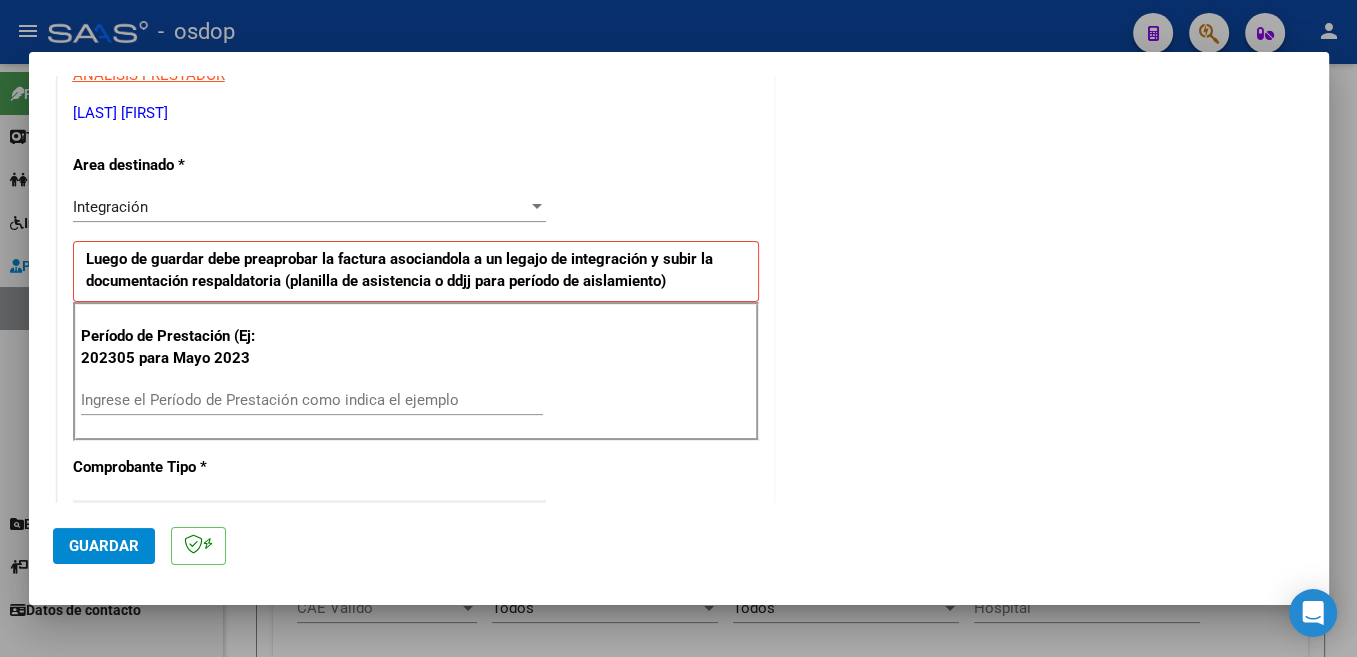 scroll, scrollTop: 424, scrollLeft: 0, axis: vertical 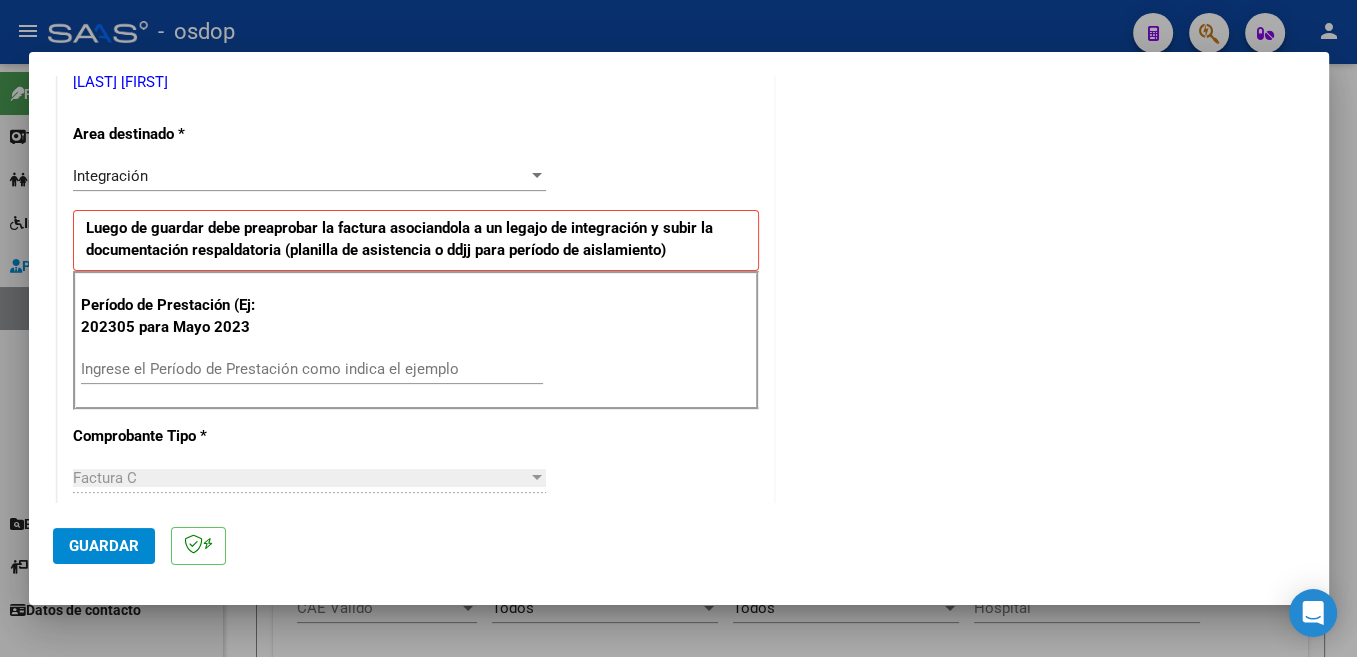 click on "Ingrese el Período de Prestación como indica el ejemplo" at bounding box center [312, 369] 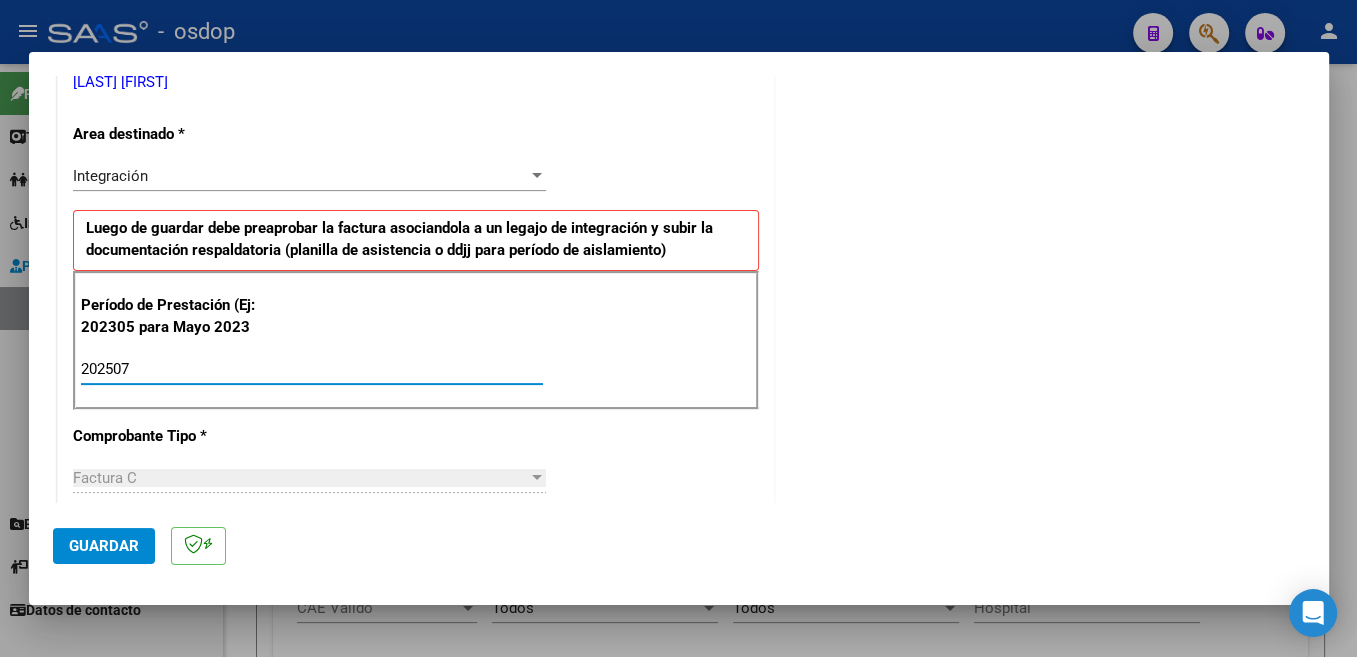type on "202507" 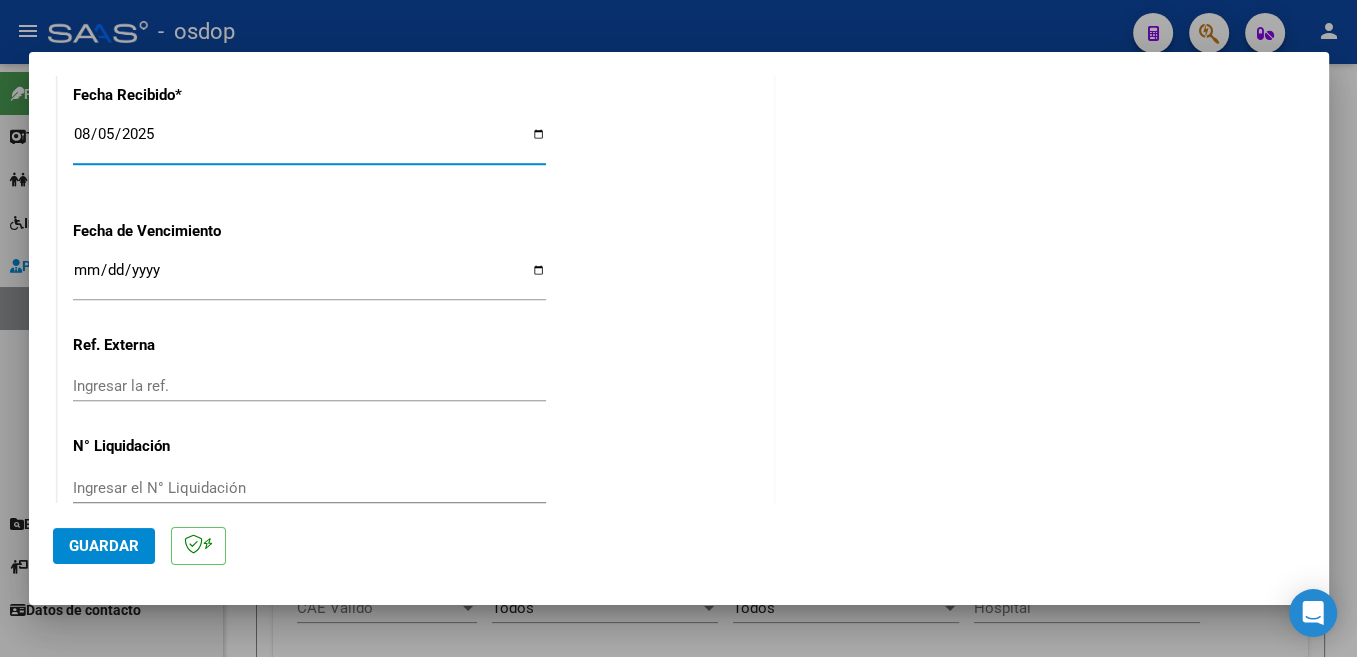 scroll, scrollTop: 1408, scrollLeft: 0, axis: vertical 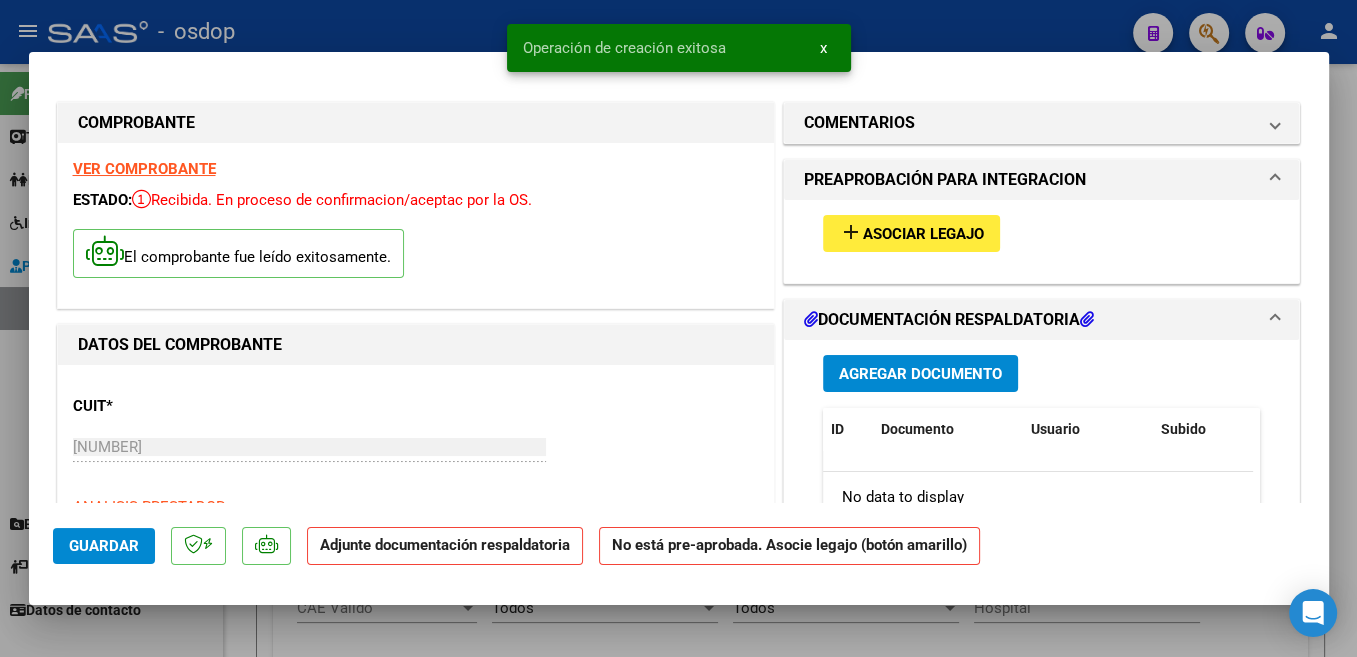 click on "Asociar Legajo" at bounding box center (923, 234) 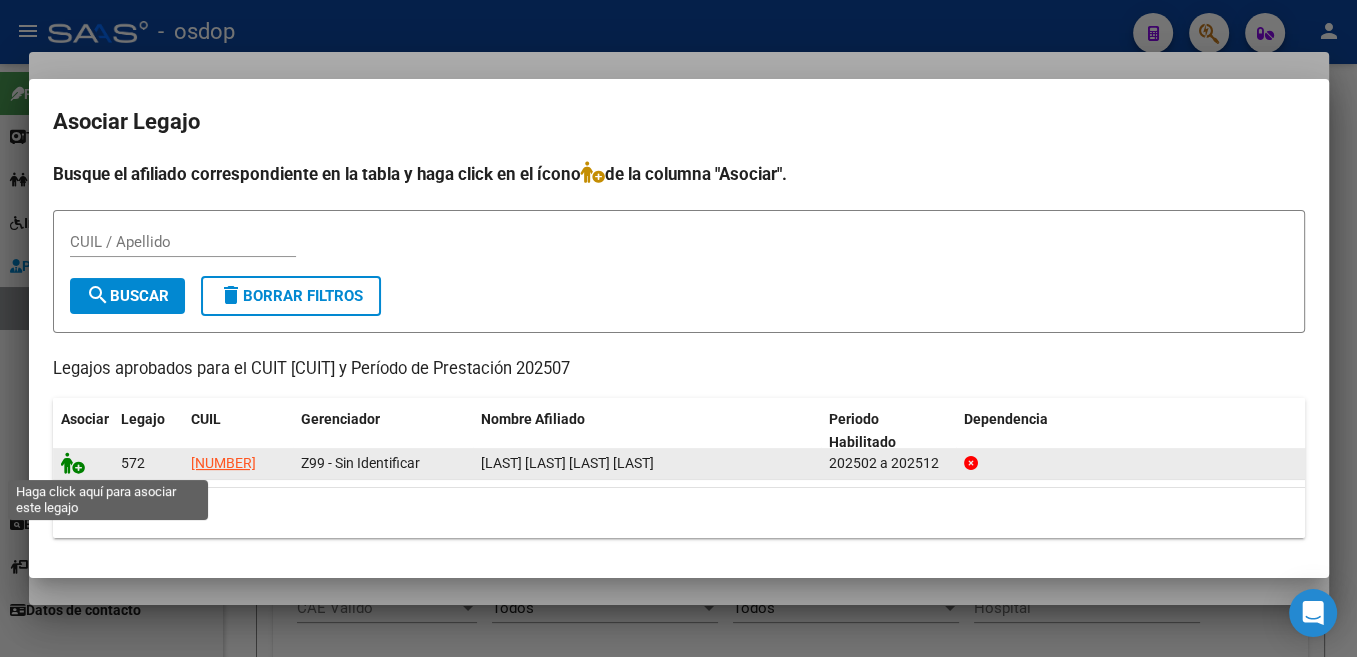 click 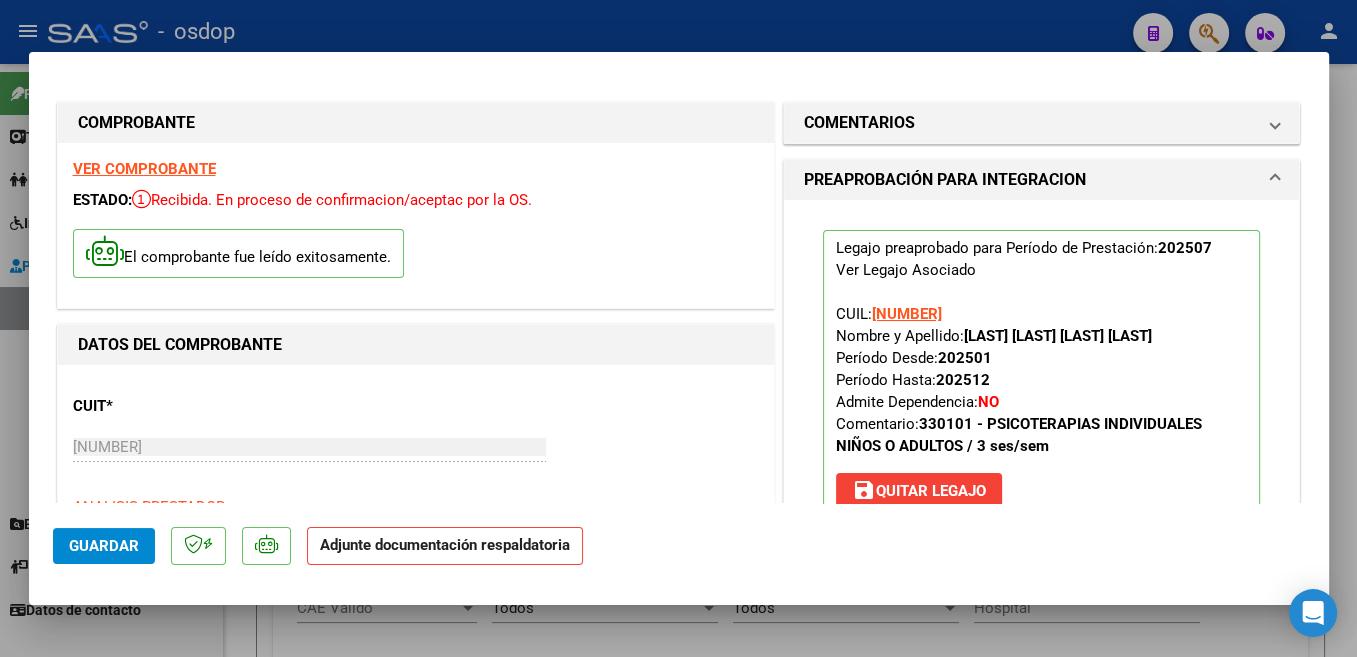scroll, scrollTop: 318, scrollLeft: 0, axis: vertical 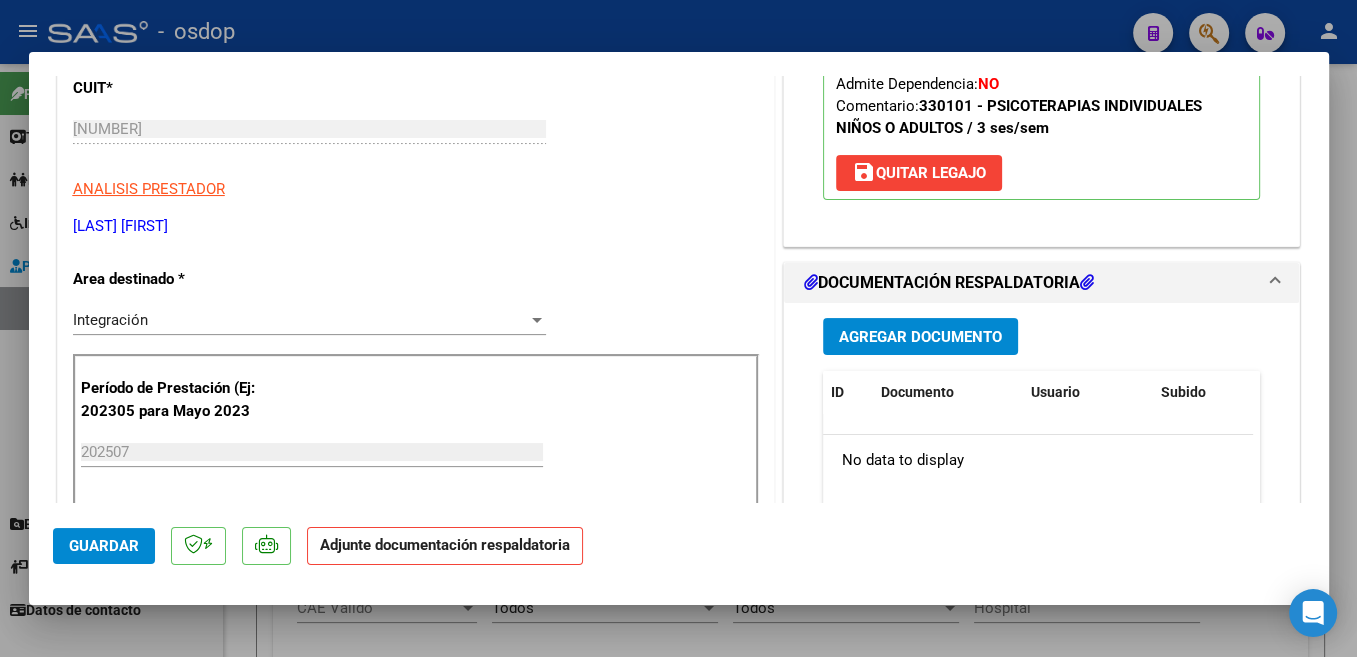 click on "Agregar Documento" at bounding box center (920, 337) 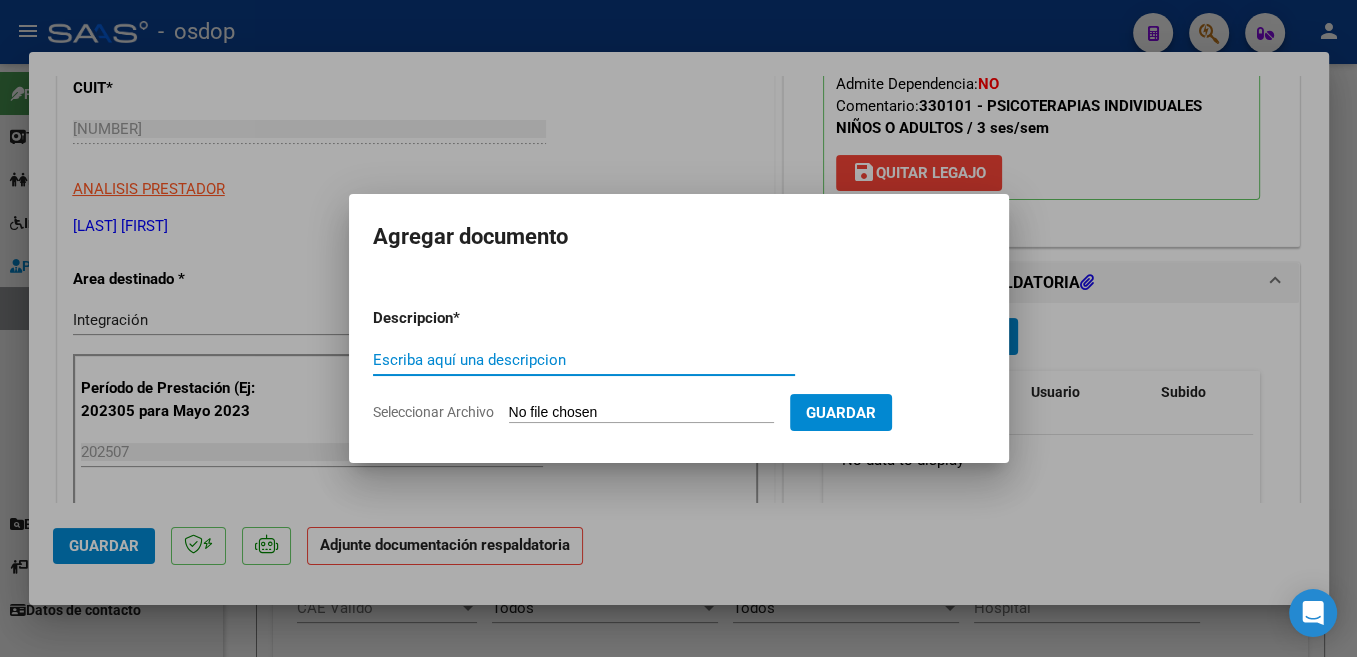 paste on "Planilla" 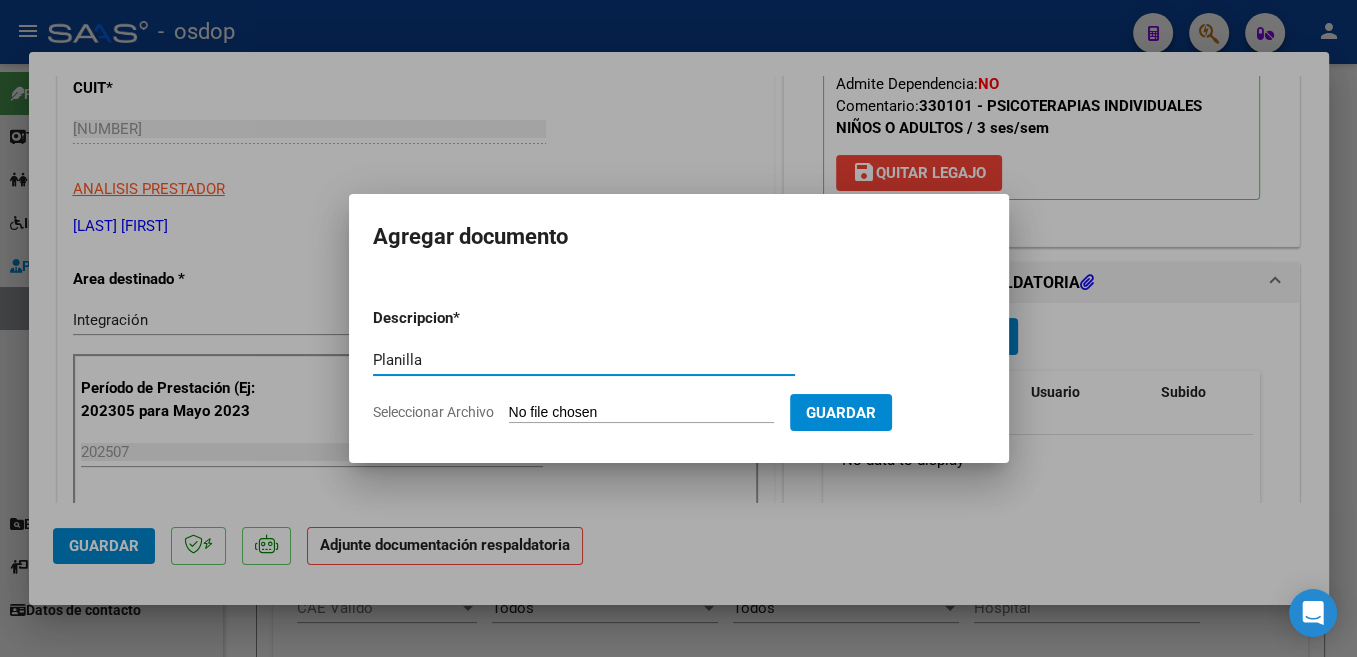 type on "Planilla" 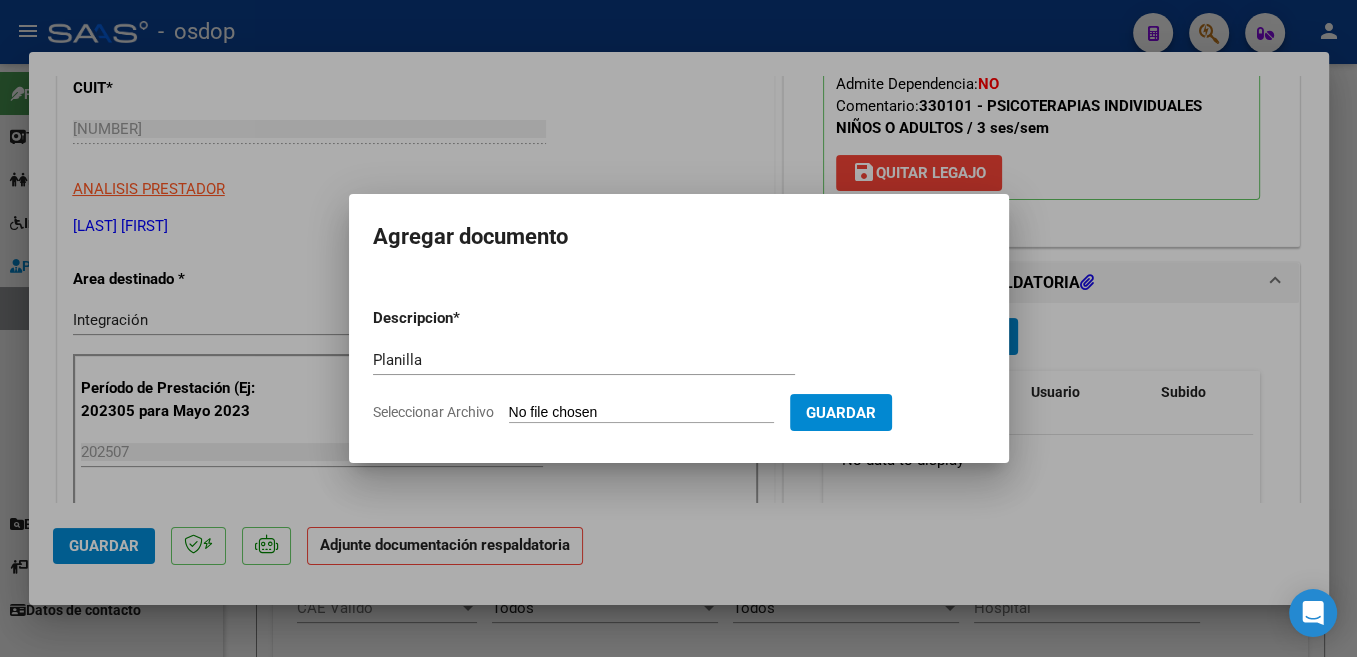 type on "C:\fakepath\PLANILLA JULIO 2025.pdf" 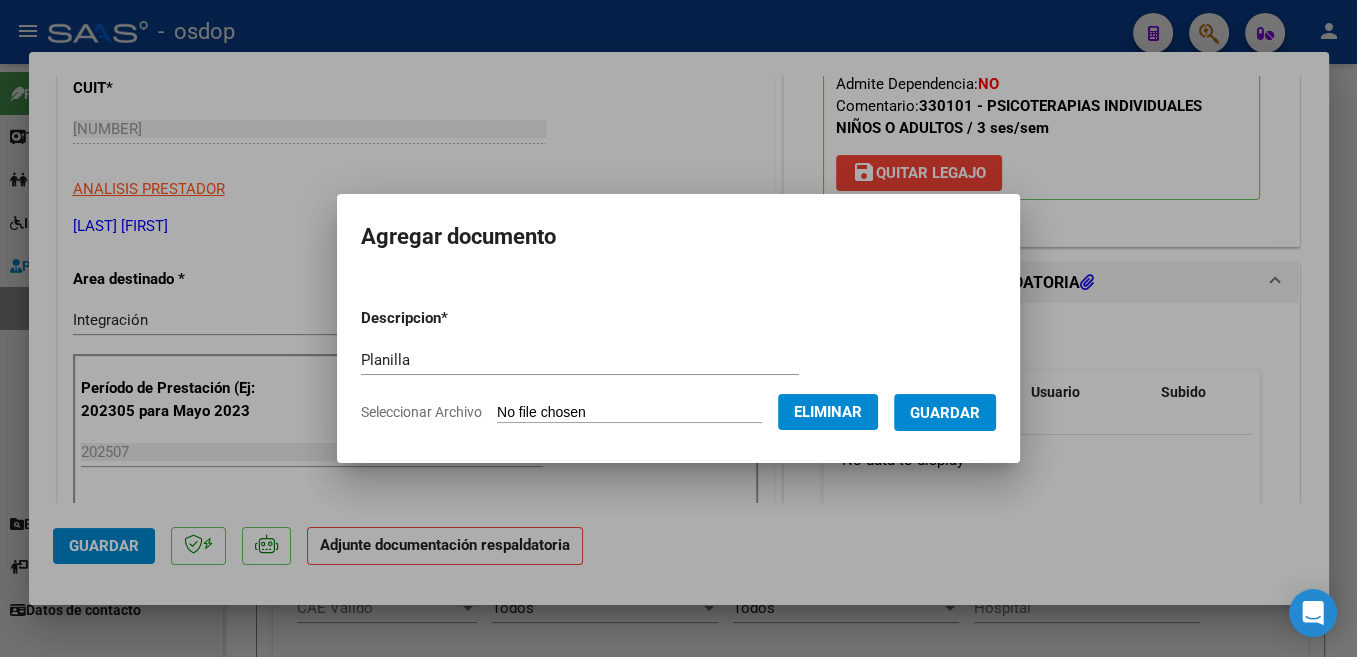 click on "Guardar" at bounding box center (945, 413) 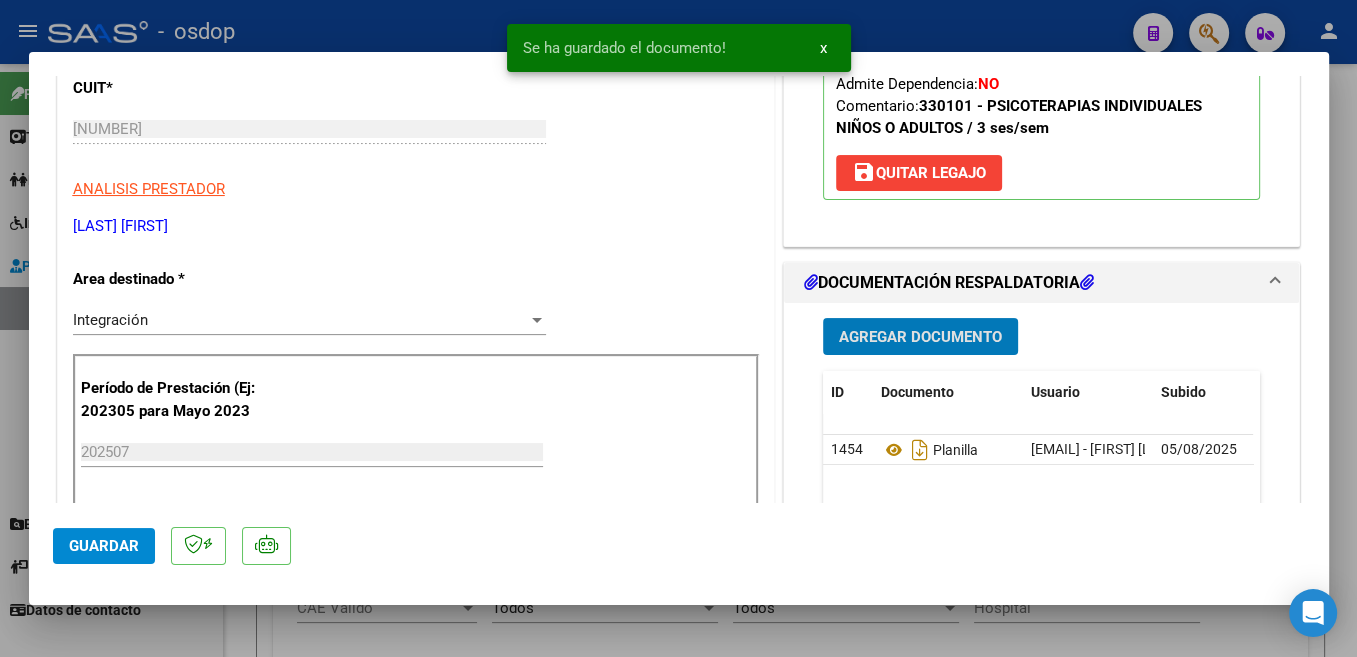click on "Guardar" 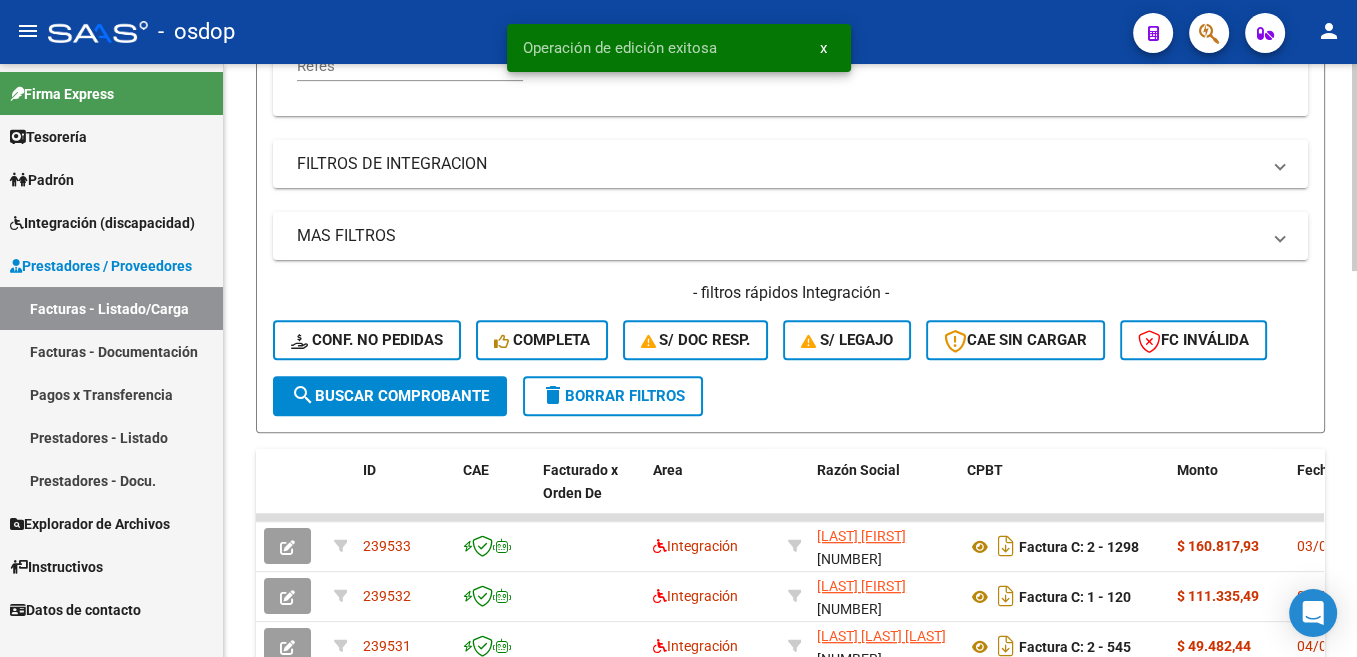 scroll, scrollTop: 0, scrollLeft: 0, axis: both 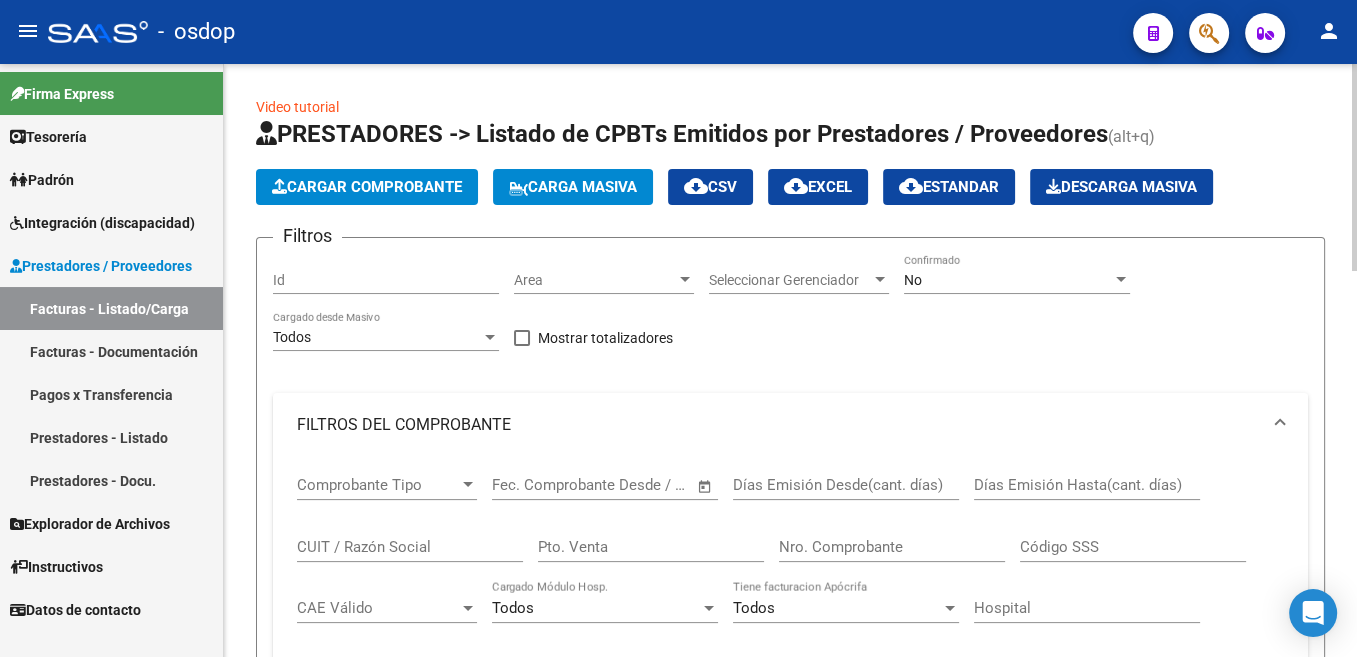 click on "Cargar Comprobante" 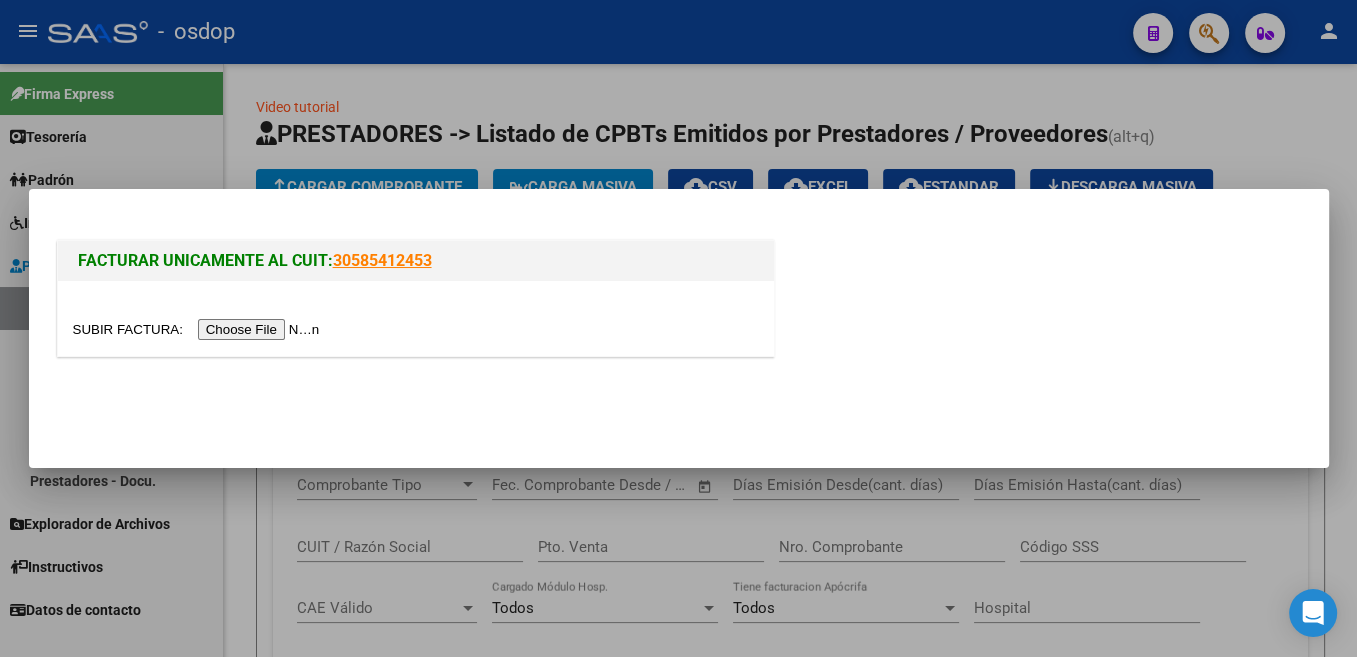 click at bounding box center [199, 329] 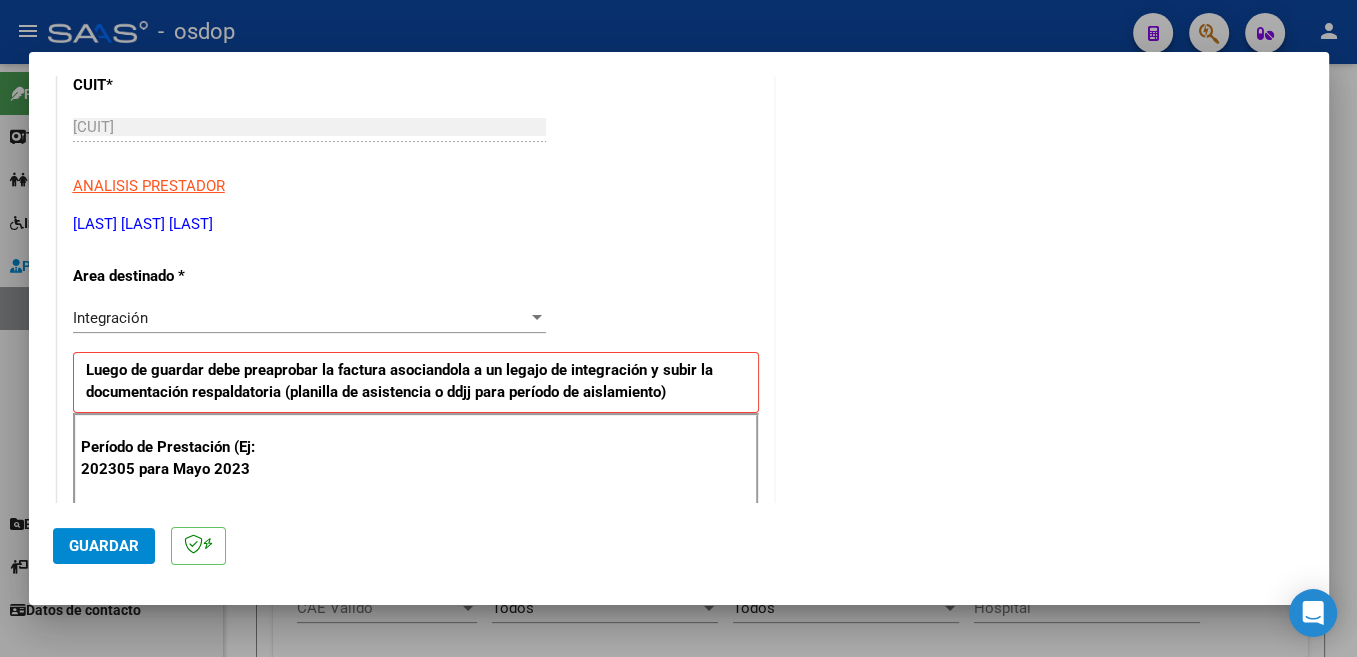scroll, scrollTop: 318, scrollLeft: 0, axis: vertical 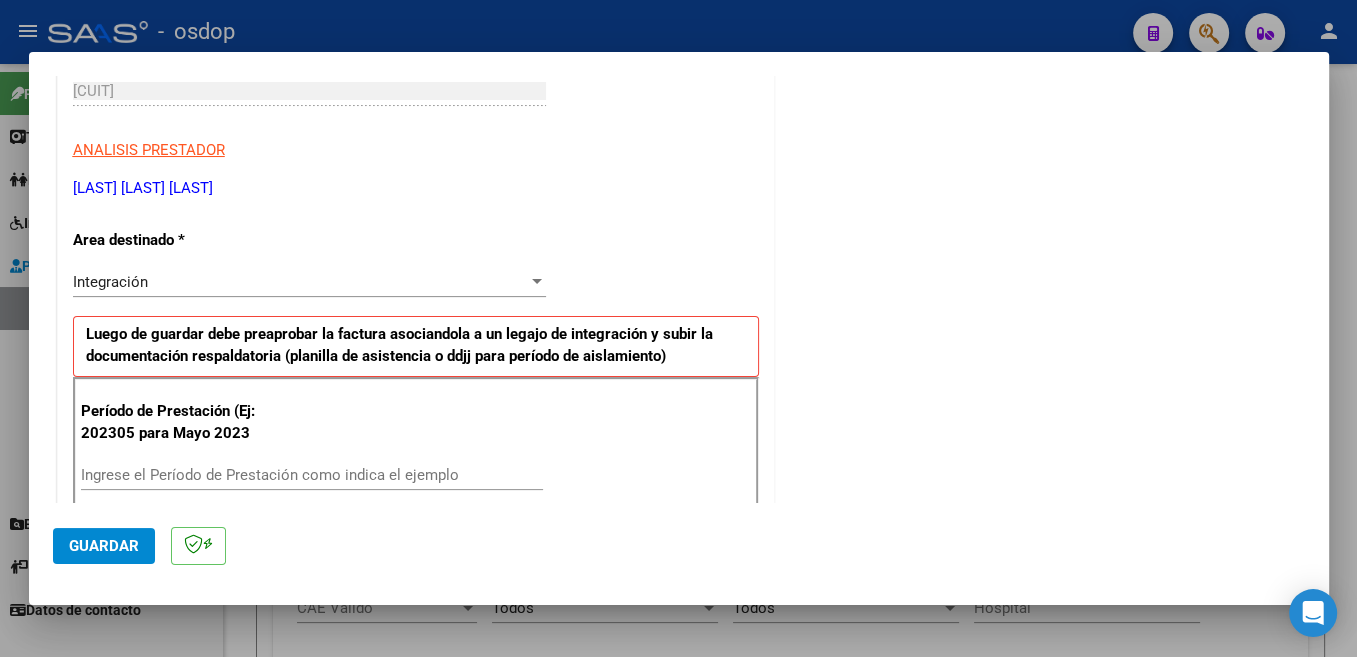 click on "Ingrese el Período de Prestación como indica el ejemplo" at bounding box center [312, 475] 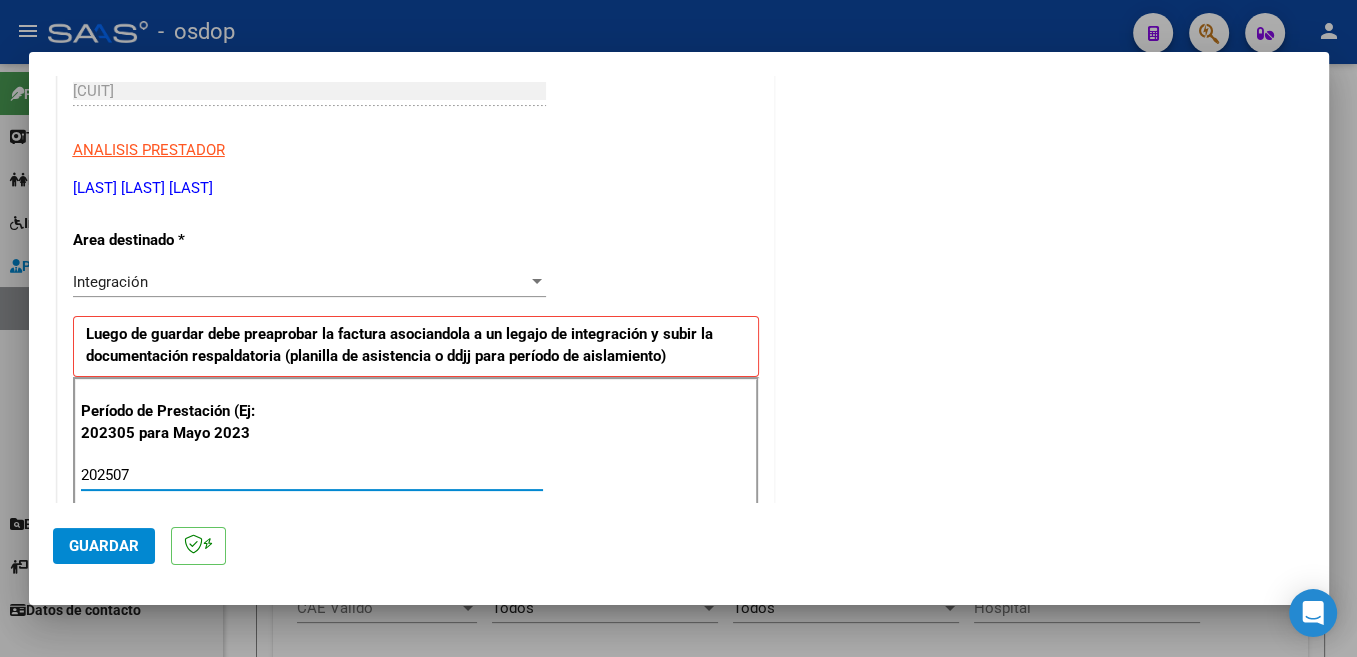 type on "202507" 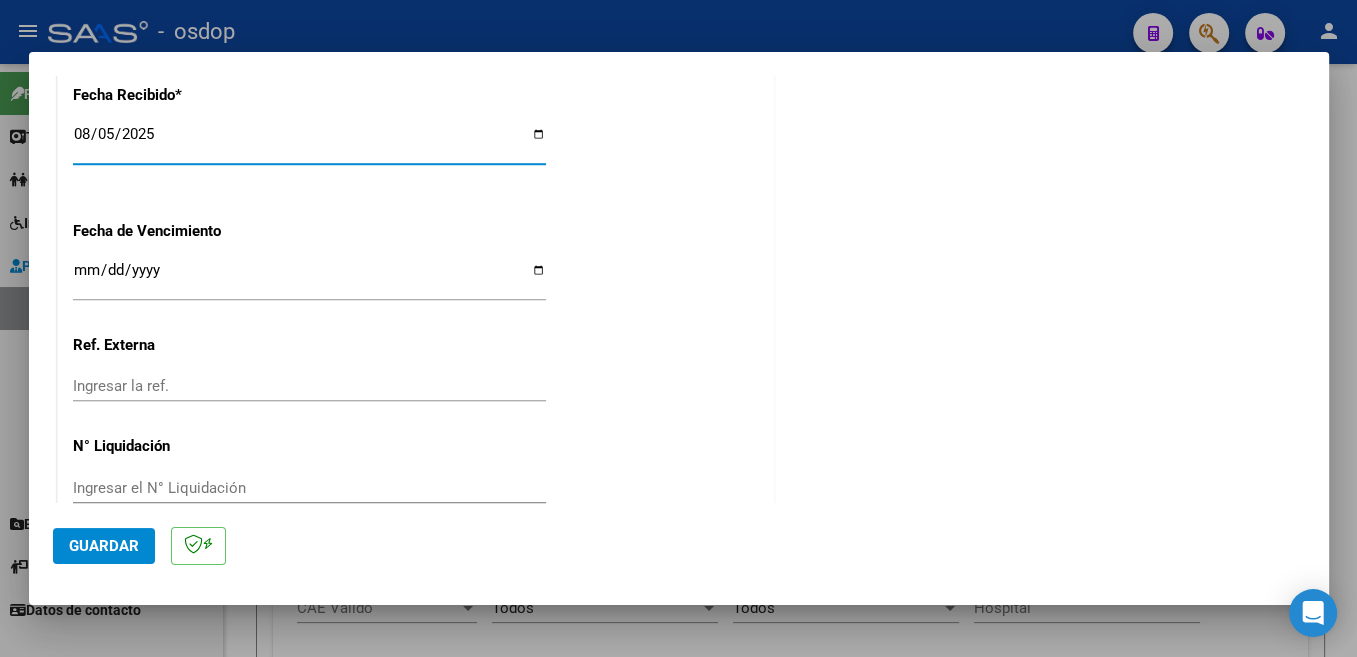 scroll, scrollTop: 1408, scrollLeft: 0, axis: vertical 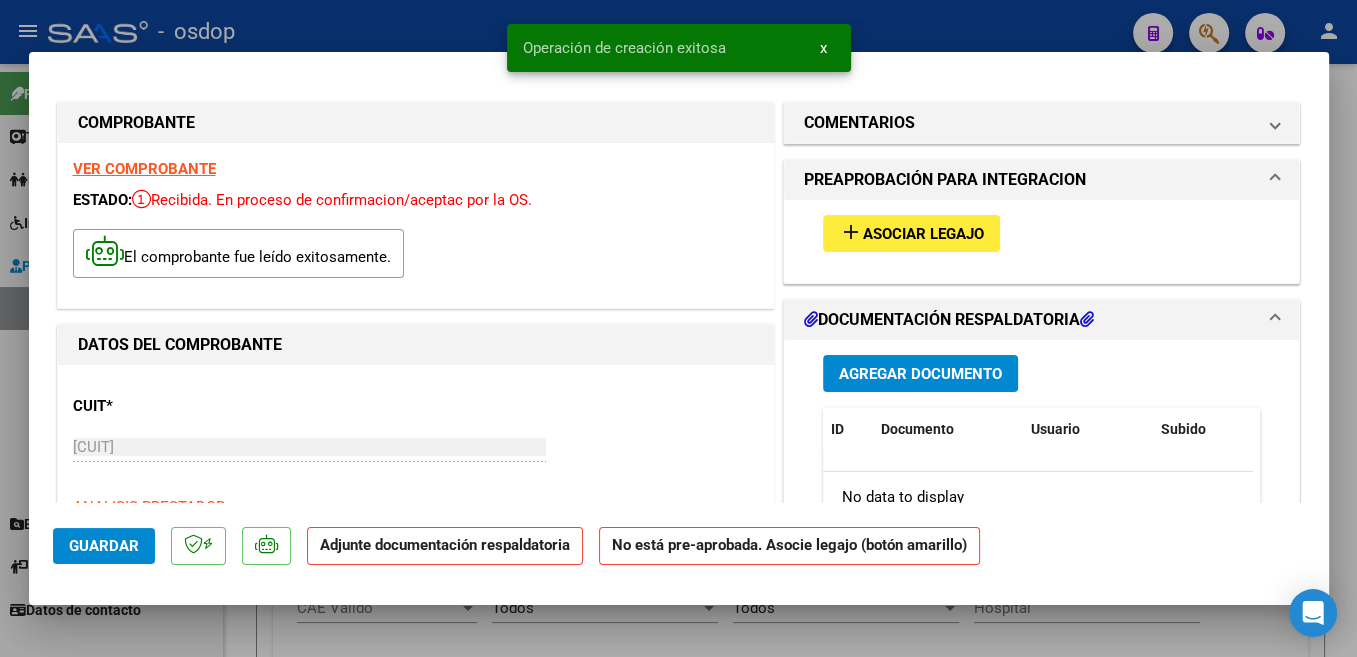 click on "Asociar Legajo" at bounding box center (923, 234) 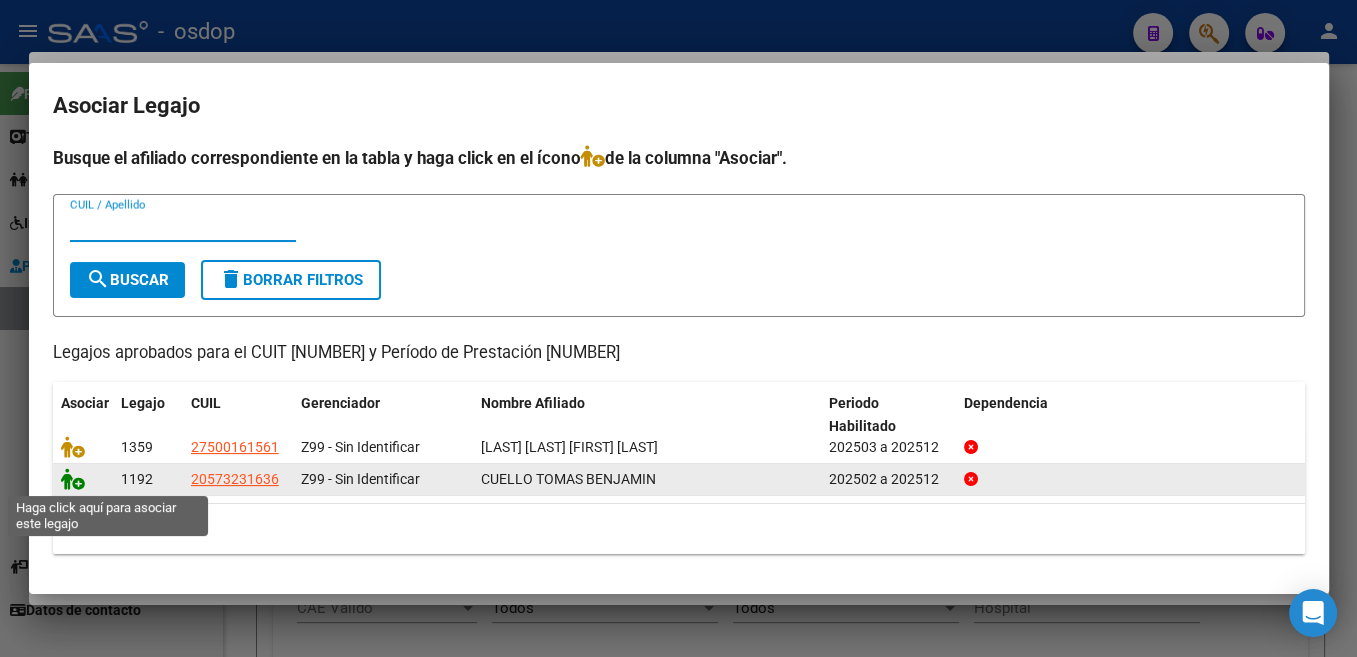 click 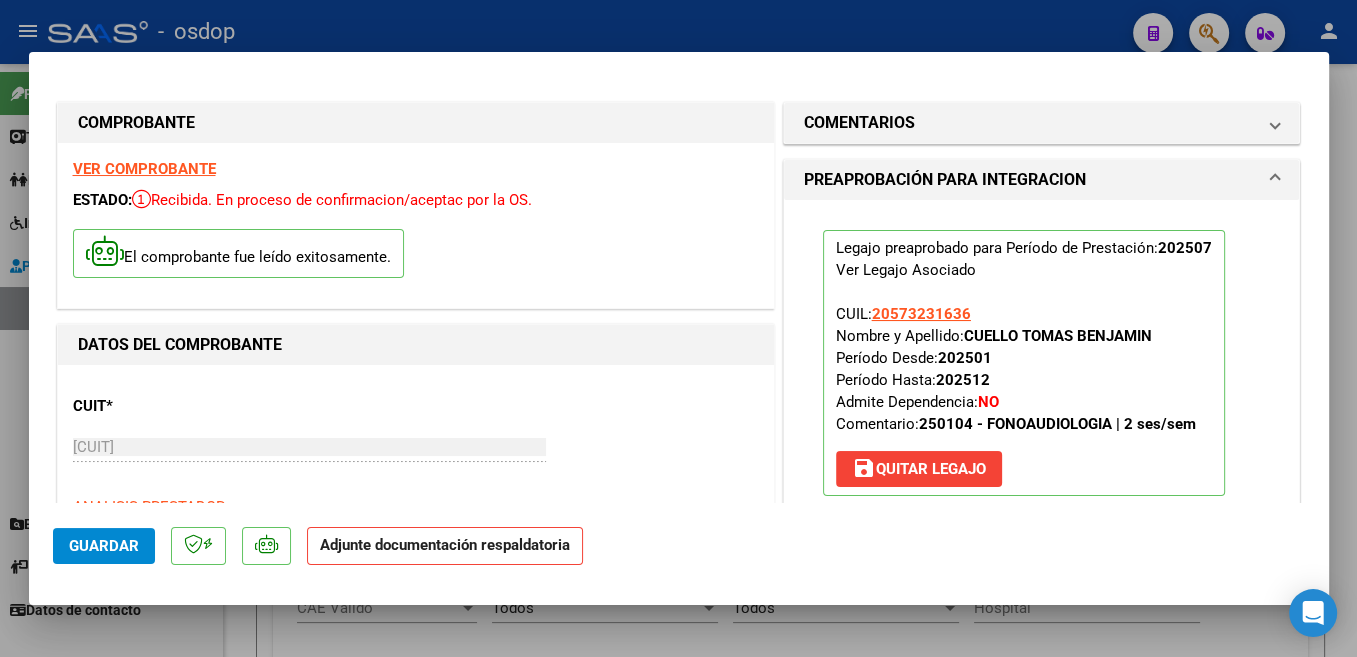 scroll, scrollTop: 424, scrollLeft: 0, axis: vertical 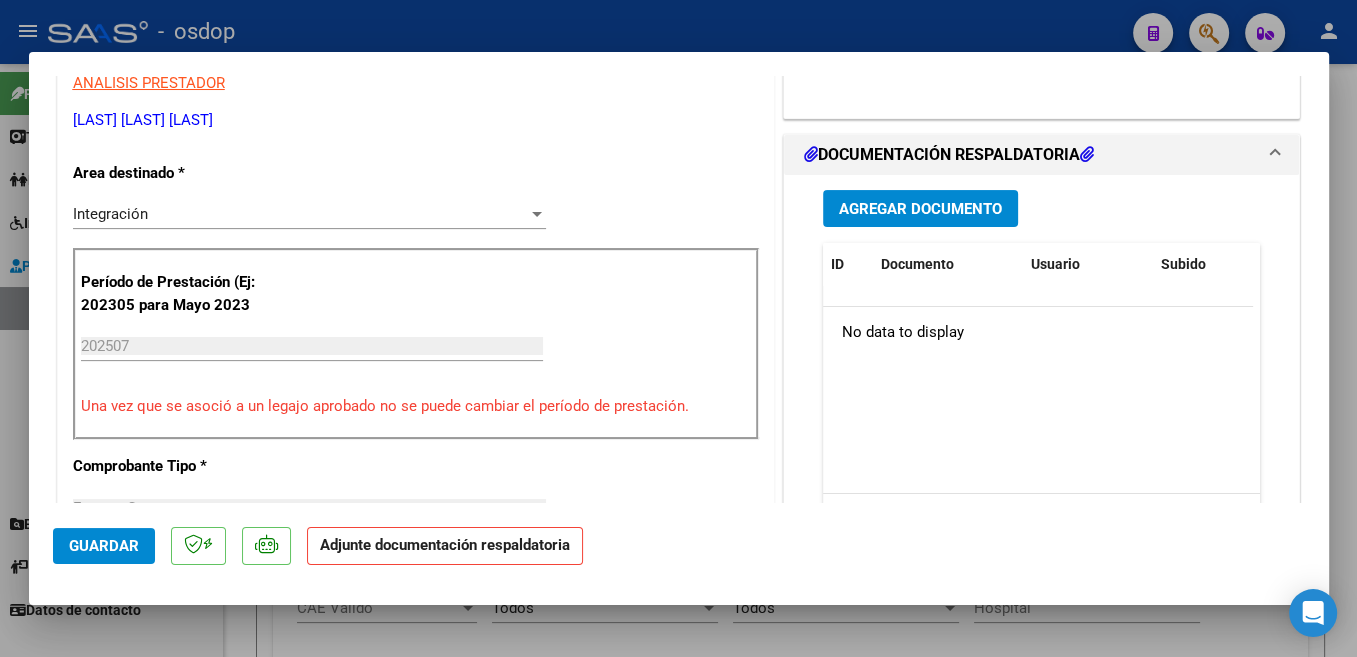 click on "Agregar Documento" at bounding box center (920, 209) 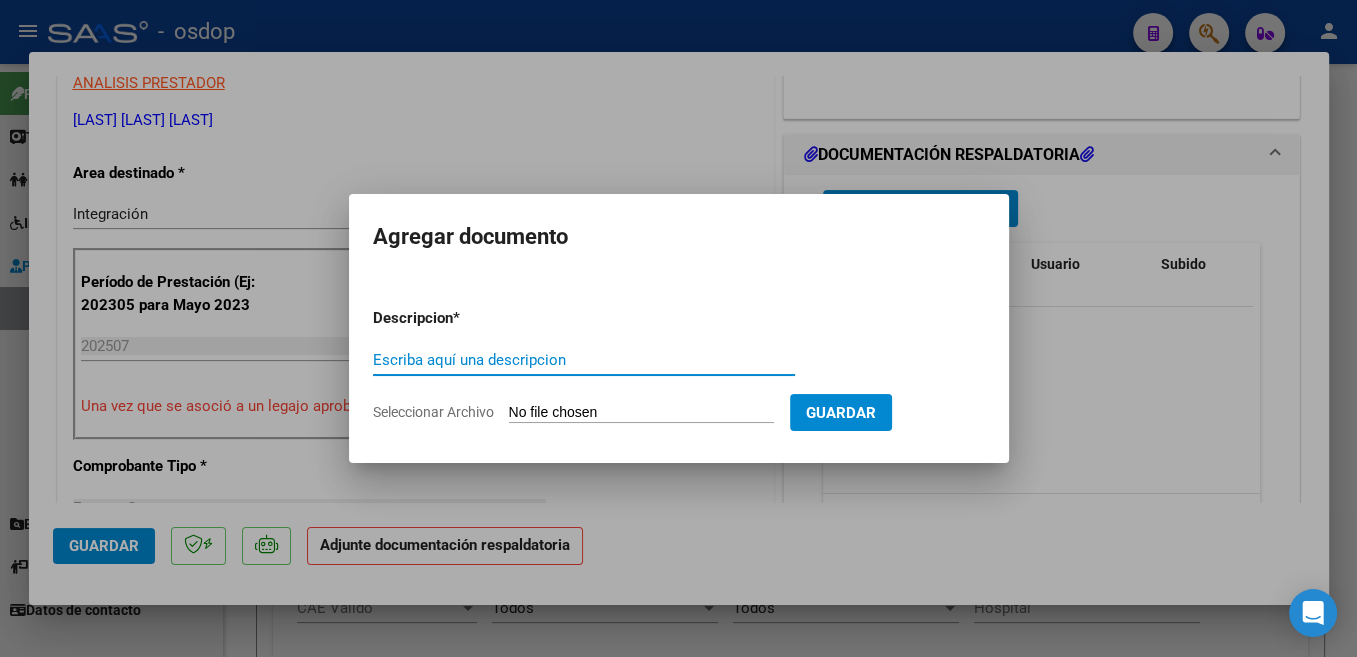 paste on "Planilla" 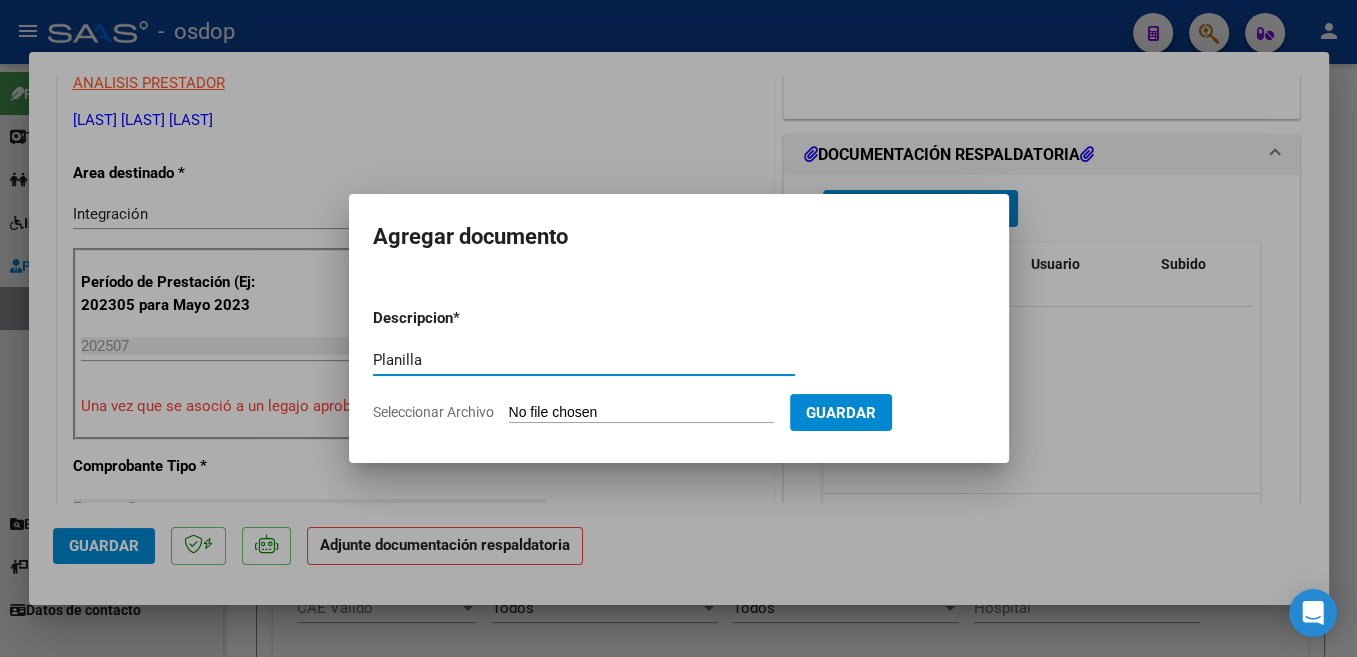 type on "Planilla" 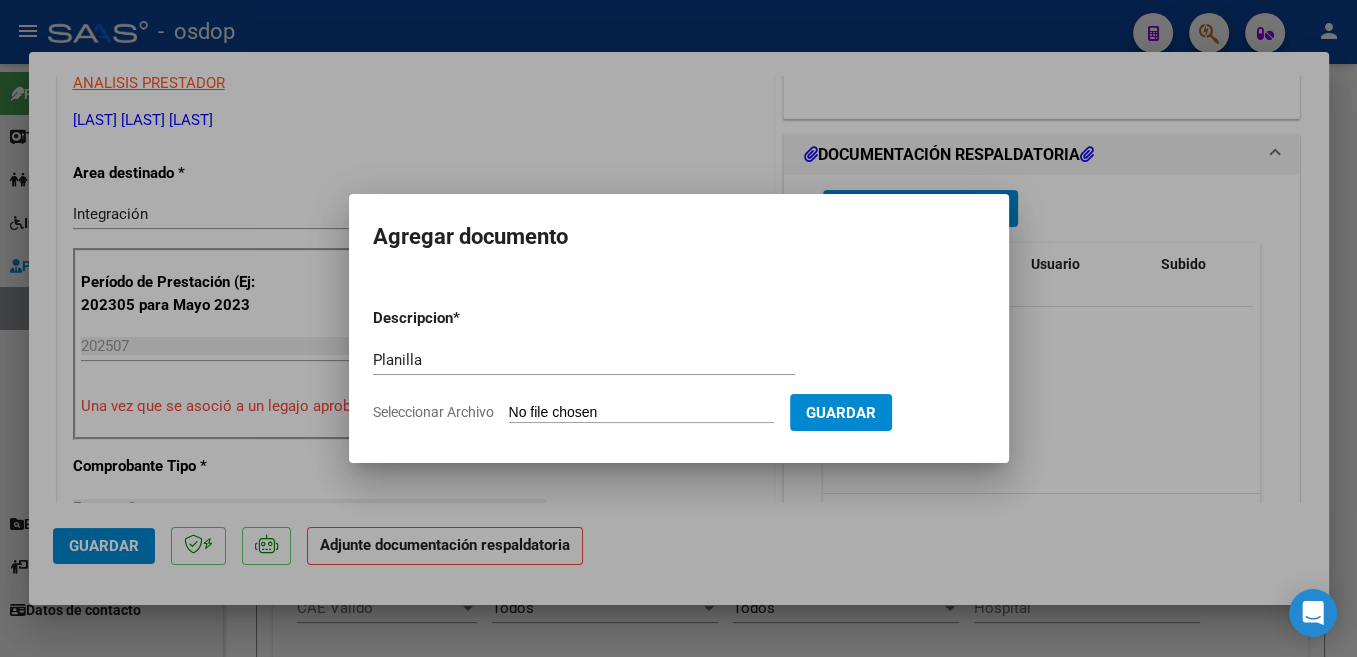 click on "Seleccionar Archivo" at bounding box center [641, 413] 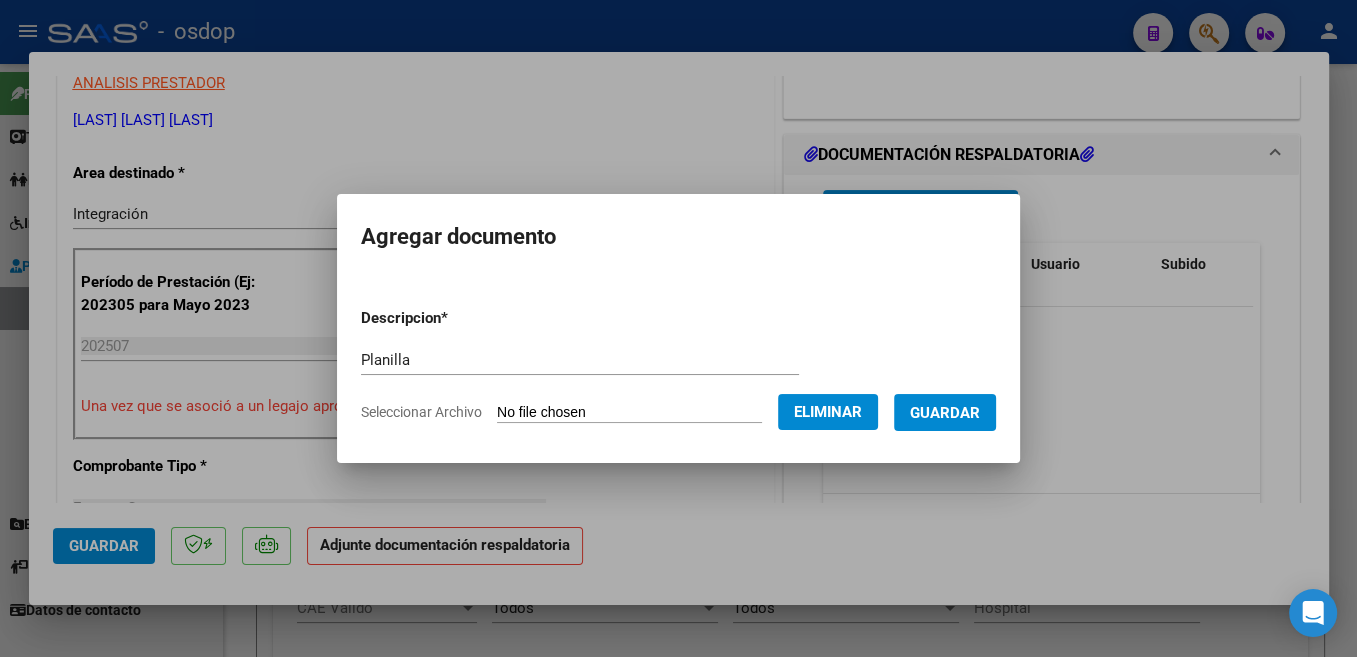 click on "Guardar" at bounding box center (945, 413) 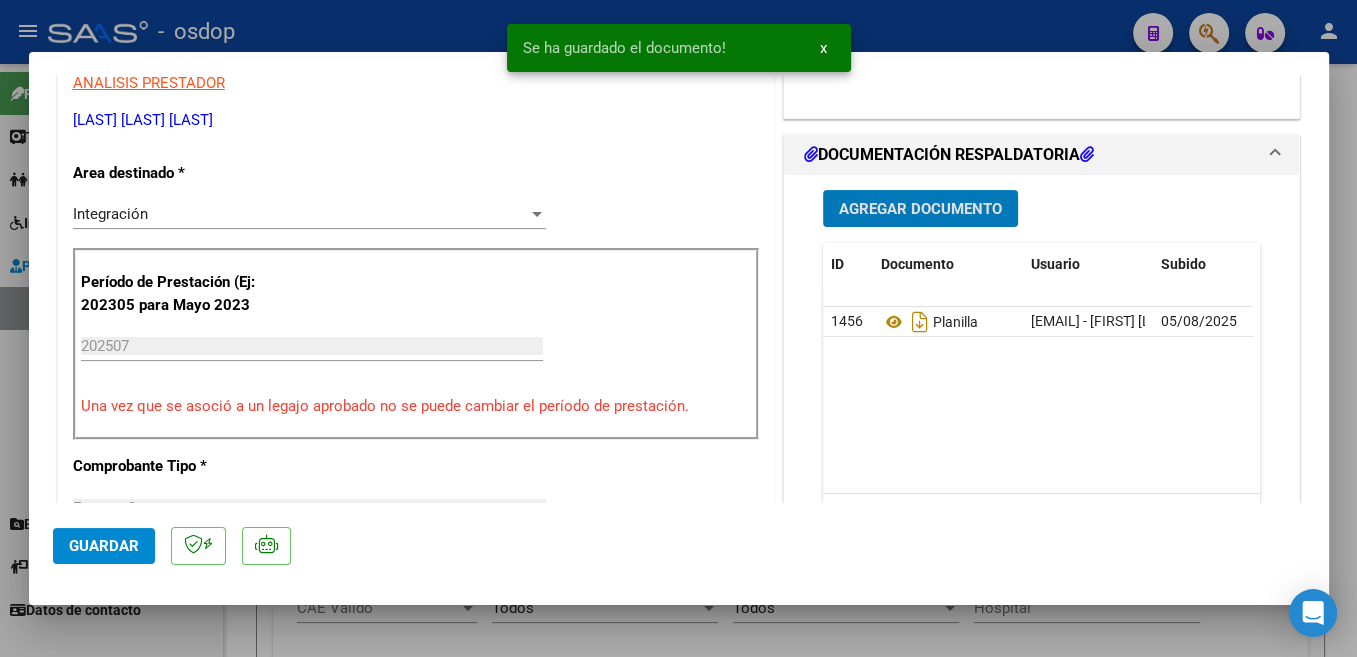 click on "Guardar" 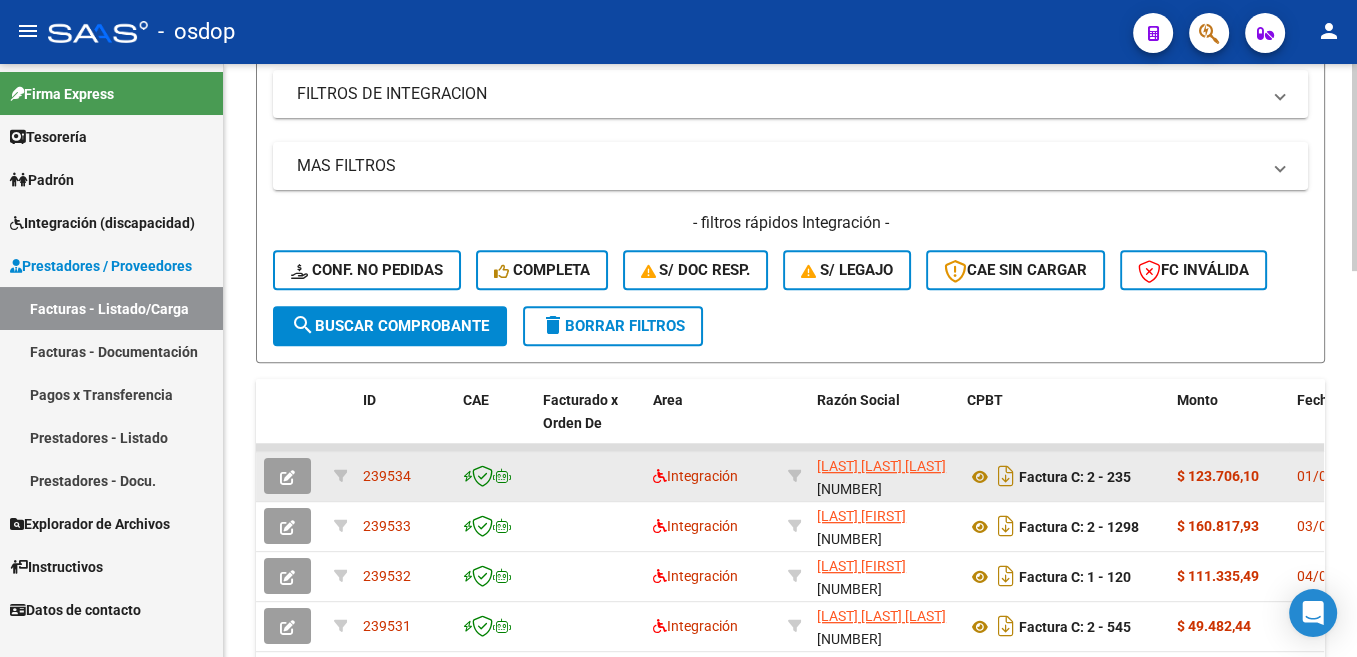 scroll, scrollTop: 704, scrollLeft: 0, axis: vertical 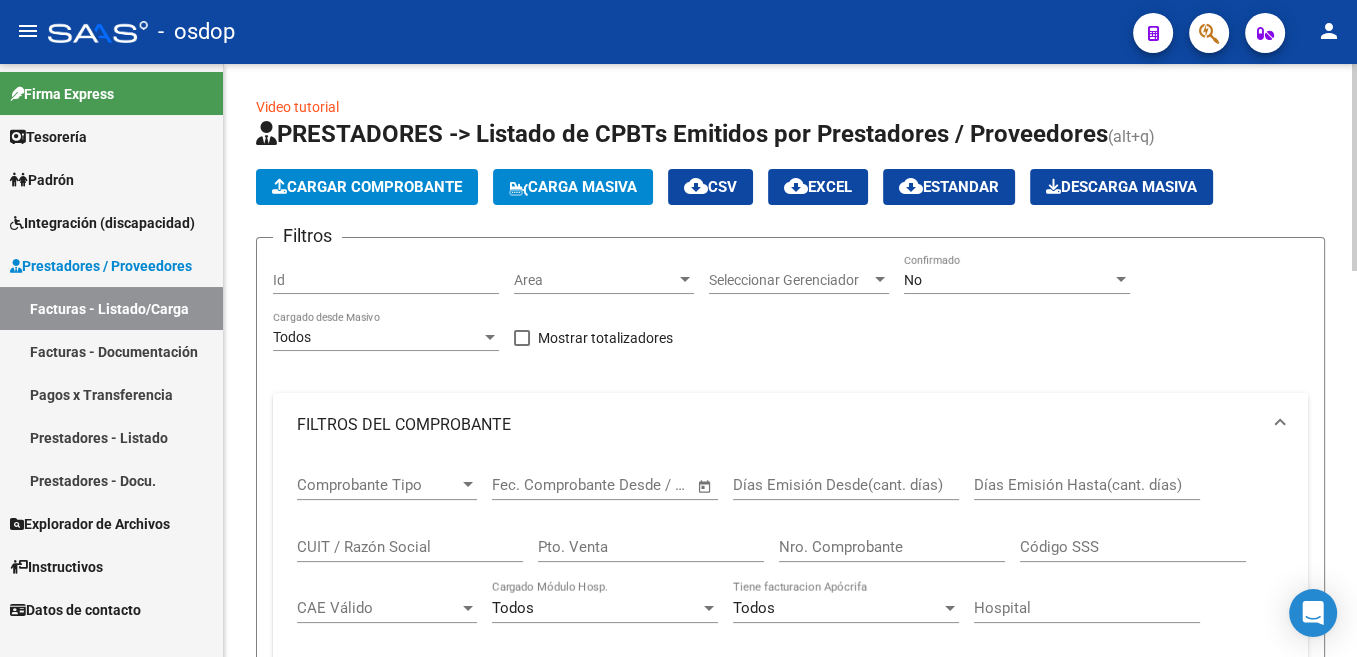click on "Cargar Comprobante" 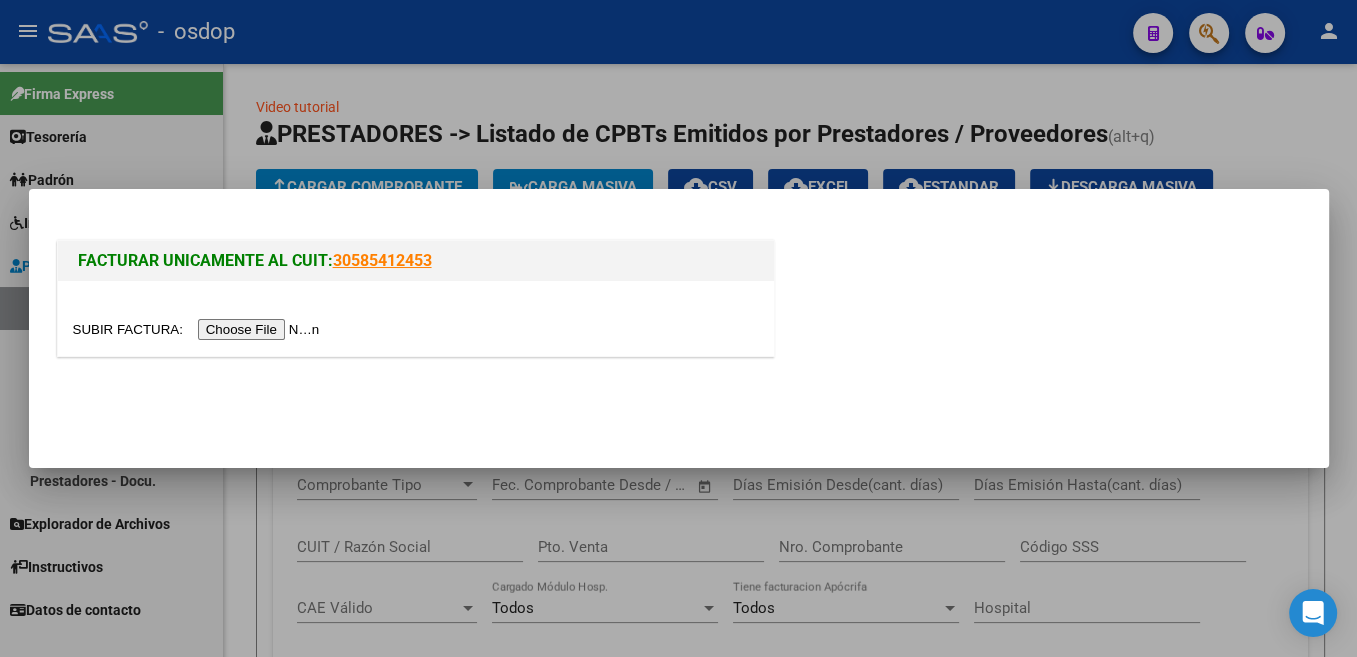 click at bounding box center (199, 329) 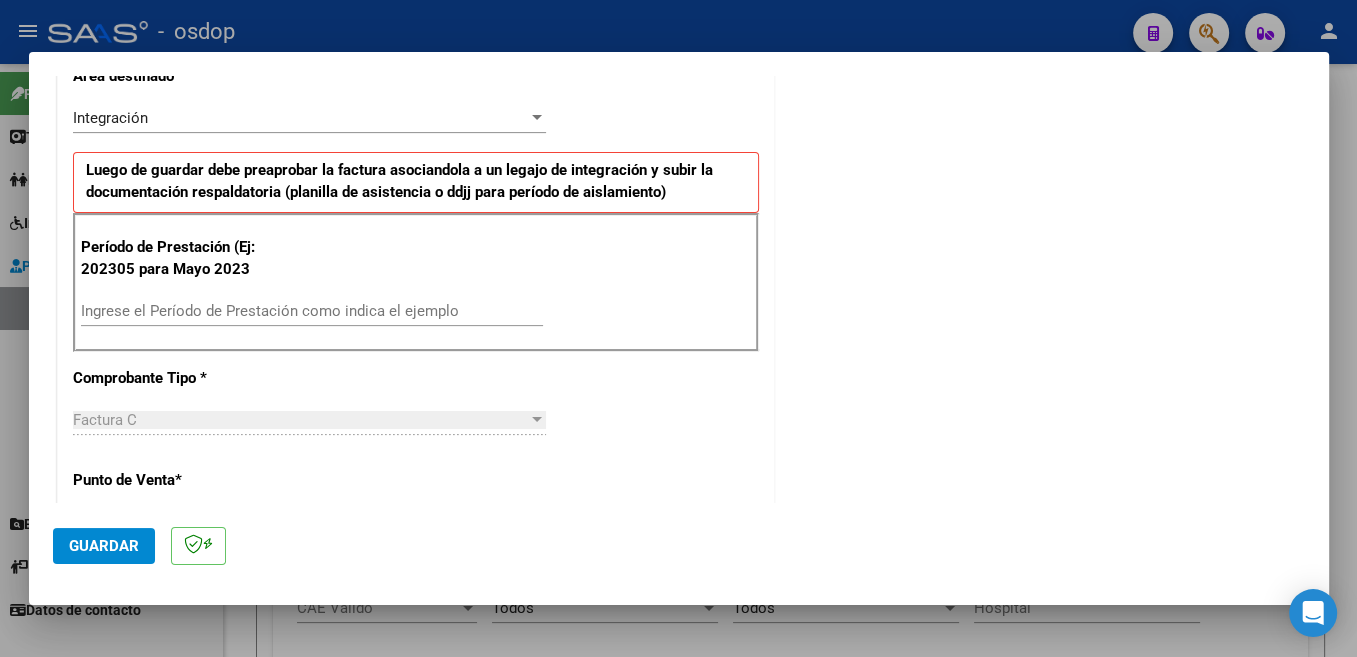 scroll, scrollTop: 530, scrollLeft: 0, axis: vertical 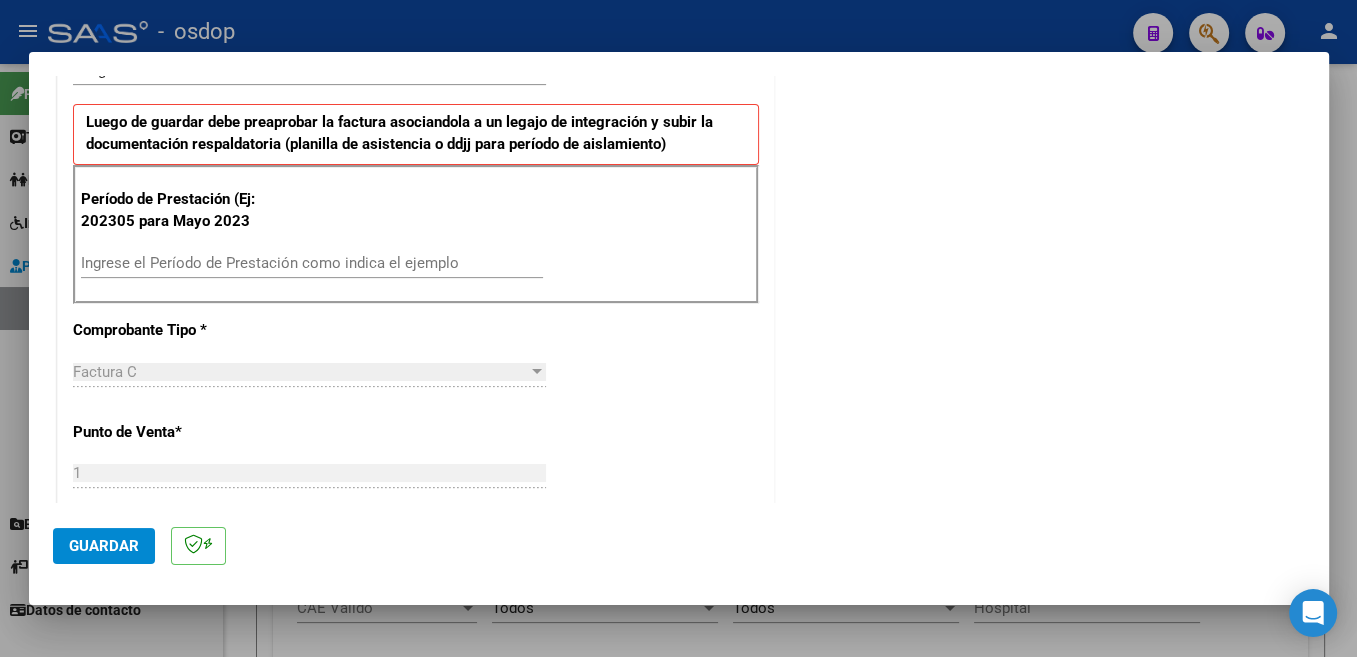 click on "Ingrese el Período de Prestación como indica el ejemplo" at bounding box center [312, 263] 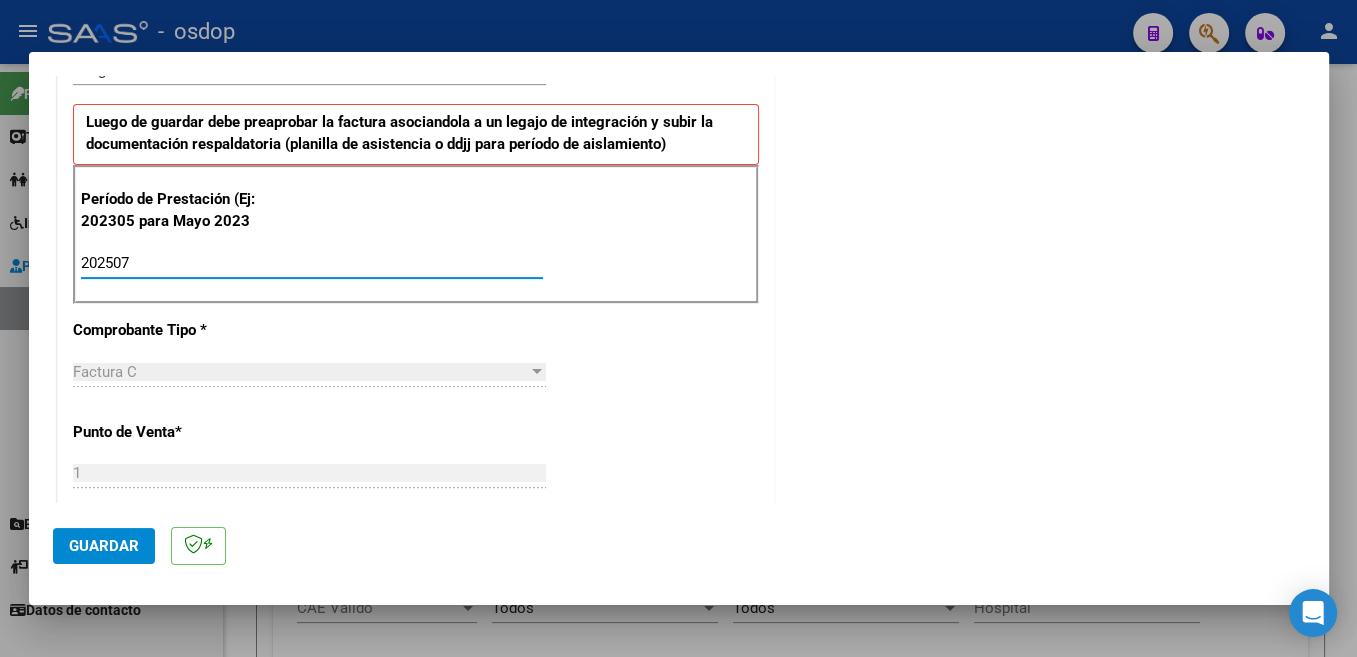 scroll, scrollTop: 1166, scrollLeft: 0, axis: vertical 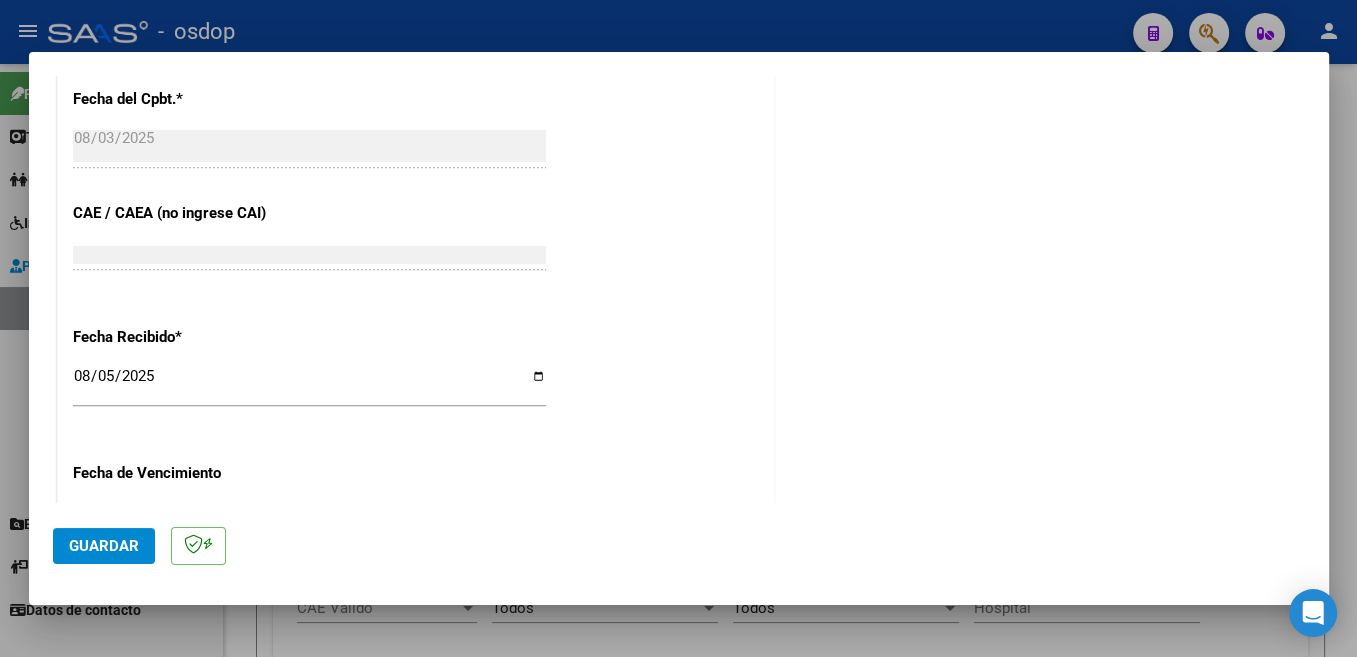 type on "202507" 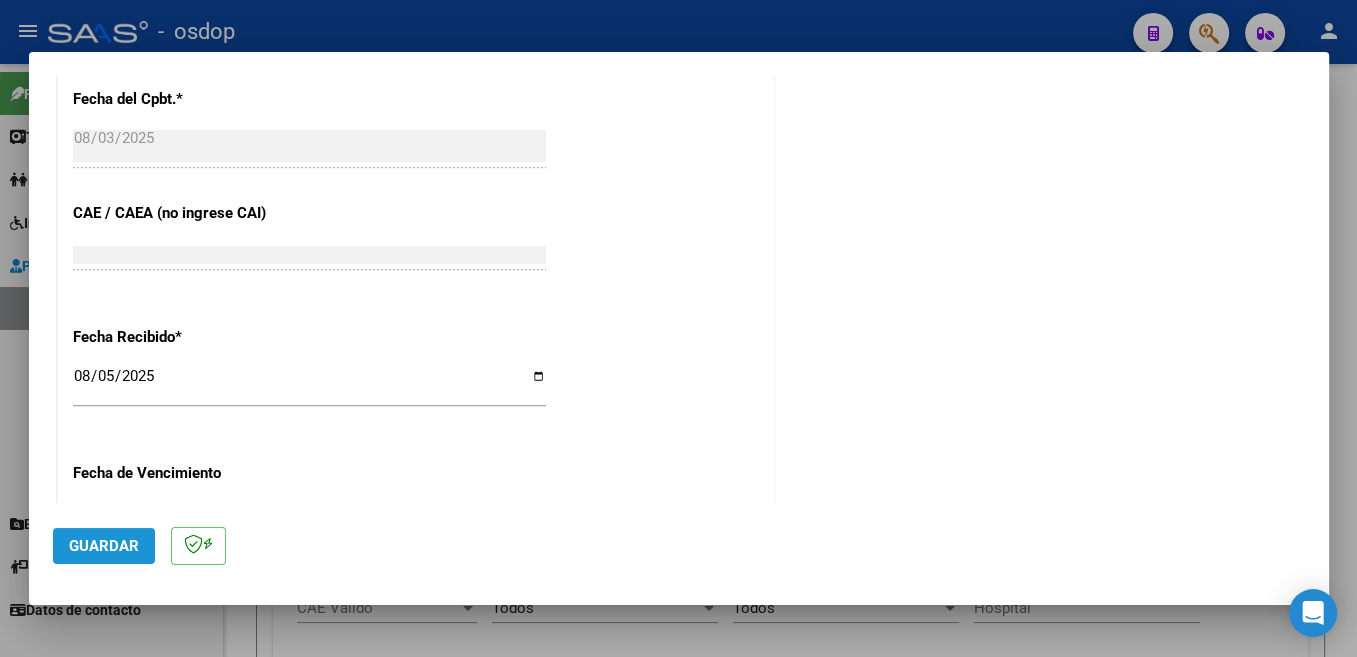 click on "Guardar" 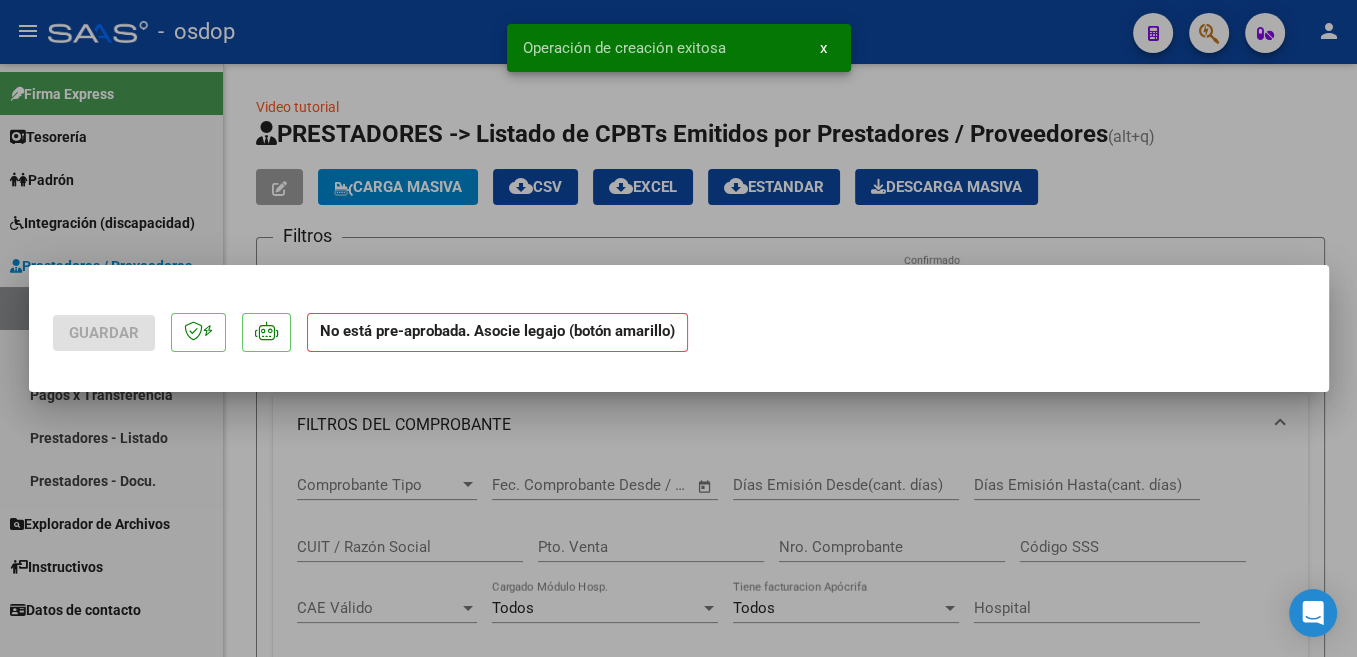 scroll, scrollTop: 0, scrollLeft: 0, axis: both 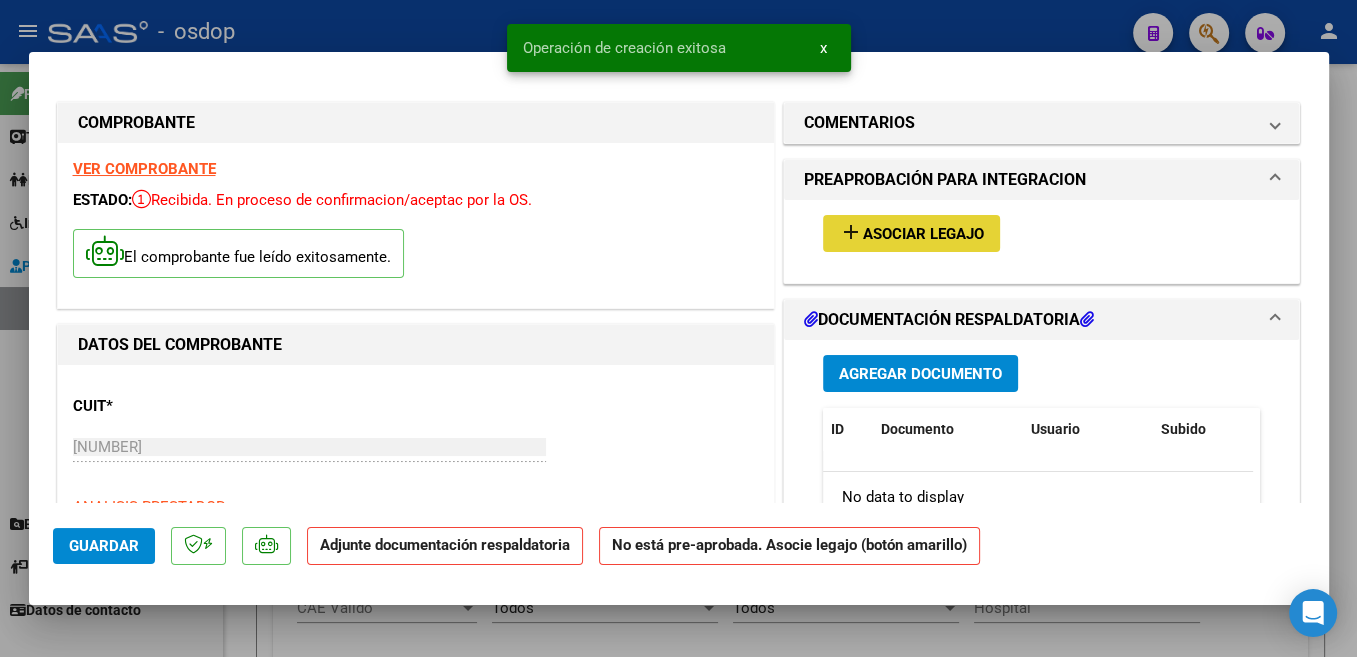 click on "Asociar Legajo" at bounding box center (923, 234) 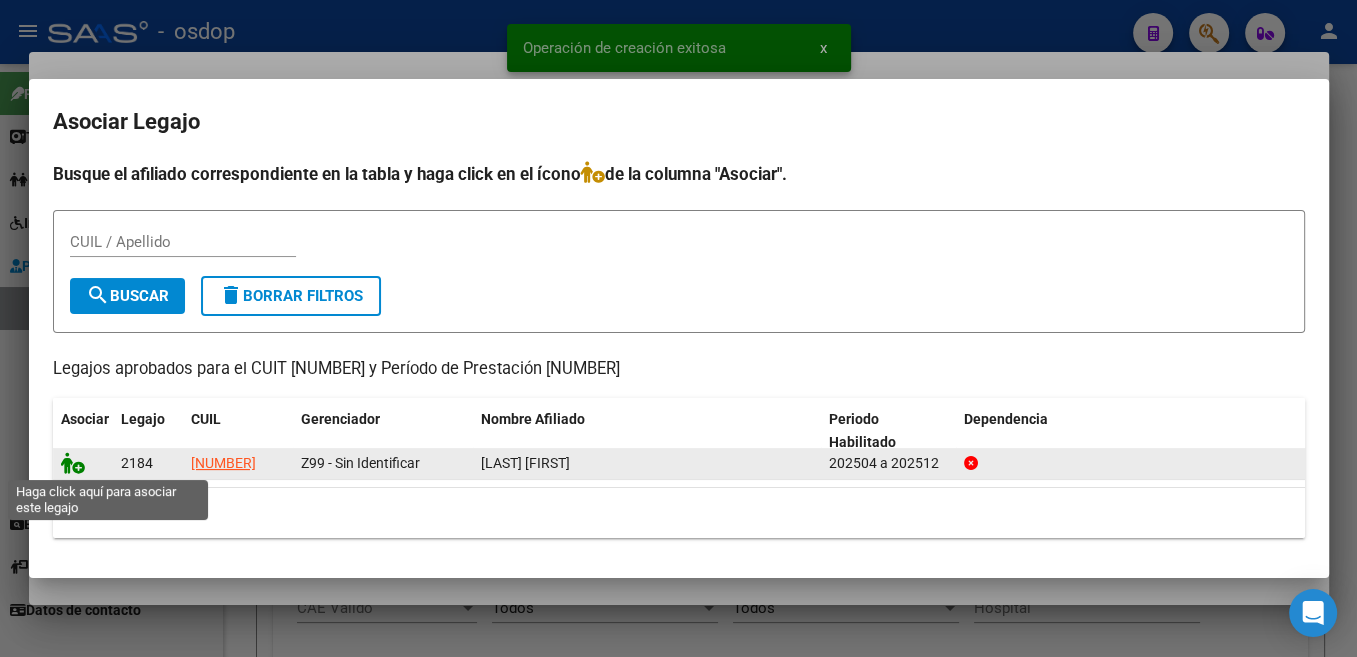 click 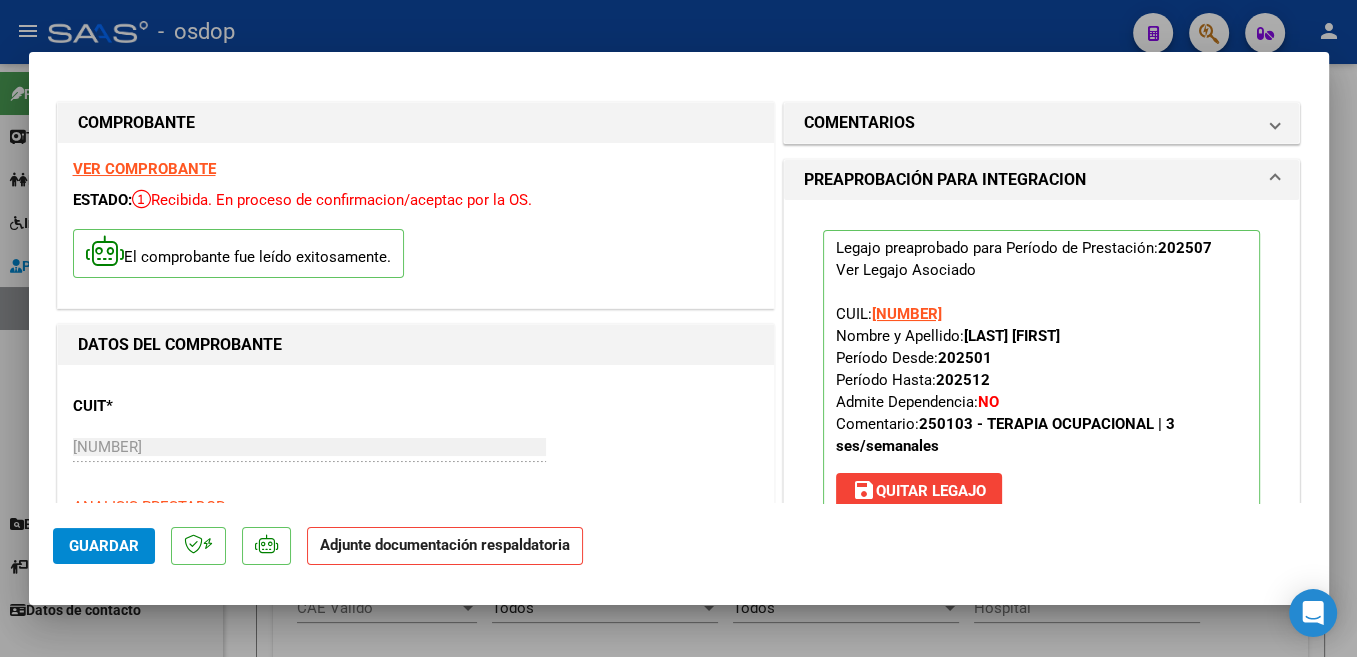 scroll, scrollTop: 212, scrollLeft: 0, axis: vertical 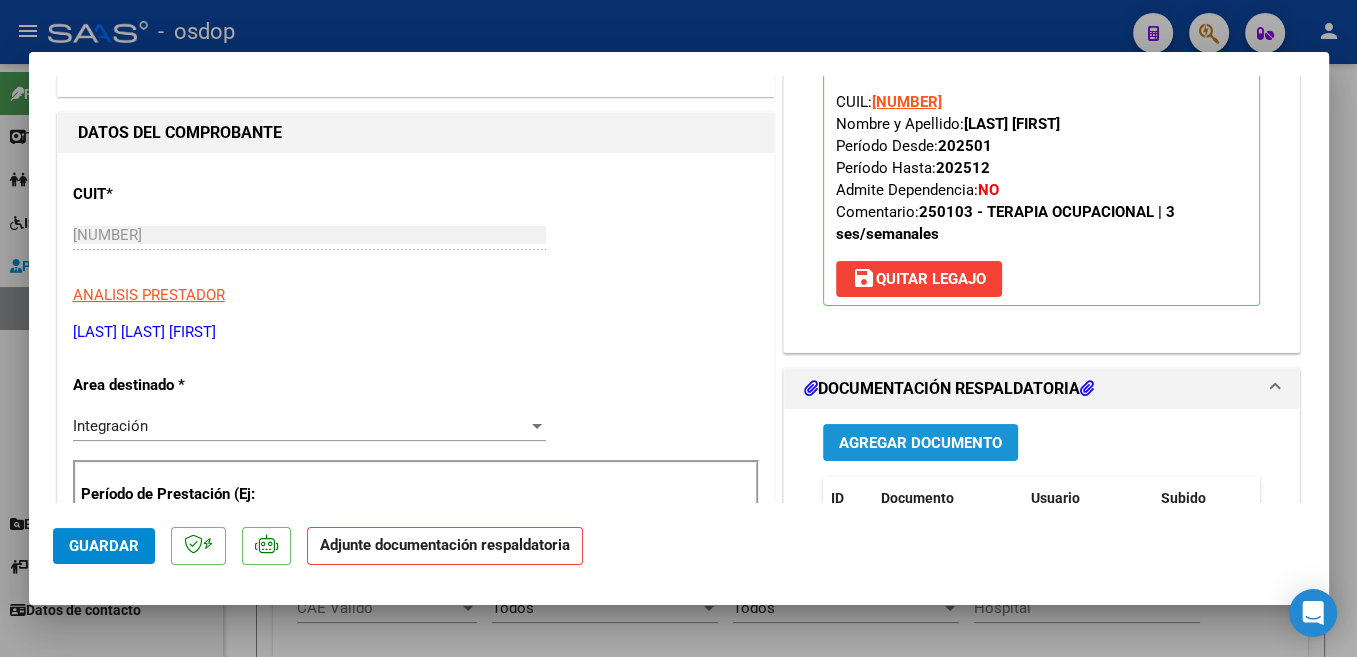 click on "Agregar Documento" at bounding box center (920, 443) 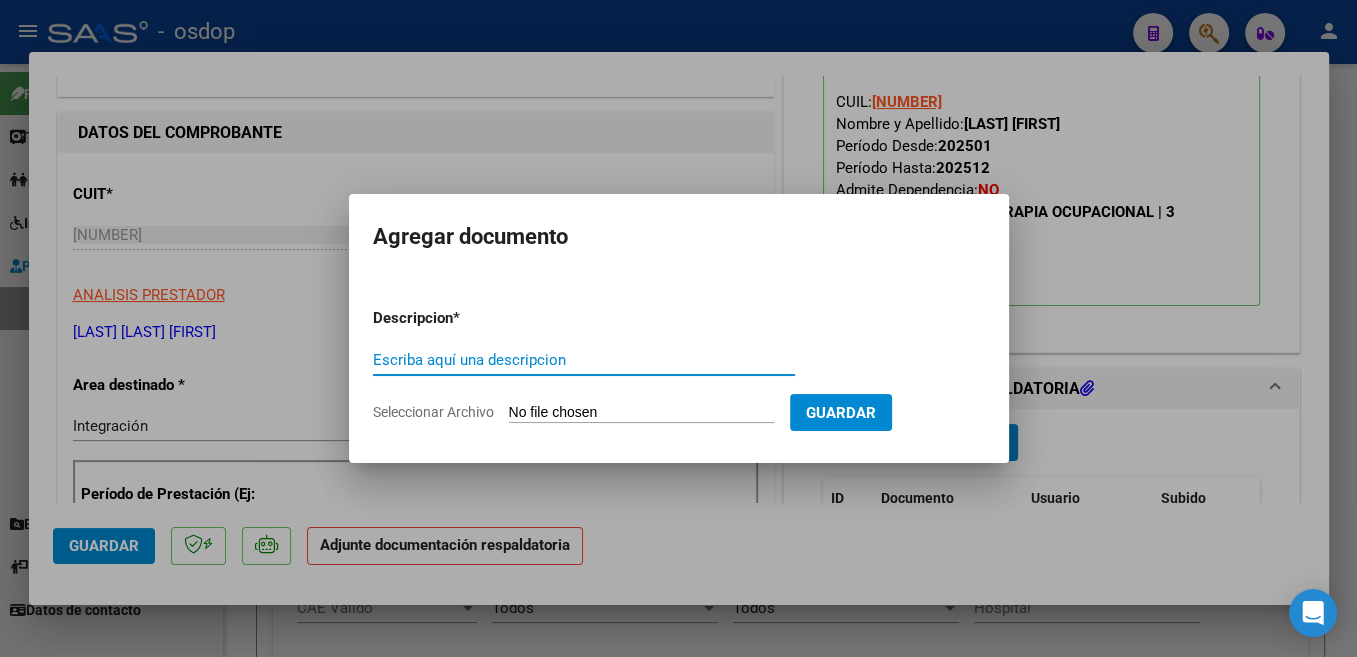 paste on "Planilla" 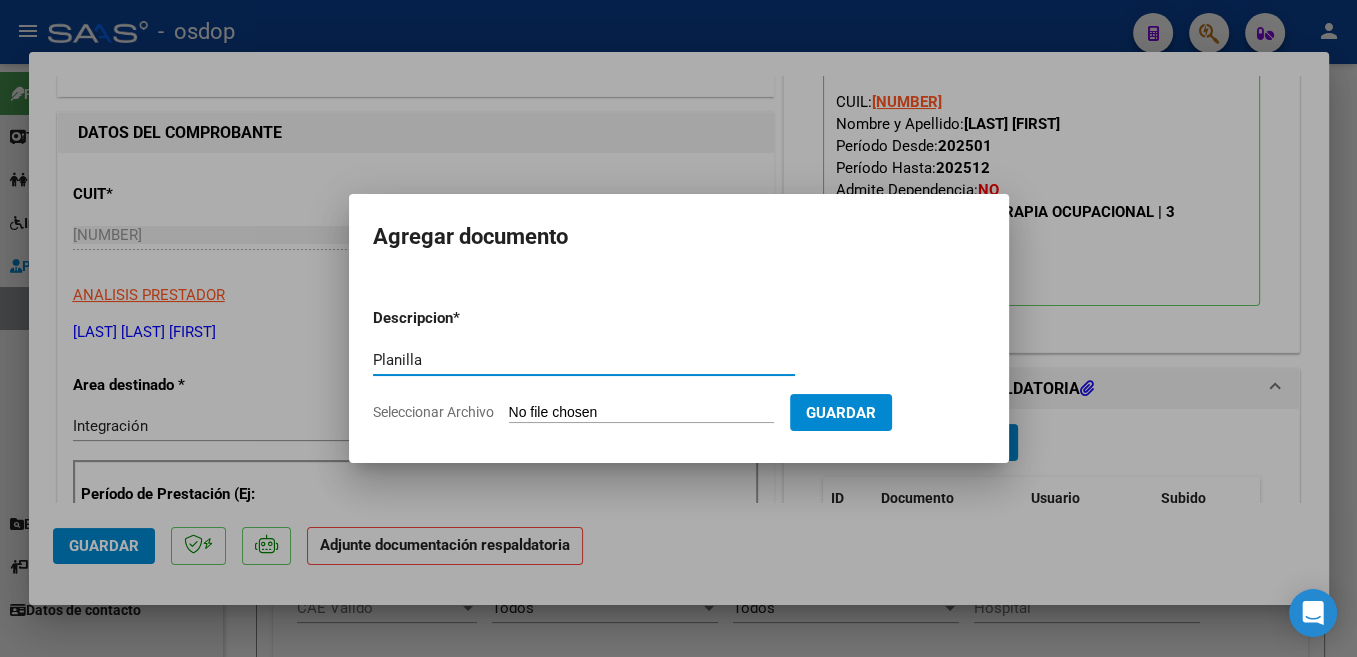 type on "Planilla" 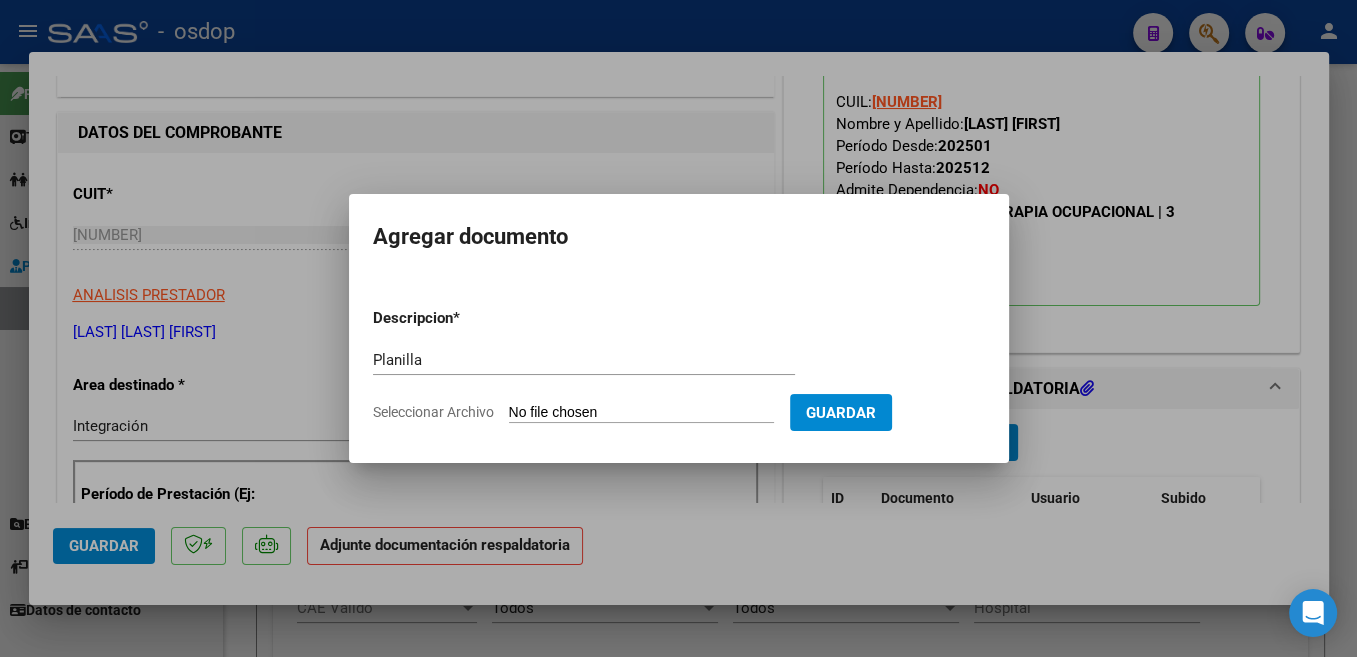 type on "C:\fakepath\CamScanner 03-08-2025 19.07.pdf" 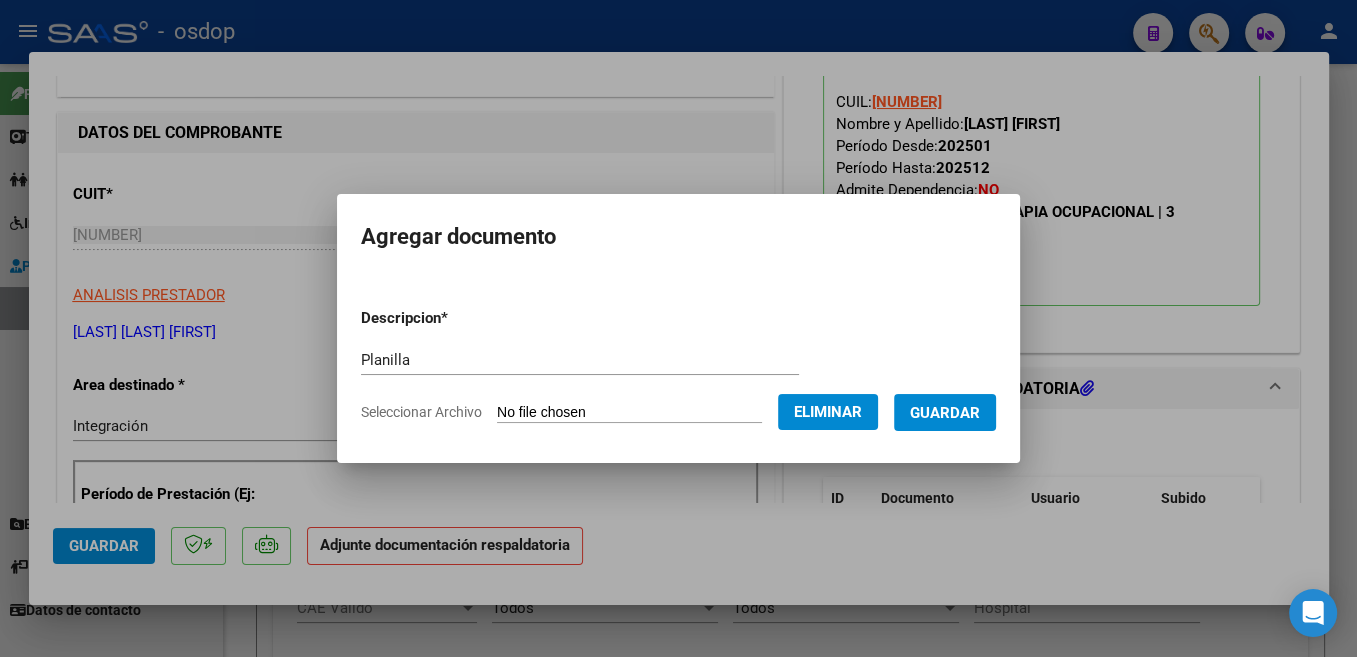 click on "Guardar" at bounding box center (945, 413) 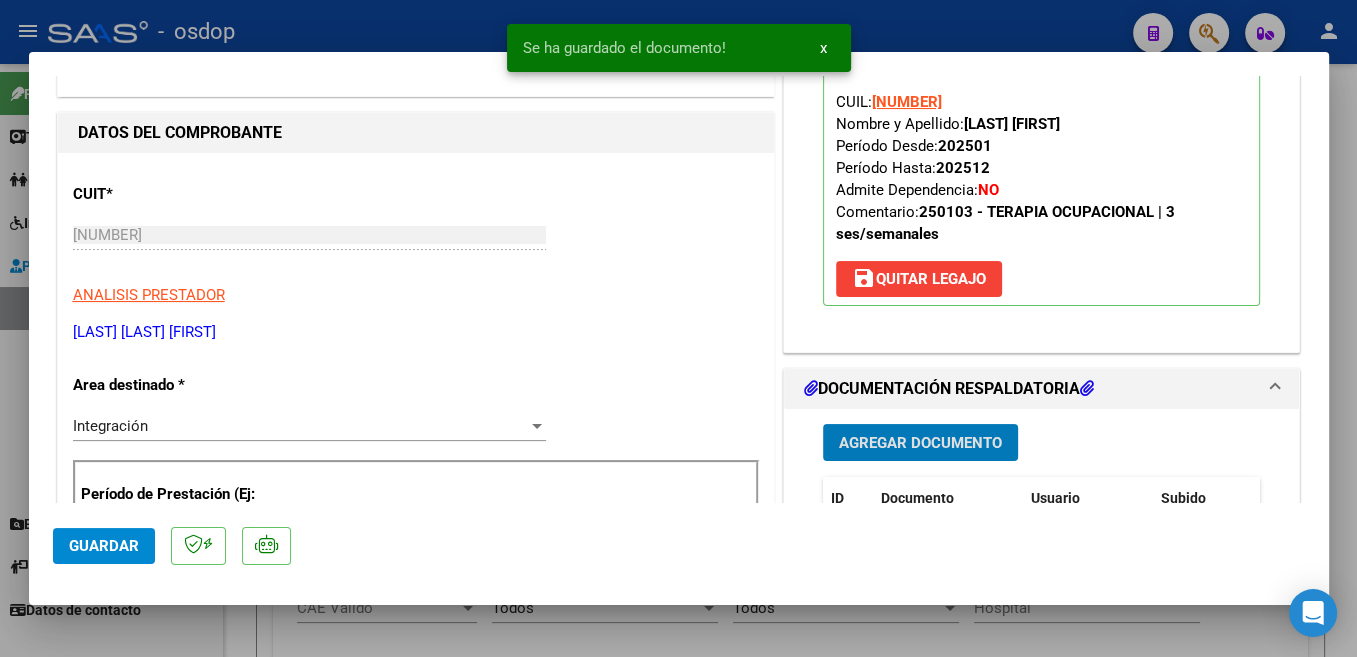 click on "Guardar" 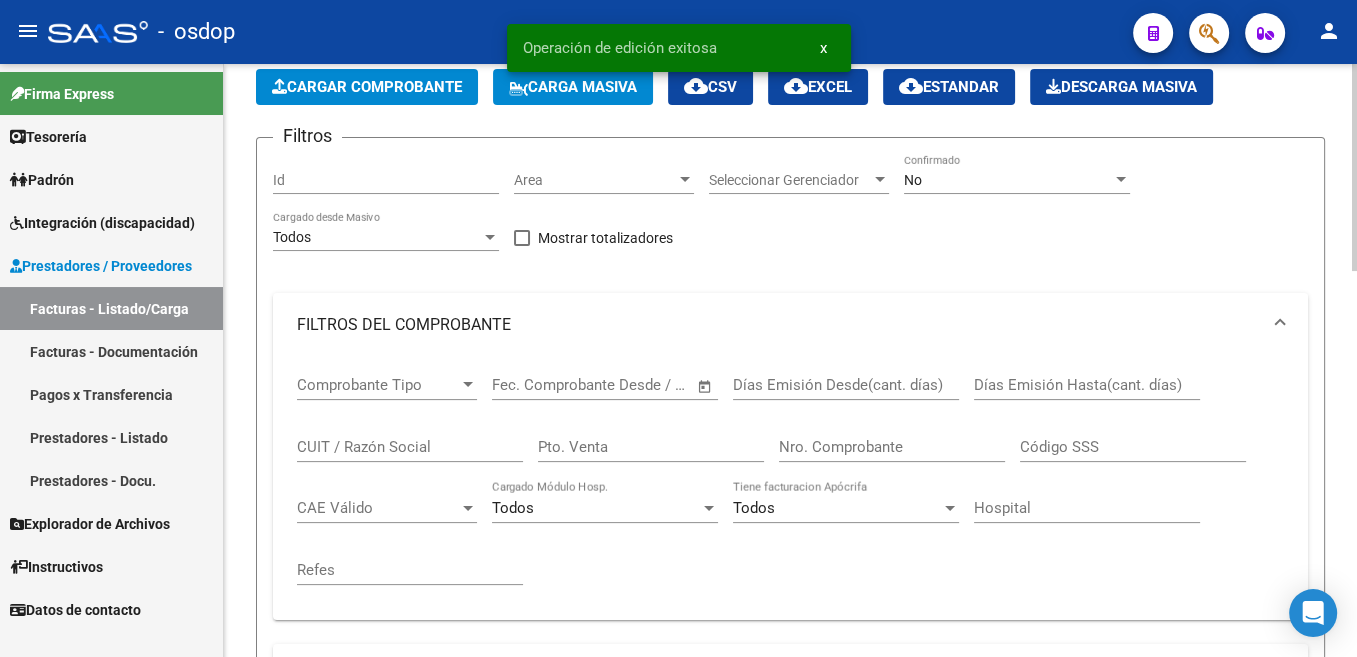 scroll, scrollTop: 503, scrollLeft: 0, axis: vertical 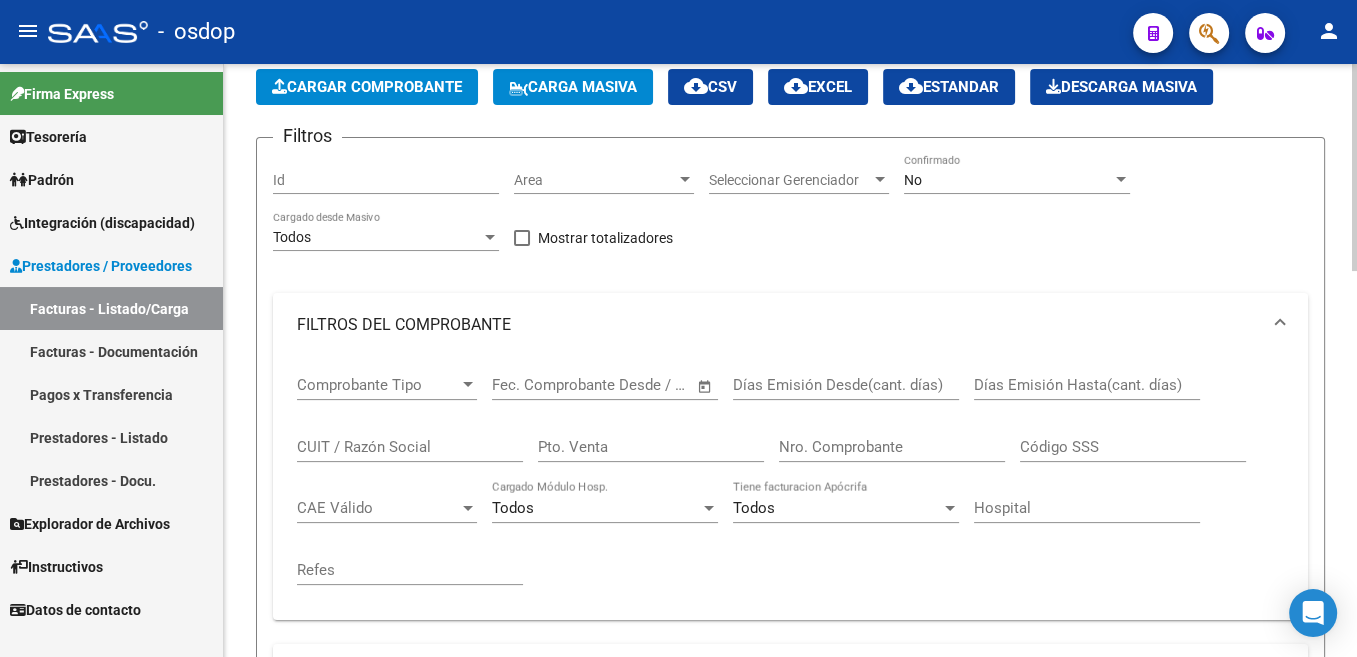 click on "Cargar Comprobante" 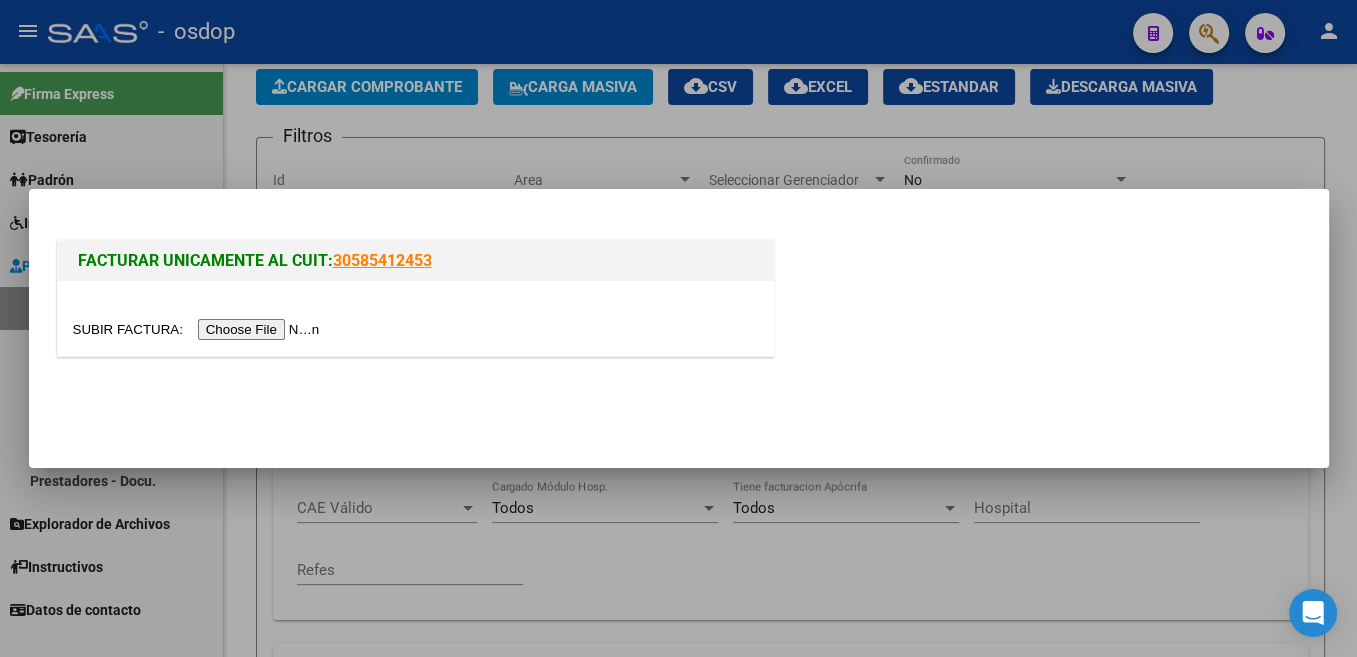 click at bounding box center (199, 329) 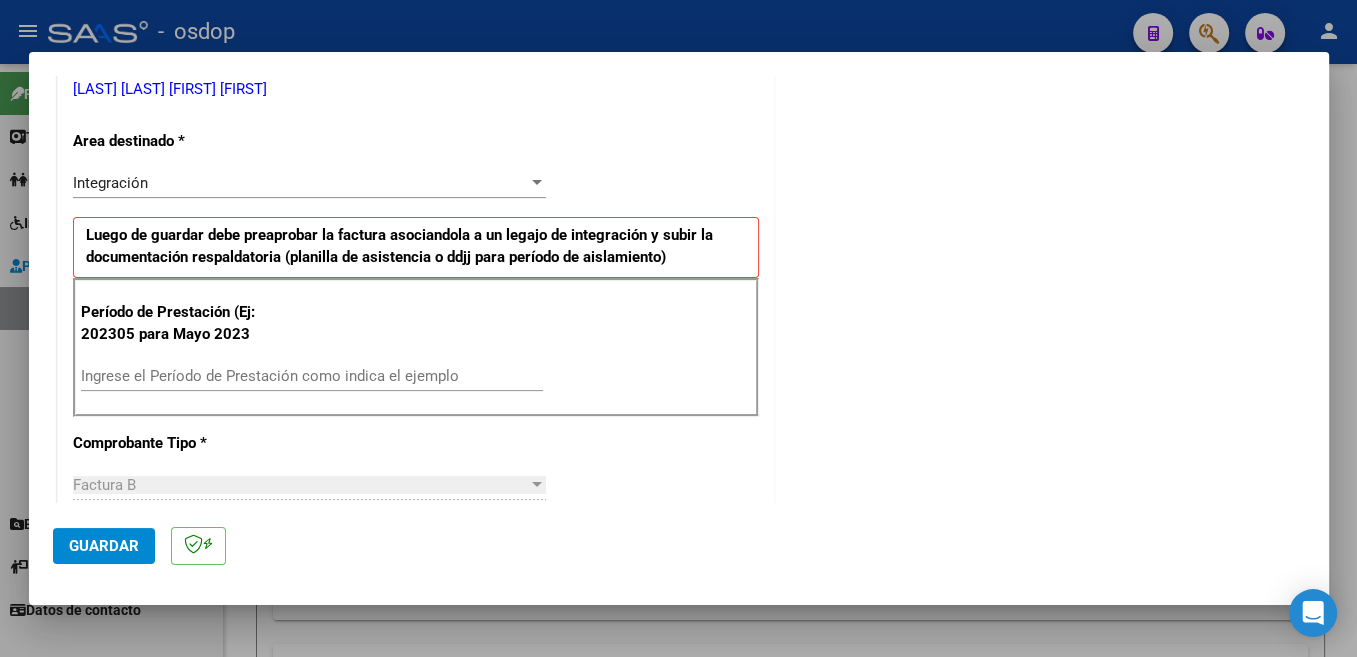 scroll, scrollTop: 424, scrollLeft: 0, axis: vertical 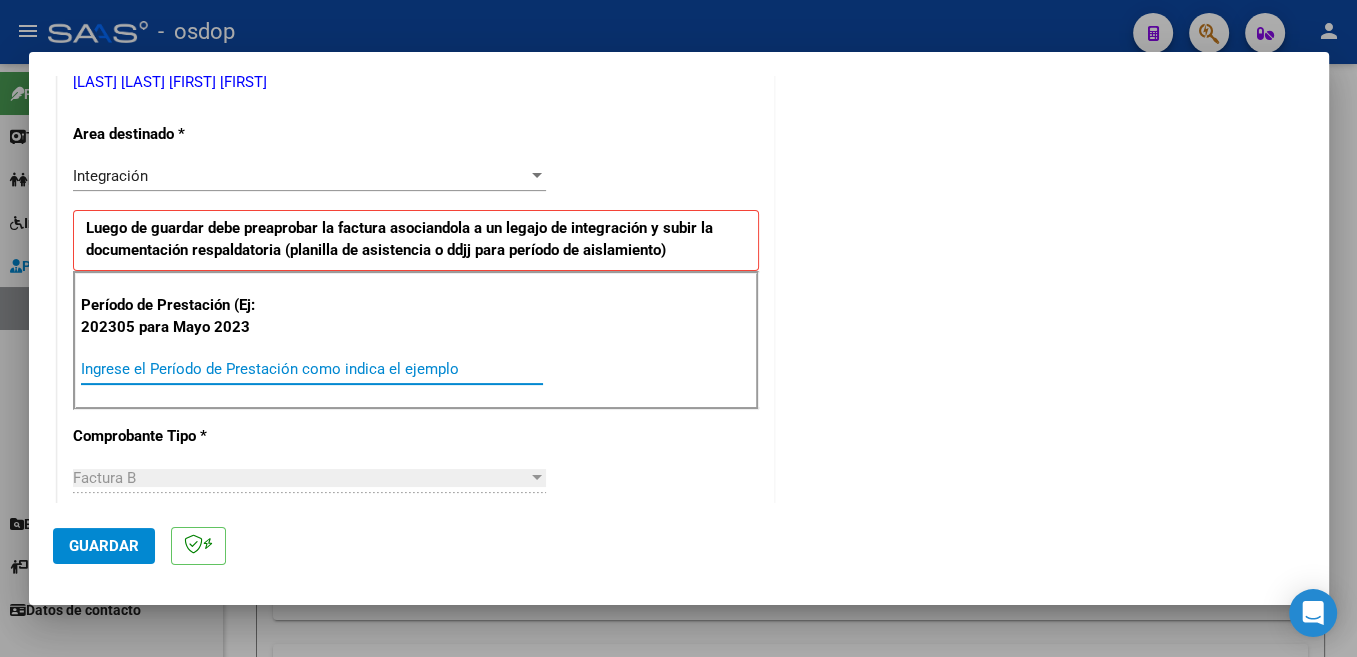 click on "Ingrese el Período de Prestación como indica el ejemplo" at bounding box center [312, 369] 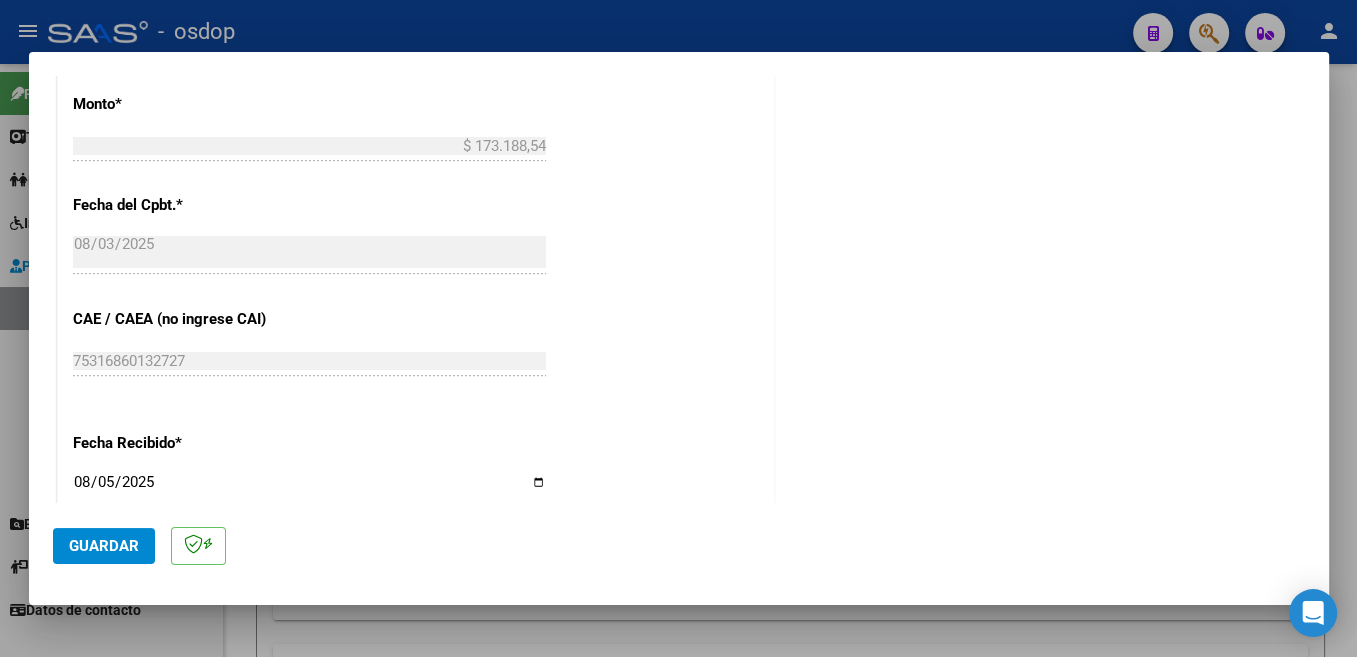 scroll, scrollTop: 1408, scrollLeft: 0, axis: vertical 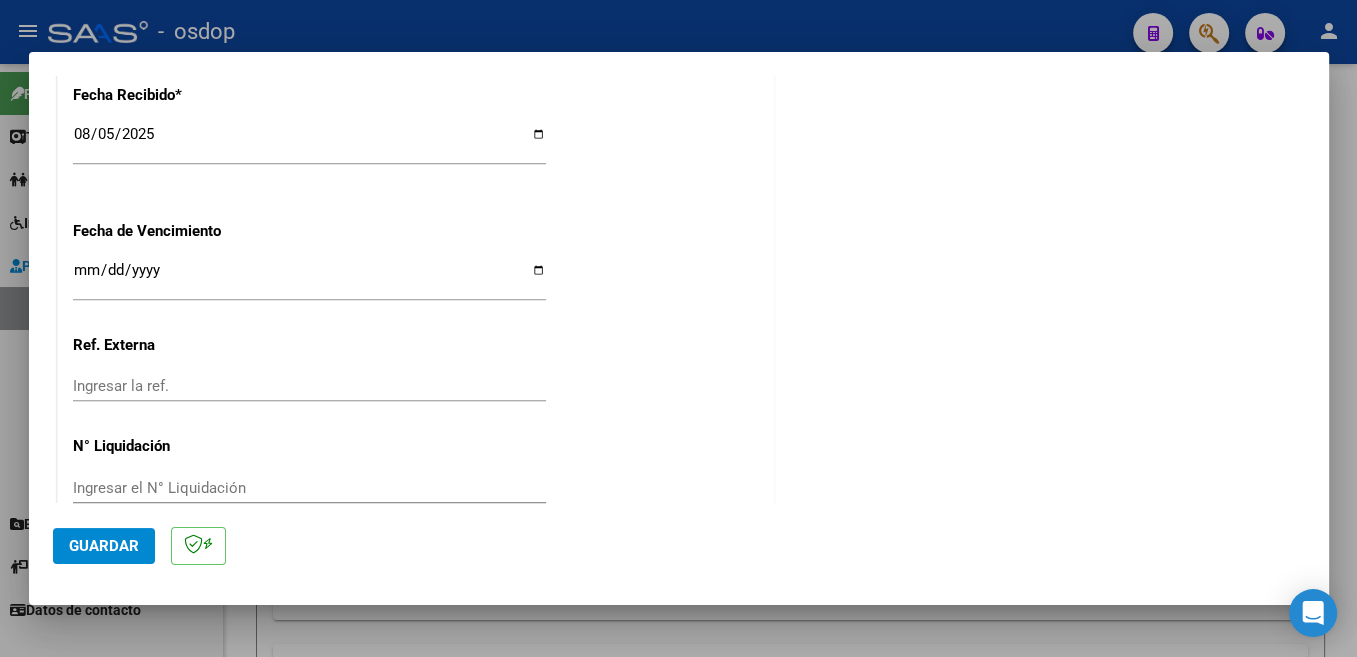 type on "202507" 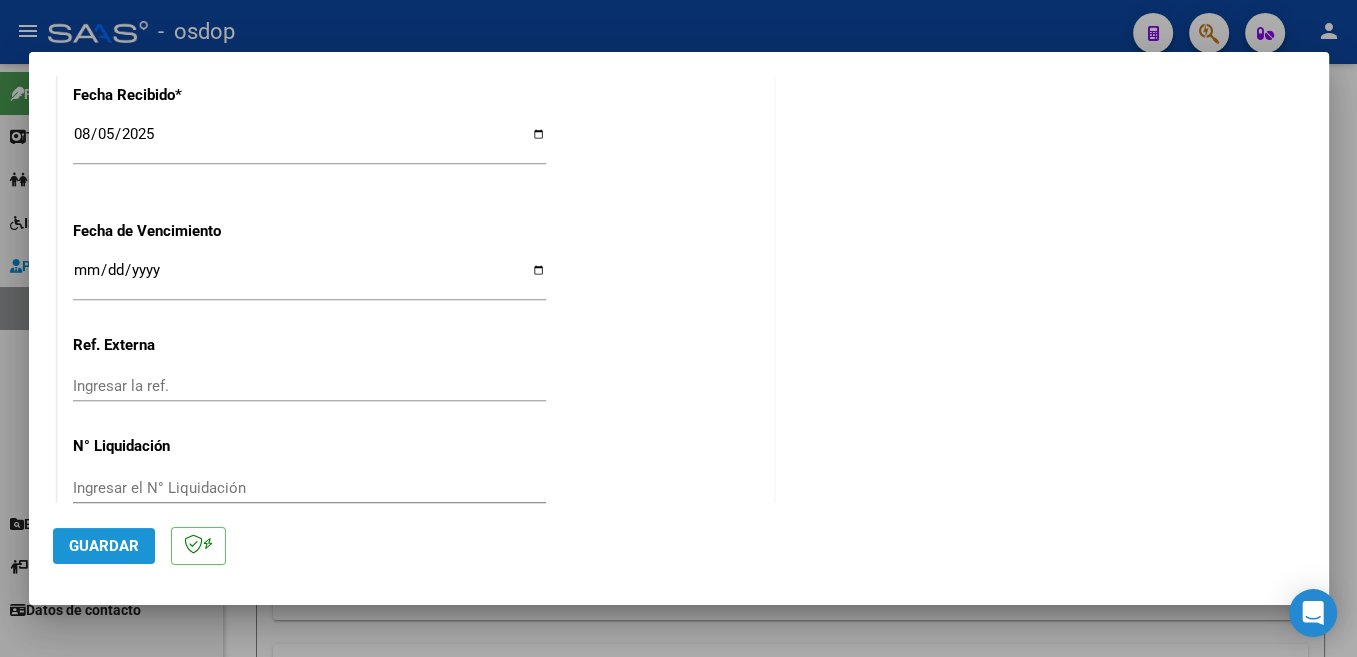 click on "Guardar" 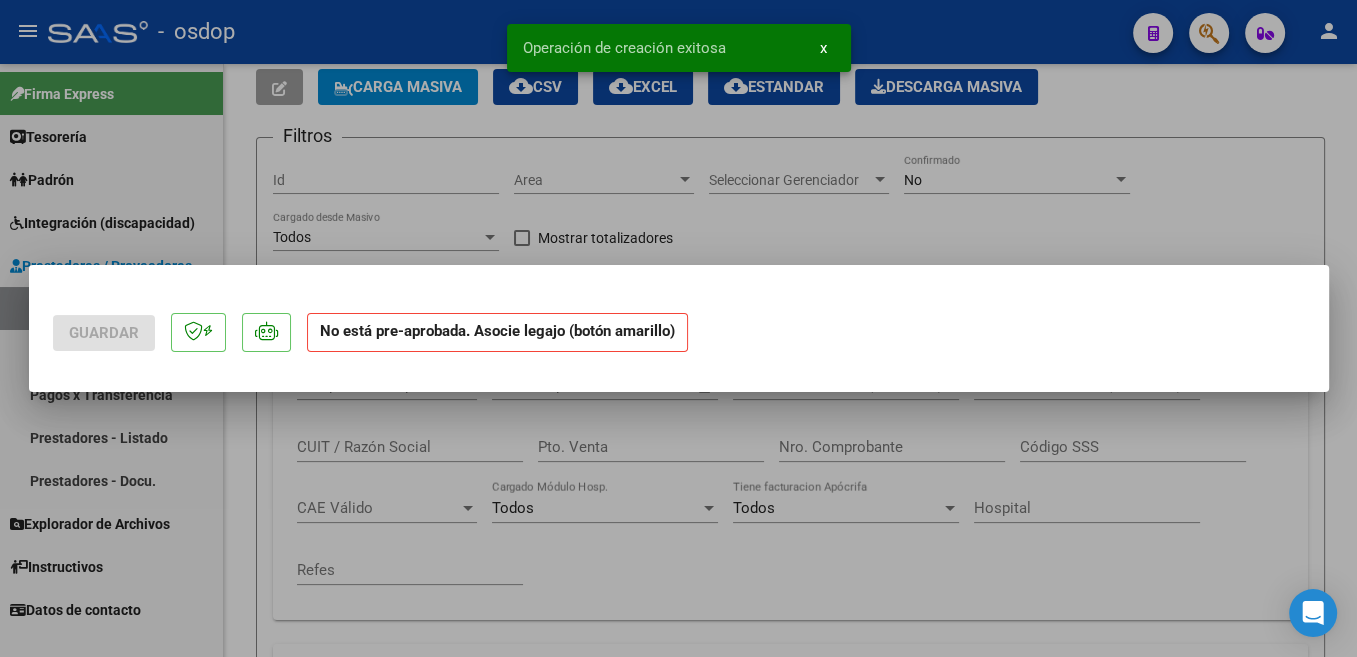 scroll, scrollTop: 0, scrollLeft: 0, axis: both 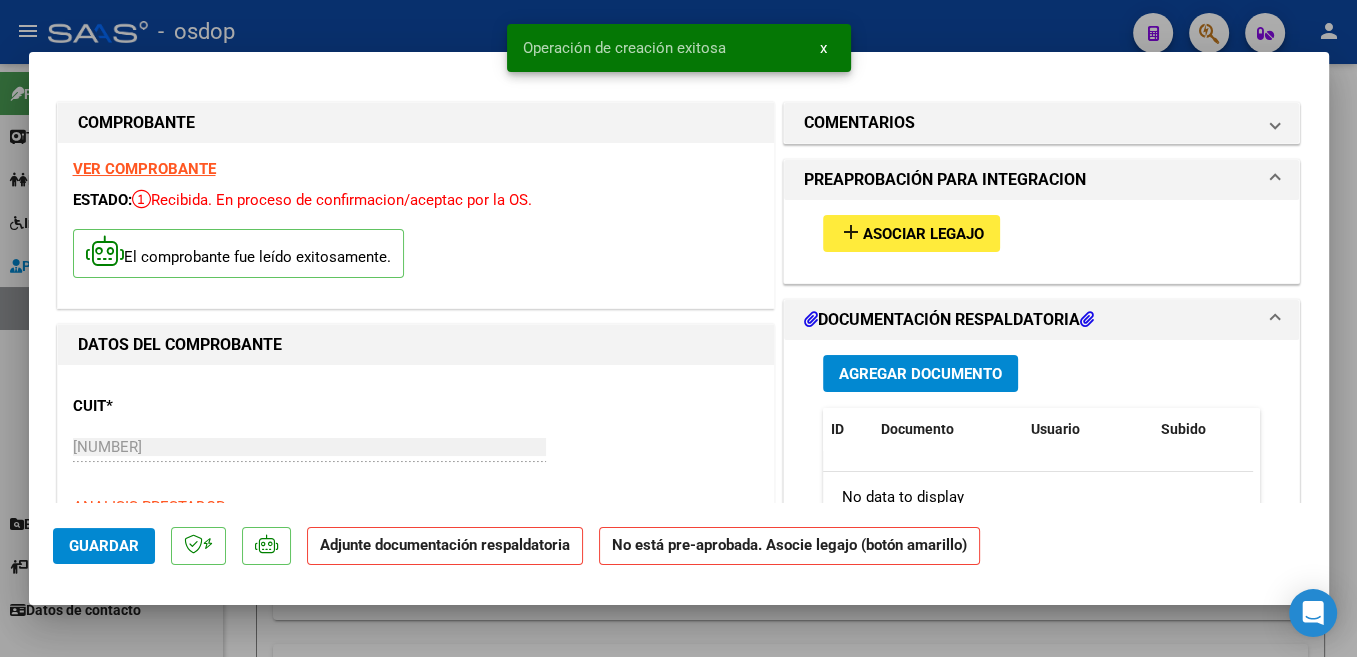 click on "add Asociar Legajo" at bounding box center (911, 233) 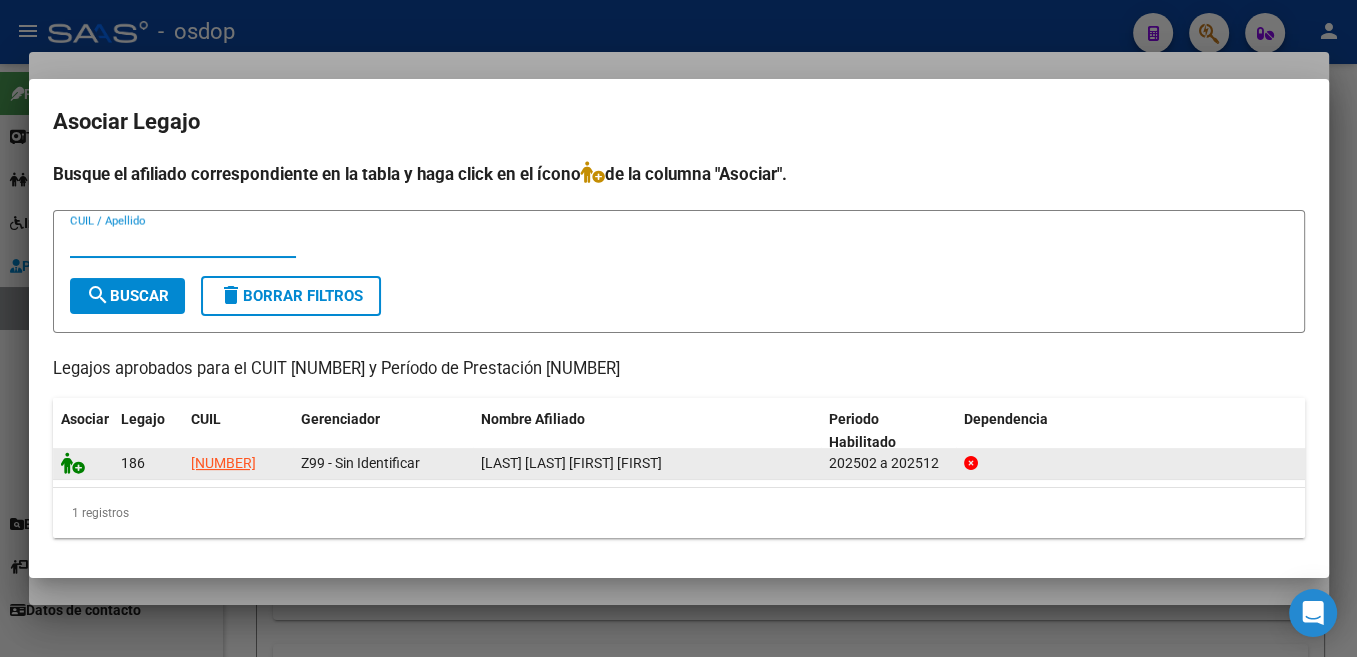 click 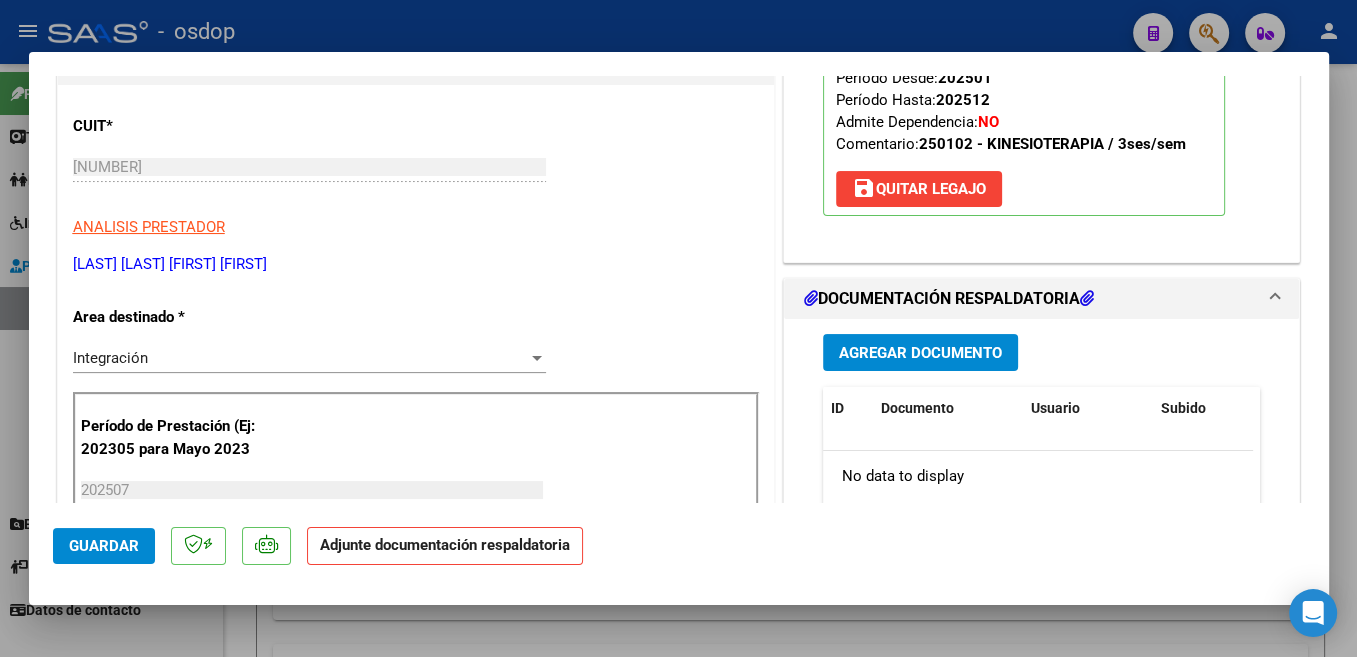 scroll, scrollTop: 318, scrollLeft: 0, axis: vertical 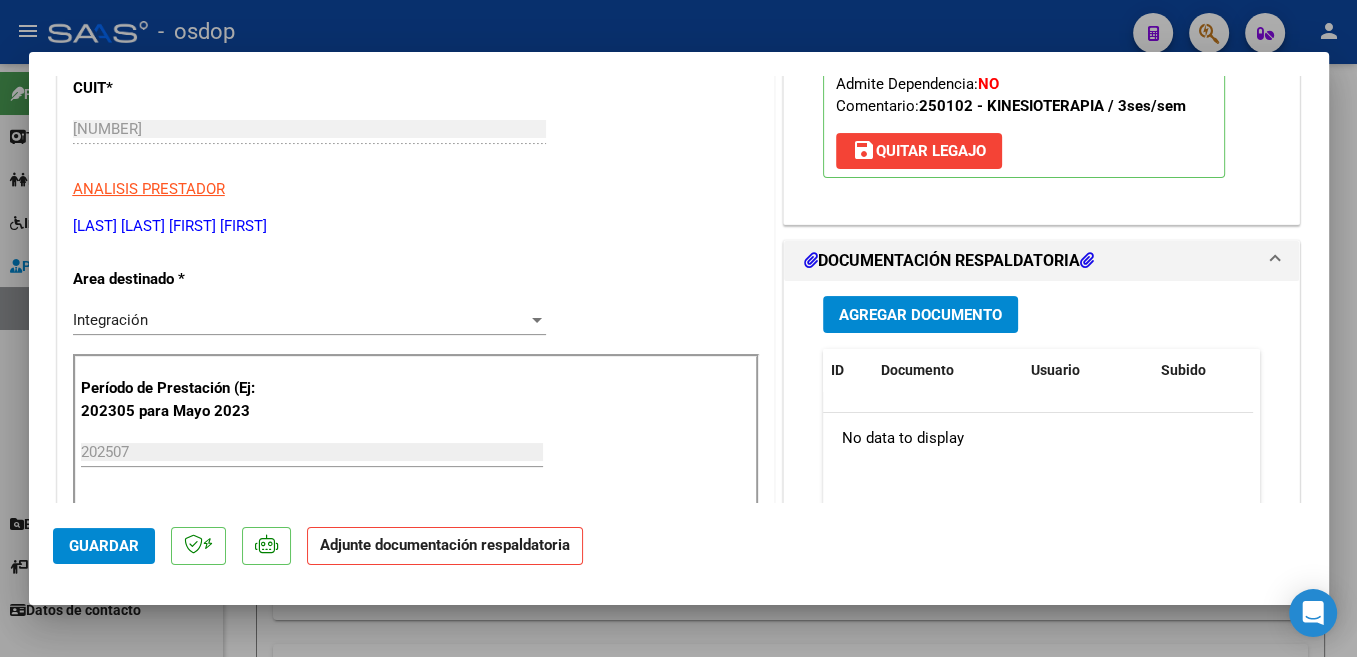 click on "Agregar Documento" at bounding box center (920, 314) 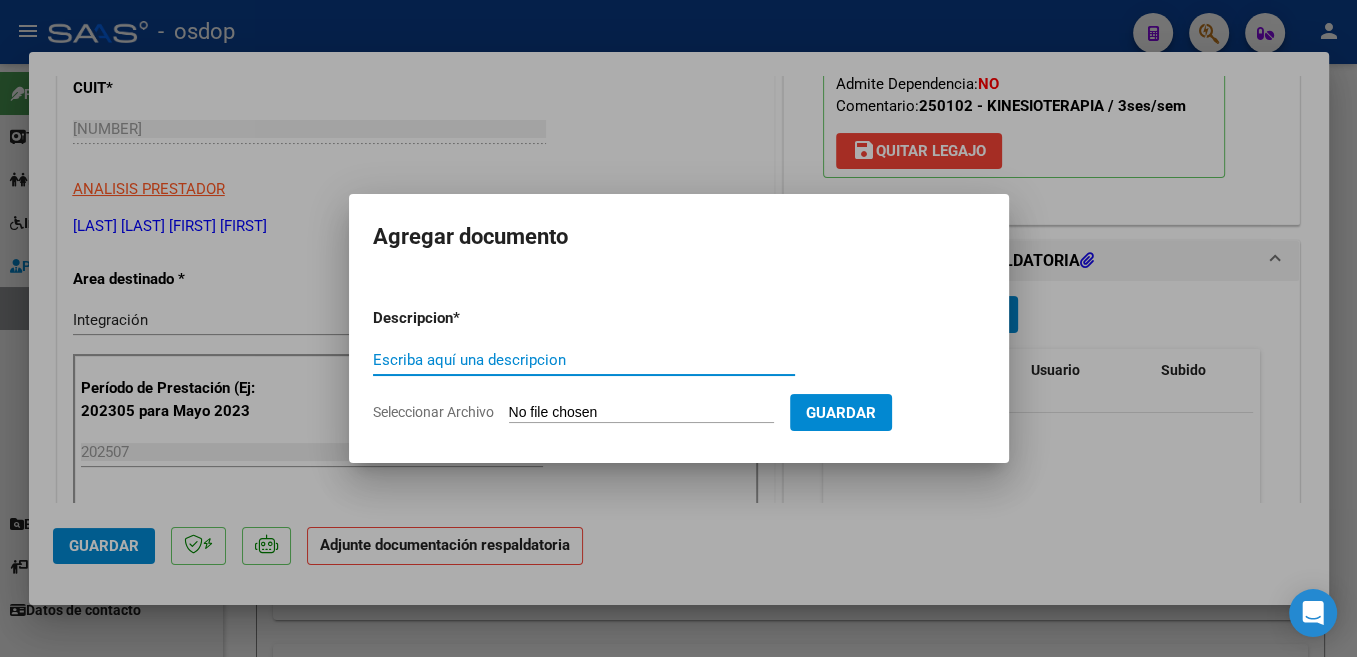 paste on "Planilla" 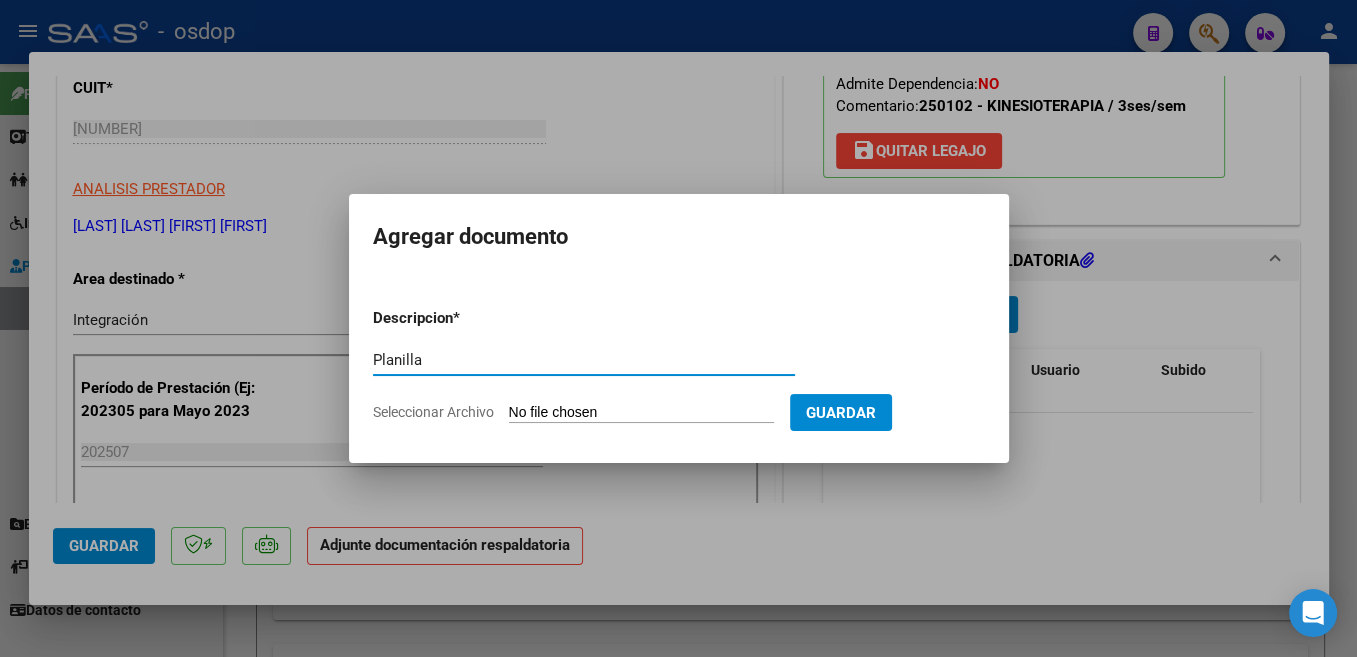 type on "Planilla" 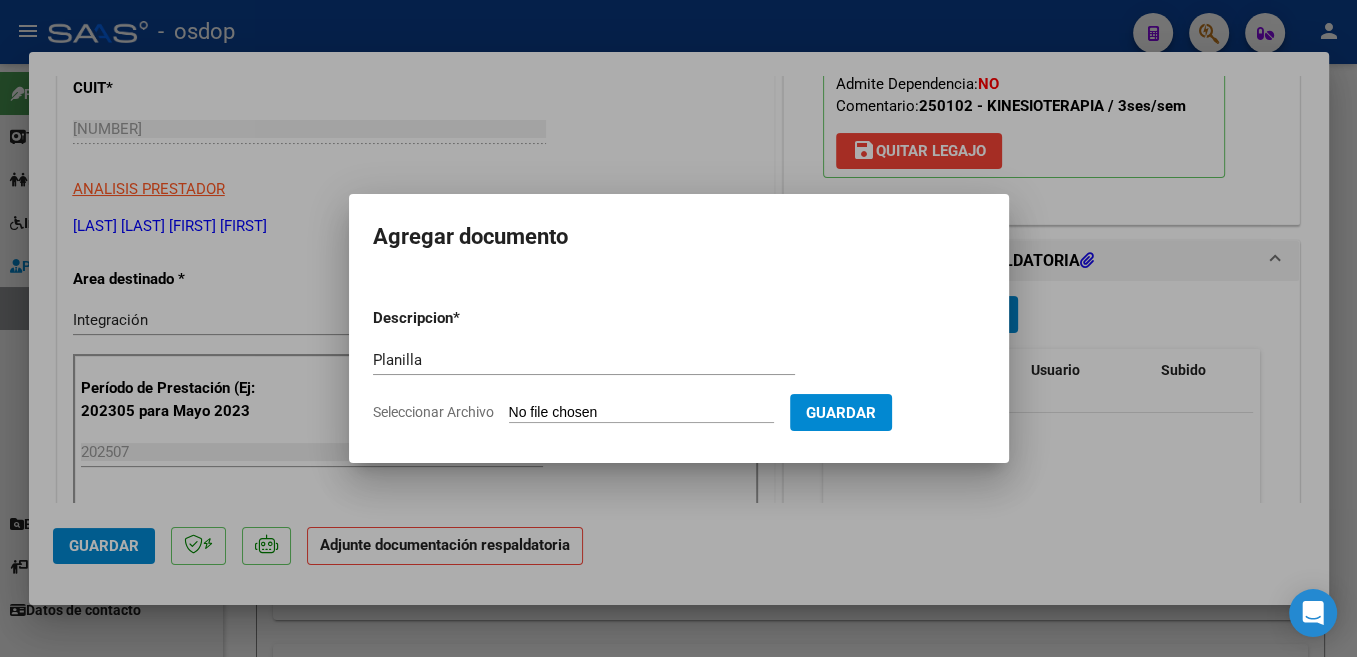 click on "Seleccionar Archivo" at bounding box center (641, 413) 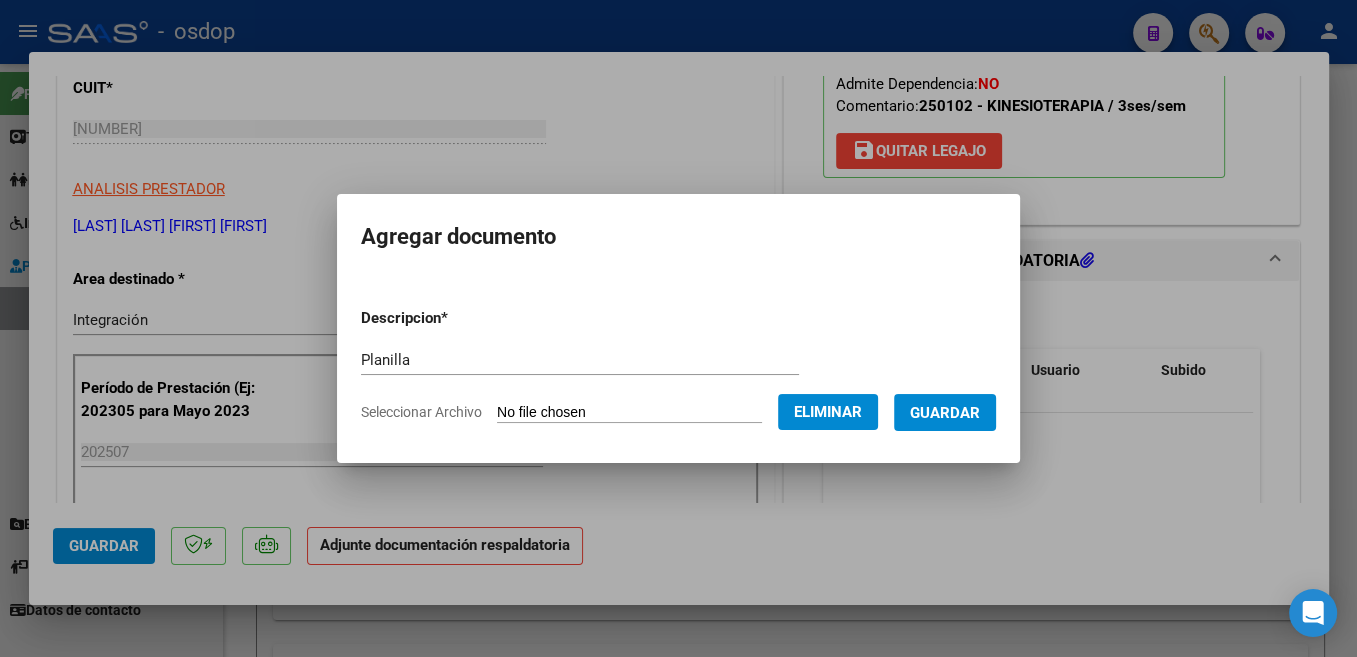 click on "Guardar" at bounding box center (945, 413) 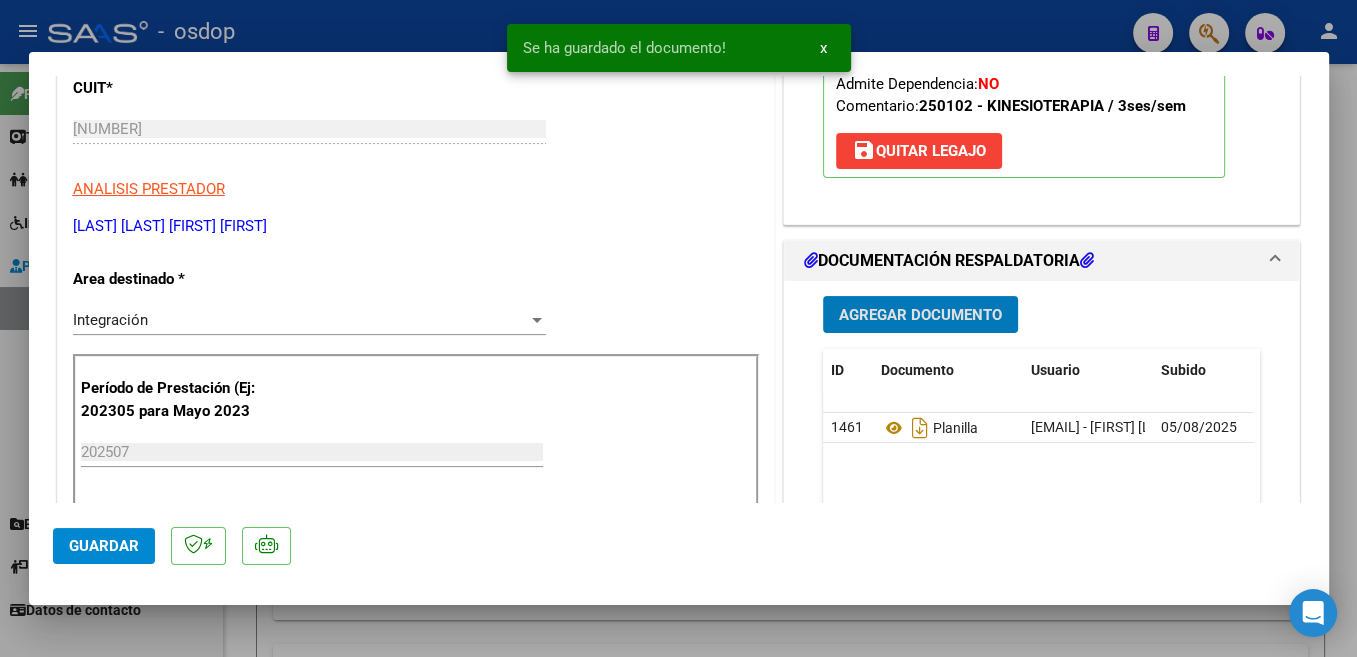 click on "Guardar" 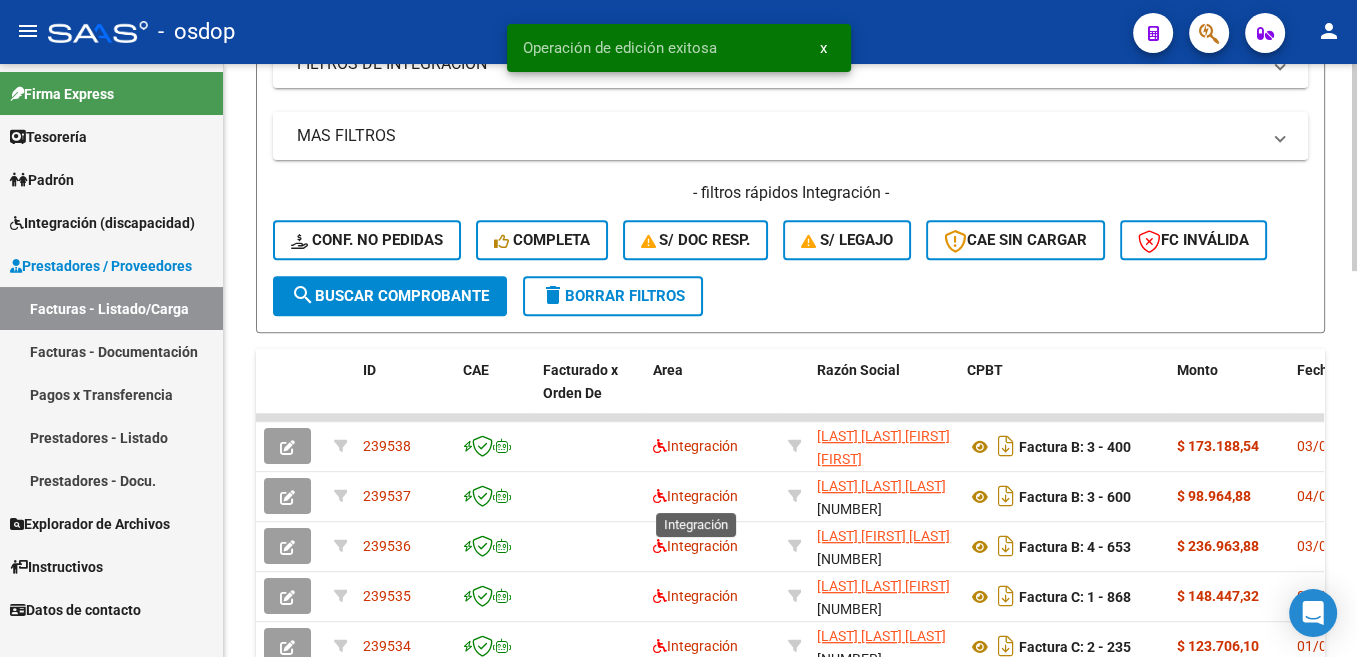scroll, scrollTop: 201, scrollLeft: 0, axis: vertical 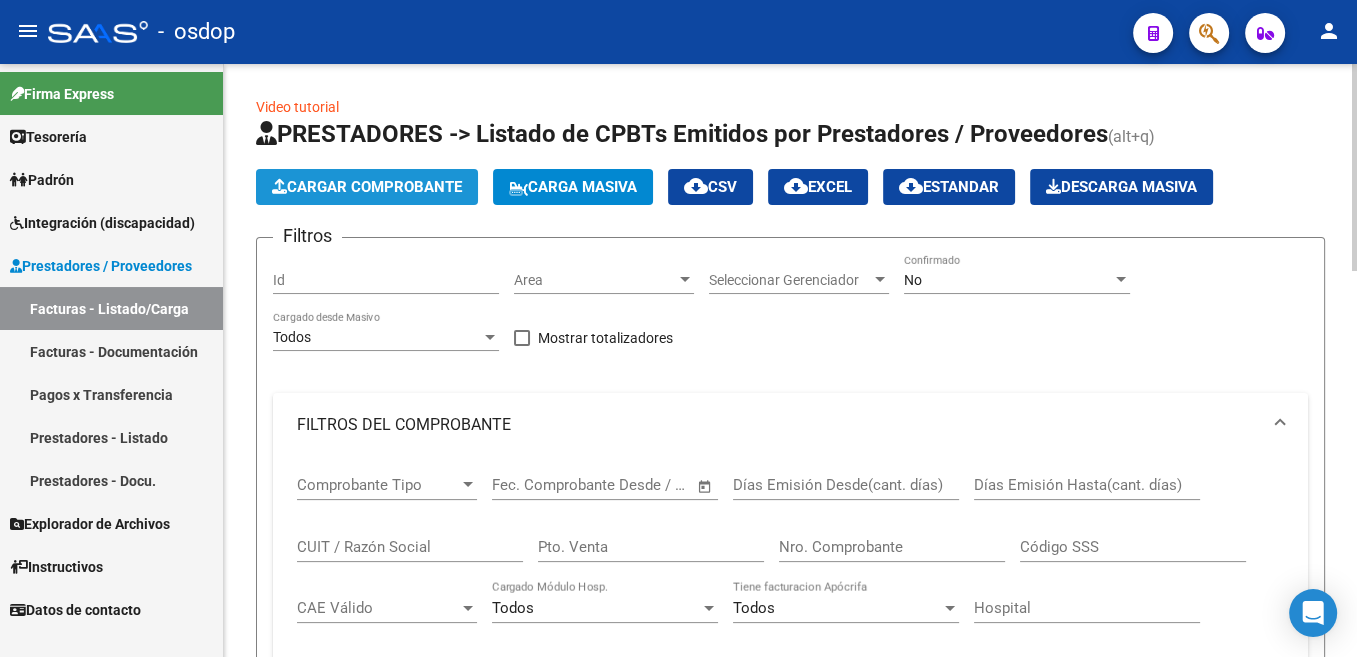 click on "Cargar Comprobante" 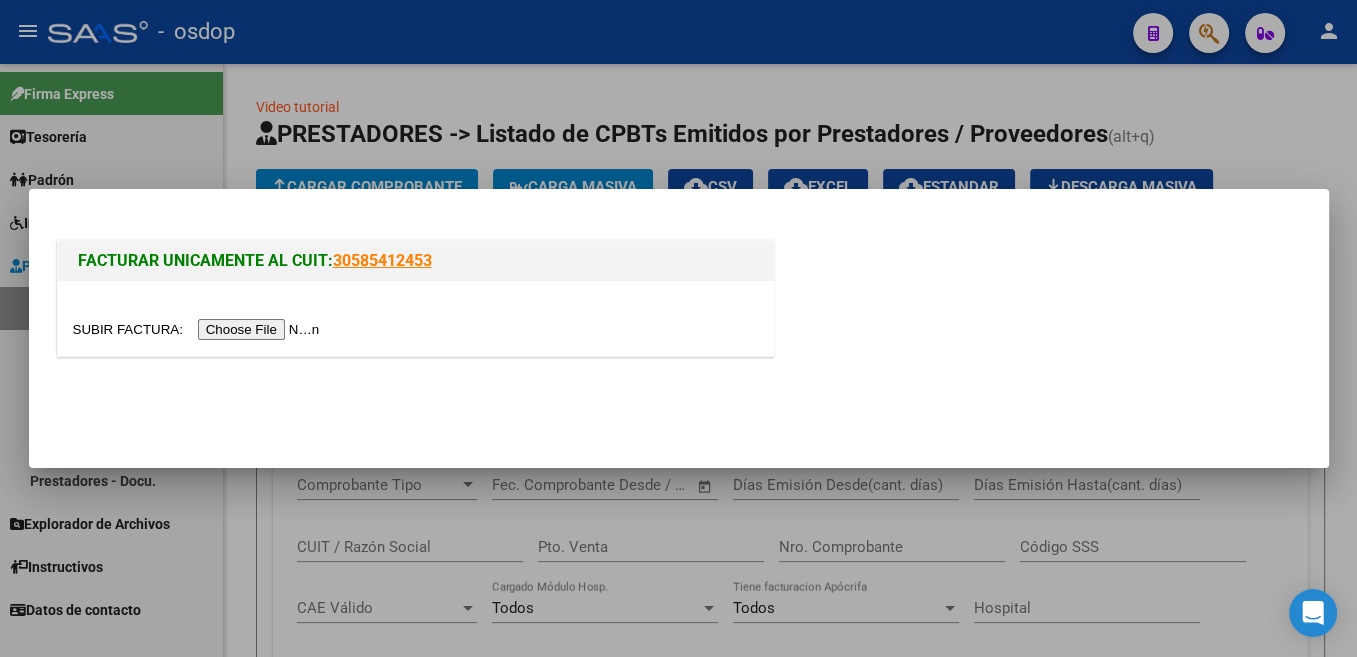 click at bounding box center [199, 329] 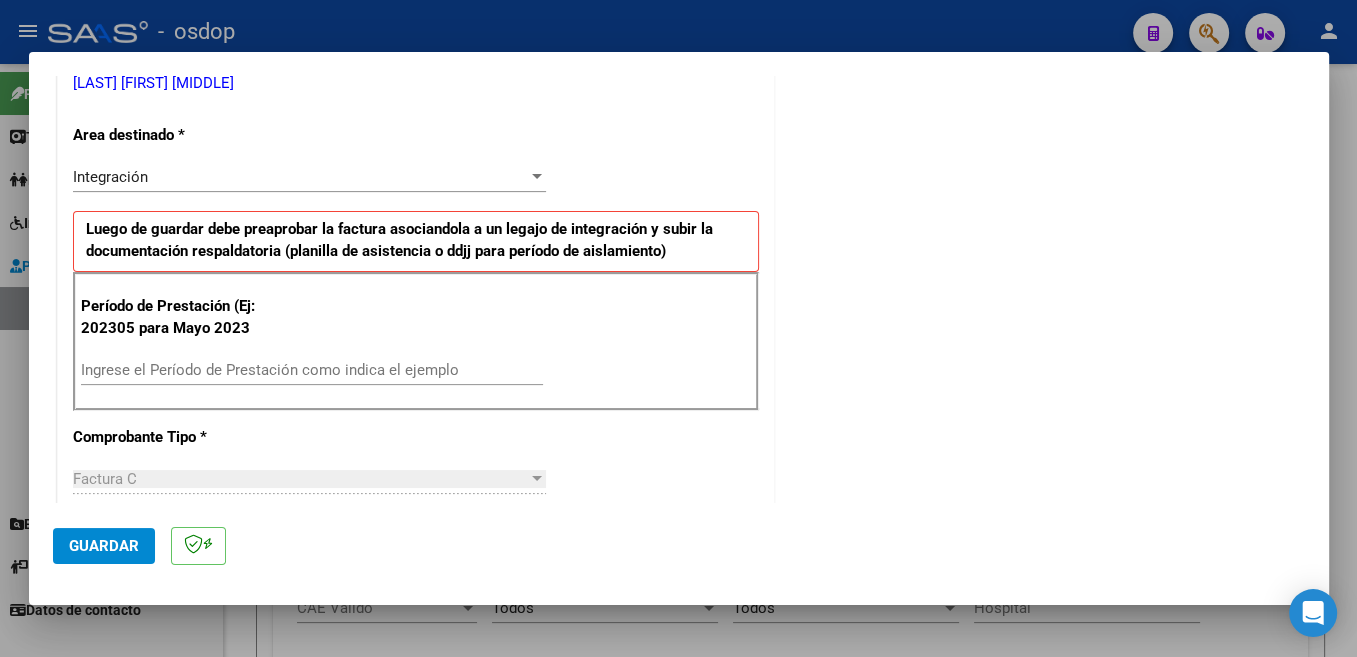scroll, scrollTop: 424, scrollLeft: 0, axis: vertical 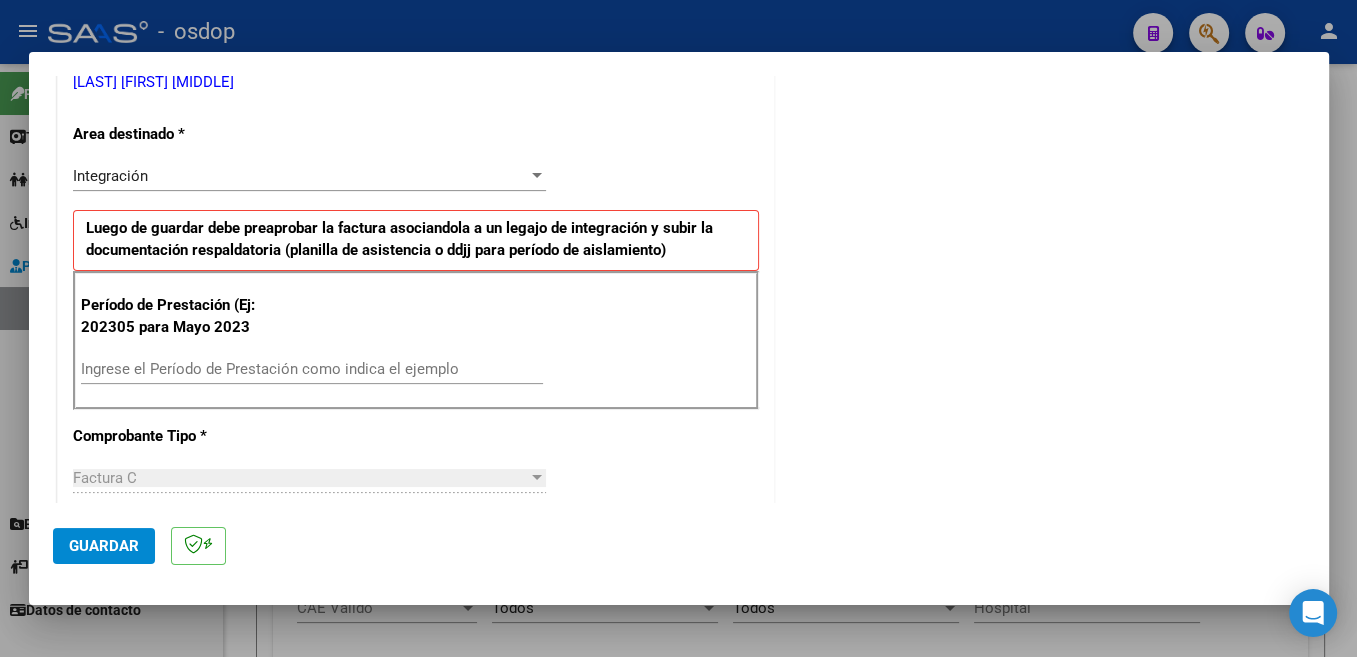 click on "Ingrese el Período de Prestación como indica el ejemplo" at bounding box center [312, 369] 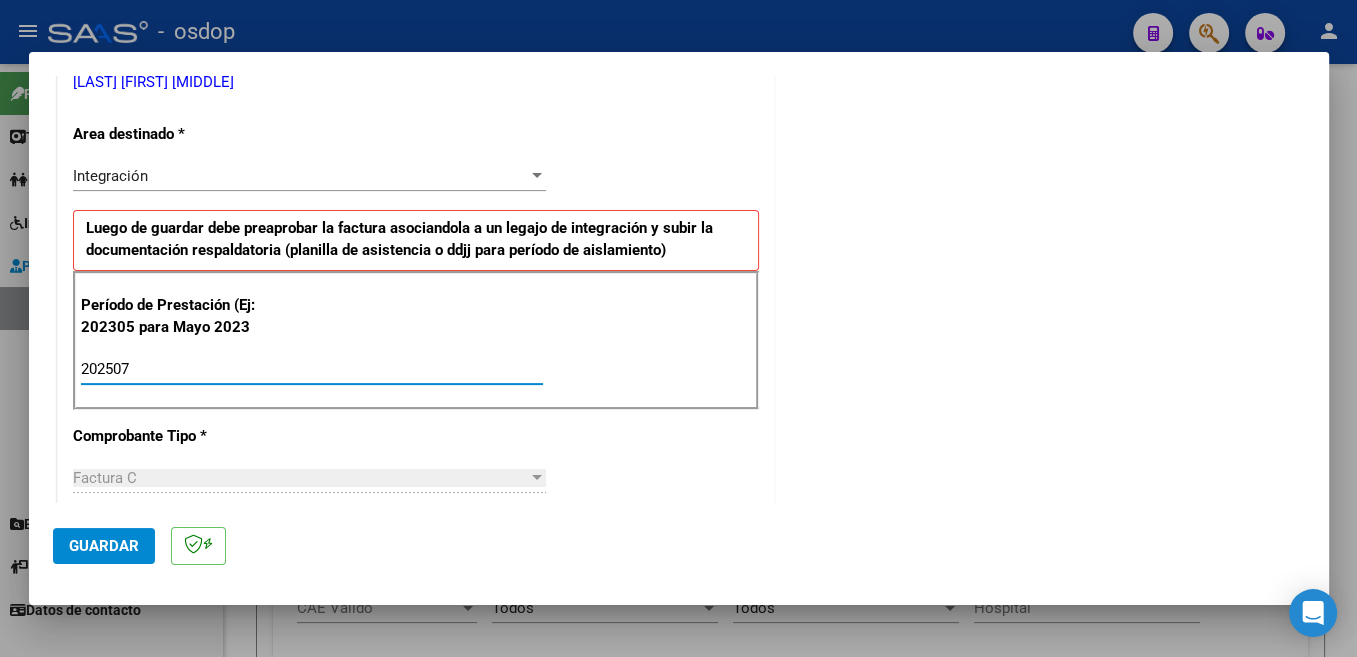 type on "202507" 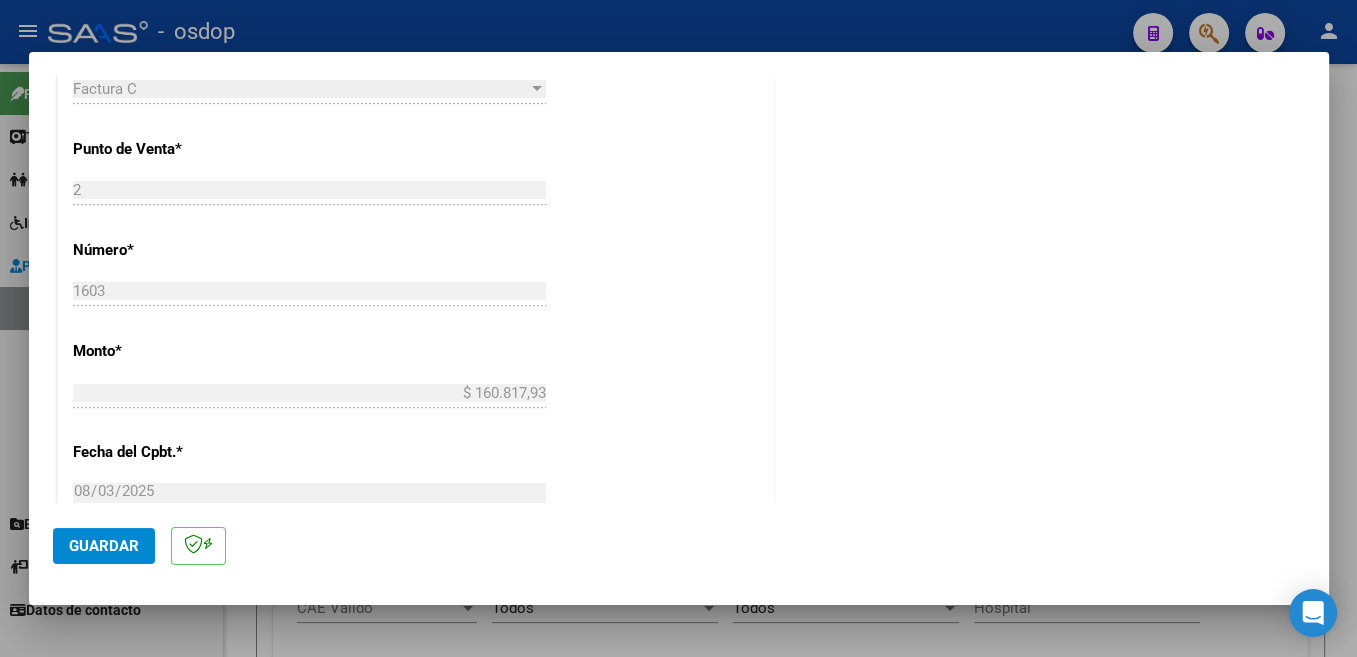scroll, scrollTop: 1060, scrollLeft: 0, axis: vertical 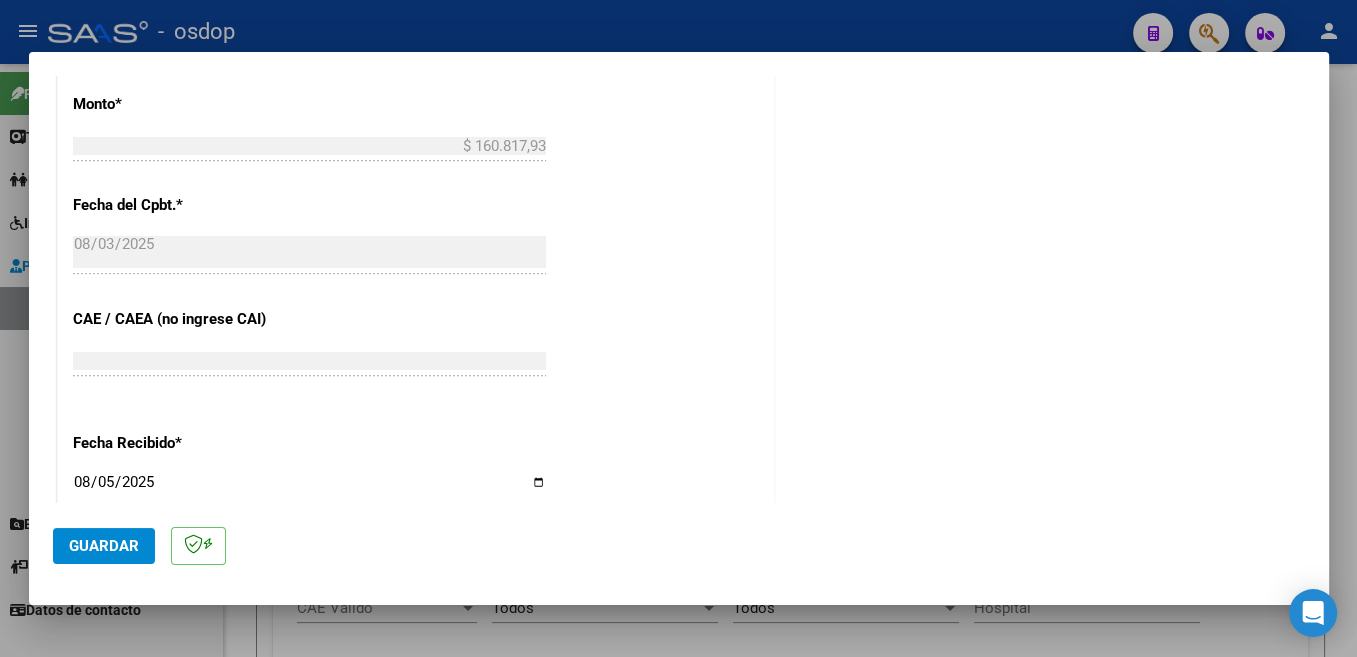 click on "Guardar" 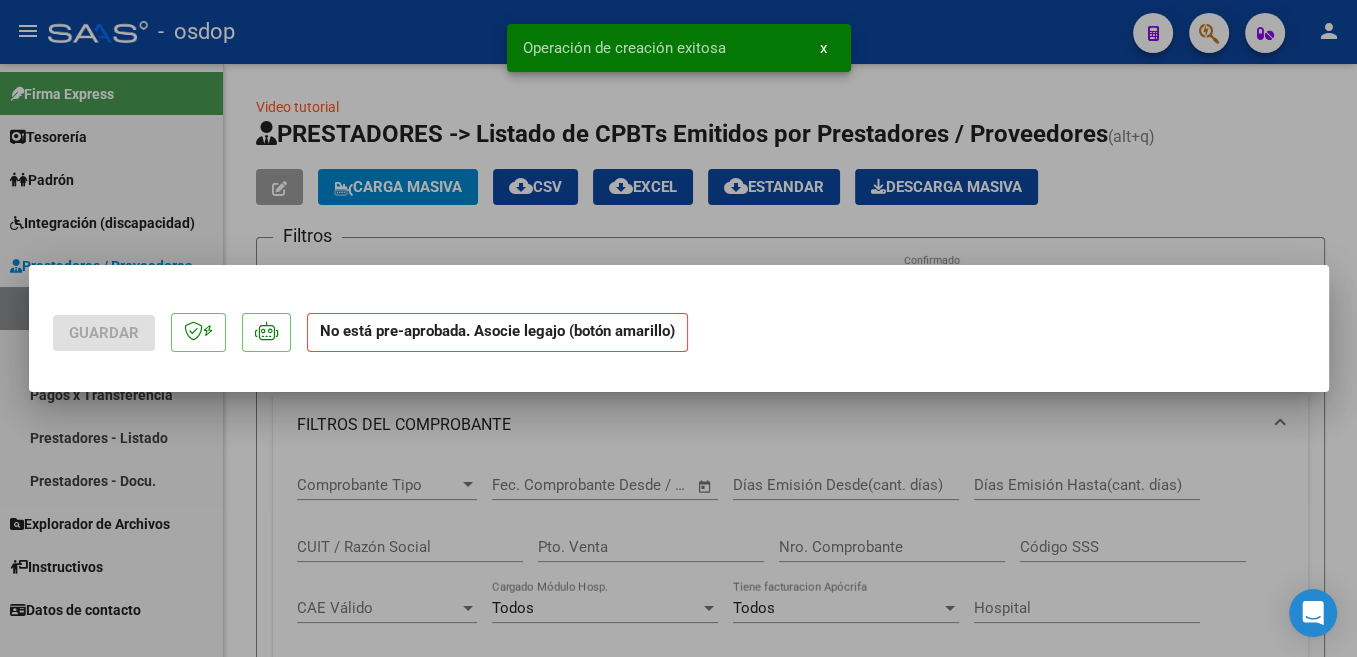 scroll, scrollTop: 0, scrollLeft: 0, axis: both 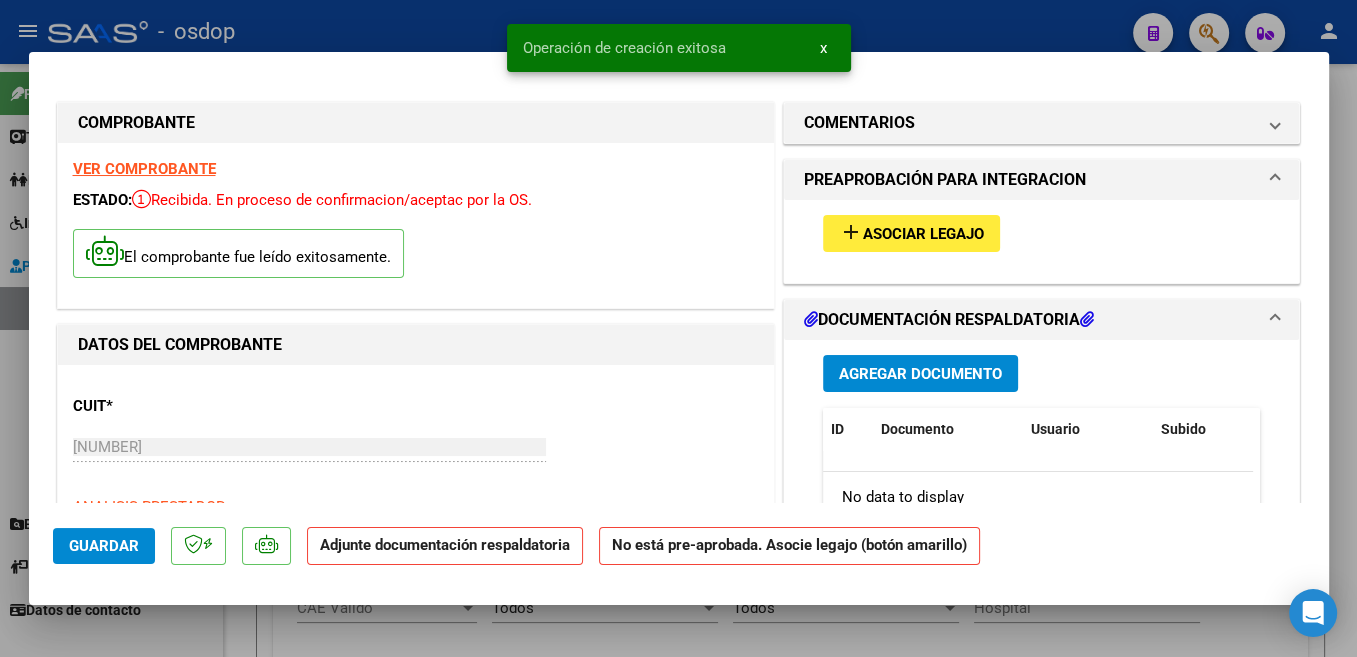 click on "add Asociar Legajo" at bounding box center (911, 233) 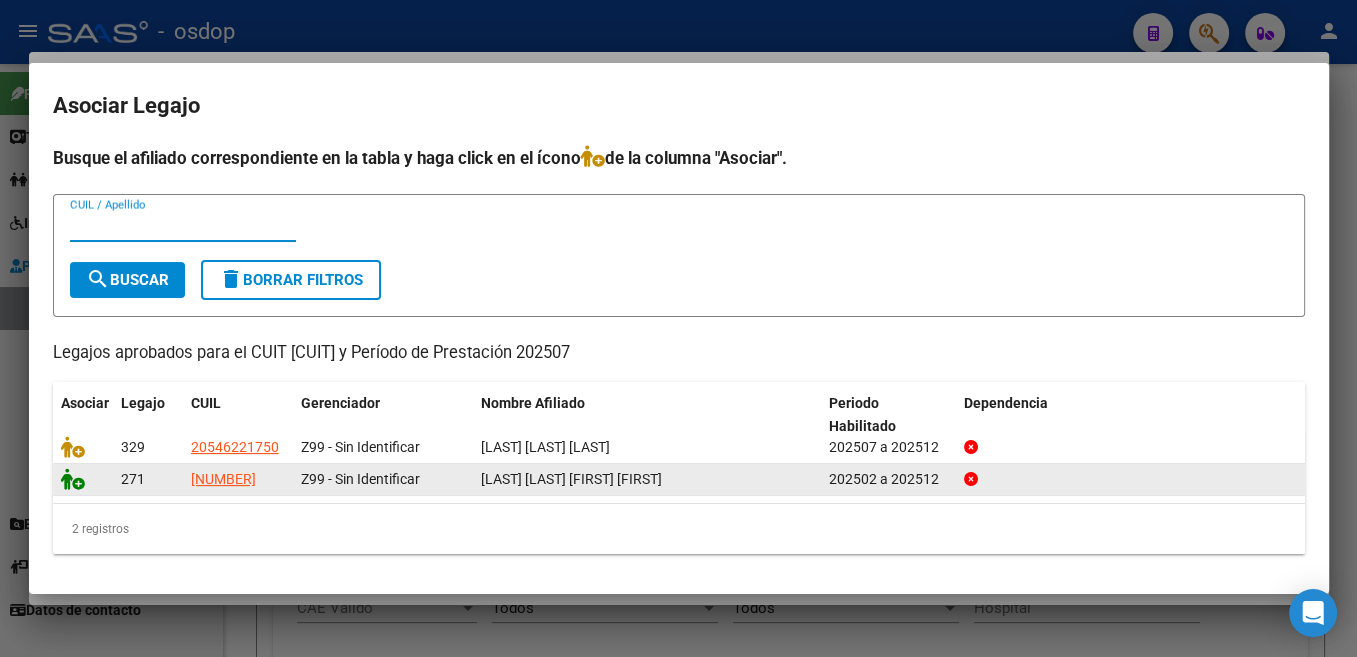 click 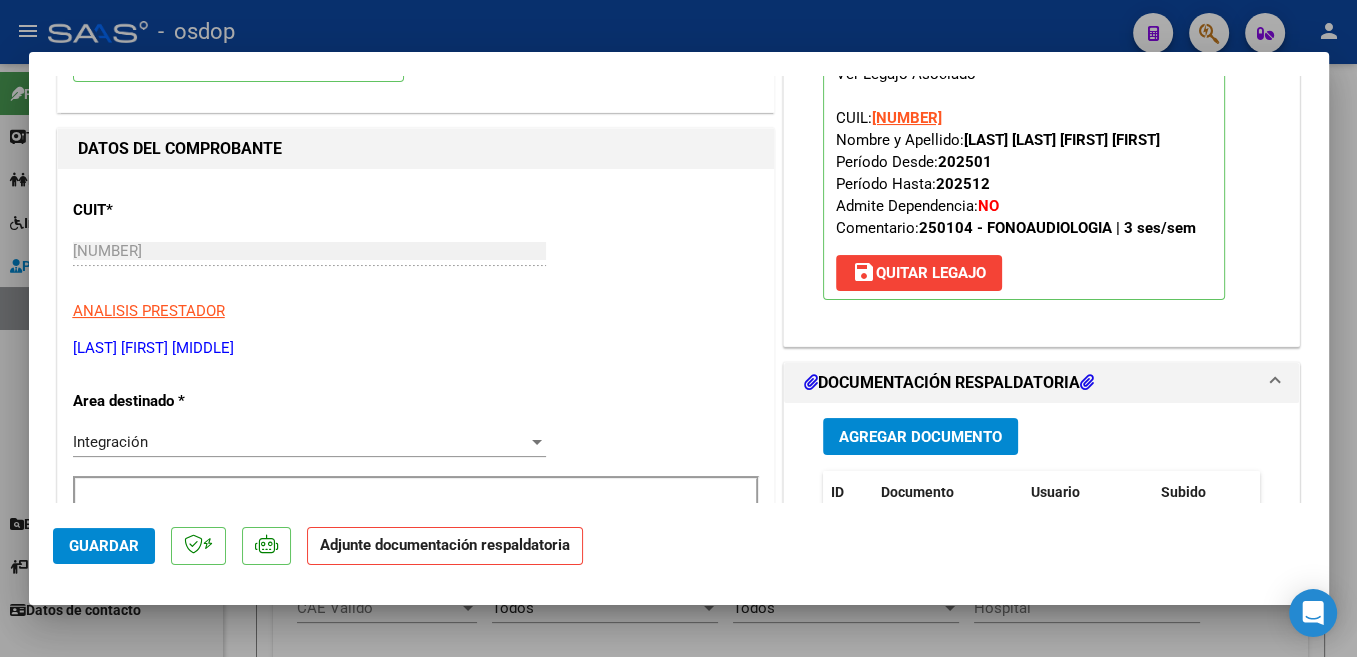 scroll, scrollTop: 212, scrollLeft: 0, axis: vertical 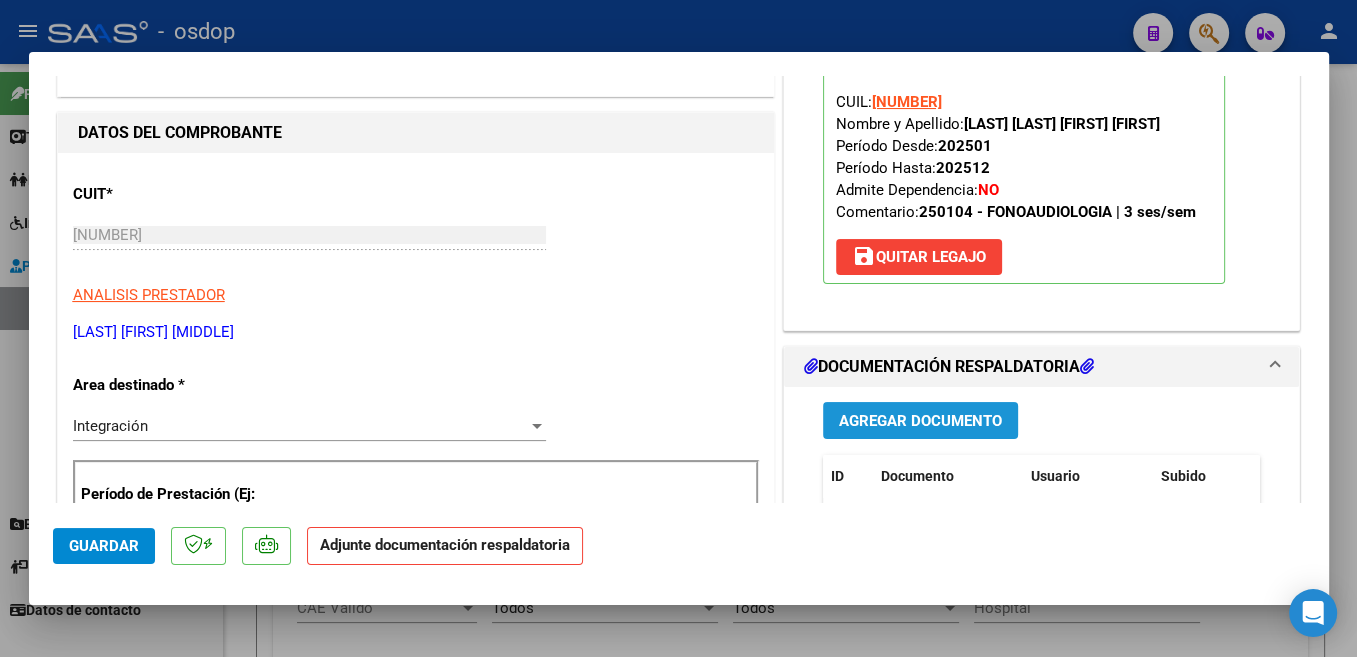 click on "Agregar Documento" at bounding box center [920, 421] 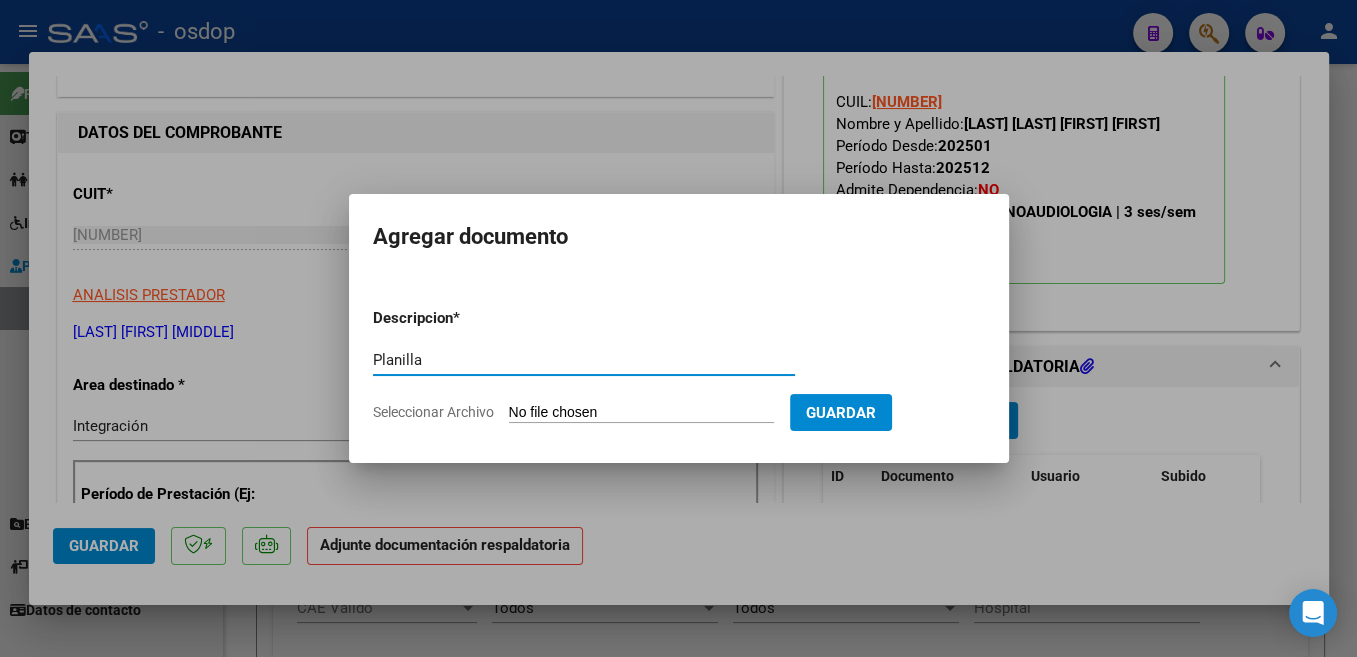 type on "Planilla" 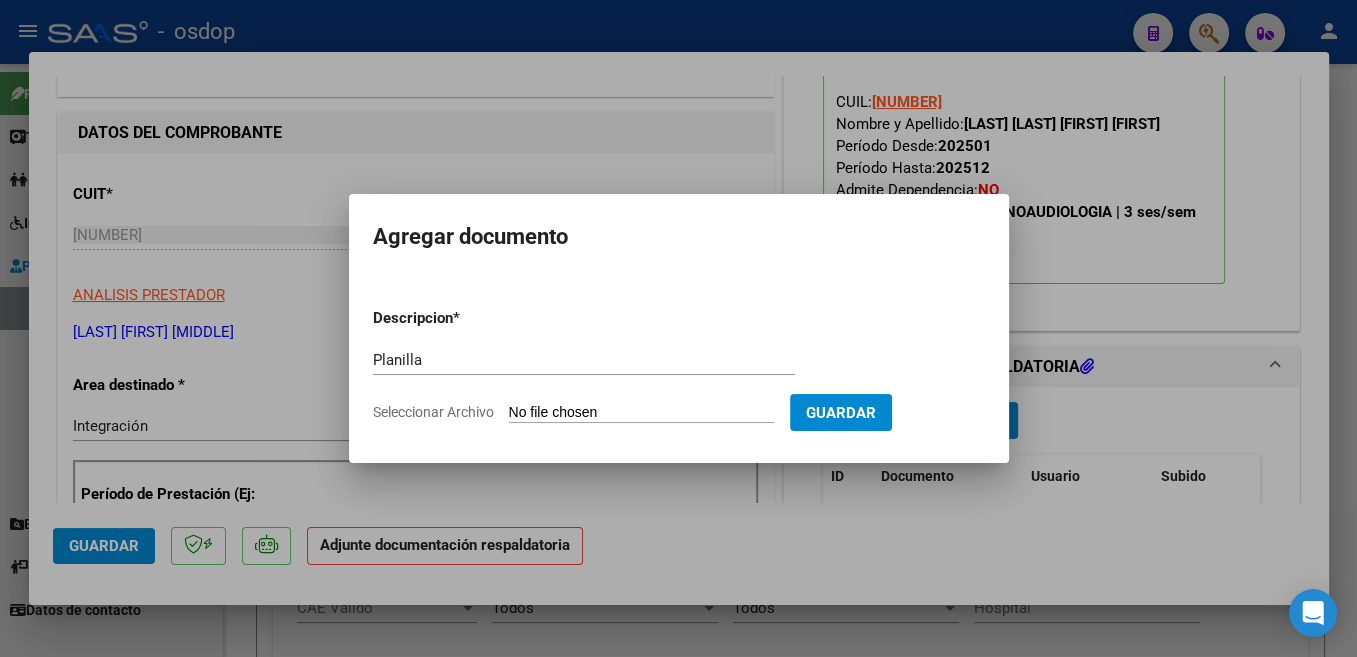 type on "C:\fakepath\[YEAR]-[MONTH] [LAST].pdf" 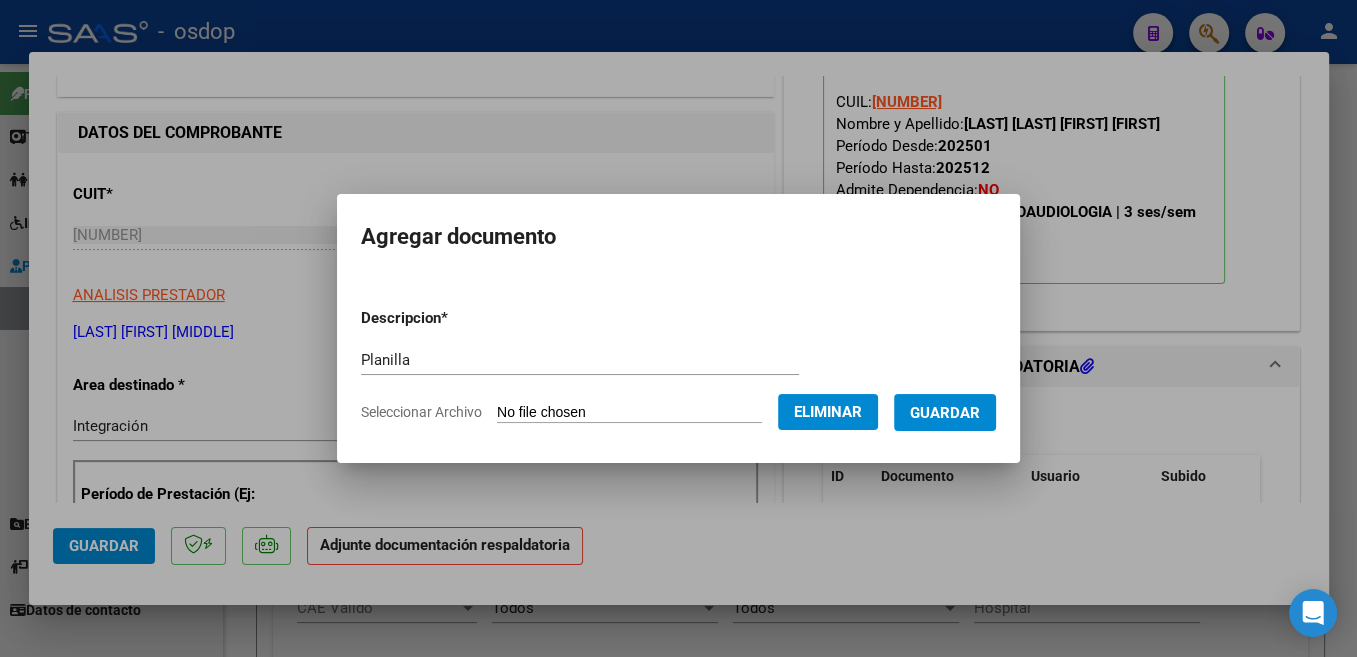 click on "Guardar" at bounding box center (945, 413) 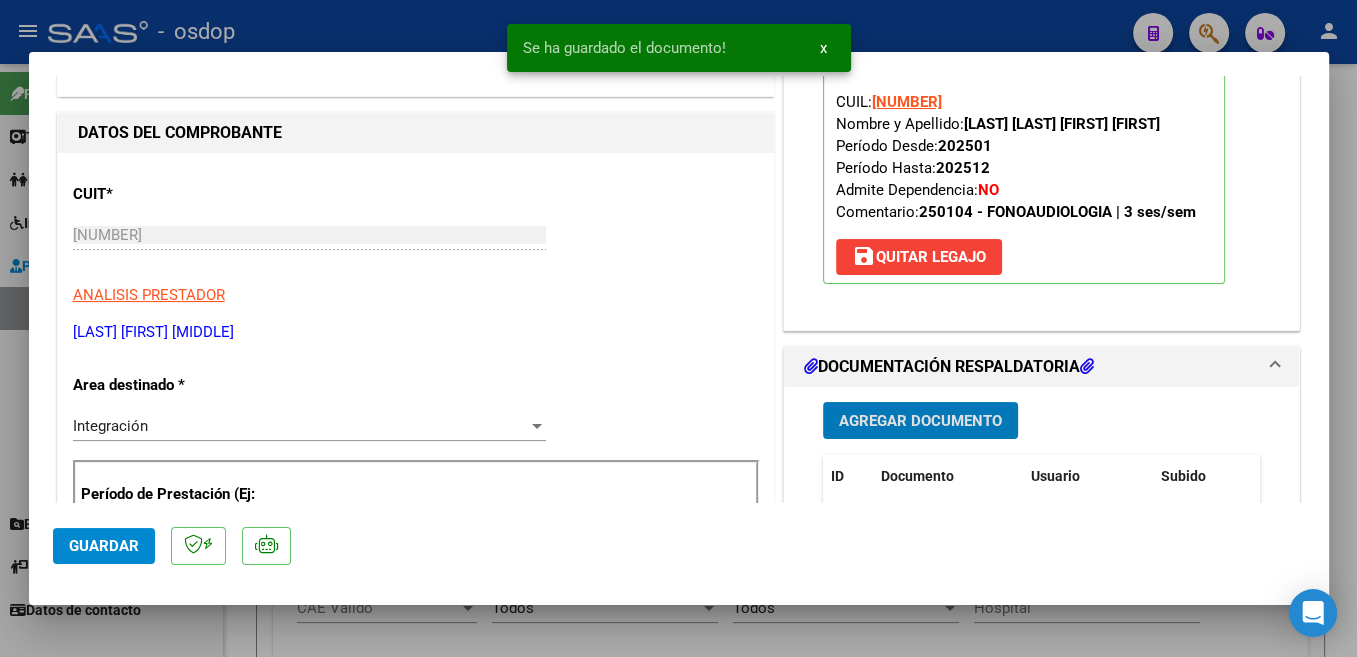type 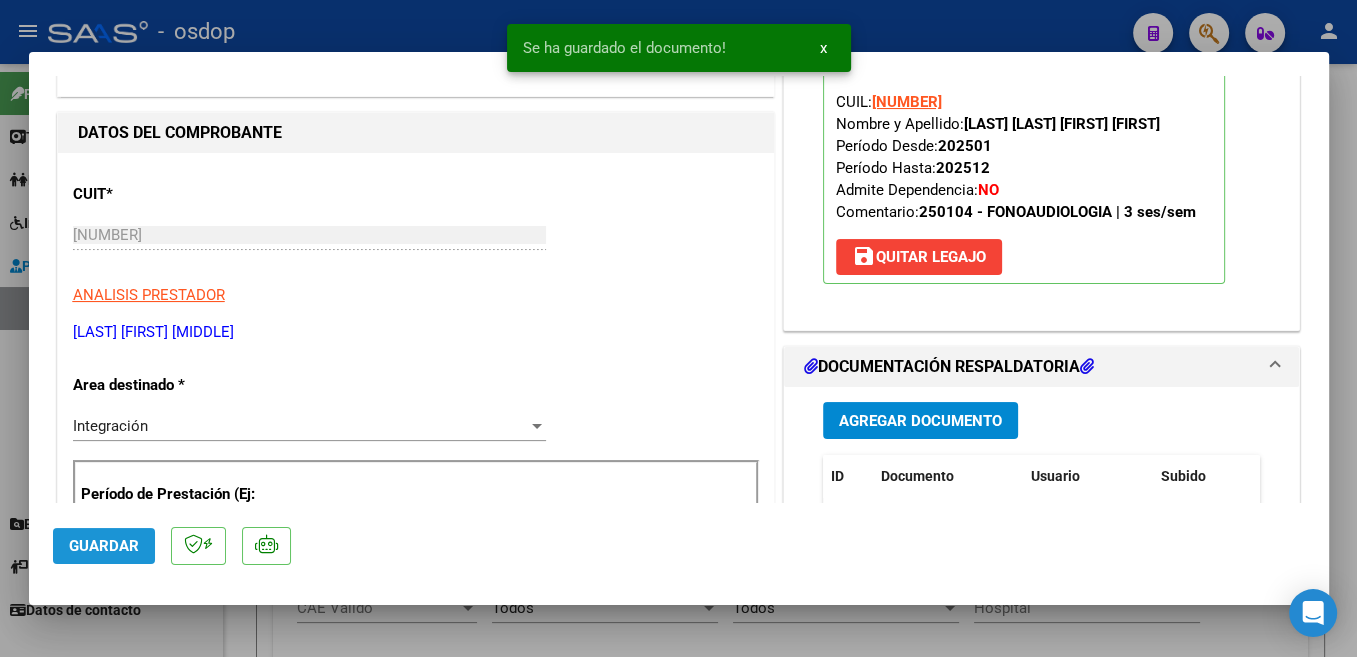 click on "Guardar" 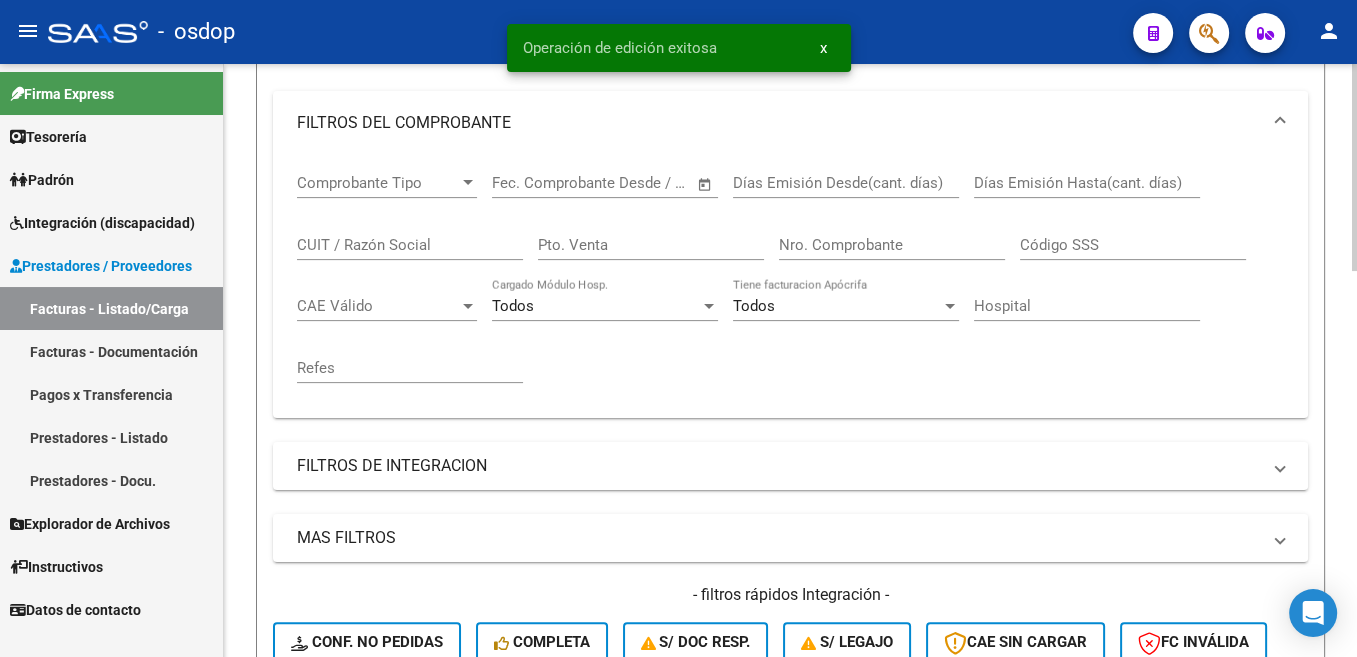 scroll, scrollTop: 604, scrollLeft: 0, axis: vertical 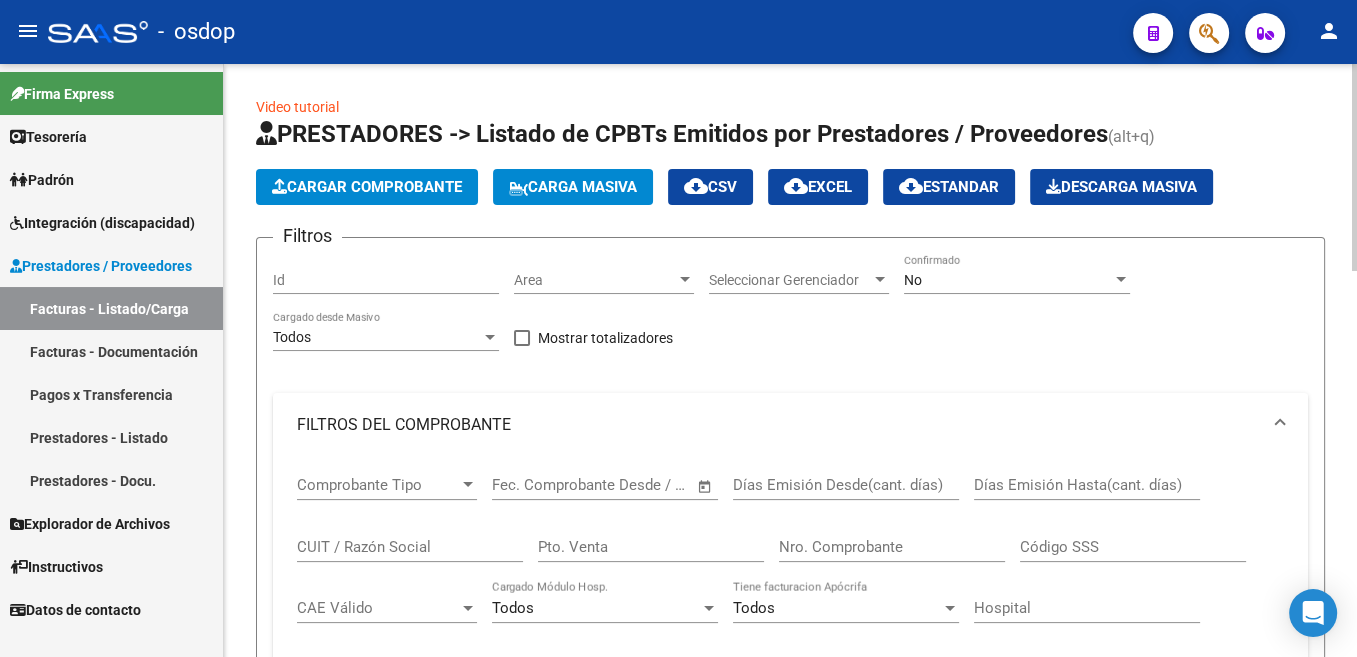 click on "Cargar Comprobante" 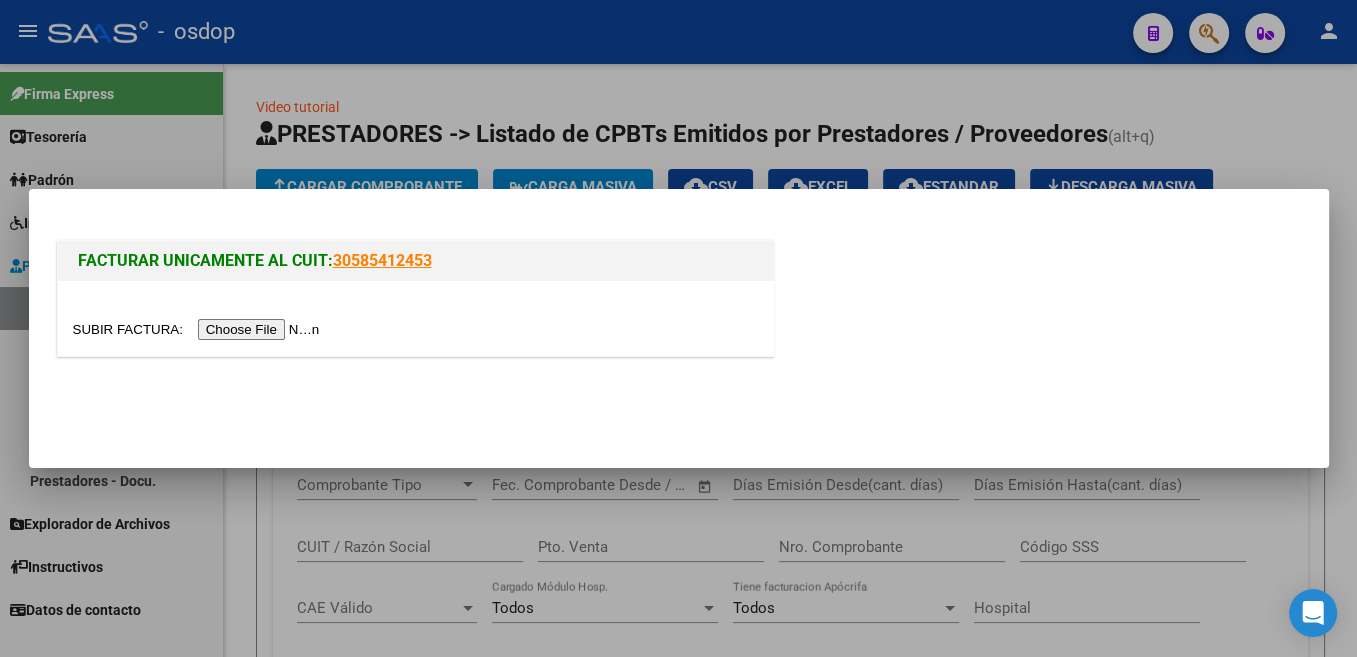 click at bounding box center [199, 329] 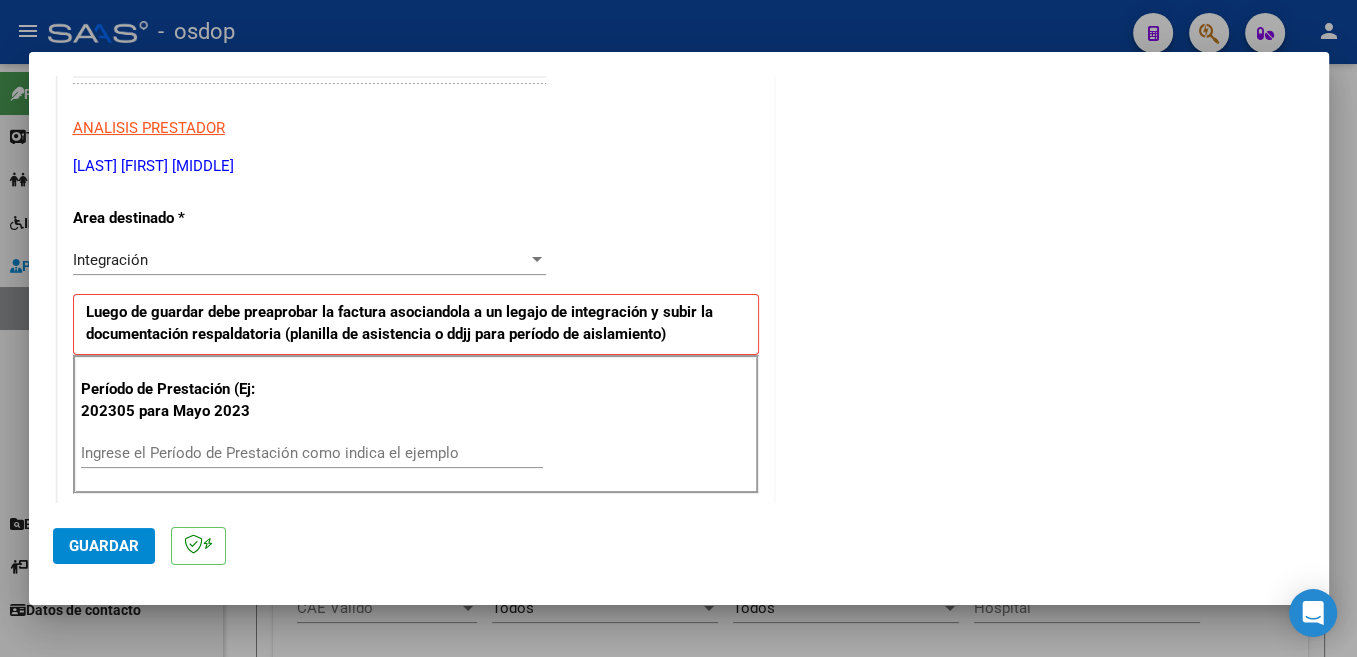 scroll, scrollTop: 424, scrollLeft: 0, axis: vertical 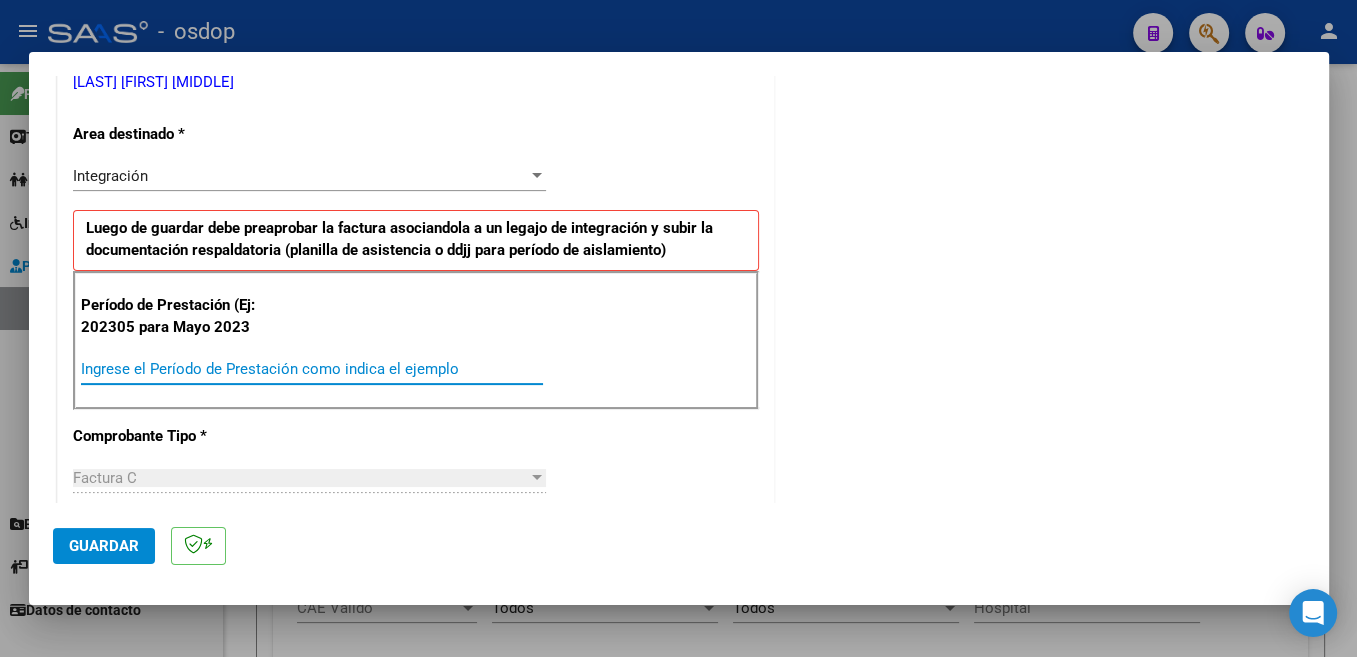 click on "Ingrese el Período de Prestación como indica el ejemplo" at bounding box center (312, 369) 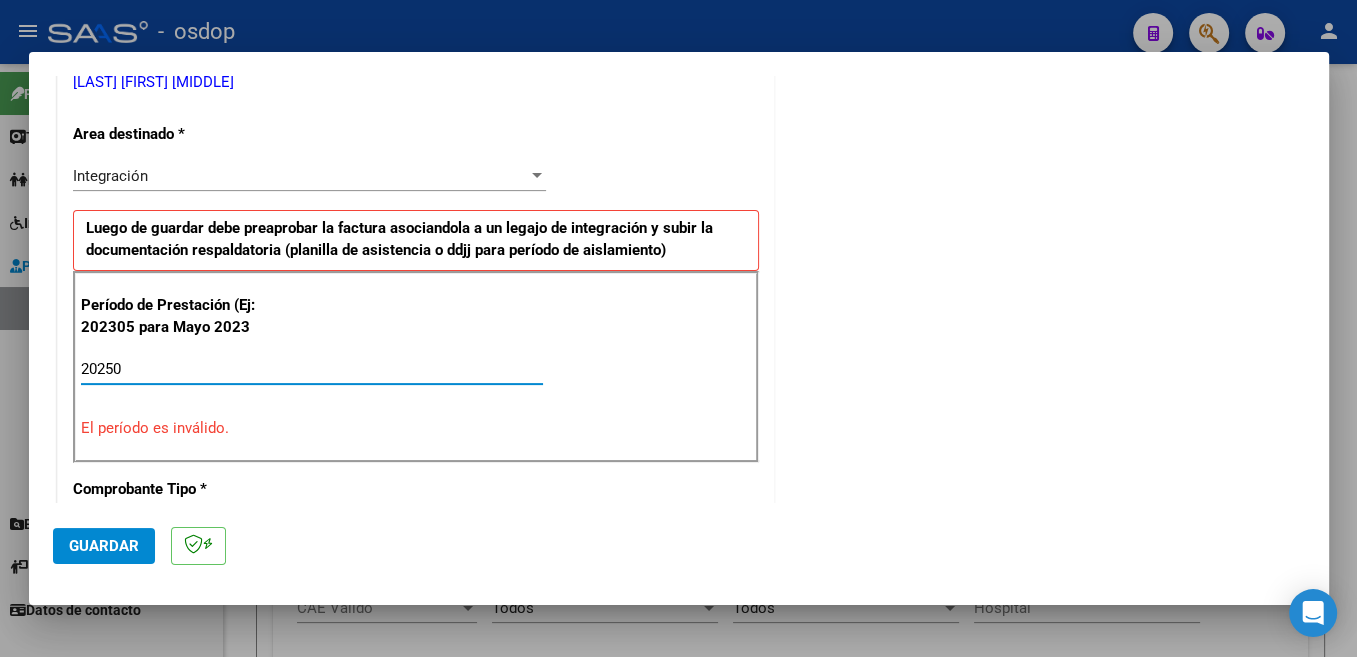 type on "202507" 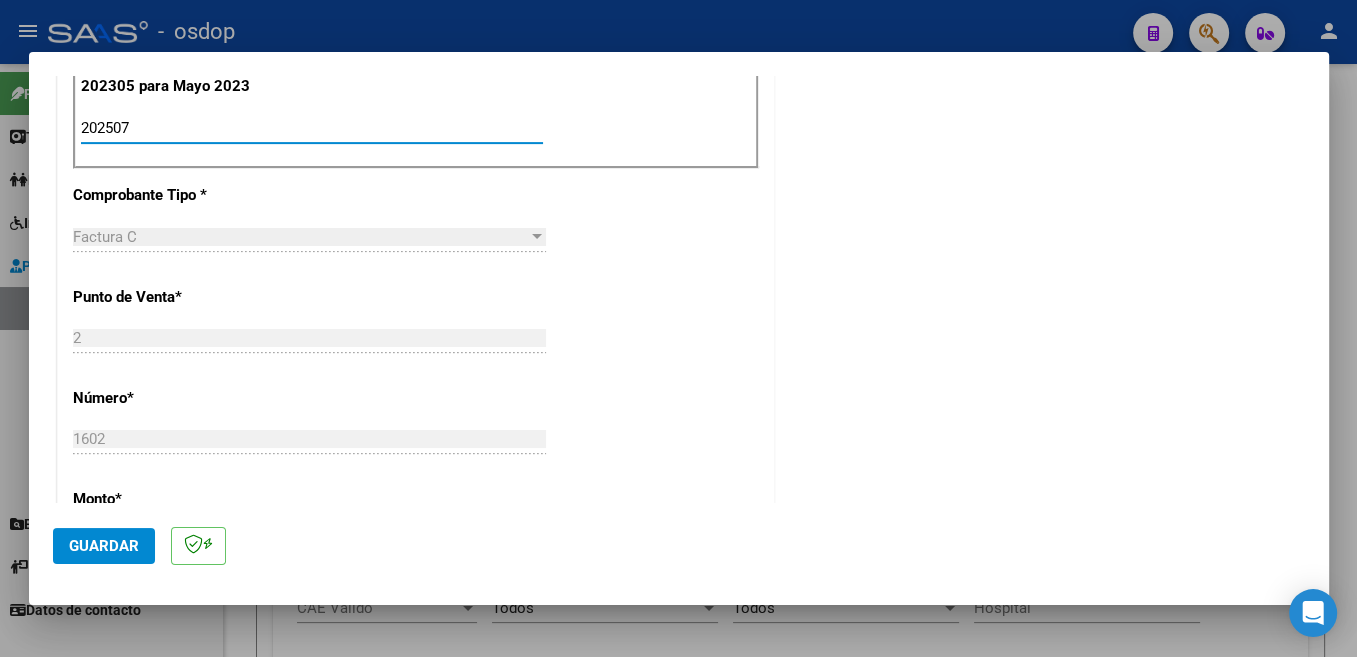 scroll, scrollTop: 954, scrollLeft: 0, axis: vertical 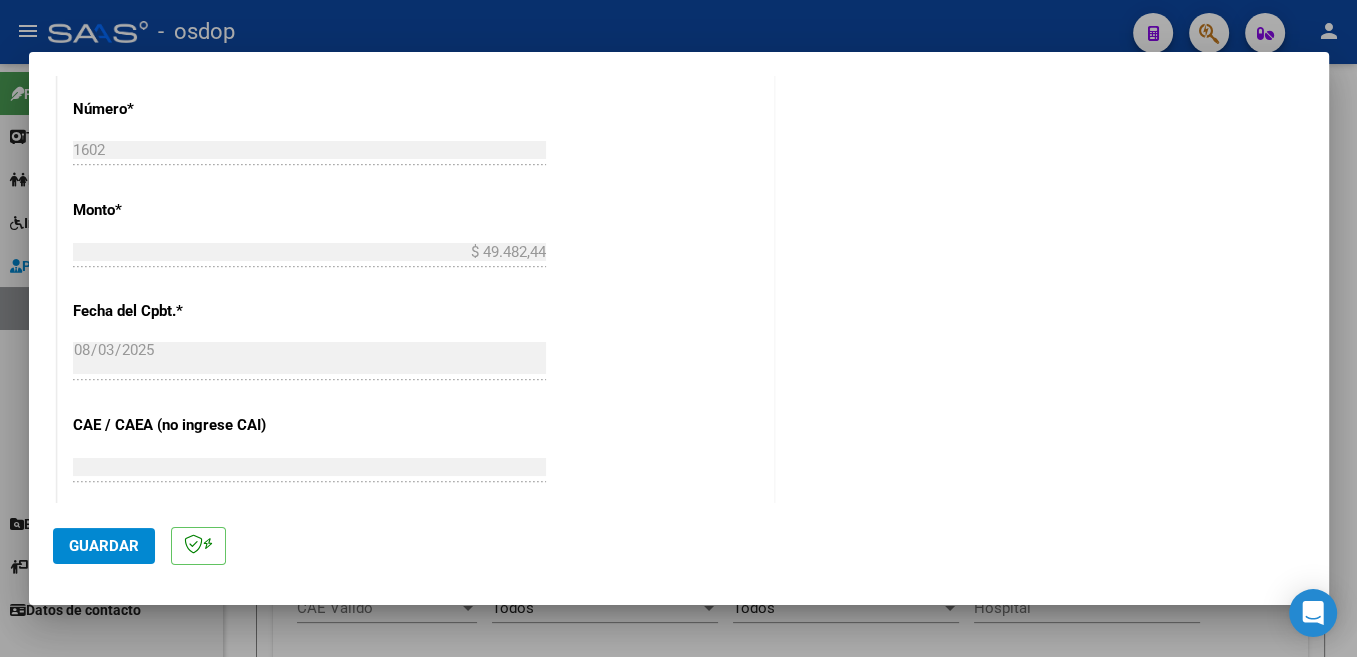 type on "202507" 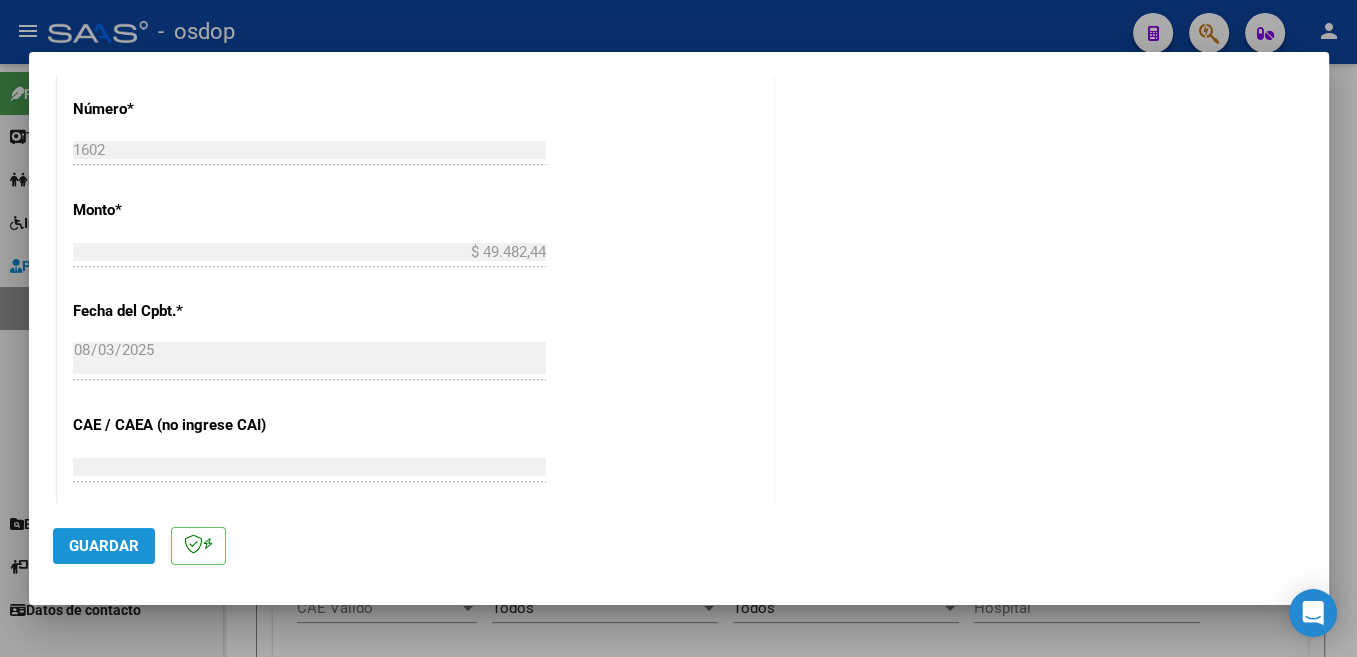 click on "Guardar" 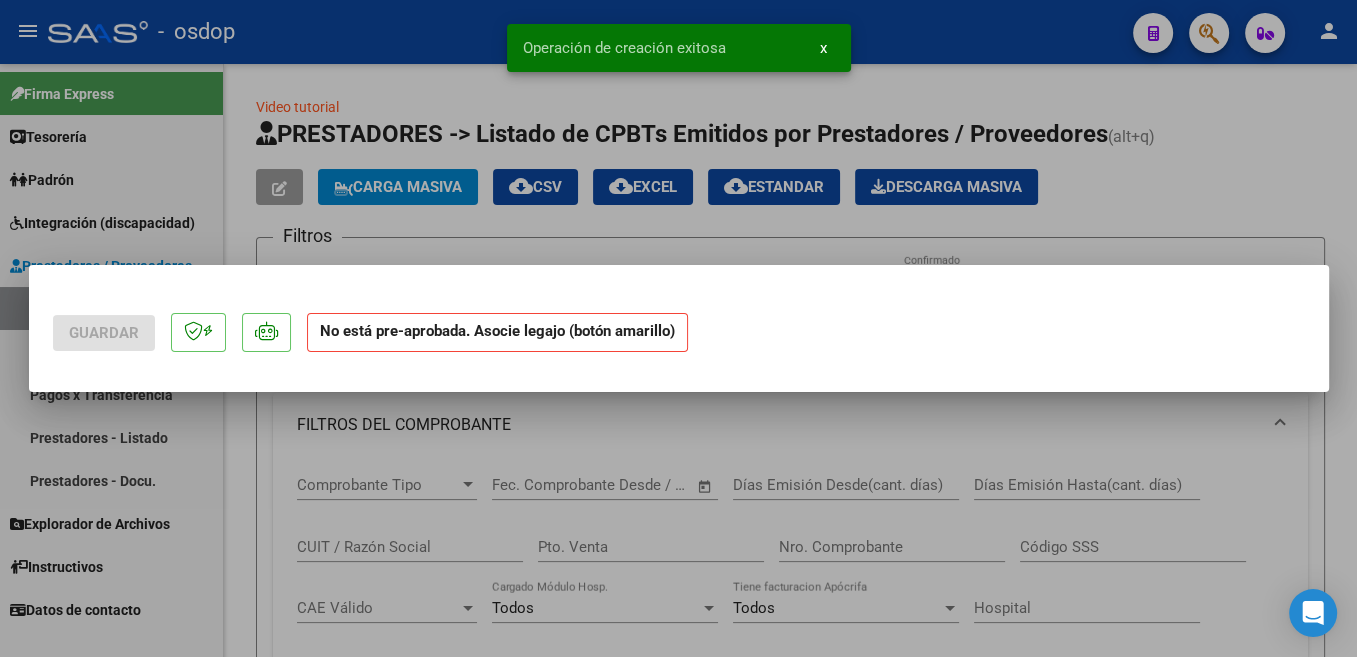 scroll, scrollTop: 0, scrollLeft: 0, axis: both 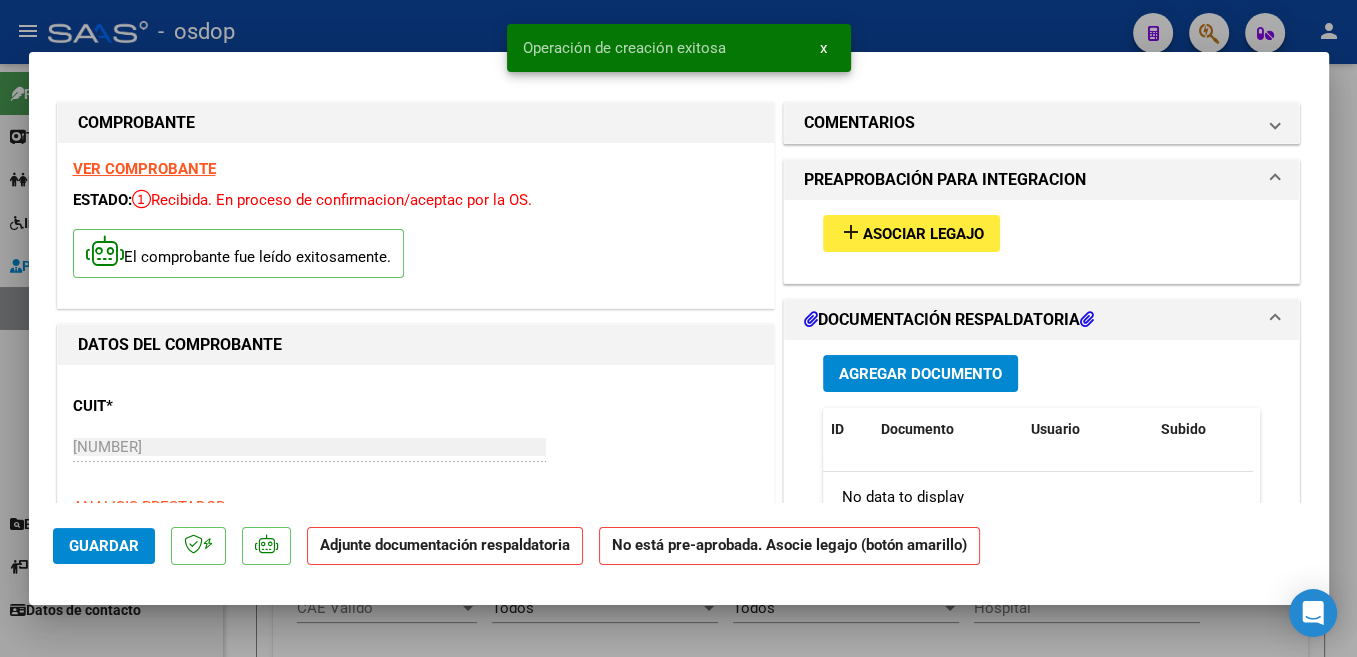 click on "Asociar Legajo" at bounding box center (923, 234) 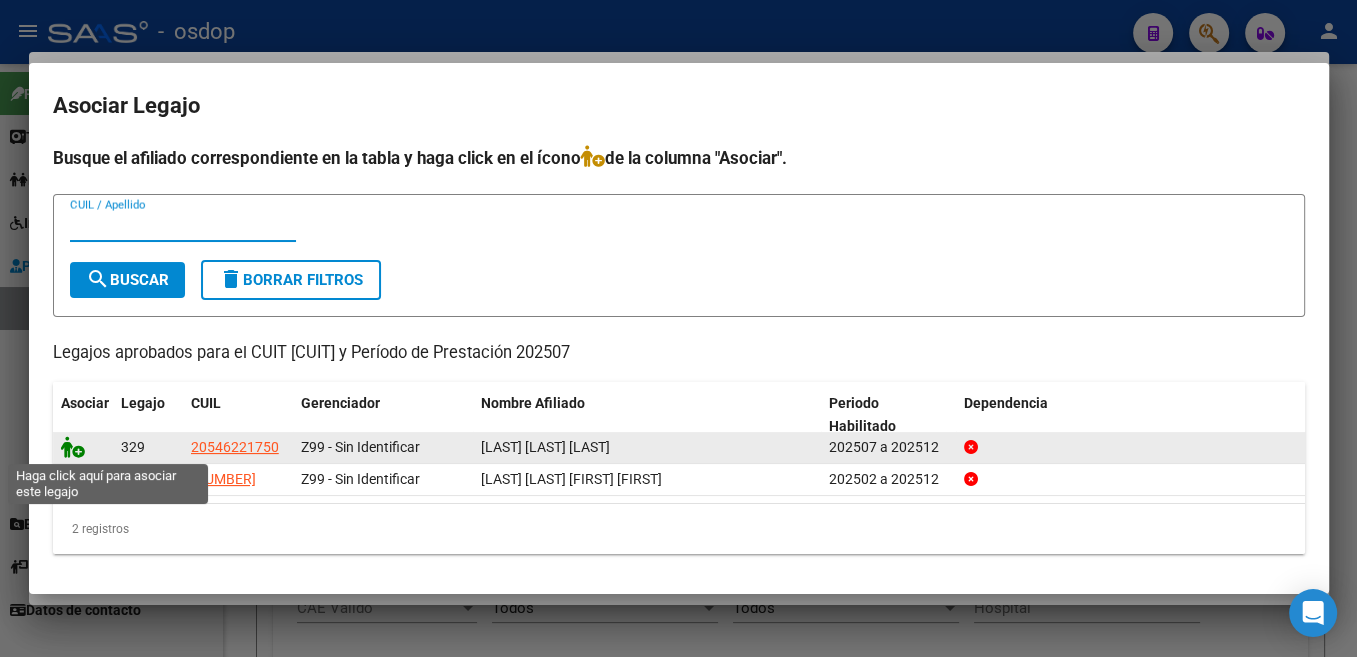 click 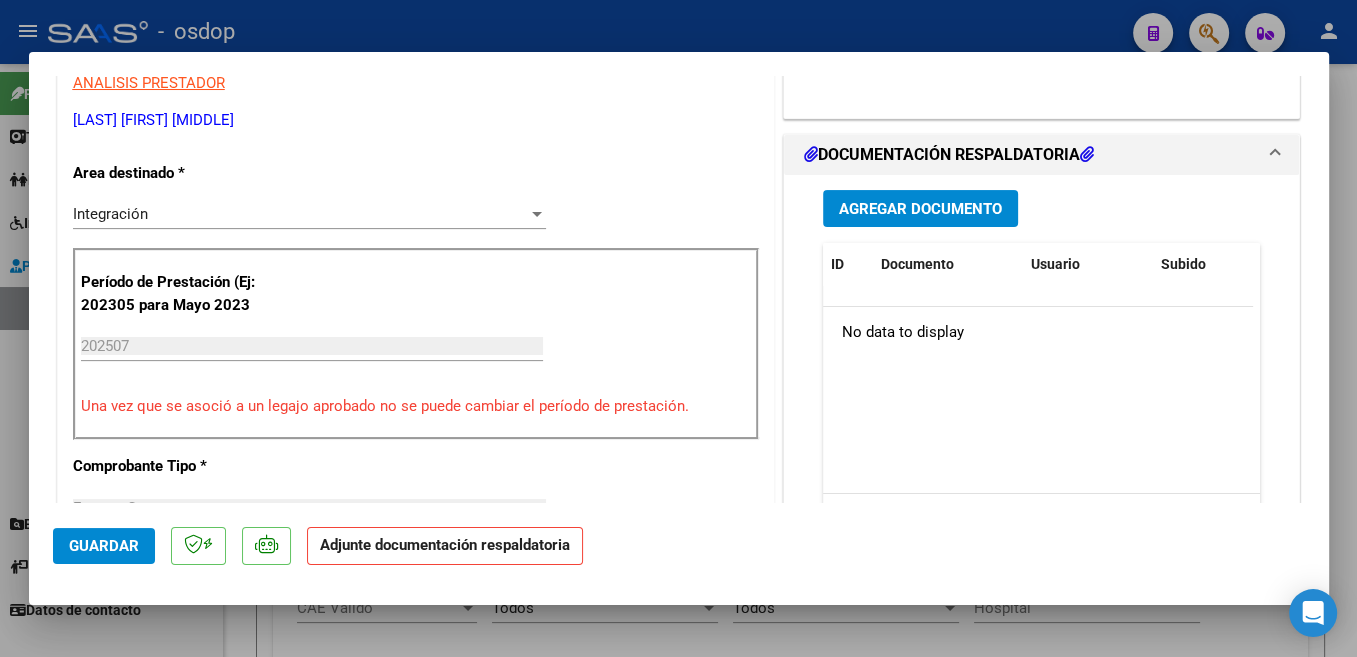 scroll, scrollTop: 530, scrollLeft: 0, axis: vertical 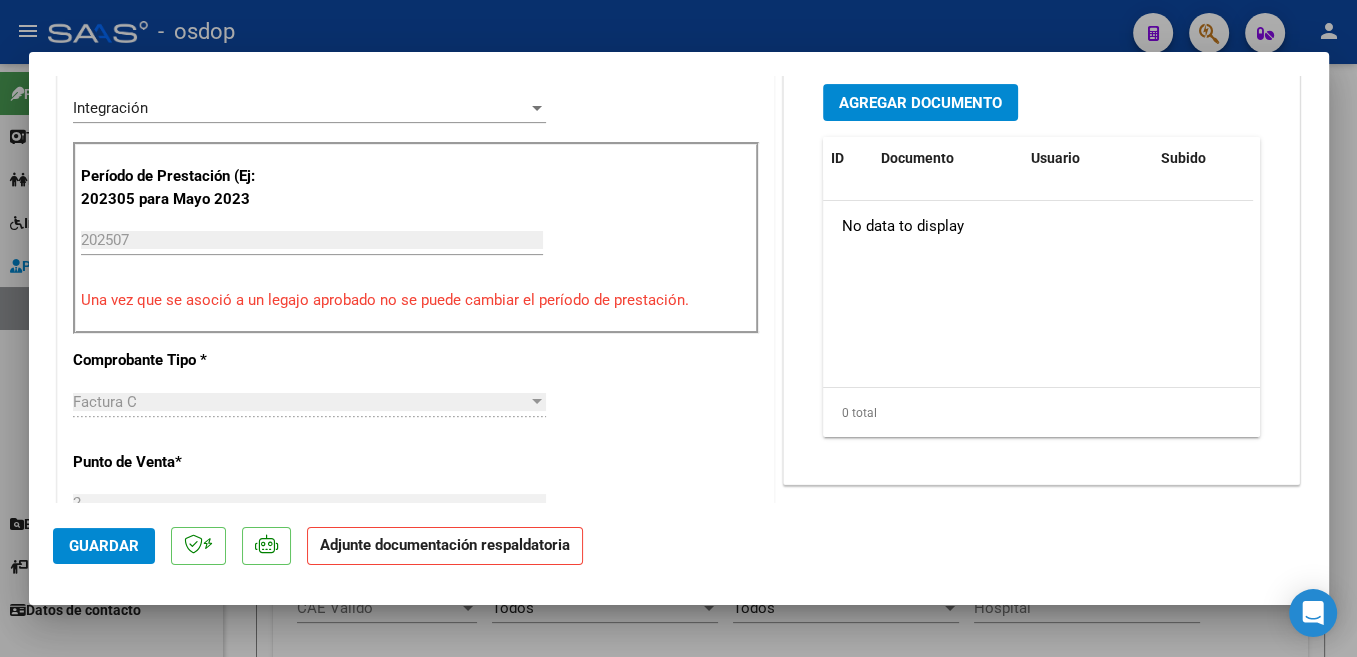 click on "Agregar Documento" at bounding box center [920, 102] 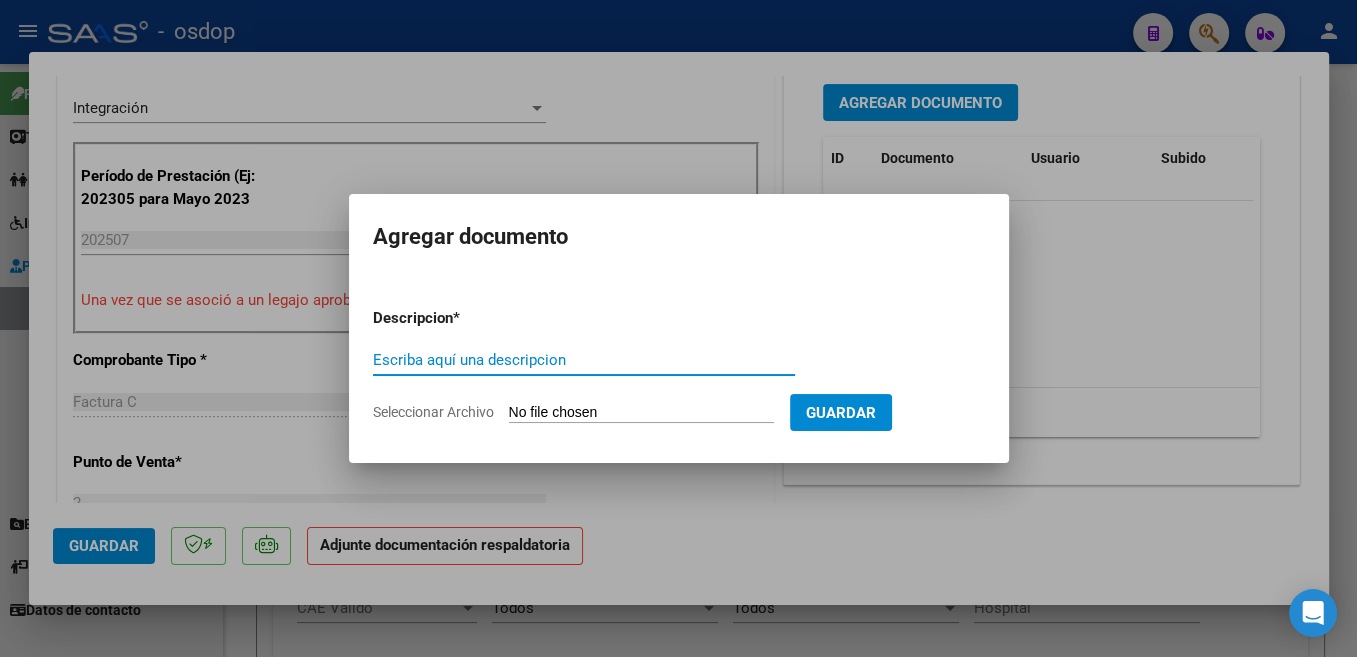 paste on "Planilla" 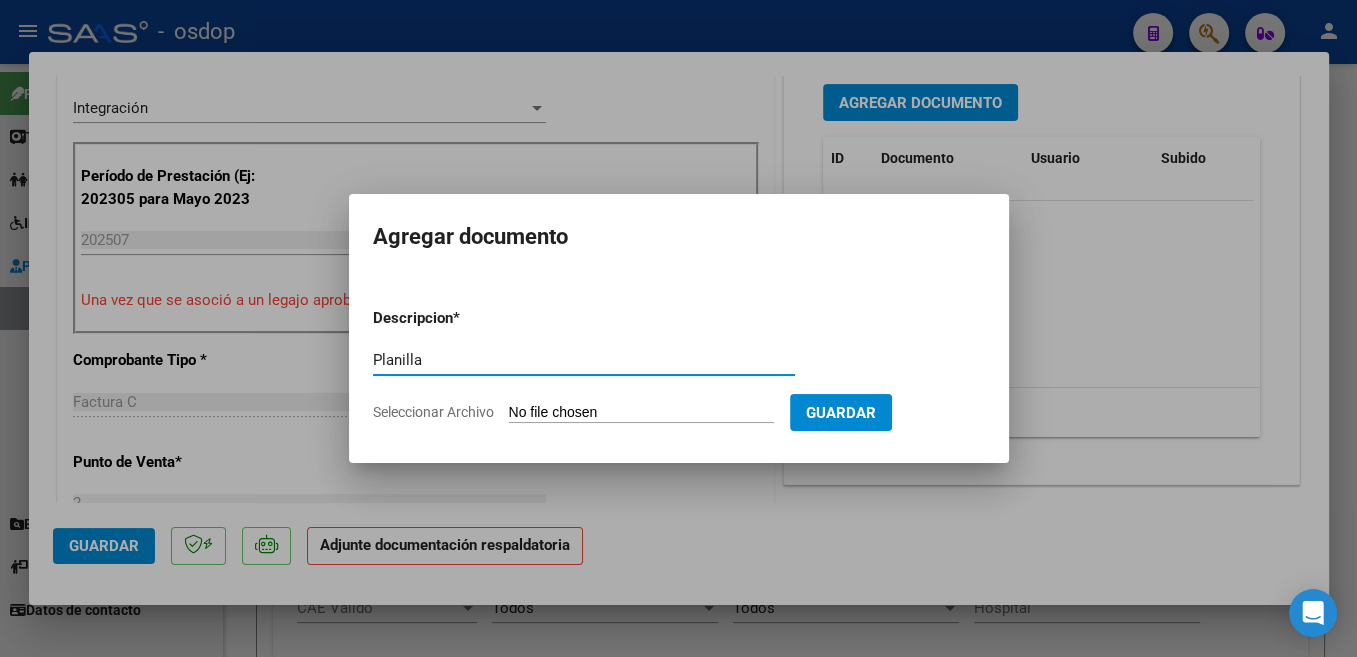 type on "Planilla" 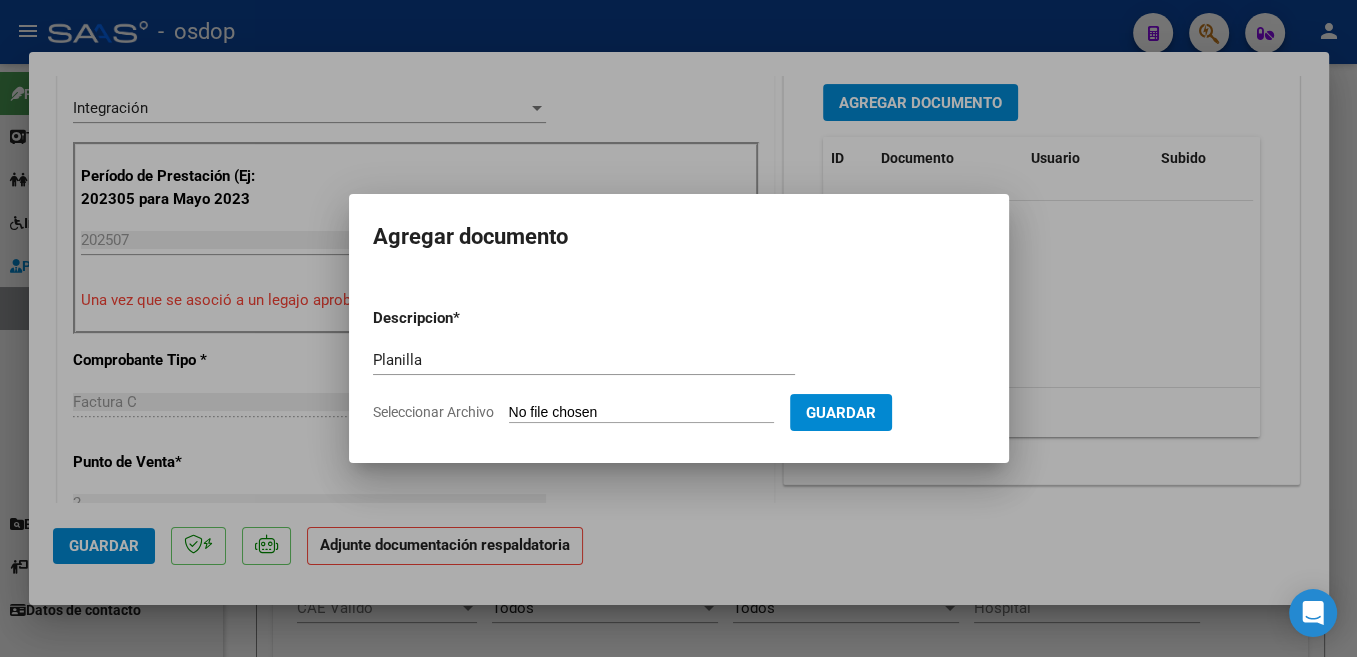 type on "C:\fakepath\[CUIT]_011_00002_00001602.pdf" 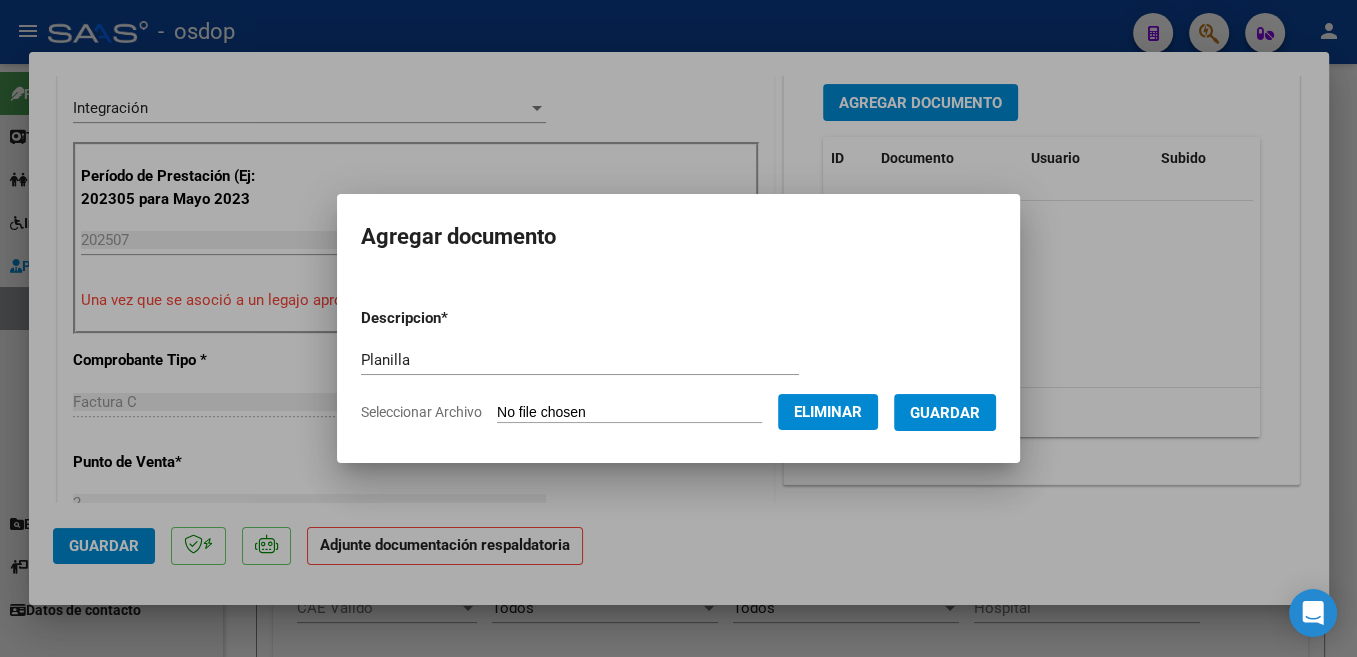 click on "Eliminar" 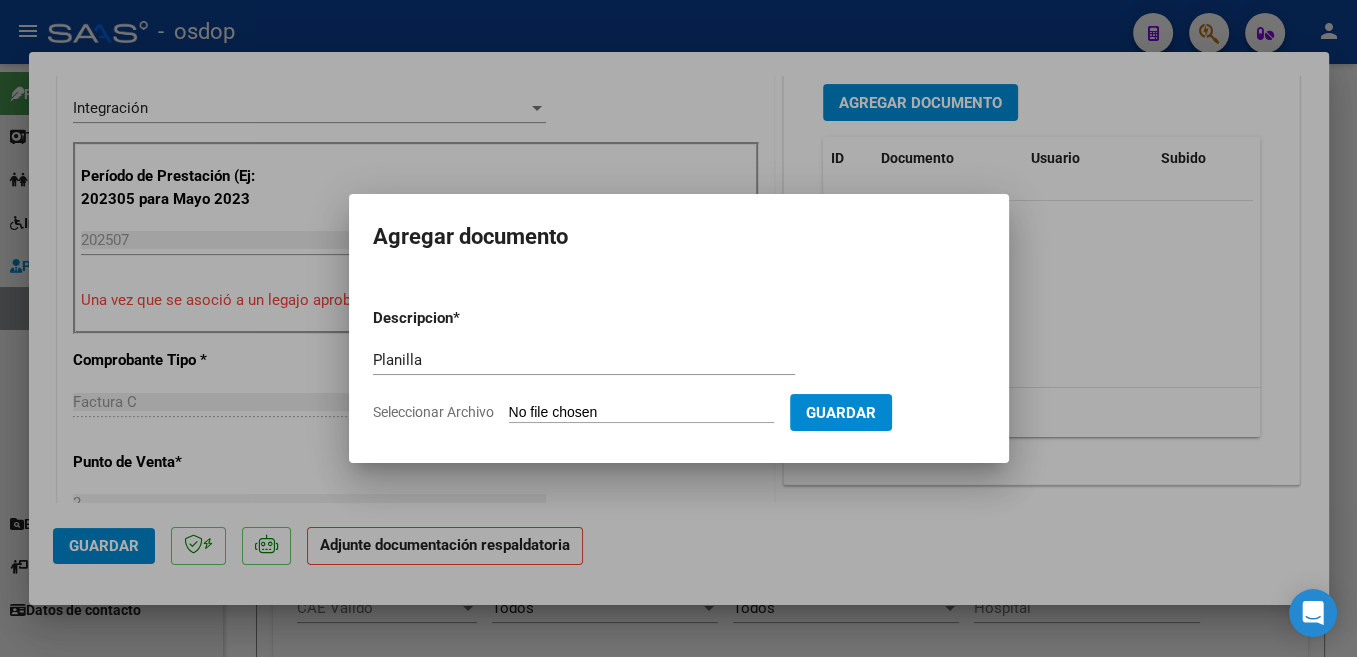 click on "Seleccionar Archivo" at bounding box center (641, 413) 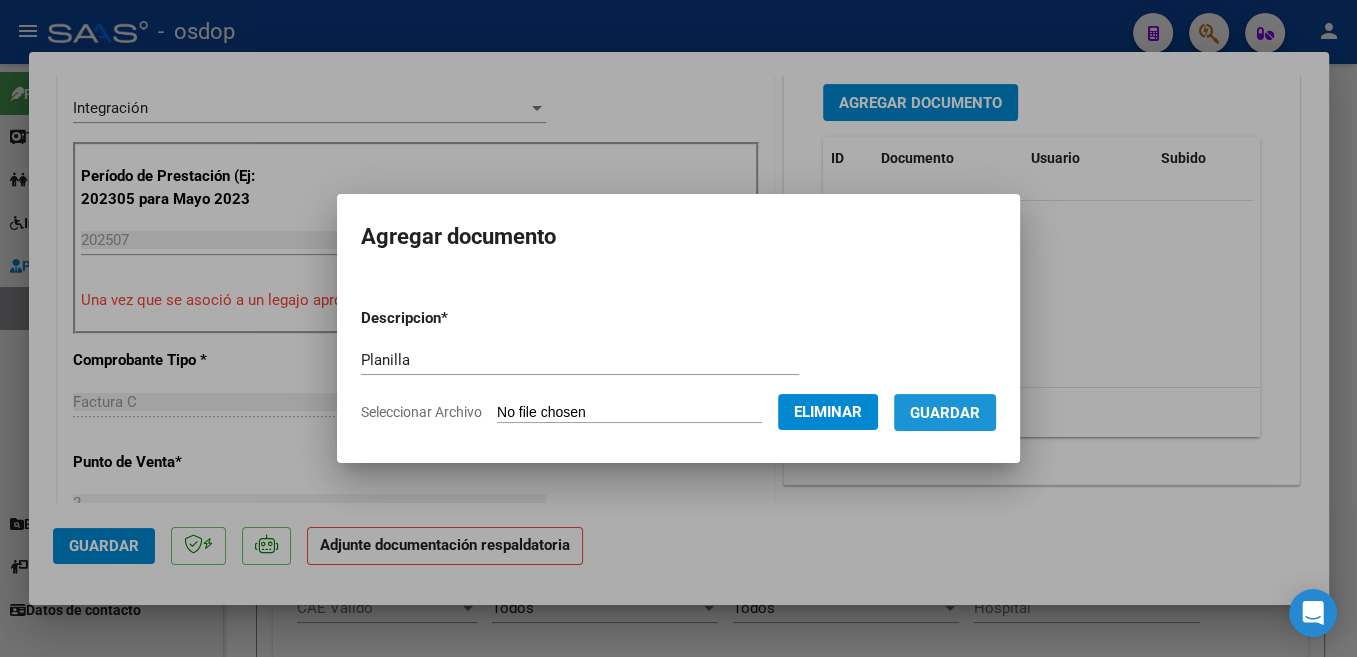 click on "Guardar" at bounding box center [945, 413] 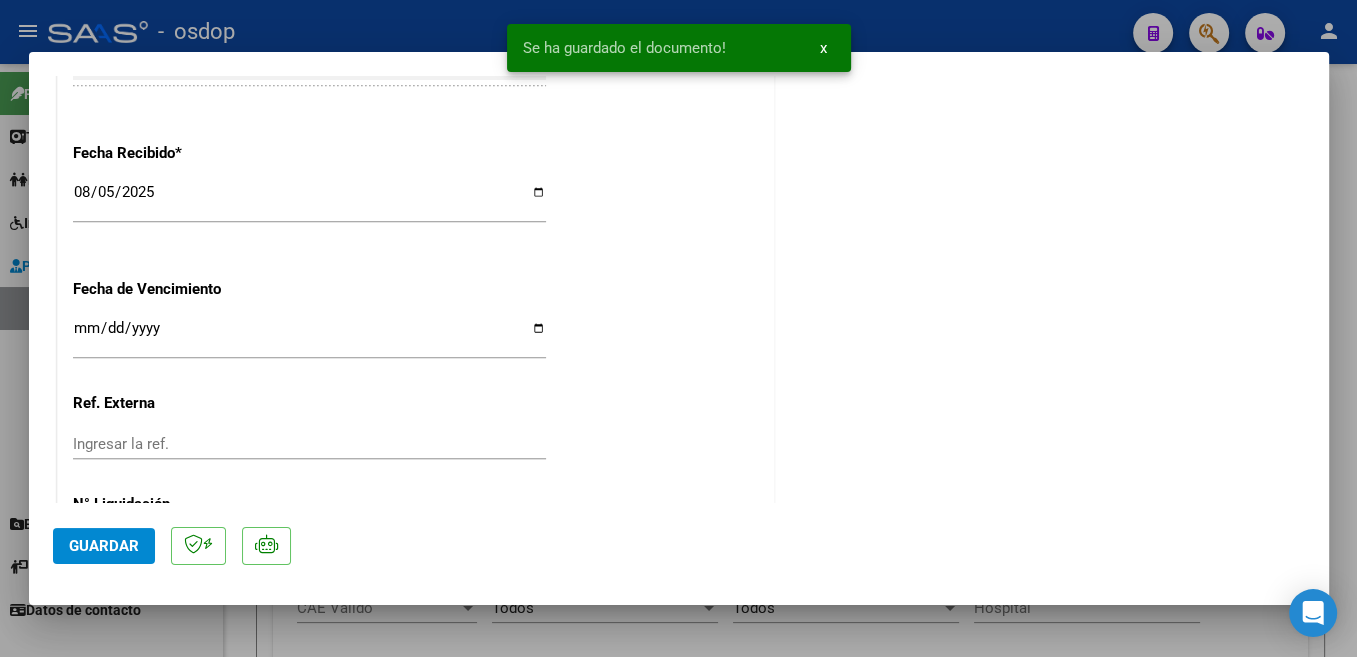 scroll, scrollTop: 1438, scrollLeft: 0, axis: vertical 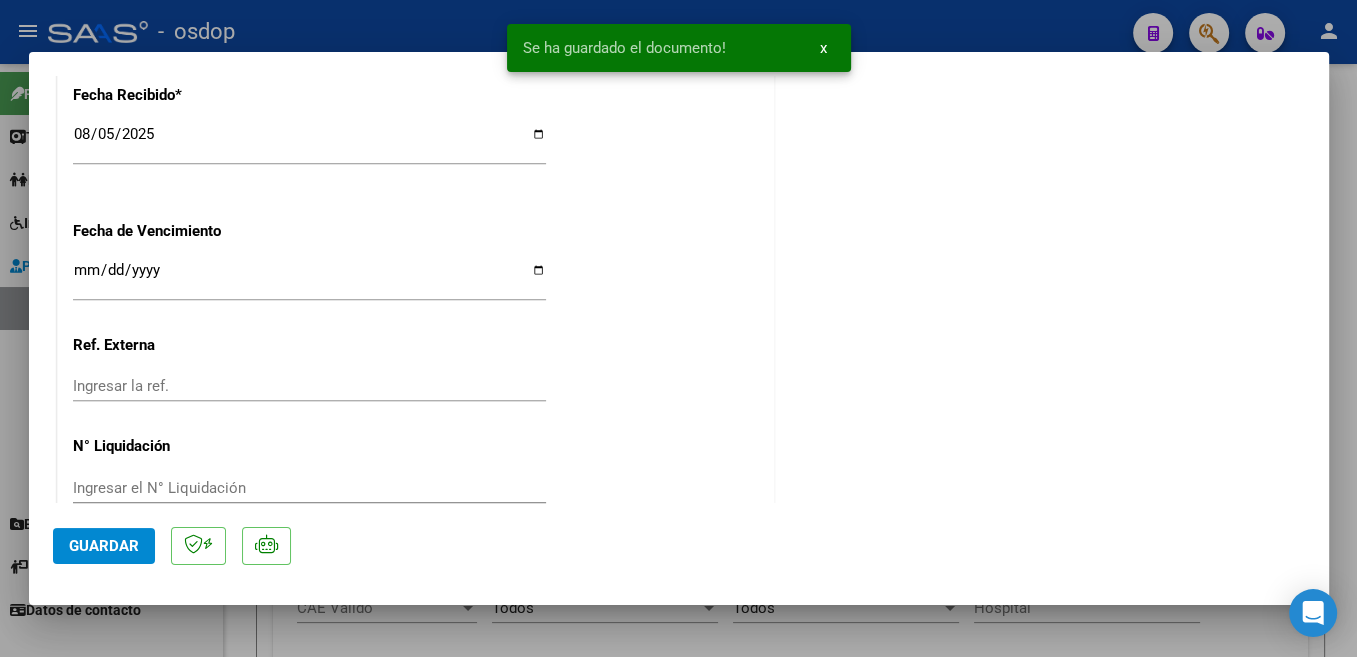 click on "Guardar" 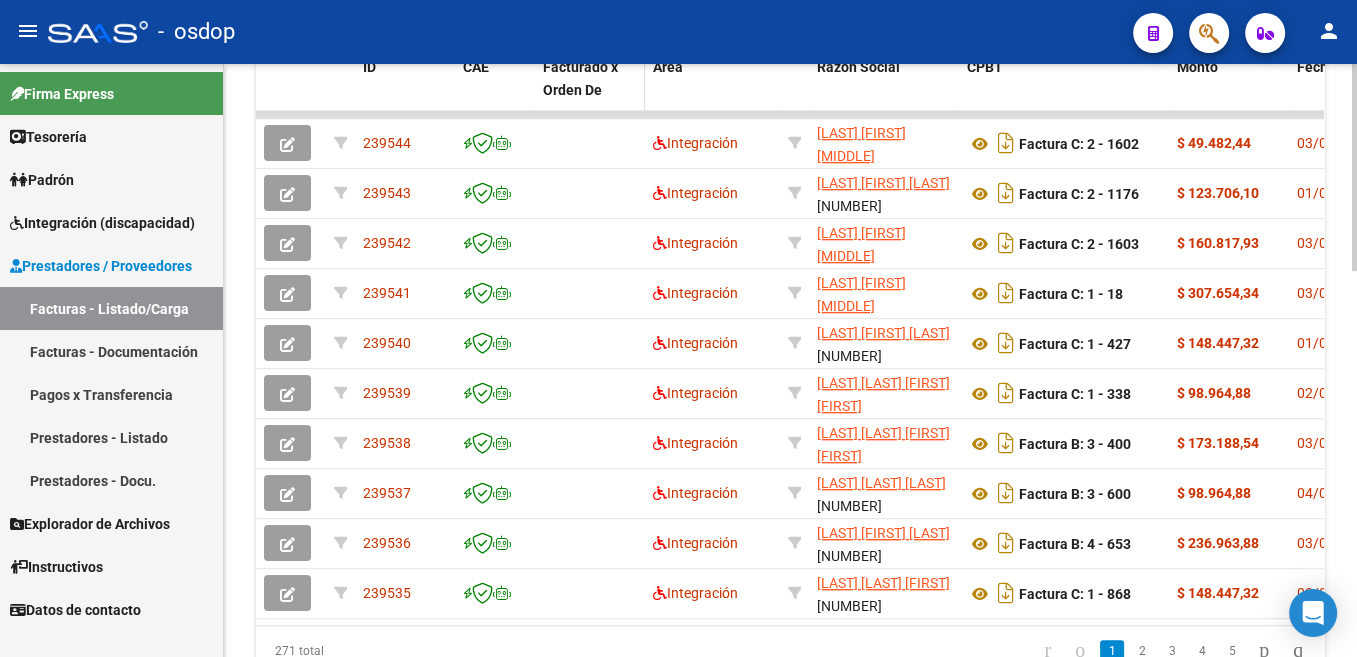 scroll, scrollTop: 1108, scrollLeft: 0, axis: vertical 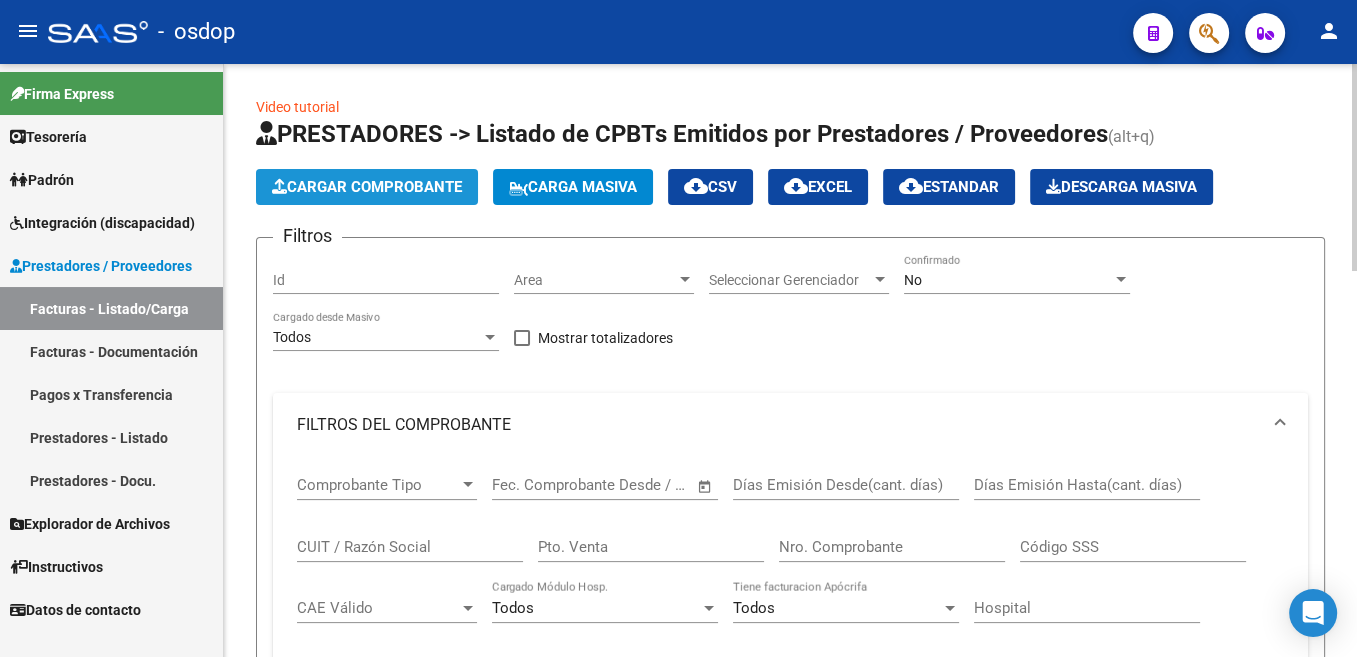 click on "Cargar Comprobante" 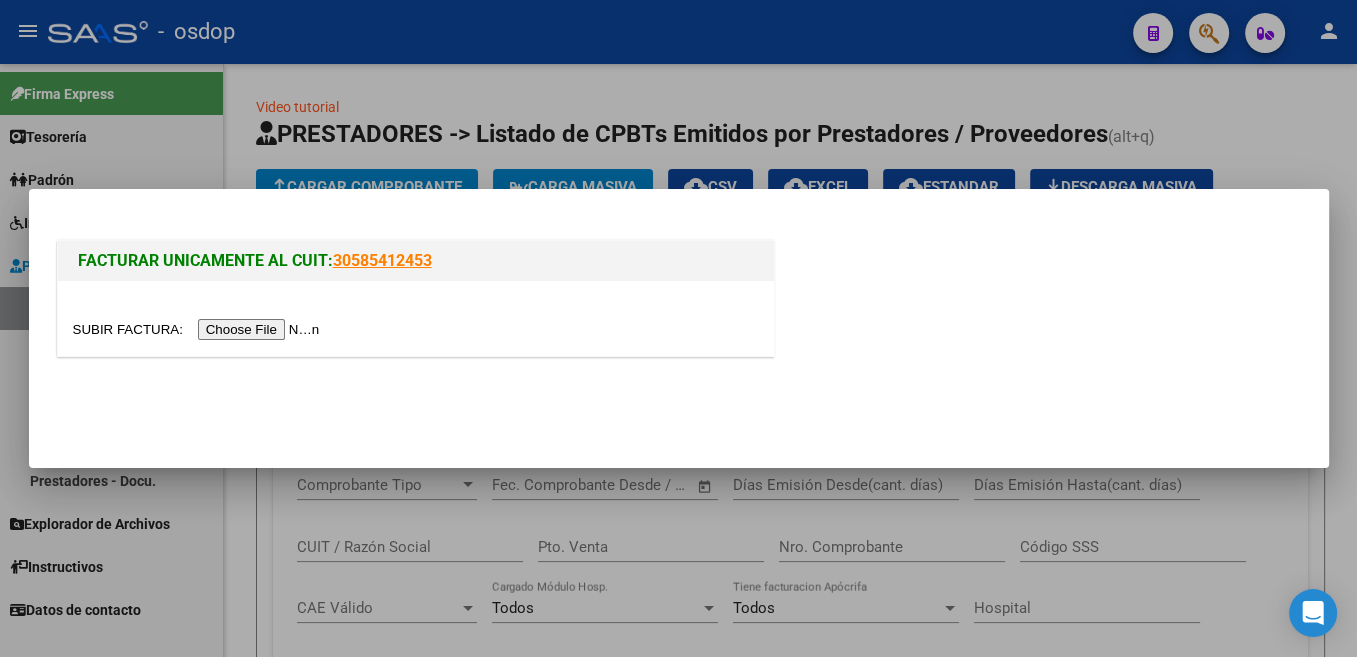 click at bounding box center (199, 329) 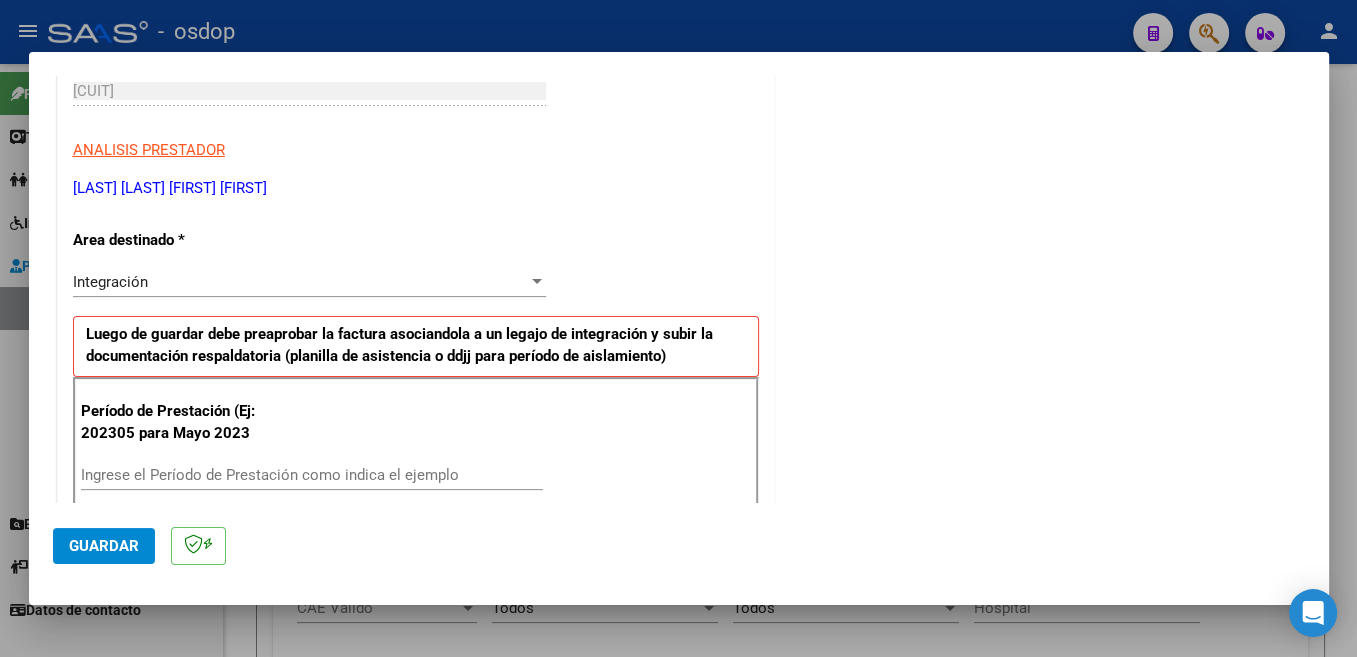 scroll, scrollTop: 424, scrollLeft: 0, axis: vertical 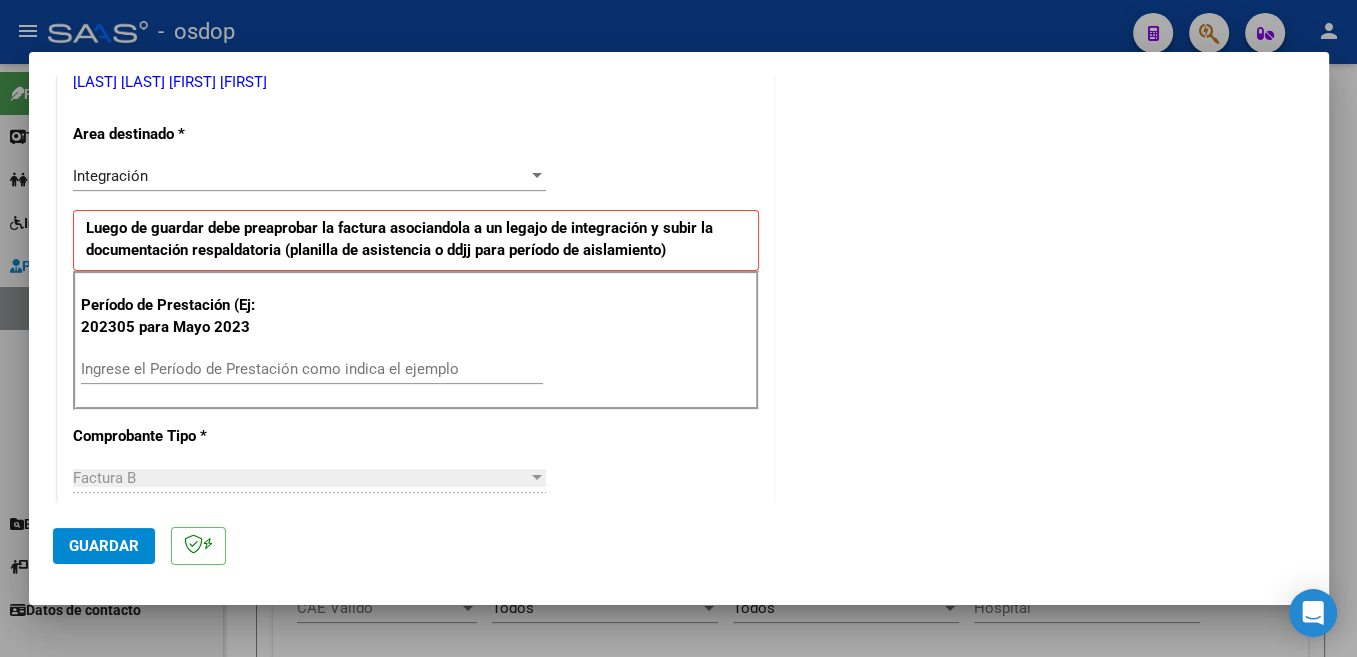 click on "Ingrese el Período de Prestación como indica el ejemplo" at bounding box center [312, 369] 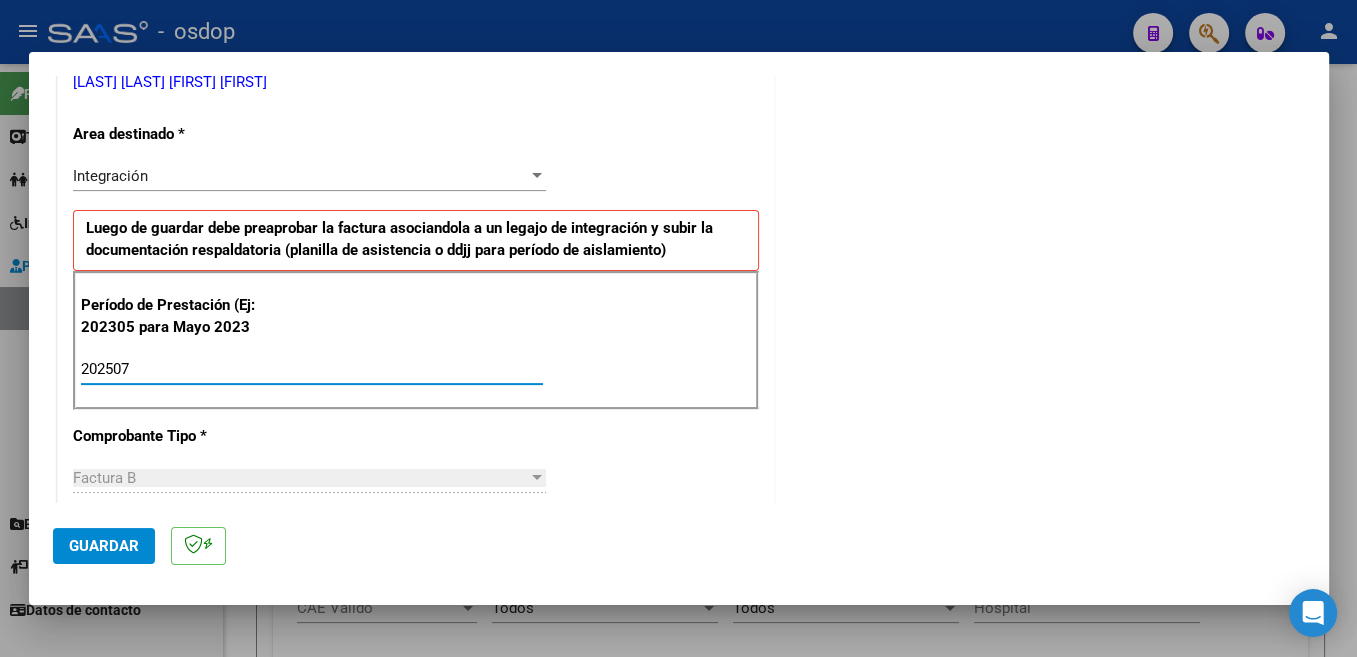 type on "202507" 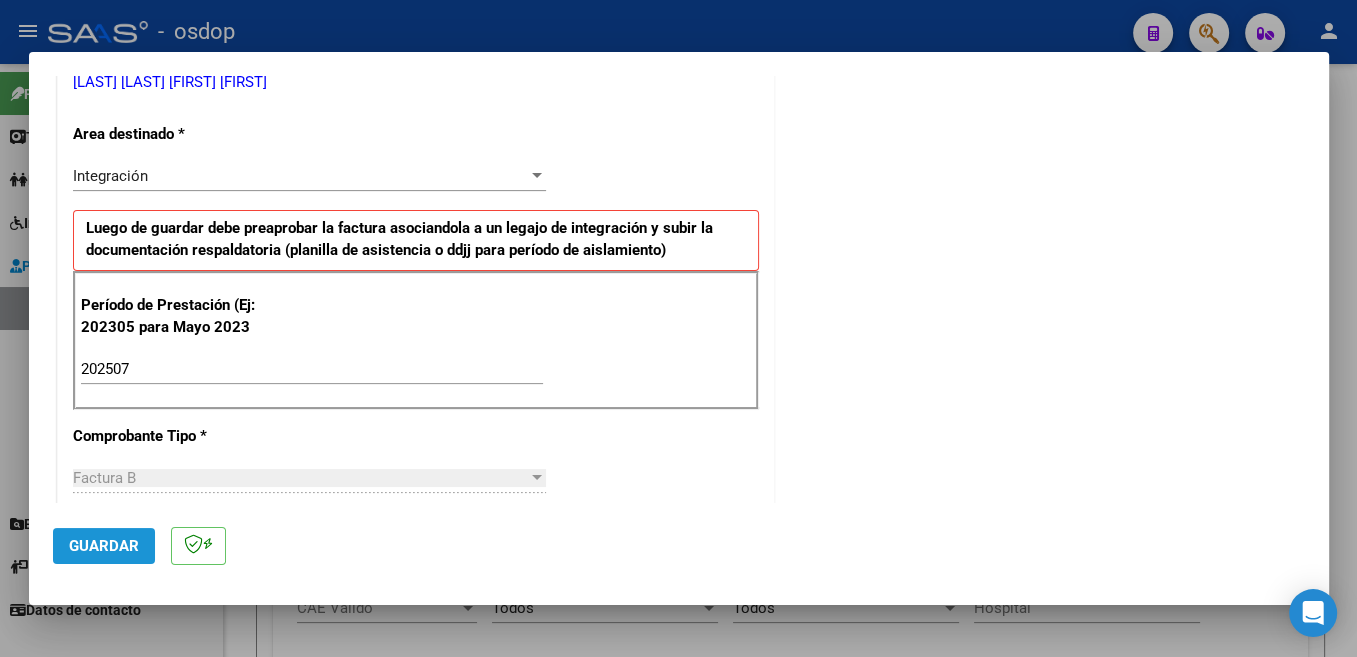 click on "Guardar" 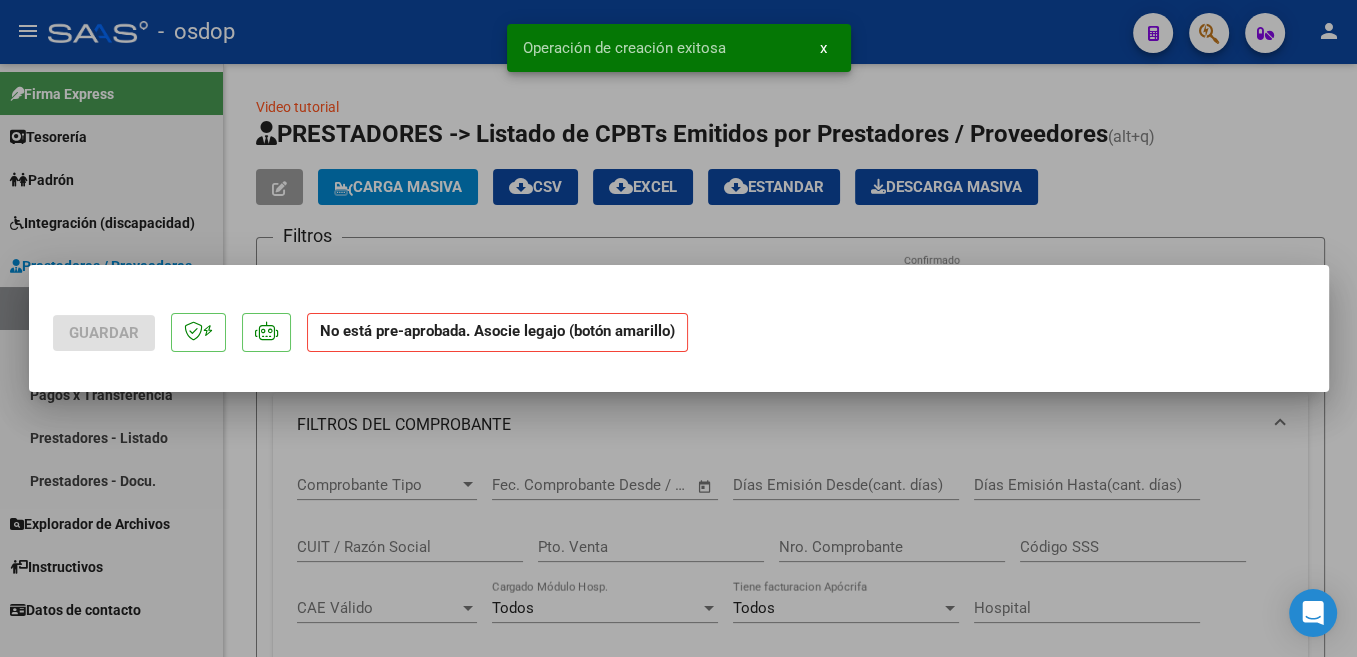 scroll, scrollTop: 0, scrollLeft: 0, axis: both 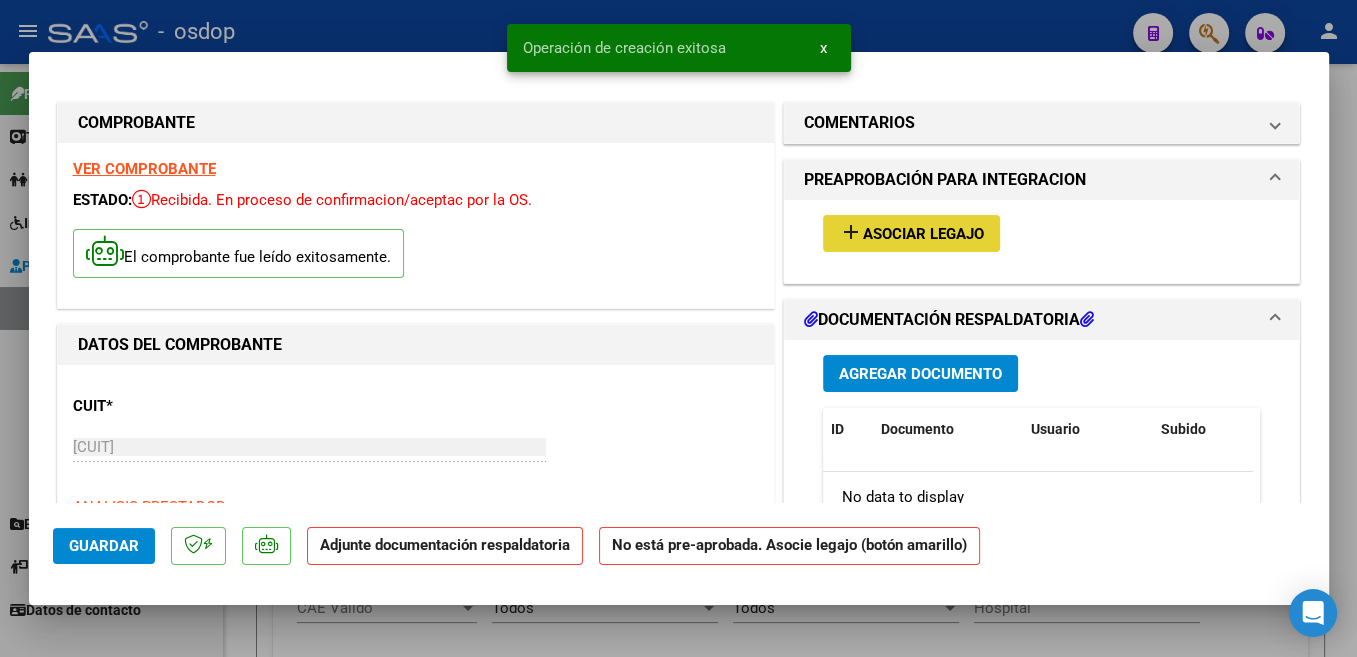click on "add Asociar Legajo" at bounding box center (911, 233) 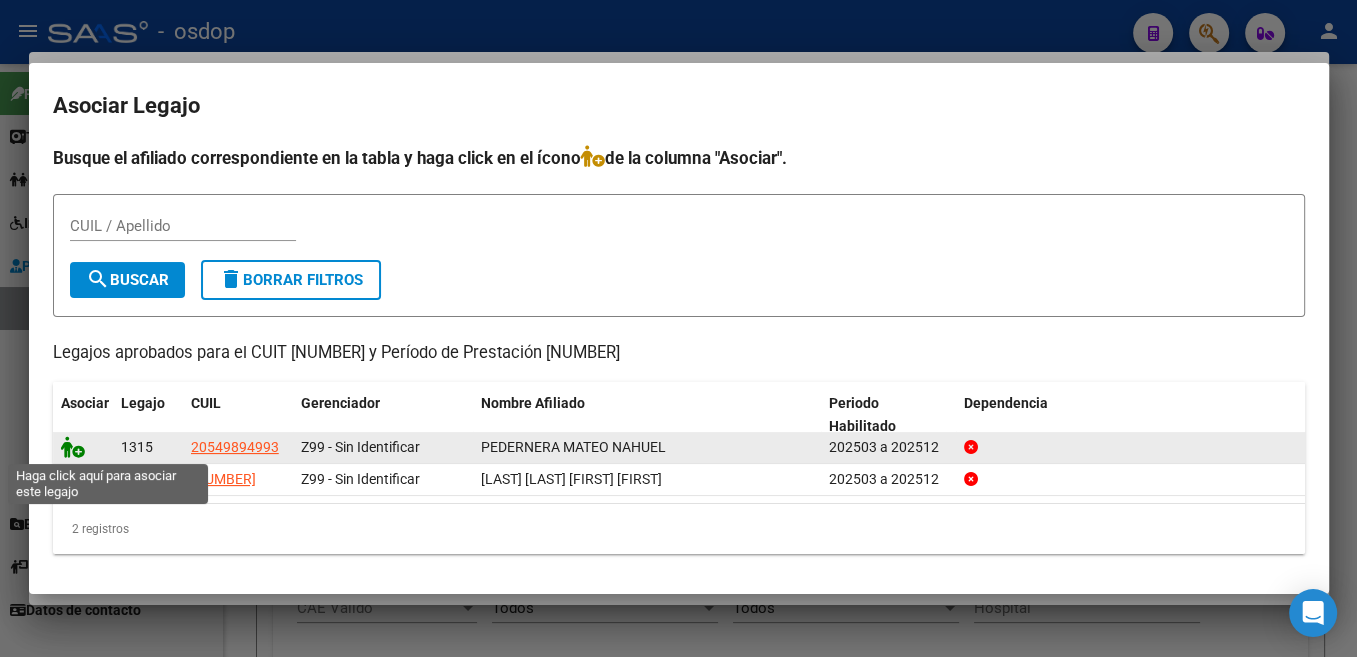 click 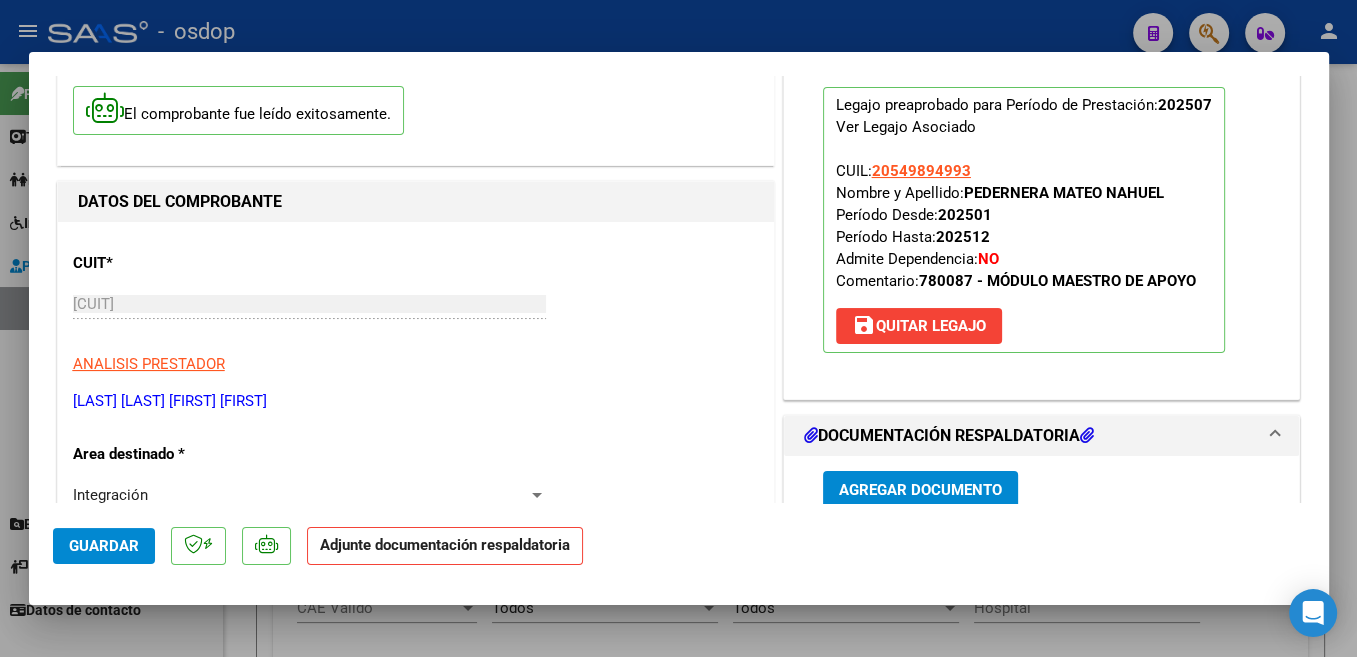 scroll, scrollTop: 212, scrollLeft: 0, axis: vertical 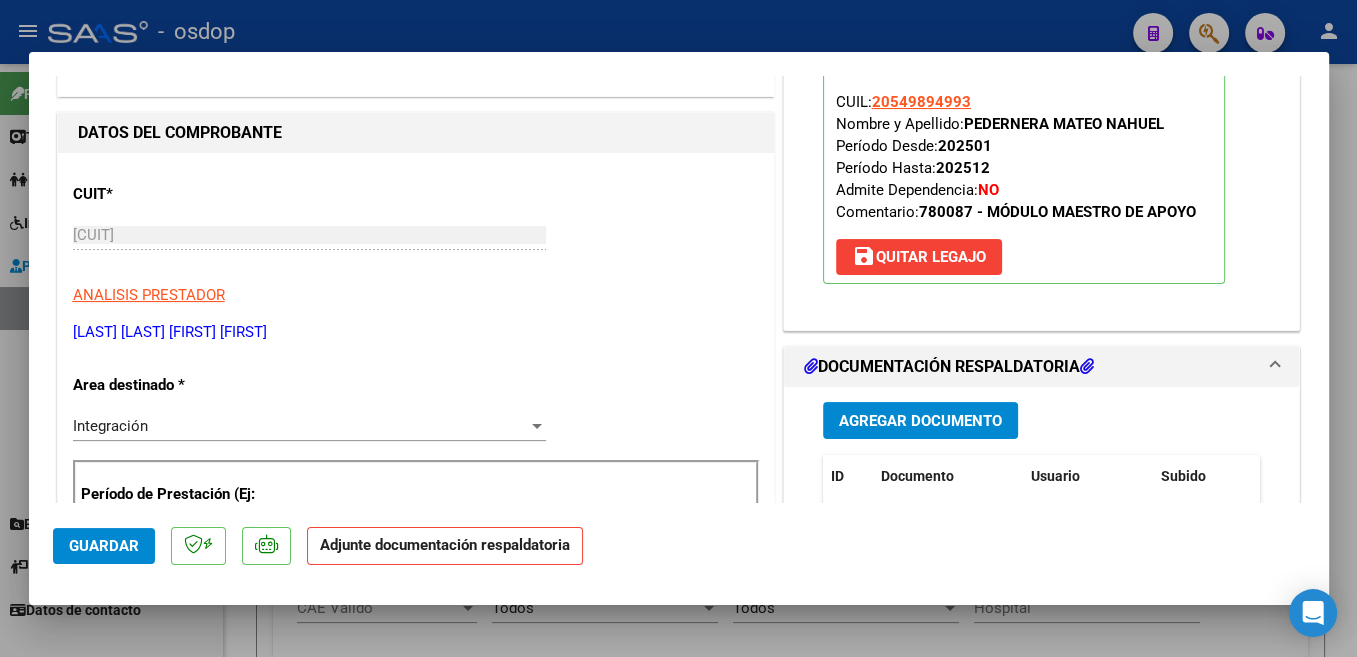 click on "Agregar Documento" at bounding box center [920, 421] 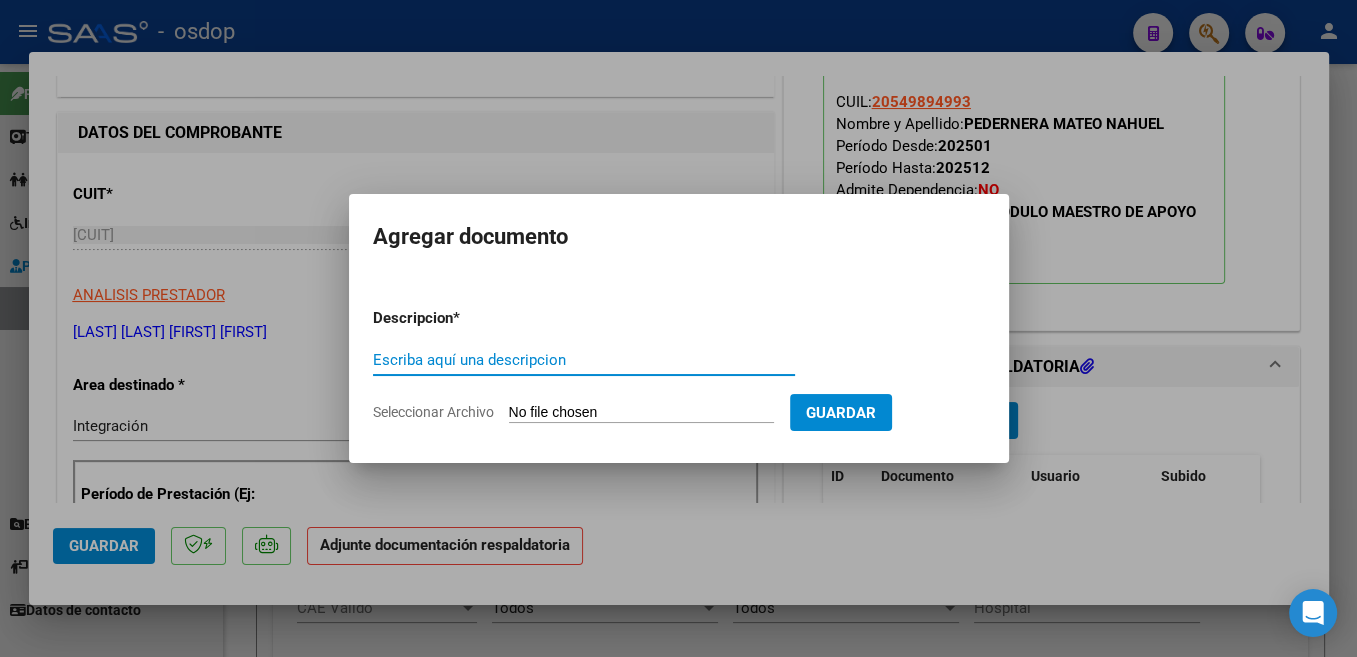 paste on "Planilla" 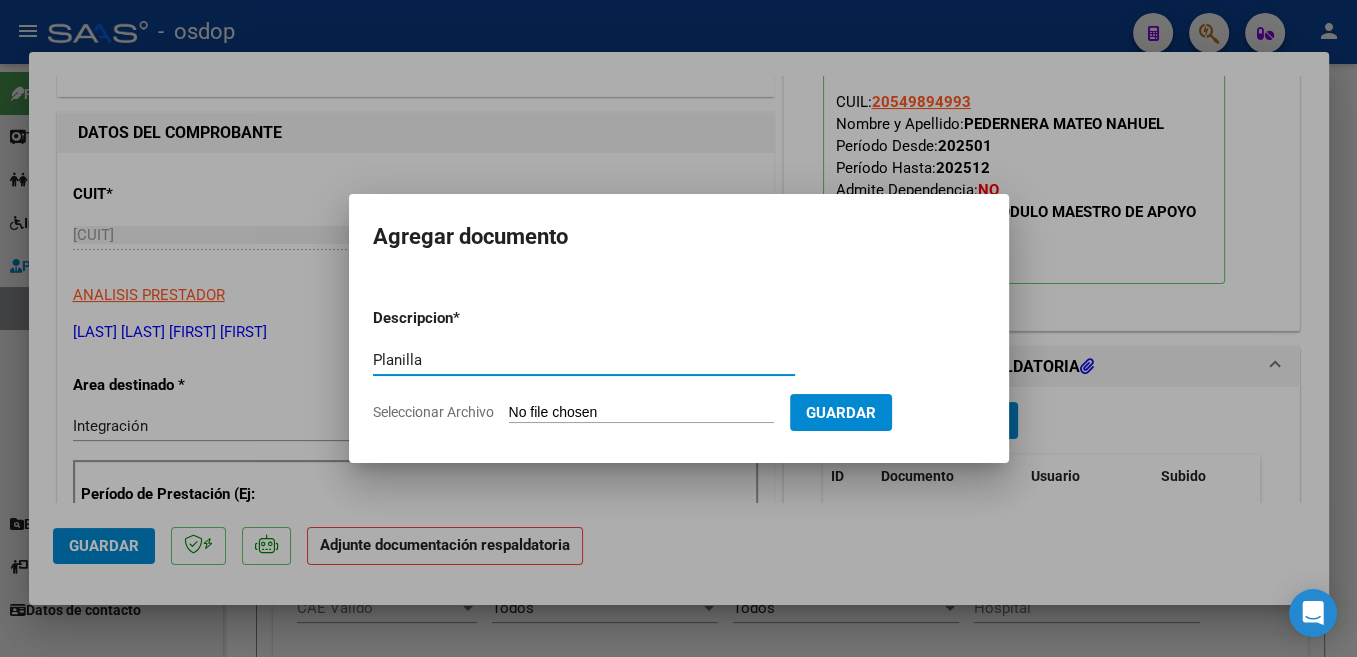 type on "Planilla" 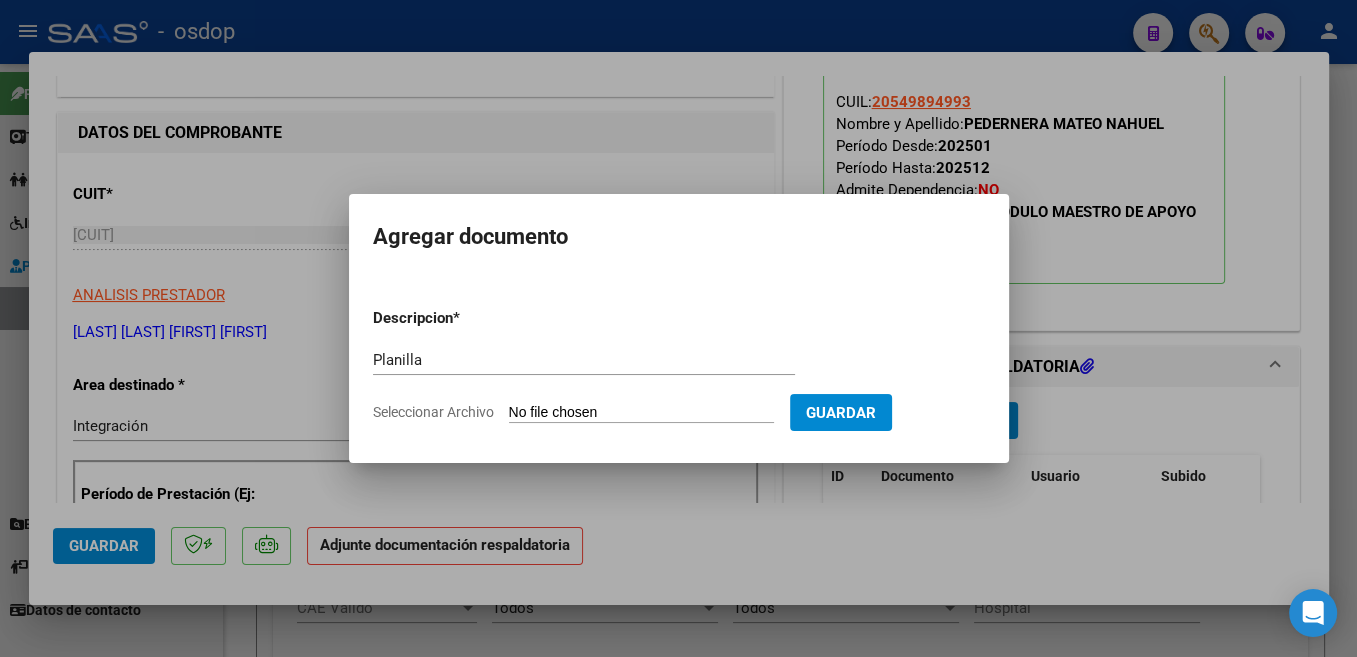 click on "Seleccionar Archivo" at bounding box center [641, 413] 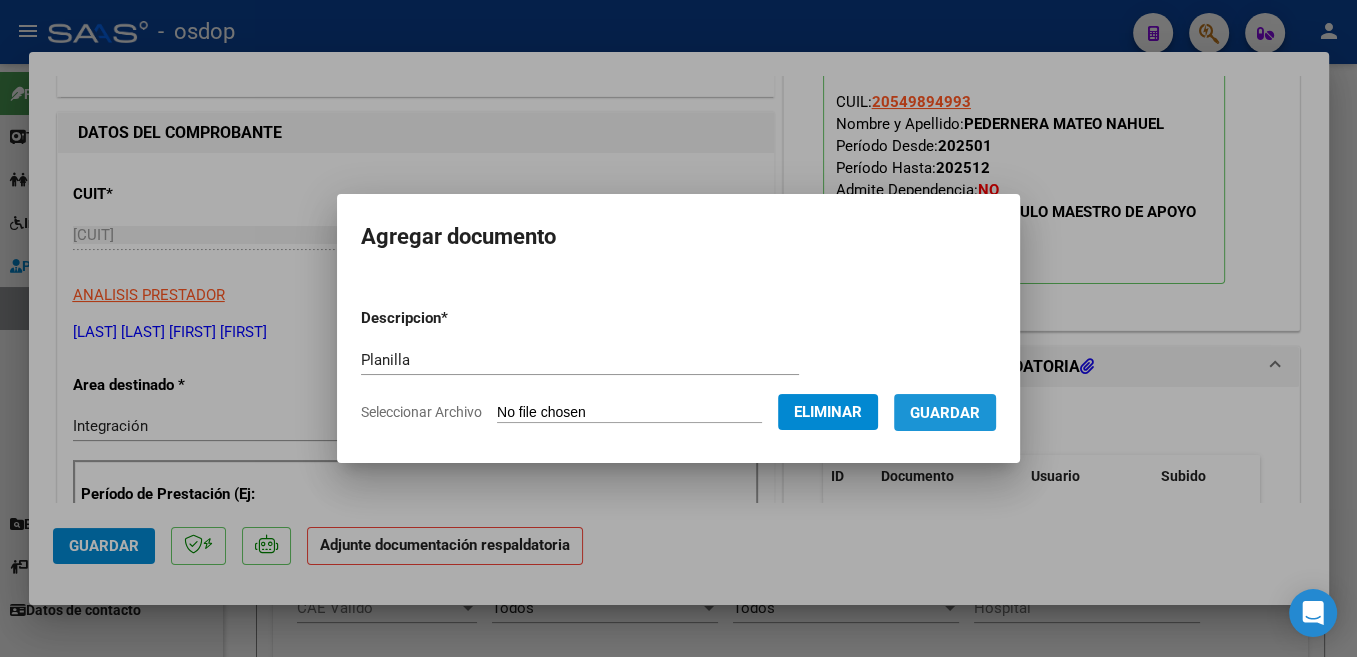 click on "Guardar" at bounding box center (945, 412) 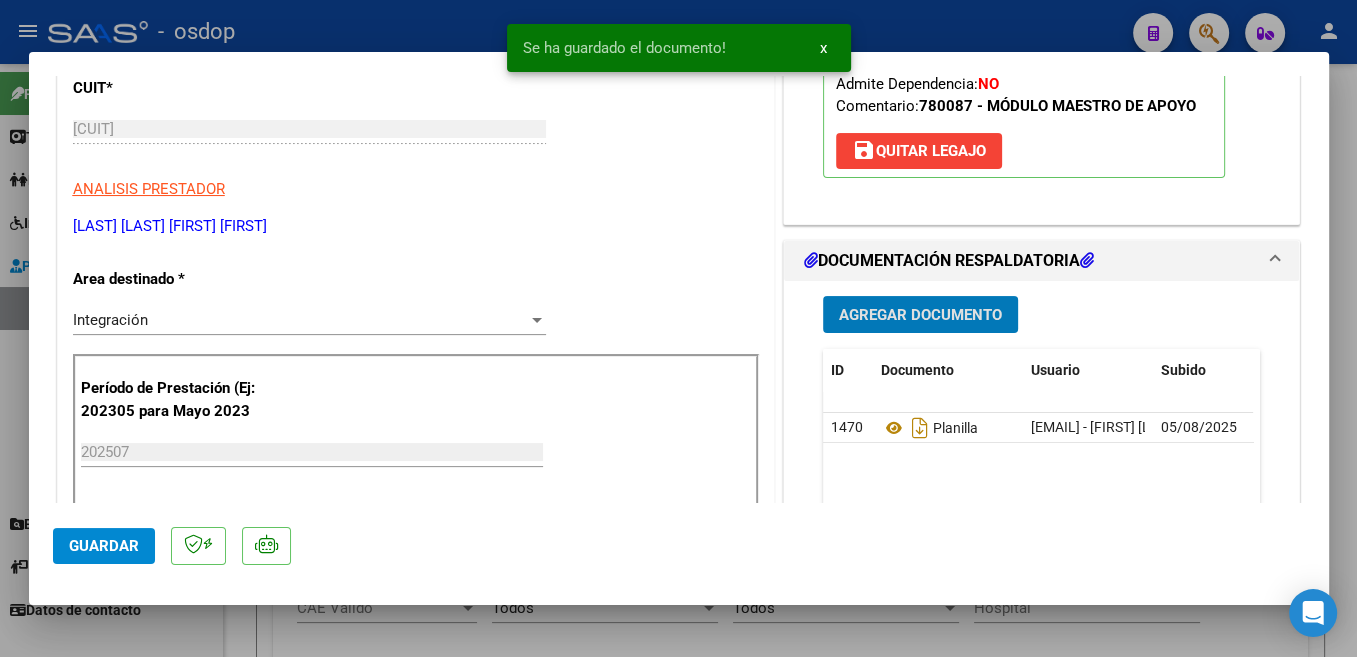 scroll, scrollTop: 424, scrollLeft: 0, axis: vertical 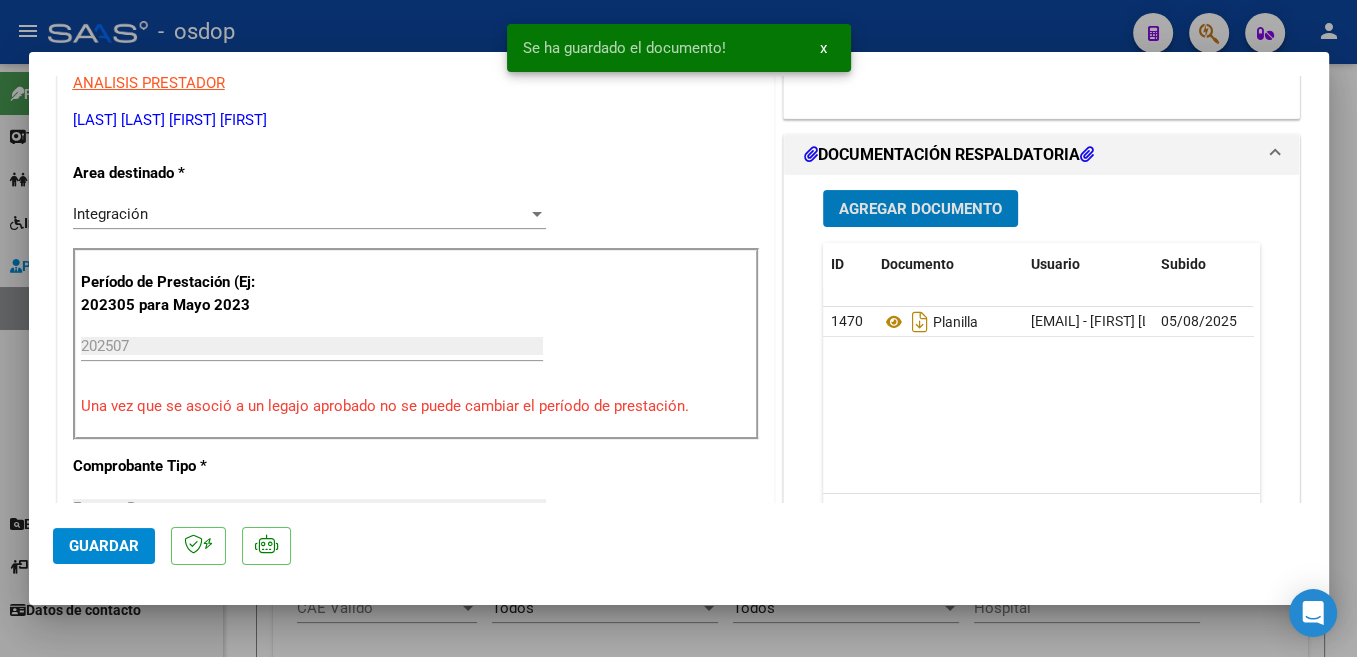 click on "Guardar" 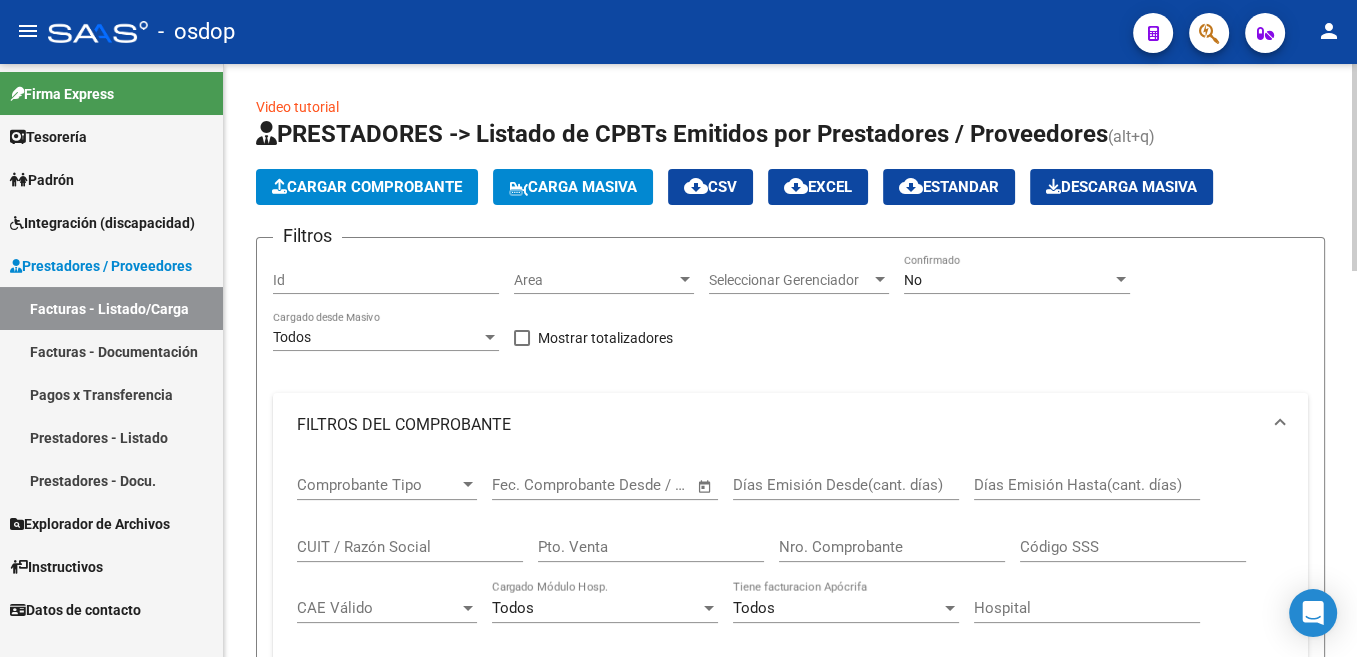 click on "Cargar Comprobante" 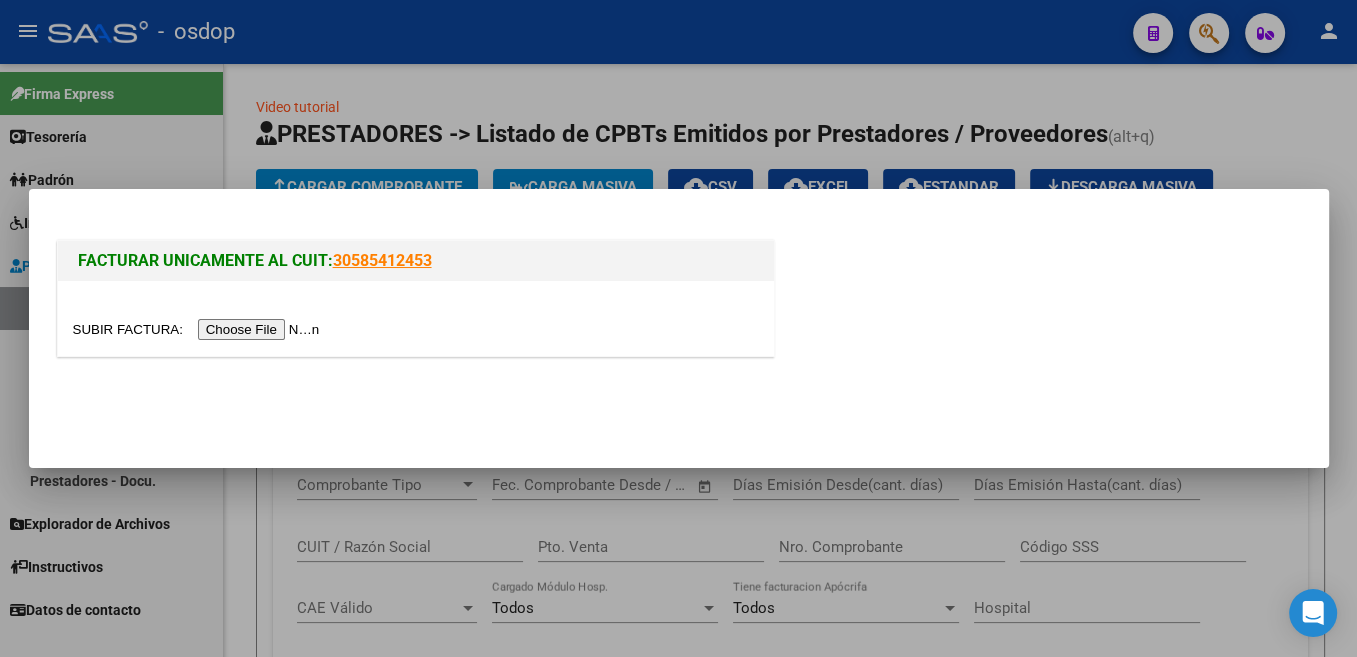 click at bounding box center [199, 329] 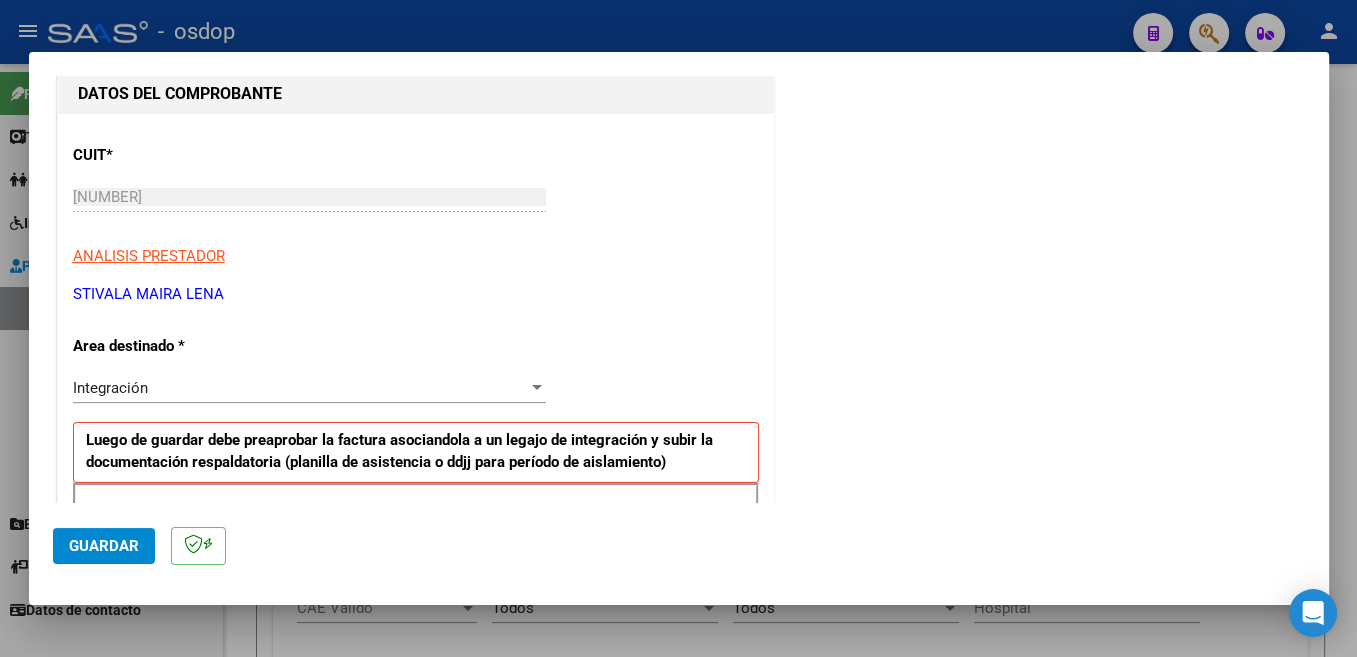 scroll, scrollTop: 318, scrollLeft: 0, axis: vertical 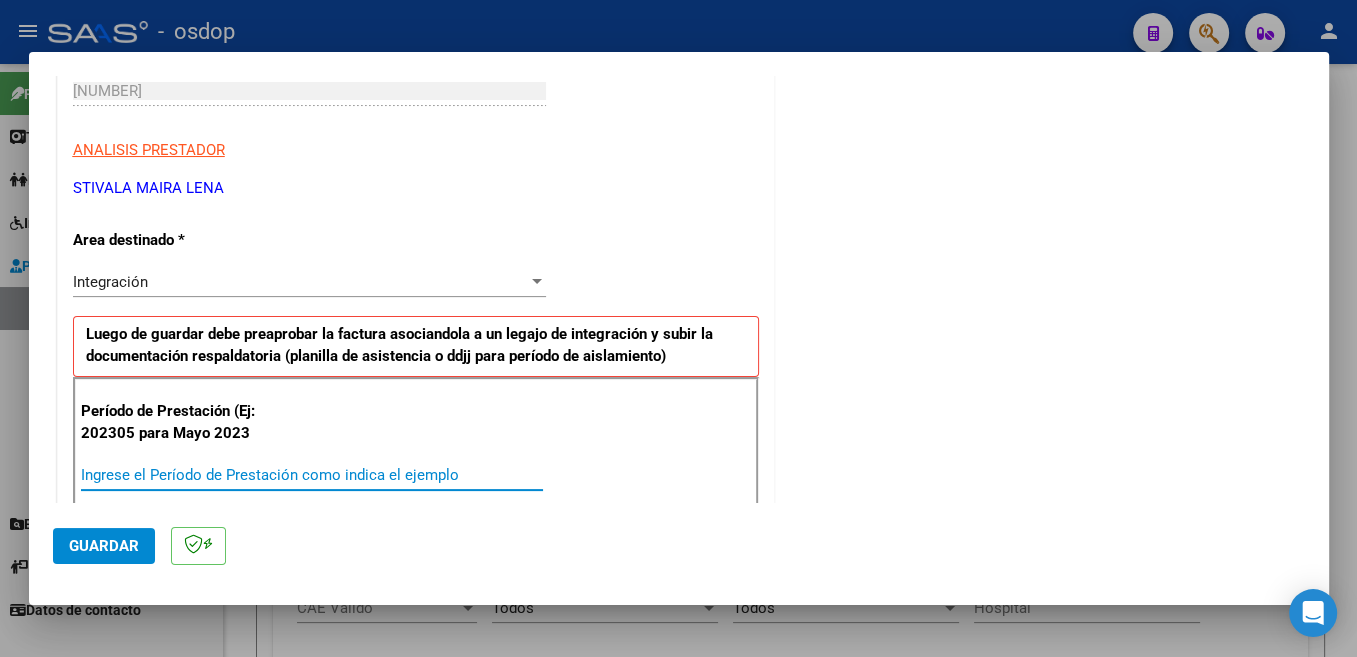 click on "Ingrese el Período de Prestación como indica el ejemplo" at bounding box center (312, 475) 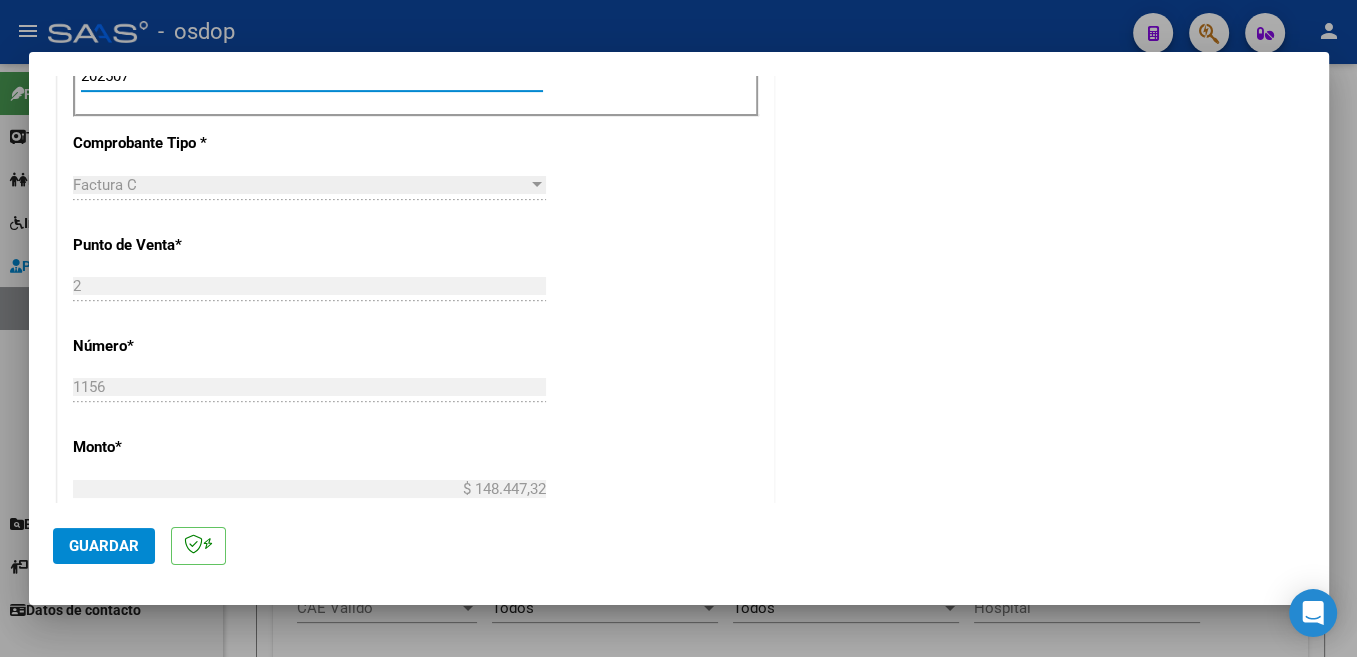 scroll, scrollTop: 742, scrollLeft: 0, axis: vertical 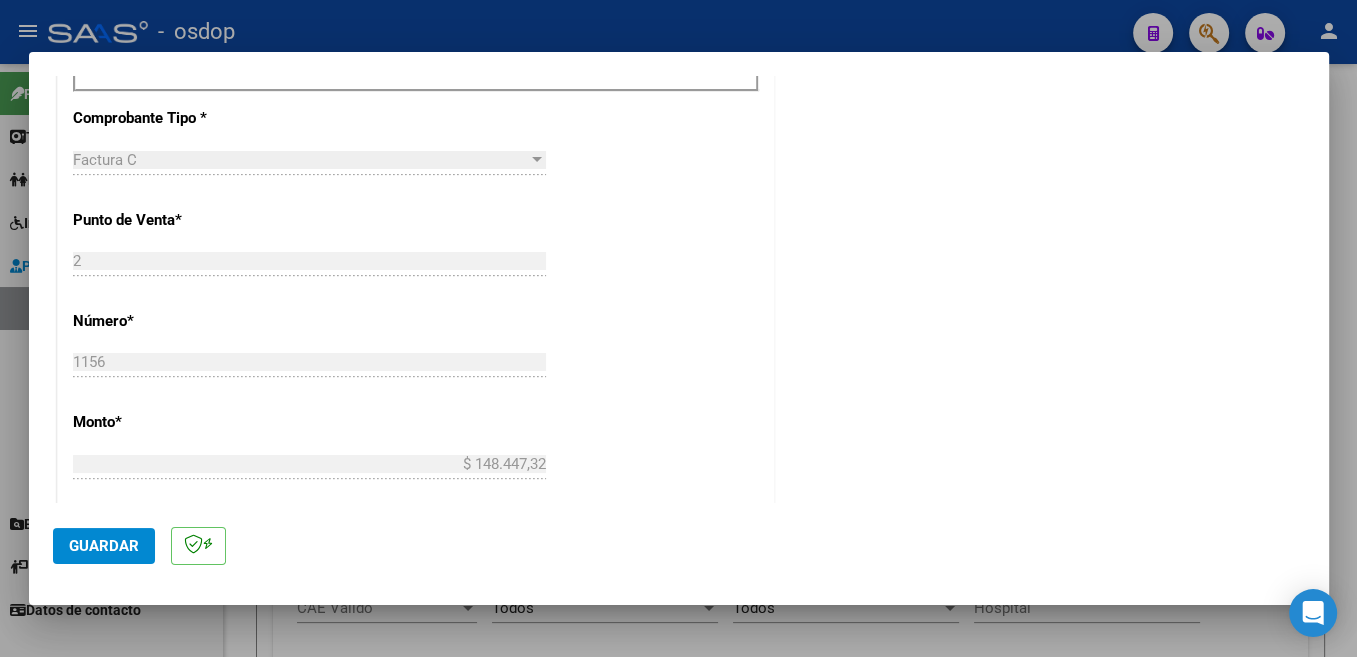 type on "202507" 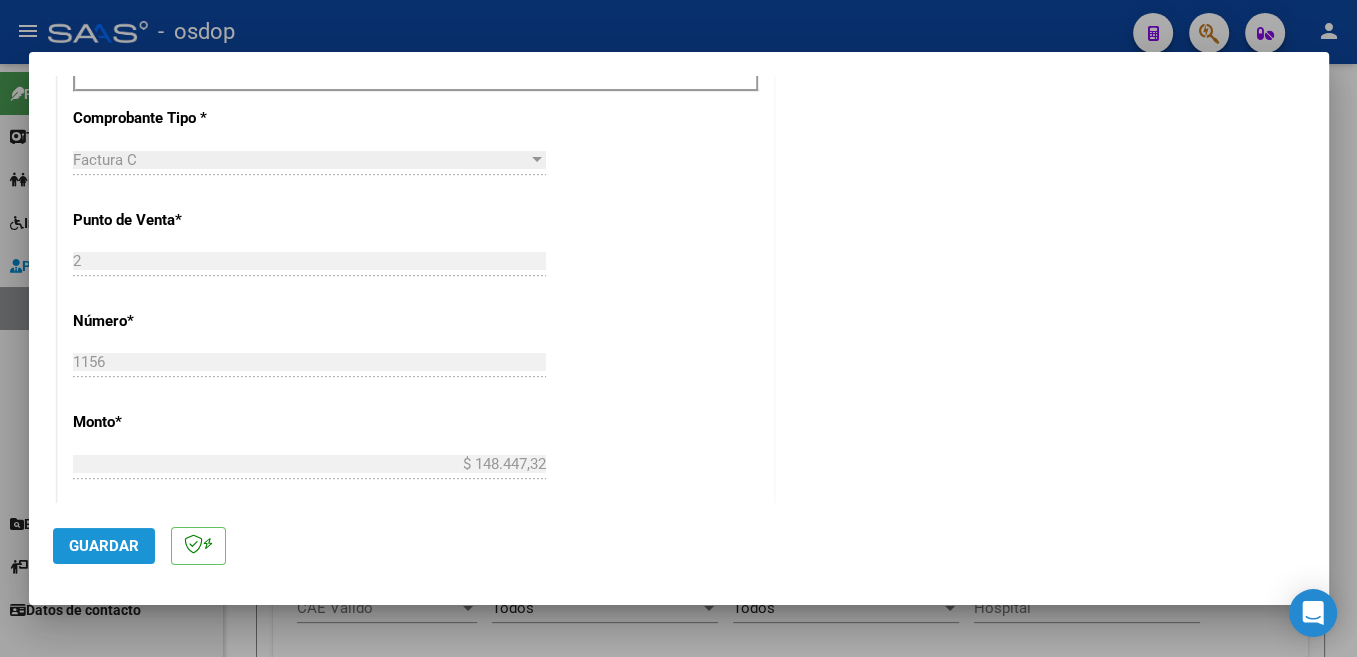 click on "Guardar" 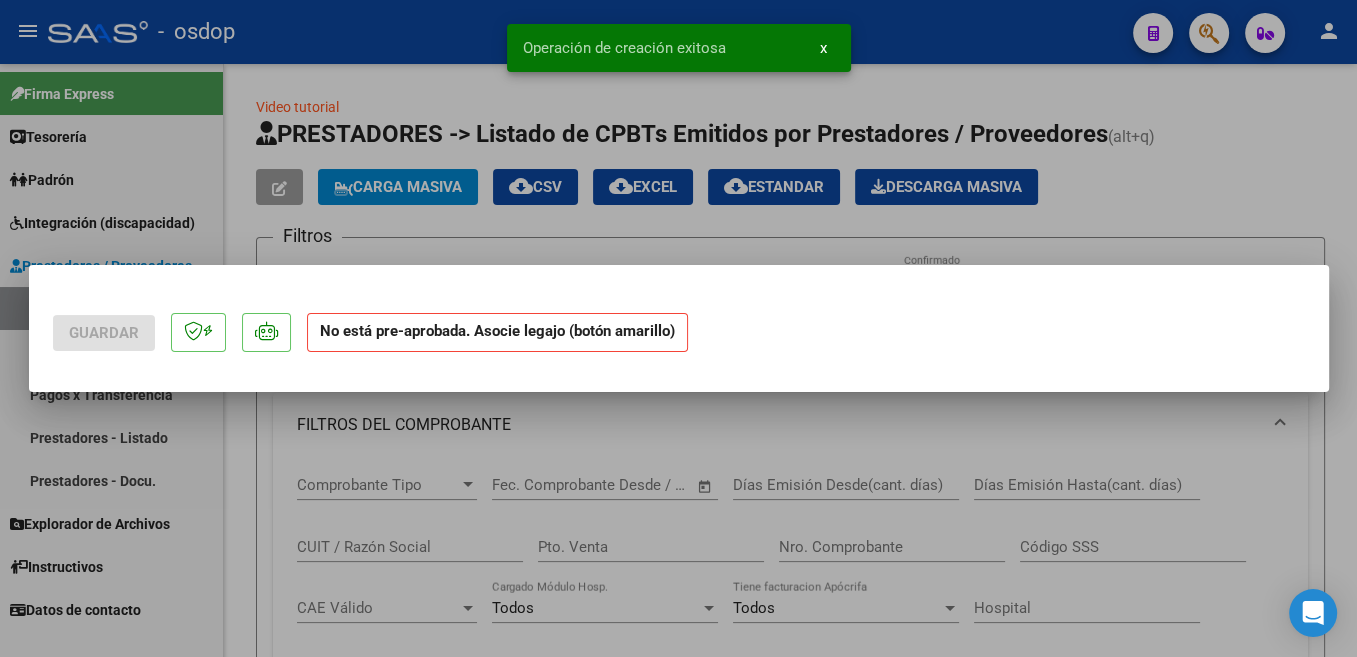 scroll, scrollTop: 0, scrollLeft: 0, axis: both 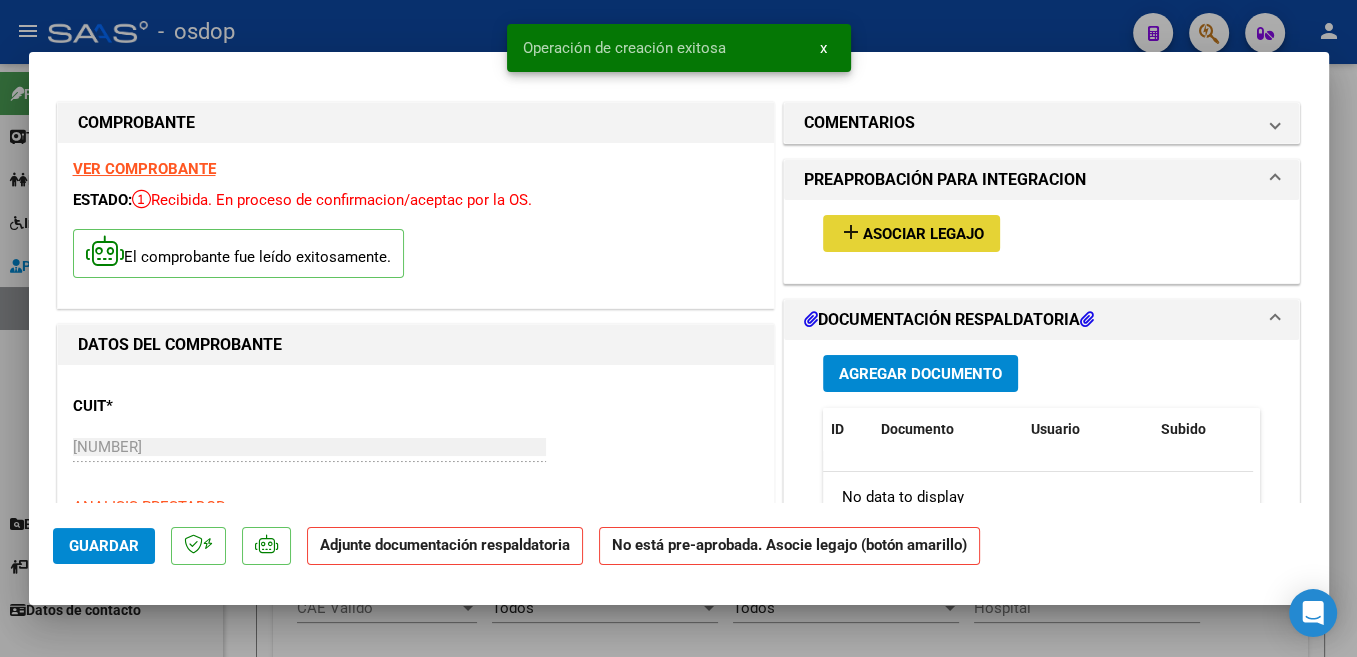 click on "Asociar Legajo" at bounding box center [923, 234] 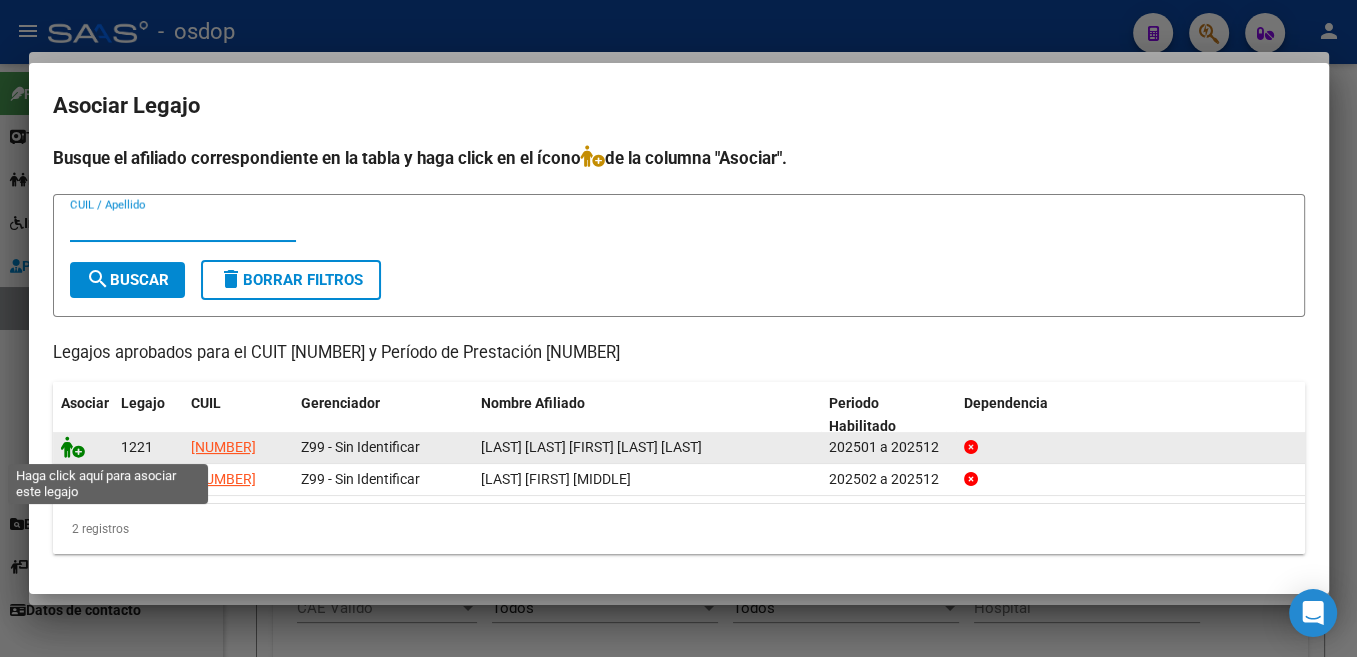 click 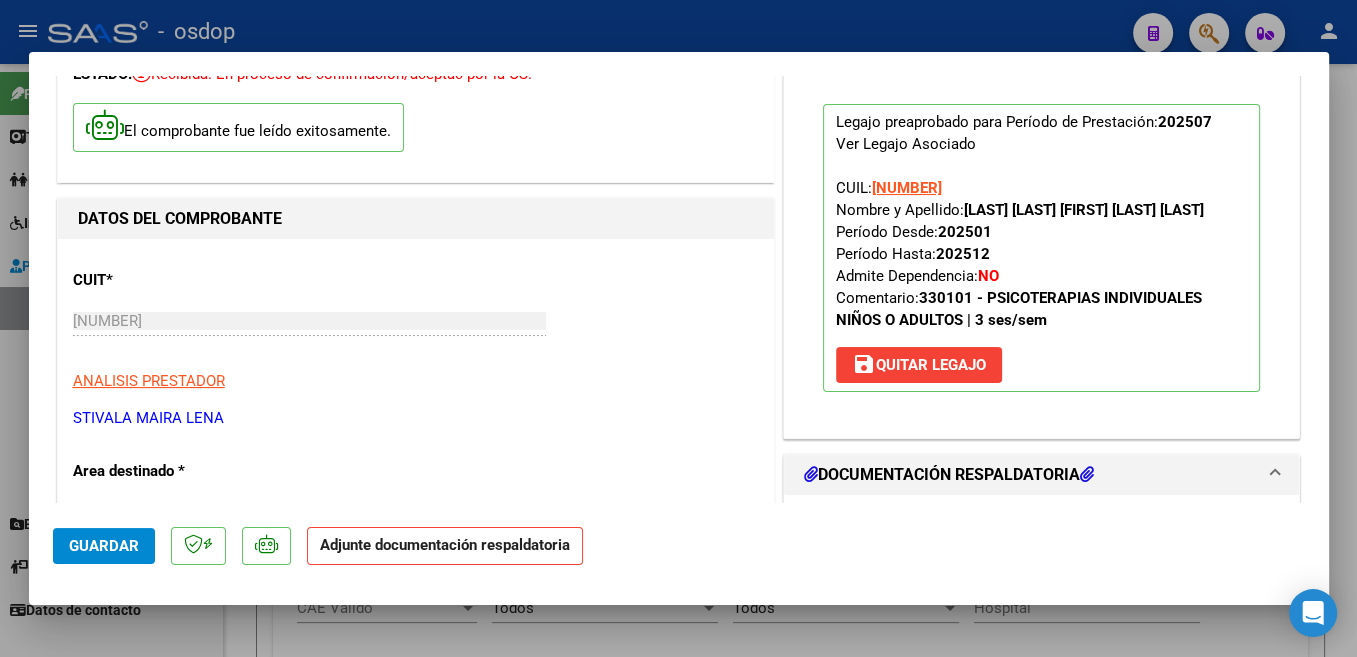 scroll, scrollTop: 318, scrollLeft: 0, axis: vertical 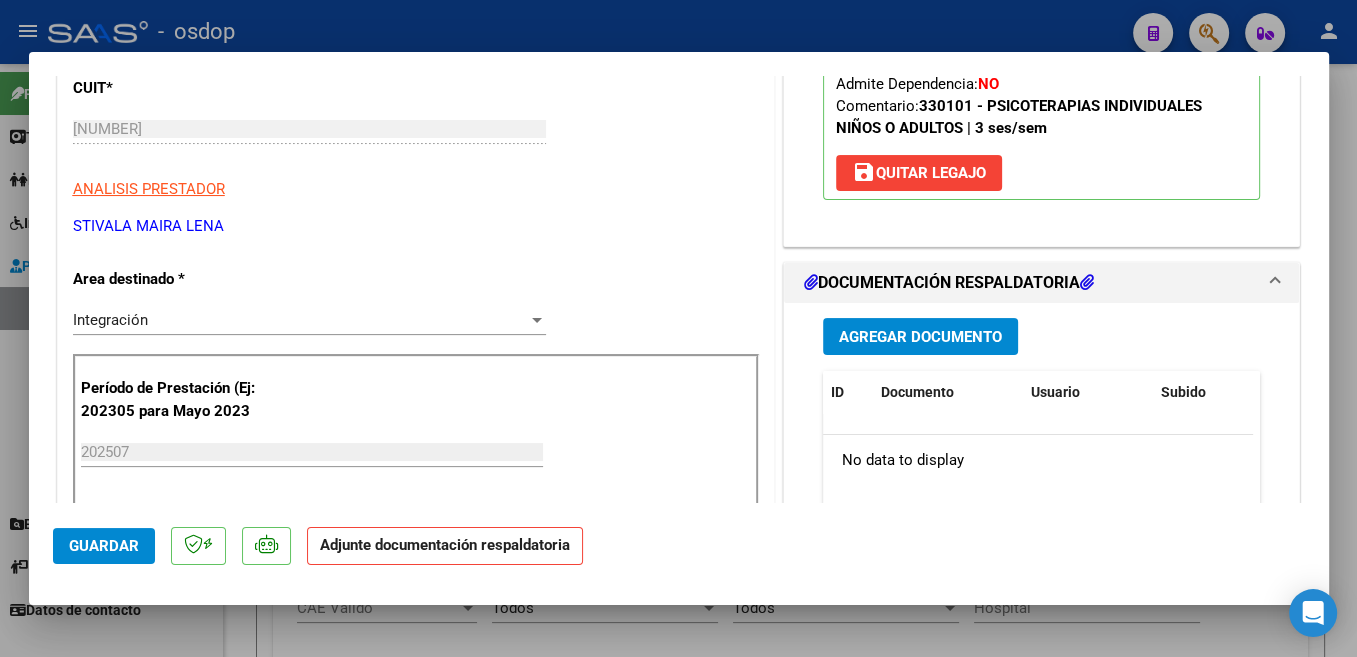click on "Agregar Documento" at bounding box center [920, 337] 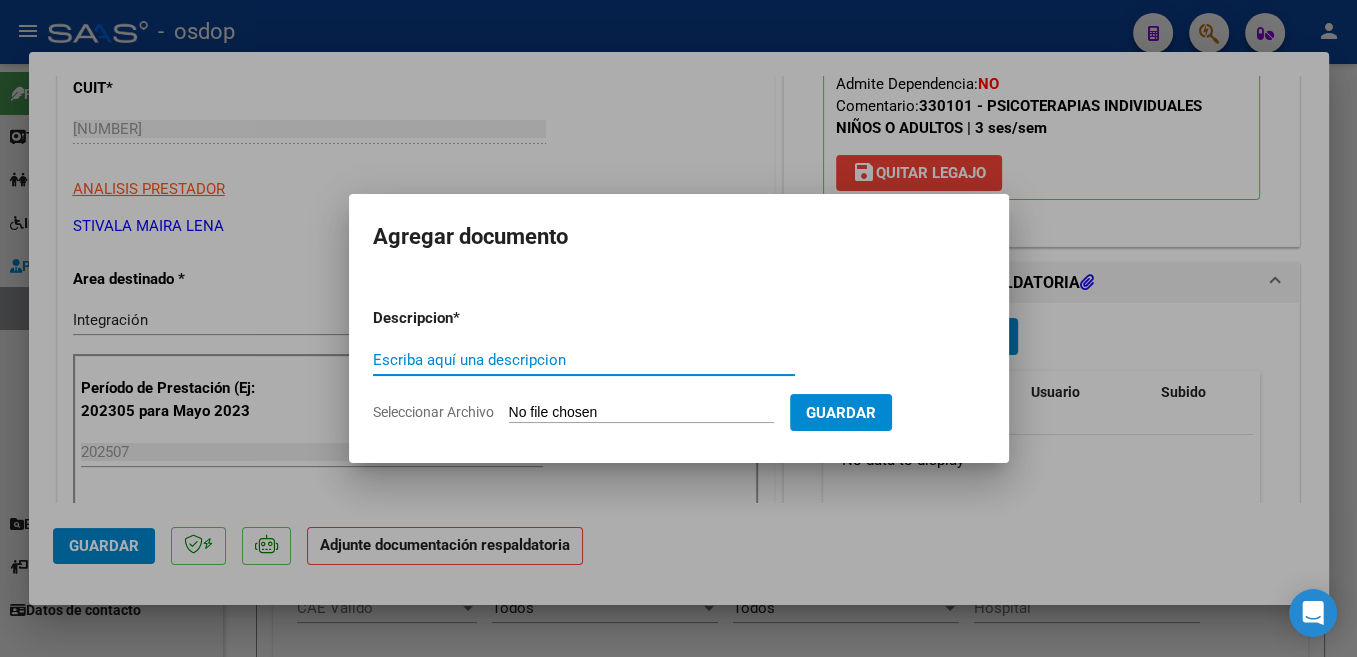 click on "Escriba aquí una descripcion" at bounding box center [584, 360] 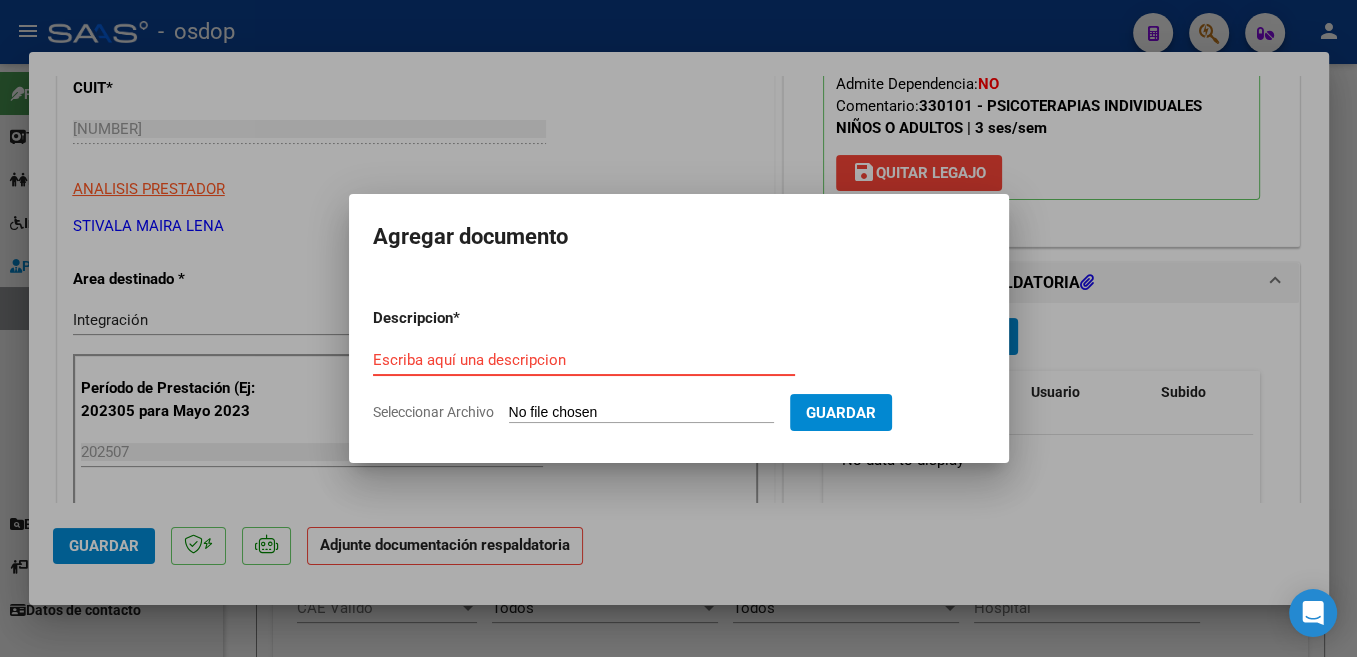 paste on "Planilla" 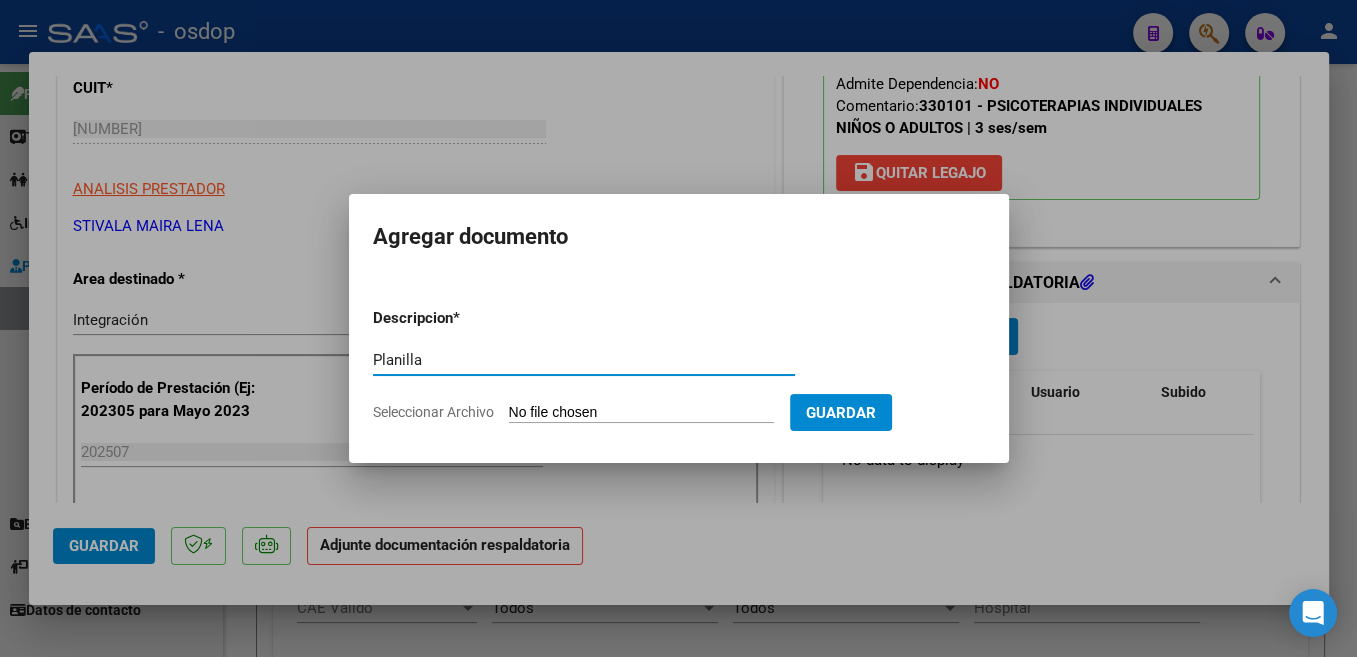 type on "Planilla" 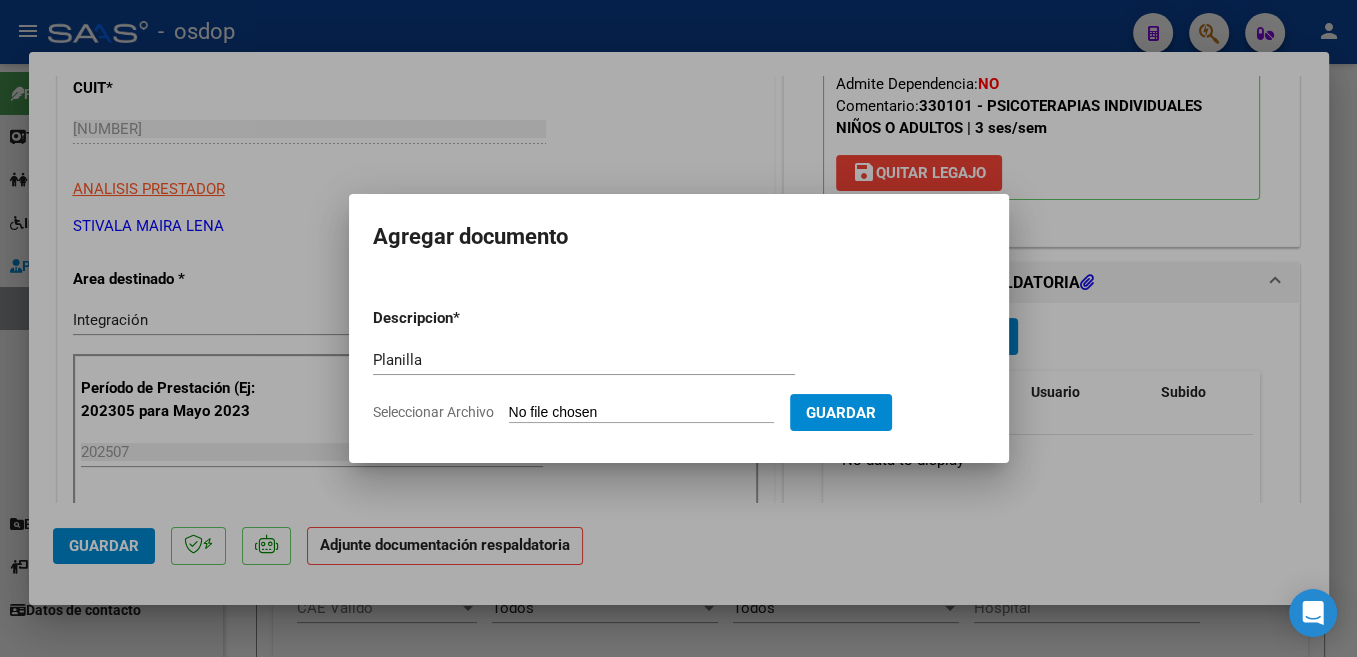 click on "Seleccionar Archivo" at bounding box center [641, 413] 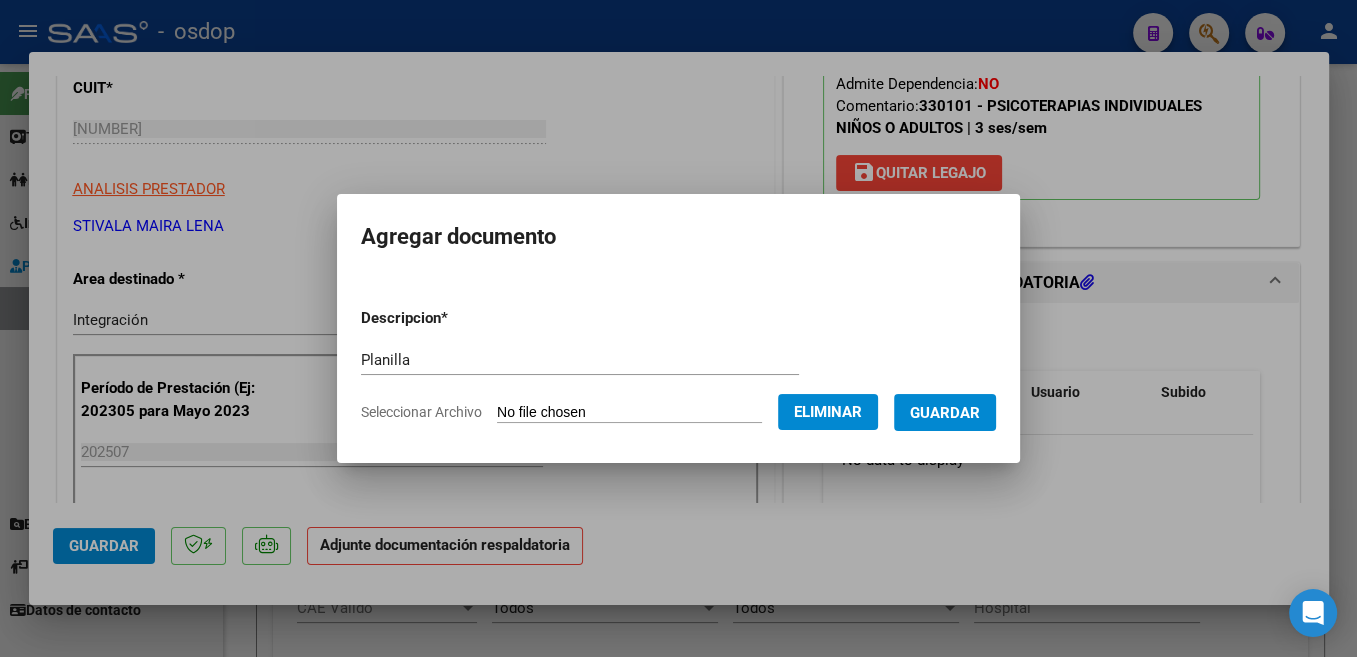 click on "Guardar" at bounding box center [945, 413] 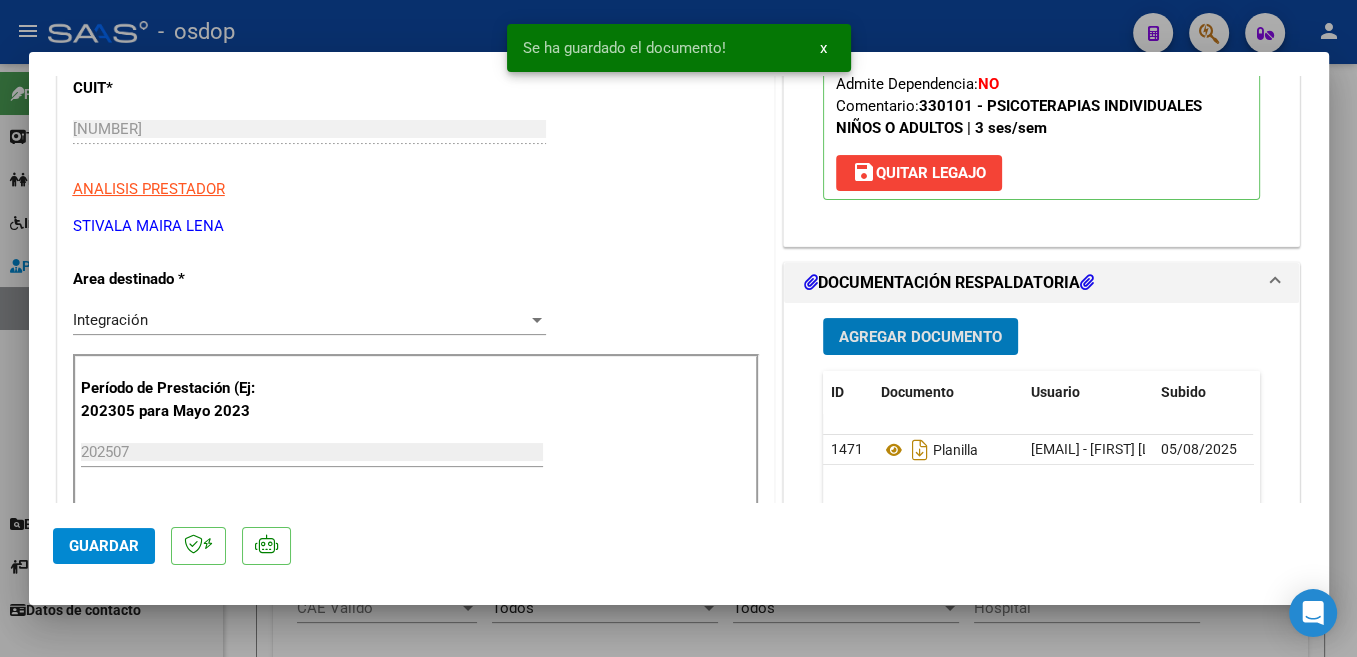 type 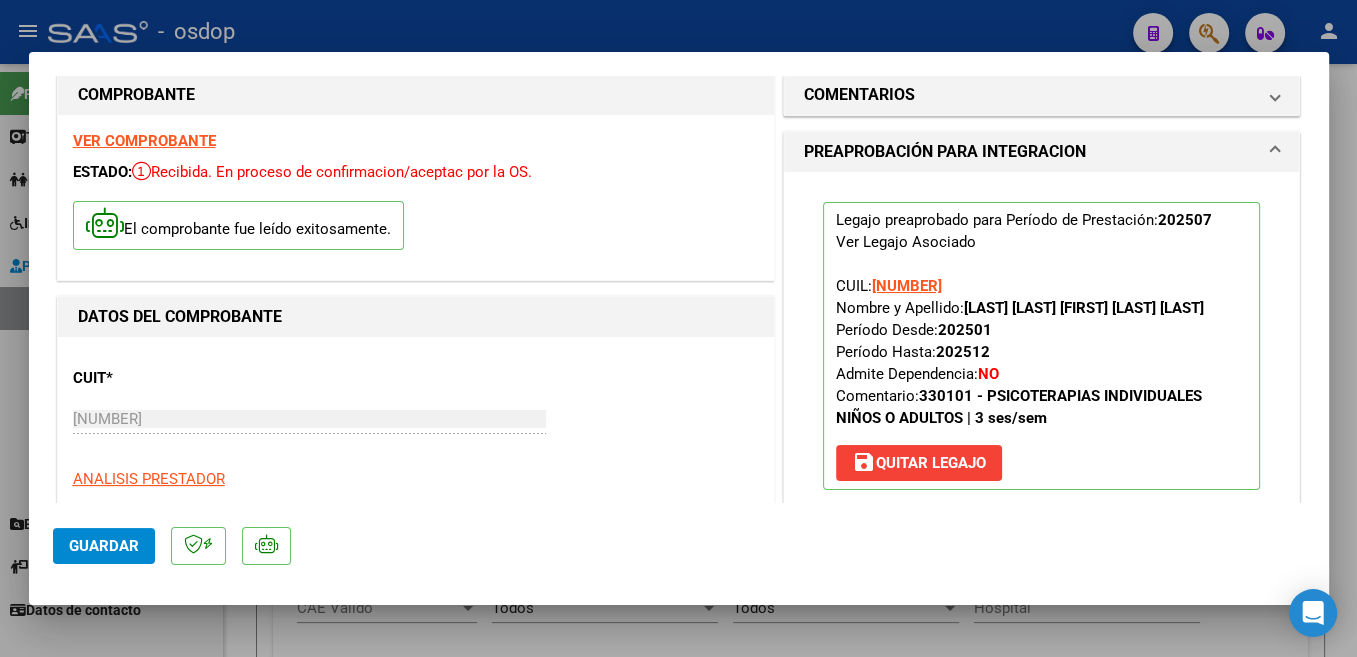 scroll, scrollTop: 0, scrollLeft: 0, axis: both 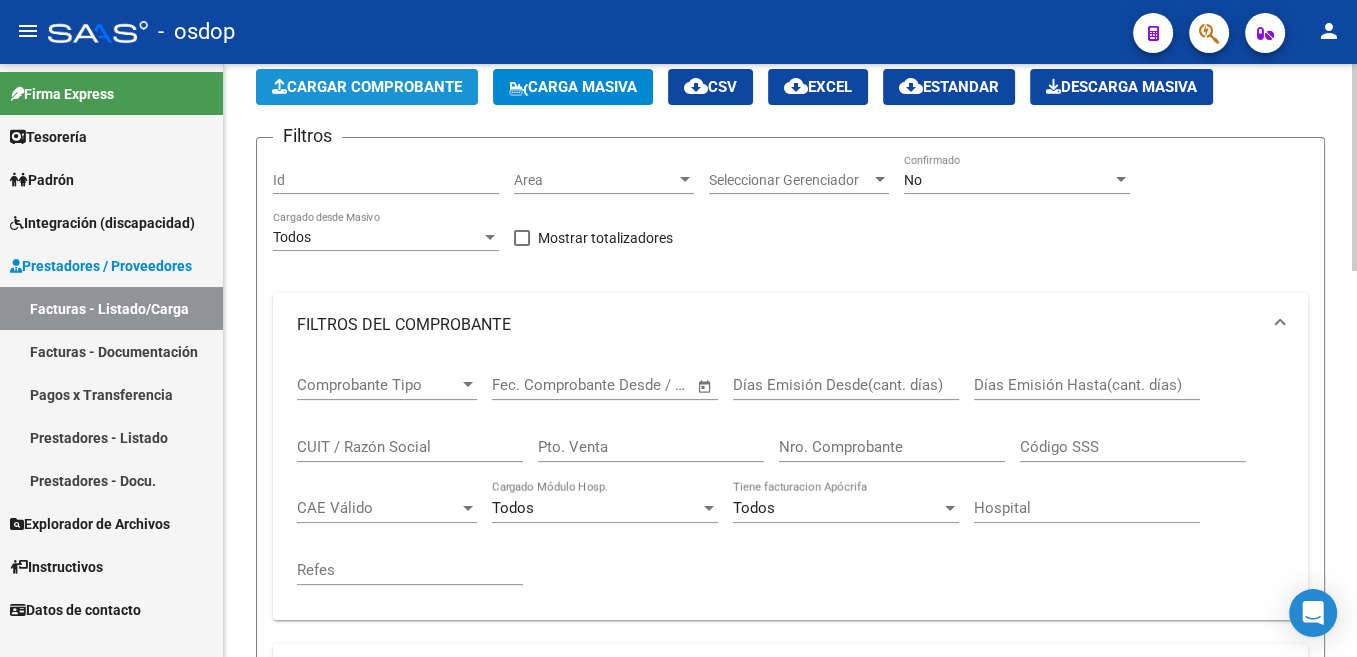 click on "Cargar Comprobante" 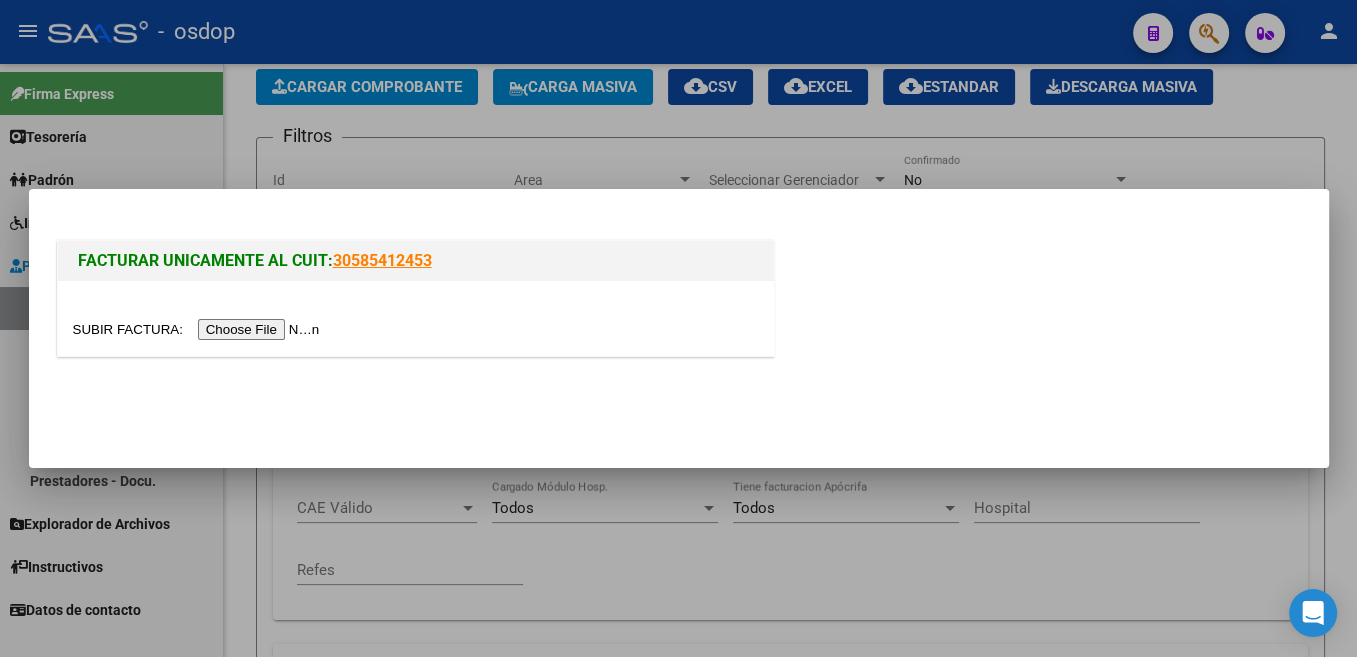 click at bounding box center [199, 329] 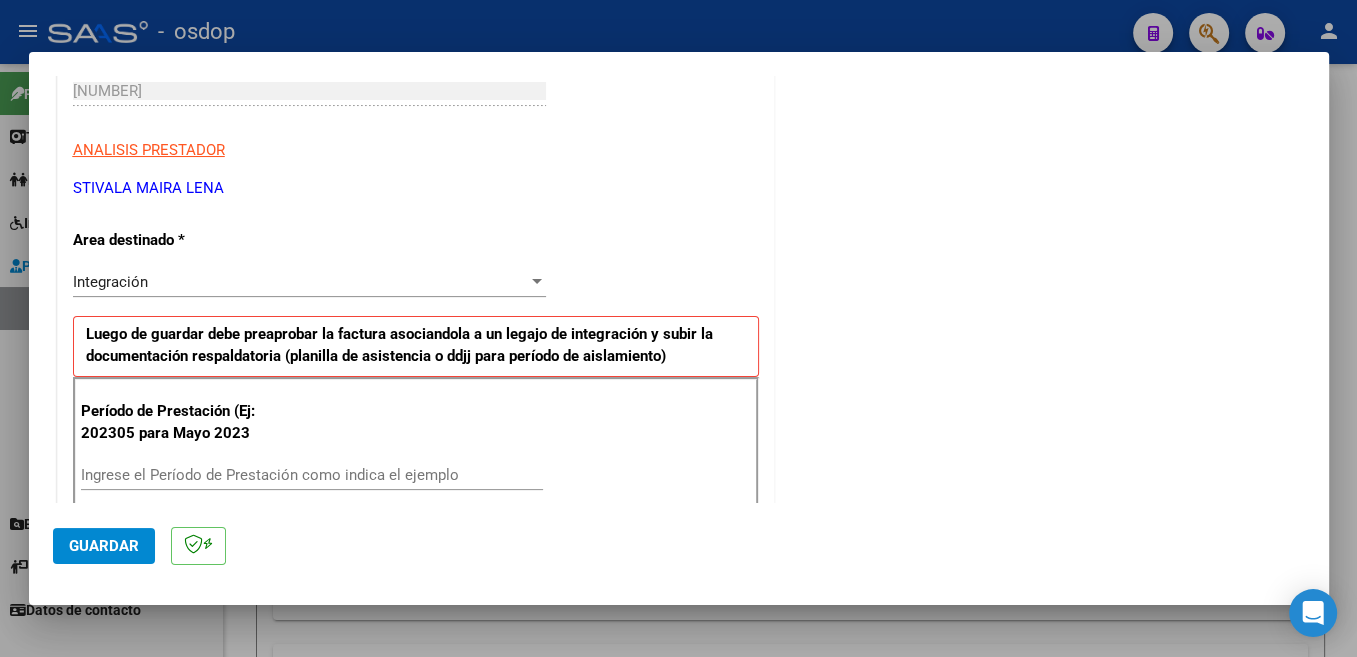 scroll, scrollTop: 424, scrollLeft: 0, axis: vertical 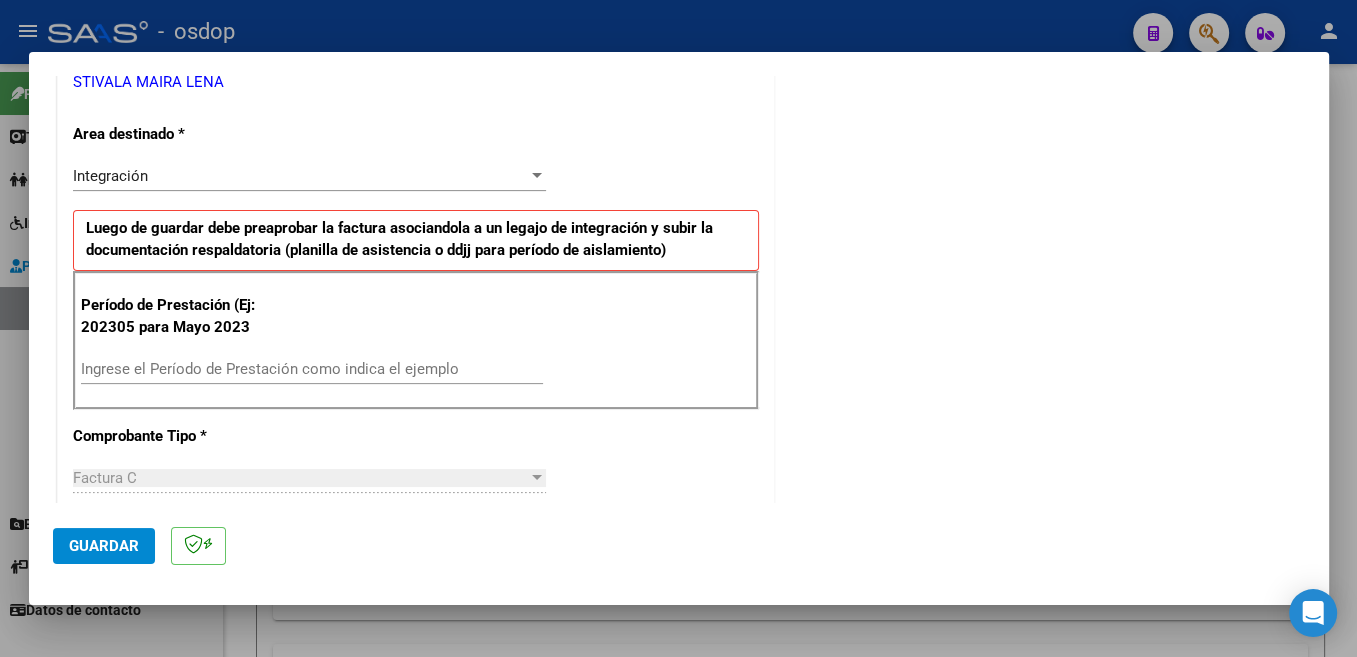 click on "Ingrese el Período de Prestación como indica el ejemplo" at bounding box center [312, 369] 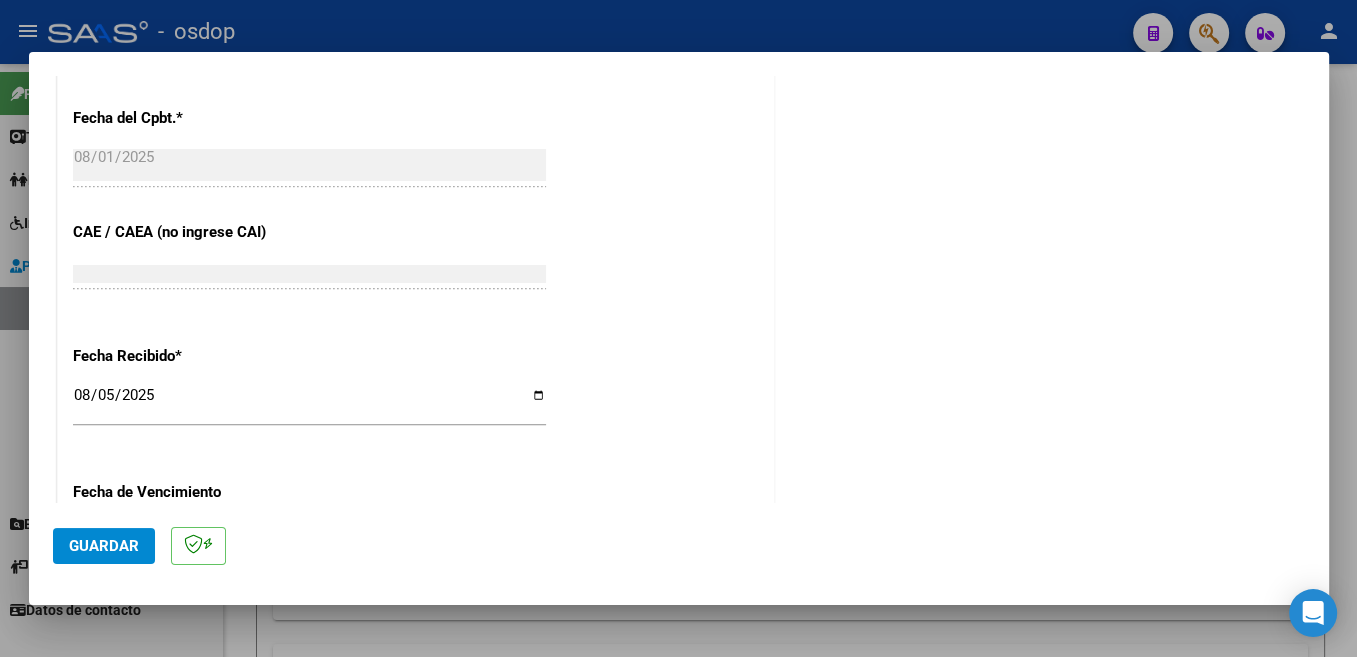 scroll, scrollTop: 1166, scrollLeft: 0, axis: vertical 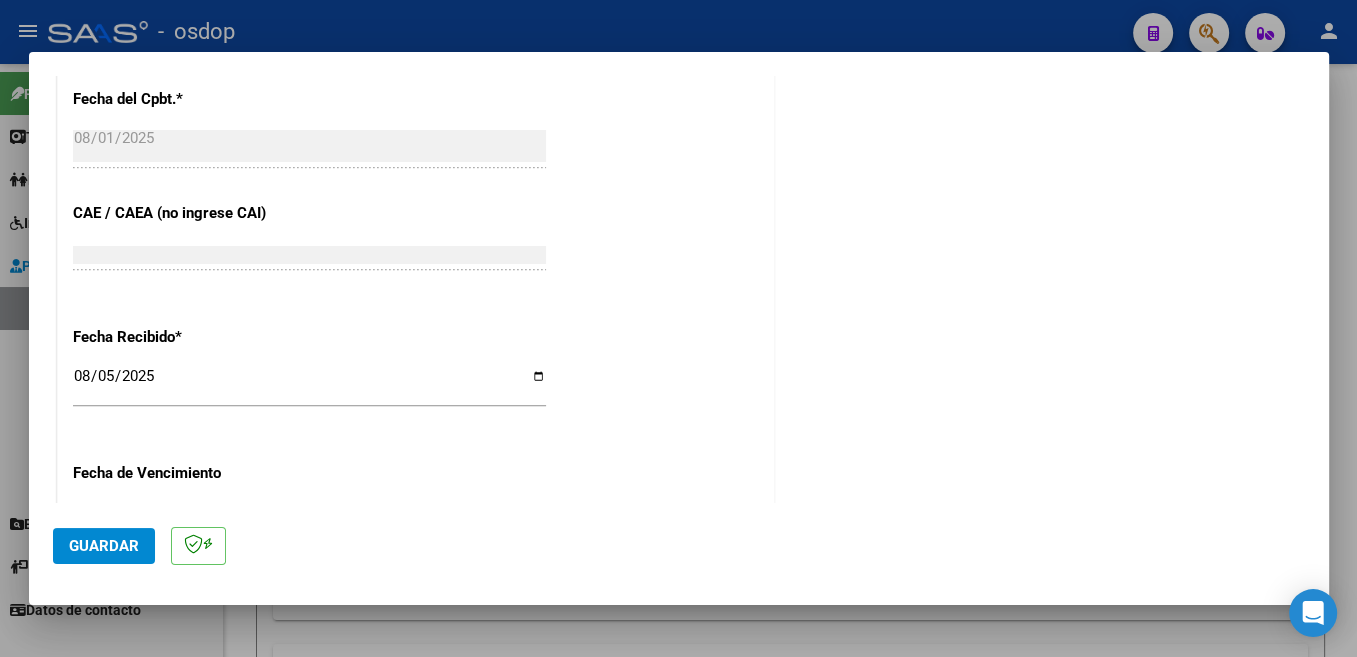 type on "202507" 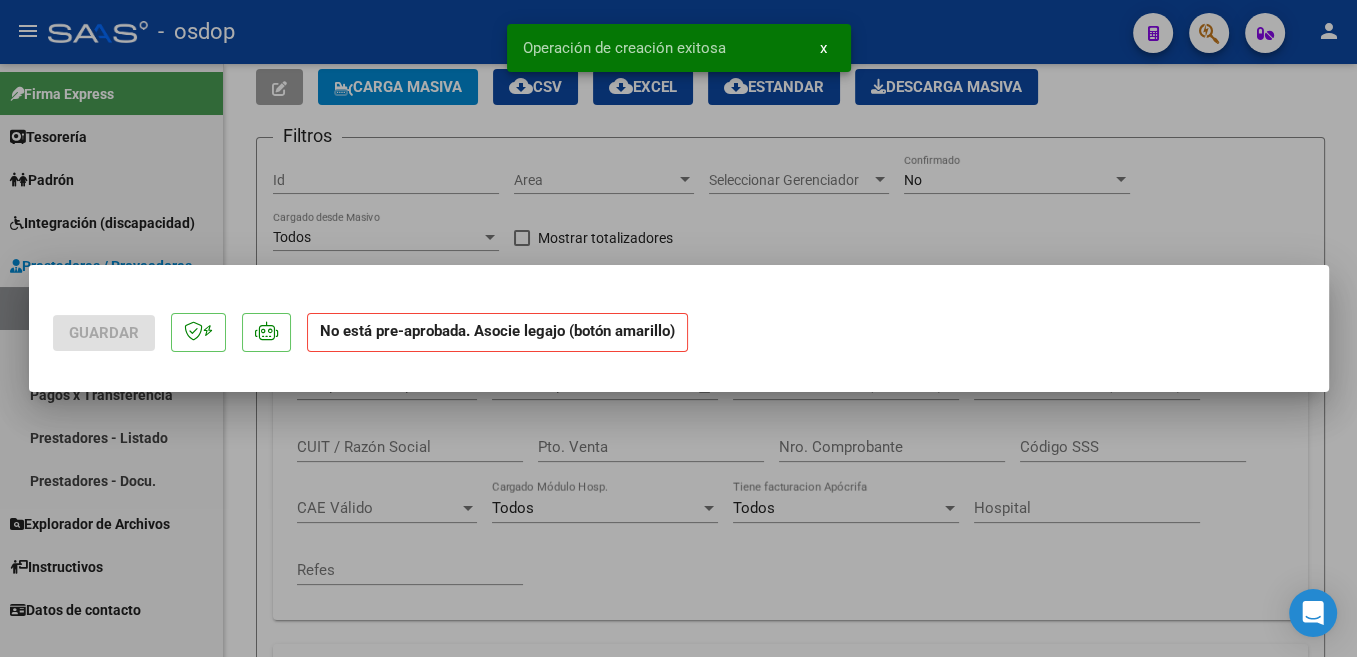scroll, scrollTop: 0, scrollLeft: 0, axis: both 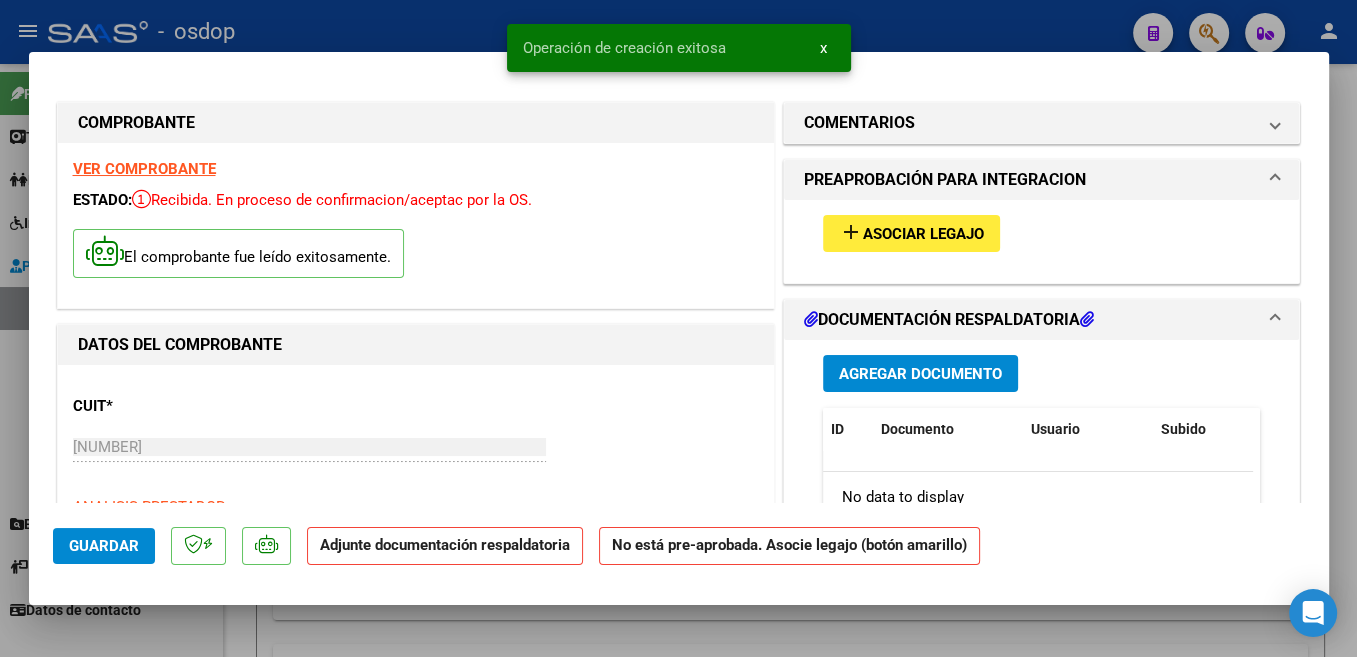 click on "add Asociar Legajo" at bounding box center [911, 233] 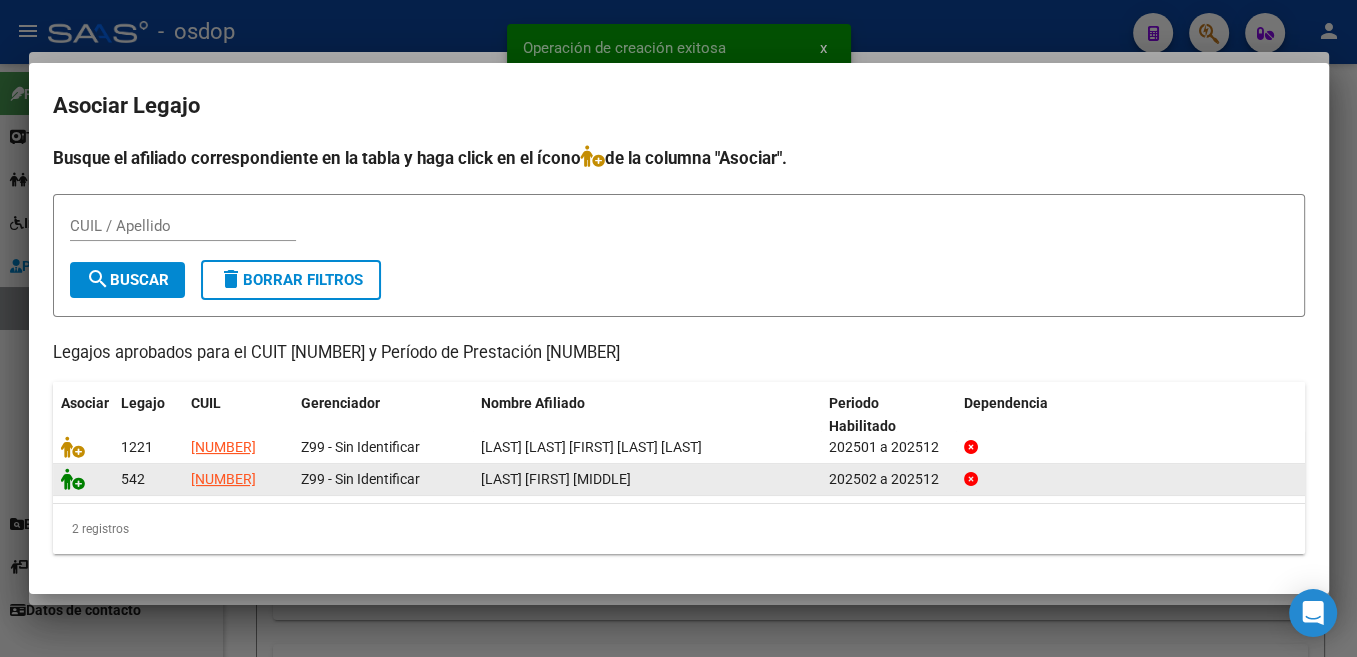click 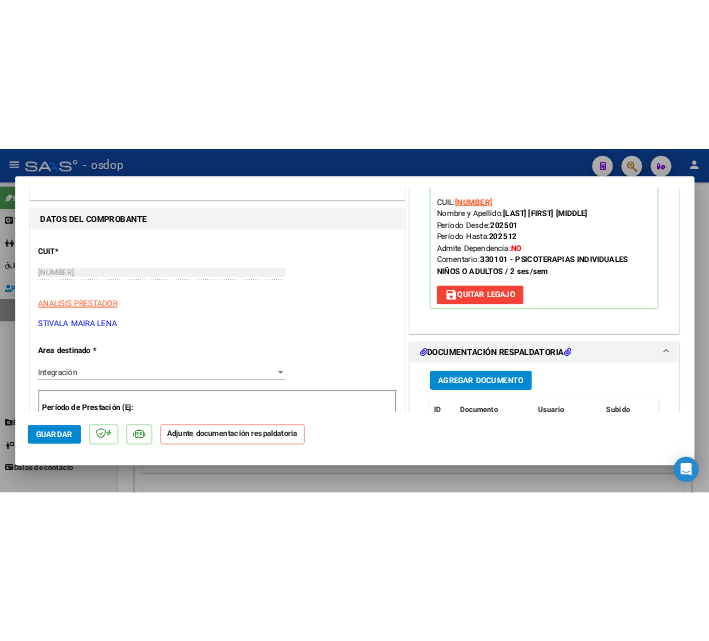 scroll, scrollTop: 318, scrollLeft: 0, axis: vertical 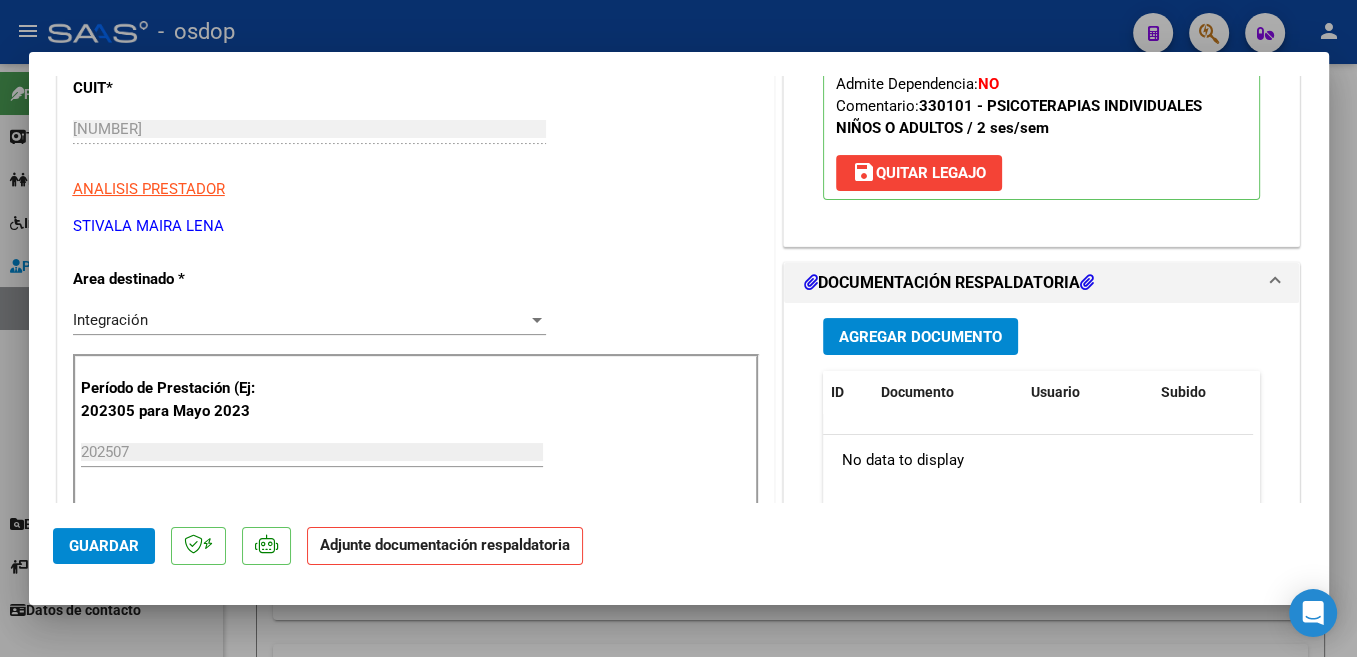 click on "Agregar Documento" at bounding box center (920, 337) 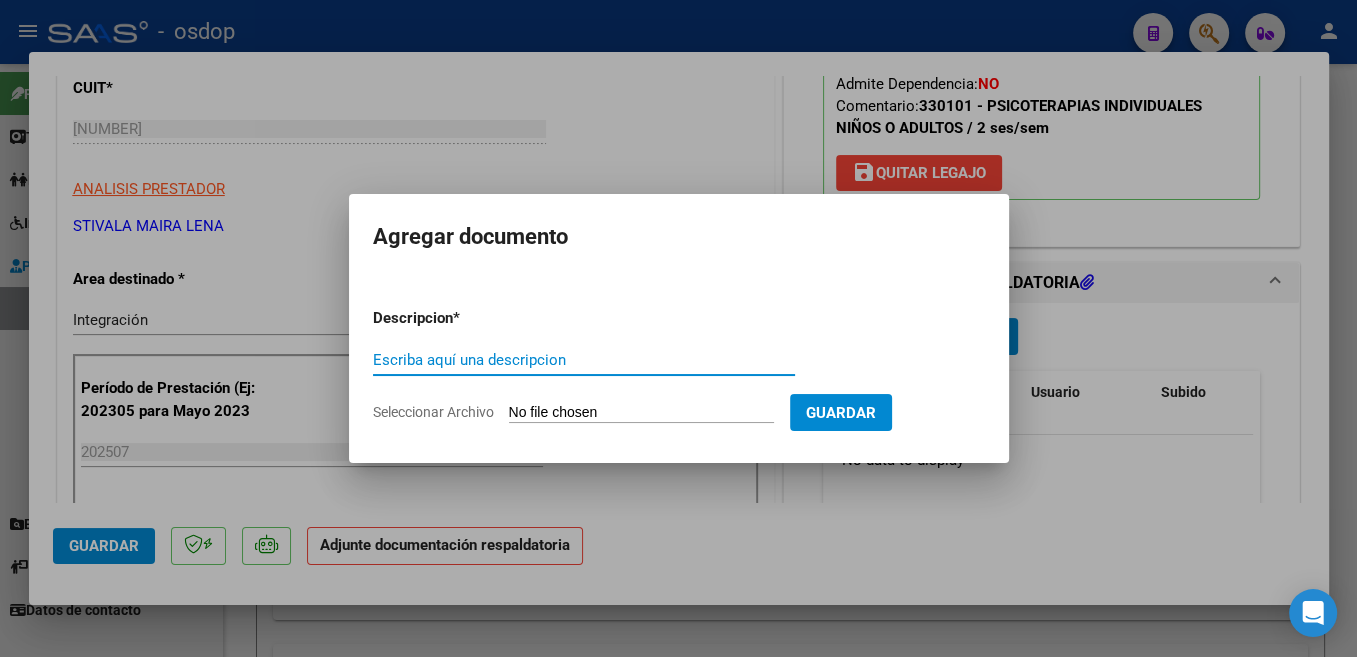 paste on "Planilla" 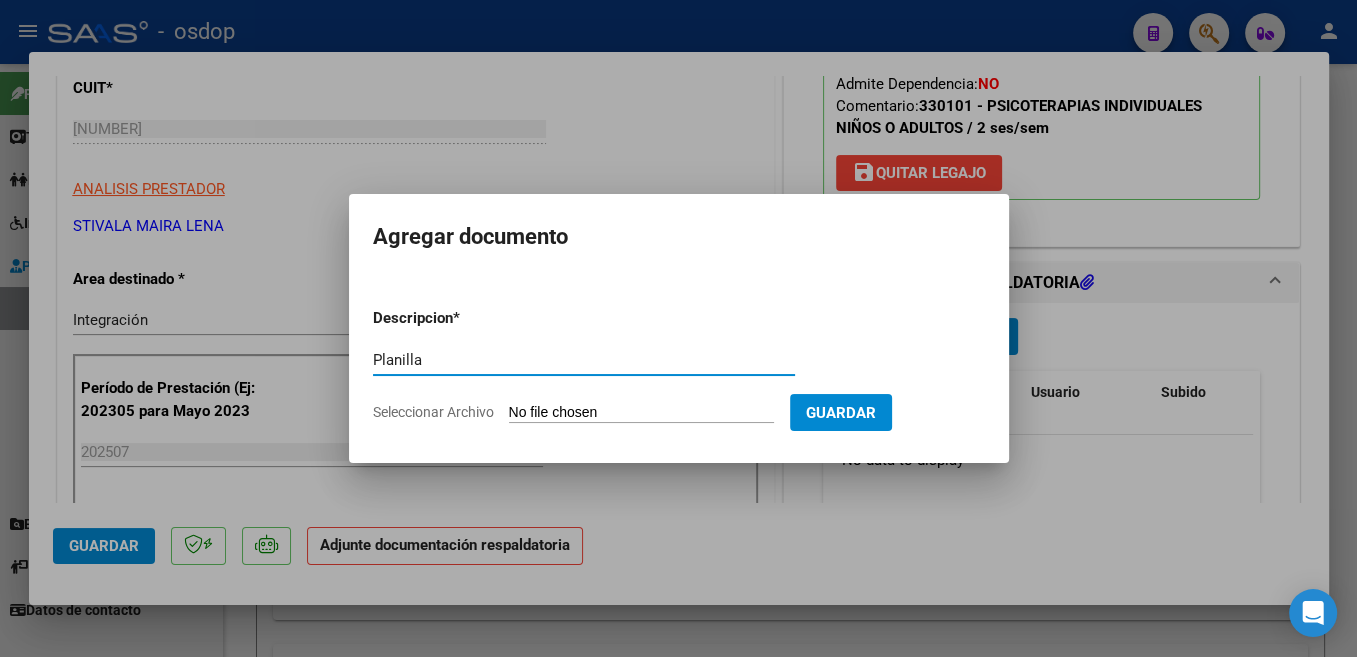 type on "Planilla" 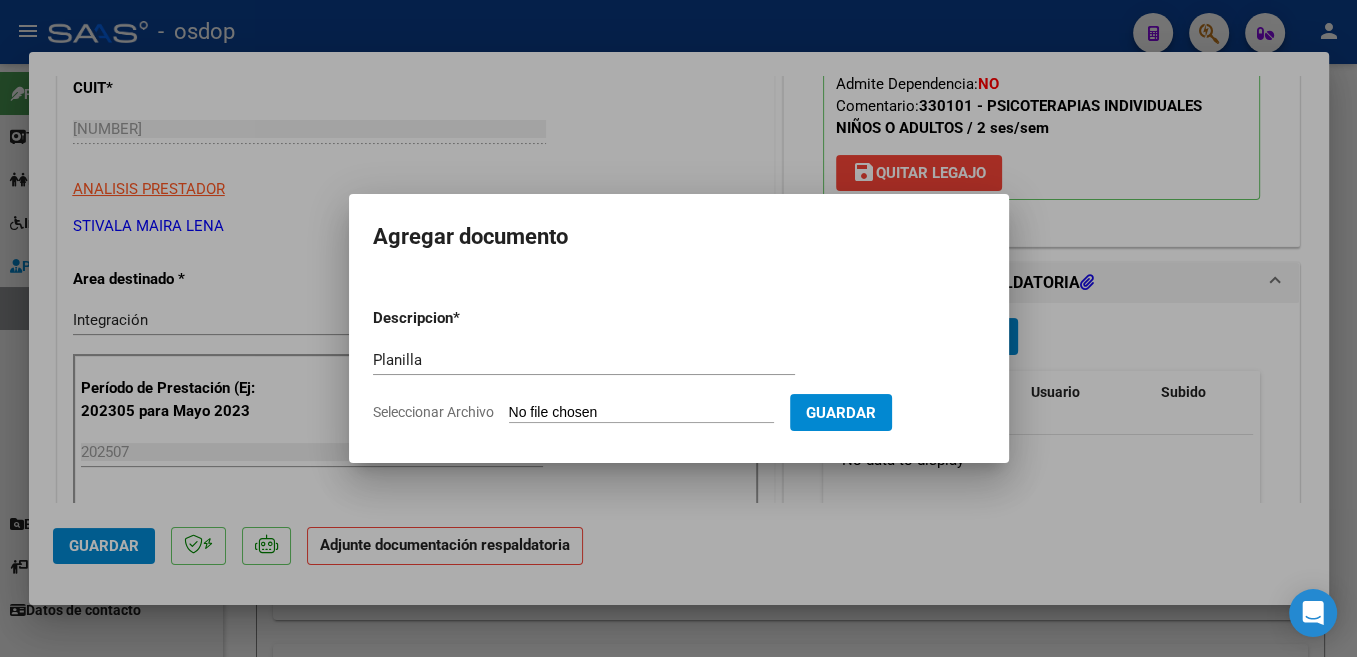 type on "C:\fakepath\WhatsApp Image 2025-08-03 at 09.56.03.pdf" 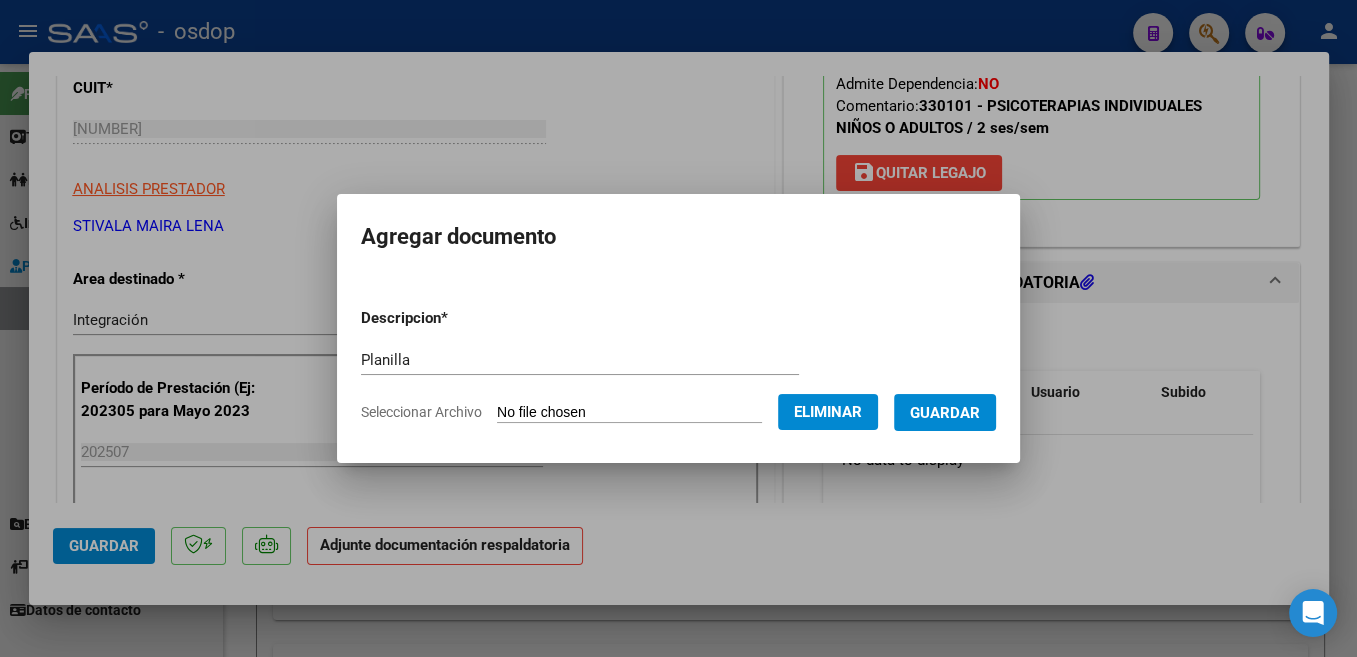click on "Guardar" at bounding box center [945, 413] 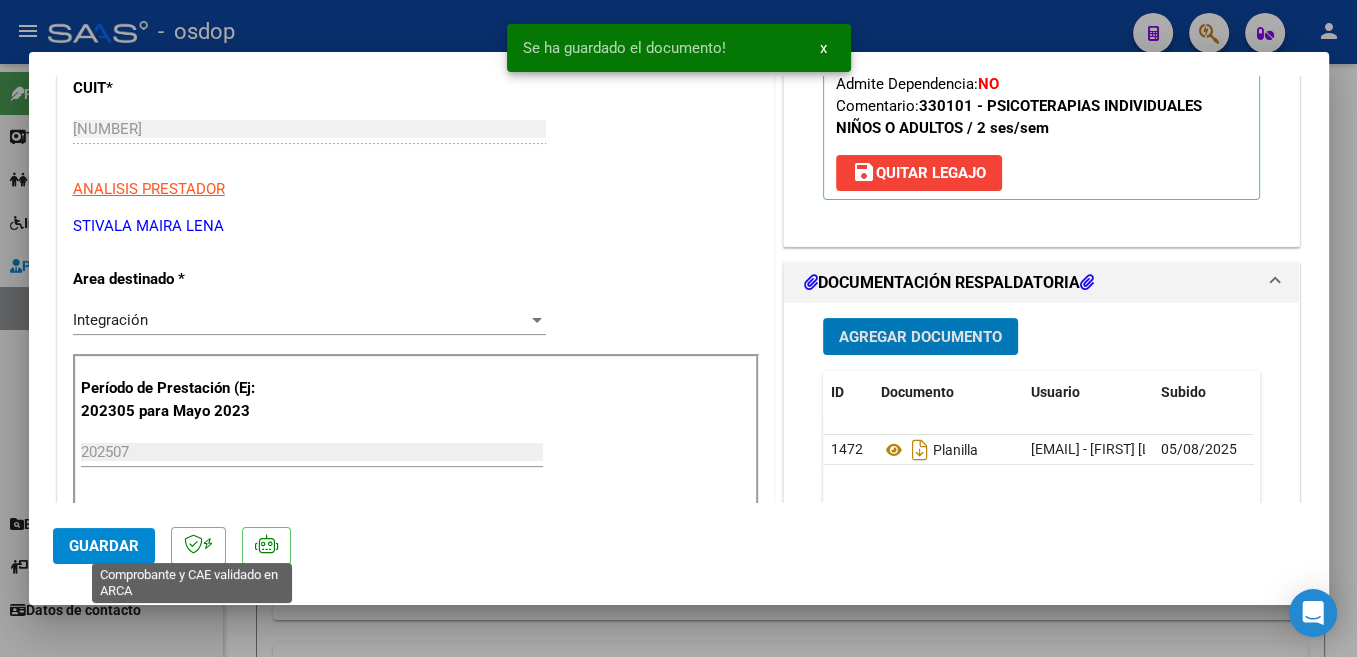 click on "Guardar" 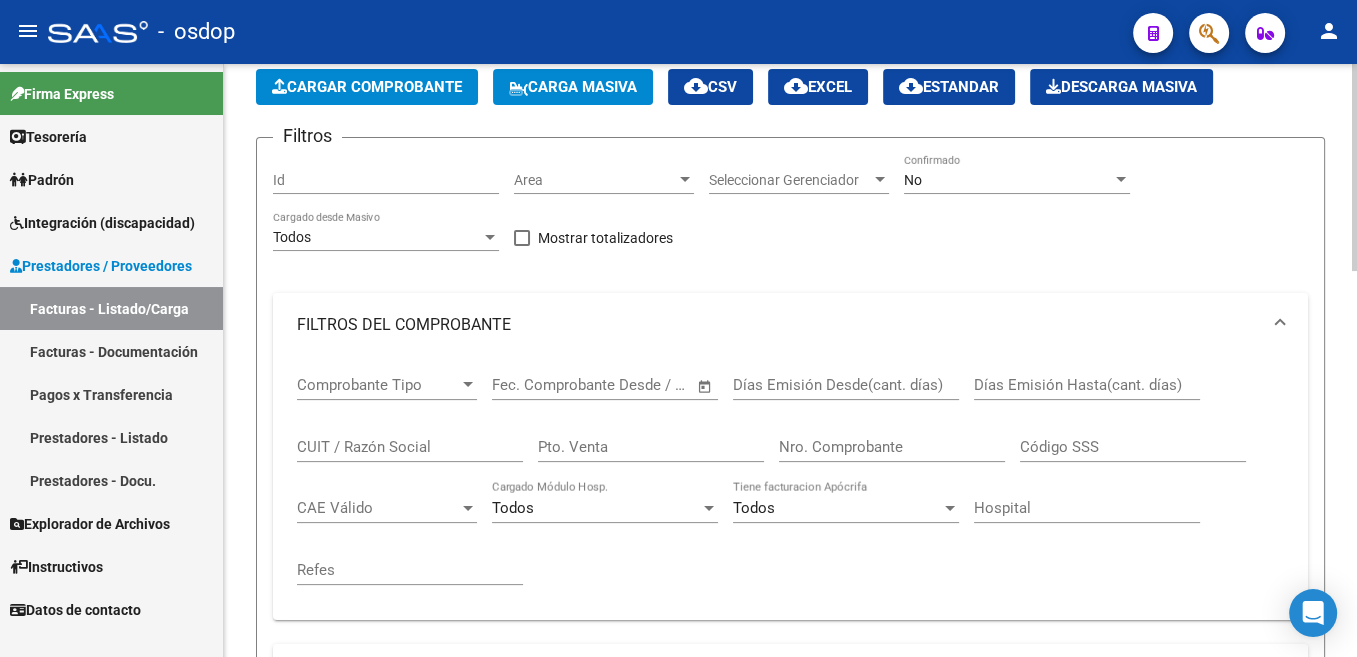 click on "Cargar Comprobante" 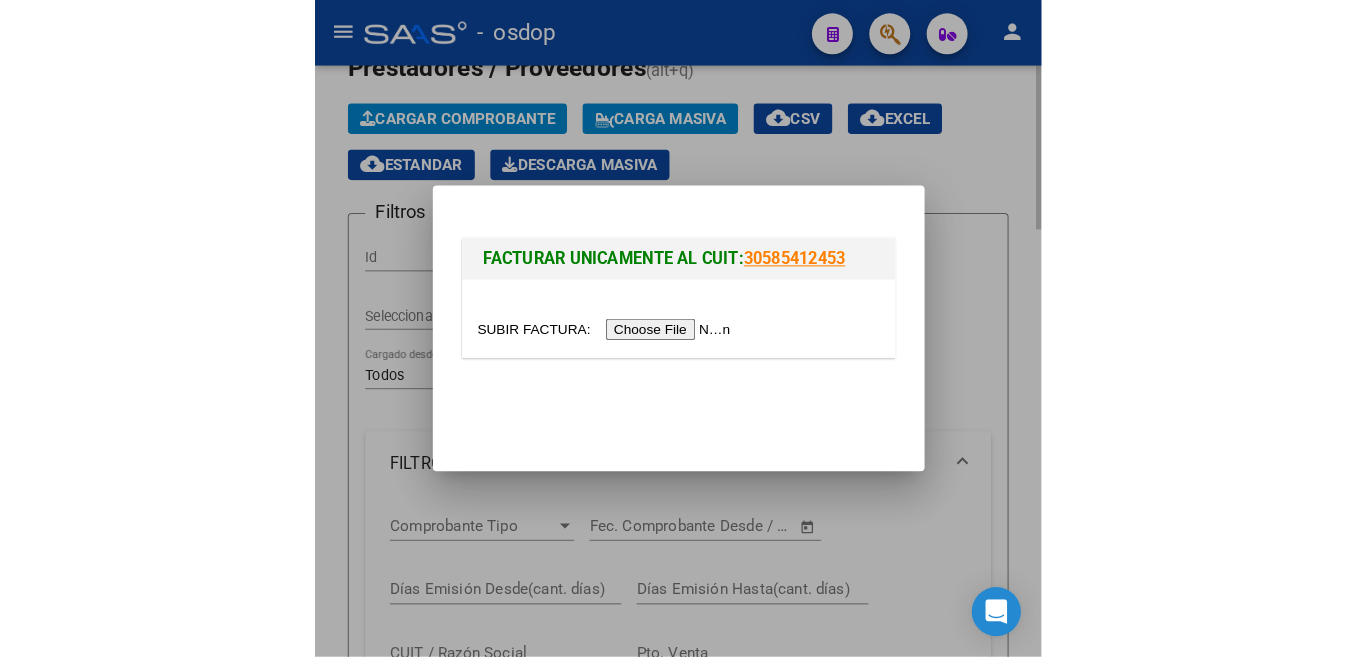 scroll, scrollTop: 132, scrollLeft: 0, axis: vertical 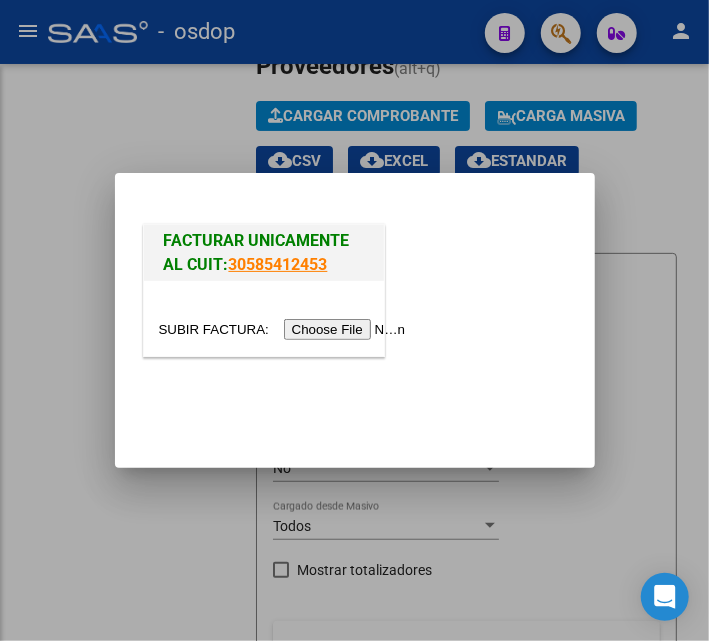click at bounding box center (285, 329) 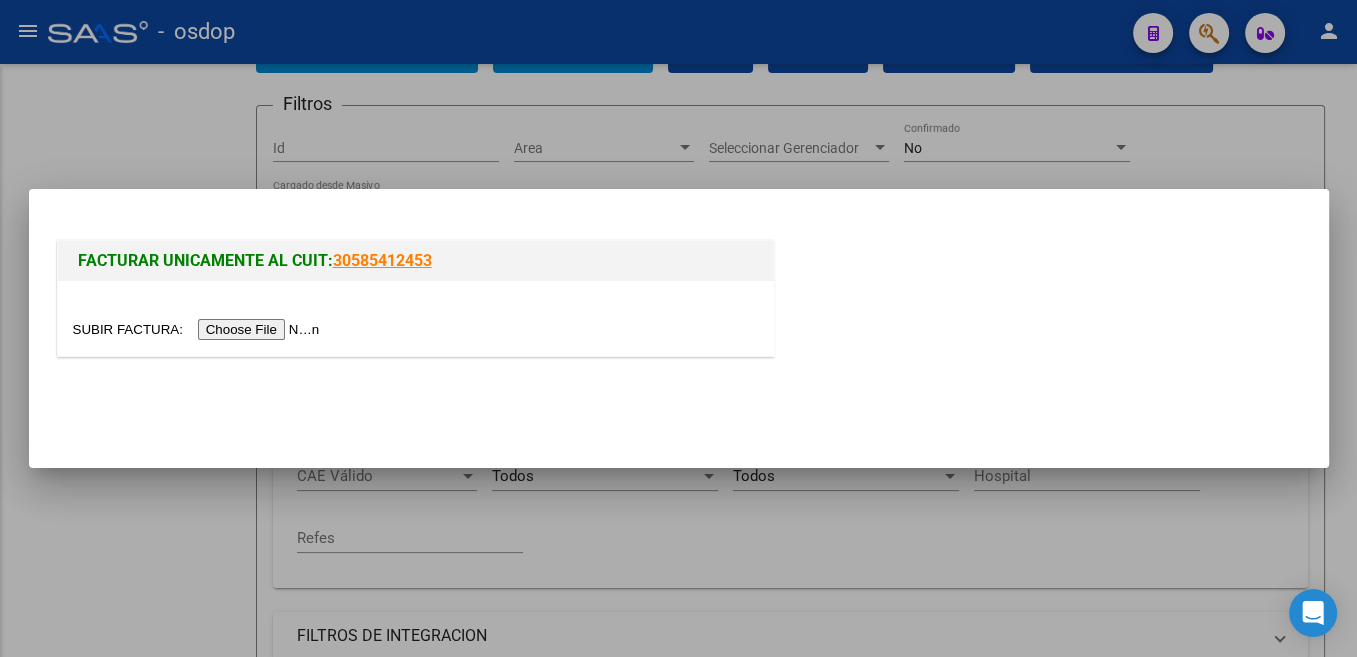 scroll, scrollTop: 100, scrollLeft: 0, axis: vertical 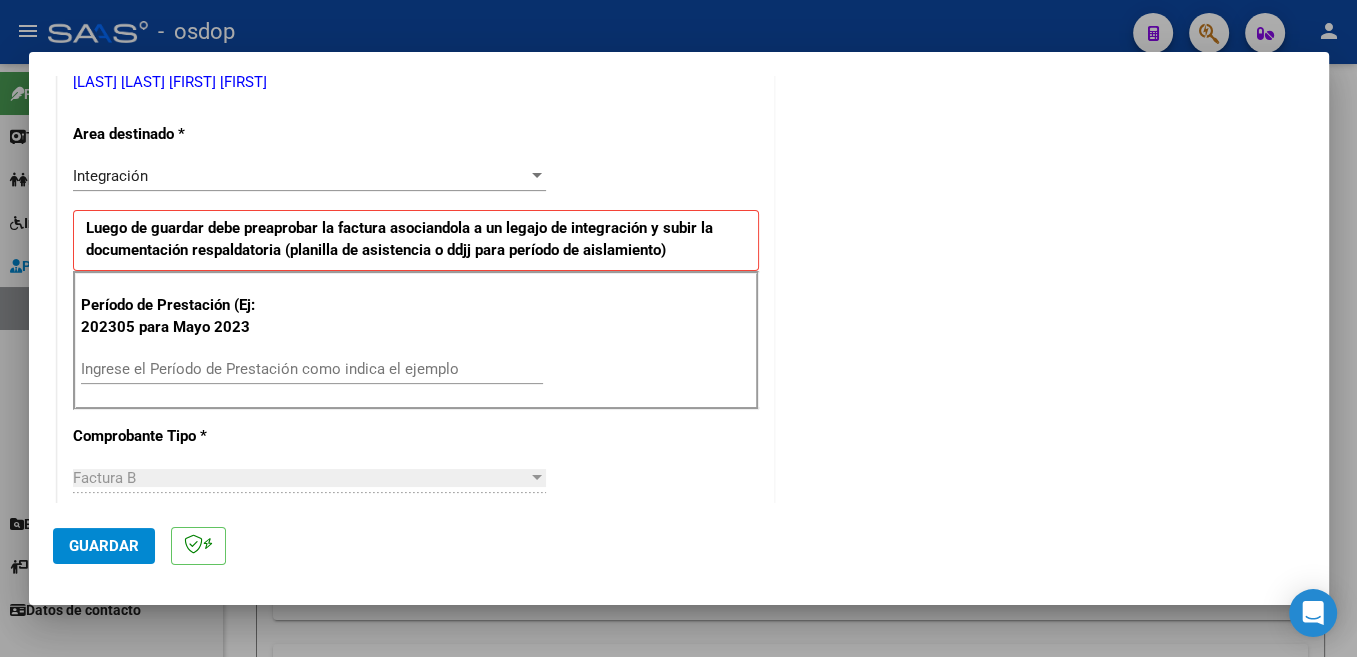 drag, startPoint x: 235, startPoint y: 375, endPoint x: 315, endPoint y: 378, distance: 80.05623 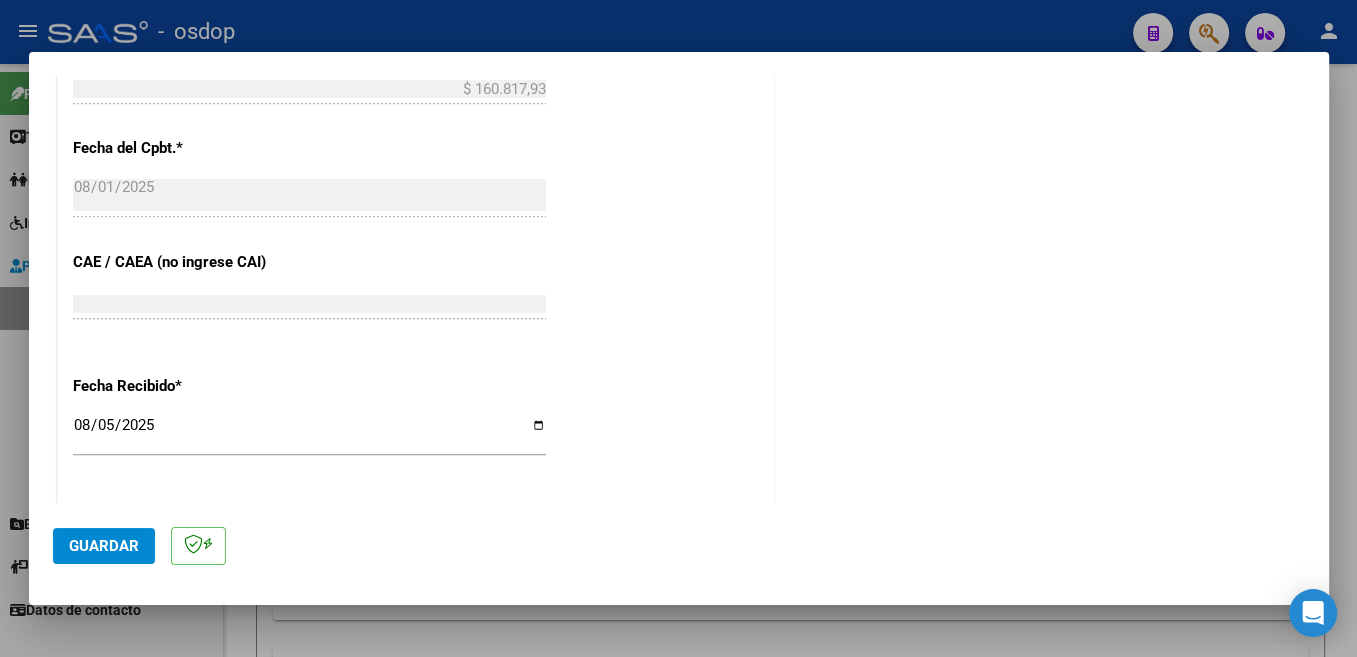 scroll, scrollTop: 1408, scrollLeft: 0, axis: vertical 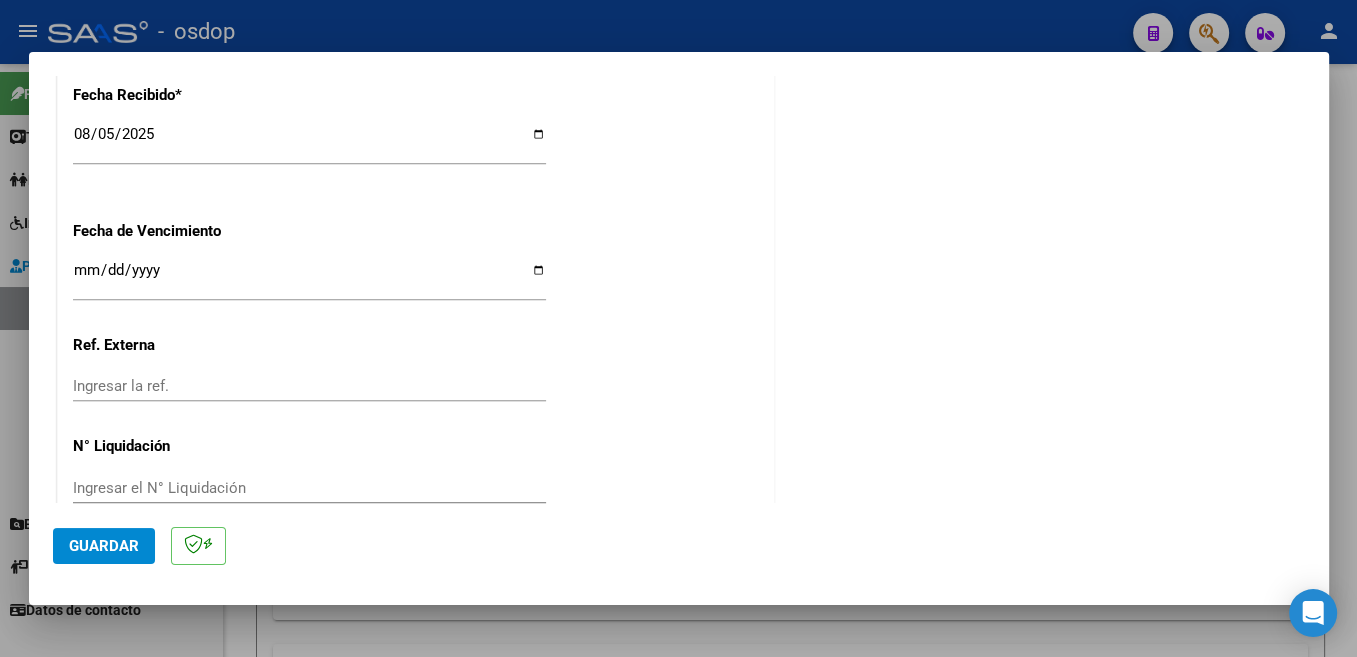 type on "202507" 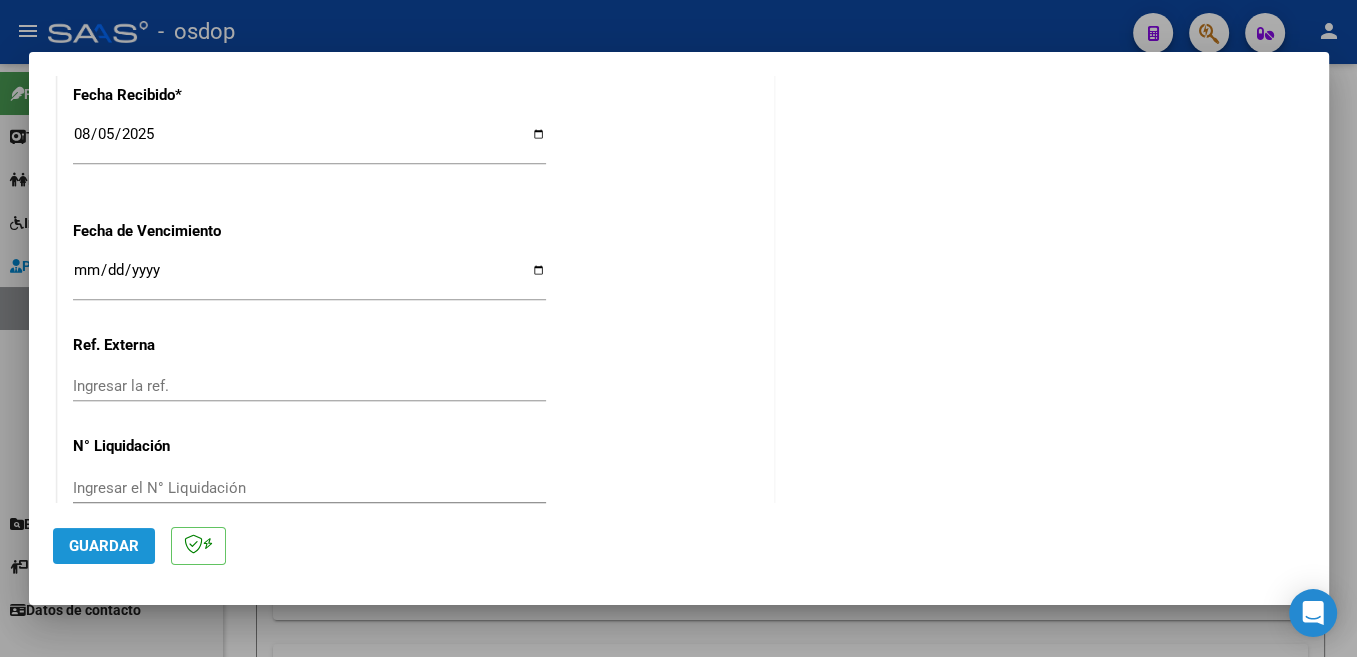 click on "Guardar" 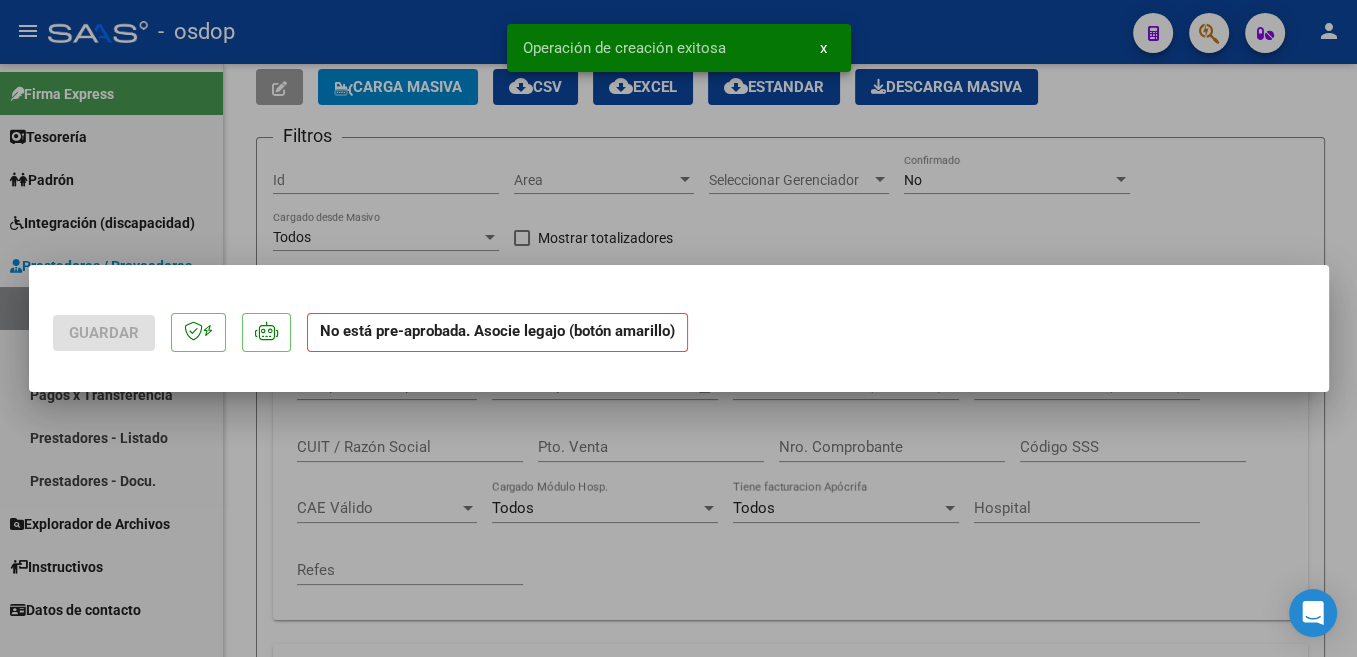 scroll, scrollTop: 0, scrollLeft: 0, axis: both 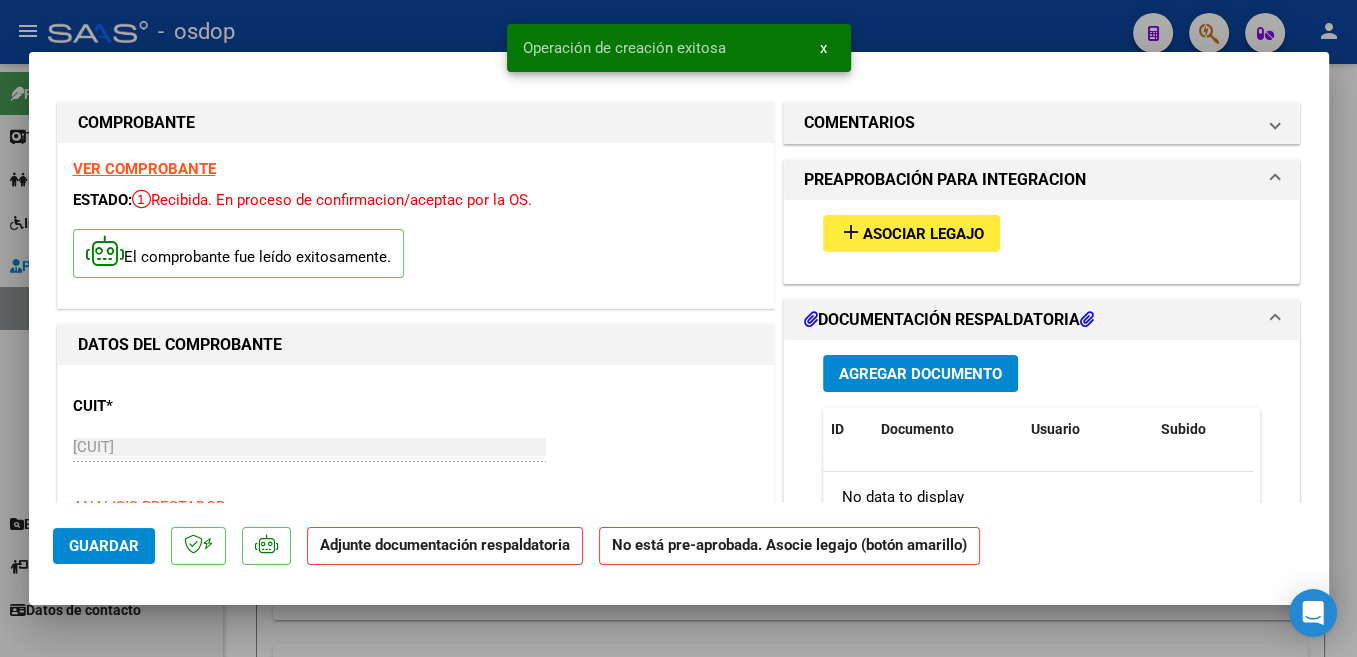 click on "Asociar Legajo" at bounding box center (923, 234) 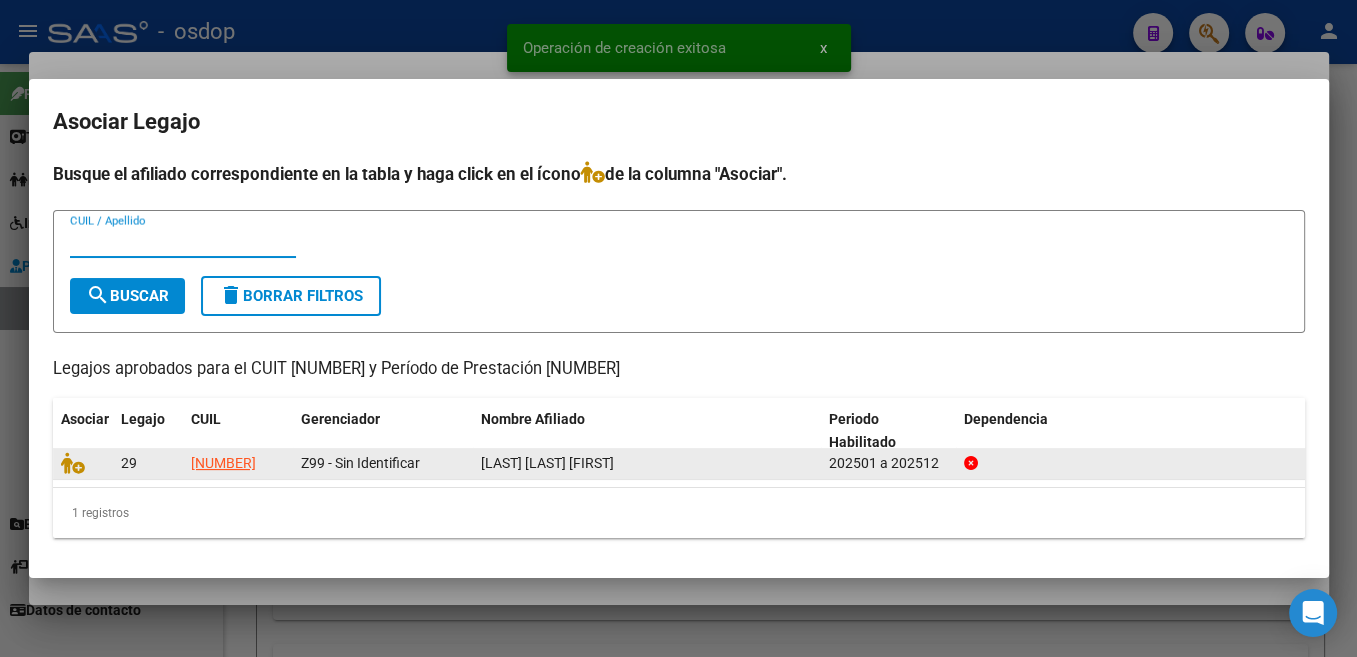 click 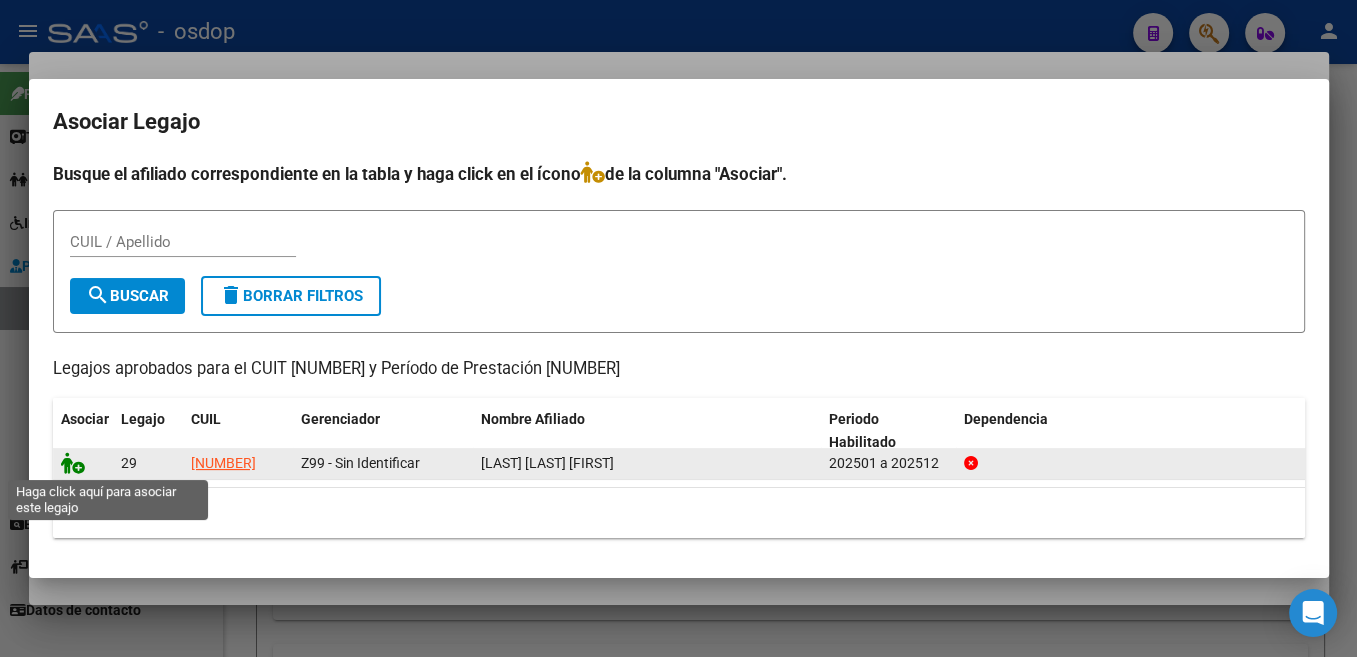click 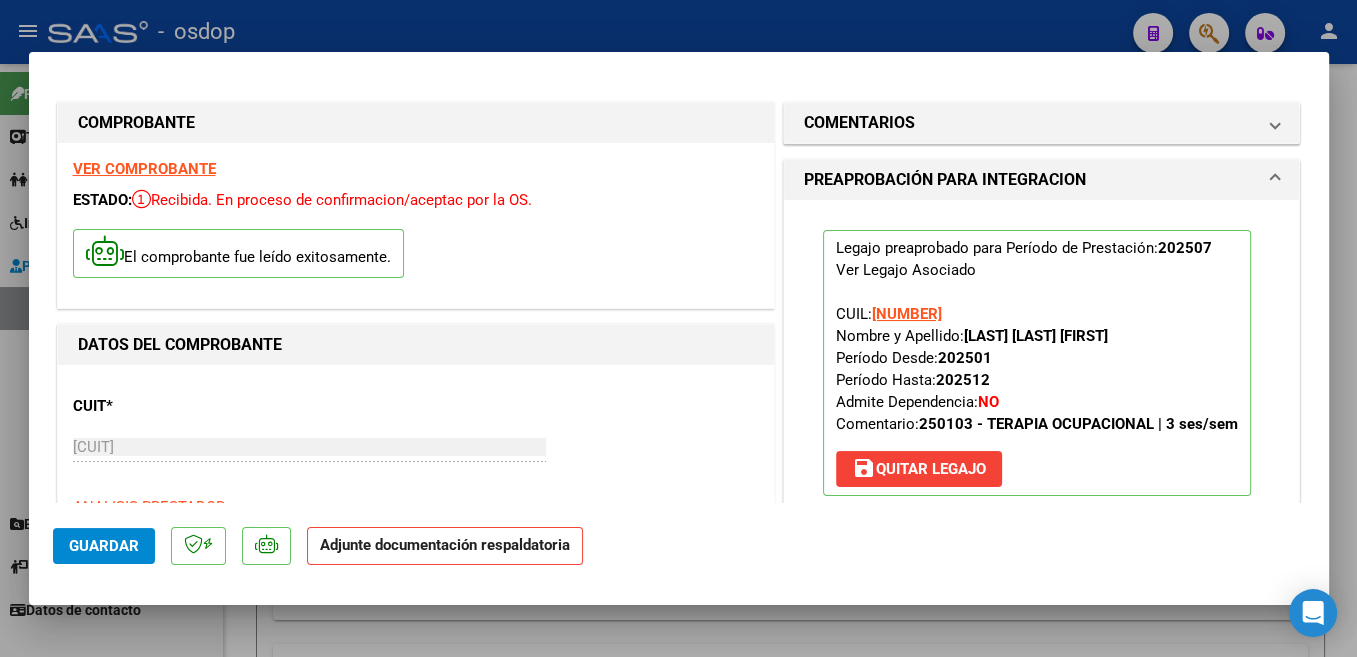 scroll, scrollTop: 424, scrollLeft: 0, axis: vertical 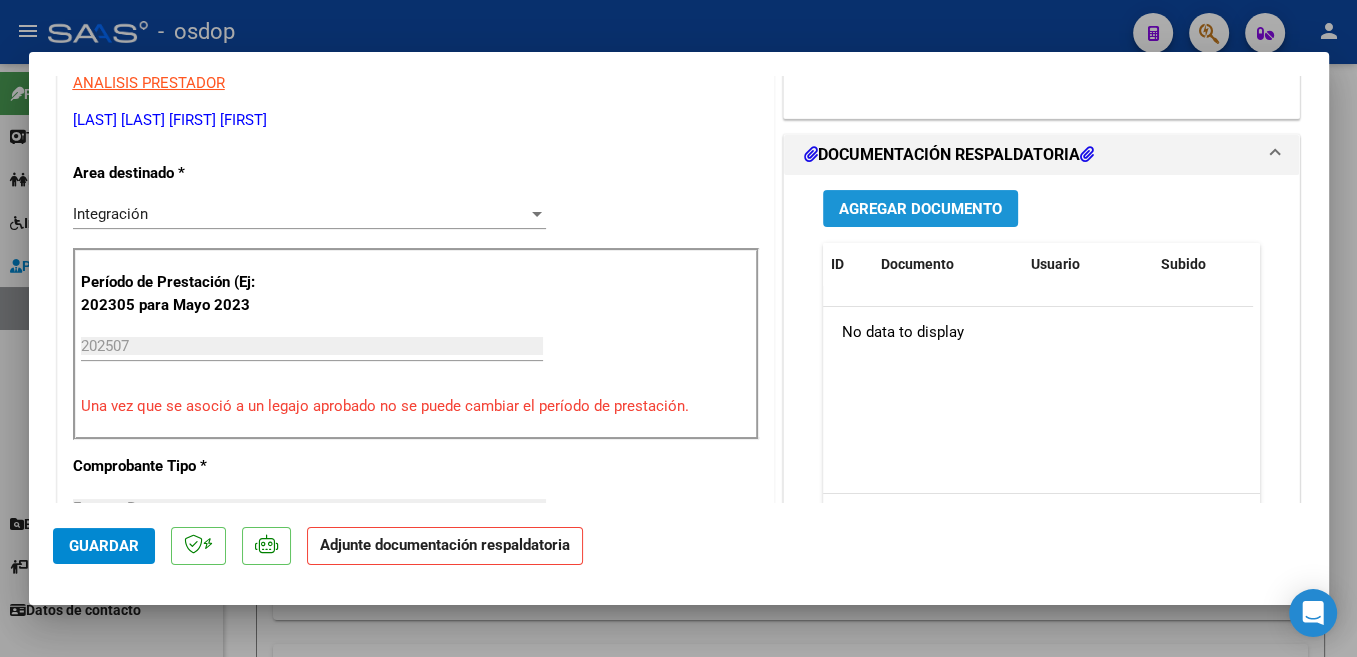 click on "Agregar Documento" at bounding box center (920, 209) 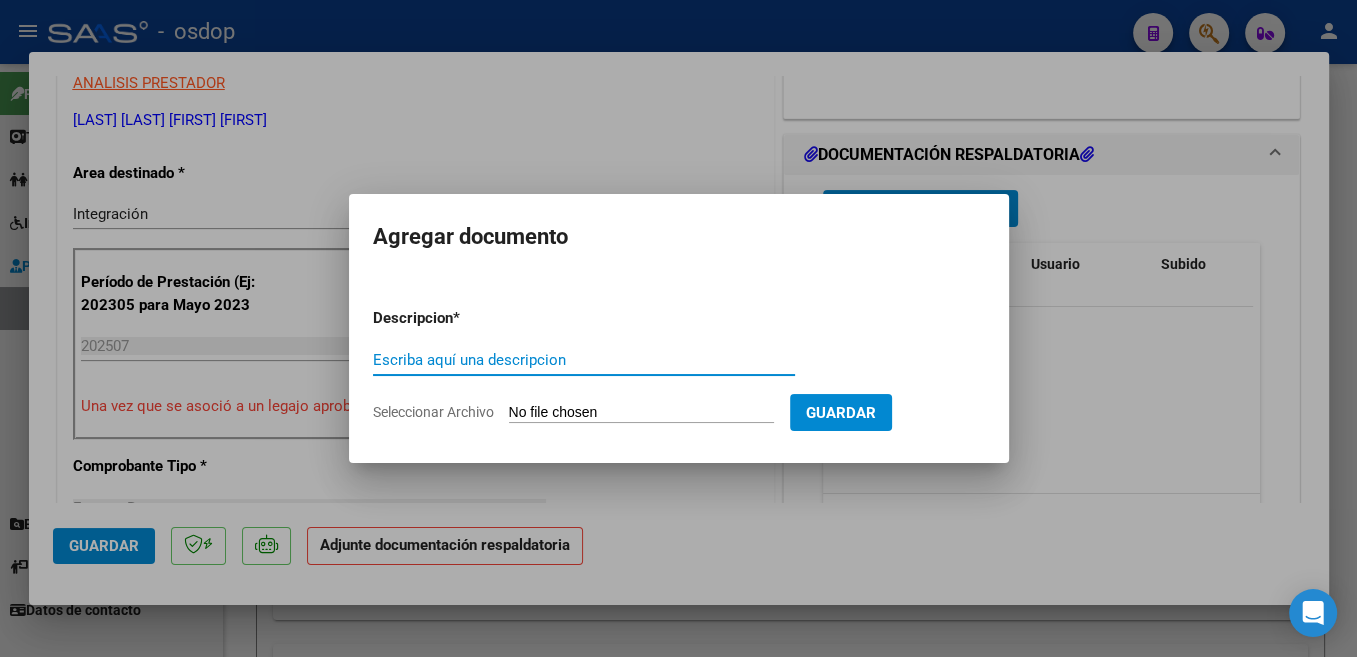 paste on "35432807" 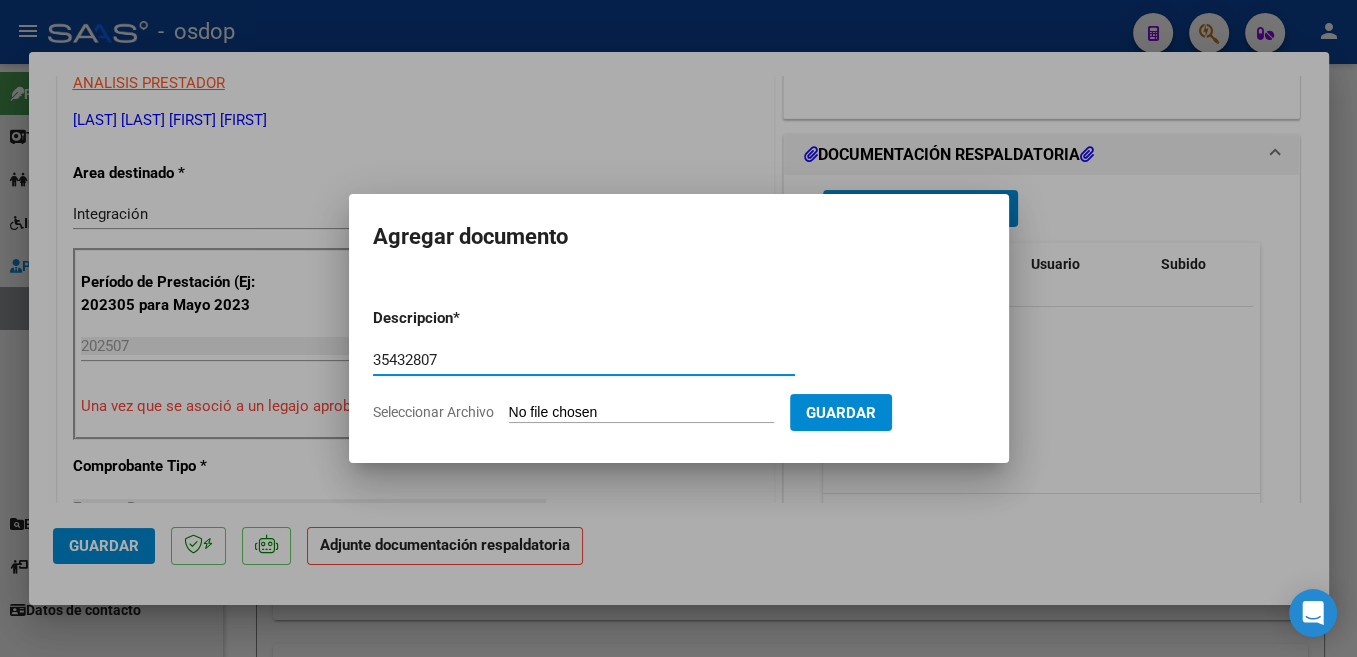 click on "35432807" at bounding box center (584, 360) 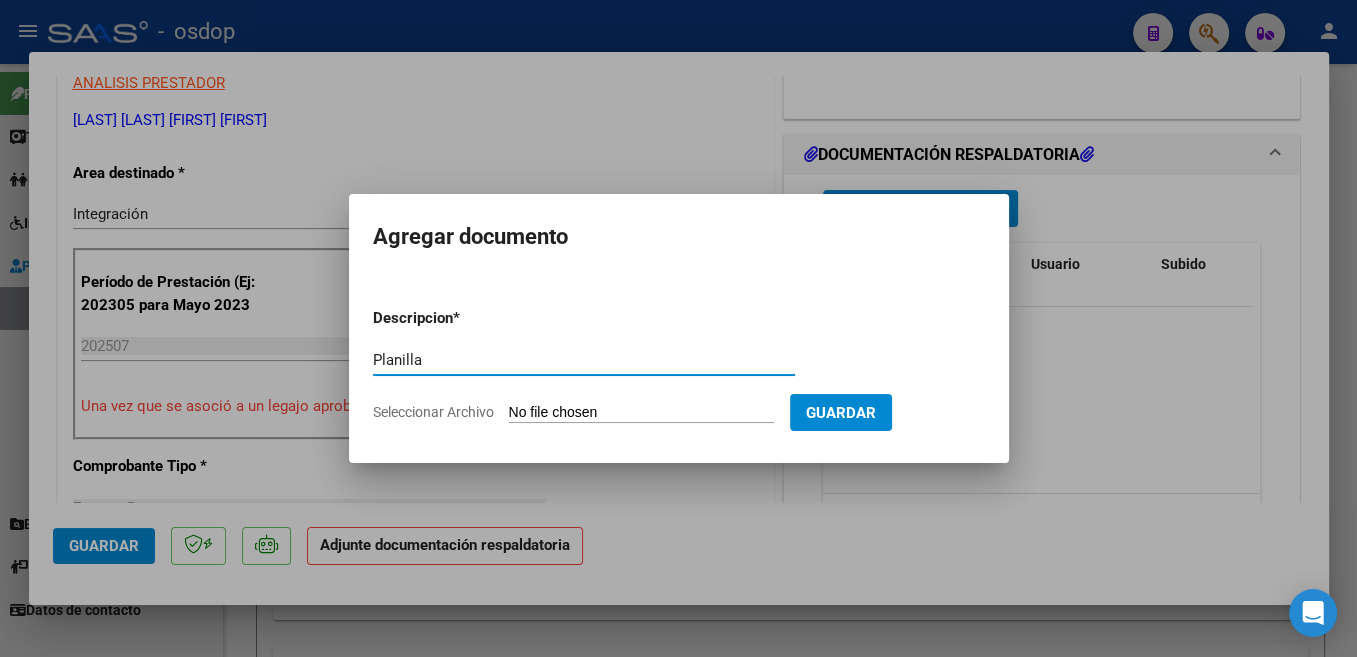 type on "Planilla" 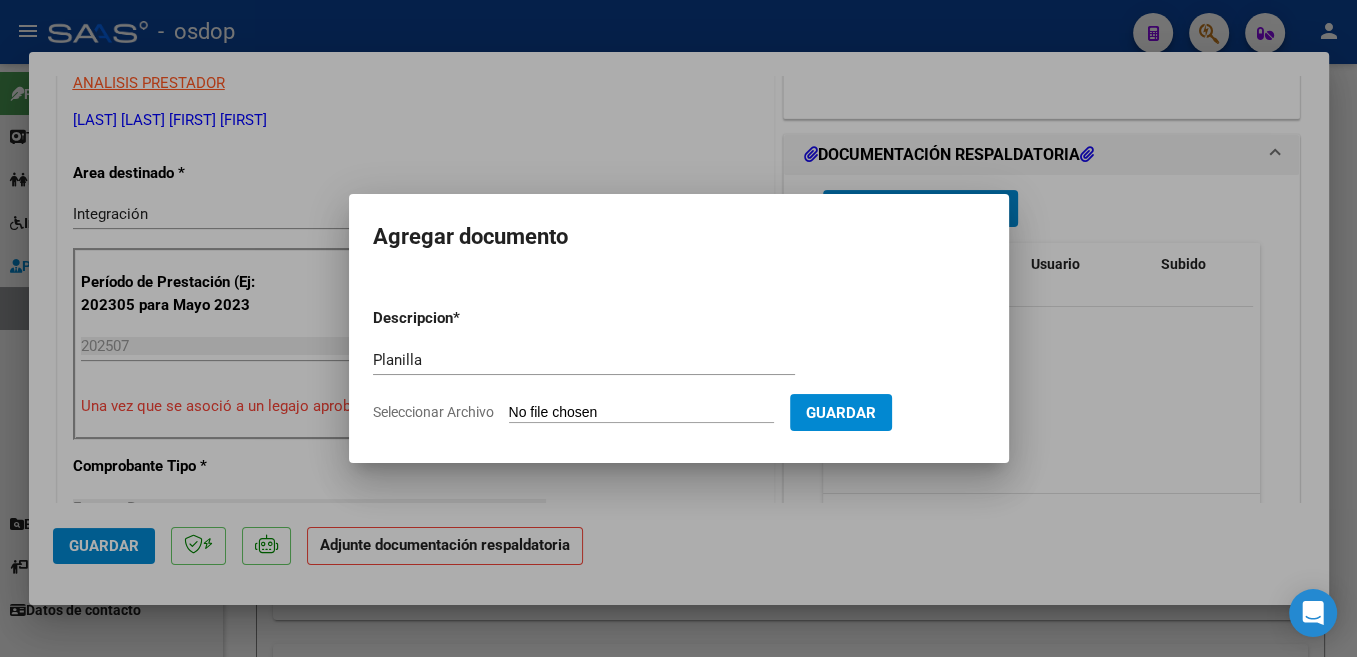 type on "C:\fakepath\[LAST] [FIRST].pdf" 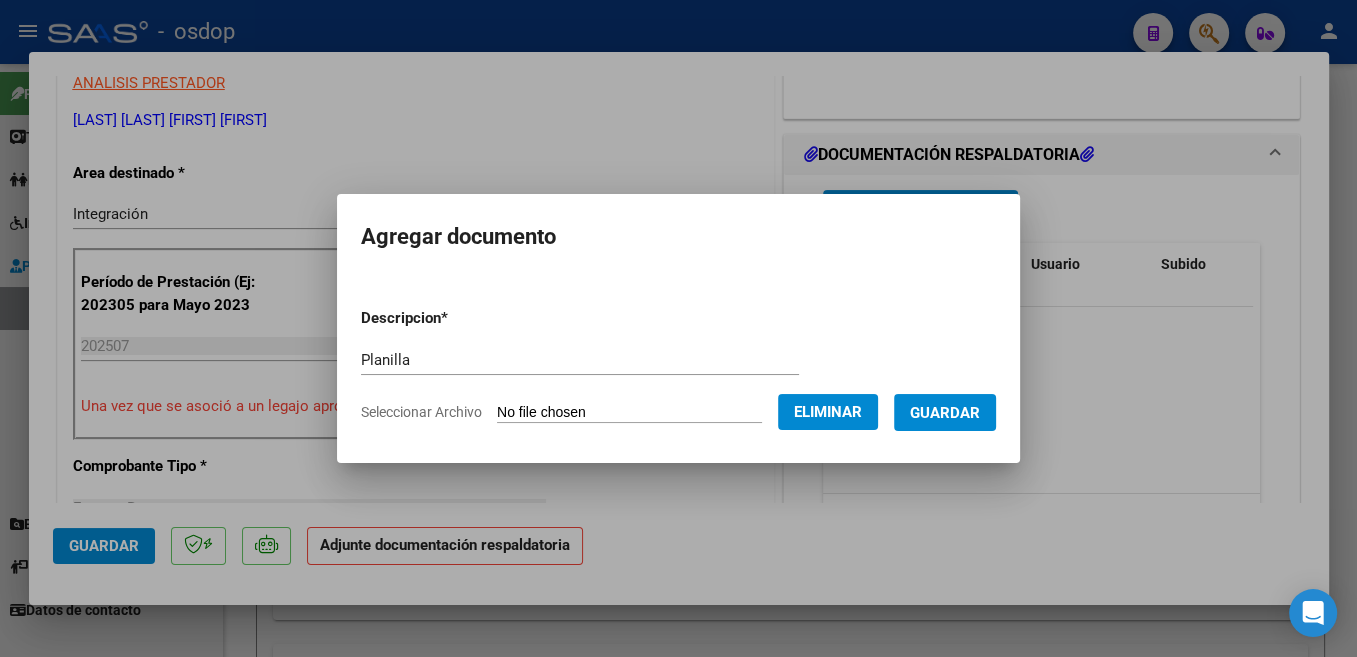 click on "Guardar" at bounding box center (945, 413) 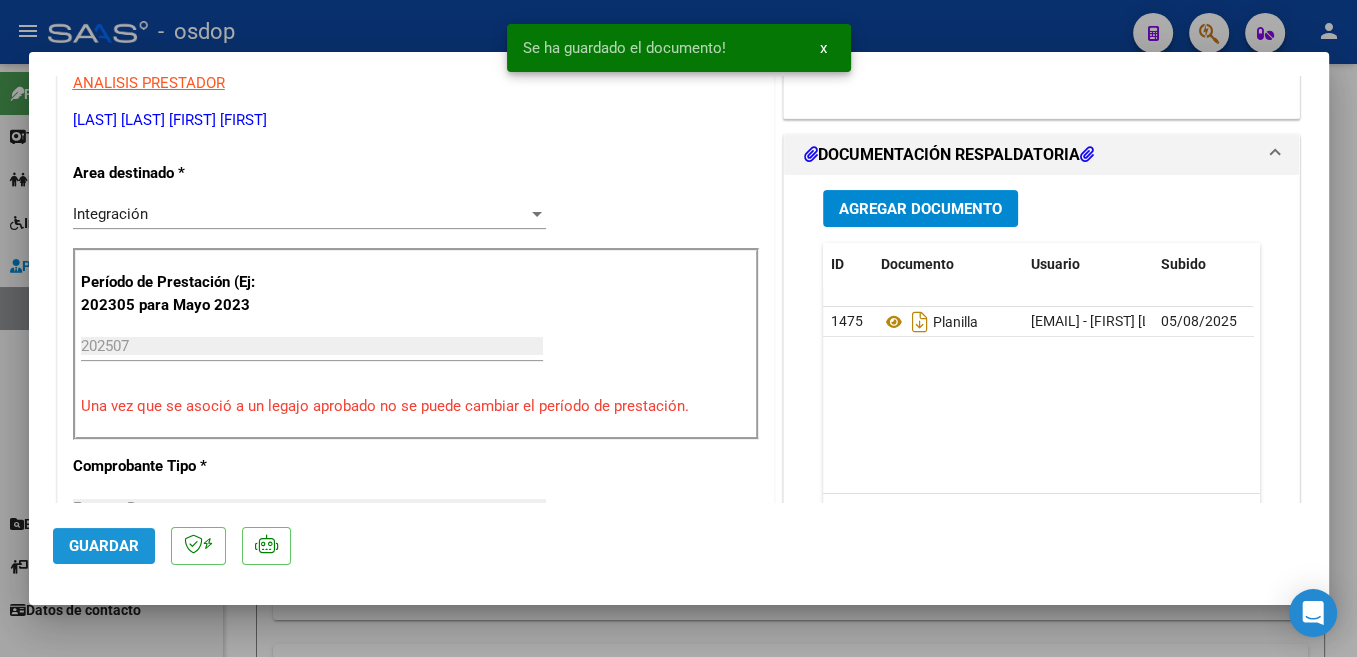 click on "Guardar" 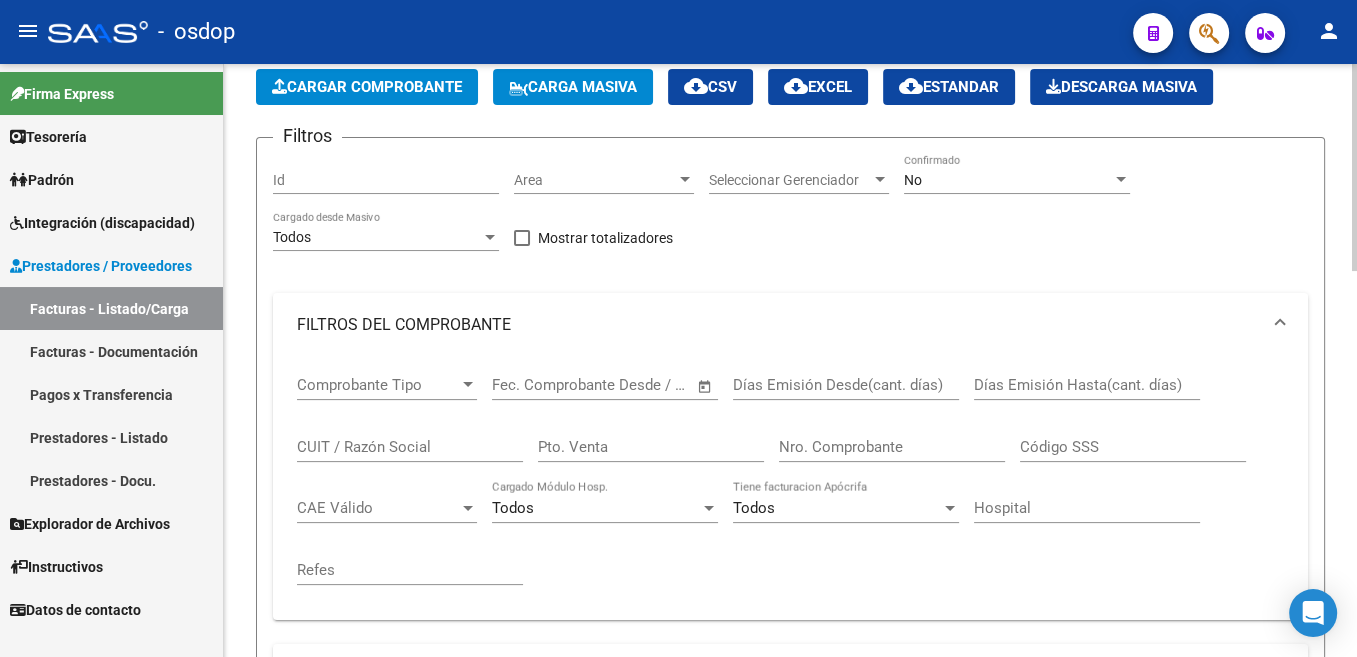 scroll, scrollTop: 0, scrollLeft: 0, axis: both 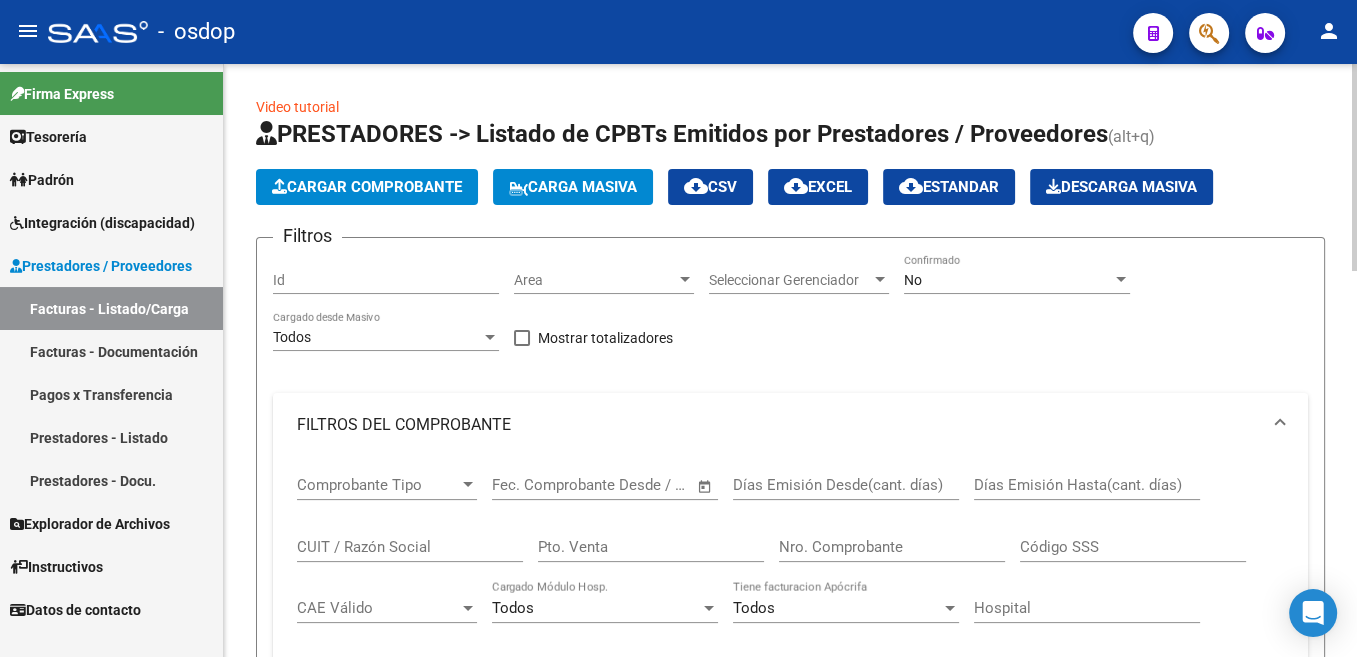 click on "Cargar Comprobante" 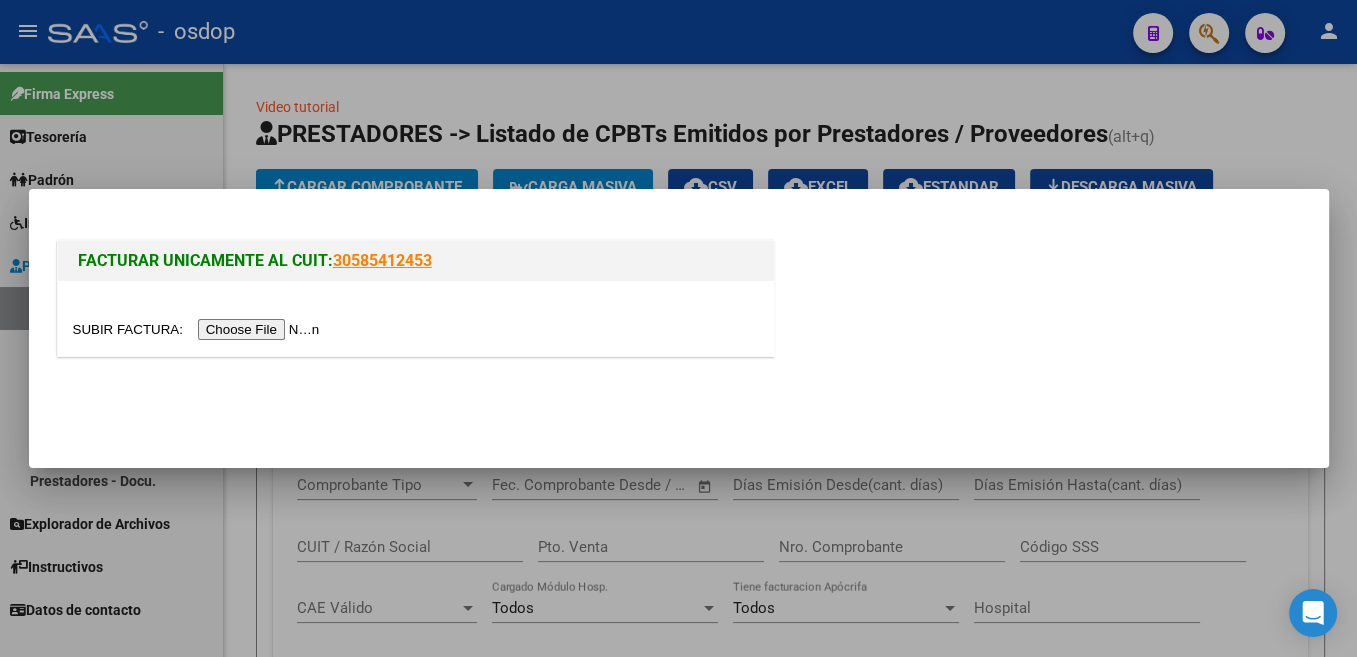 click at bounding box center (416, 318) 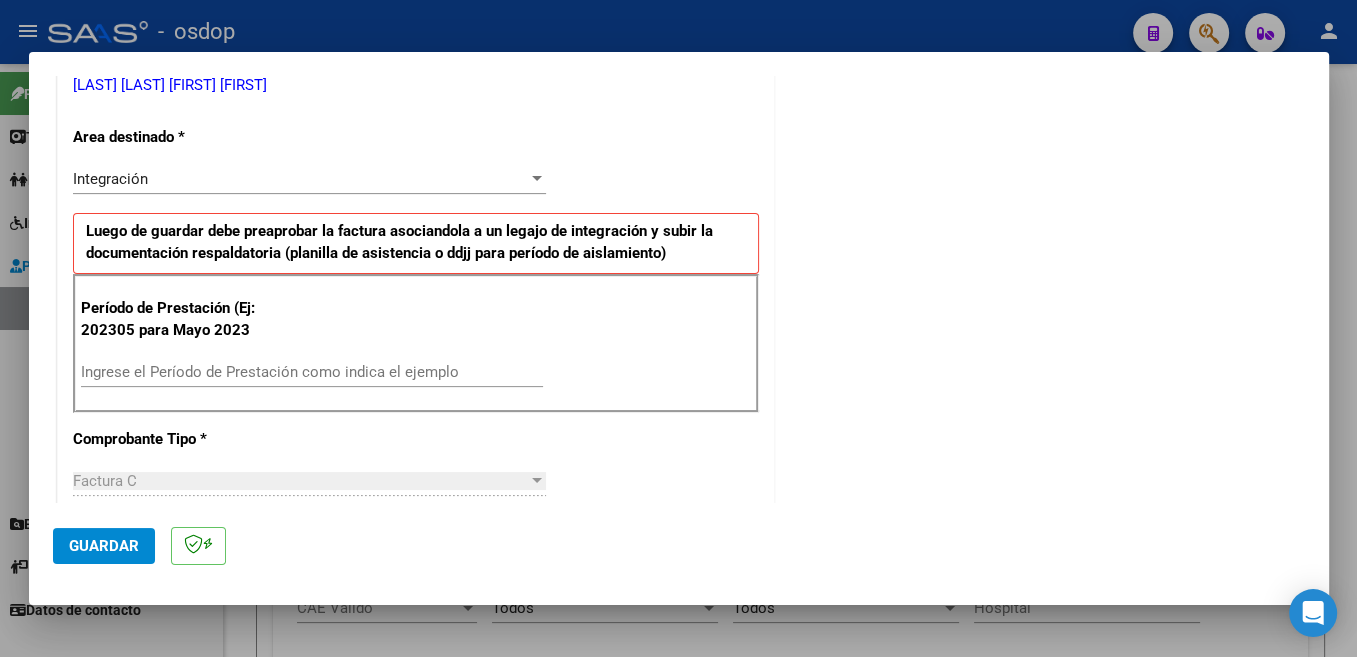 scroll, scrollTop: 424, scrollLeft: 0, axis: vertical 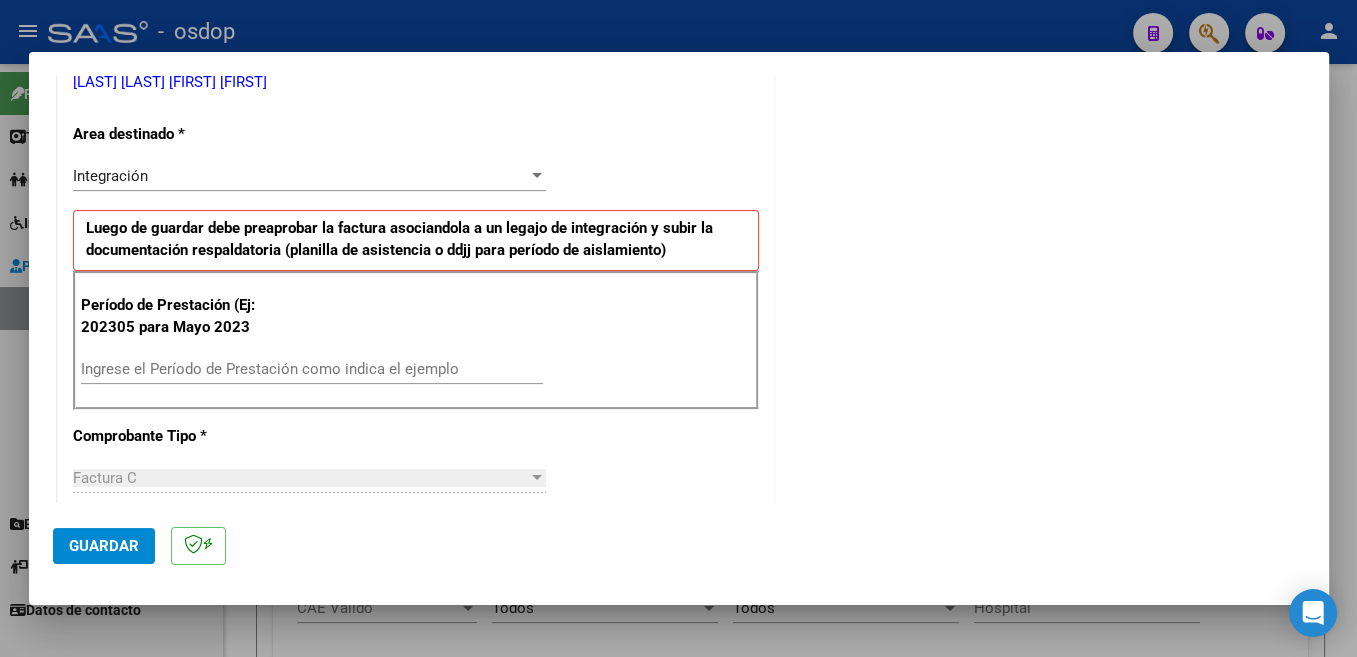 click on "Ingrese el Período de Prestación como indica el ejemplo" at bounding box center (312, 369) 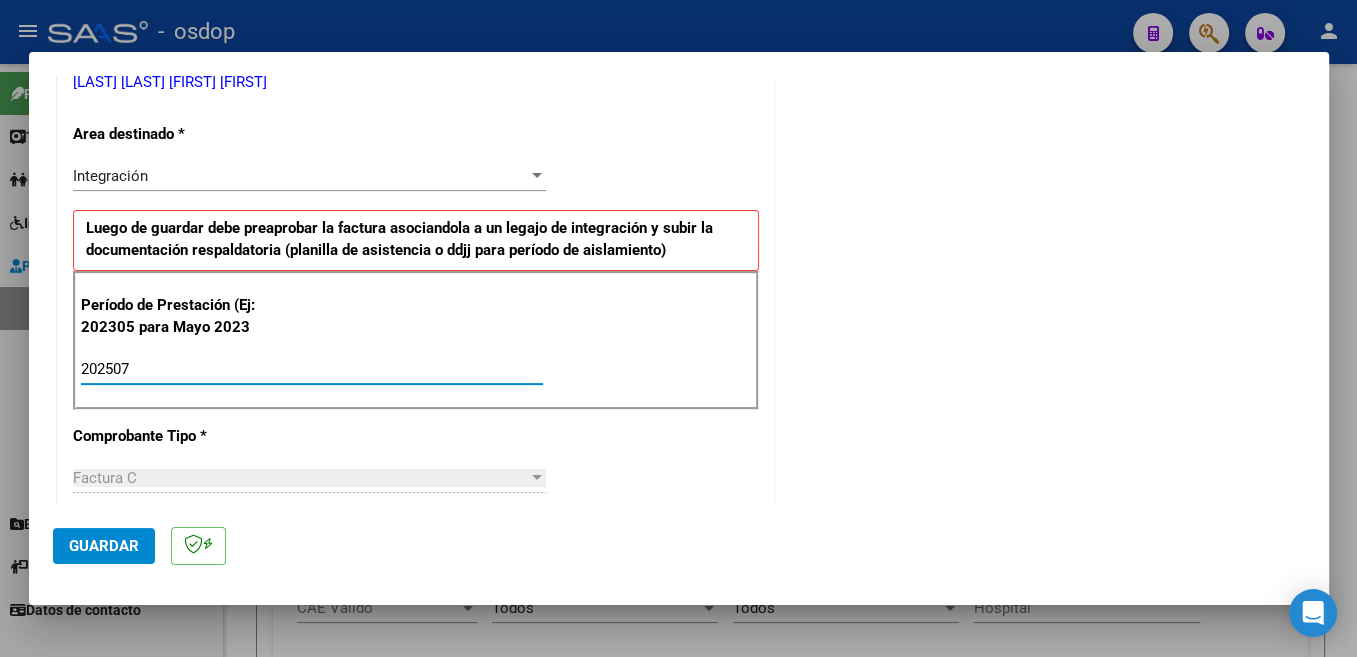 type on "202507" 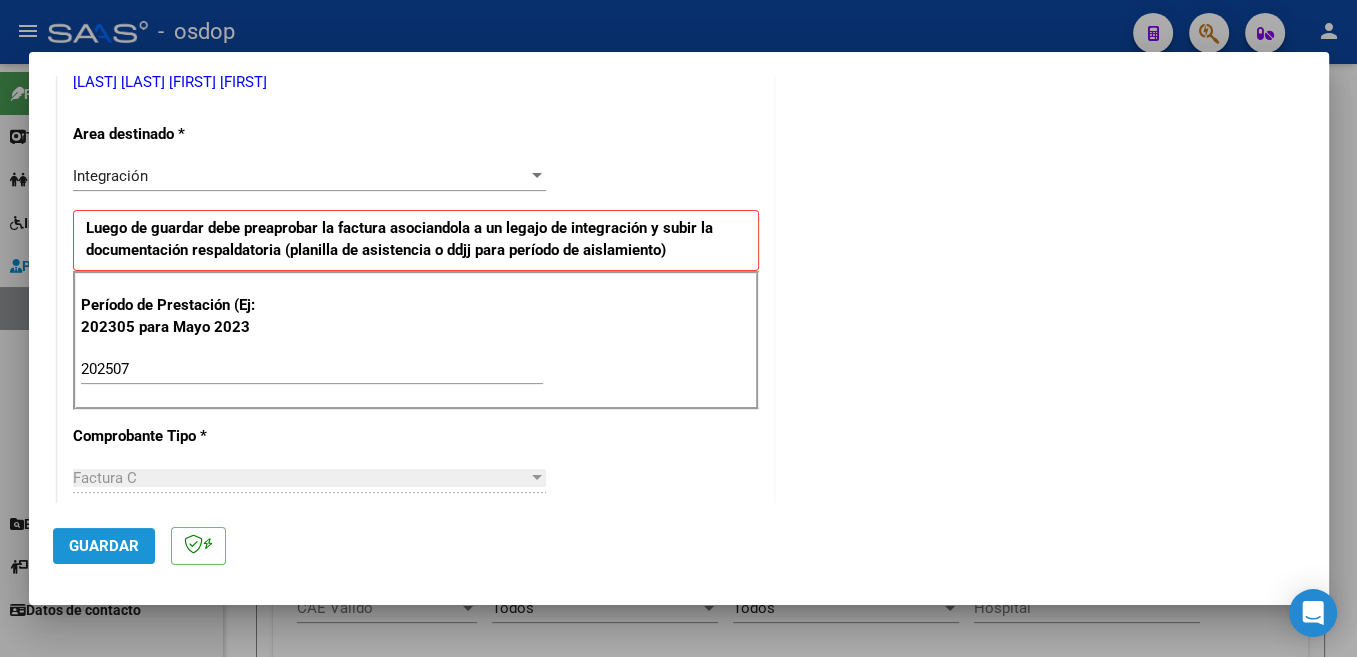 click on "Guardar" 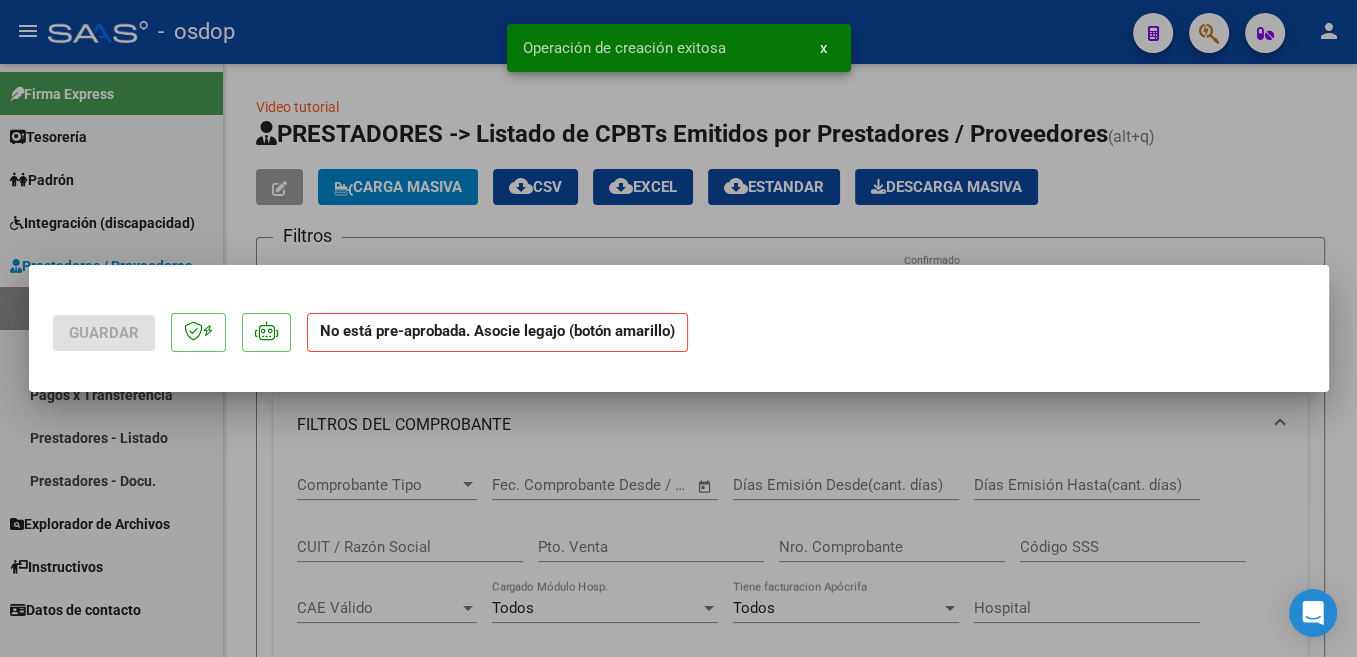 scroll, scrollTop: 0, scrollLeft: 0, axis: both 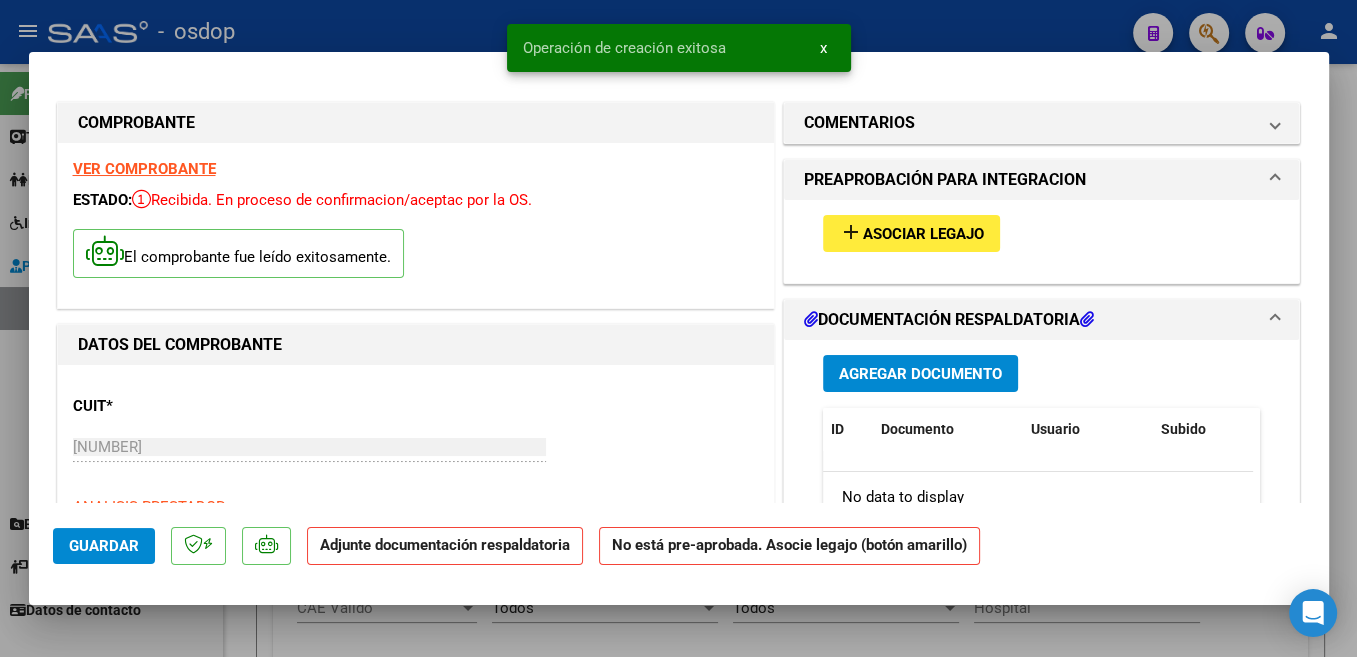 click on "add Asociar Legajo" at bounding box center (1042, 233) 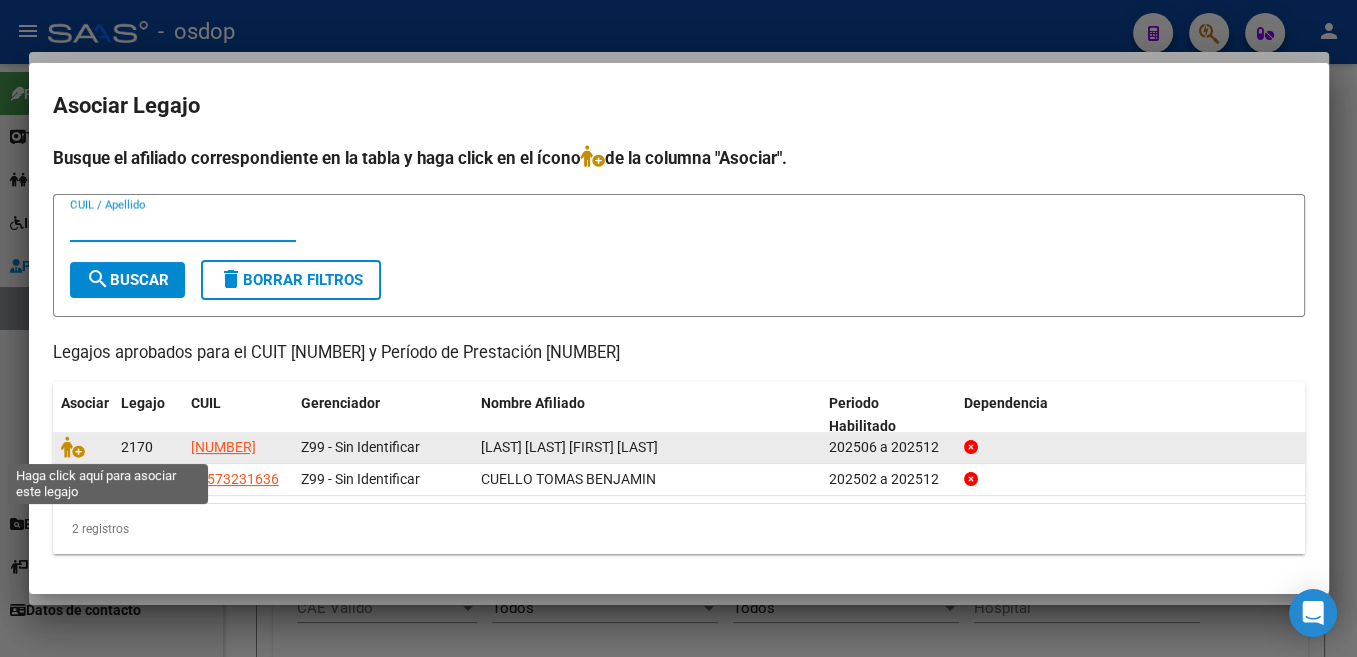 click 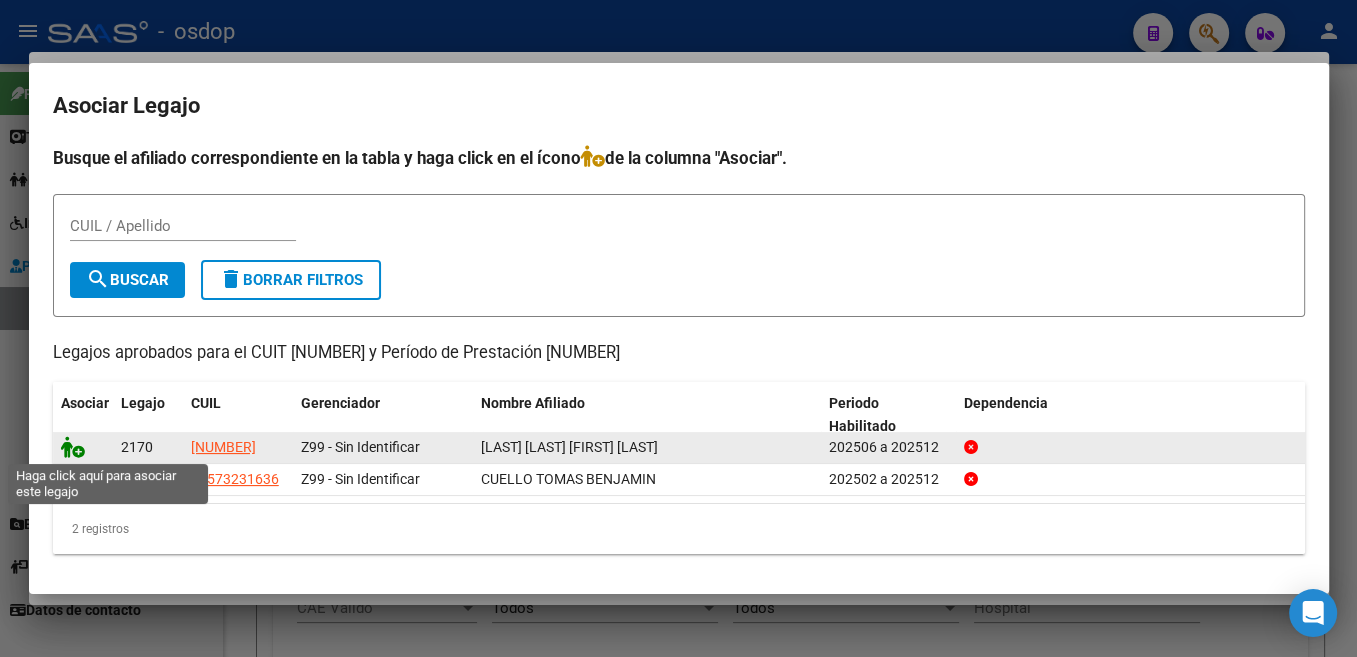 click 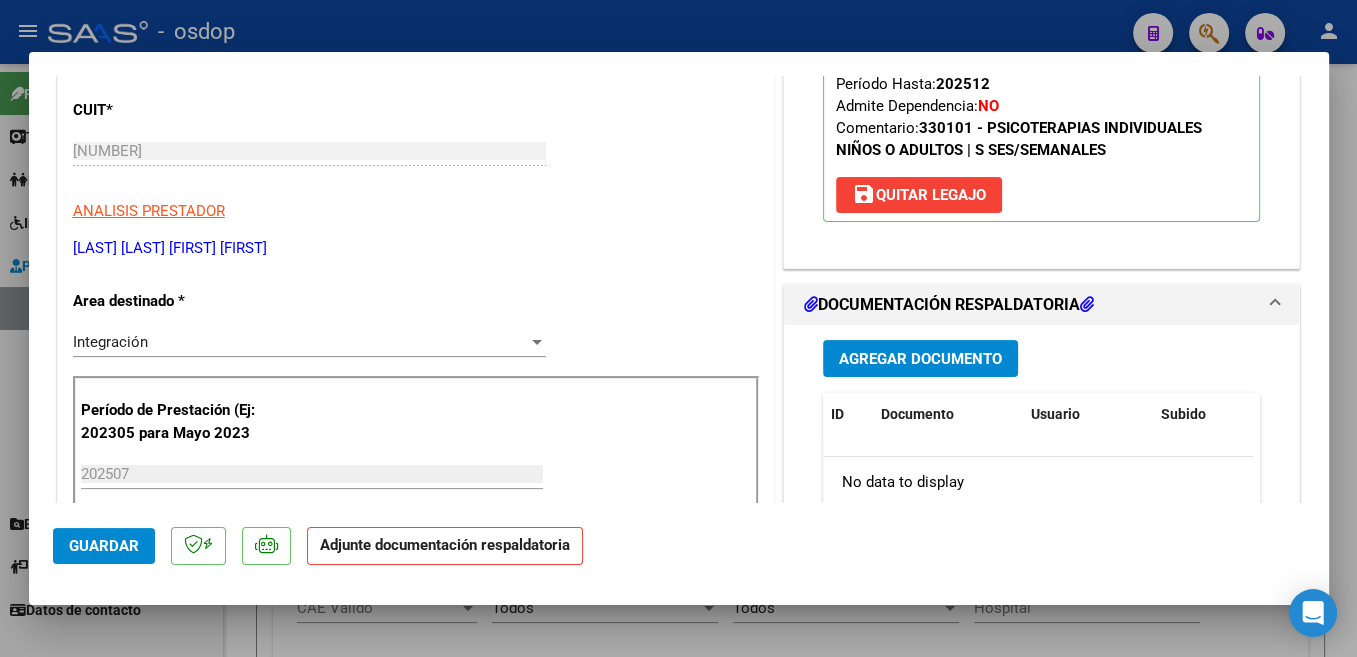 scroll, scrollTop: 318, scrollLeft: 0, axis: vertical 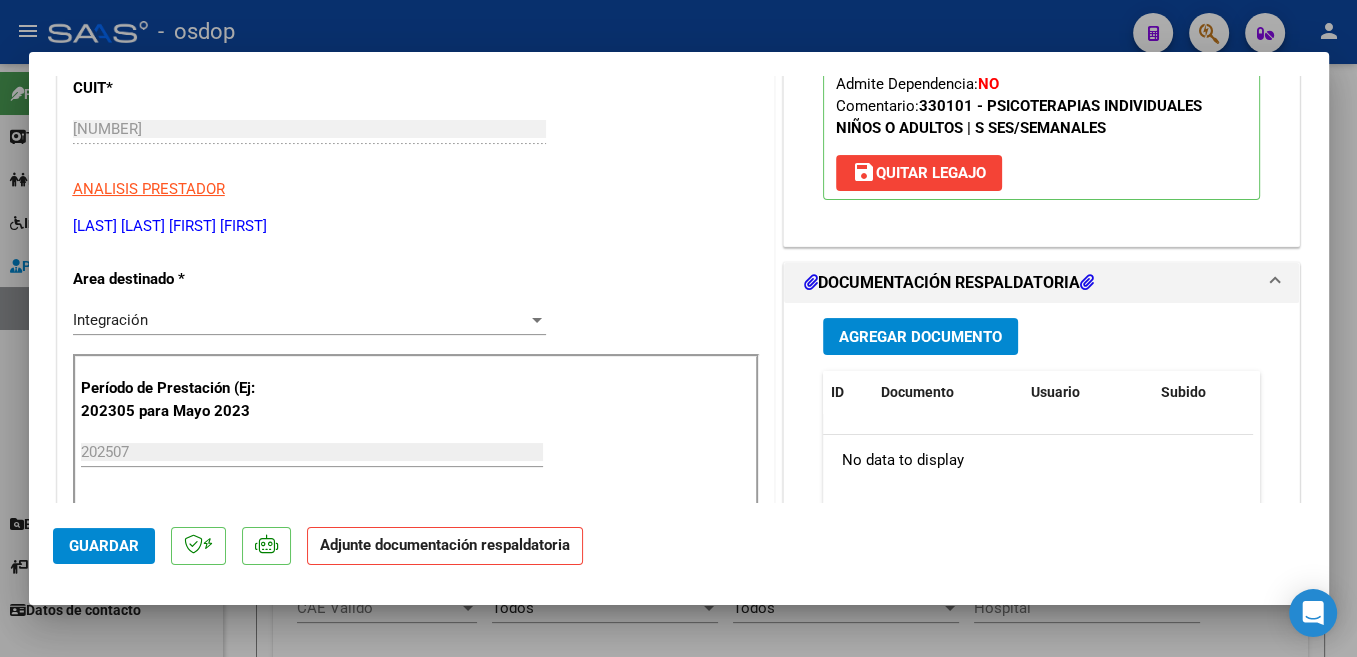 click on "Agregar Documento" at bounding box center (920, 337) 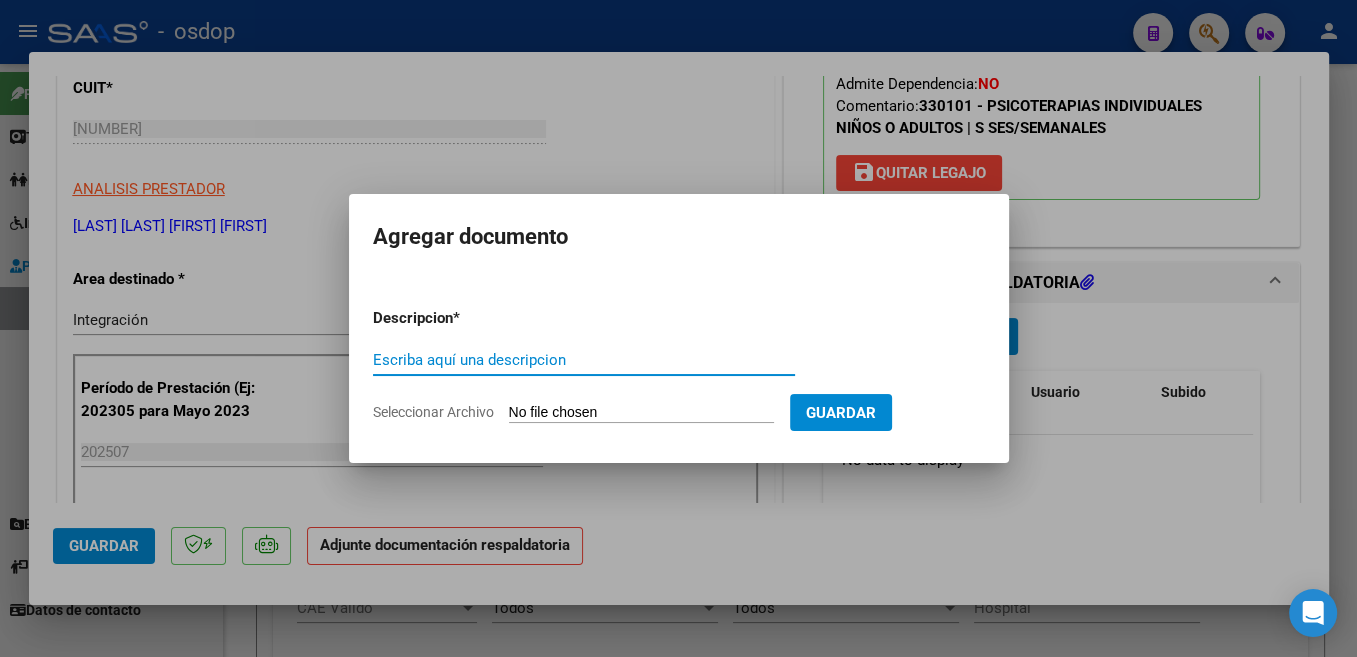 paste on "35432807" 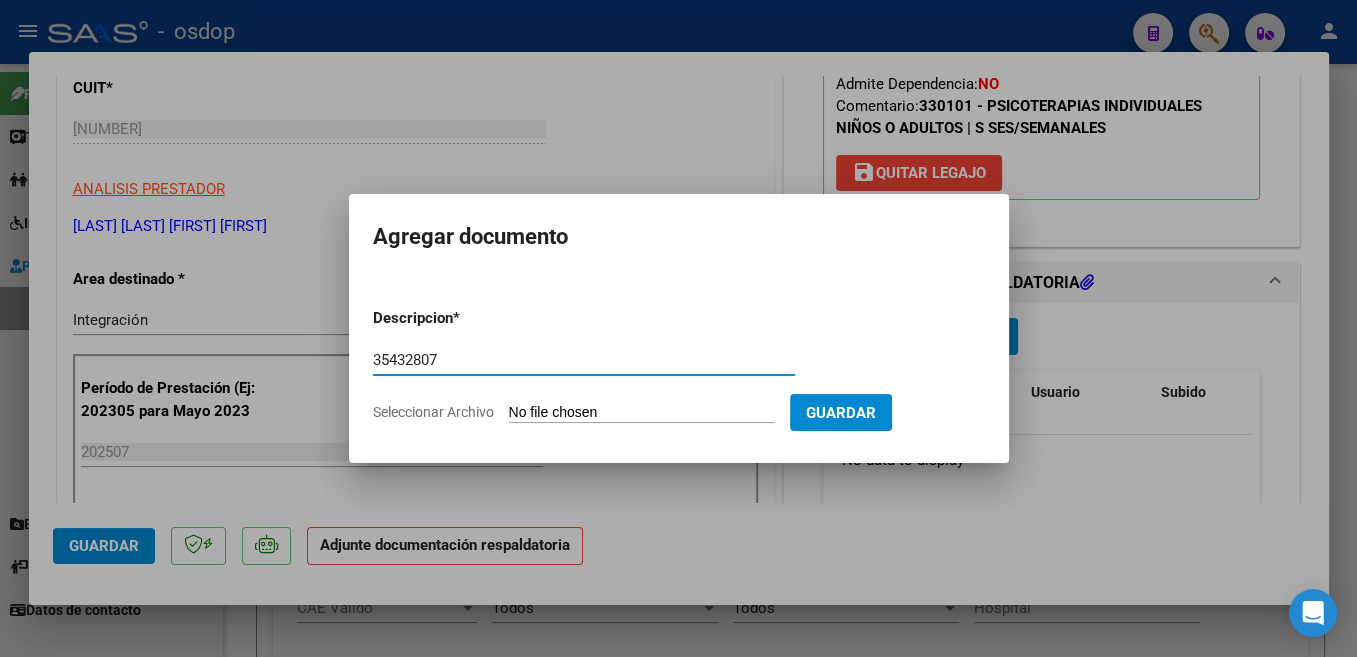 type on "35432807" 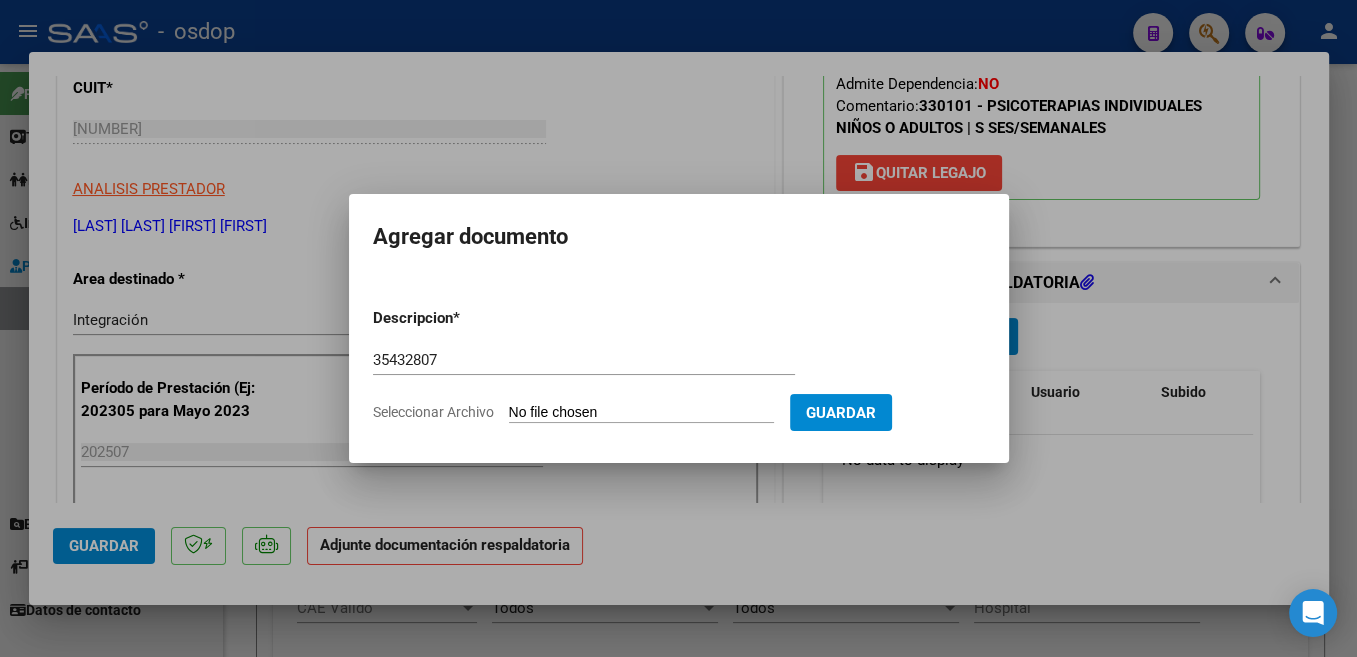 click on "Seleccionar Archivo" at bounding box center [641, 413] 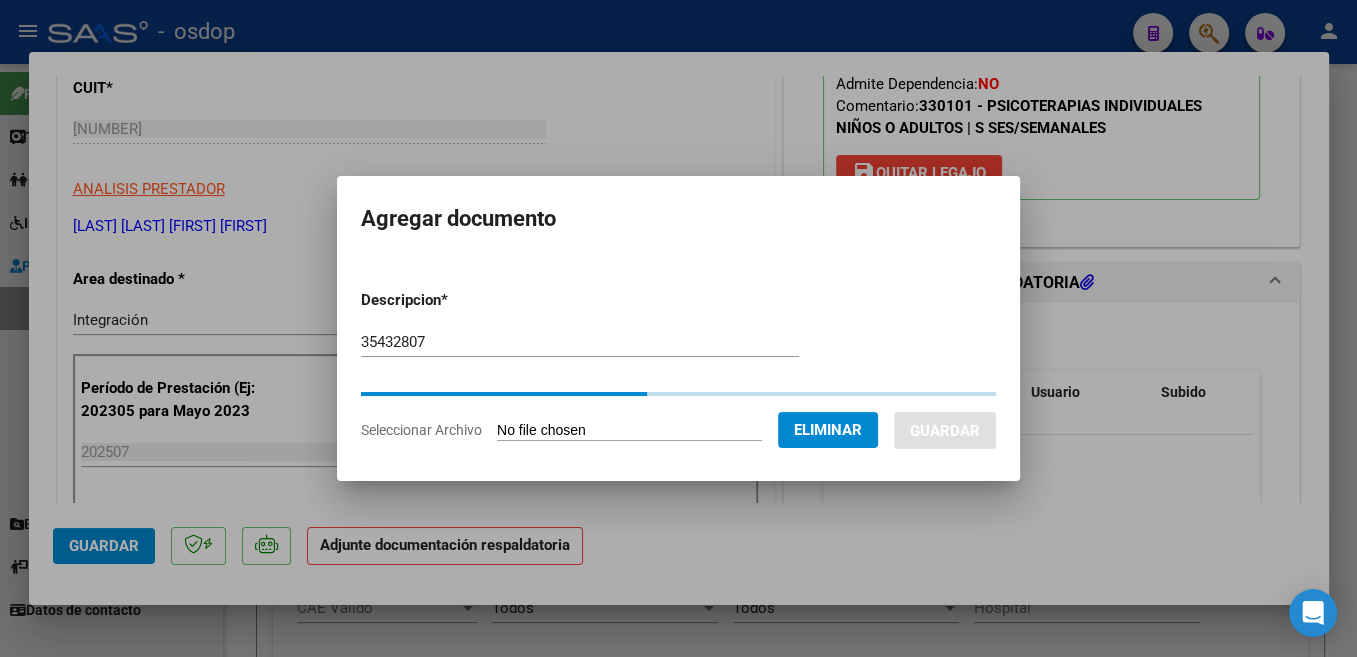 click on "35432807" at bounding box center (580, 342) 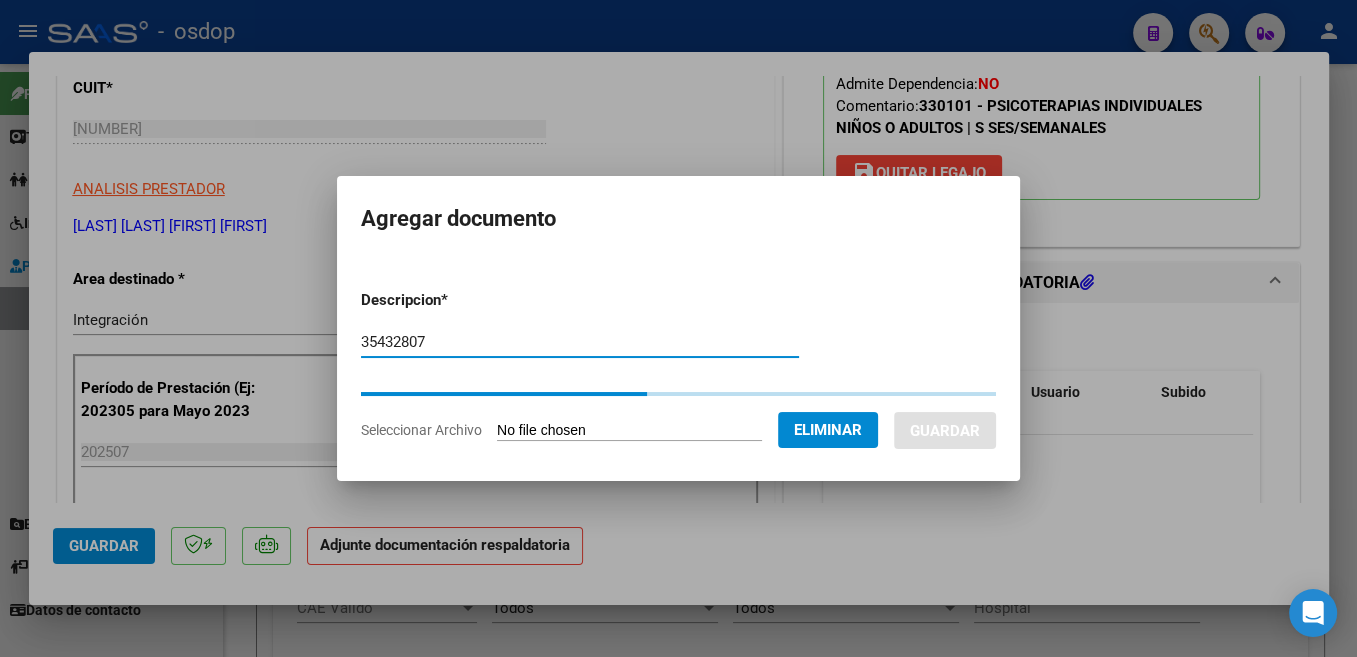 click on "35432807" at bounding box center (580, 342) 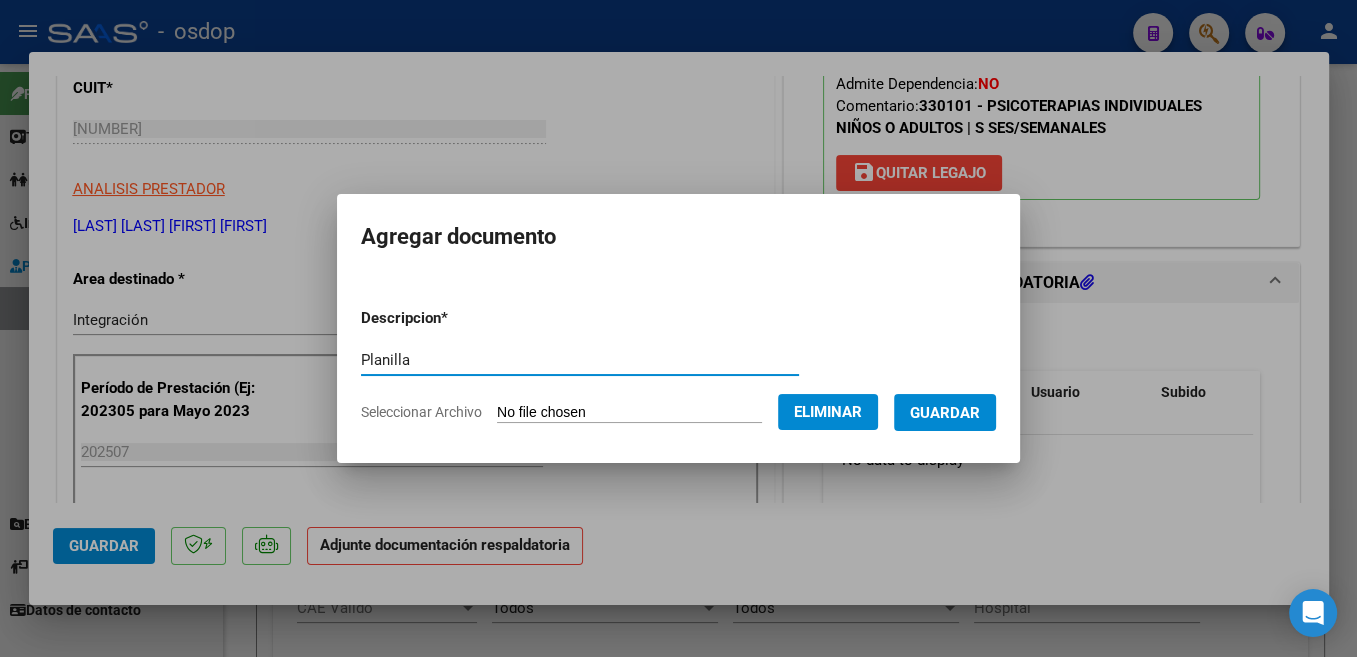 click on "Planilla" at bounding box center [580, 360] 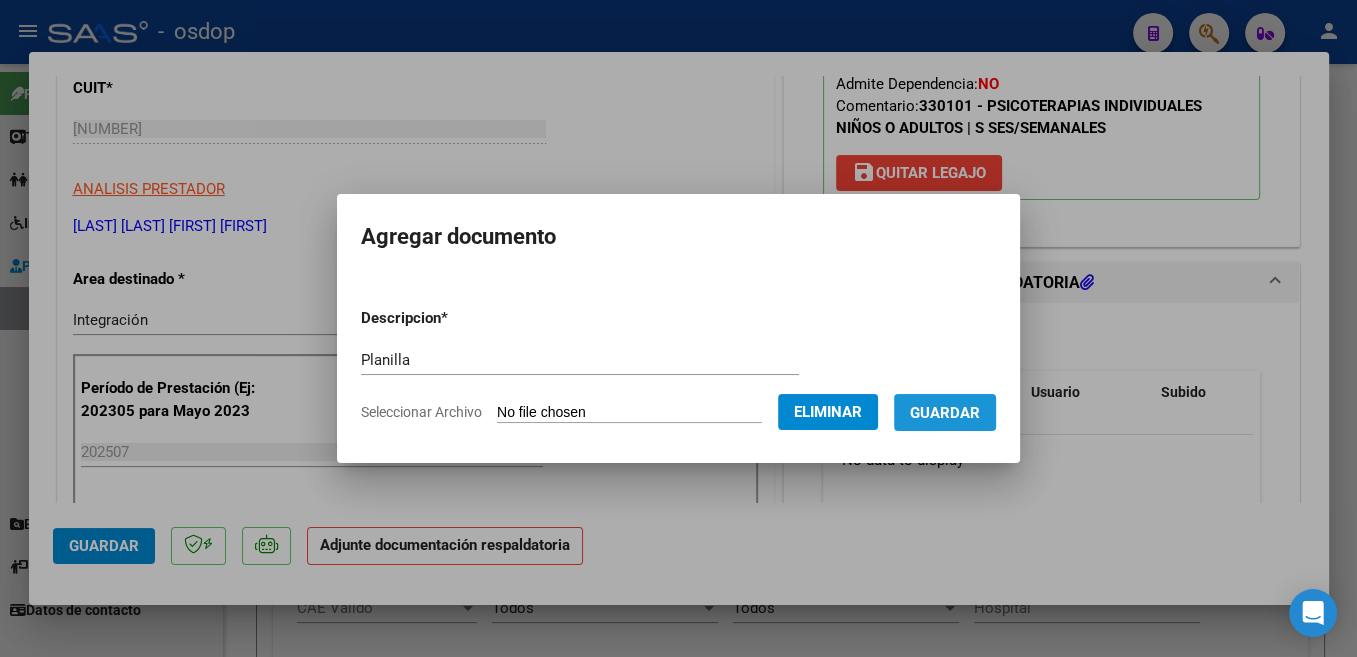 click on "Guardar" at bounding box center [945, 413] 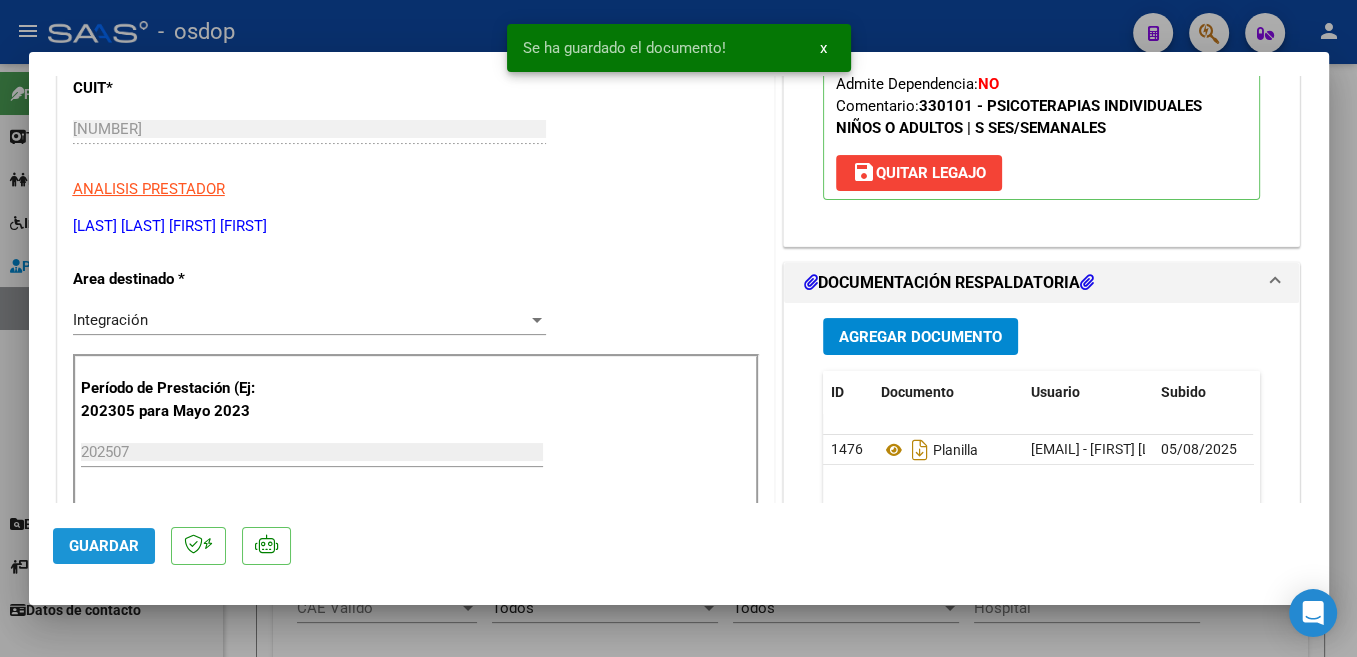 click on "Guardar" 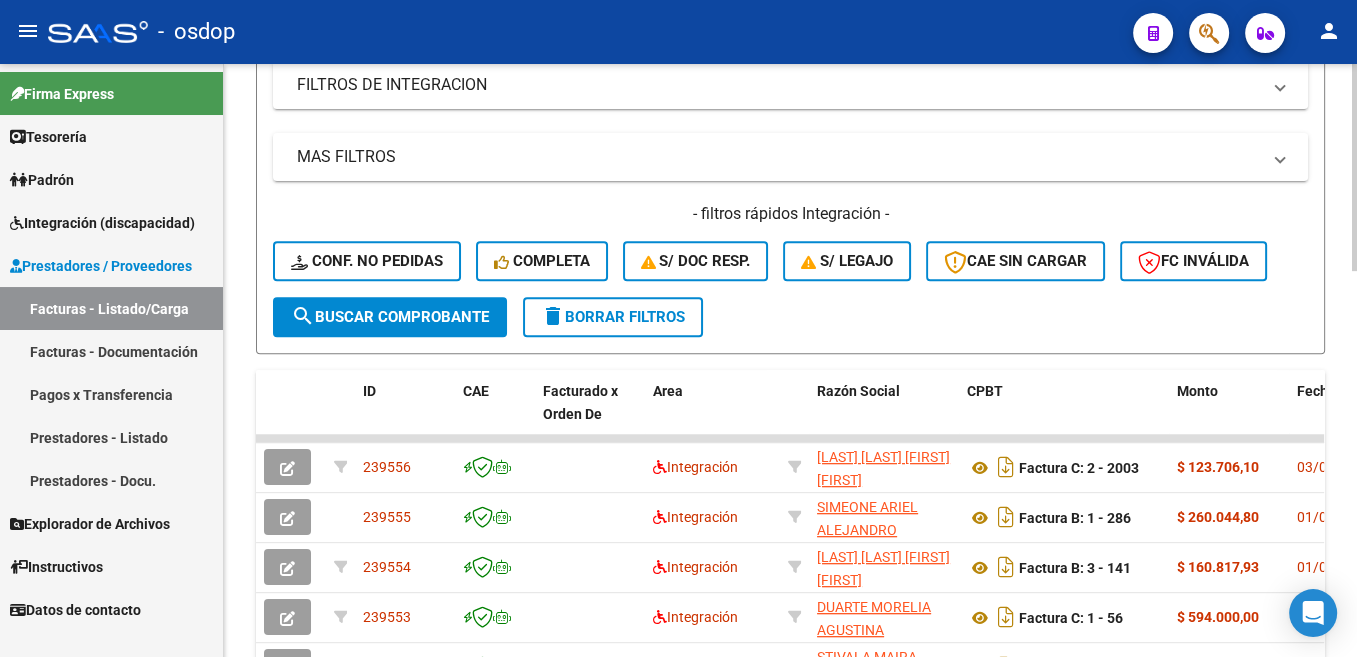scroll, scrollTop: 704, scrollLeft: 0, axis: vertical 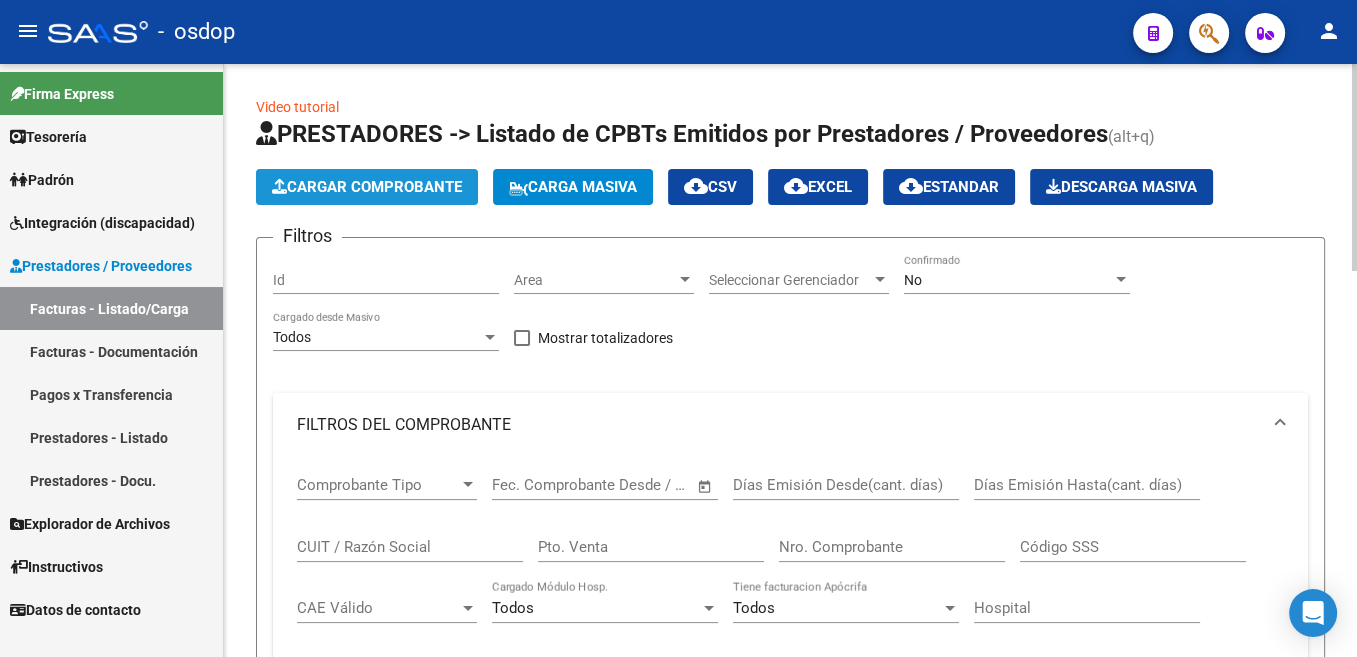 click on "Cargar Comprobante" 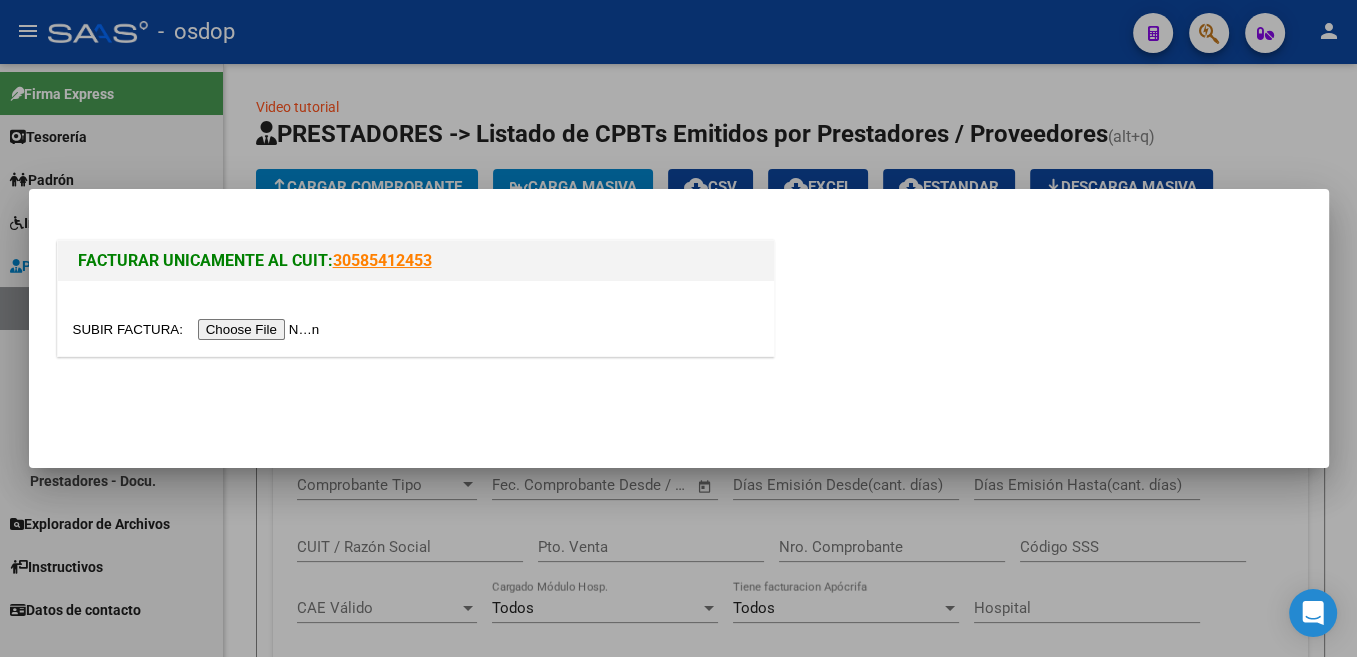 click at bounding box center [199, 329] 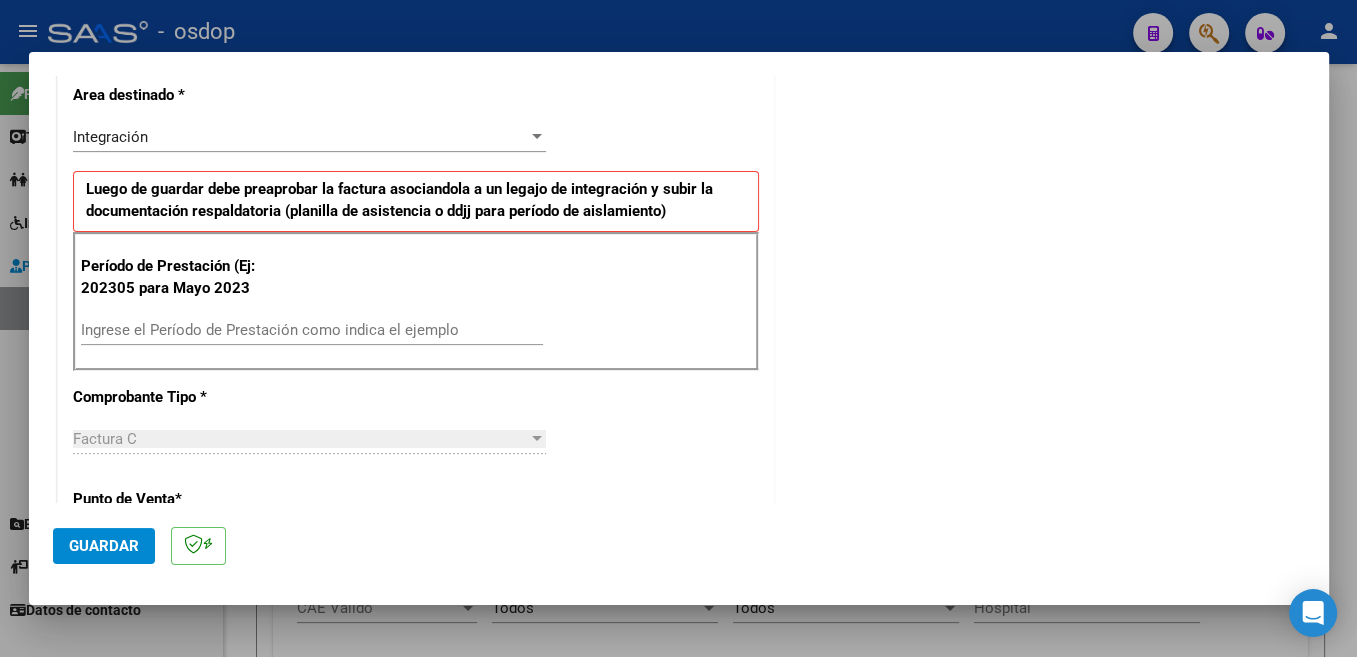 scroll, scrollTop: 530, scrollLeft: 0, axis: vertical 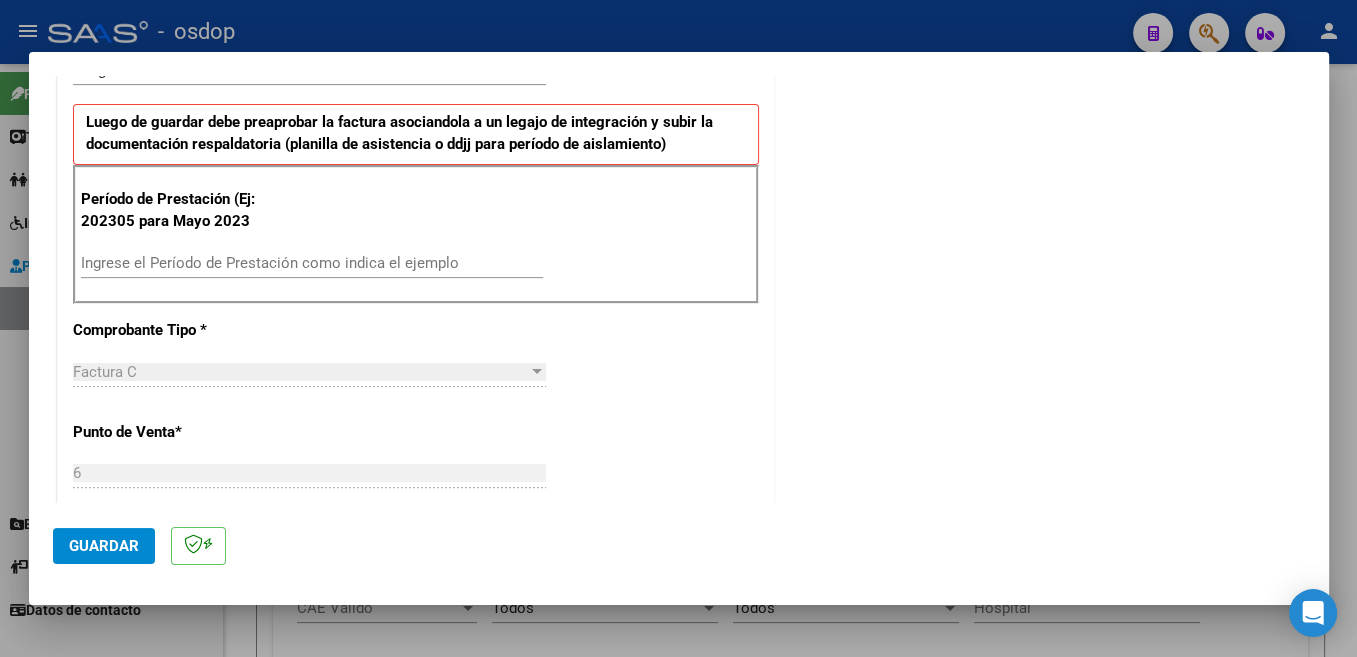 click on "Ingrese el Período de Prestación como indica el ejemplo" at bounding box center [312, 272] 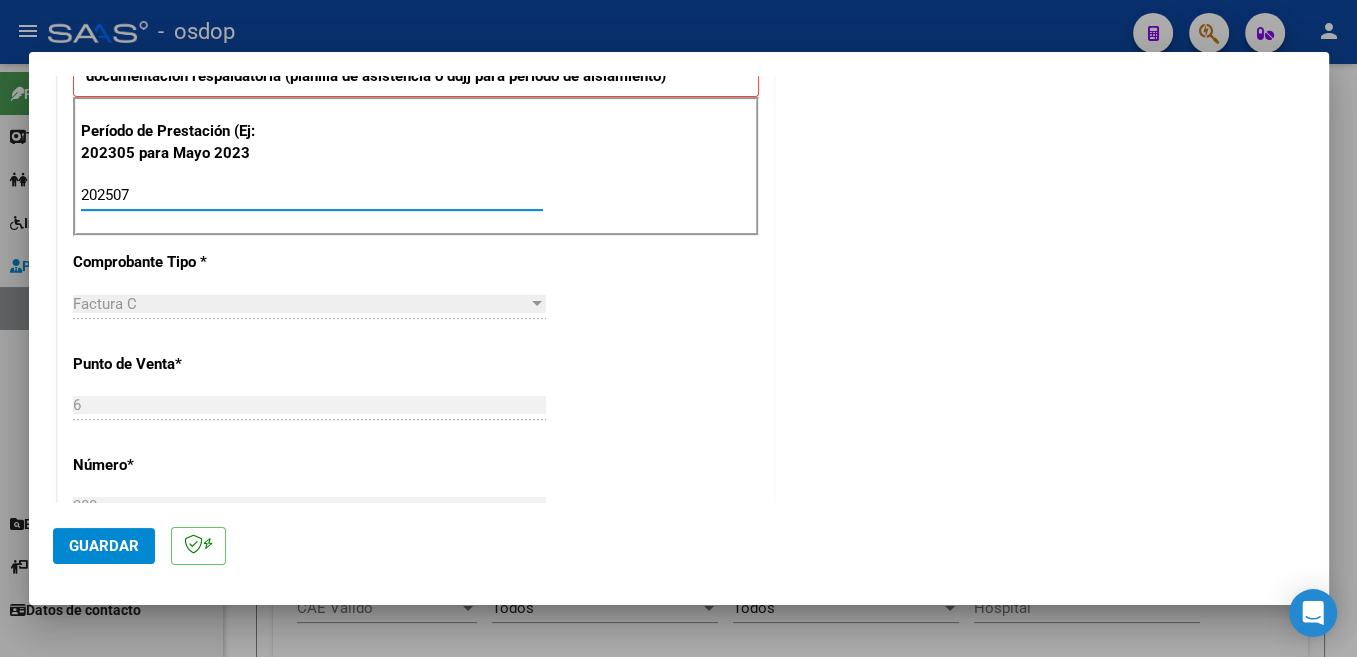 scroll, scrollTop: 636, scrollLeft: 0, axis: vertical 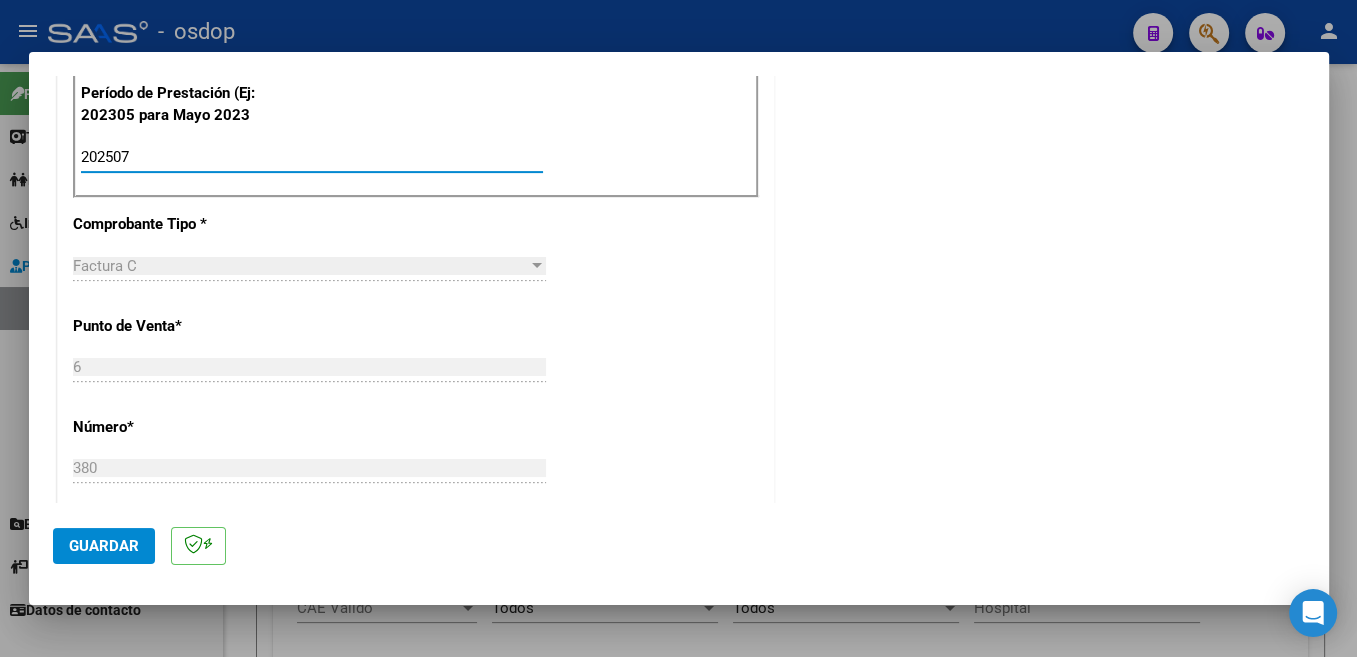type on "202507" 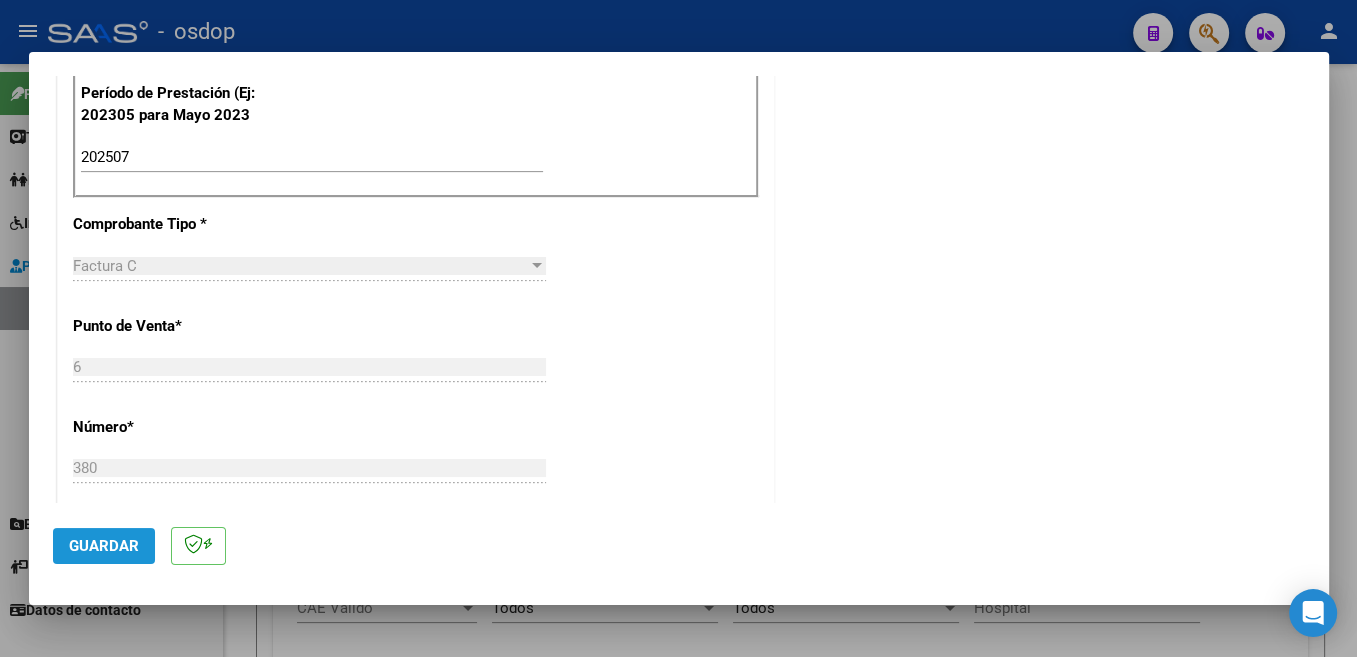 click on "Guardar" 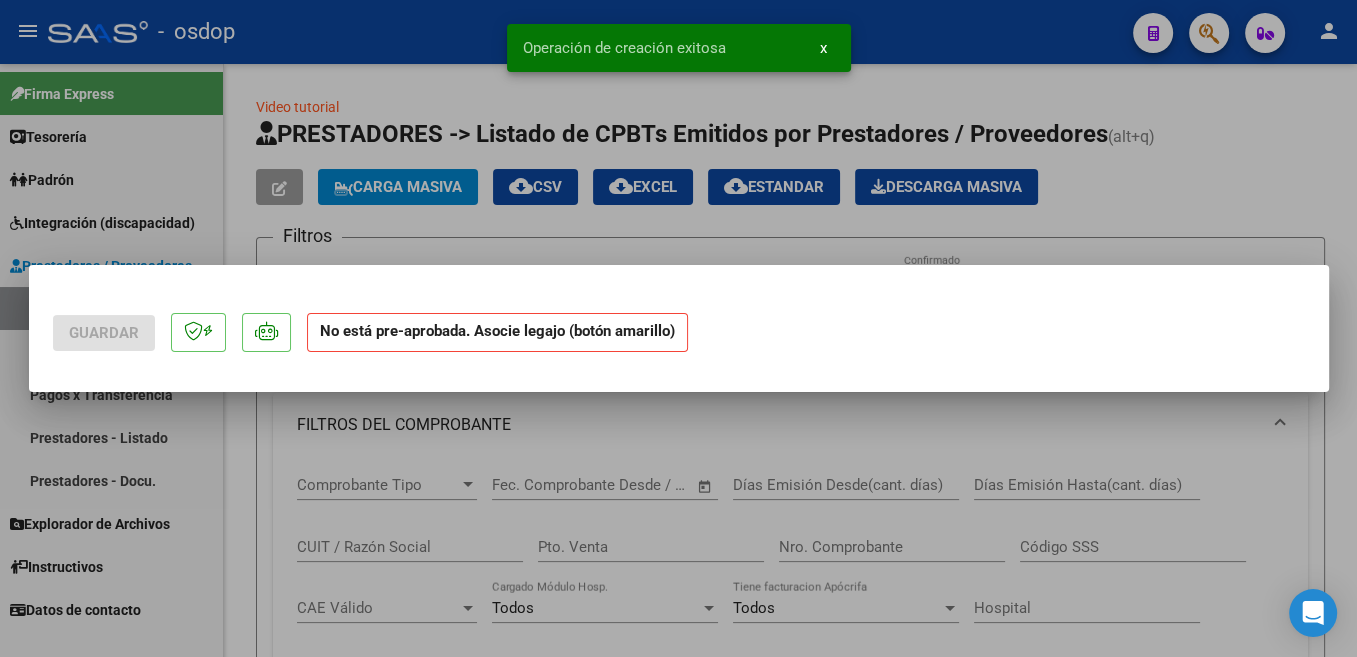 scroll, scrollTop: 0, scrollLeft: 0, axis: both 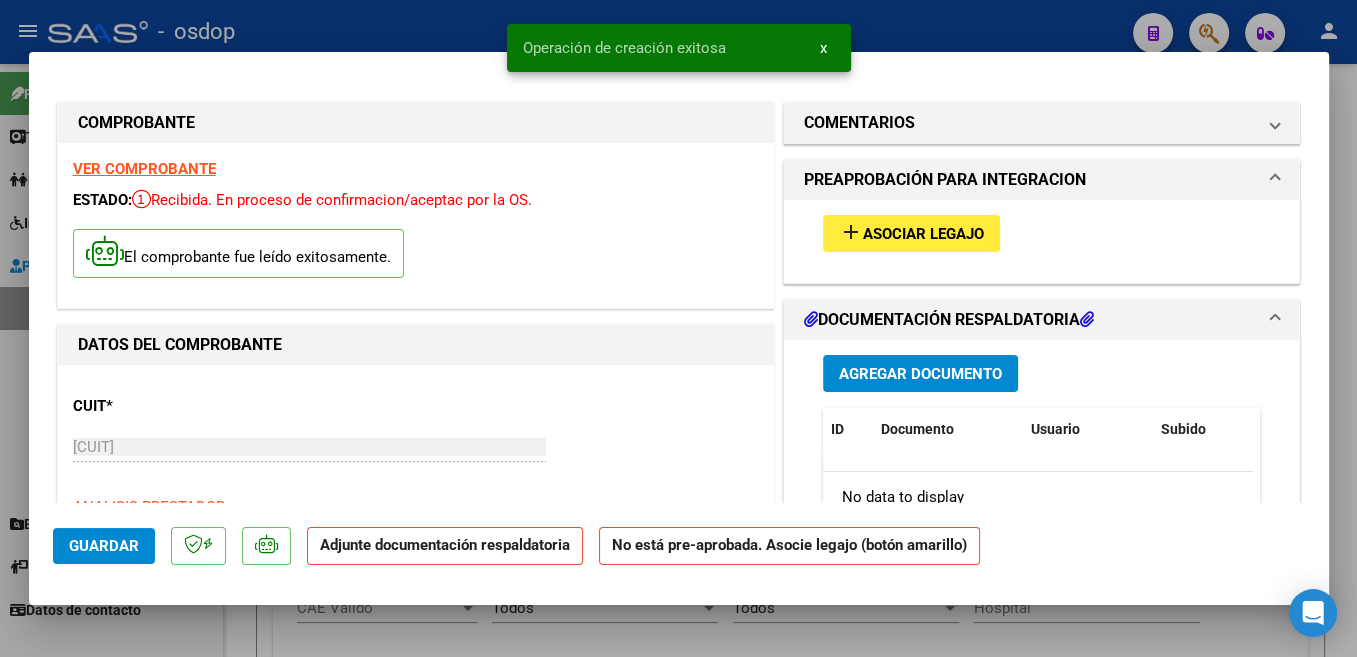 click on "Asociar Legajo" at bounding box center (923, 234) 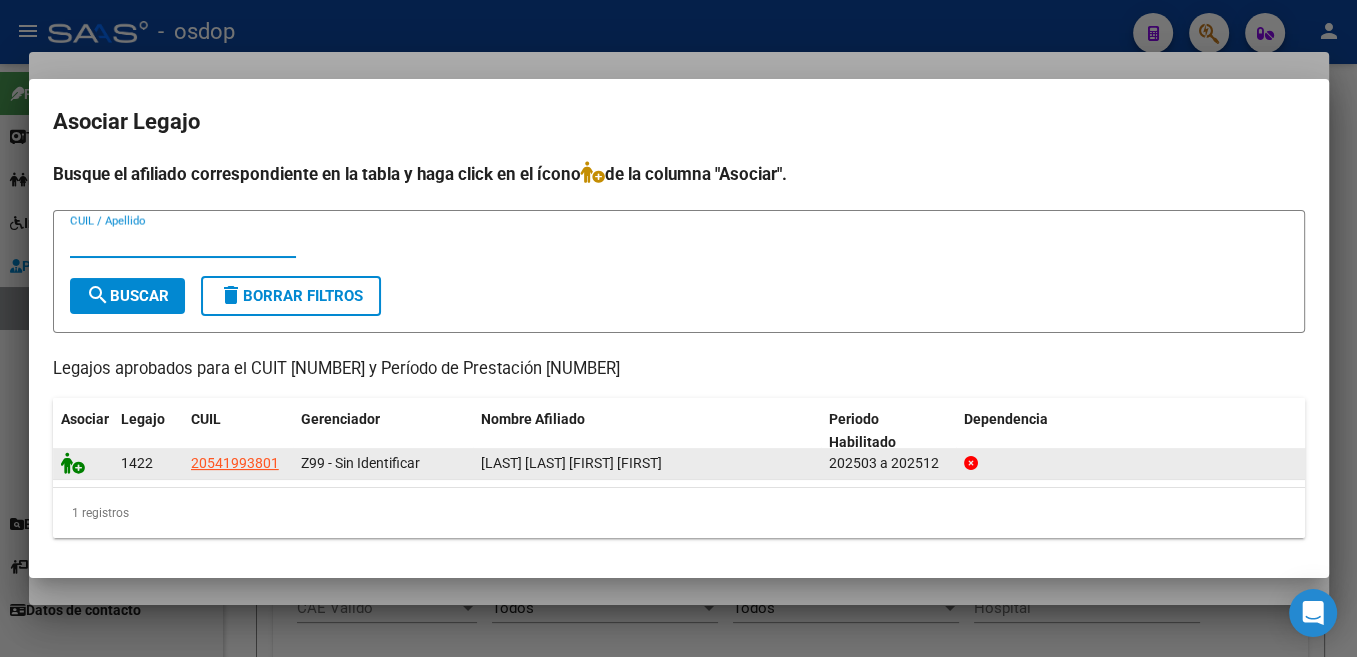 click 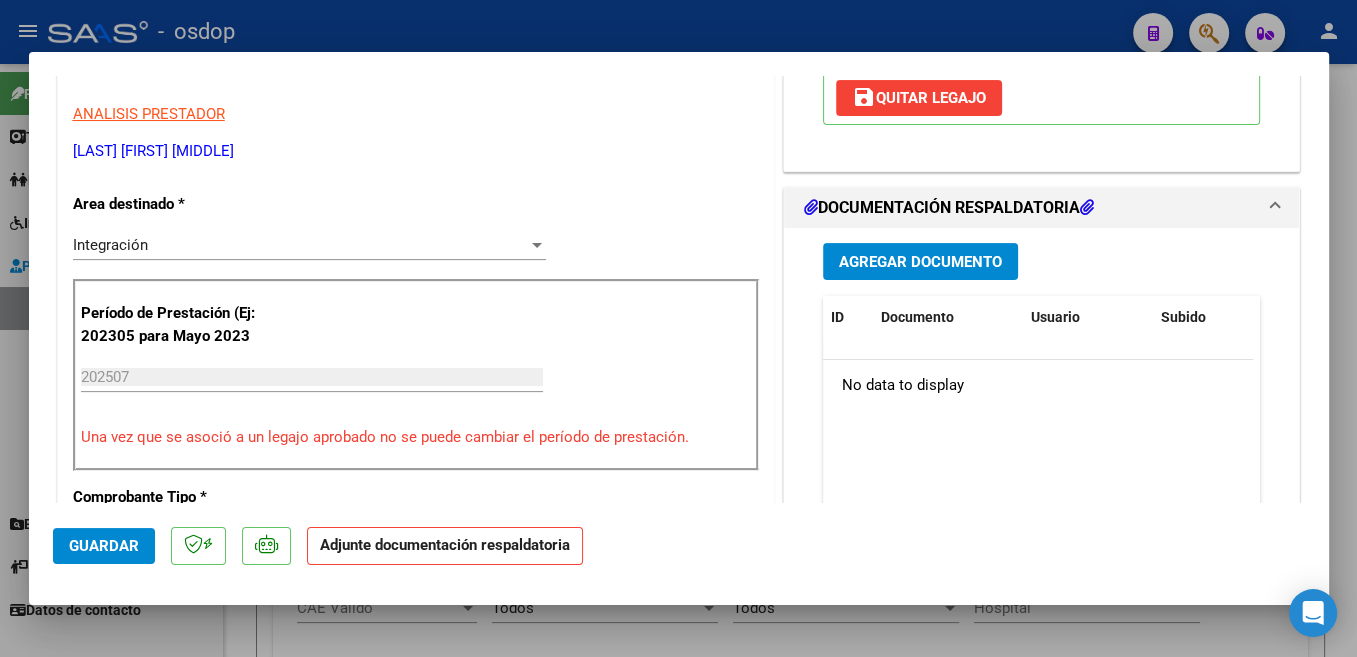 scroll, scrollTop: 424, scrollLeft: 0, axis: vertical 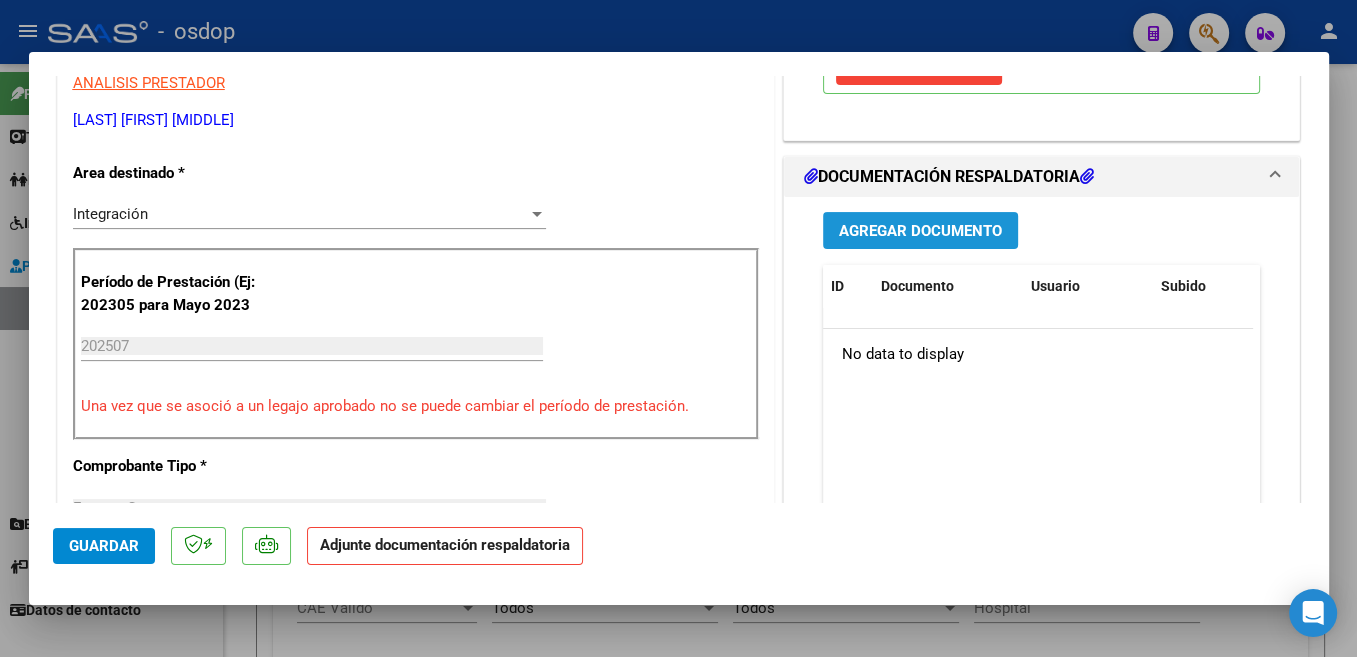 click on "Agregar Documento" at bounding box center [920, 231] 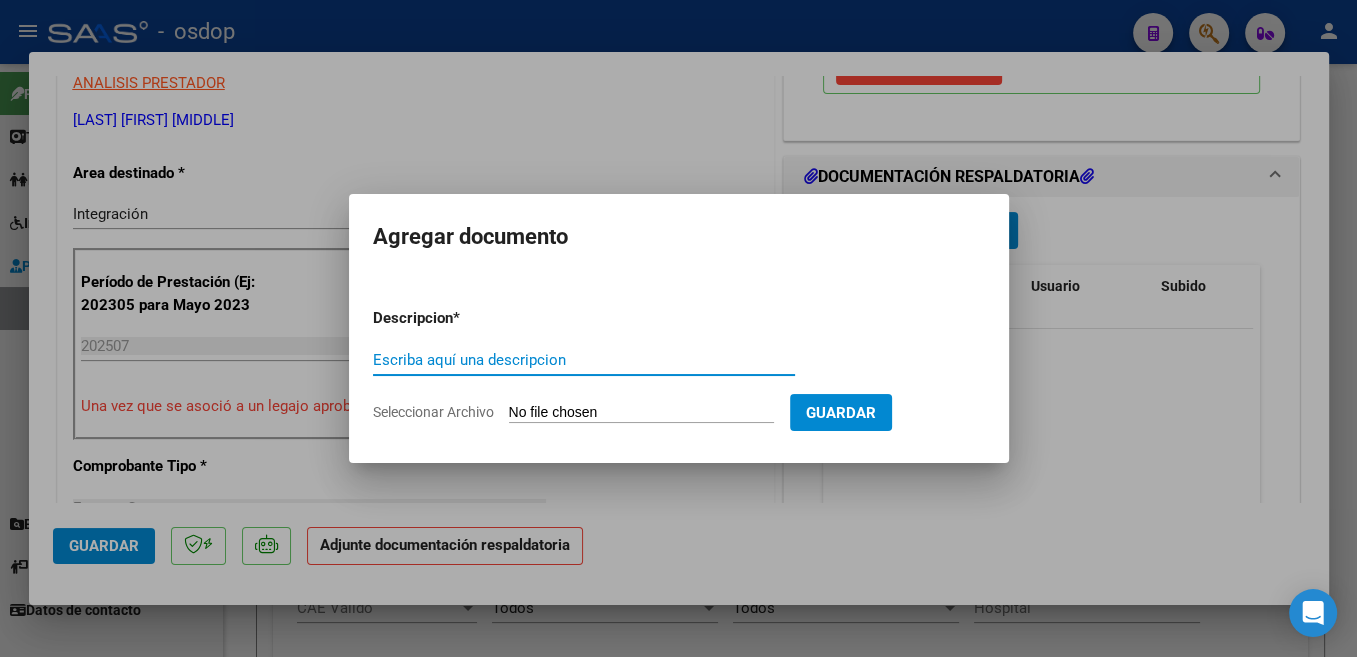 paste on "Planilla" 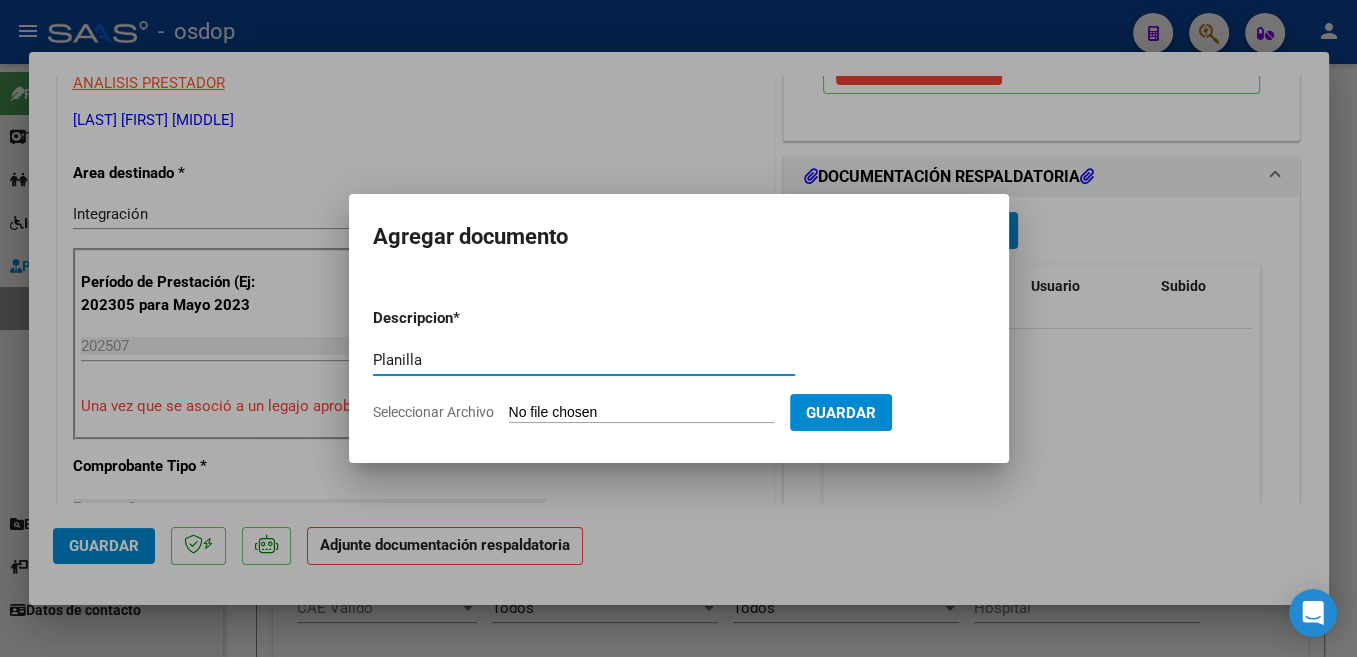 type on "Planilla" 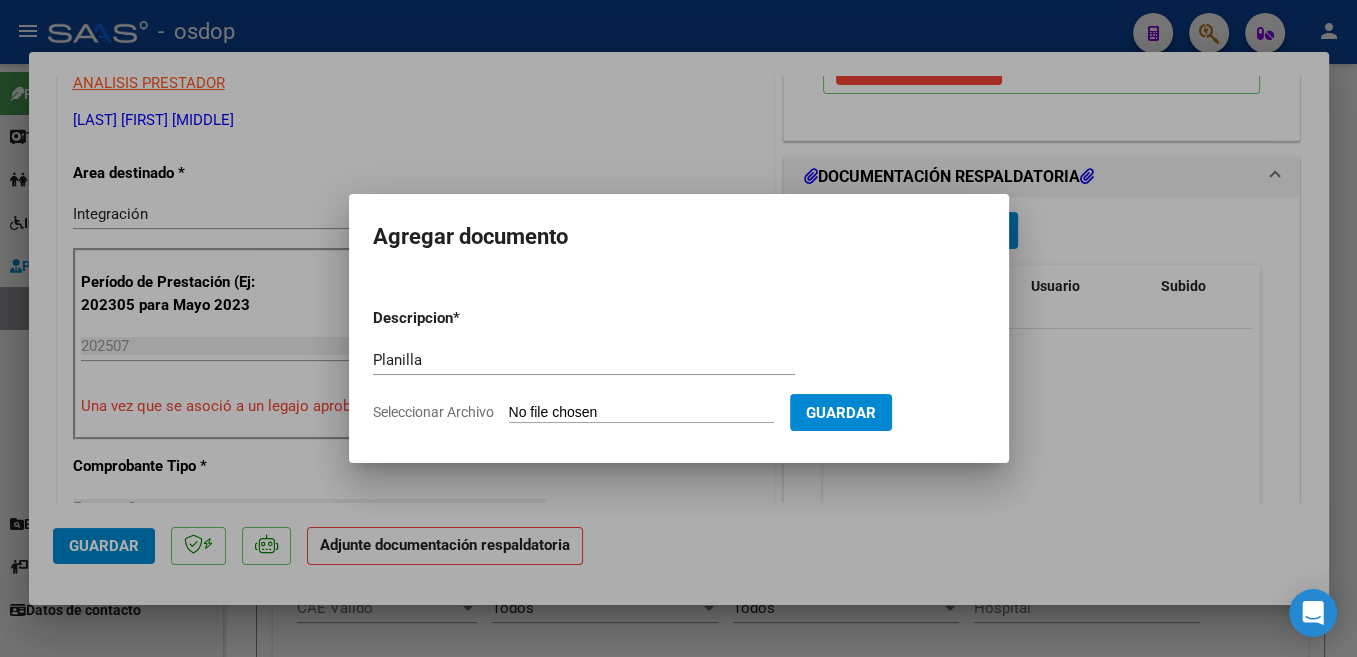 click on "Seleccionar Archivo" at bounding box center (641, 413) 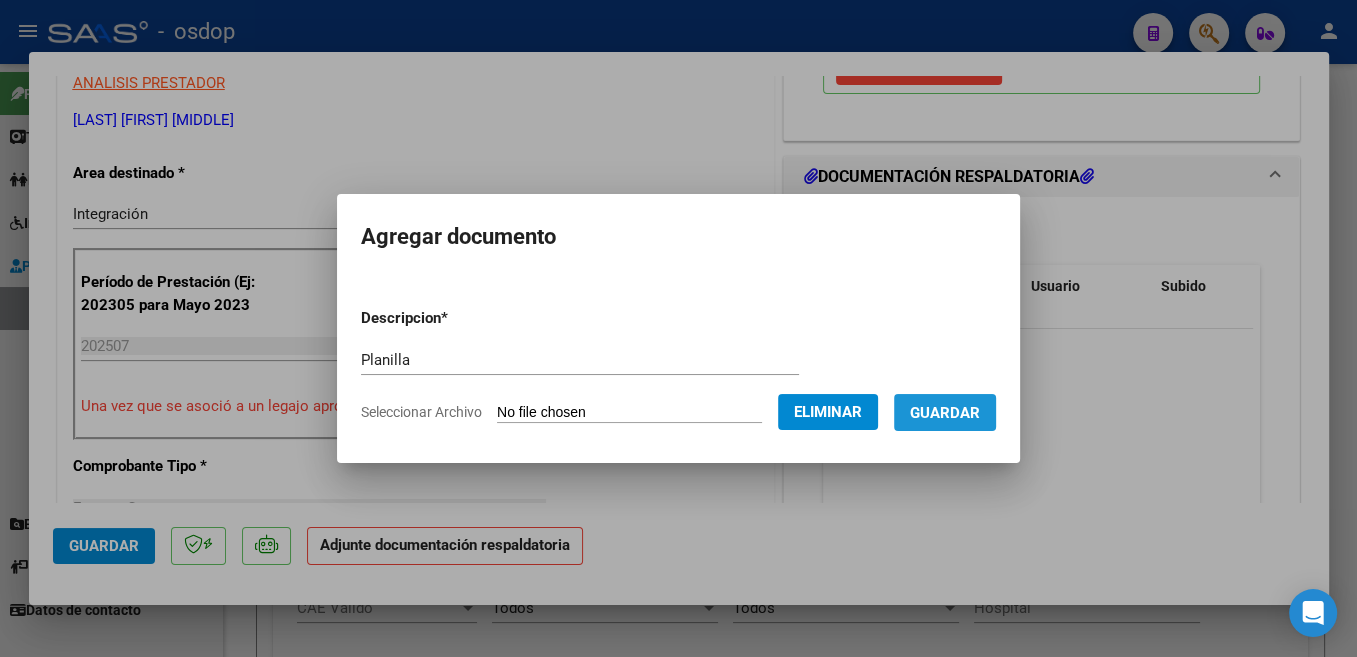 click on "Guardar" at bounding box center [945, 412] 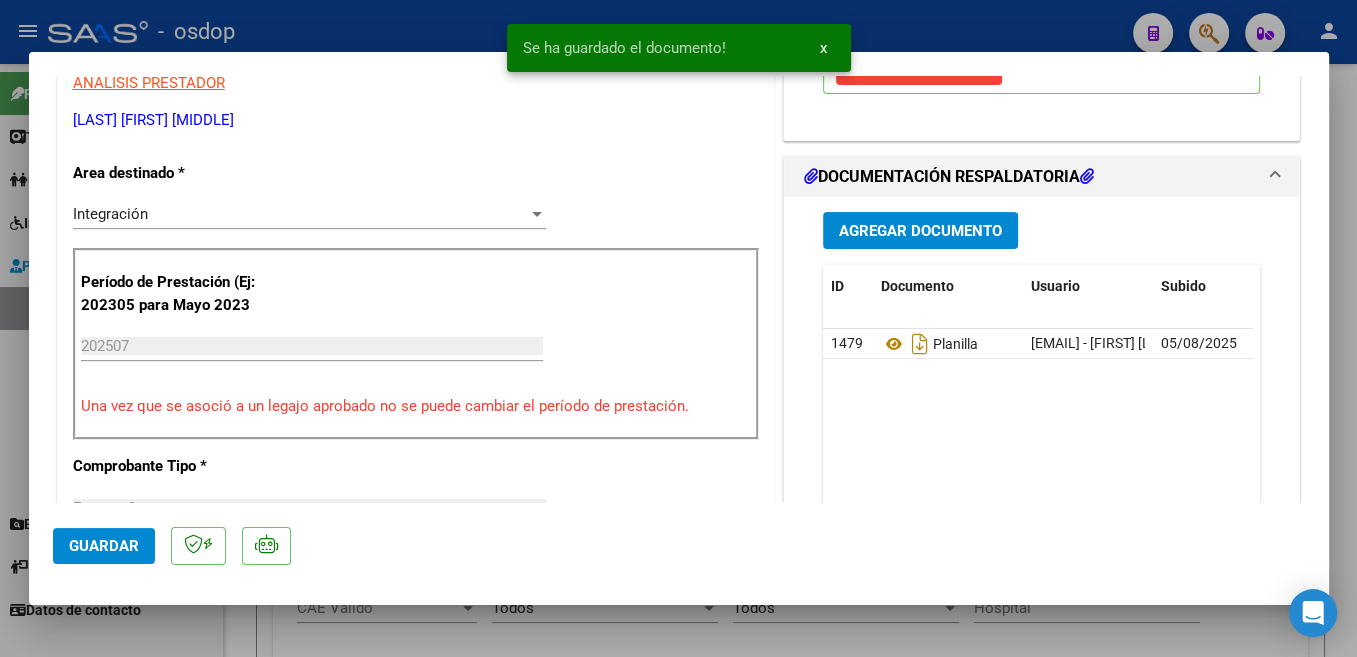 type 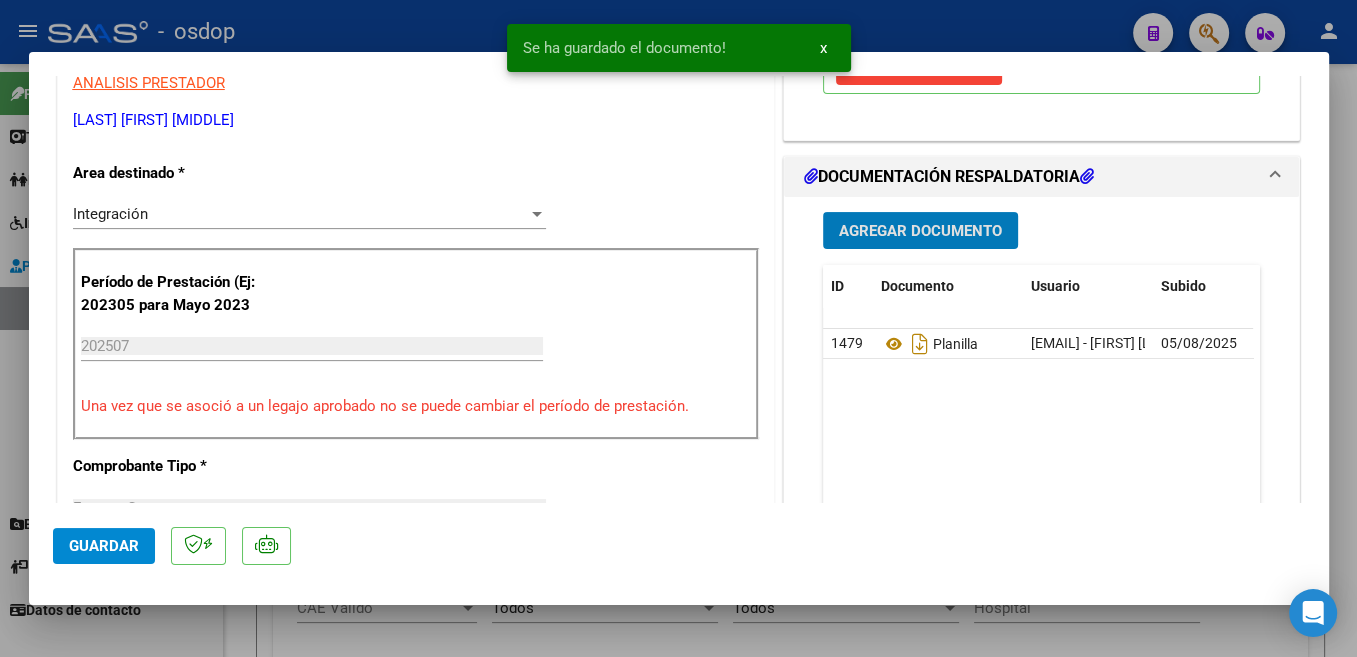 click on "Guardar" 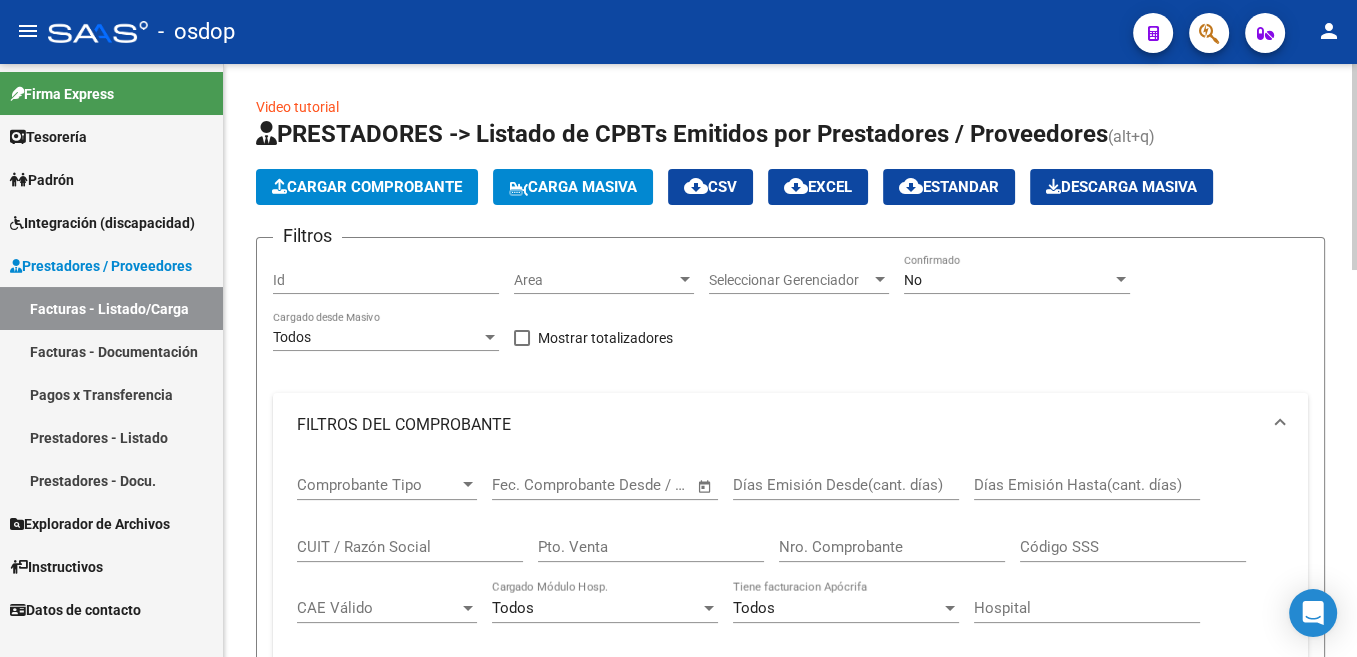 scroll, scrollTop: 704, scrollLeft: 0, axis: vertical 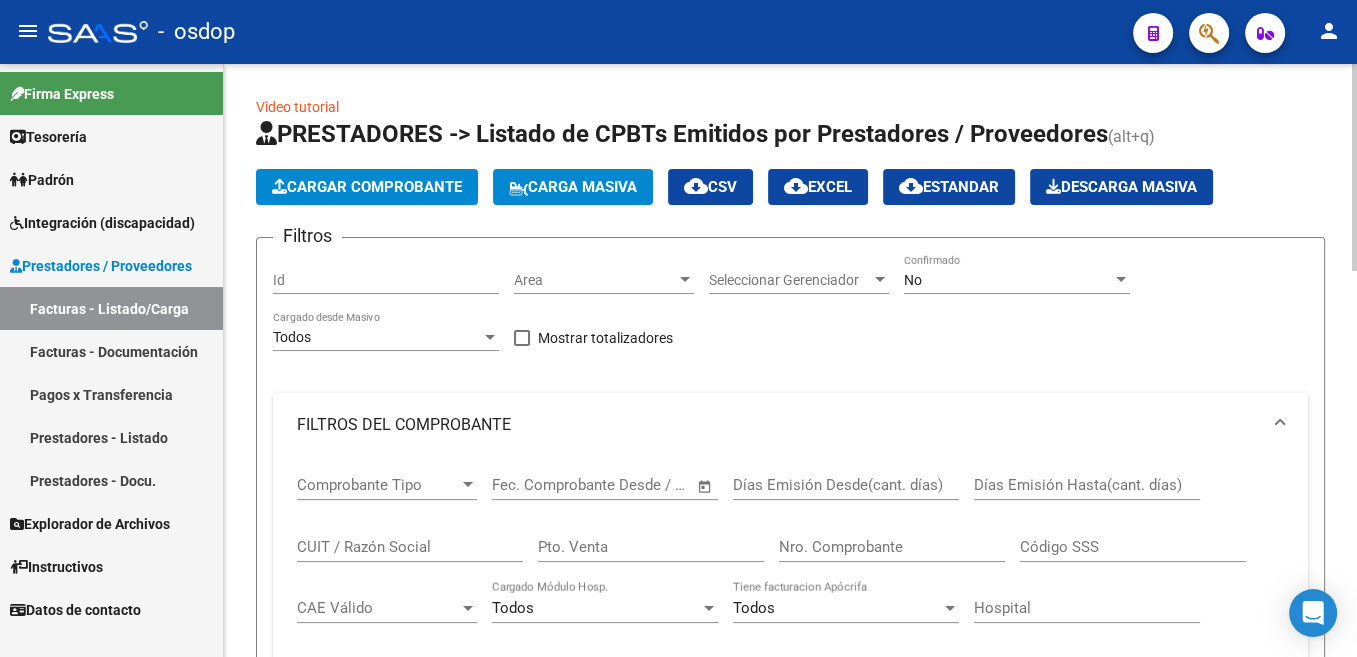click on "PRESTADORES -> Listado de CPBTs Emitidos por Prestadores / Proveedores (alt+q)   Cargar Comprobante
Carga Masiva  cloud_download  CSV  cloud_download  EXCEL  cloud_download  Estandar   Descarga Masiva
Filtros Id Area Area Seleccionar Gerenciador Seleccionar Gerenciador No Confirmado Todos Cargado desde Masivo   Mostrar totalizadores   FILTROS DEL COMPROBANTE  Comprobante Tipo Comprobante Tipo Start date – End date Fec. Comprobante Desde / Hasta Días Emisión Desde(cant. días) Días Emisión Hasta(cant. días) CUIT / Razón Social Pto. Venta Nro. Comprobante Código SSS CAE Válido CAE Válido Todos Cargado Módulo Hosp. Todos Tiene facturacion Apócrifa Hospital Refes  FILTROS DE INTEGRACION  Todos Cargado en Para Enviar SSS Período De Prestación Campos del Archivo de Rendición Devuelto x SSS (dr_envio) Todos Rendido x SSS (dr_envio) Tipo de Registro Tipo de Registro Período Presentación Período Presentación Campos del Legajo Asociado (preaprobación) Afiliado Legajo (cuil/nombre) Todos –" 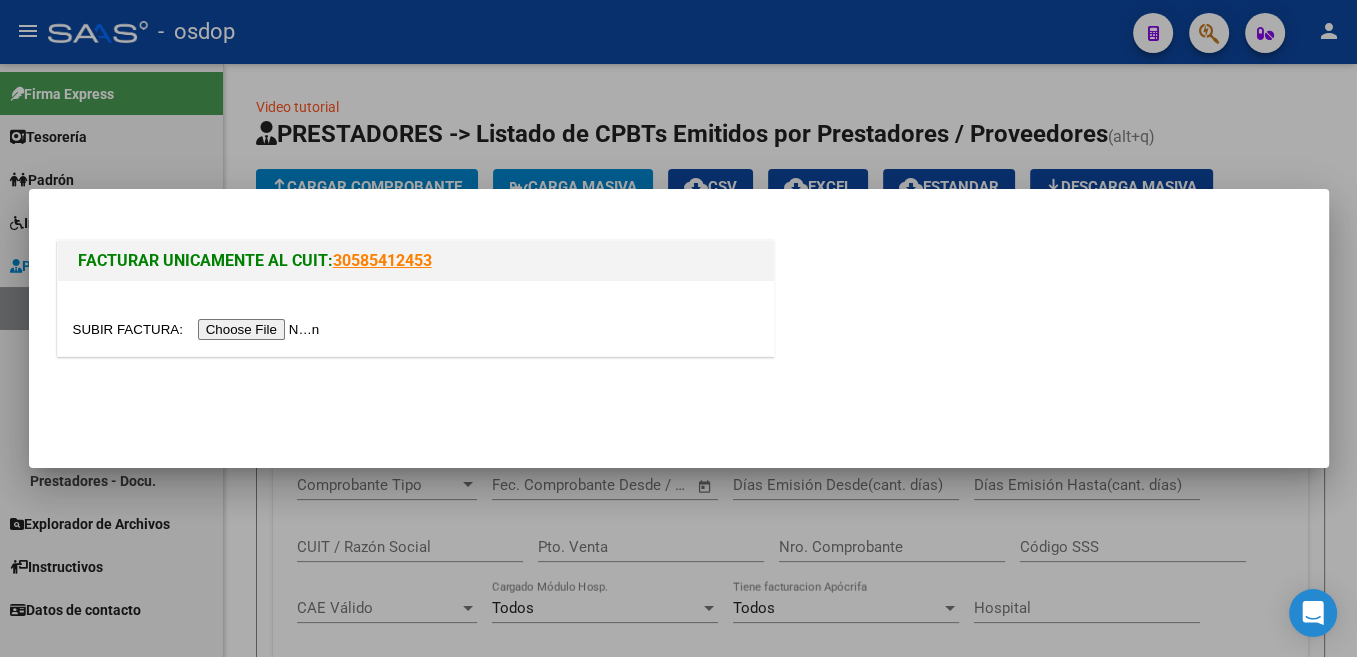 click at bounding box center [199, 329] 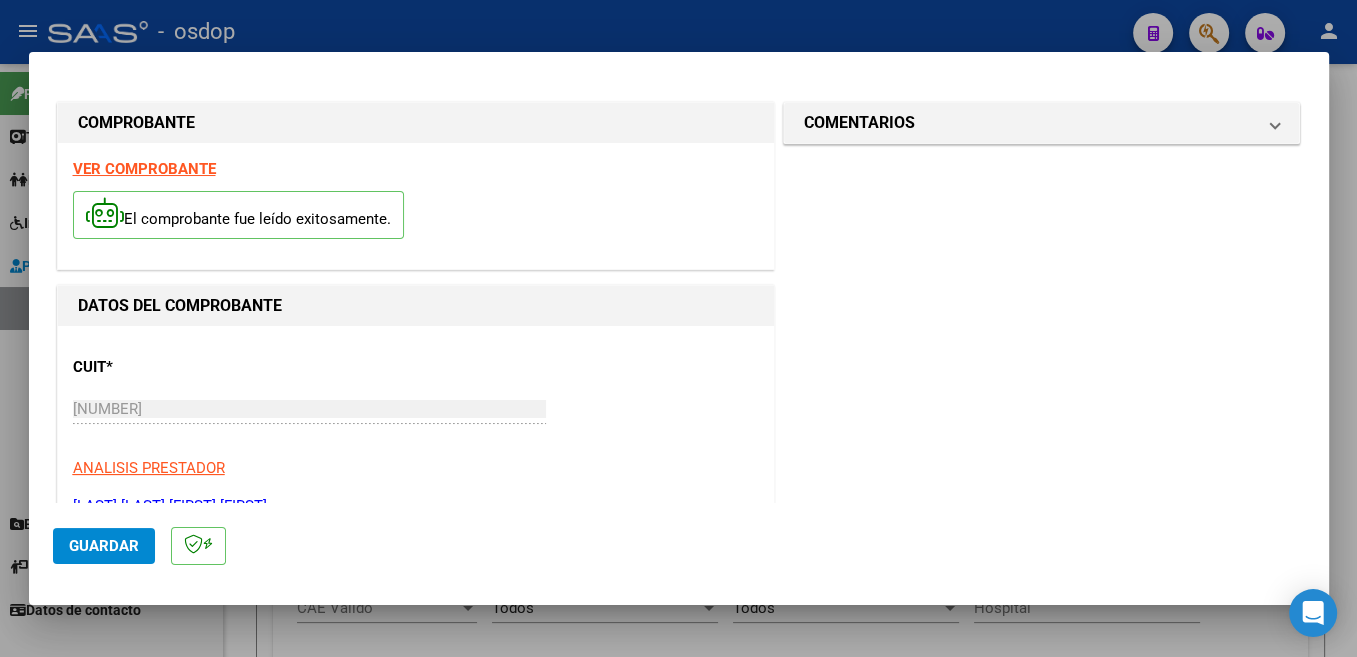 scroll, scrollTop: 318, scrollLeft: 0, axis: vertical 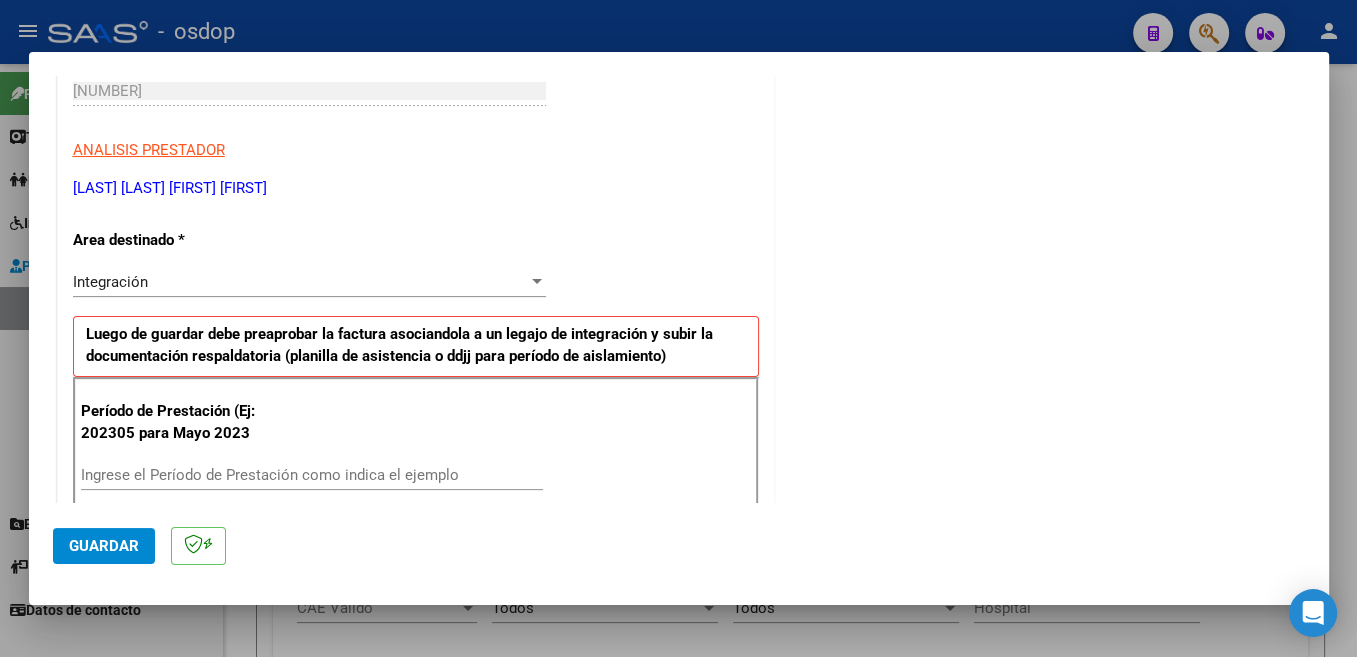 click on "Ingrese el Período de Prestación como indica el ejemplo" at bounding box center [312, 475] 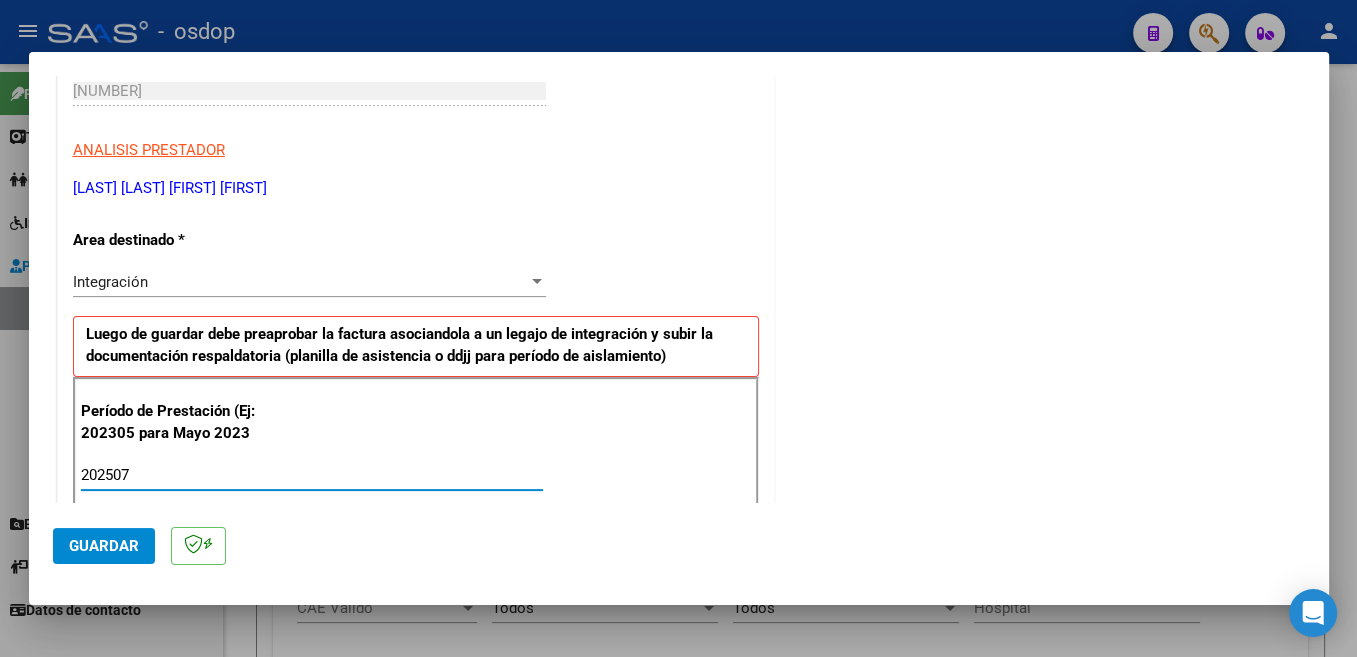 type on "202507" 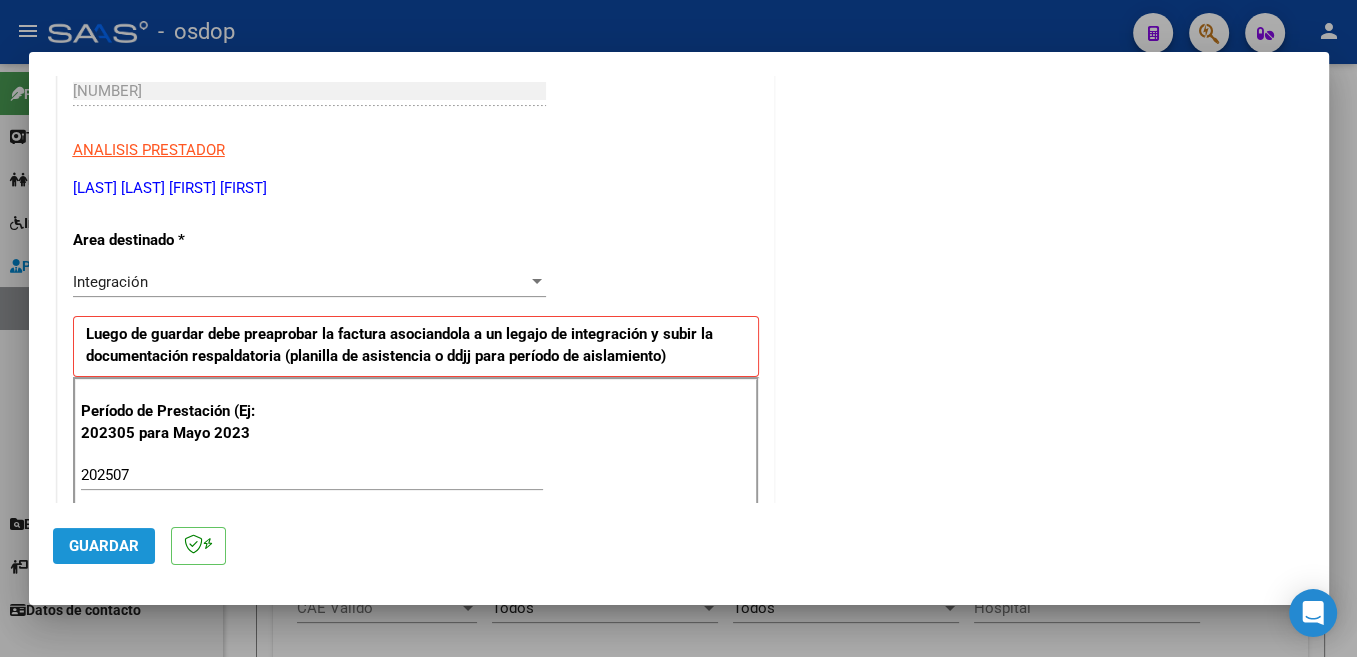 click on "Guardar" 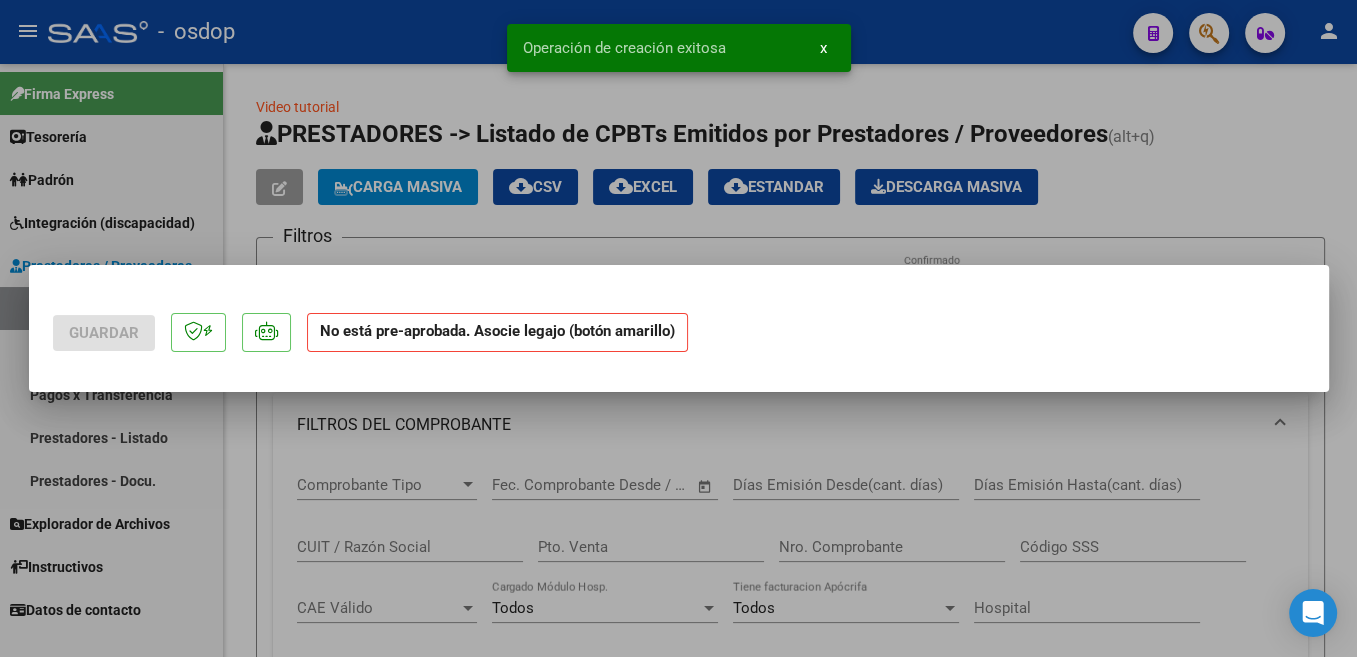scroll, scrollTop: 0, scrollLeft: 0, axis: both 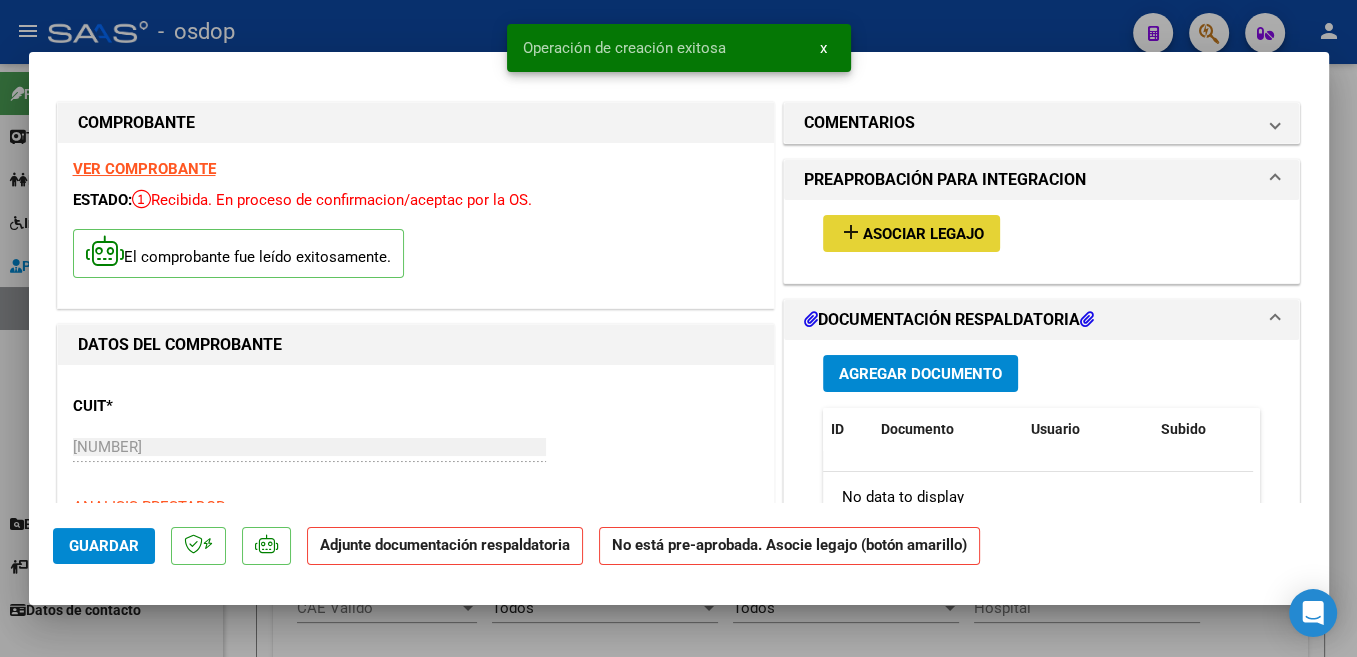 click on "Asociar Legajo" at bounding box center [923, 234] 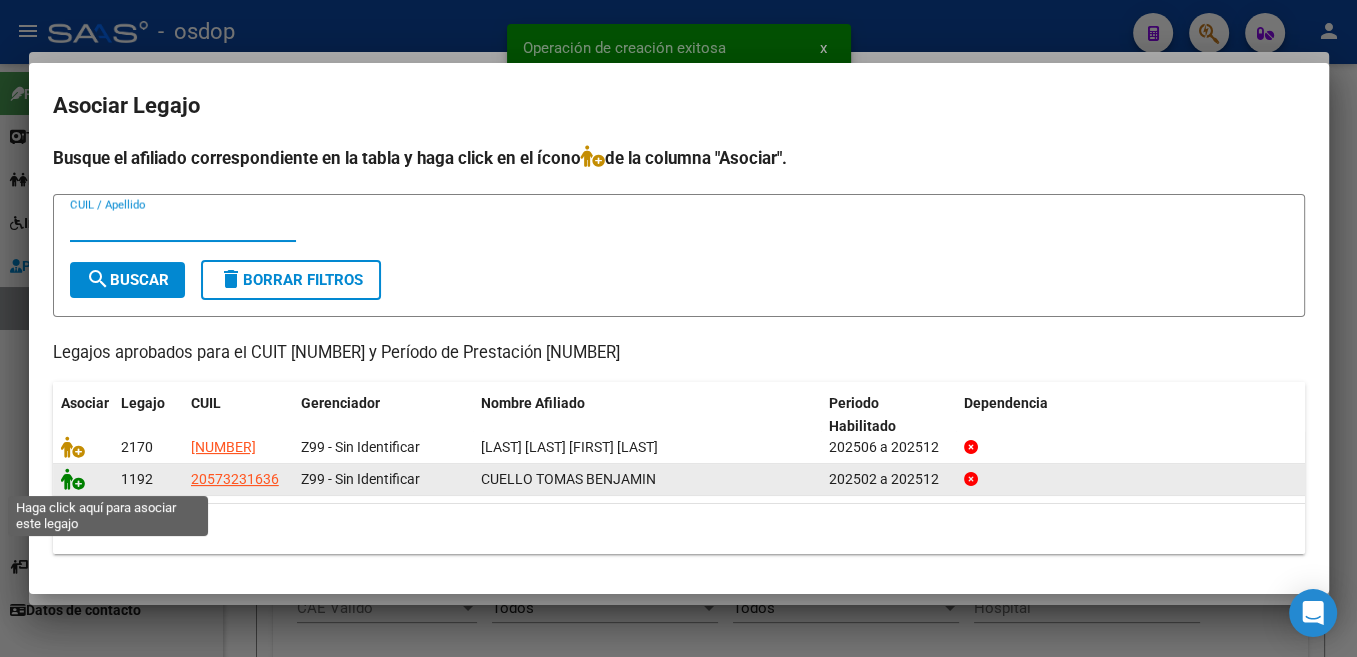 click 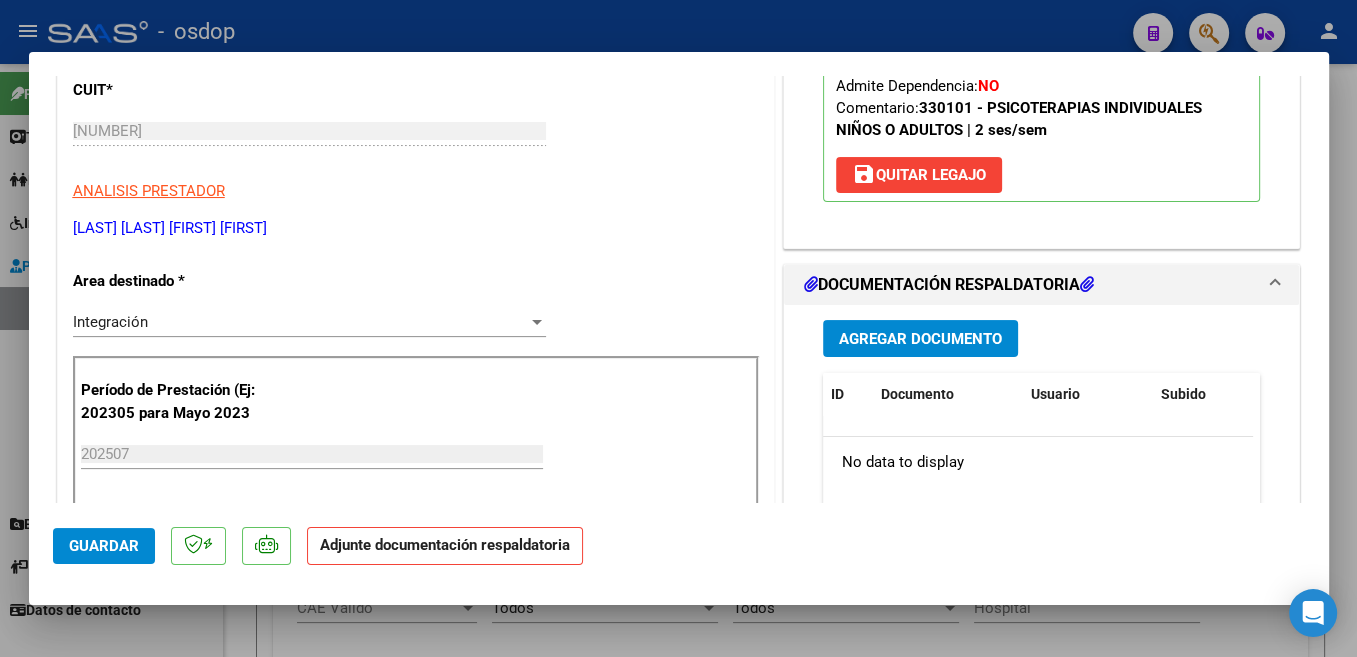 scroll, scrollTop: 318, scrollLeft: 0, axis: vertical 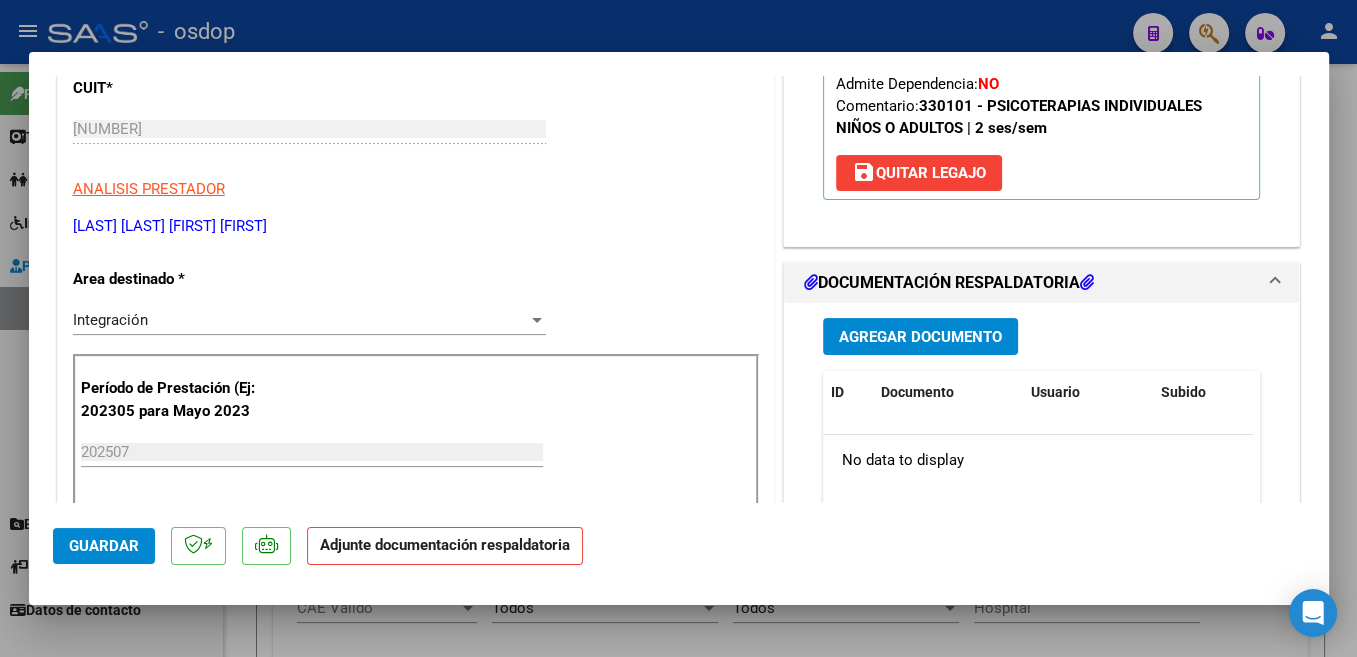 click on "Agregar Documento" at bounding box center [920, 336] 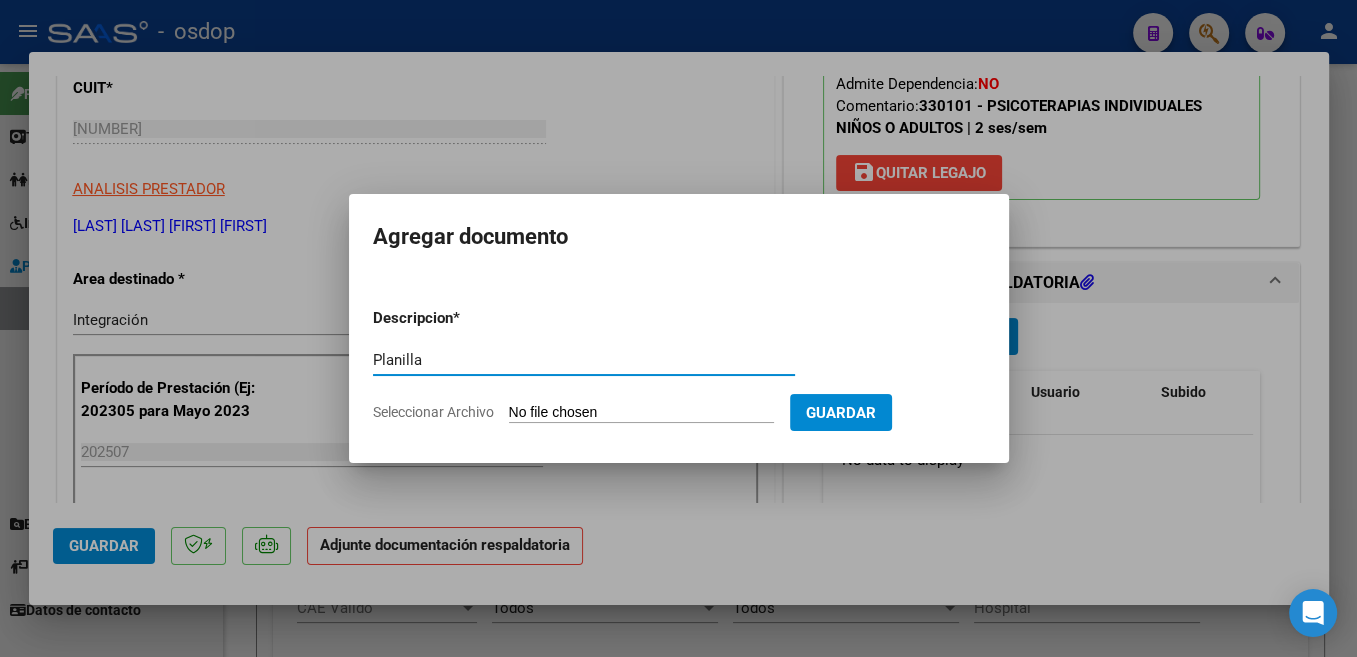 type on "Planilla" 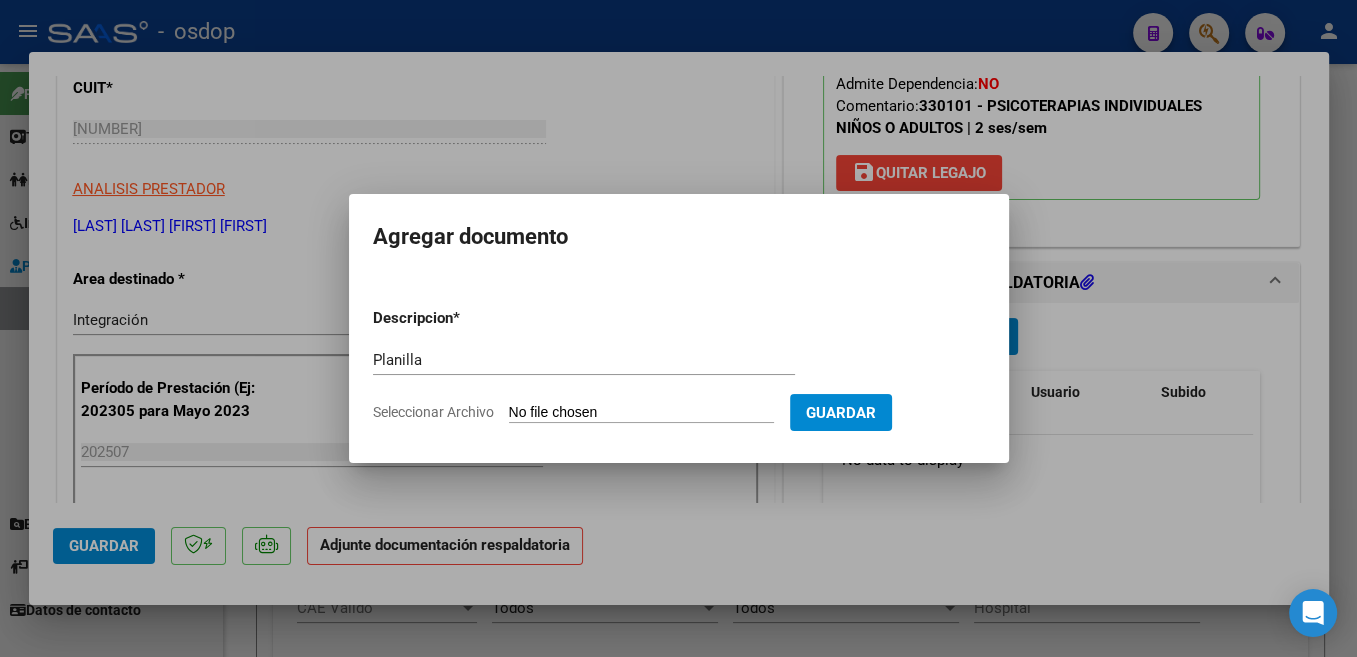 type on "C:\fakepath\CUELLO ASISTENCIA JUL 25.pdf" 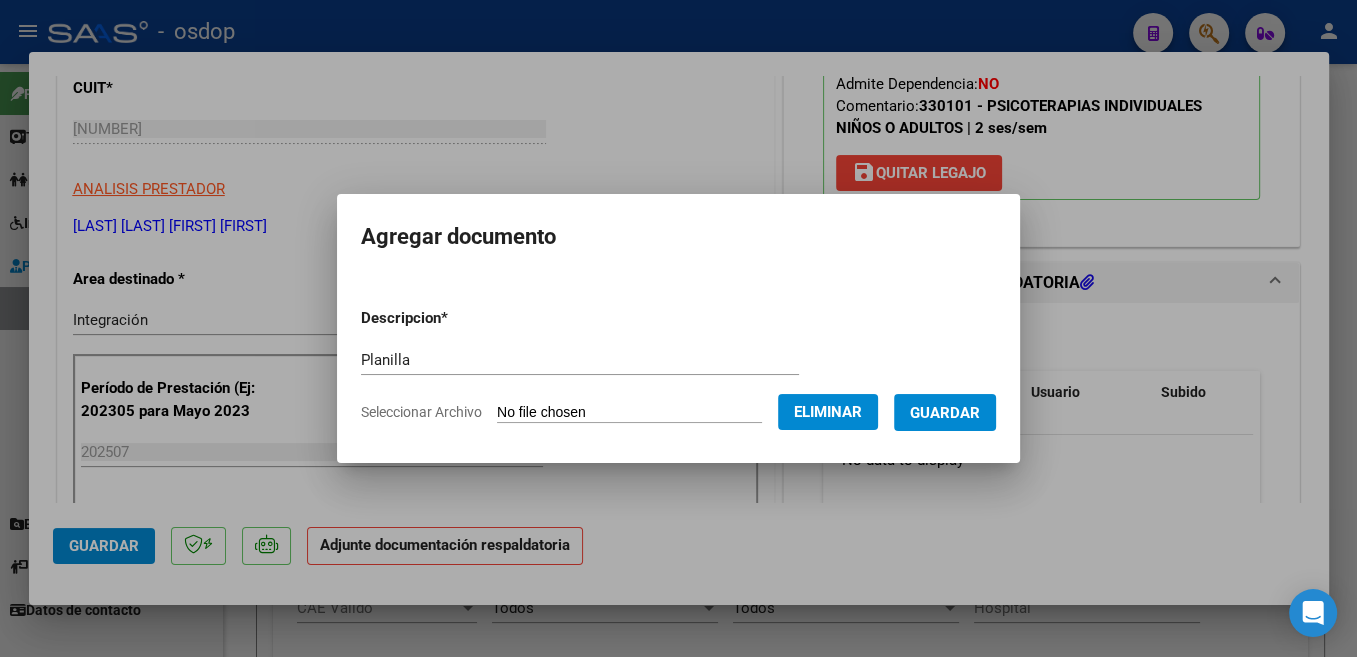 click on "Guardar" at bounding box center (945, 412) 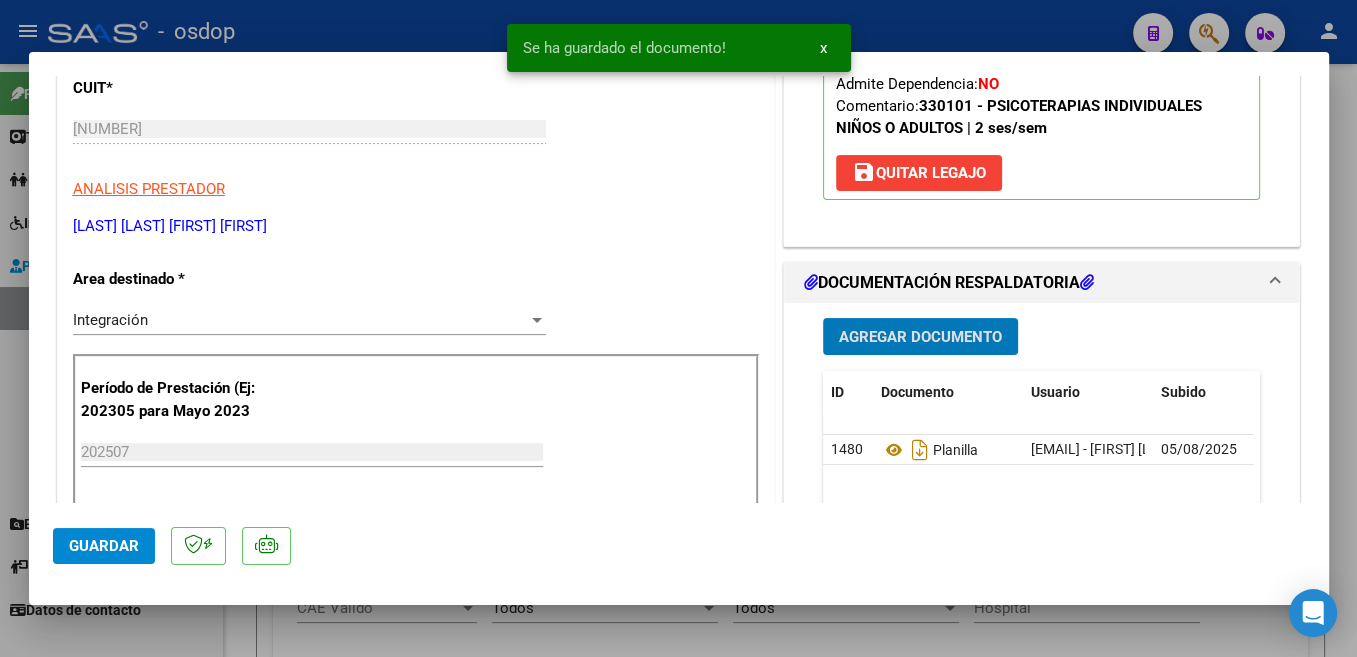 click on "Guardar" 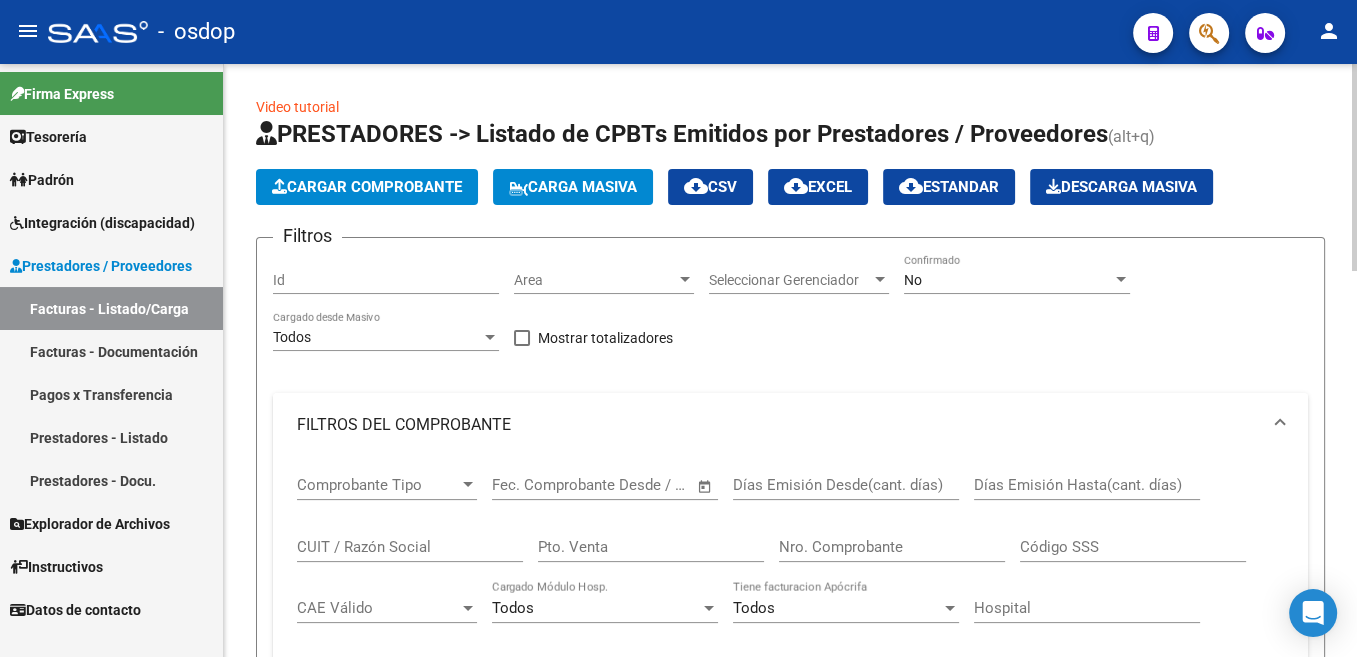 scroll, scrollTop: 704, scrollLeft: 0, axis: vertical 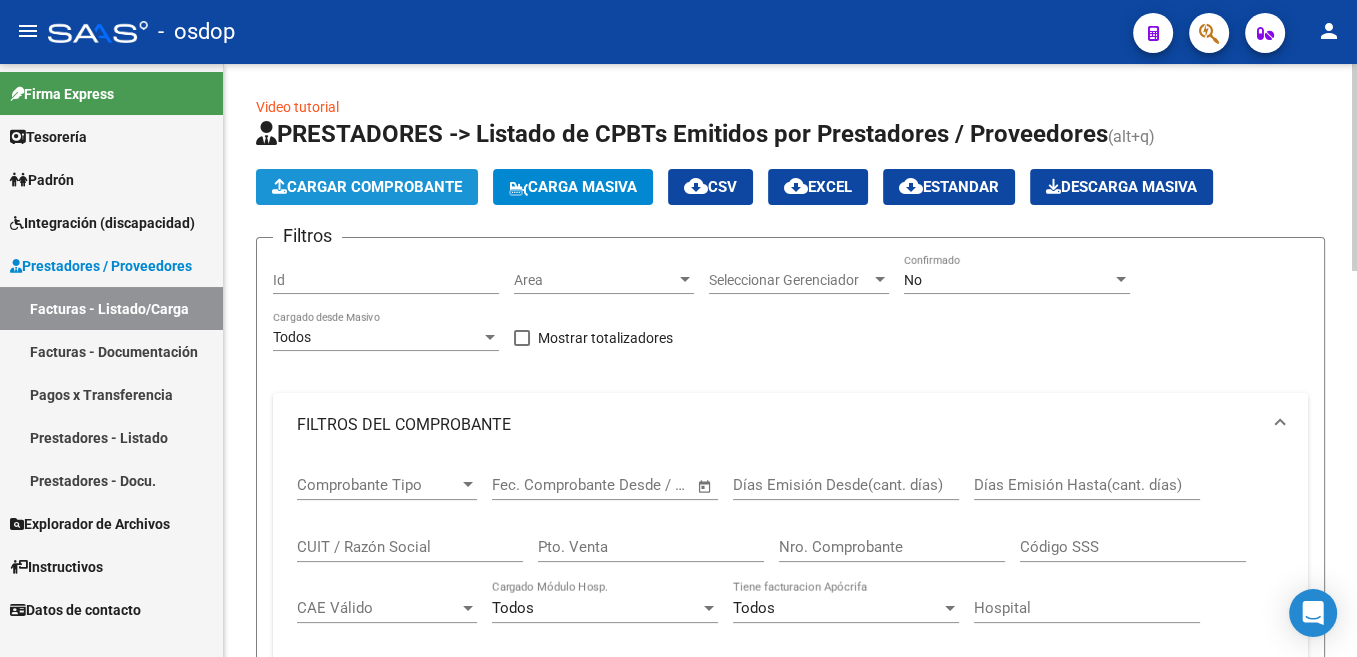 click on "Cargar Comprobante" 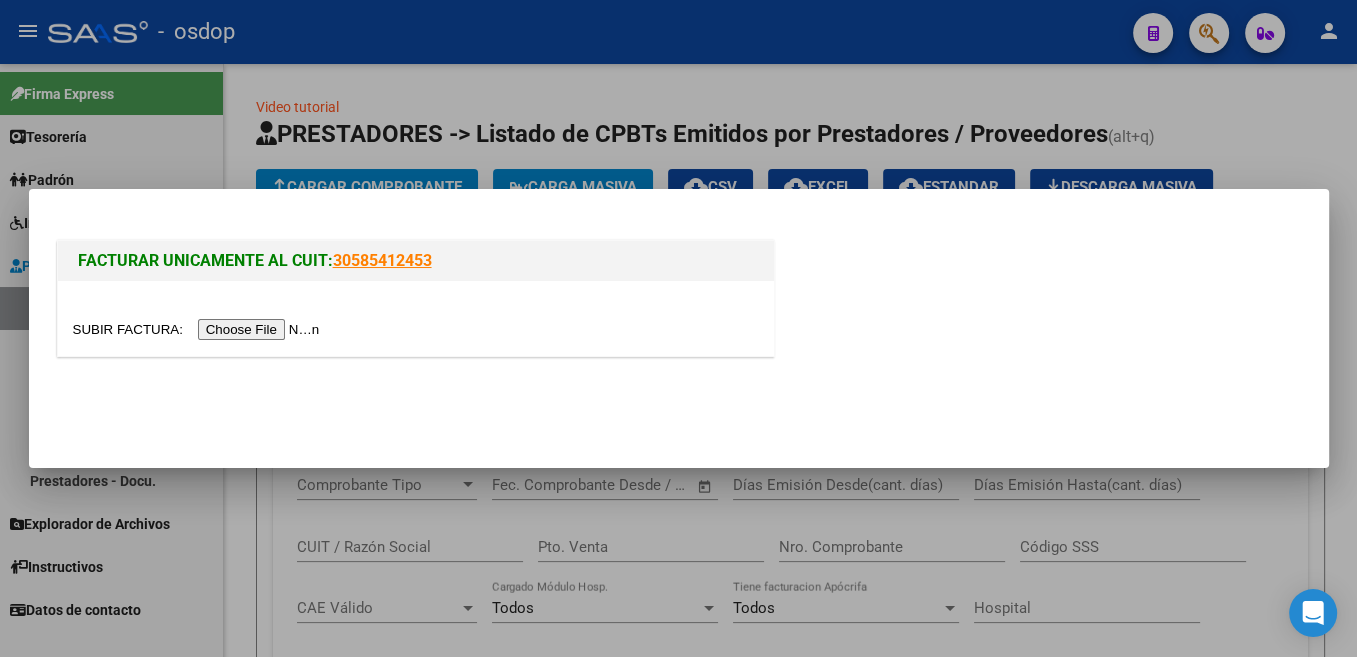 click at bounding box center [199, 329] 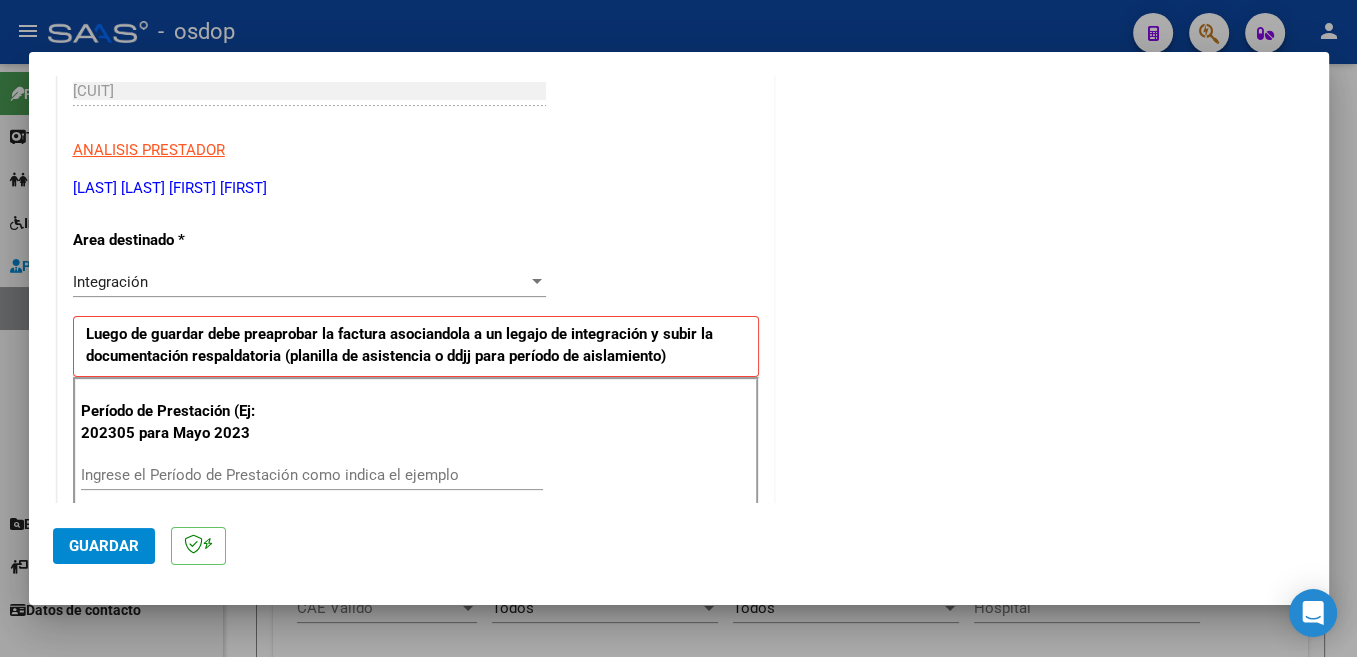 scroll, scrollTop: 424, scrollLeft: 0, axis: vertical 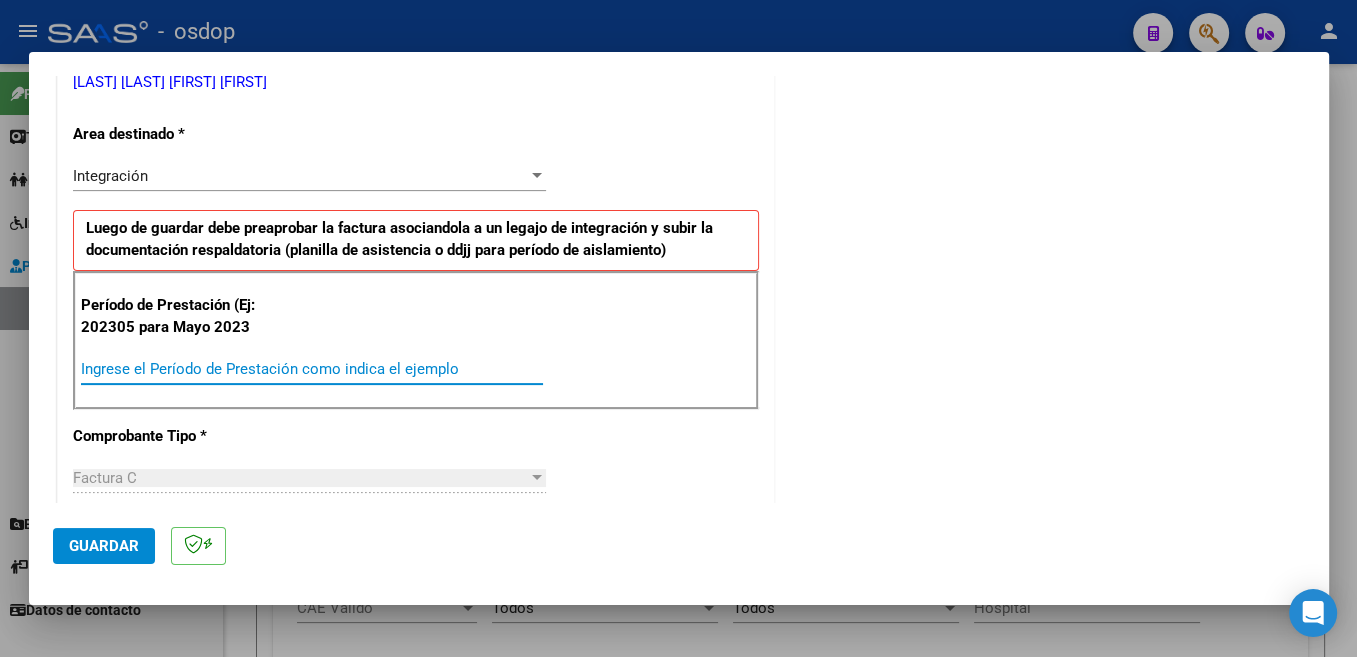 click on "Ingrese el Período de Prestación como indica el ejemplo" at bounding box center (312, 369) 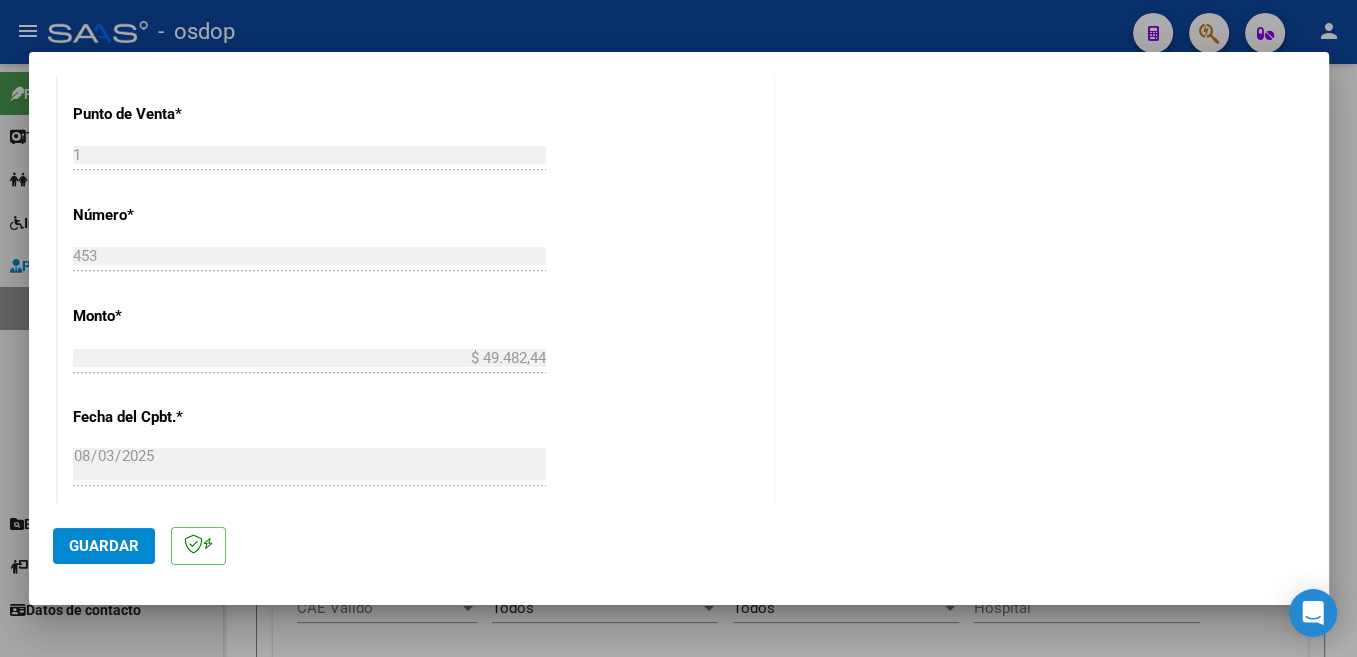 scroll, scrollTop: 1408, scrollLeft: 0, axis: vertical 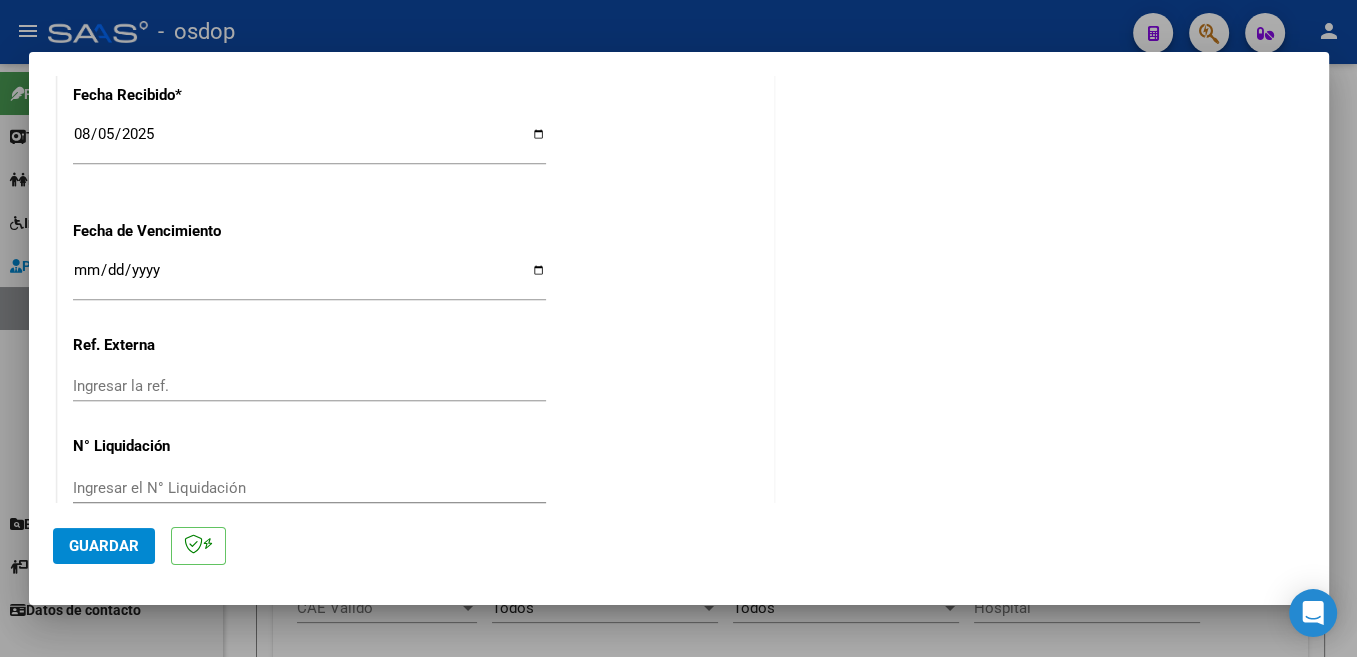 type on "202507" 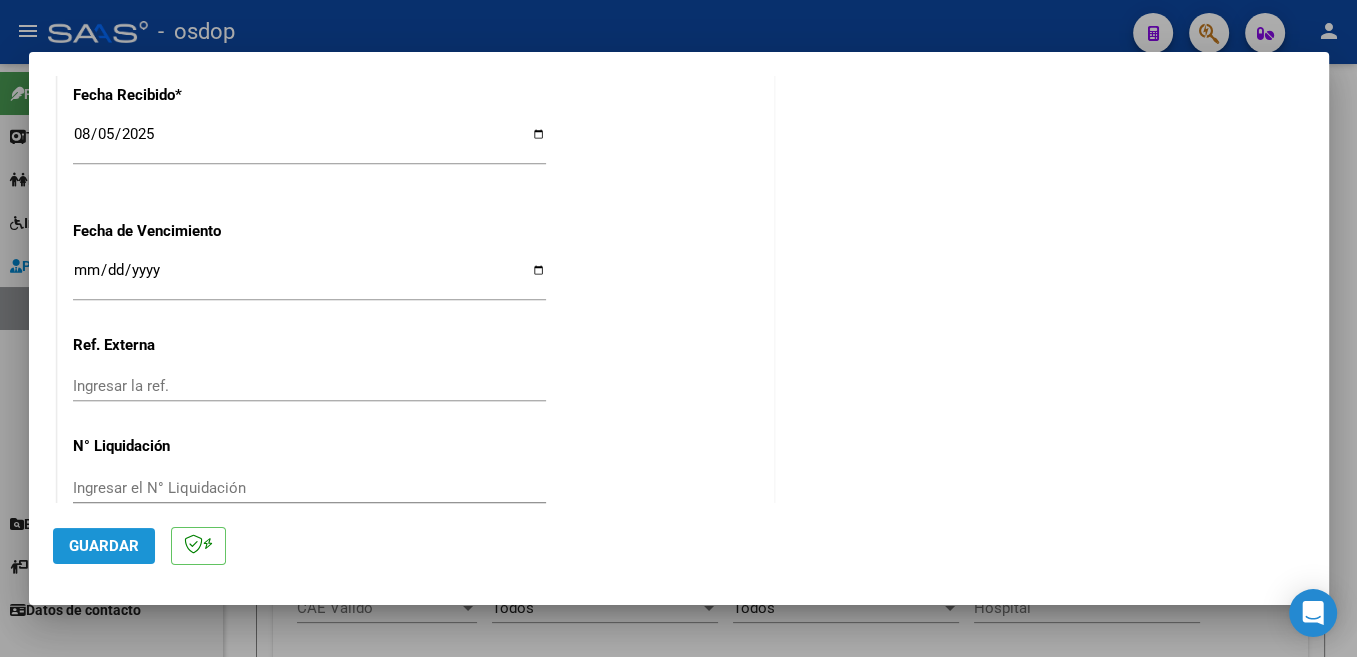click on "Guardar" 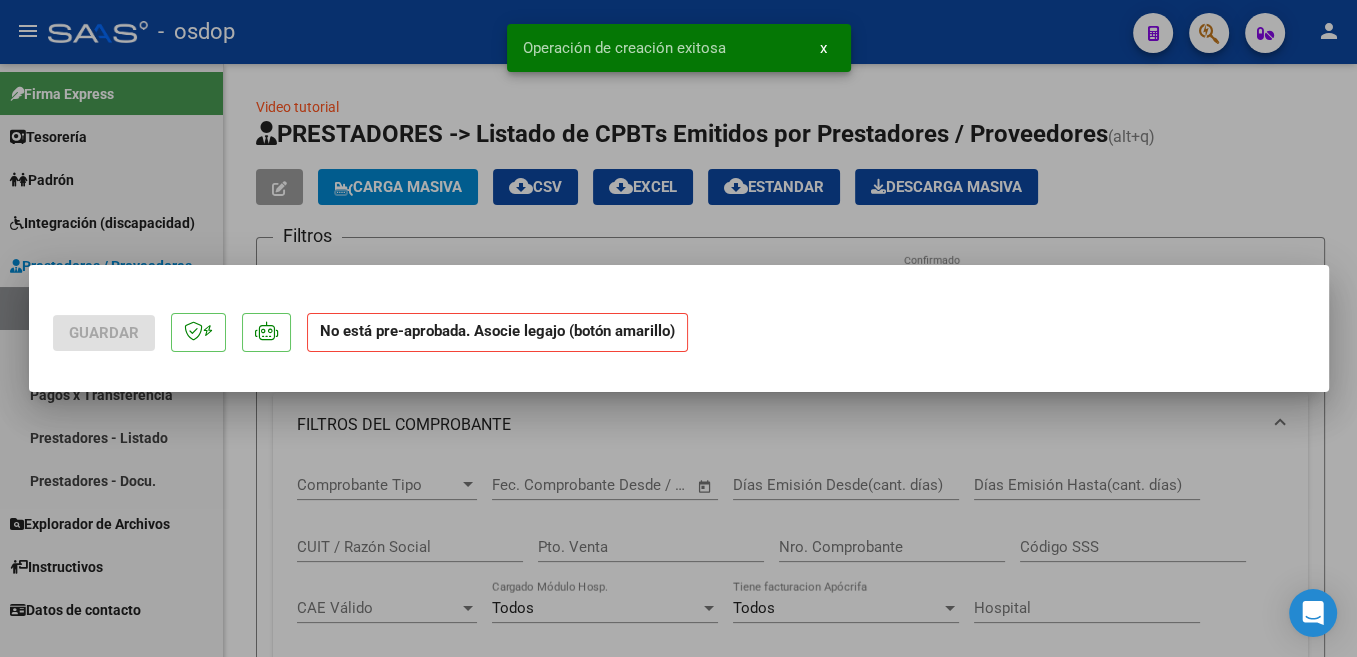 scroll, scrollTop: 0, scrollLeft: 0, axis: both 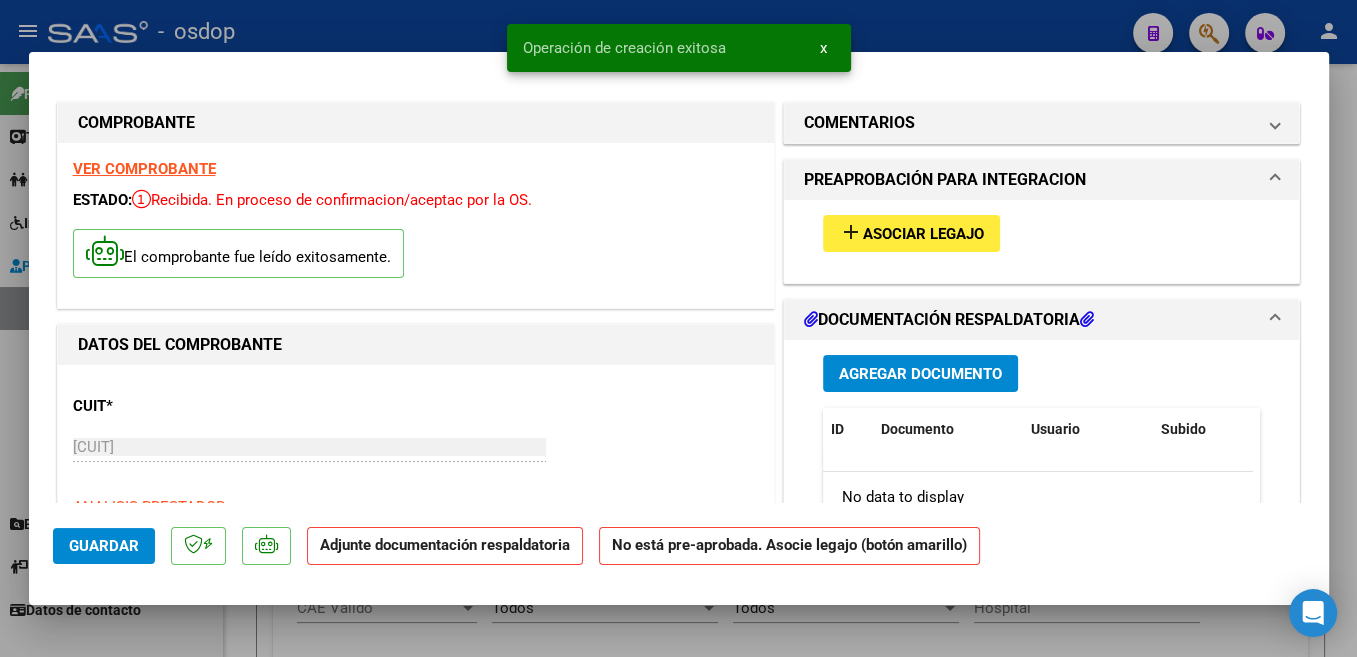 click on "Asociar Legajo" at bounding box center [923, 234] 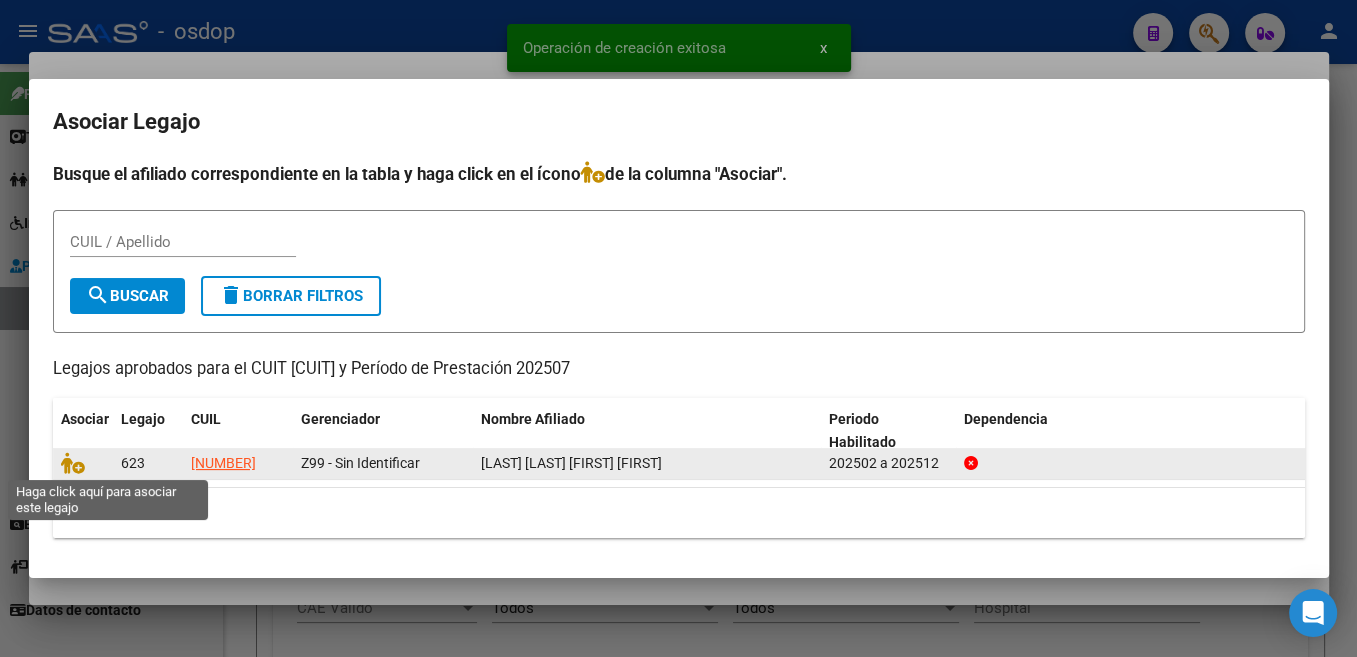 click 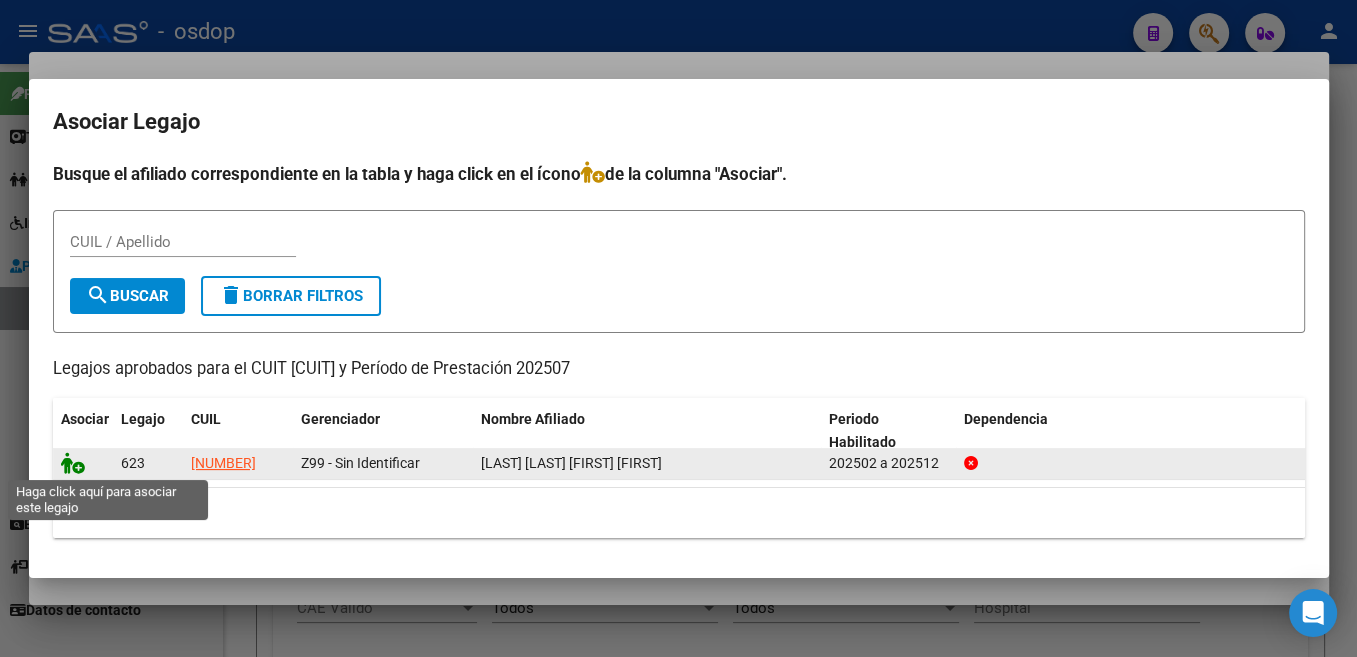 click 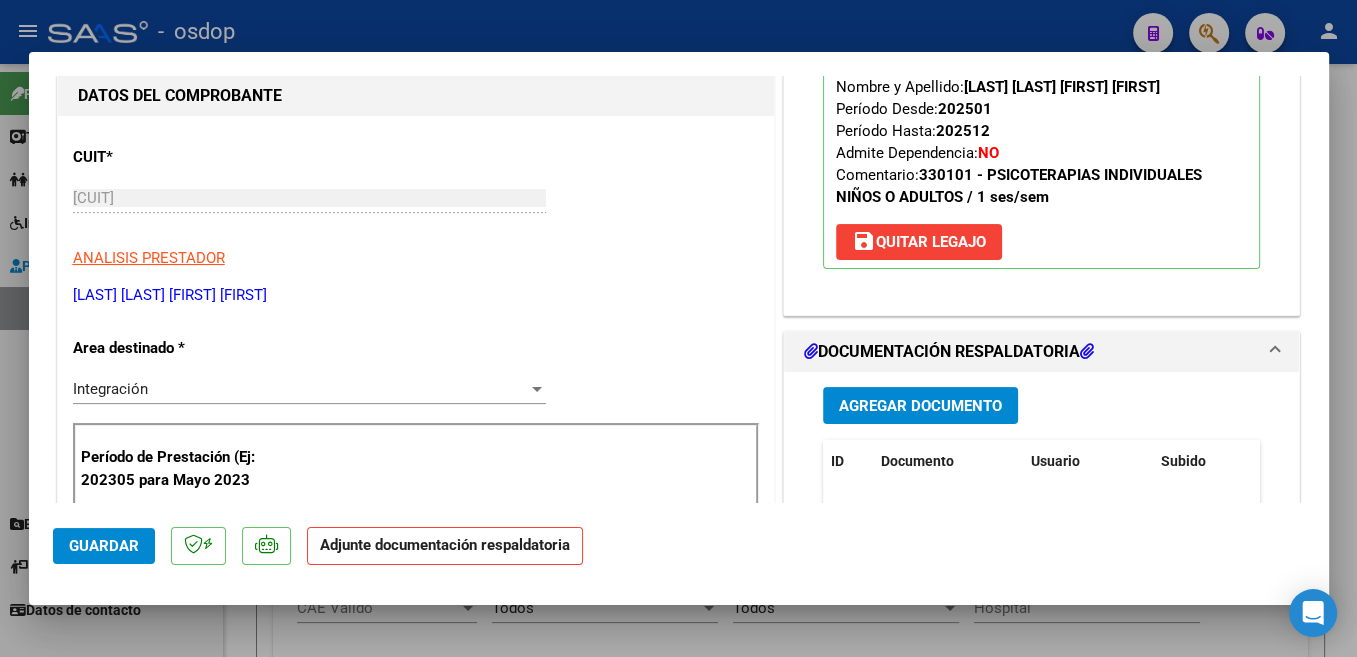 scroll, scrollTop: 318, scrollLeft: 0, axis: vertical 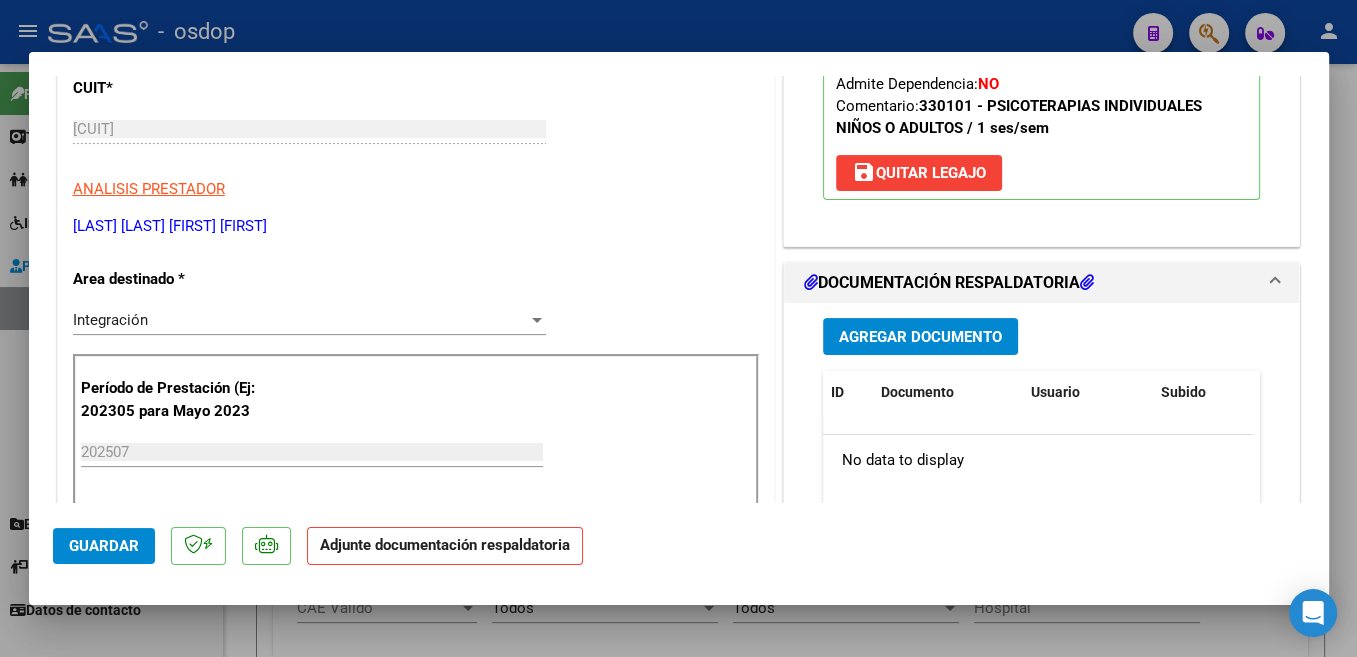 click on "Agregar Documento" at bounding box center [920, 336] 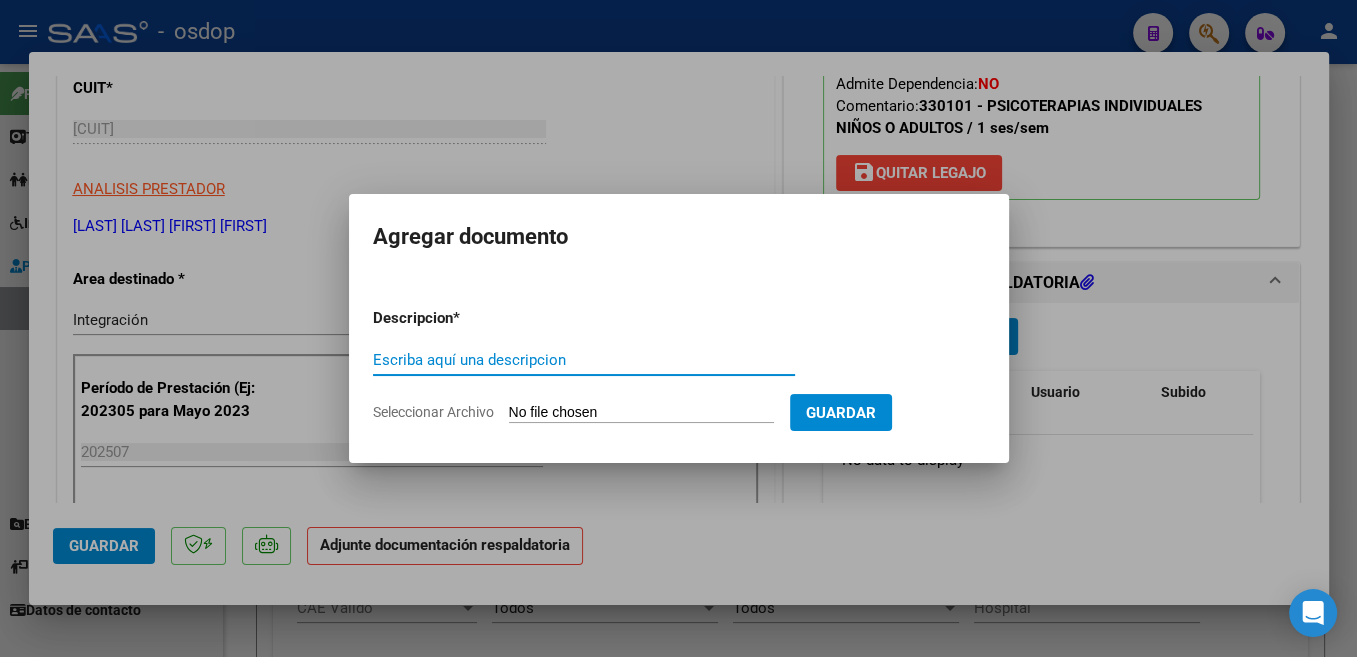 paste on "Planilla" 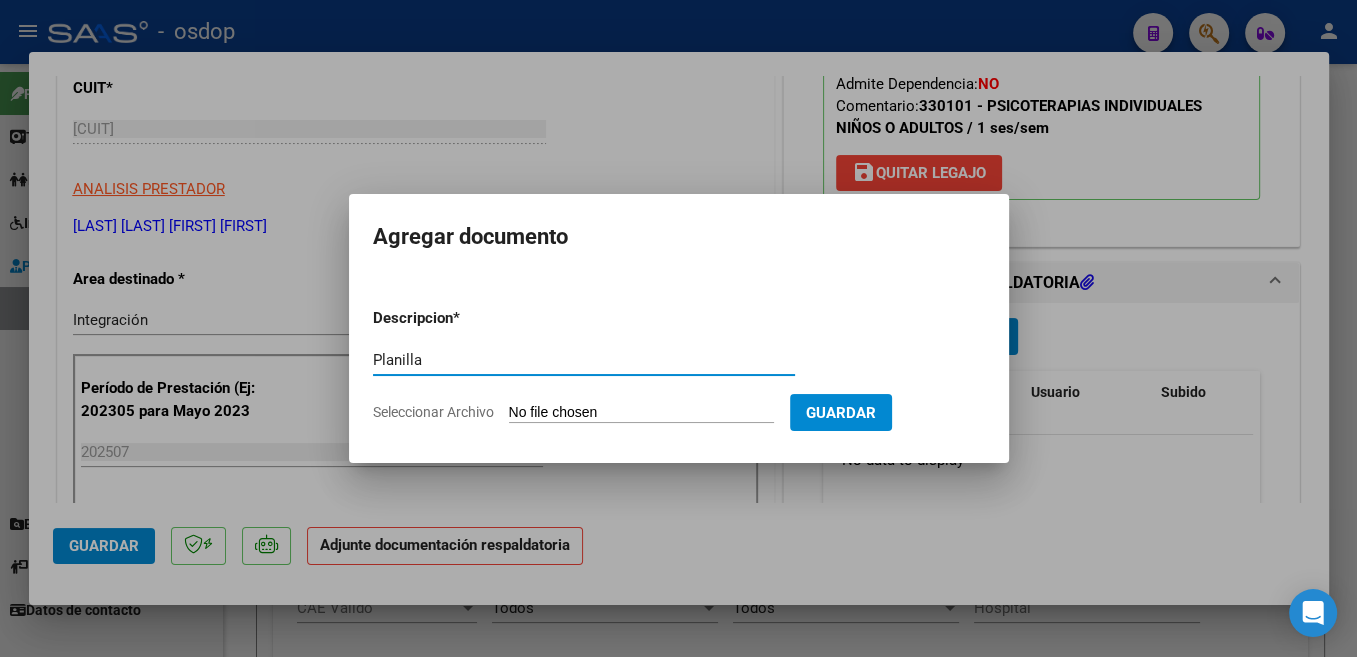 type on "Planilla" 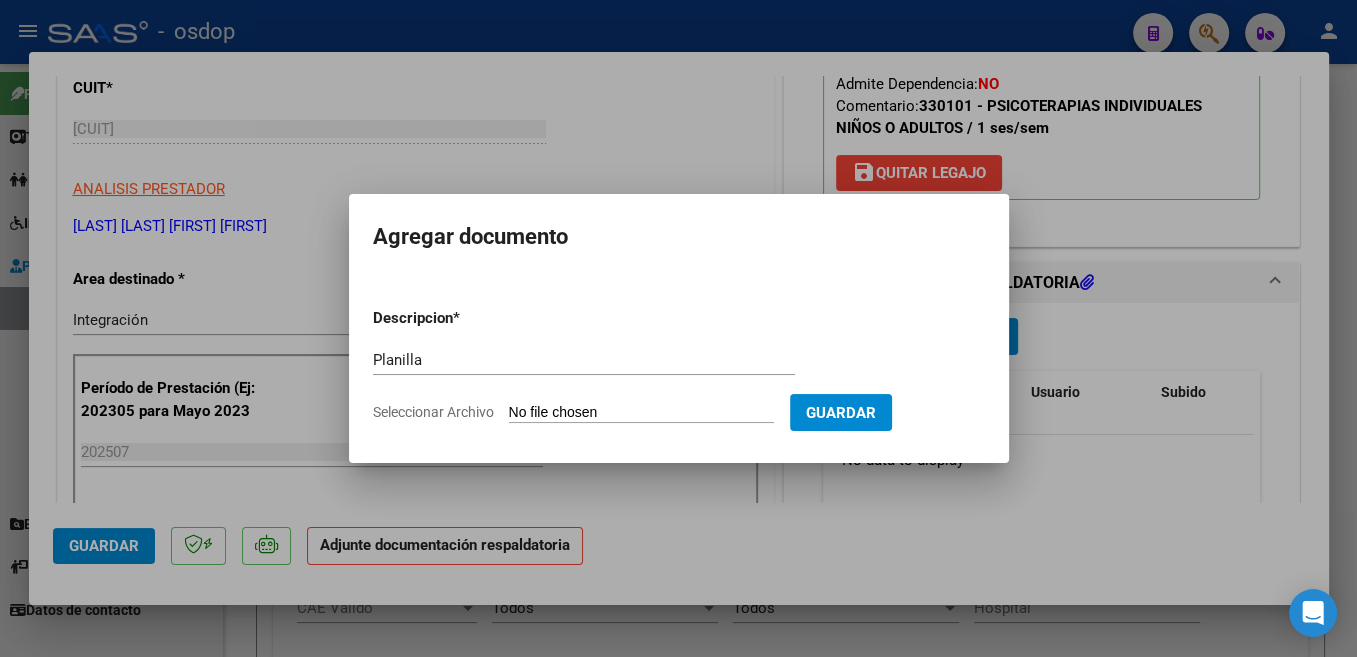 click on "Seleccionar Archivo" at bounding box center (641, 413) 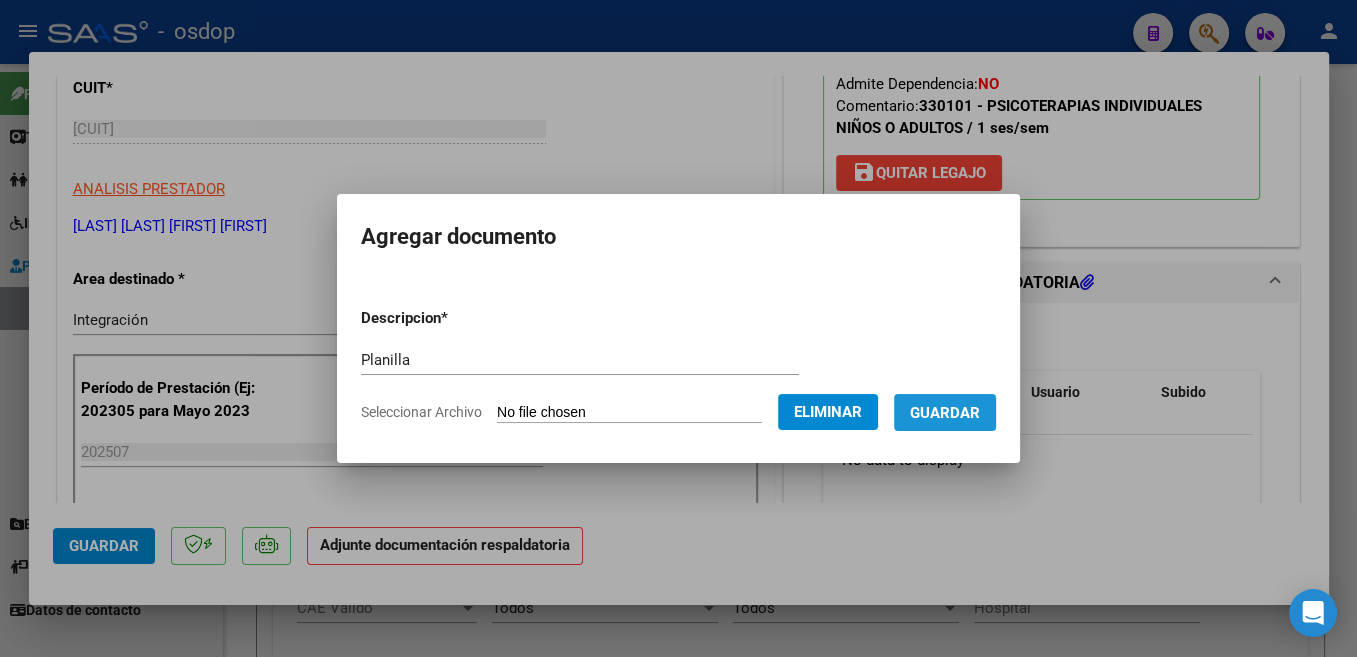 click on "Guardar" at bounding box center (945, 413) 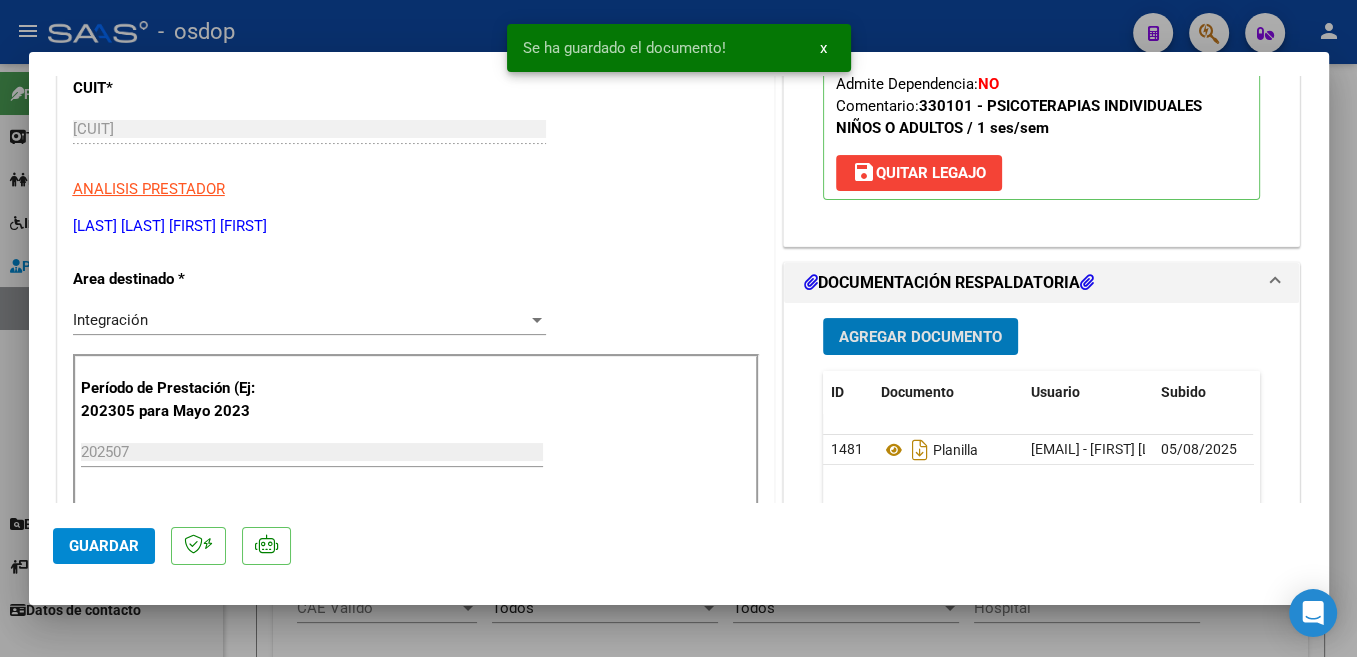 click on "Guardar" 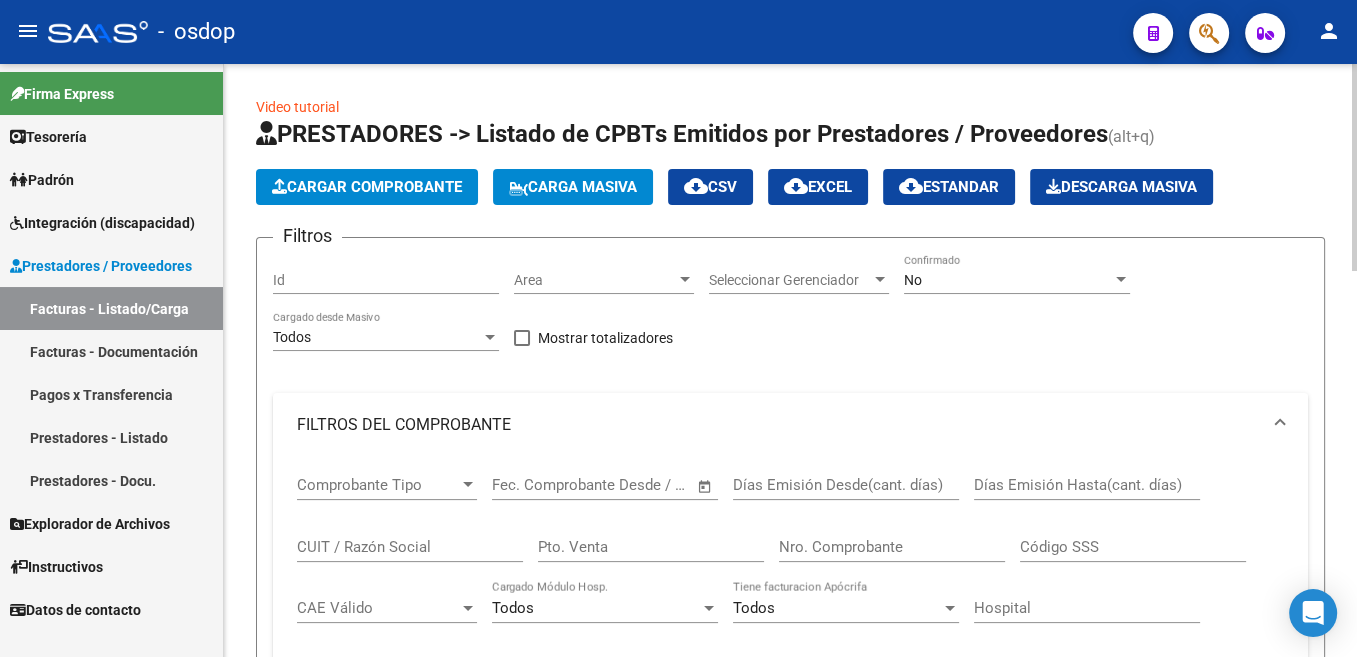 click on "Cargar Comprobante" 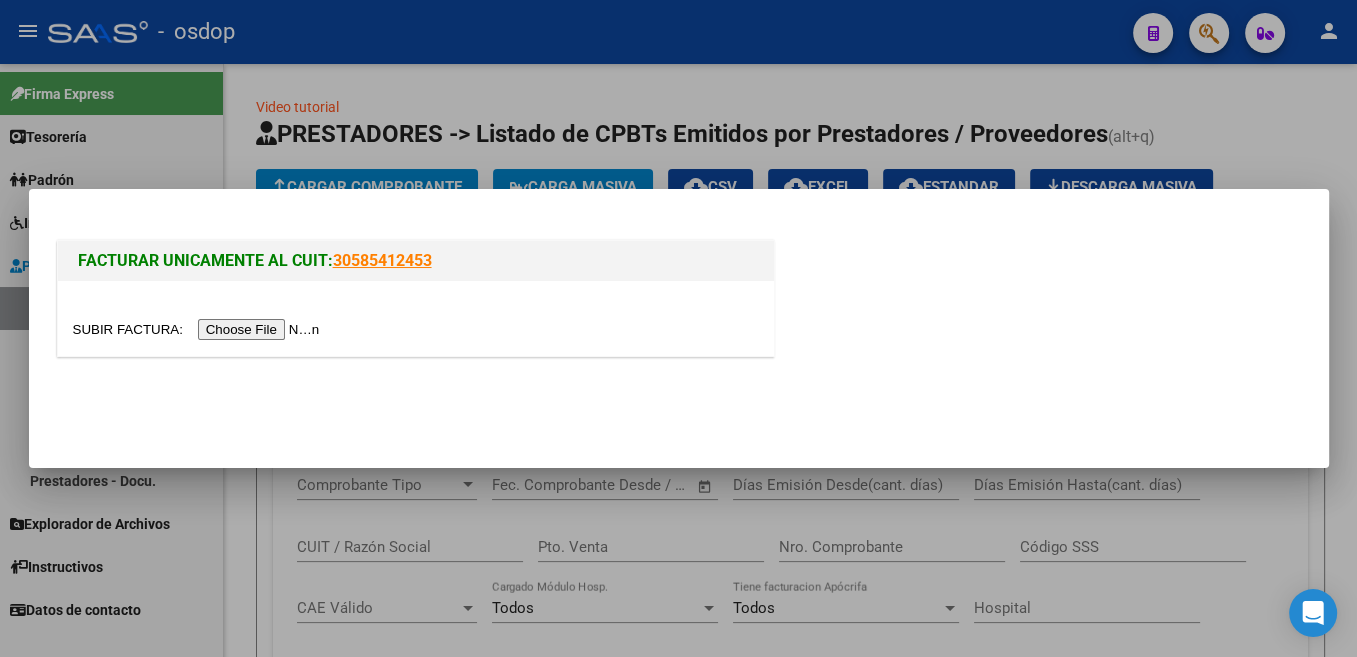 click at bounding box center [199, 329] 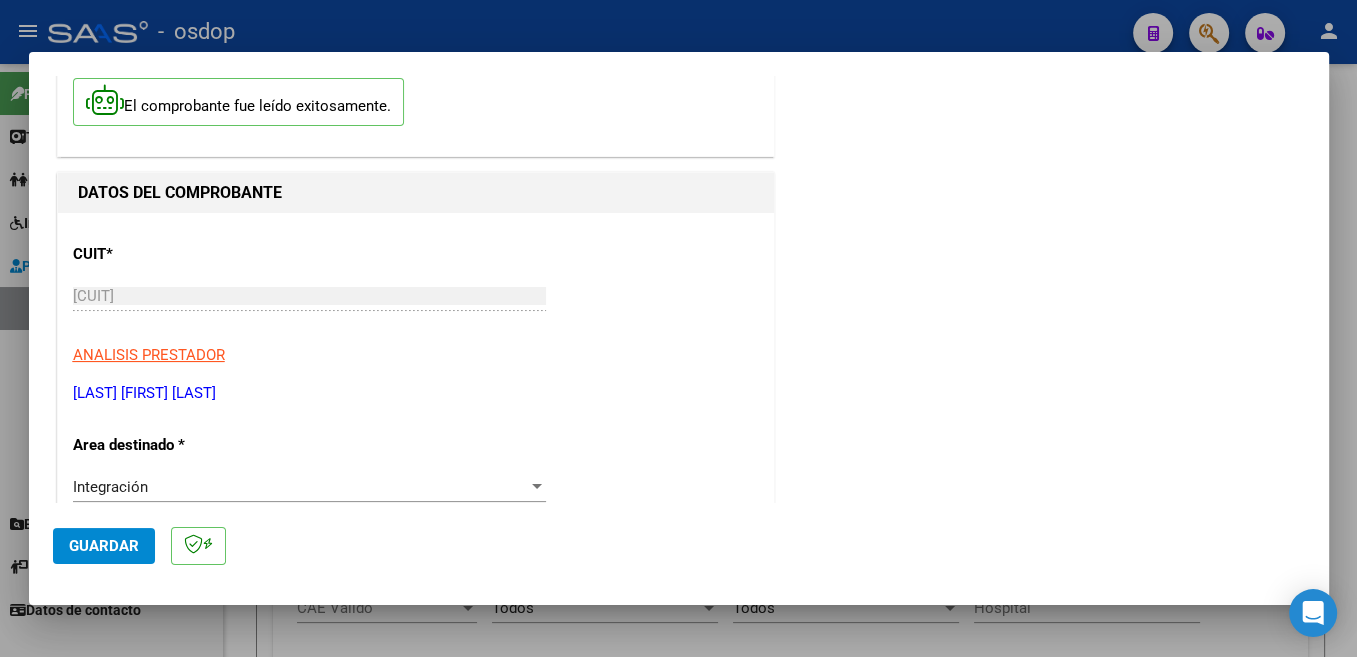 scroll, scrollTop: 318, scrollLeft: 0, axis: vertical 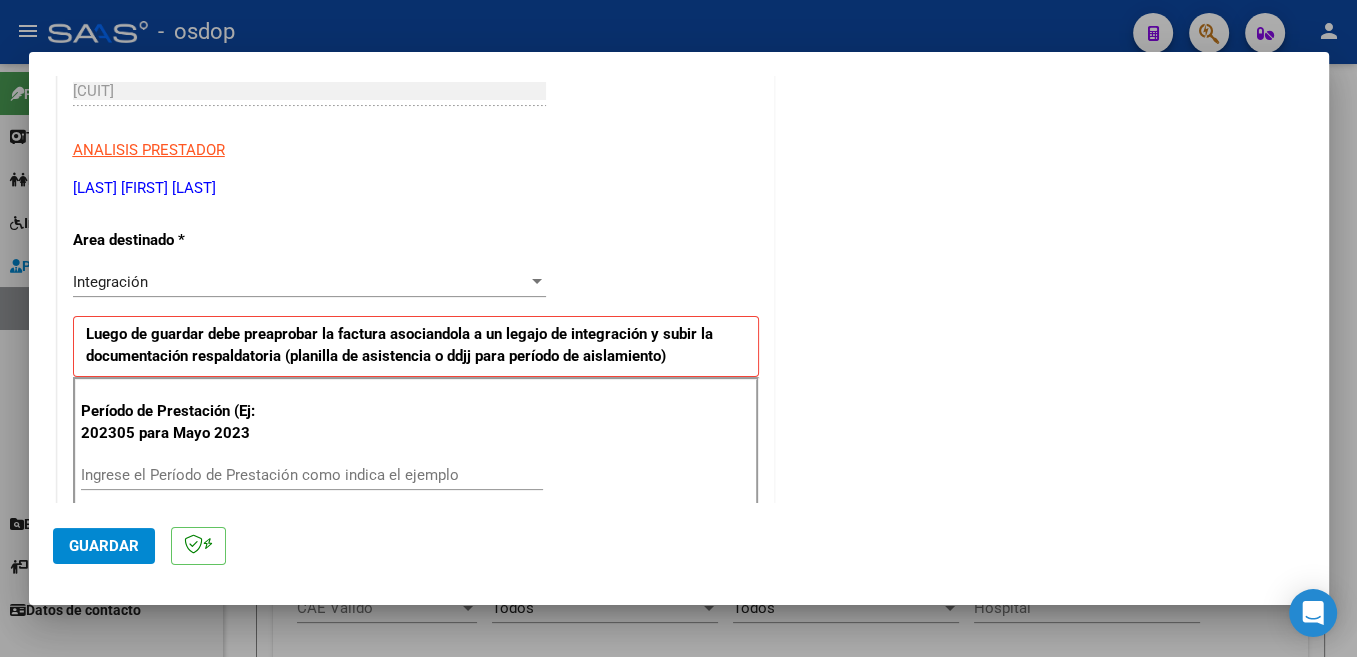 click on "Ingrese el Período de Prestación como indica el ejemplo" at bounding box center [312, 475] 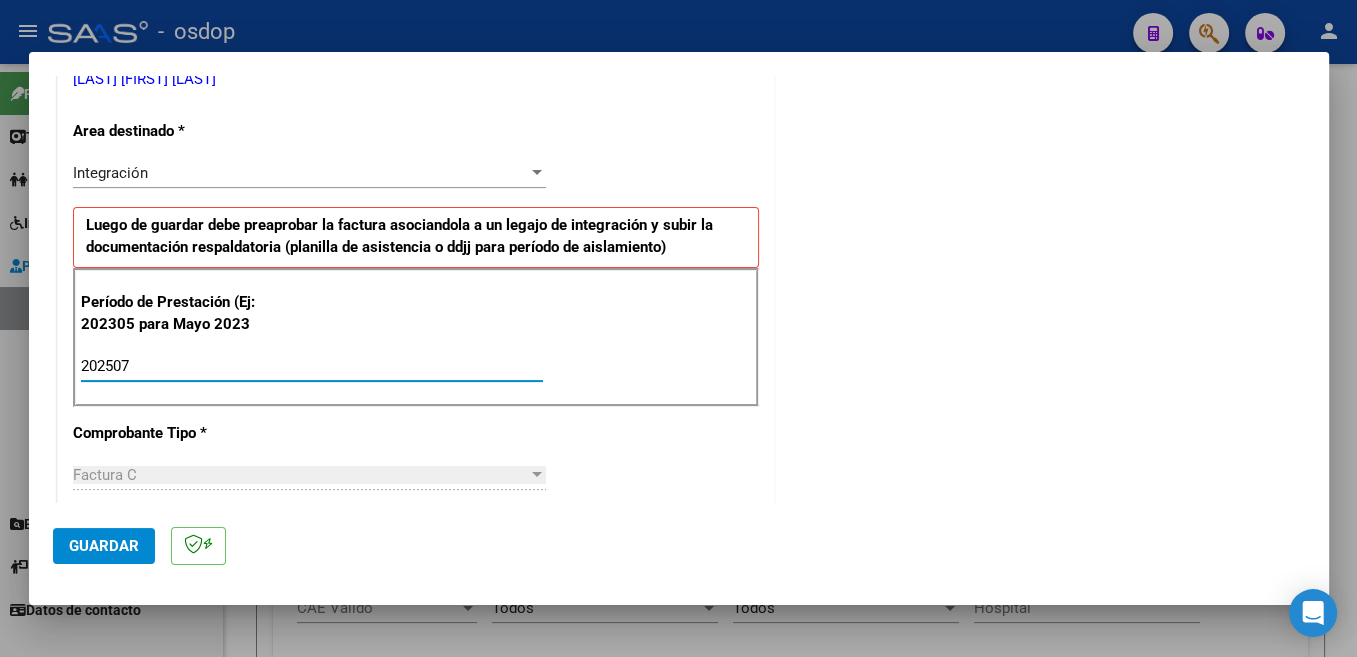 scroll, scrollTop: 530, scrollLeft: 0, axis: vertical 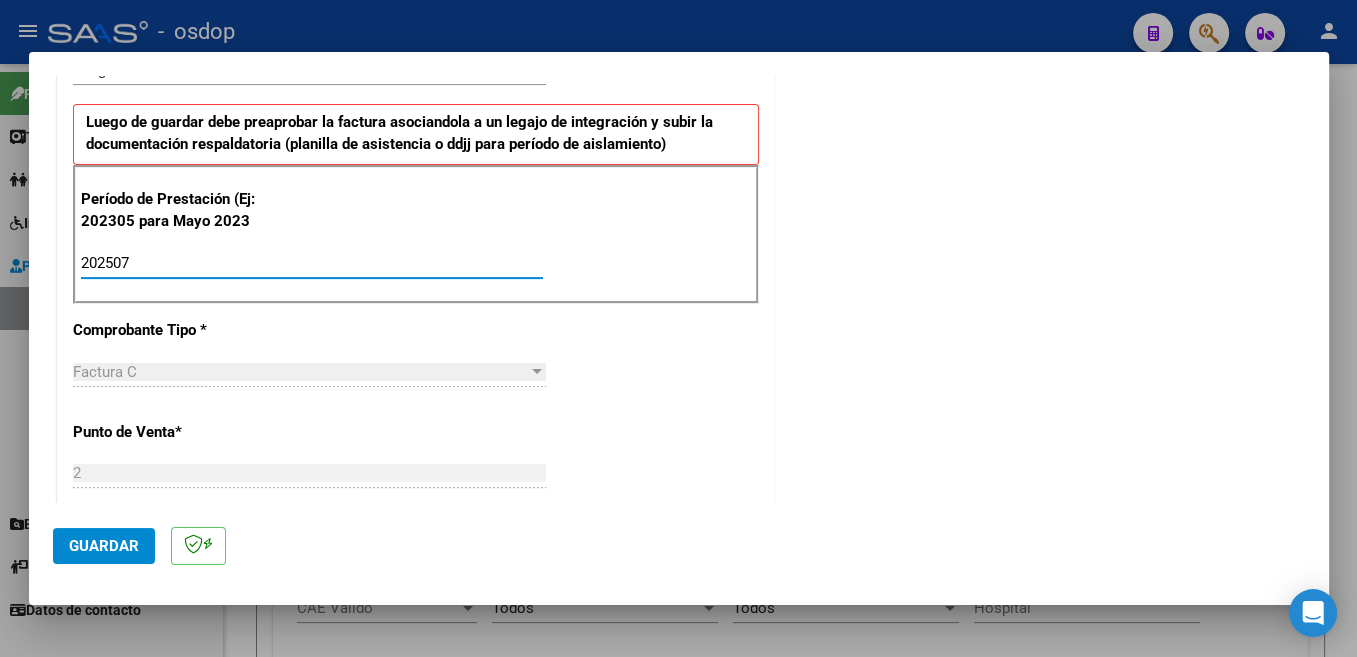 type on "202507" 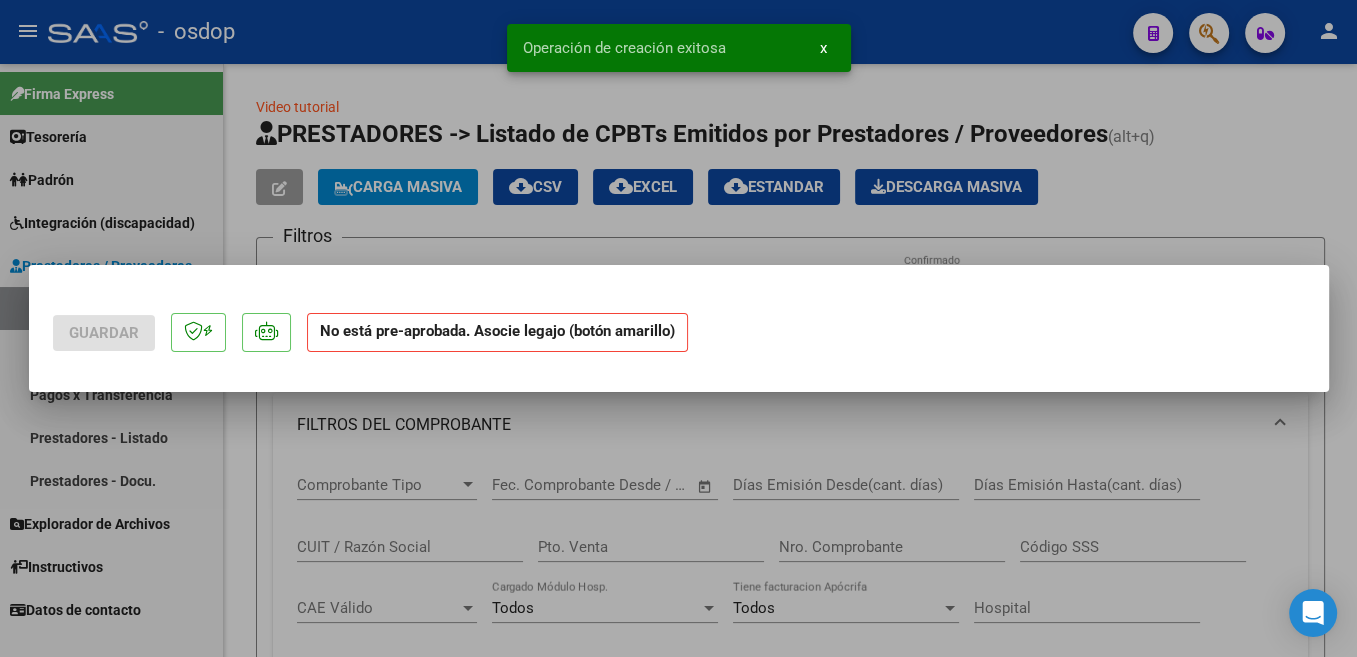 scroll, scrollTop: 0, scrollLeft: 0, axis: both 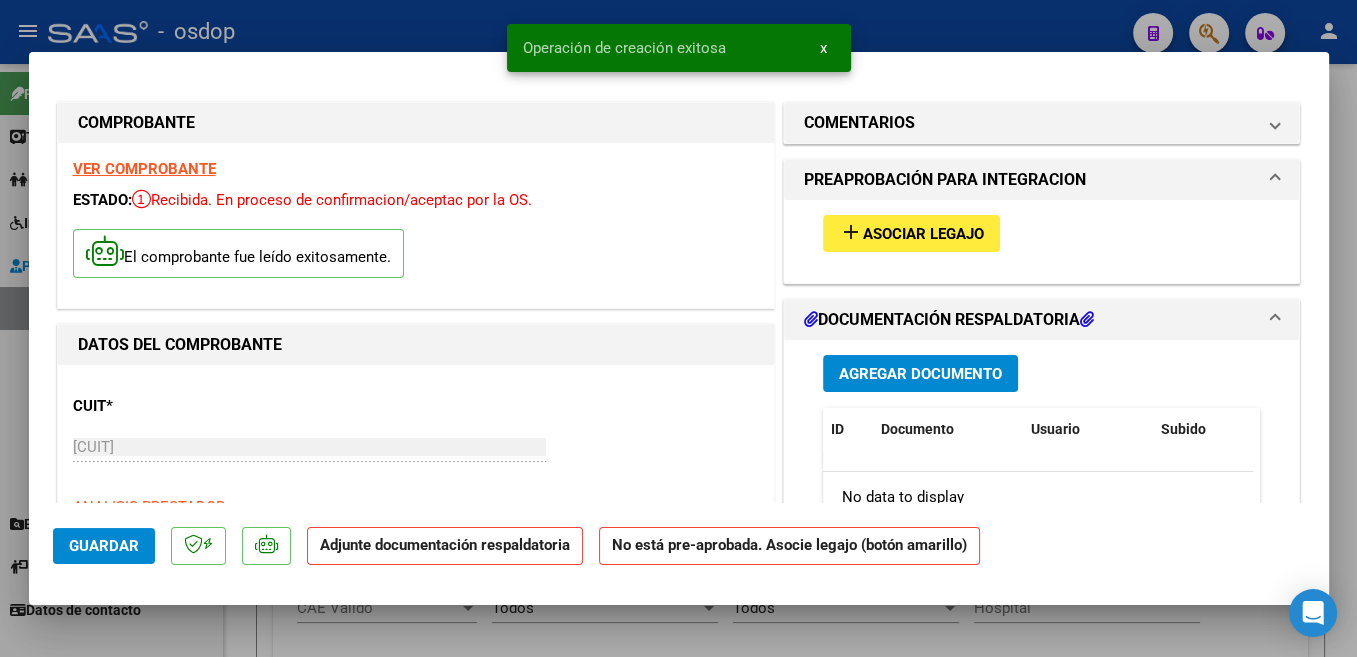 click on "Asociar Legajo" at bounding box center (923, 234) 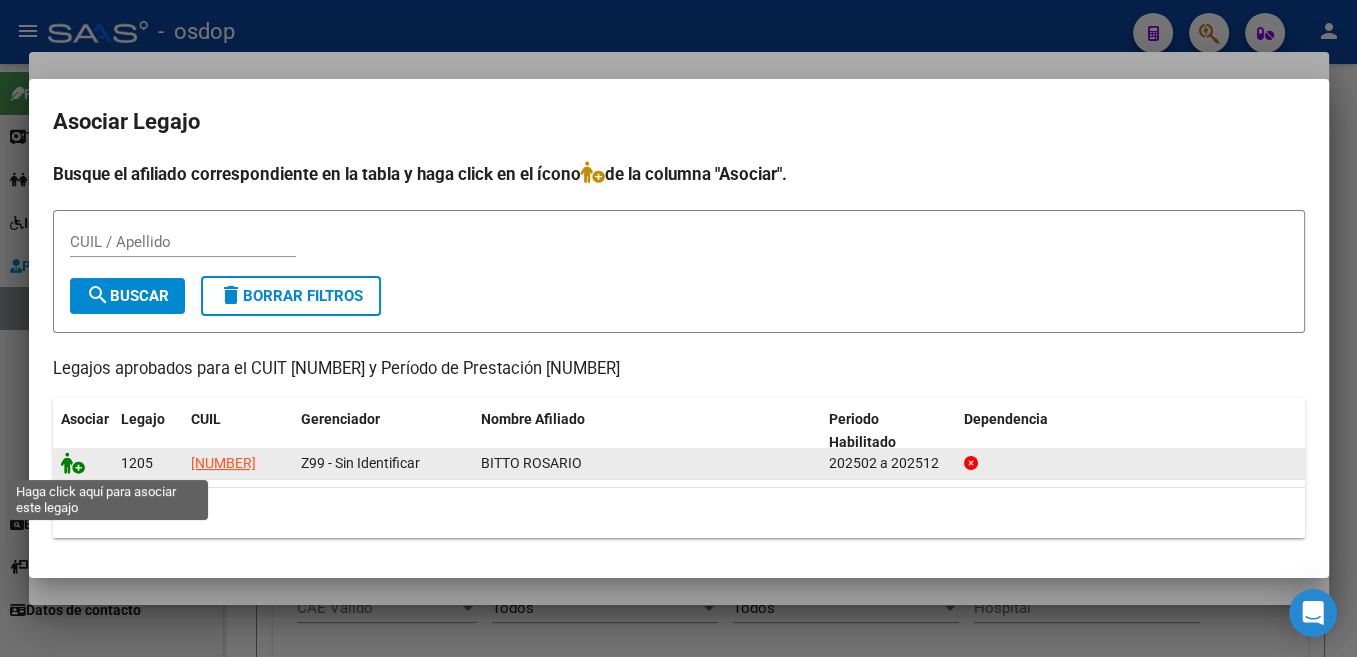 click 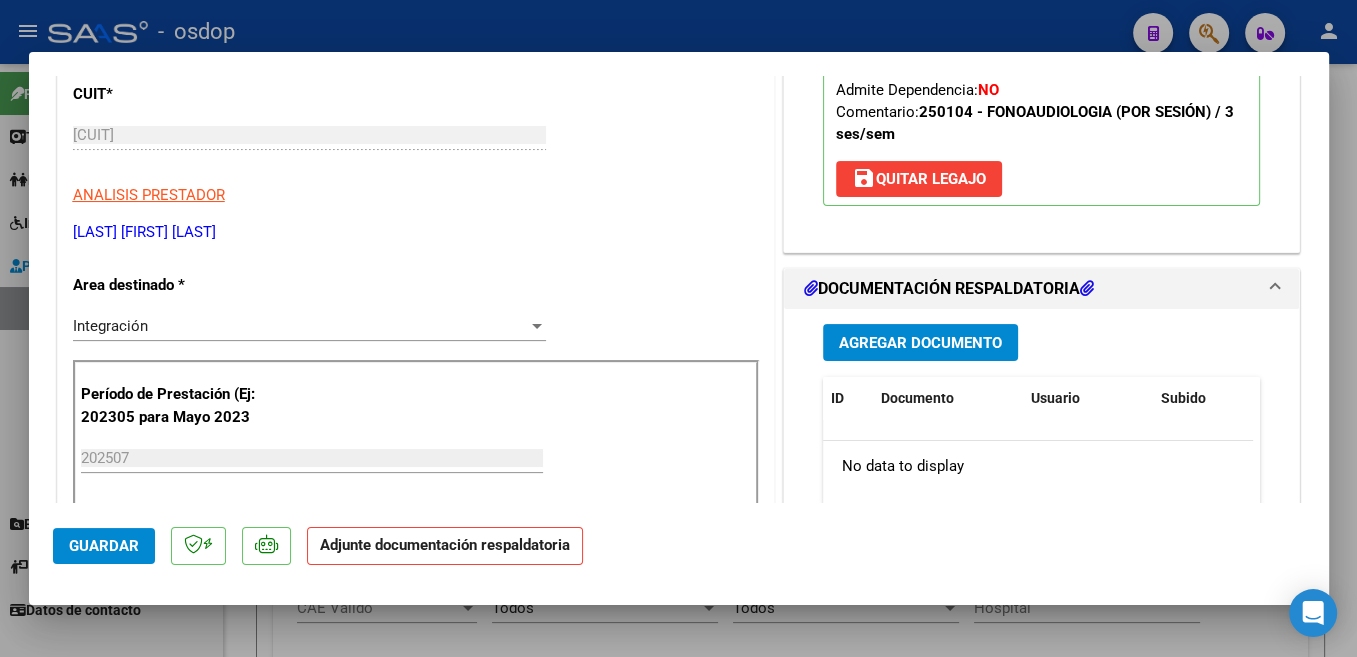 scroll, scrollTop: 424, scrollLeft: 0, axis: vertical 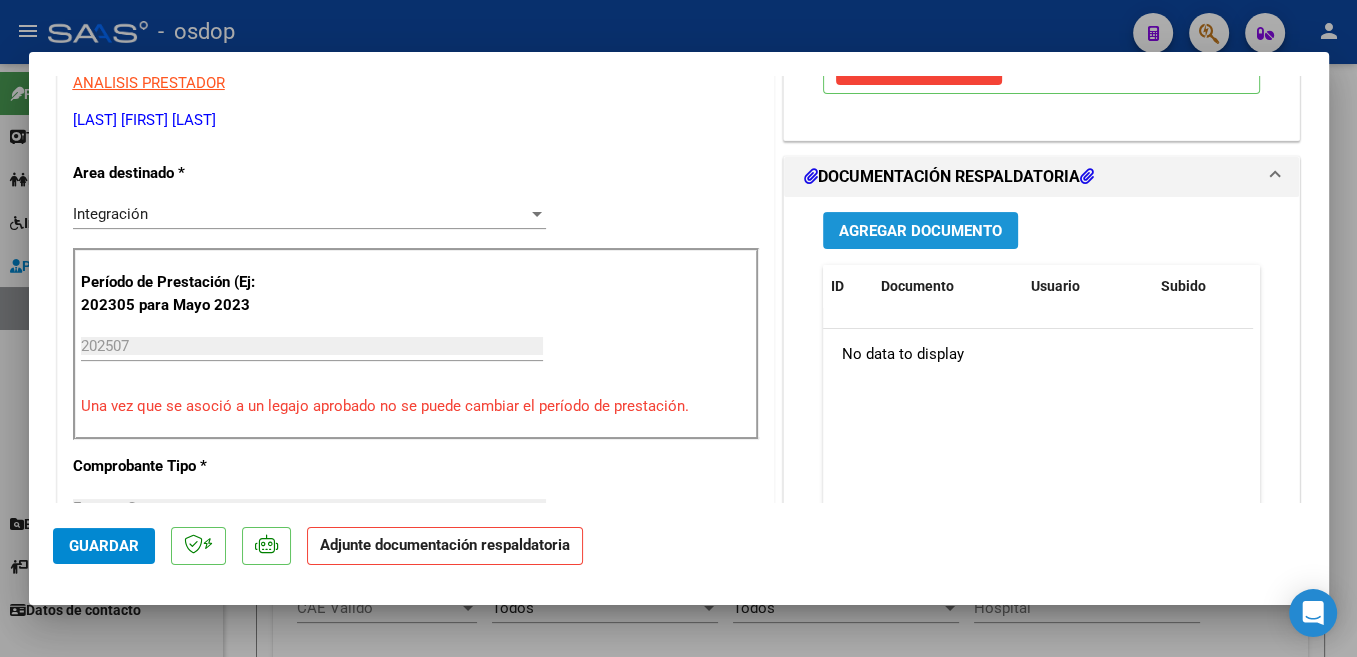 click on "Agregar Documento" at bounding box center (920, 231) 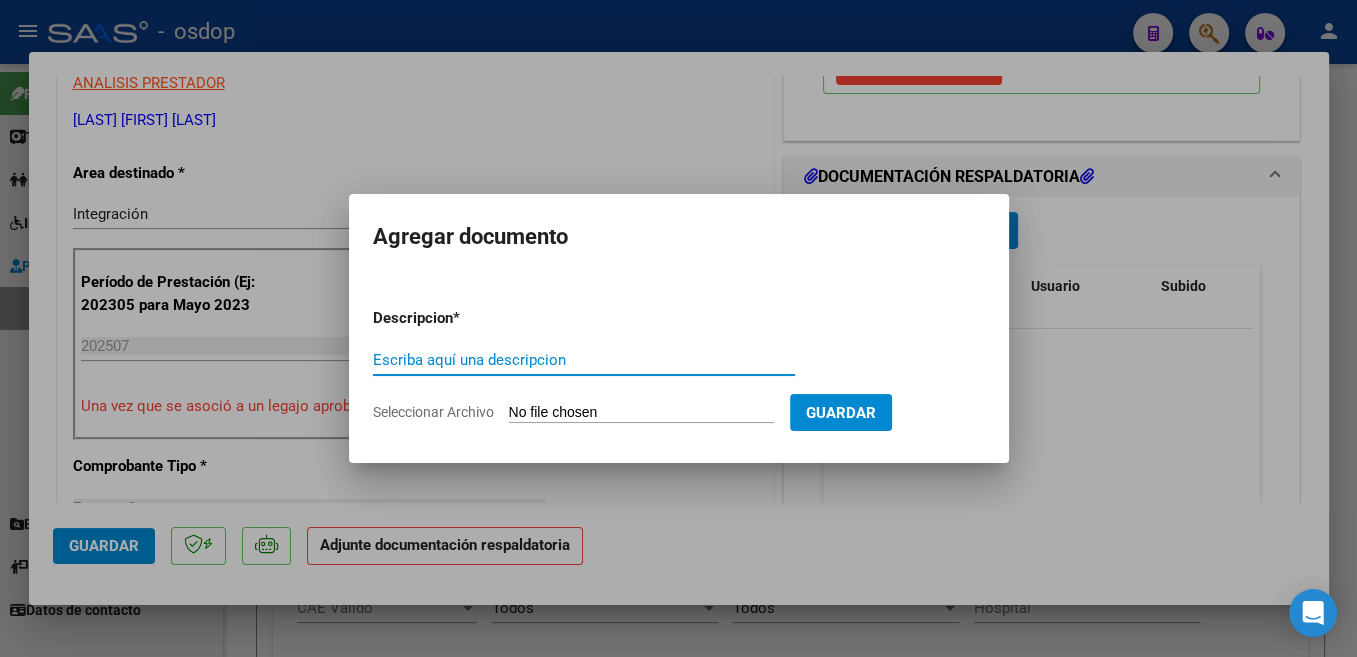 paste on "Planilla" 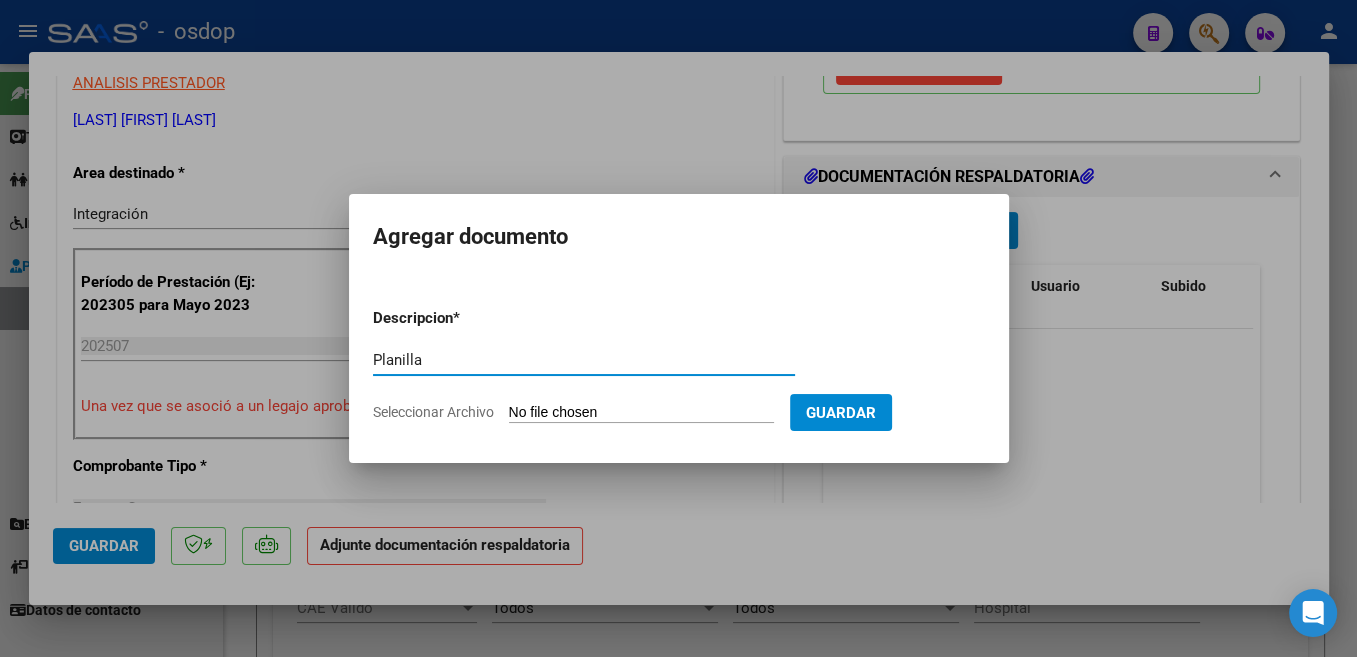 type on "Planilla" 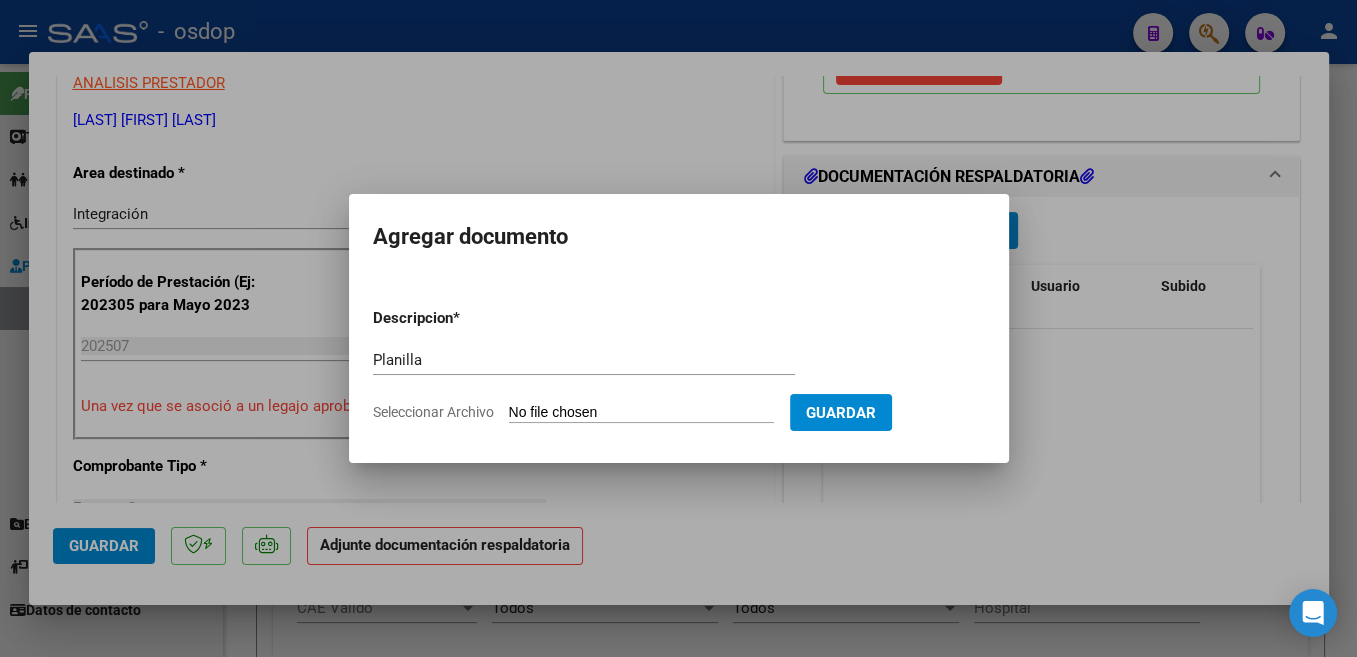click on "Seleccionar Archivo" at bounding box center (641, 413) 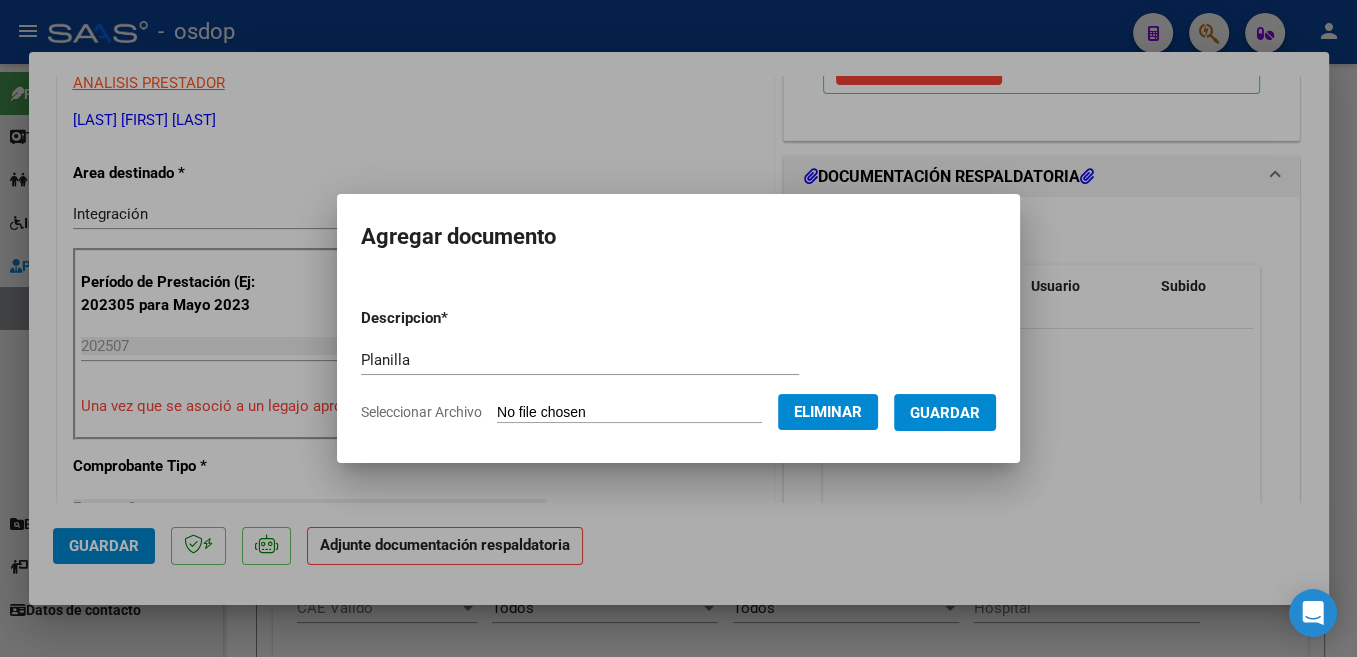 click on "Guardar" at bounding box center (945, 413) 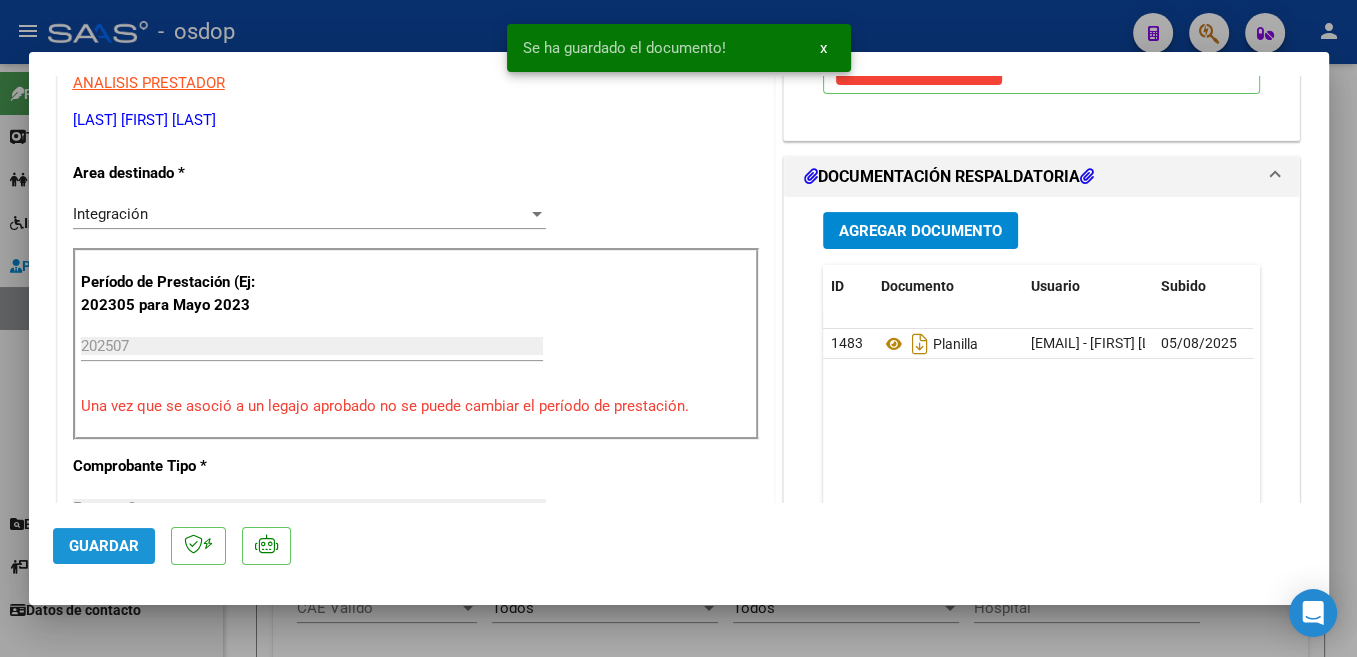 click on "Guardar" 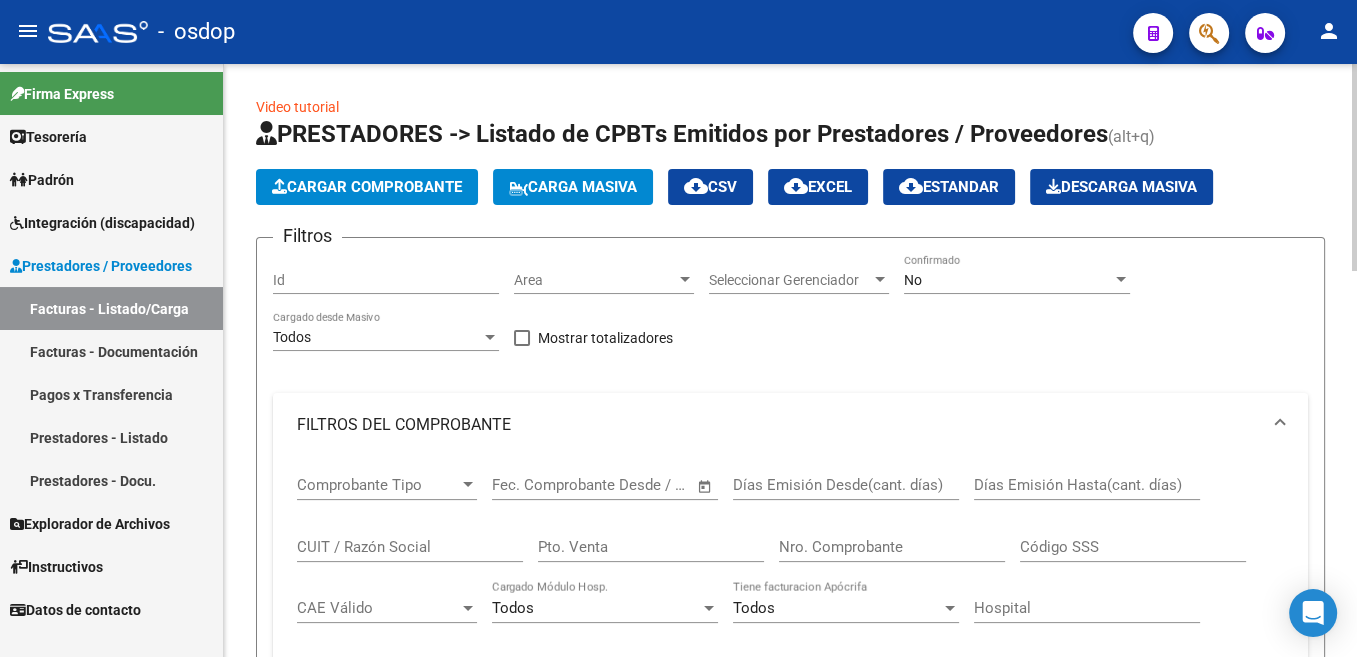 click on "Cargar Comprobante" 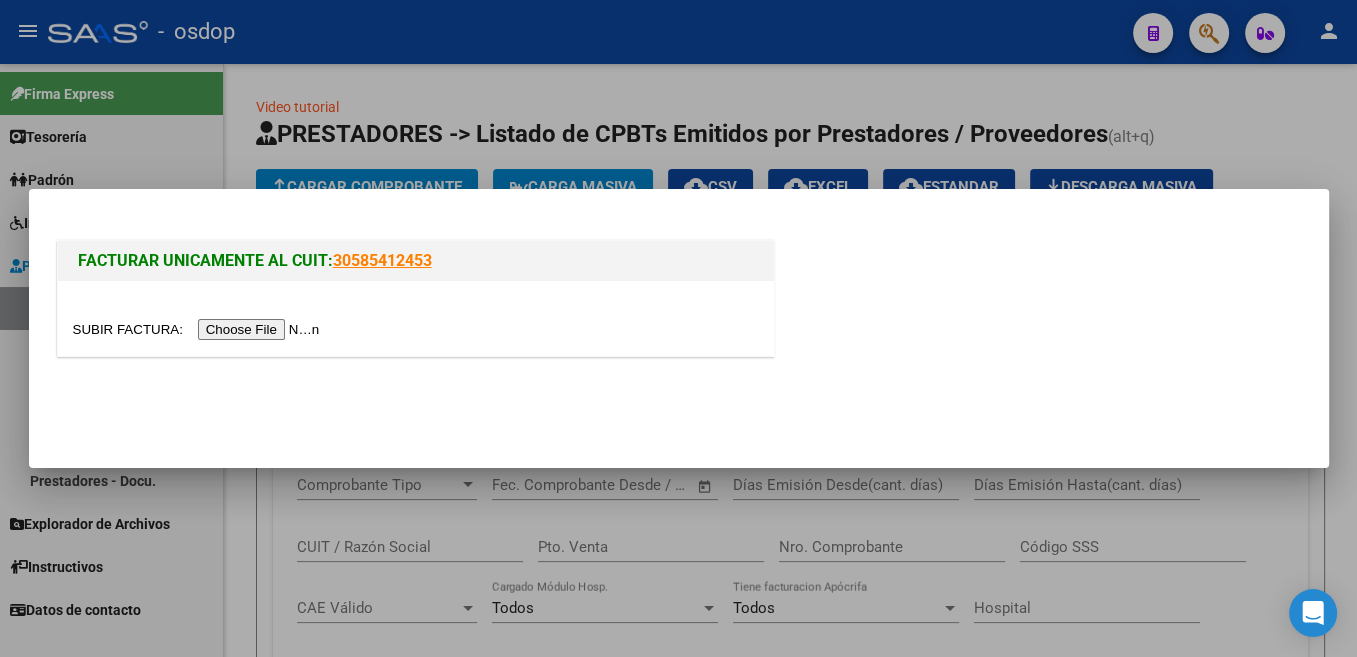 click at bounding box center [416, 318] 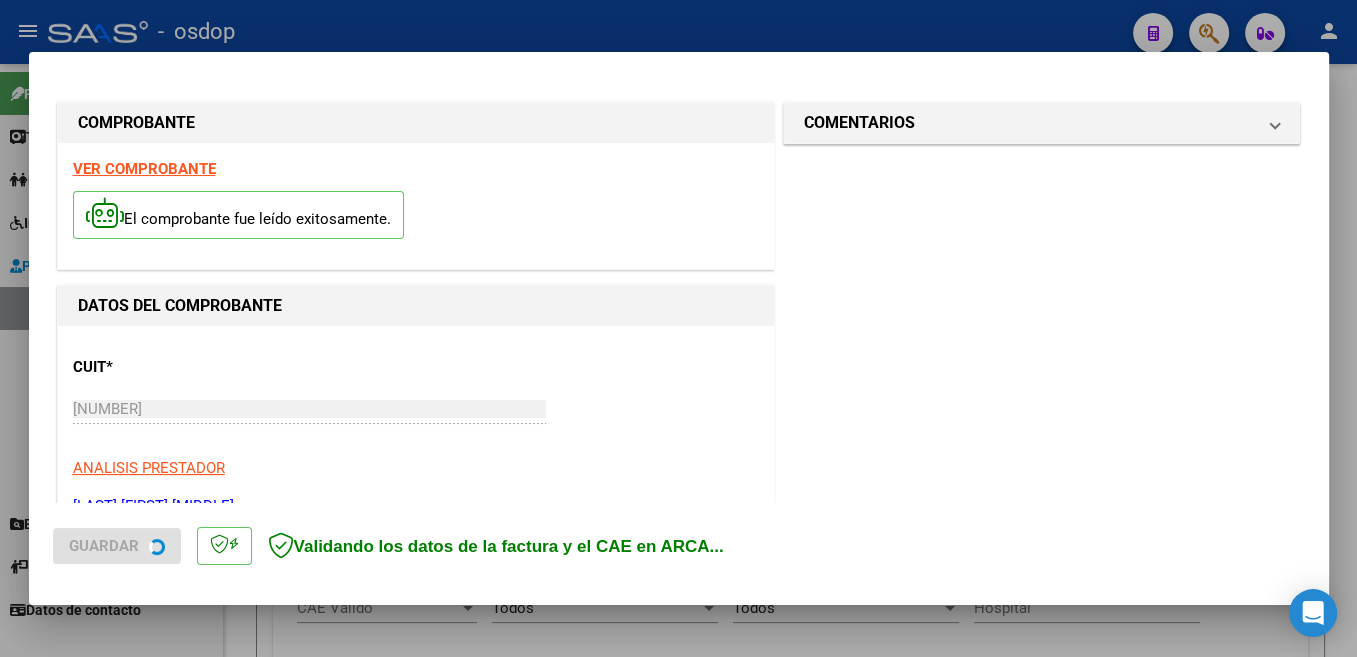 scroll, scrollTop: 318, scrollLeft: 0, axis: vertical 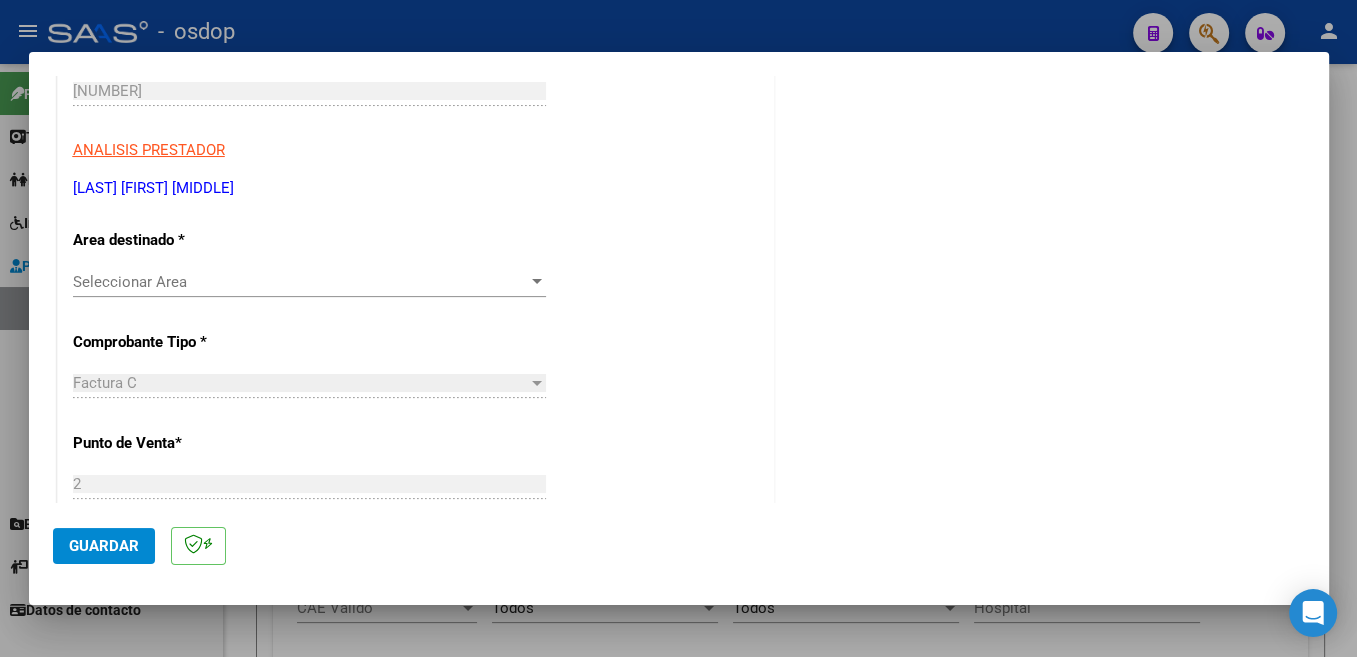 click on "Seleccionar Area" at bounding box center (300, 282) 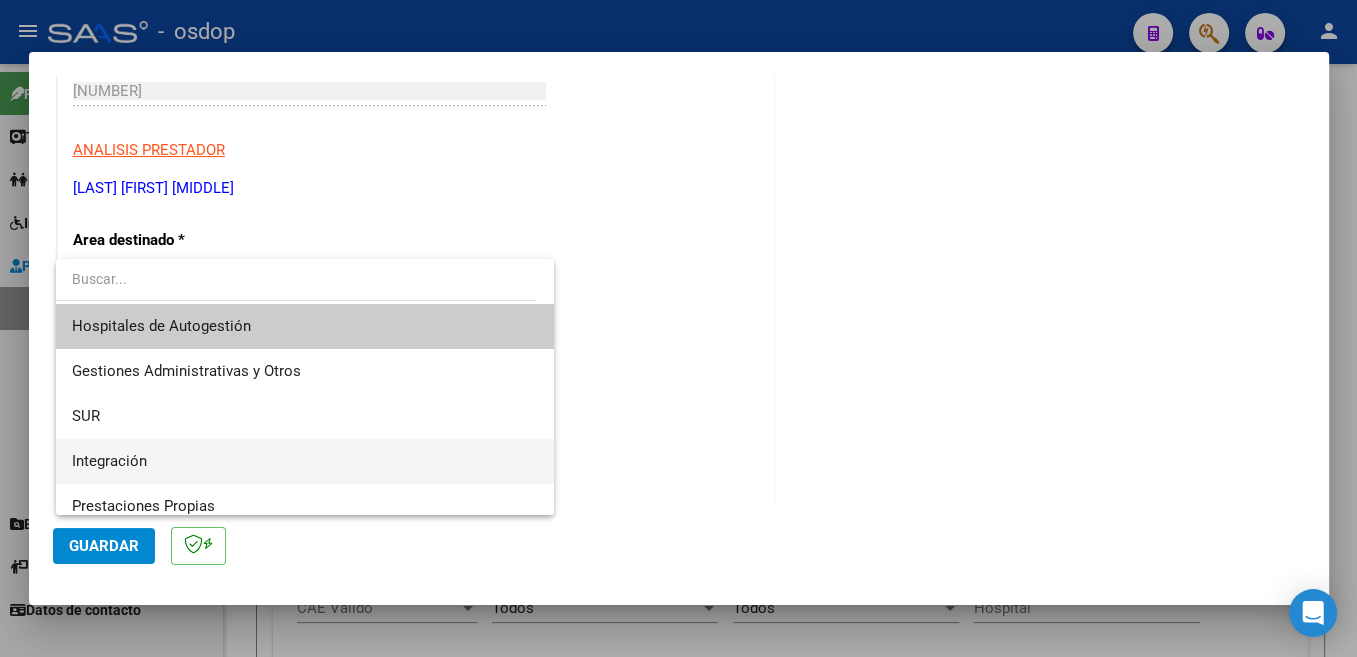 click on "Integración" at bounding box center [305, 461] 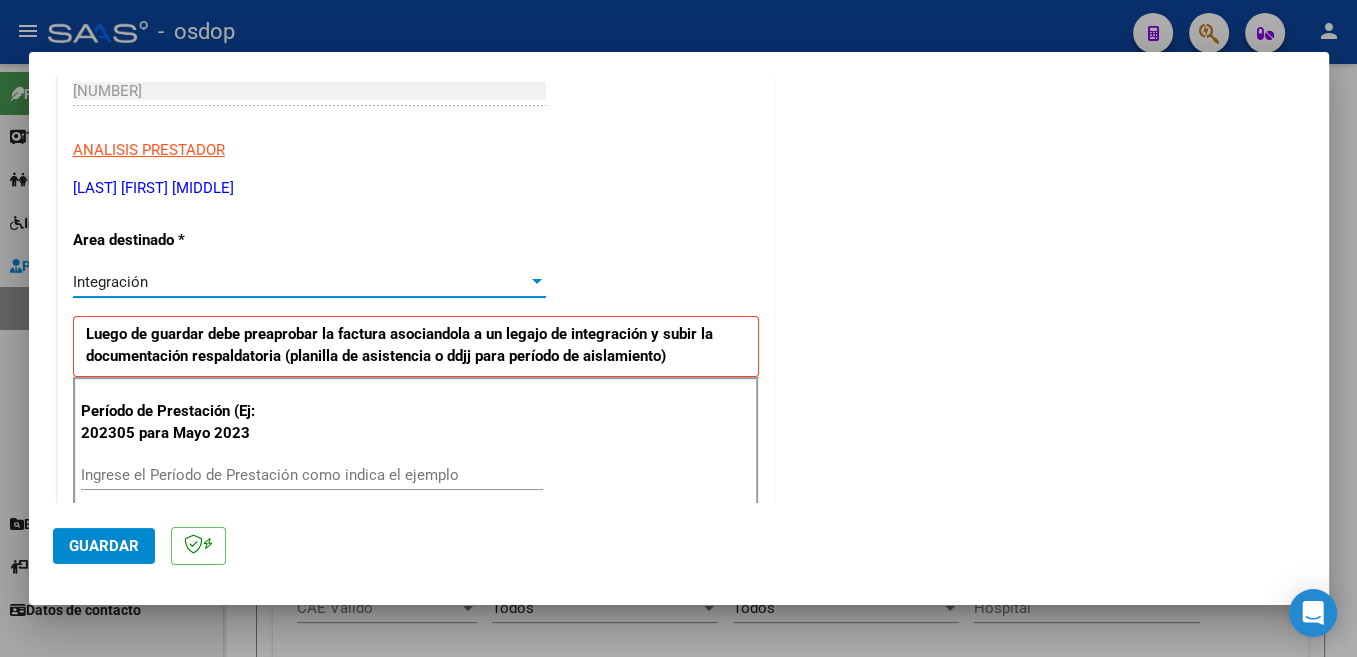 scroll, scrollTop: 424, scrollLeft: 0, axis: vertical 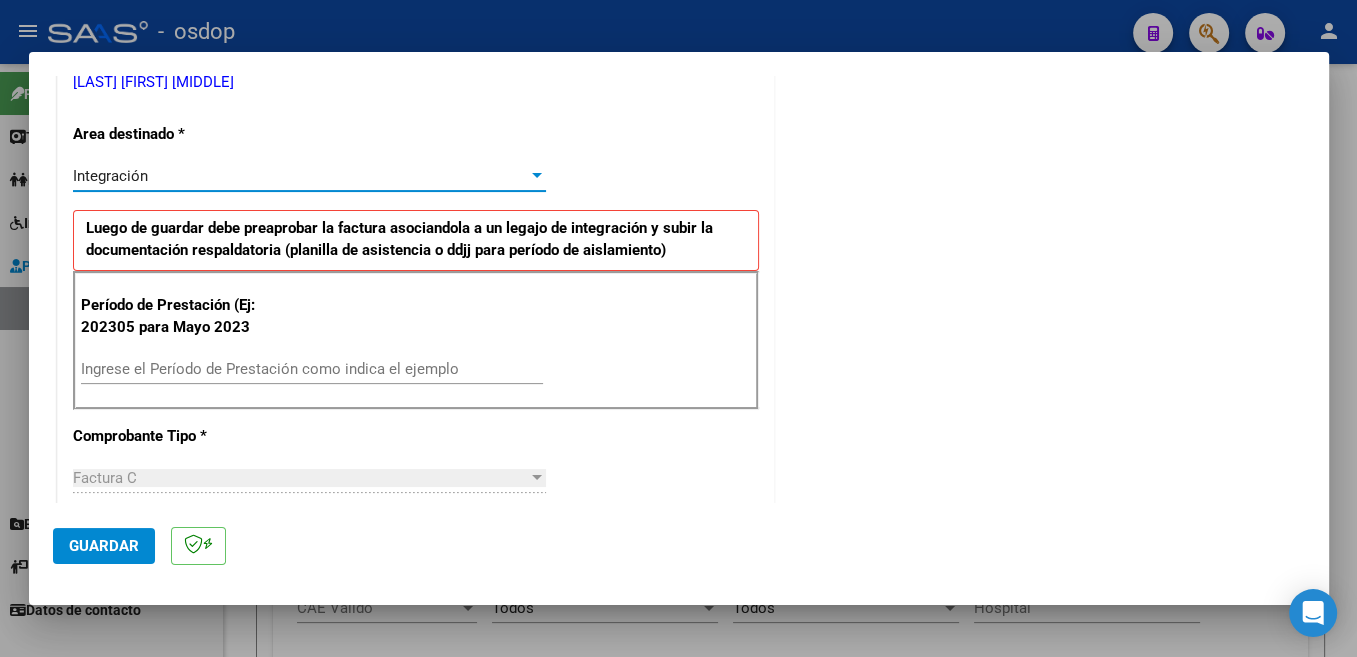 click on "Ingrese el Período de Prestación como indica el ejemplo" at bounding box center [312, 369] 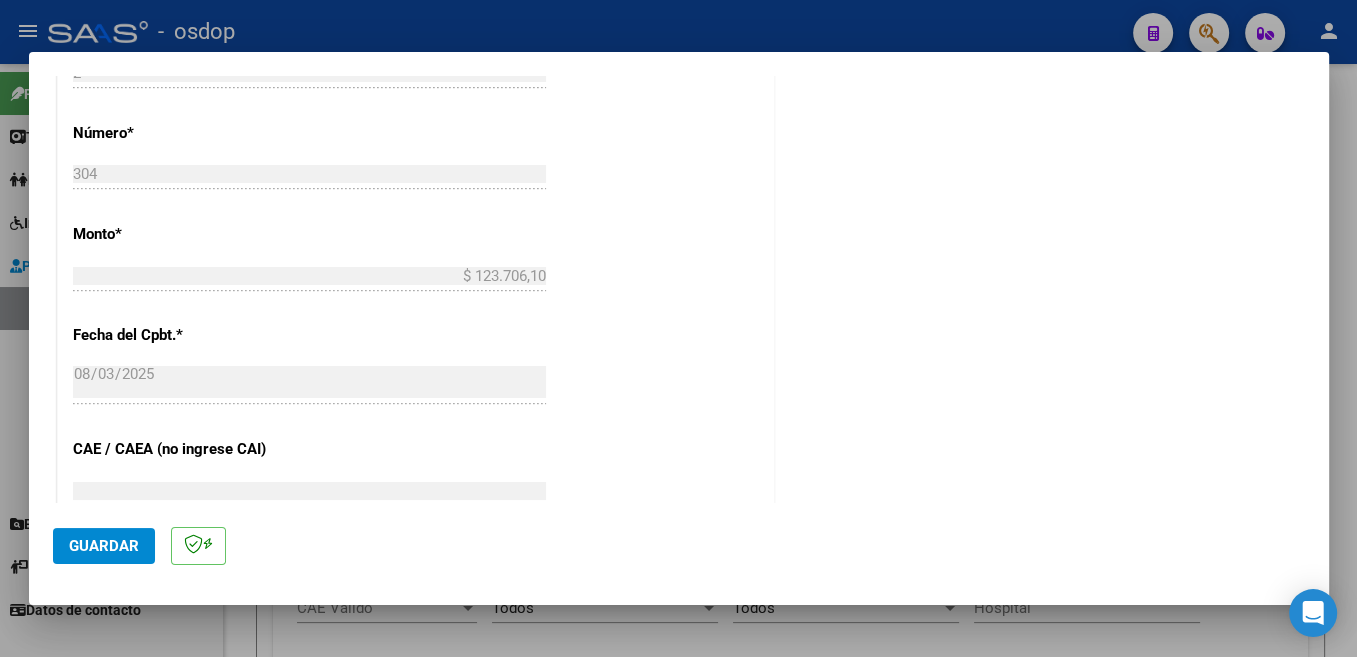 scroll, scrollTop: 954, scrollLeft: 0, axis: vertical 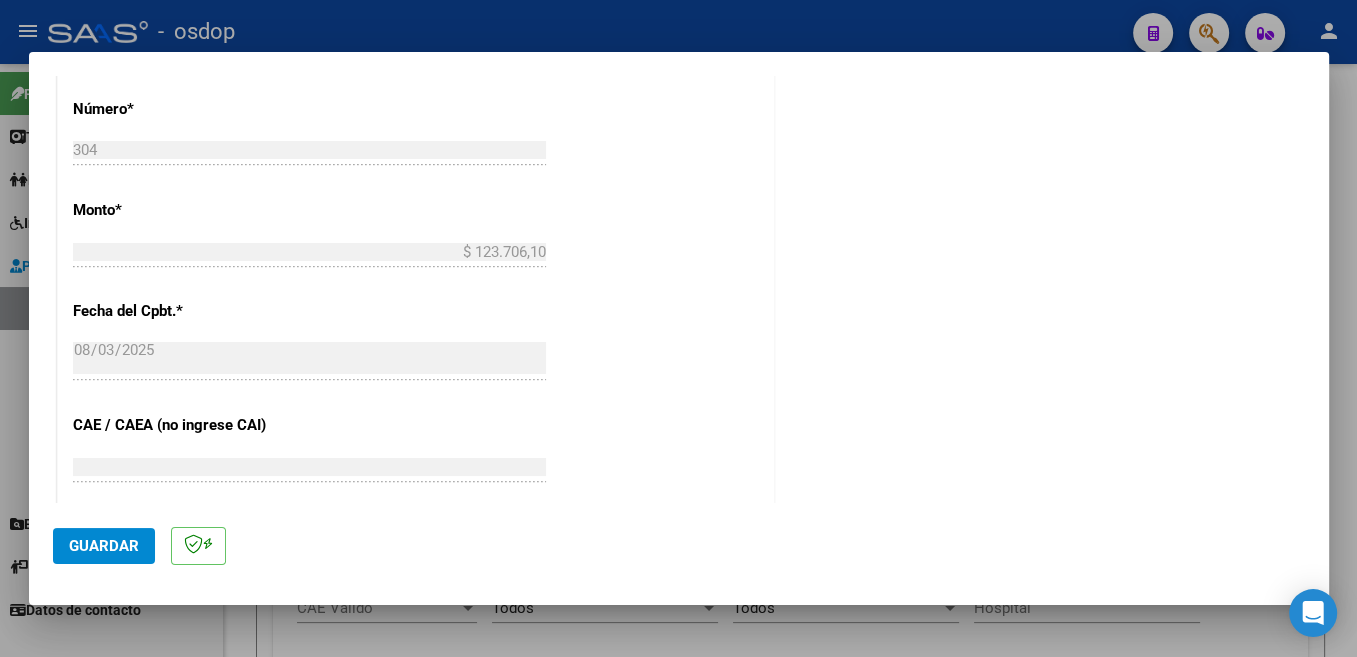 type on "202507" 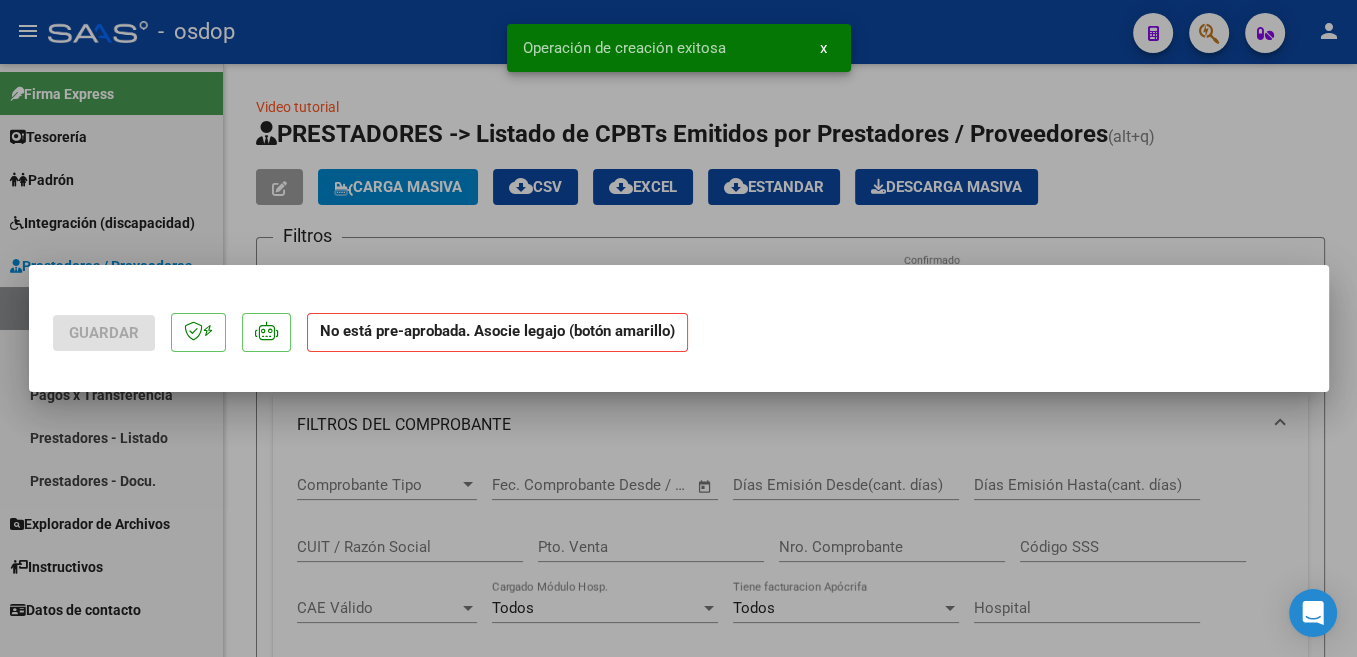 scroll, scrollTop: 0, scrollLeft: 0, axis: both 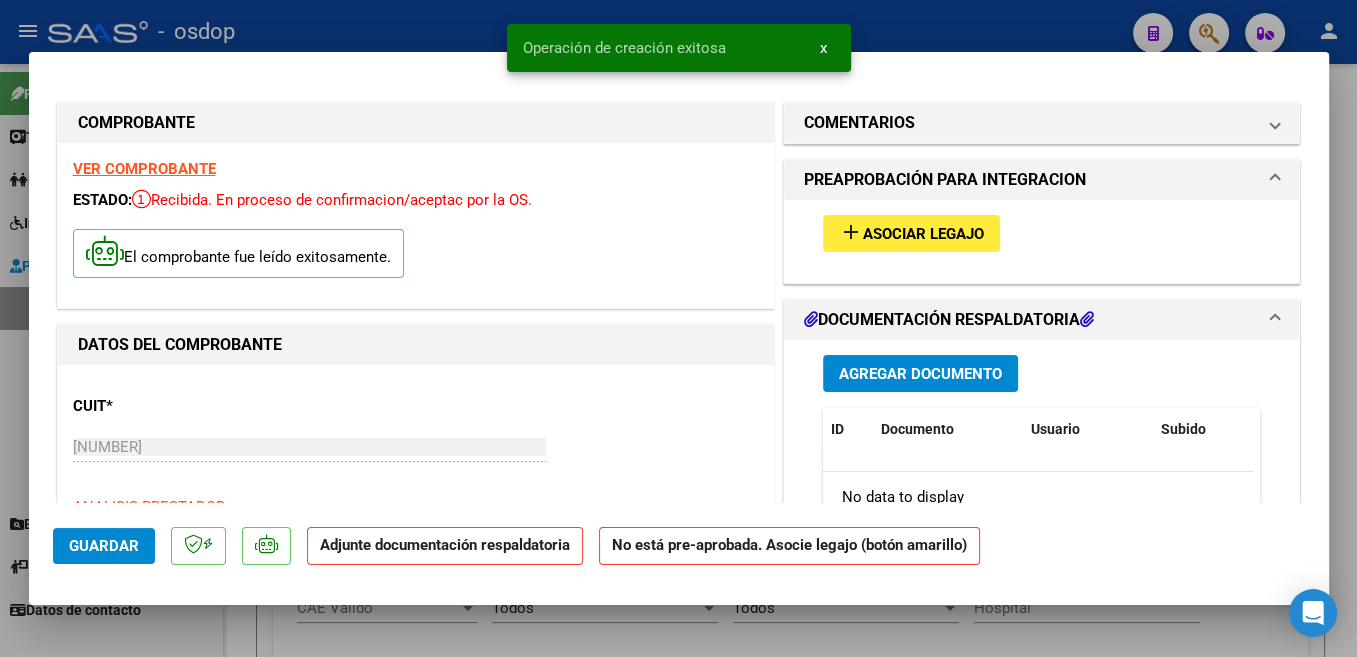 click on "add Asociar Legajo" at bounding box center (911, 233) 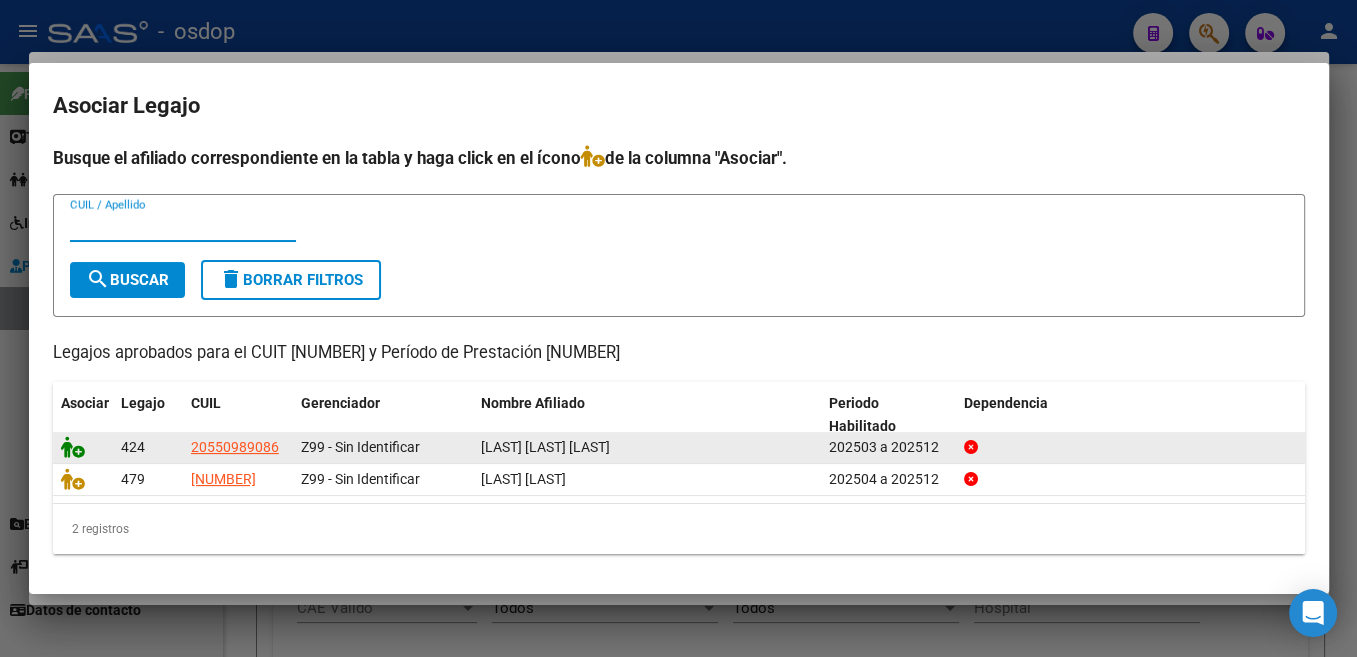 click 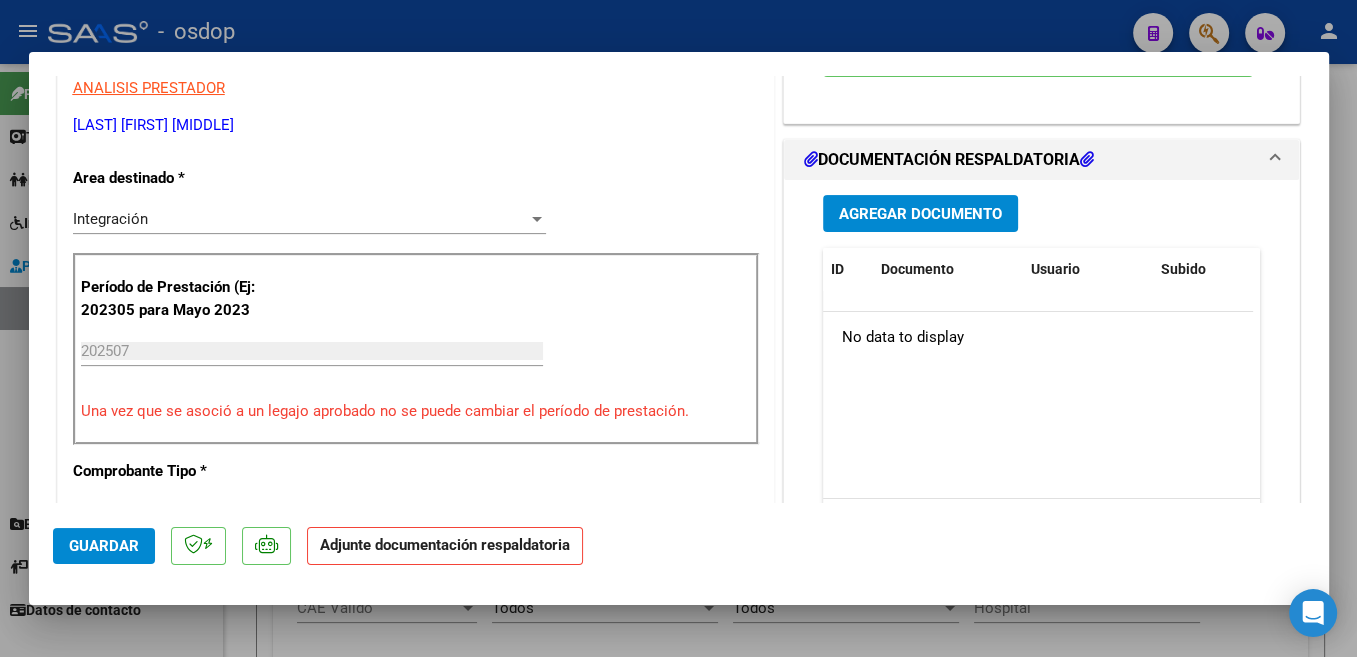 scroll, scrollTop: 424, scrollLeft: 0, axis: vertical 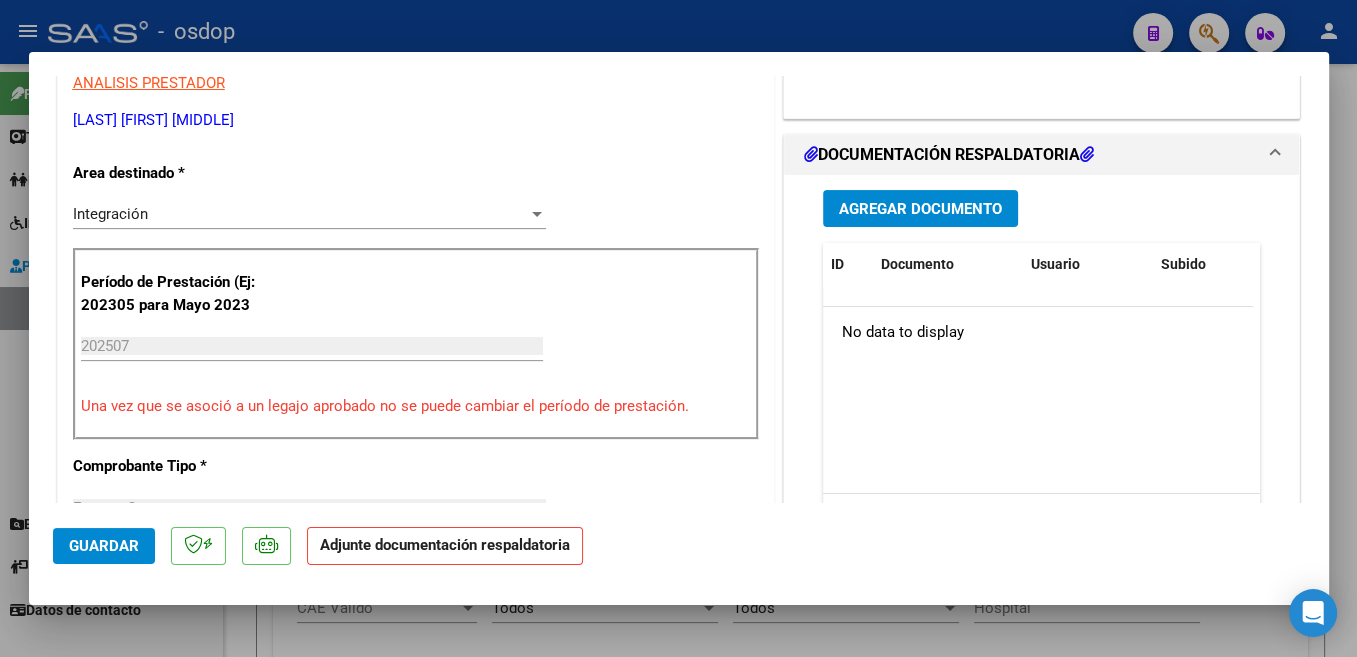 click on "Agregar Documento" at bounding box center [920, 209] 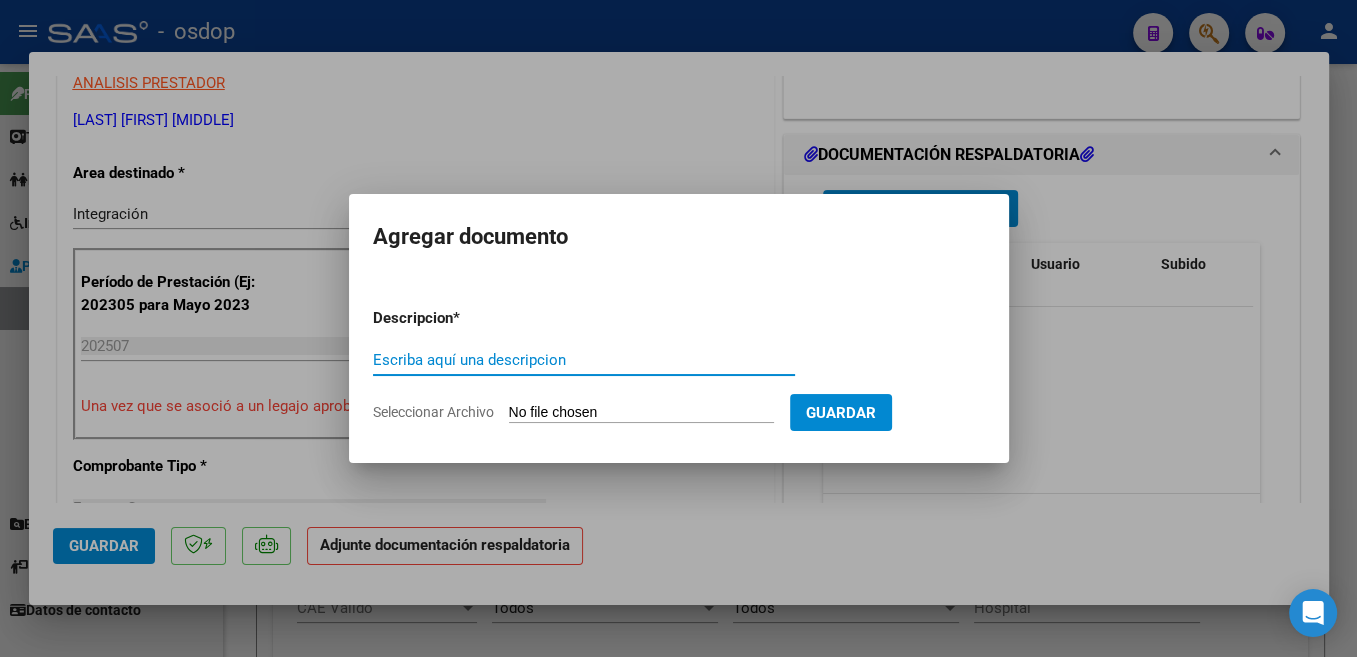 paste on "Planilla" 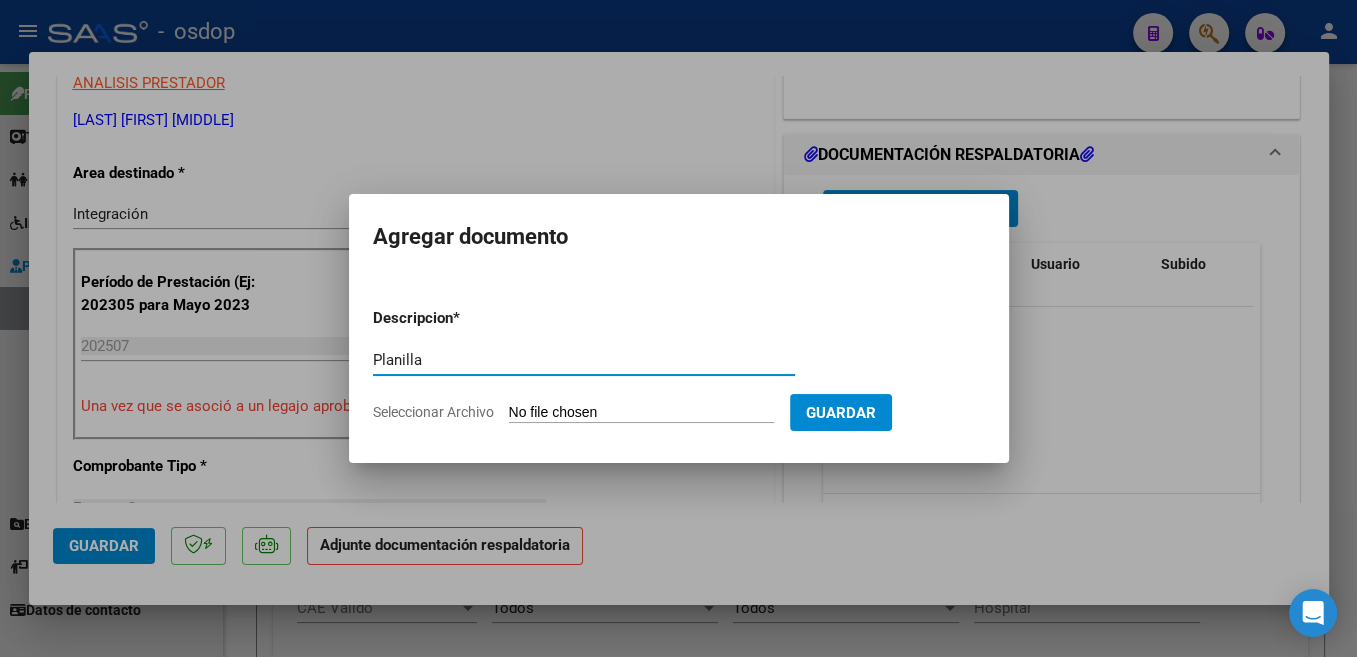type on "Planilla" 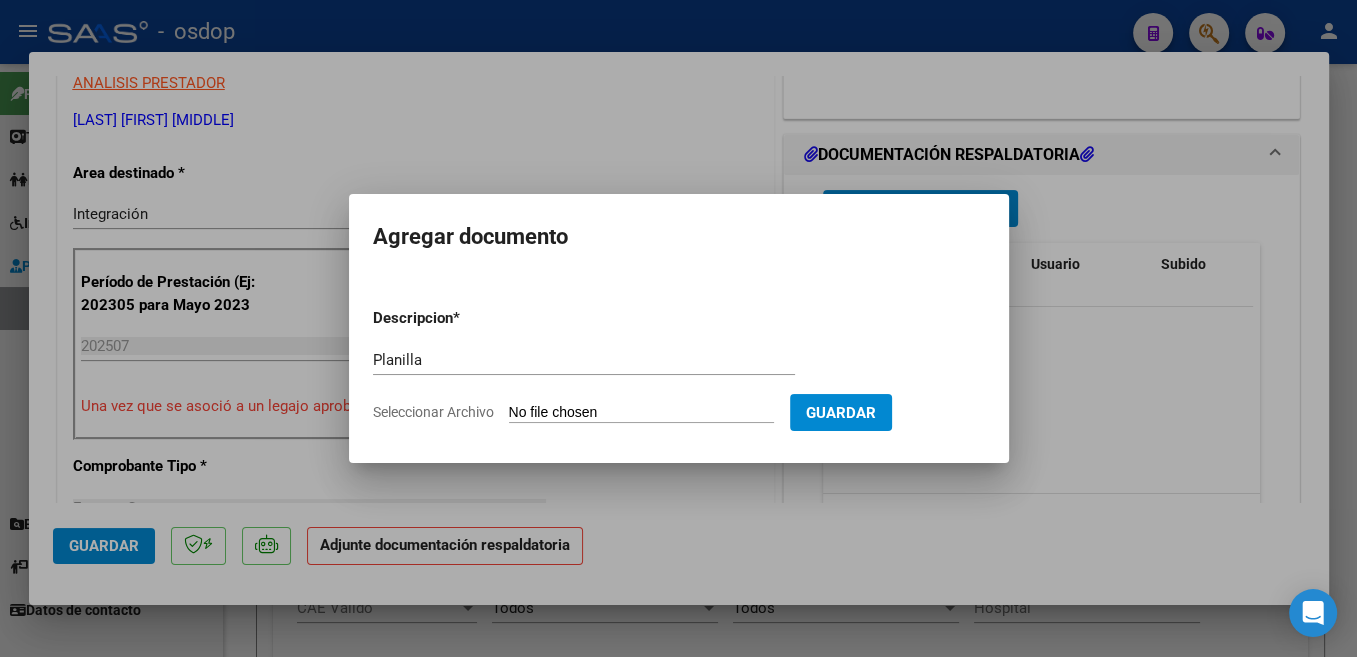 type on "C:\fakepath\asistencia [MONTH] [LAST].pdf" 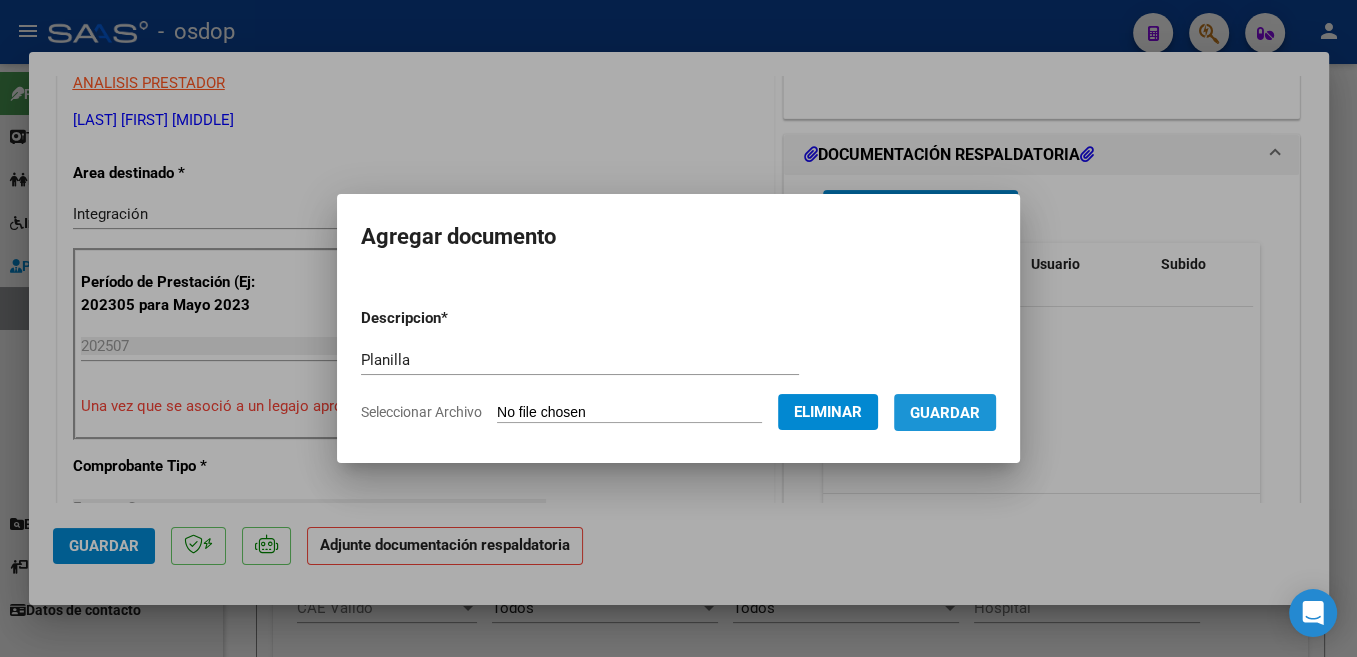 click on "Guardar" at bounding box center [945, 412] 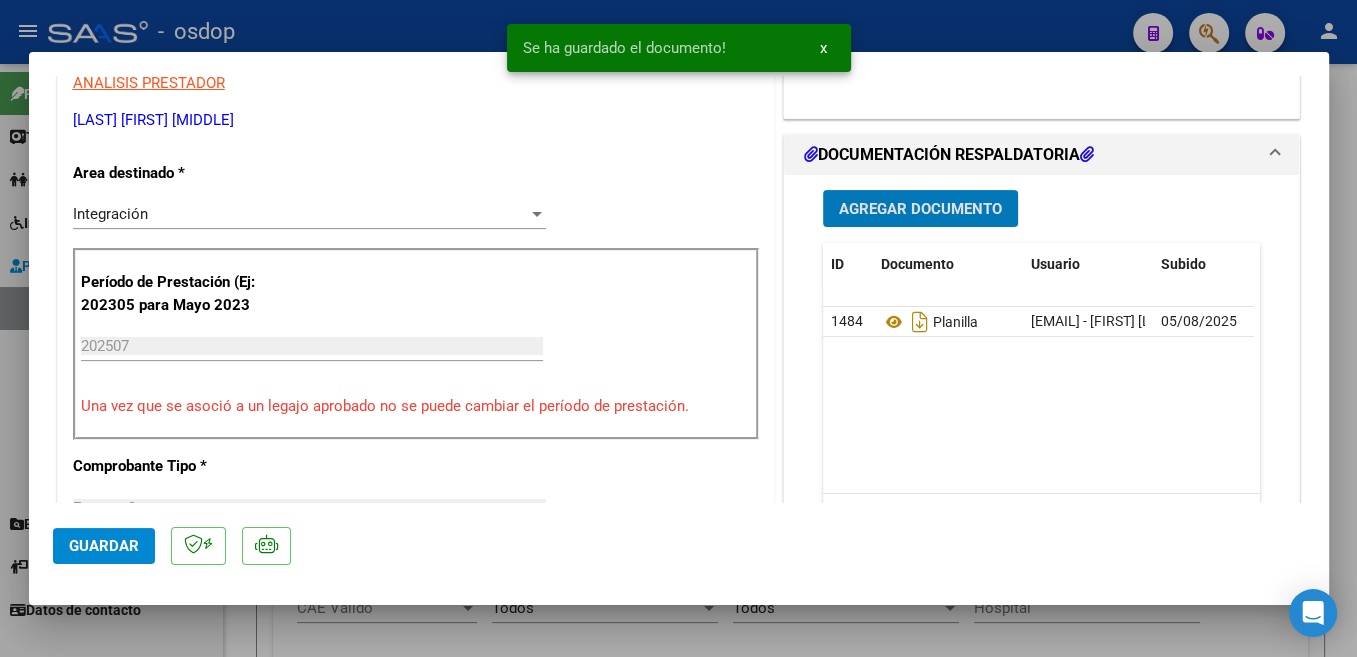 click on "Guardar" 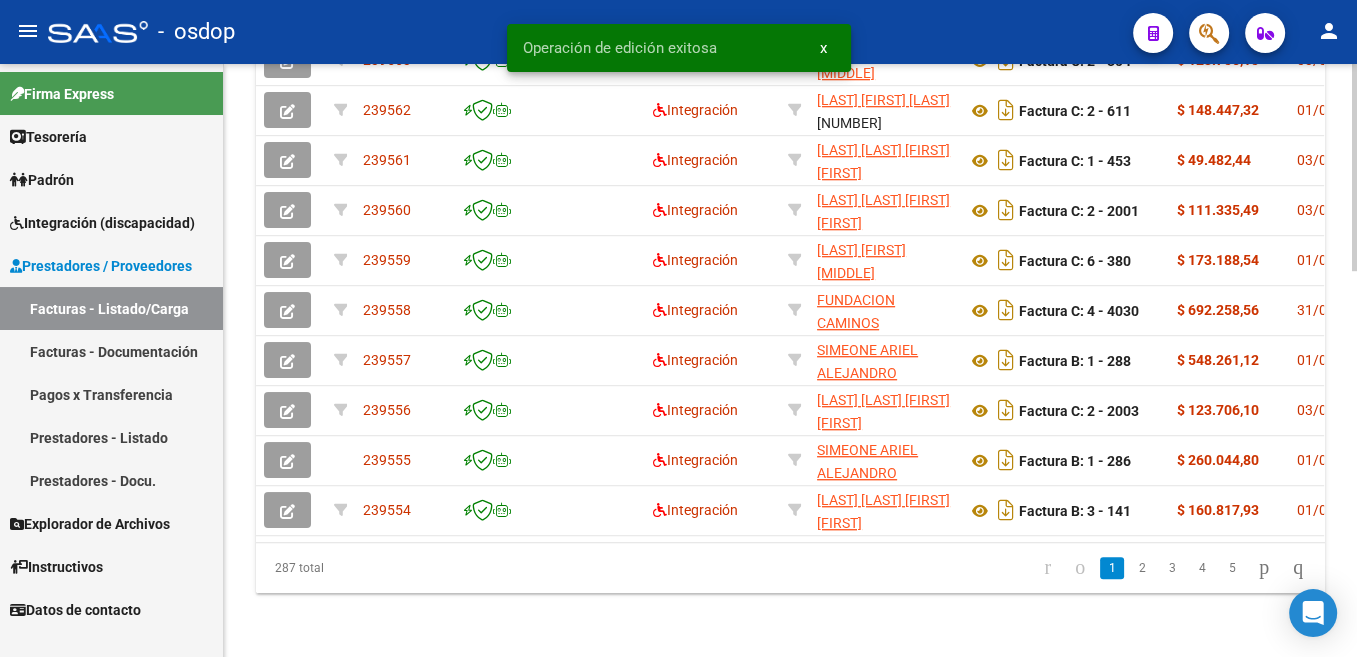 scroll, scrollTop: 402, scrollLeft: 0, axis: vertical 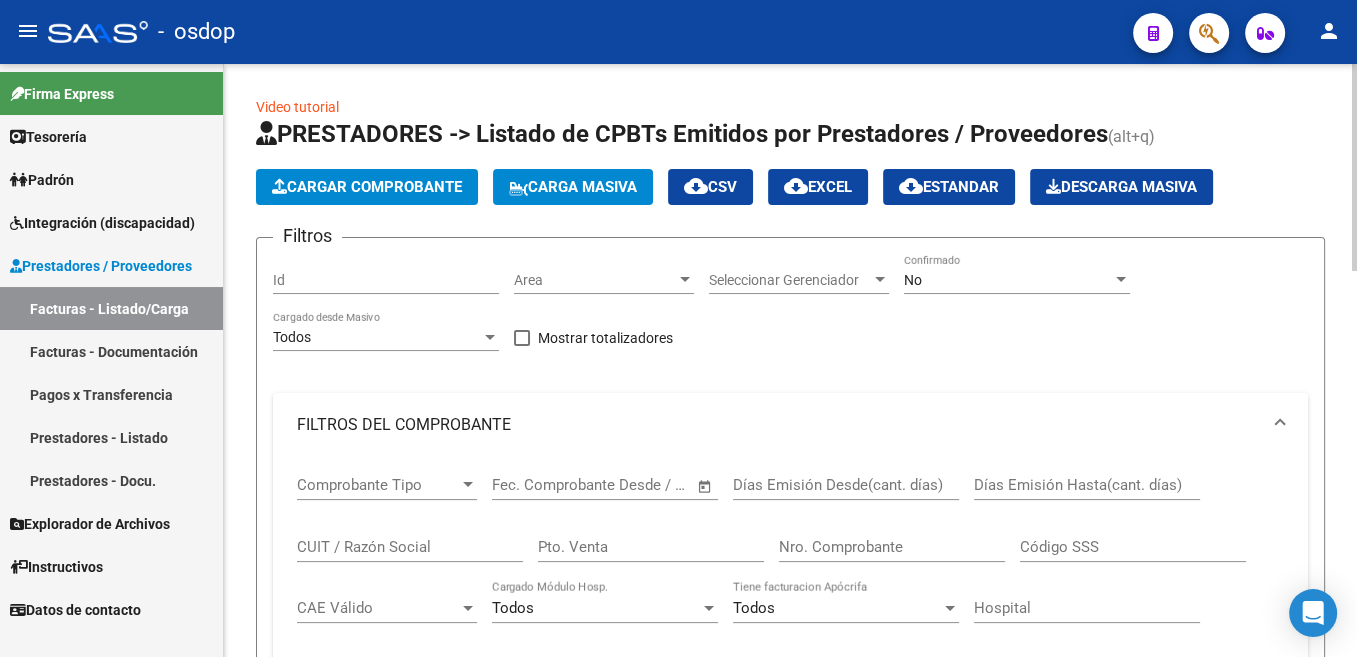 click on "Cargar Comprobante" 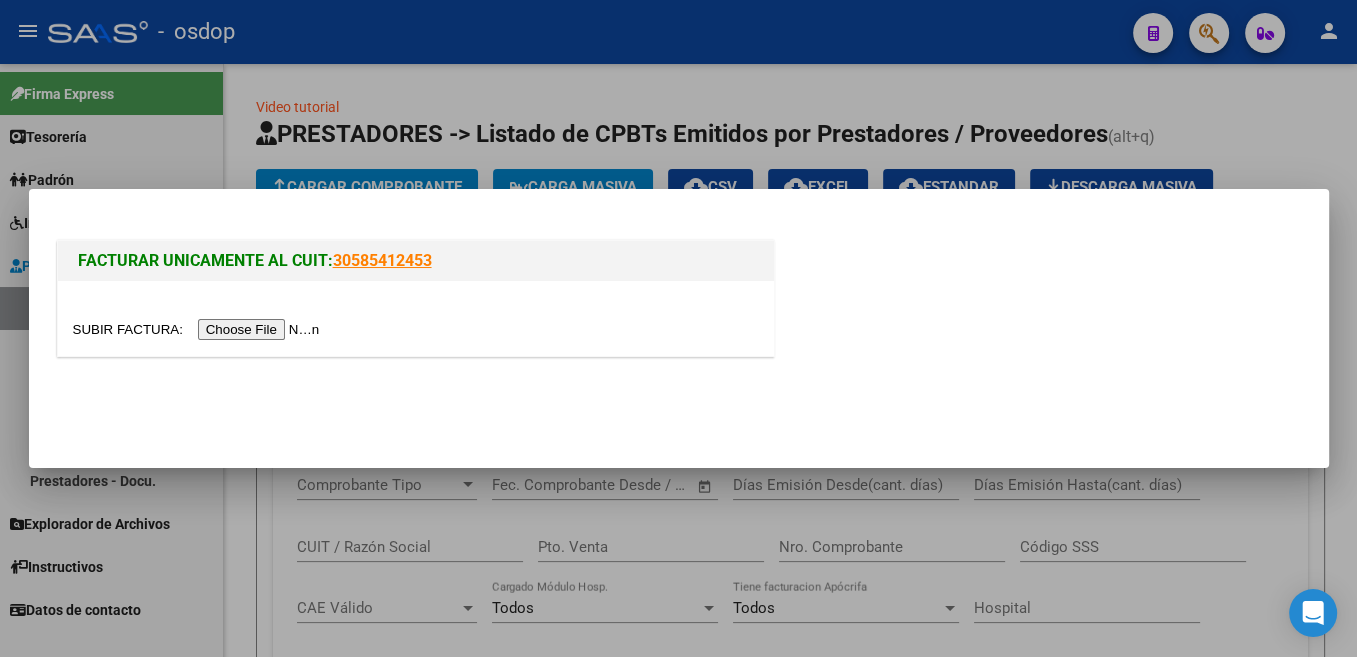 click at bounding box center [199, 329] 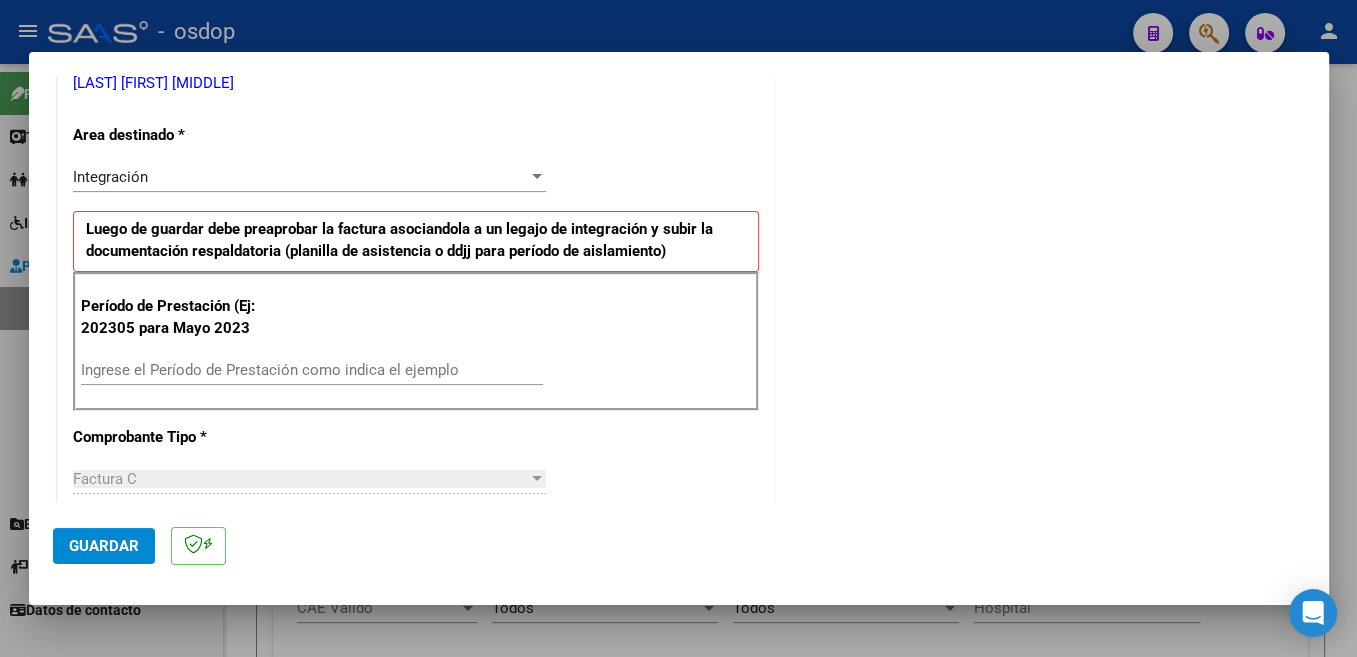 scroll, scrollTop: 424, scrollLeft: 0, axis: vertical 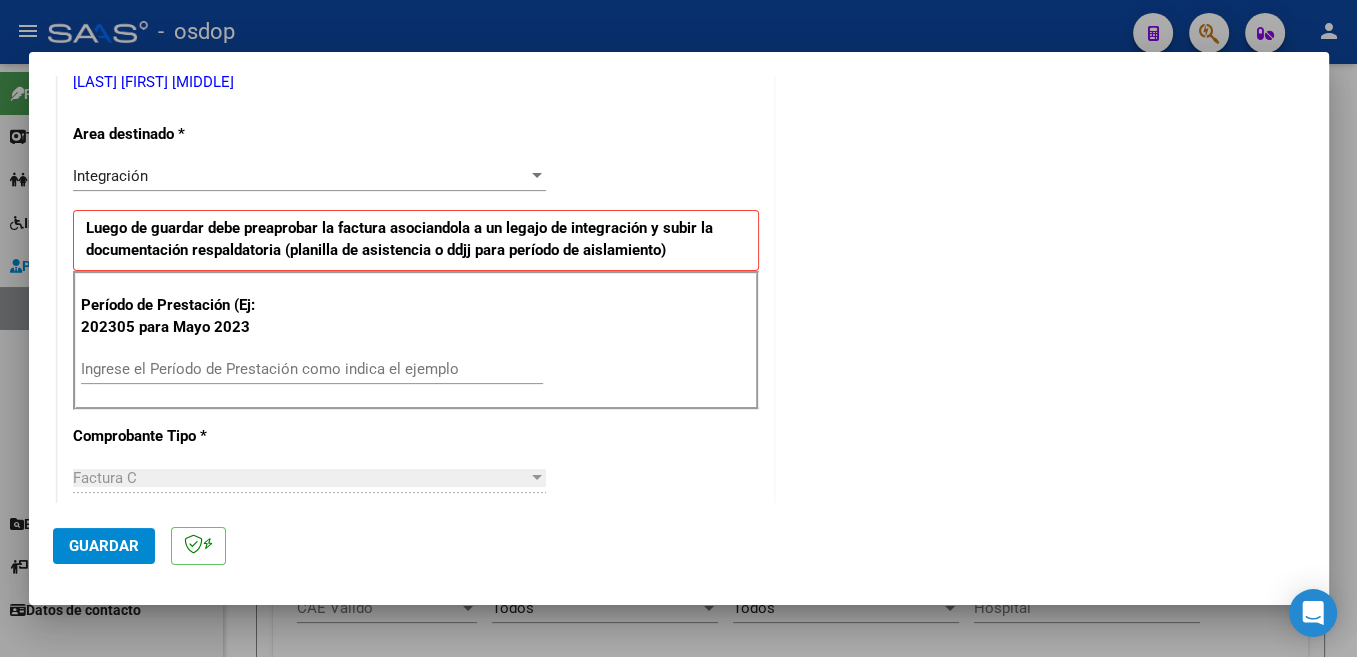 click on "Ingrese el Período de Prestación como indica el ejemplo" at bounding box center (312, 369) 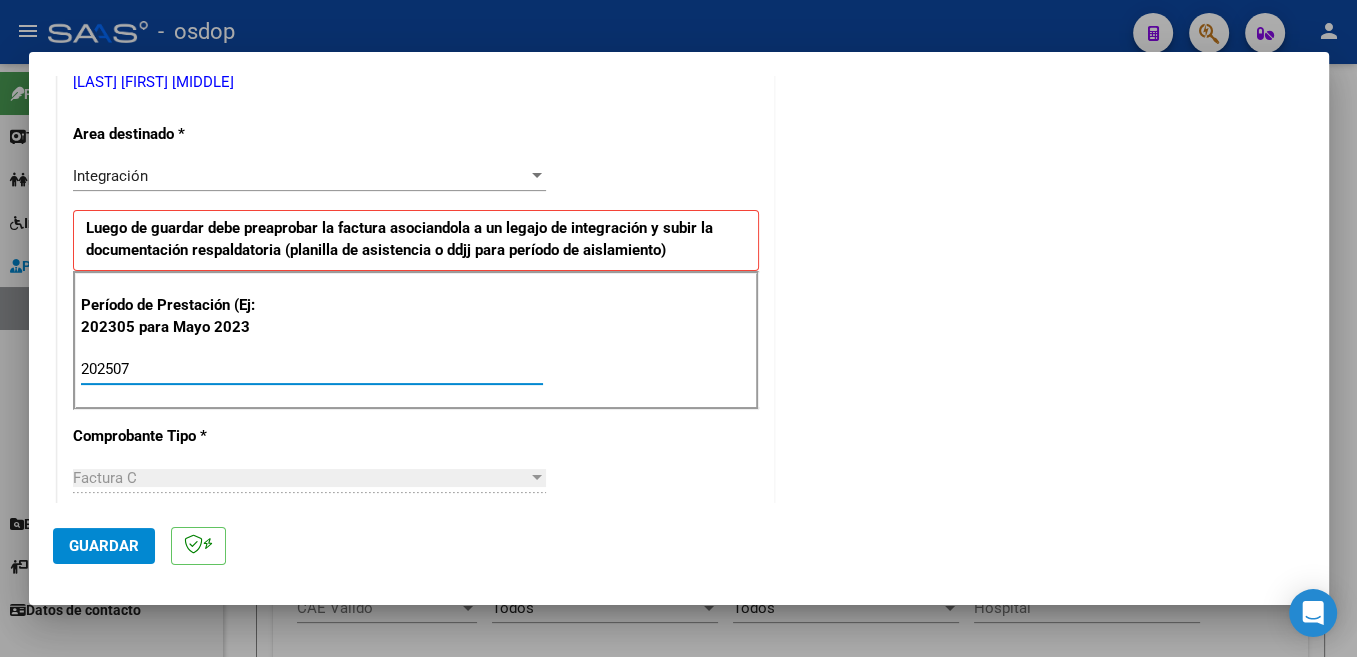 type on "202507" 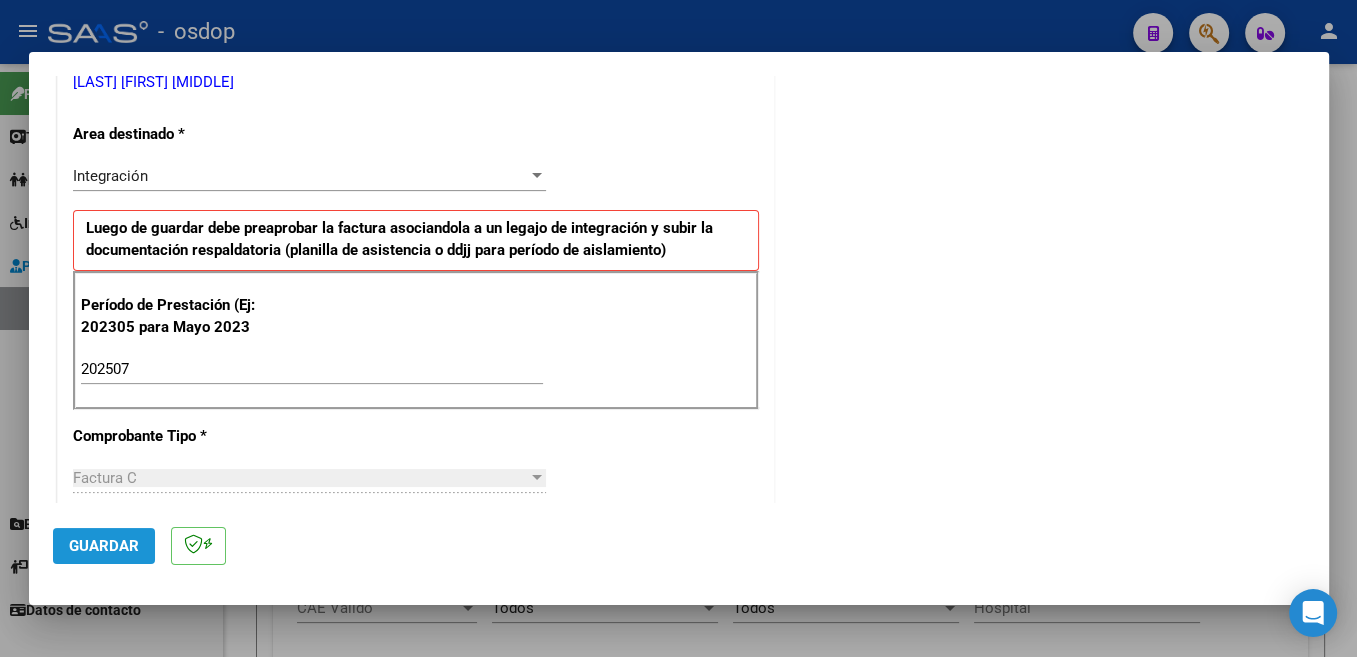 click on "Guardar" 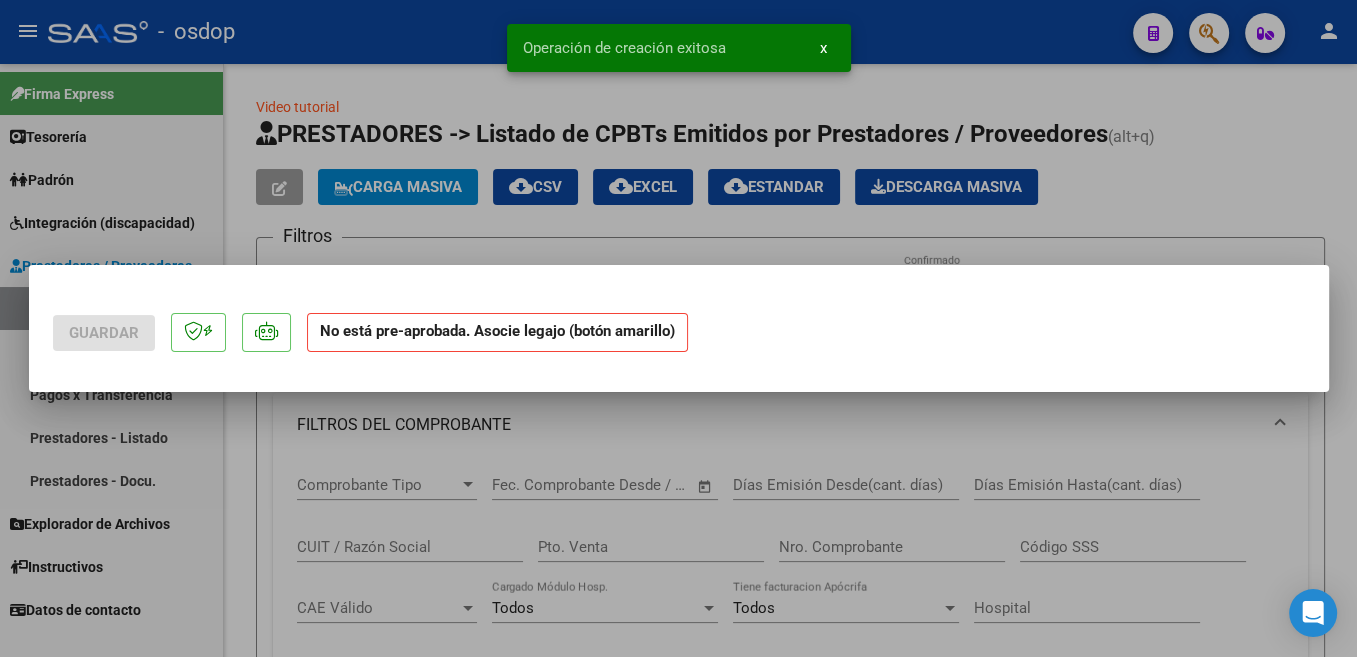 scroll, scrollTop: 0, scrollLeft: 0, axis: both 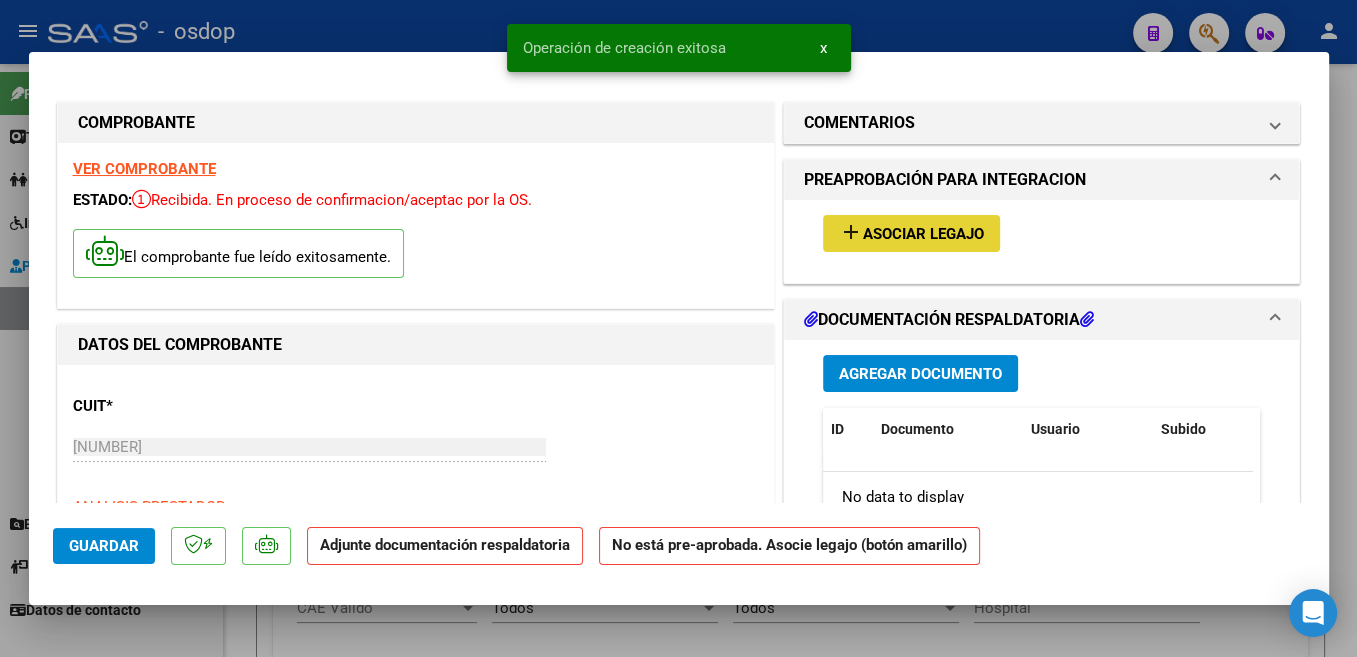 click on "Asociar Legajo" at bounding box center [923, 234] 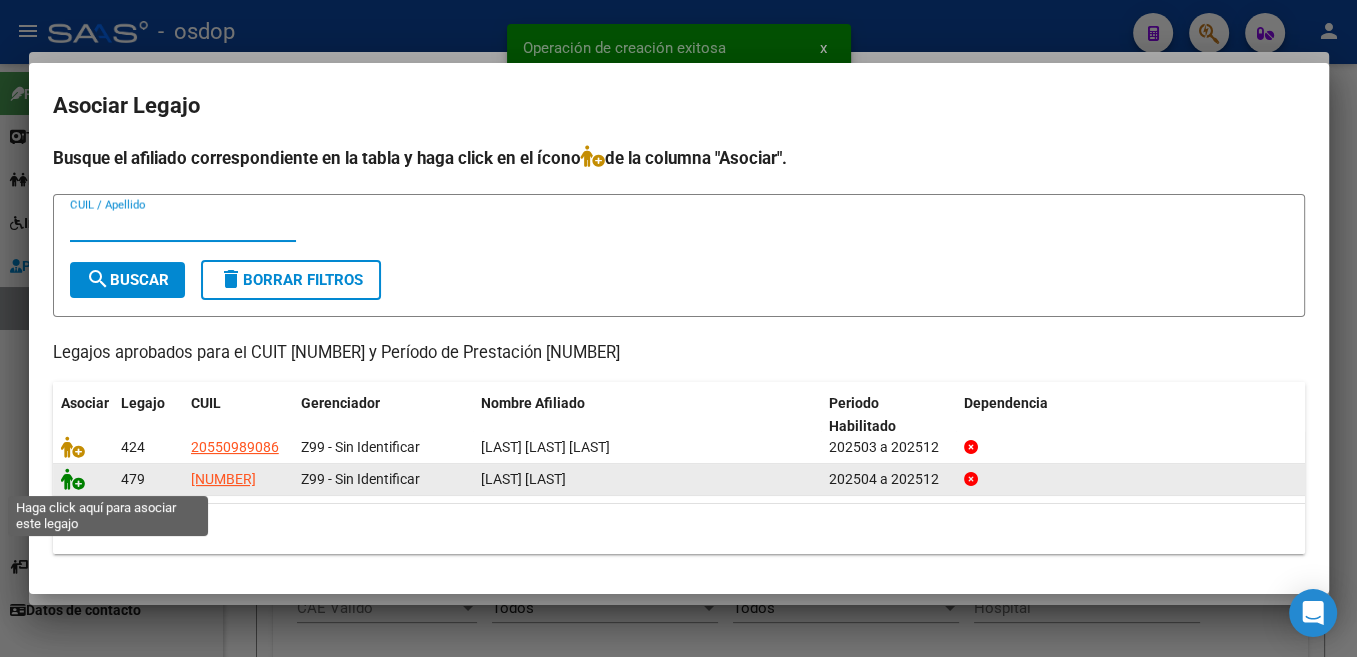 click 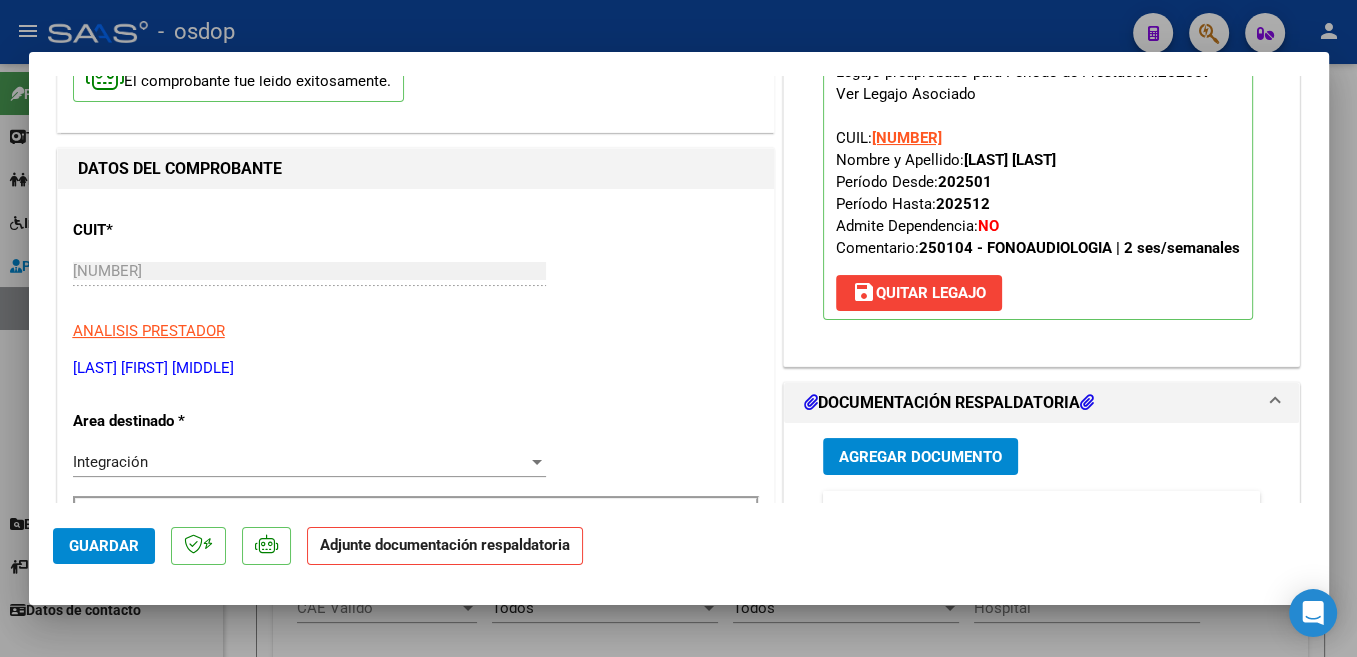 scroll, scrollTop: 318, scrollLeft: 0, axis: vertical 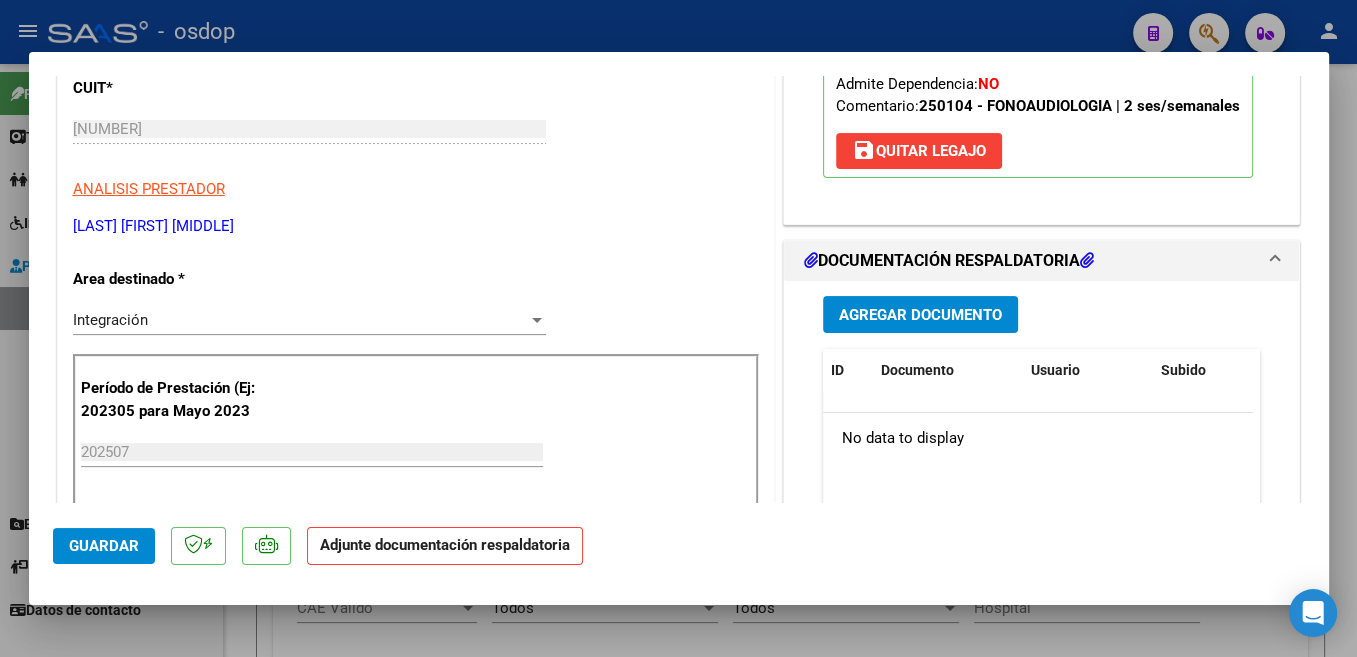 click on "Agregar Documento" at bounding box center (920, 315) 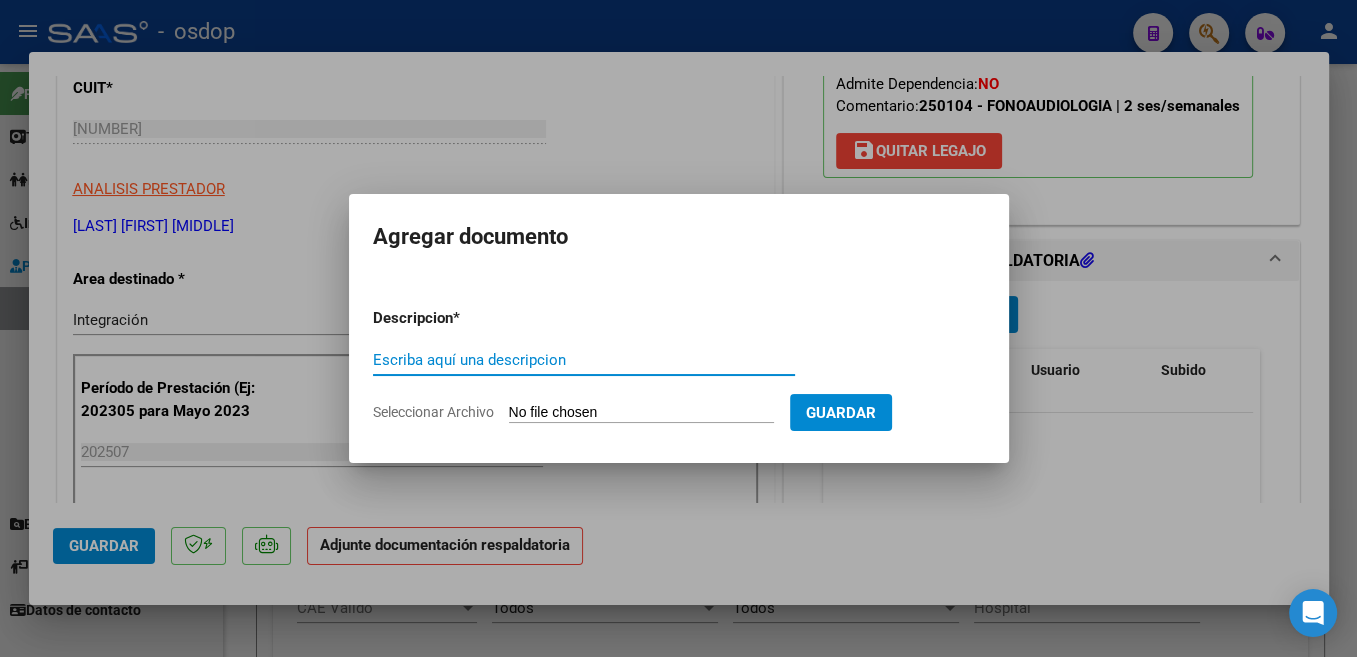 paste on "Planilla" 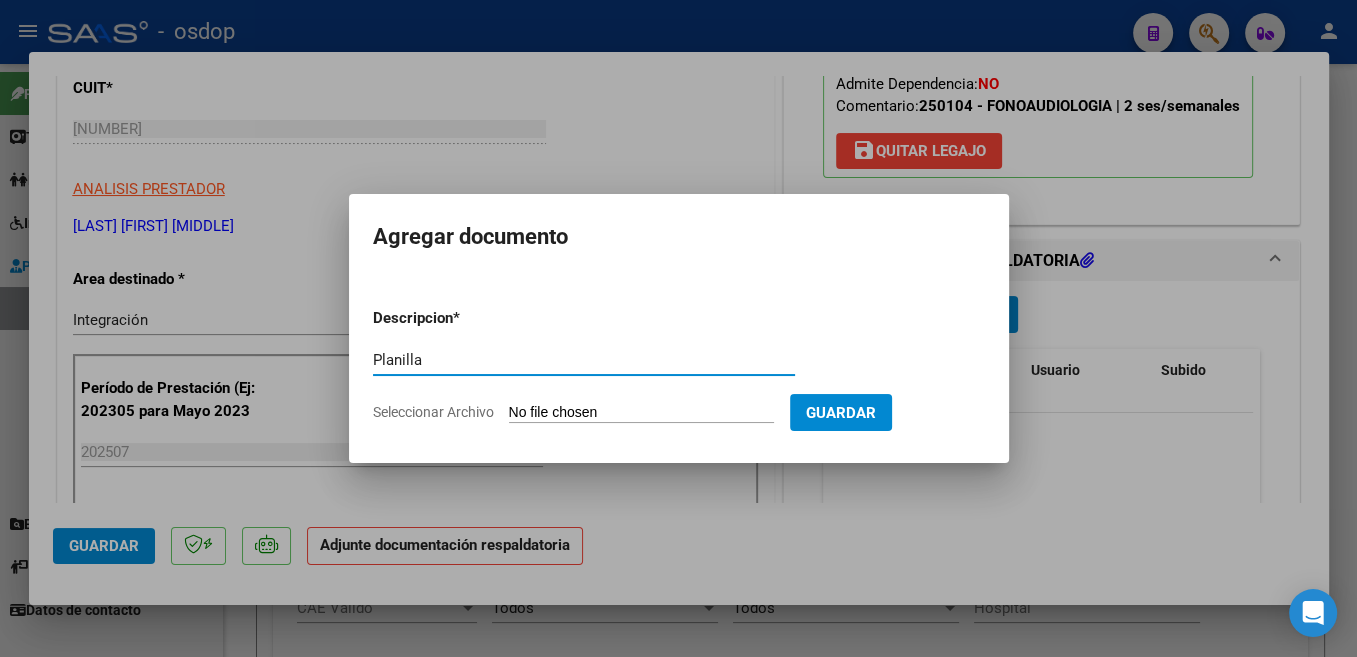 type on "Planilla" 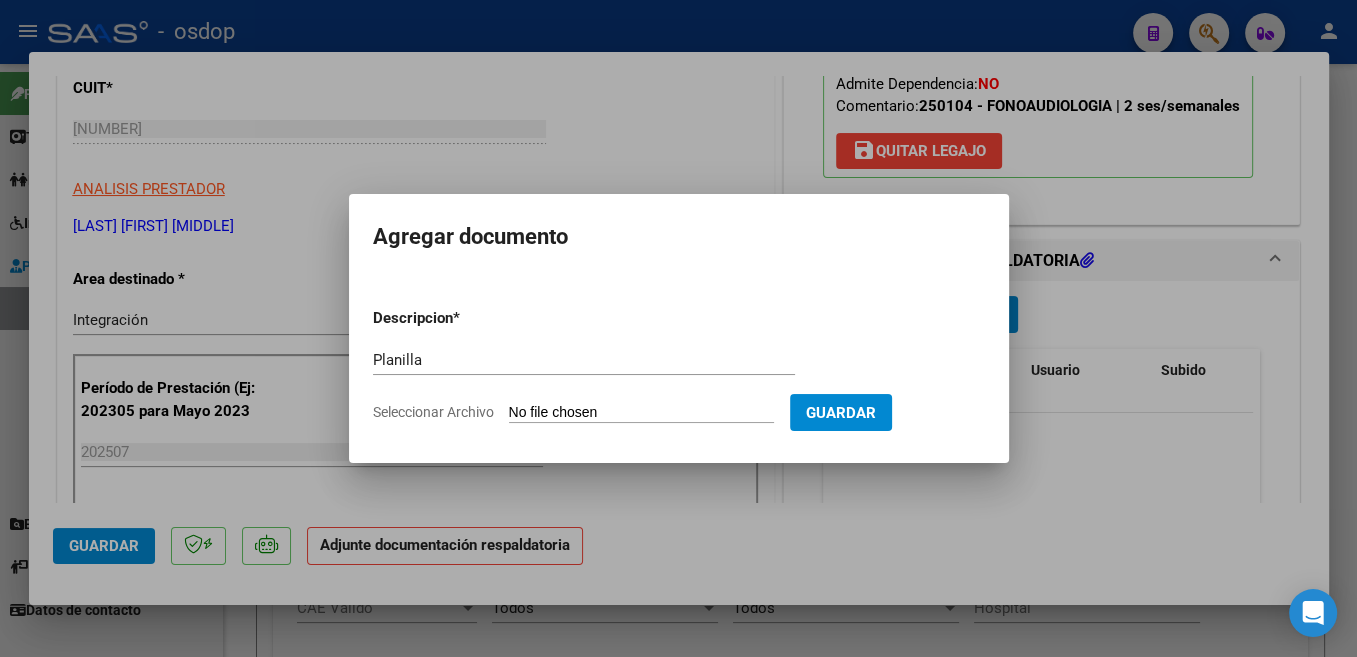 type on "C:\fakepath\asistencia julio mussa.pdf" 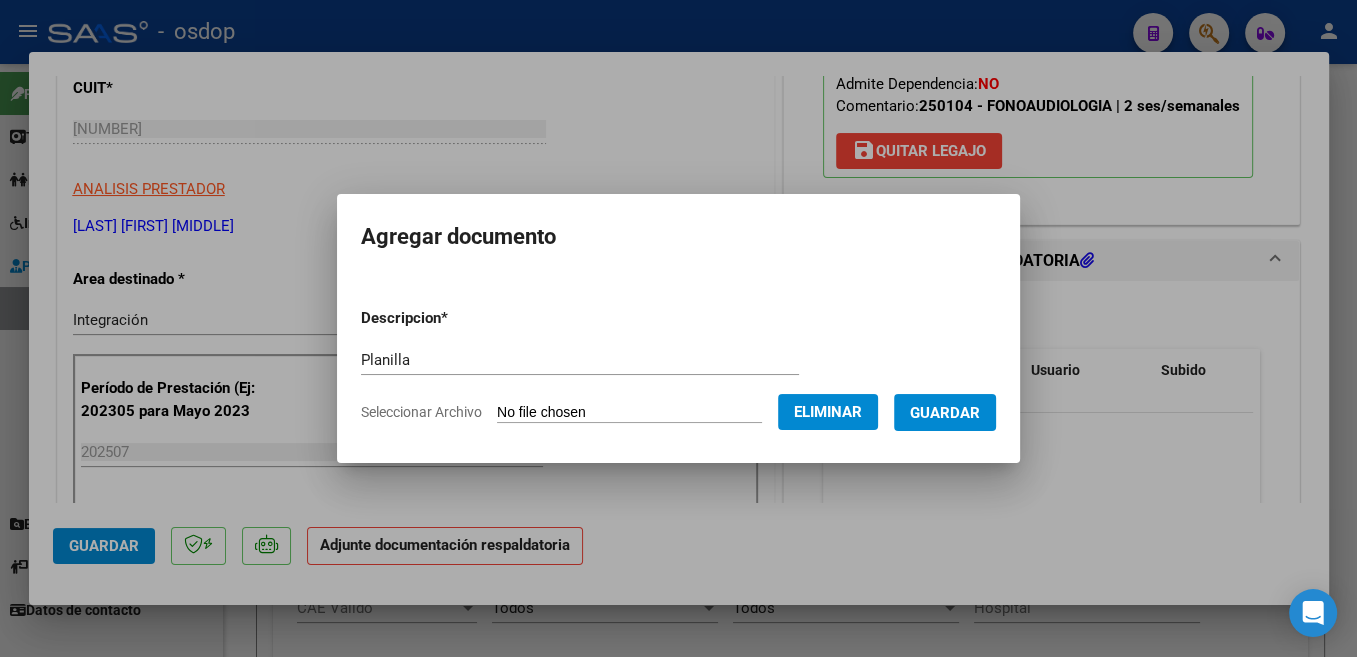 click on "Guardar" at bounding box center [945, 412] 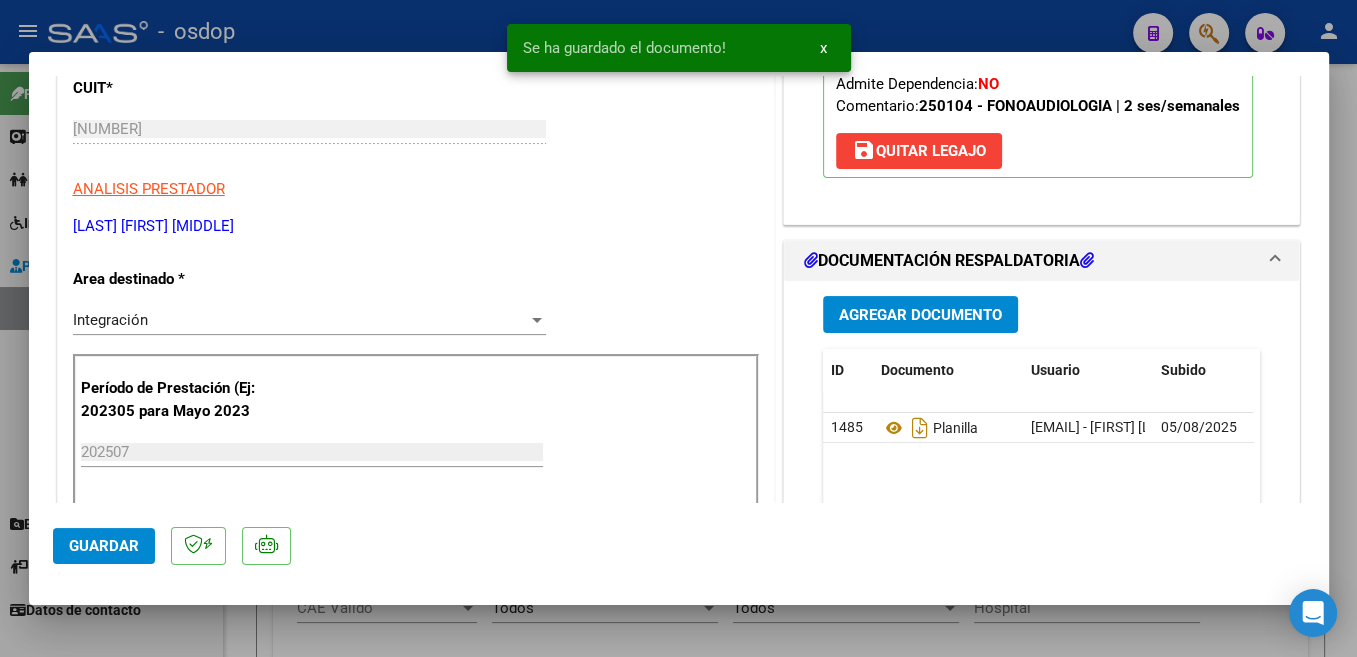 click on "Guardar" 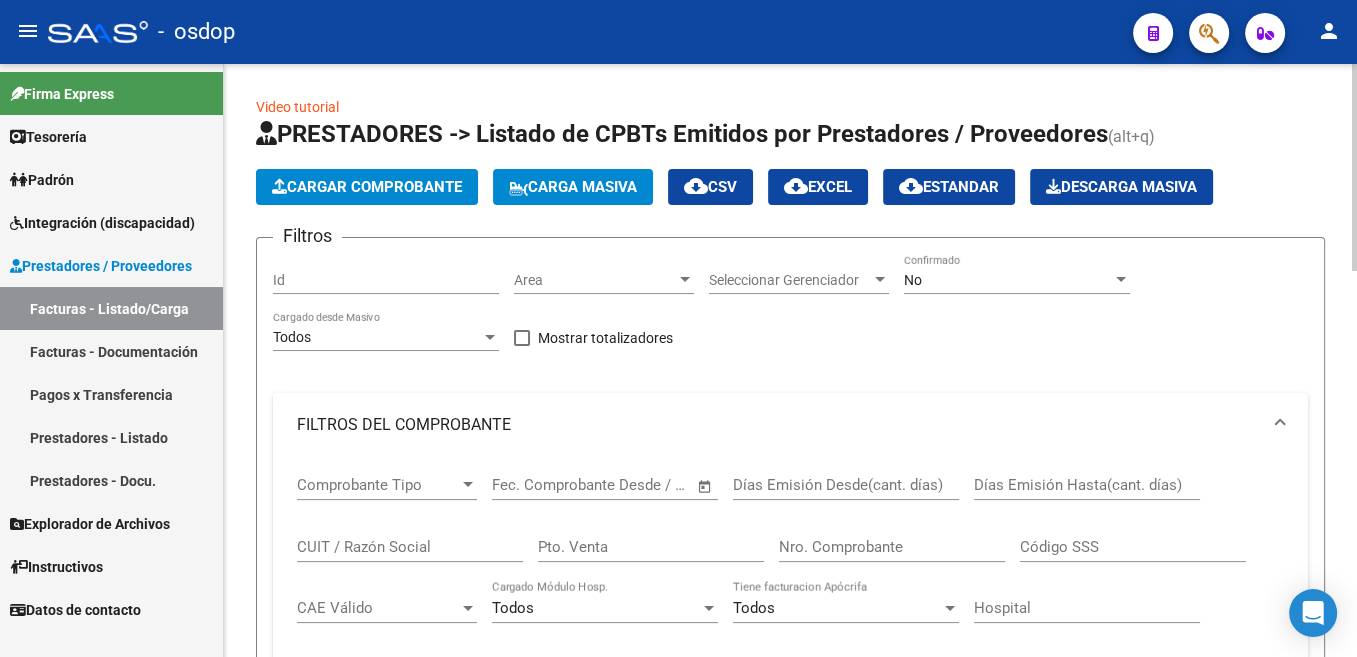 click on "Cargar Comprobante" 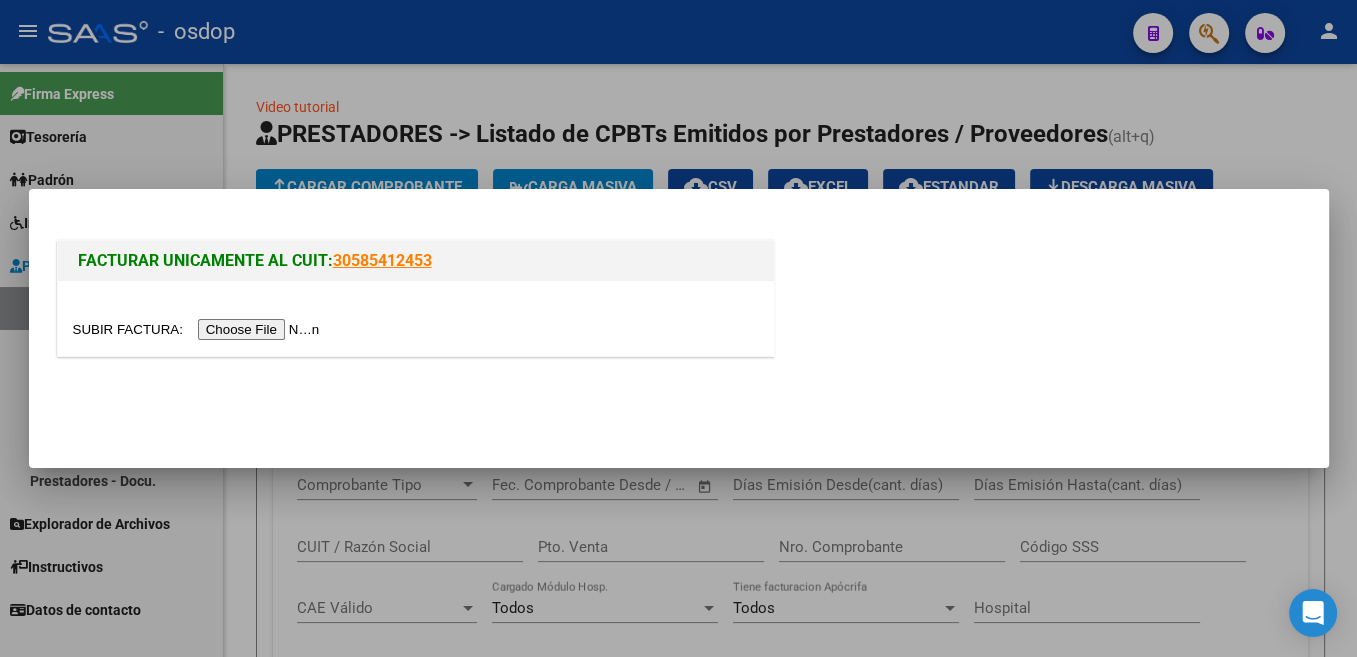 click at bounding box center [199, 329] 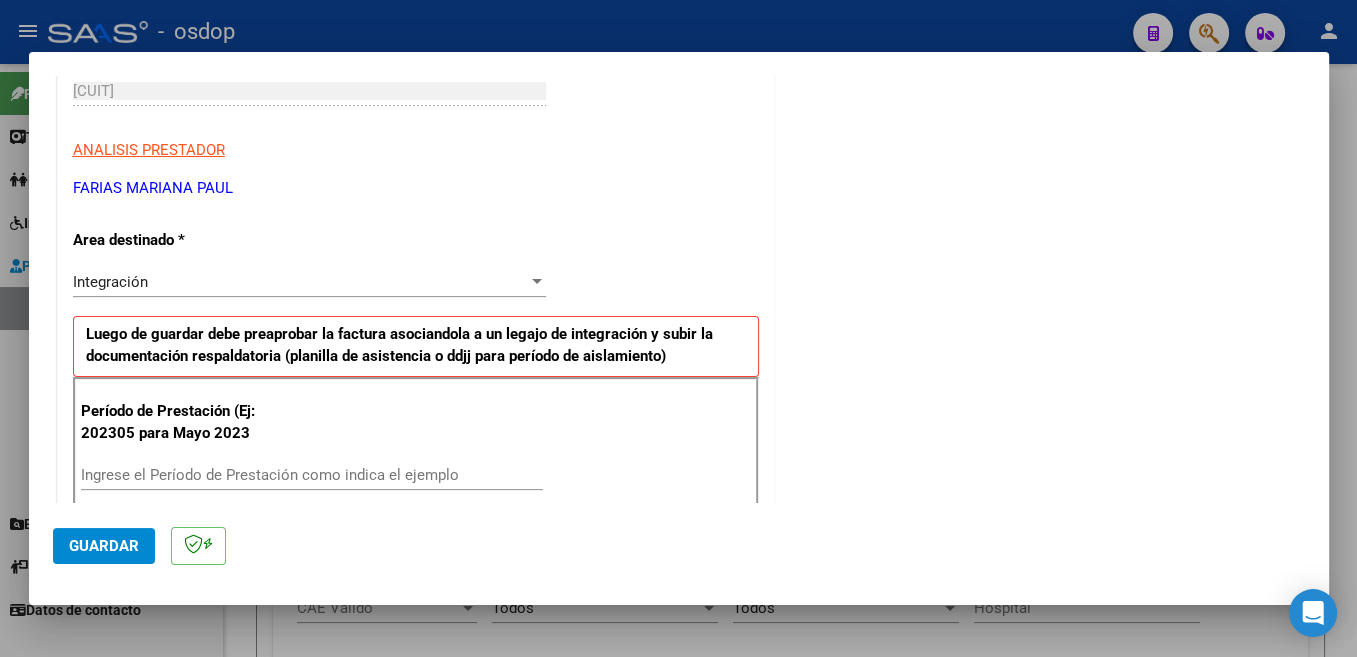scroll, scrollTop: 424, scrollLeft: 0, axis: vertical 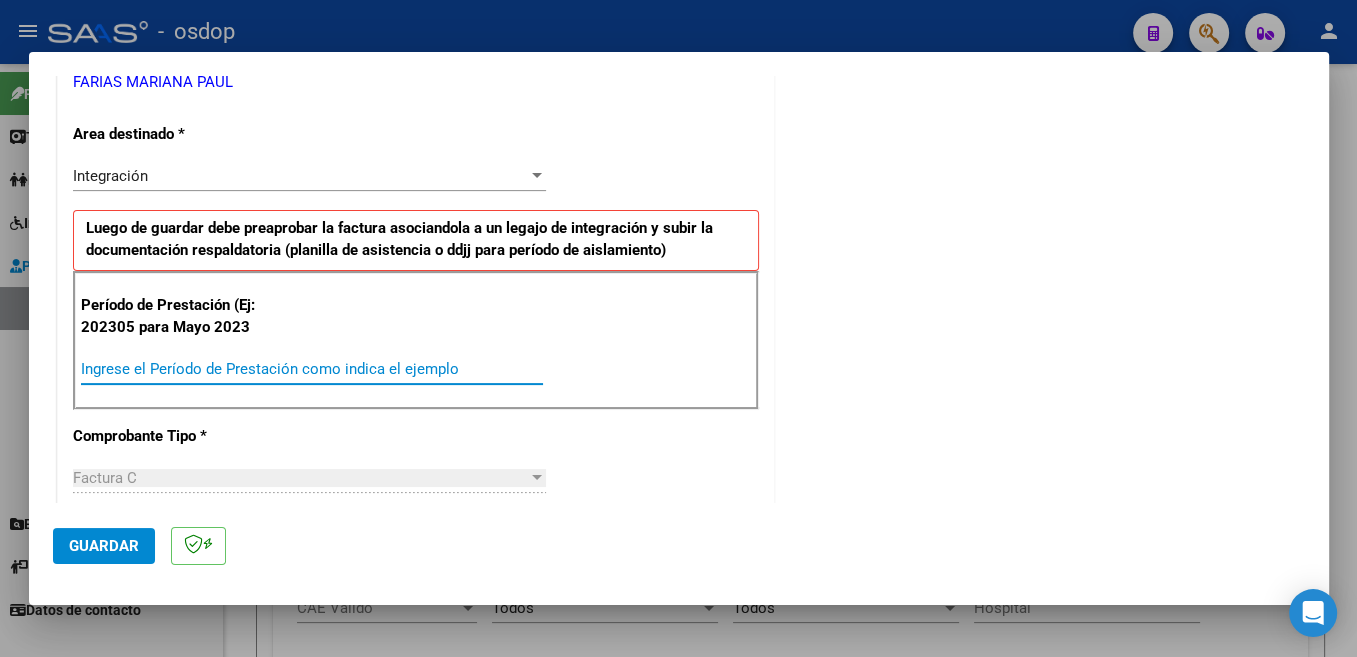 click on "Ingrese el Período de Prestación como indica el ejemplo" at bounding box center (312, 369) 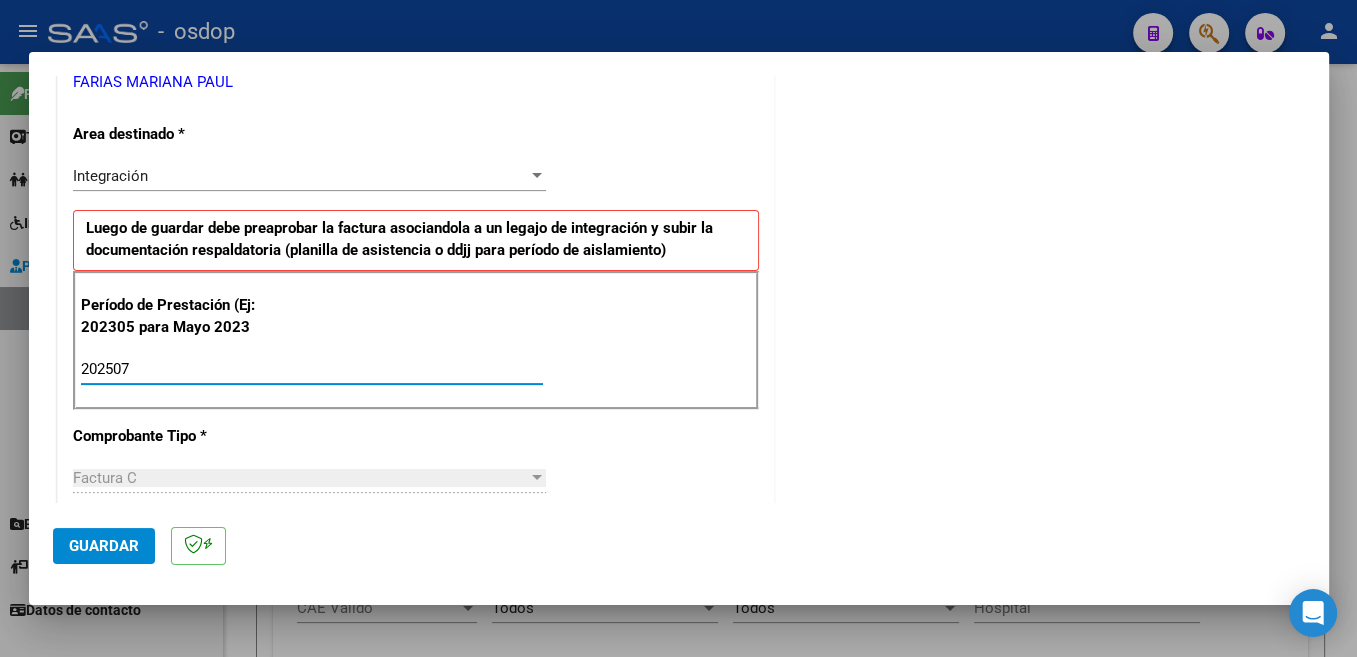 type on "202507" 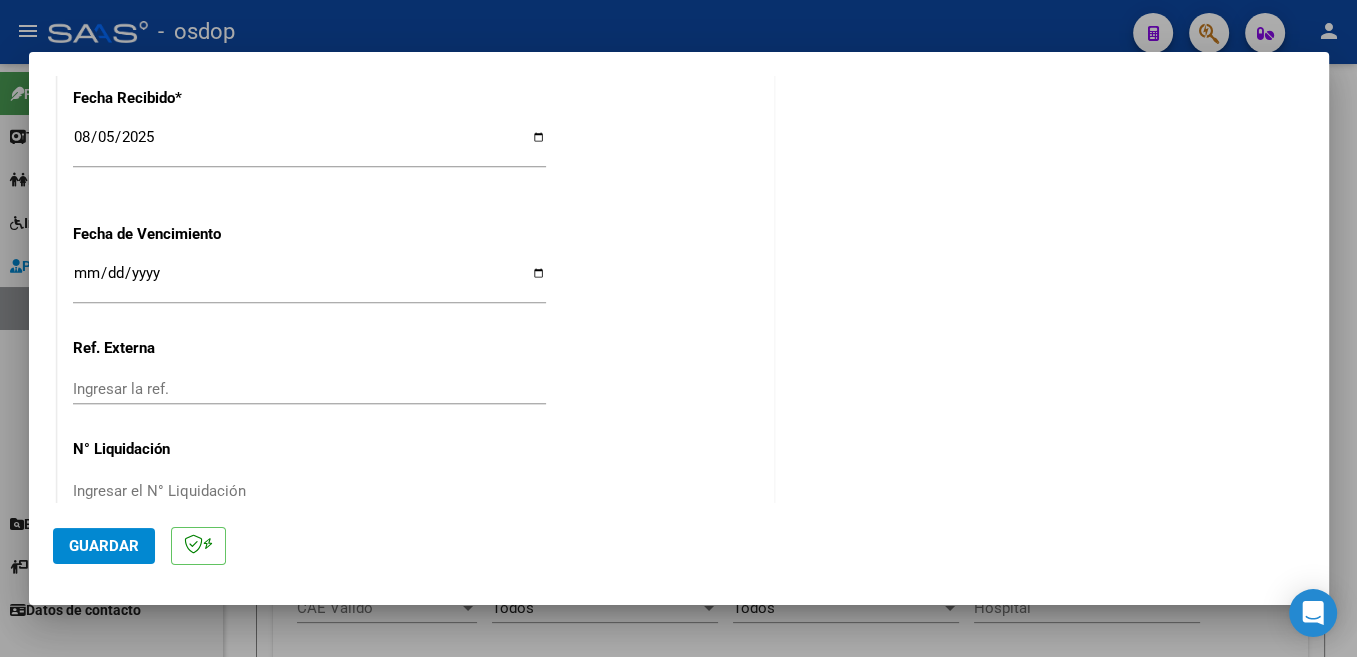 scroll, scrollTop: 1408, scrollLeft: 0, axis: vertical 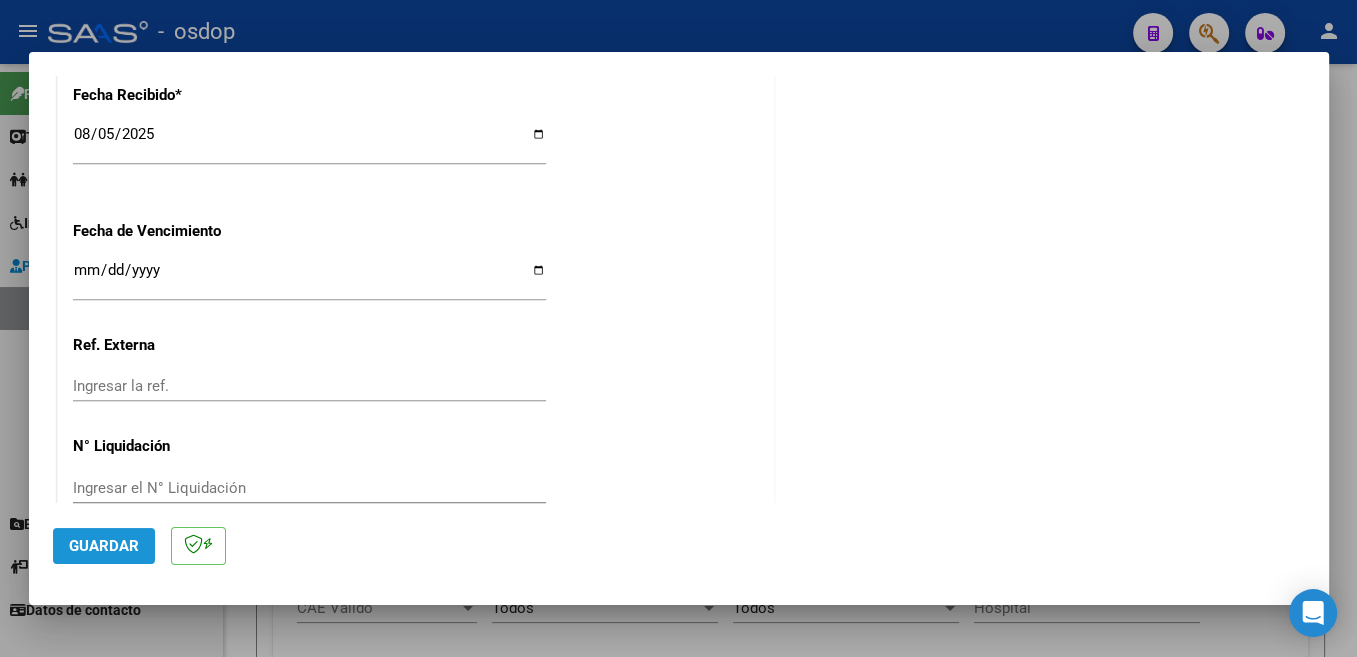 click on "Guardar" 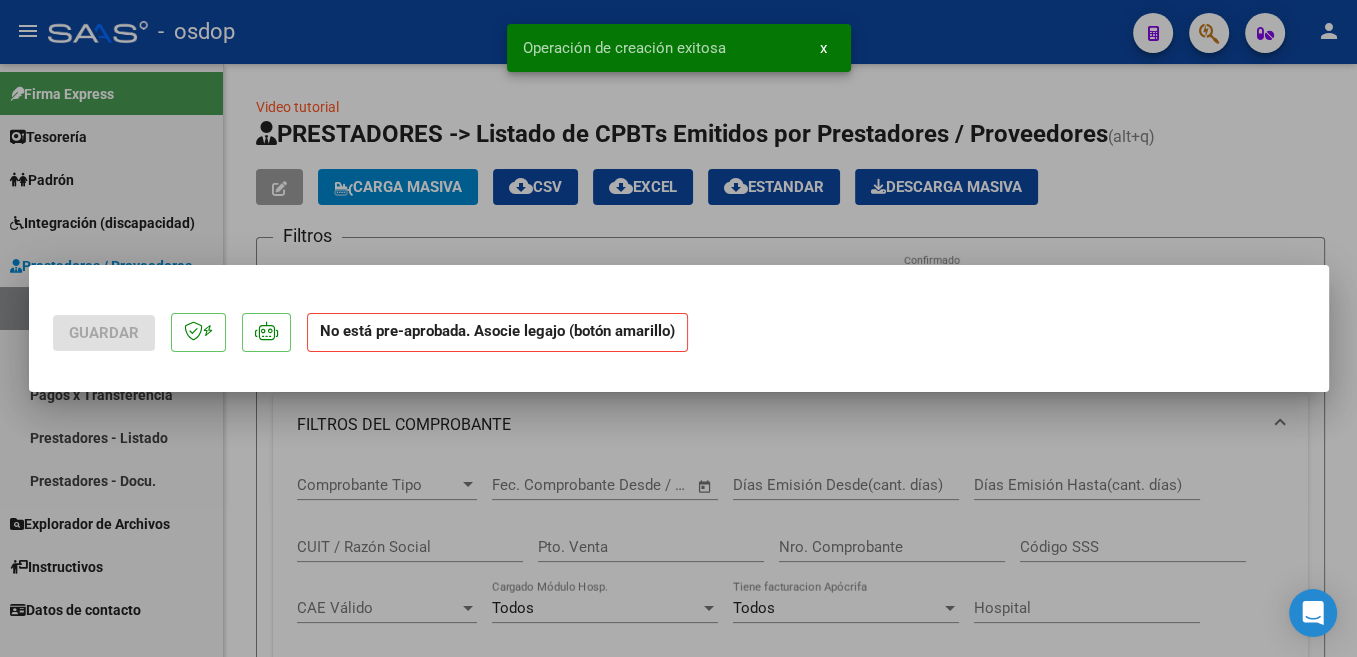scroll, scrollTop: 0, scrollLeft: 0, axis: both 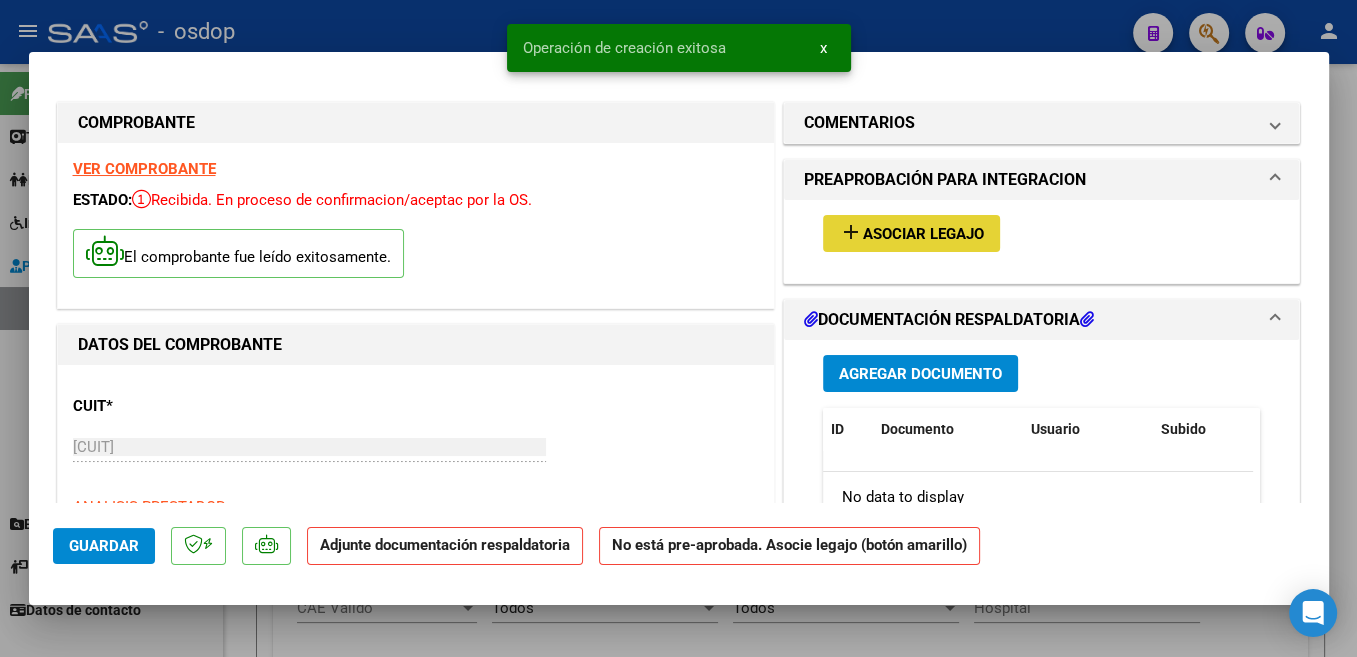 click on "Asociar Legajo" at bounding box center (923, 234) 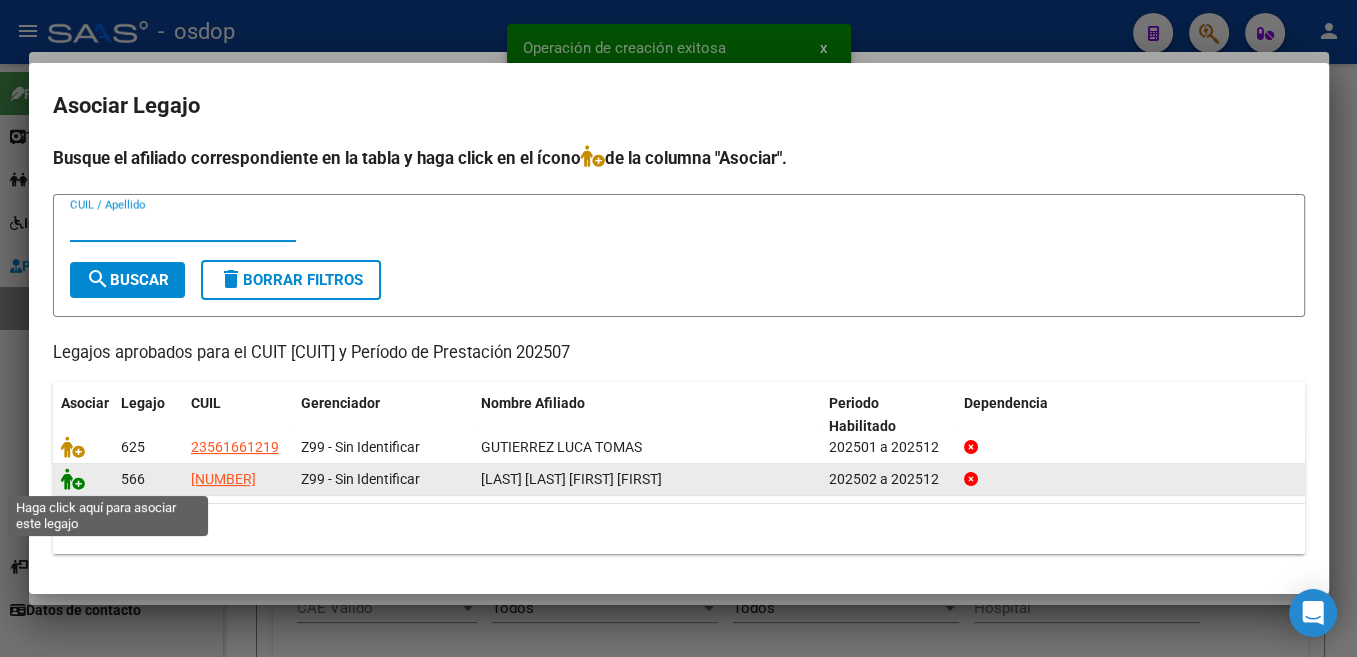 click 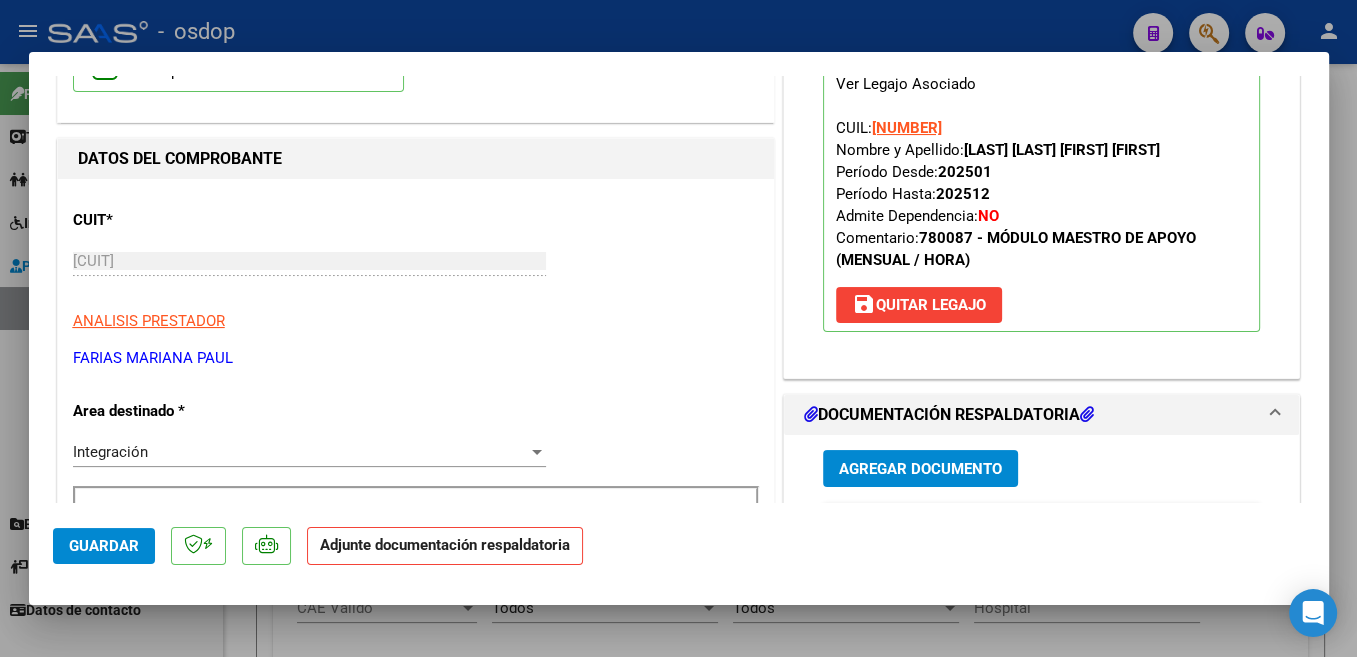 scroll, scrollTop: 318, scrollLeft: 0, axis: vertical 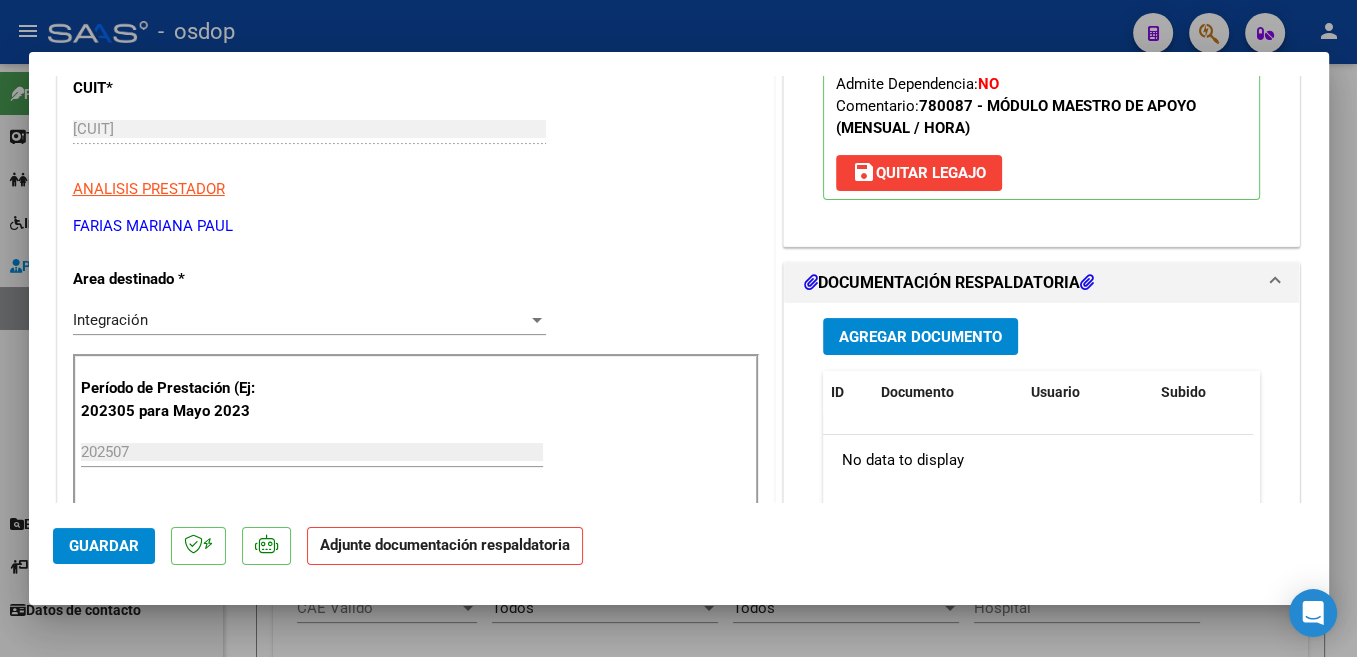 click on "Agregar Documento" at bounding box center [920, 337] 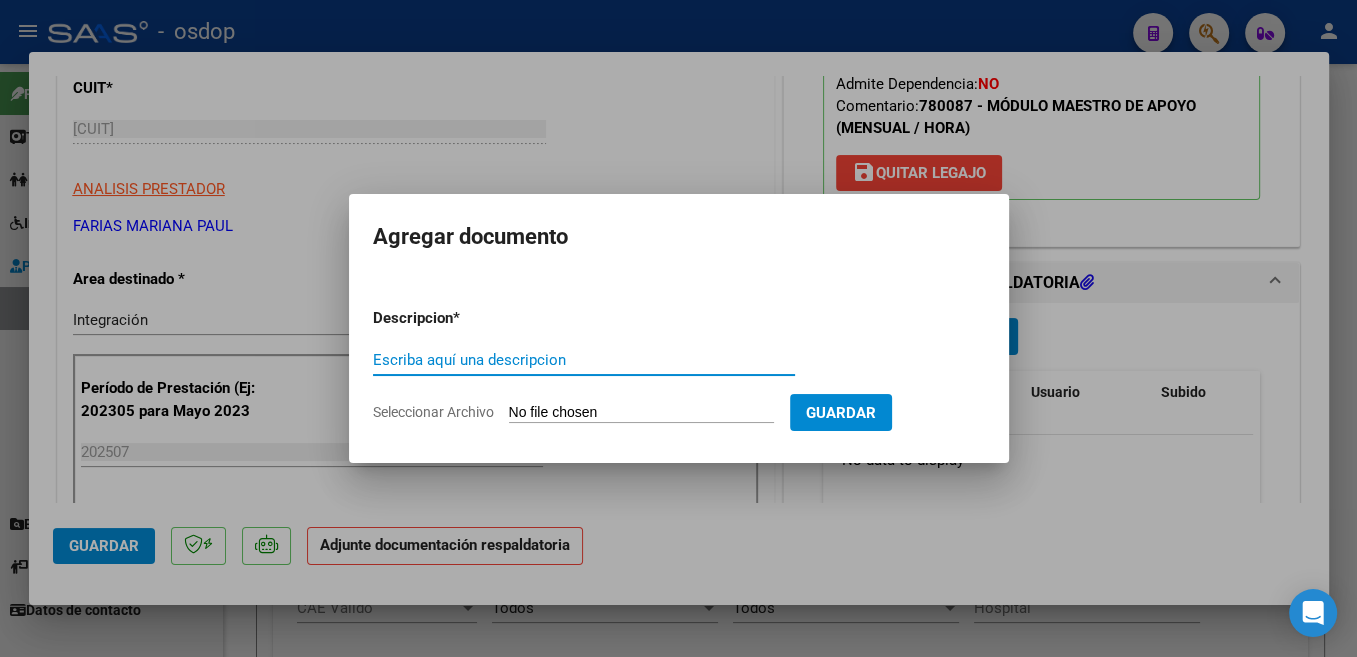 paste on "Planilla" 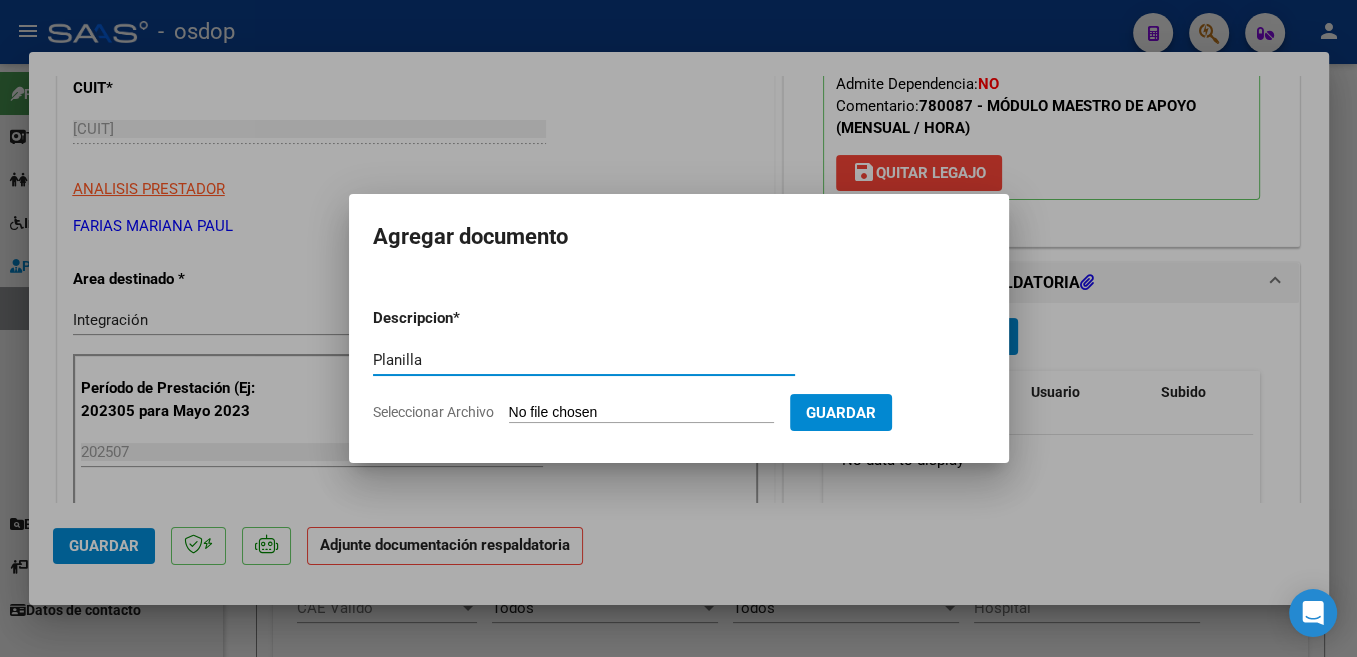 type on "Planilla" 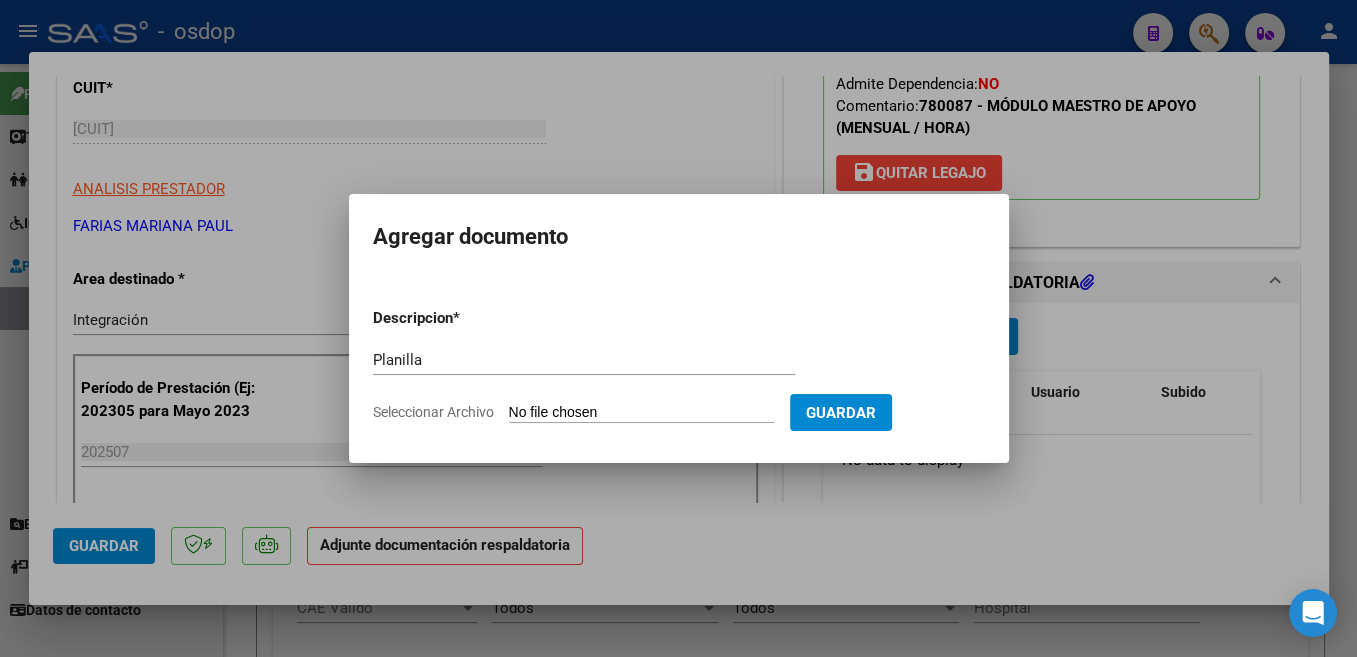 click on "Seleccionar Archivo" at bounding box center [641, 413] 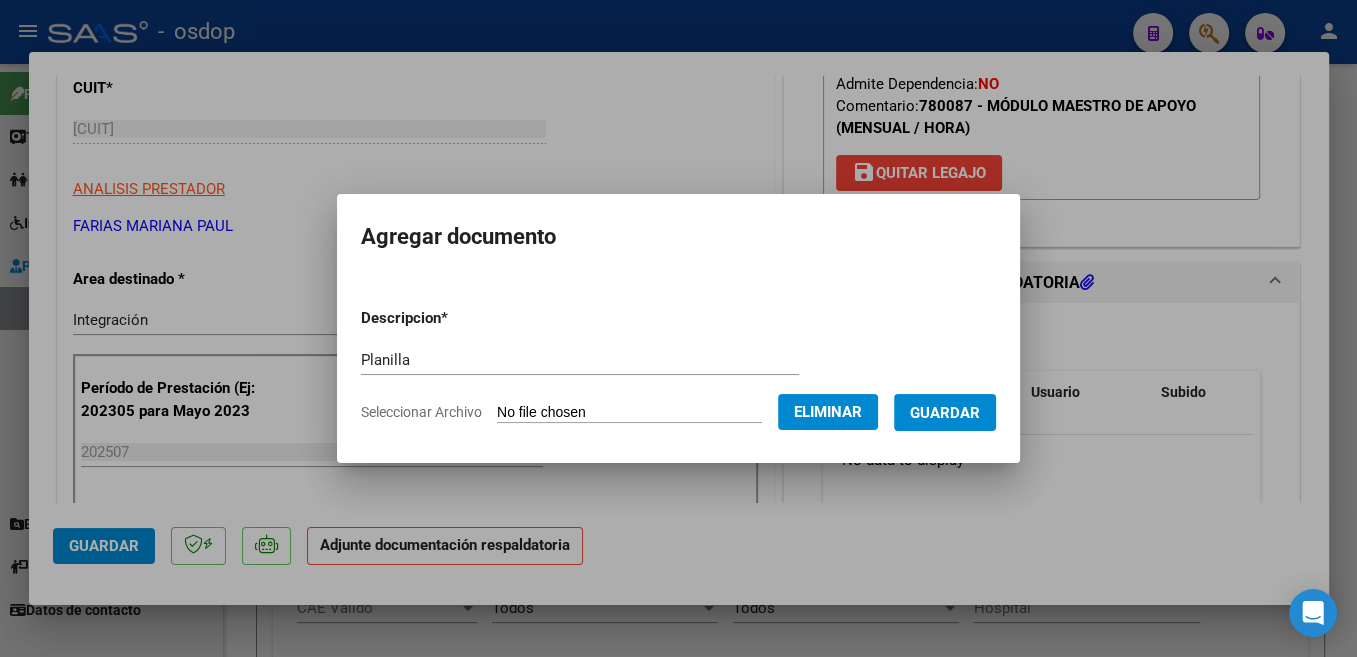 click on "Guardar" at bounding box center (945, 413) 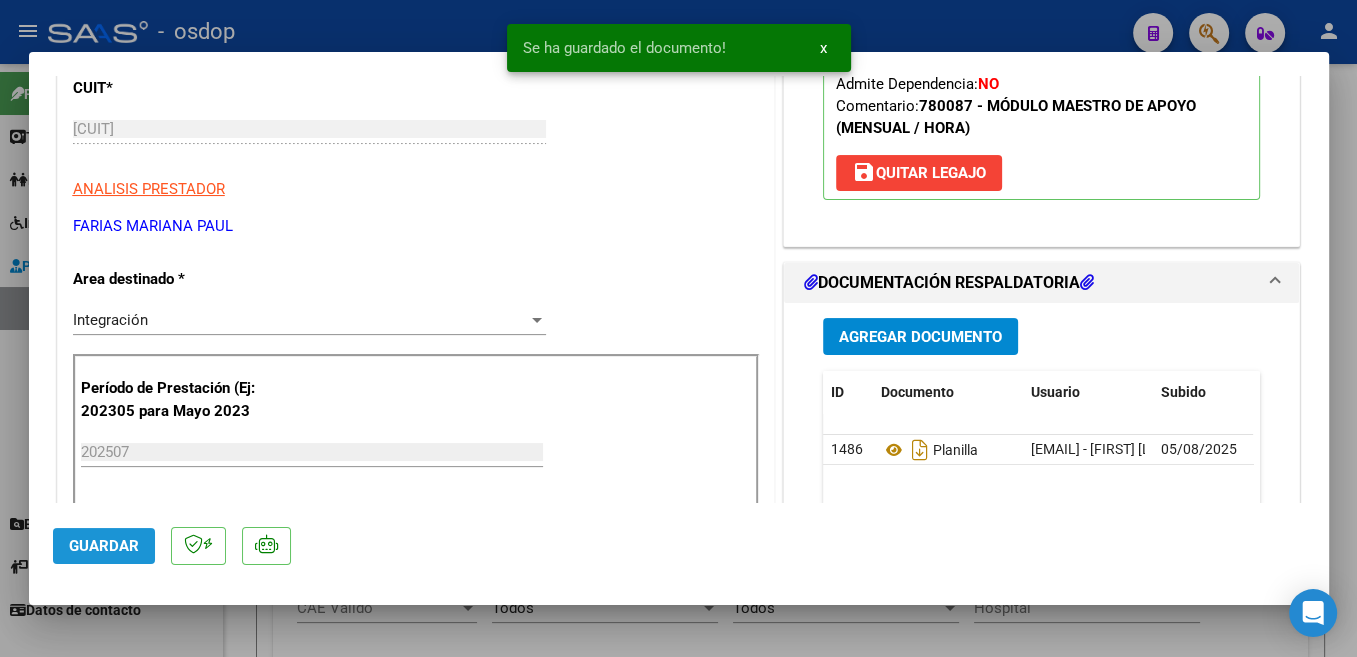 click on "Guardar" 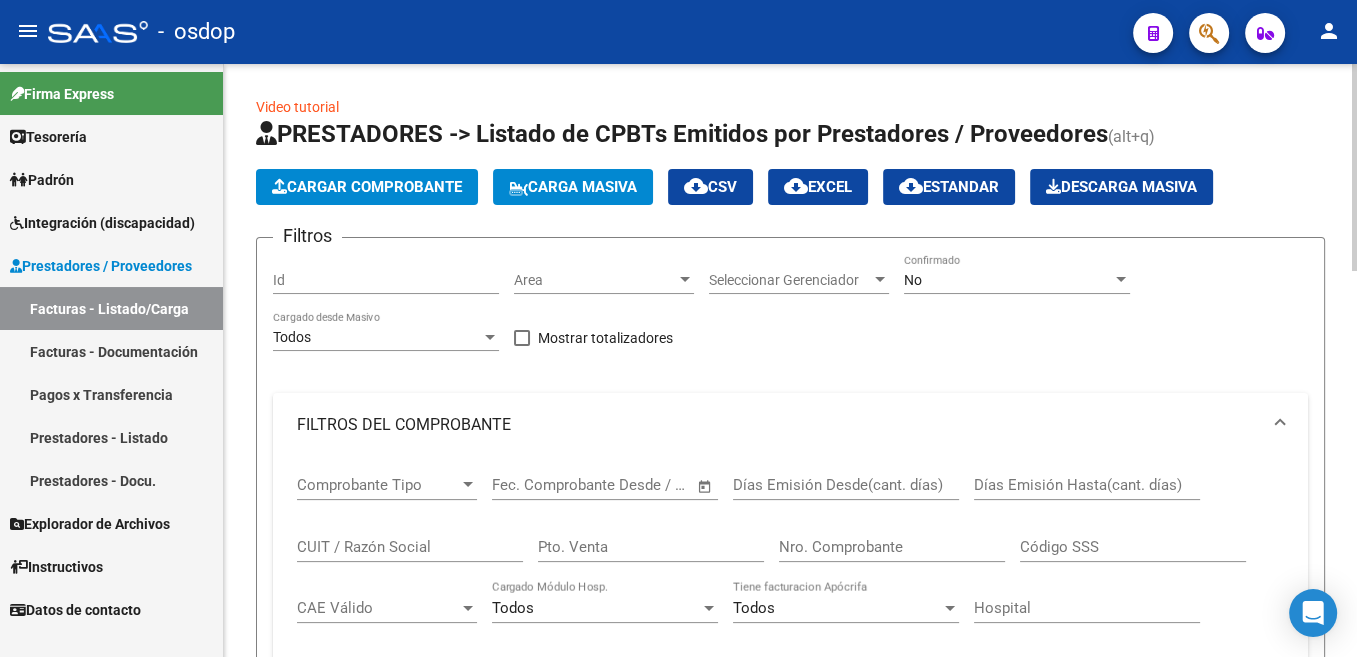 click on "Cargar Comprobante" 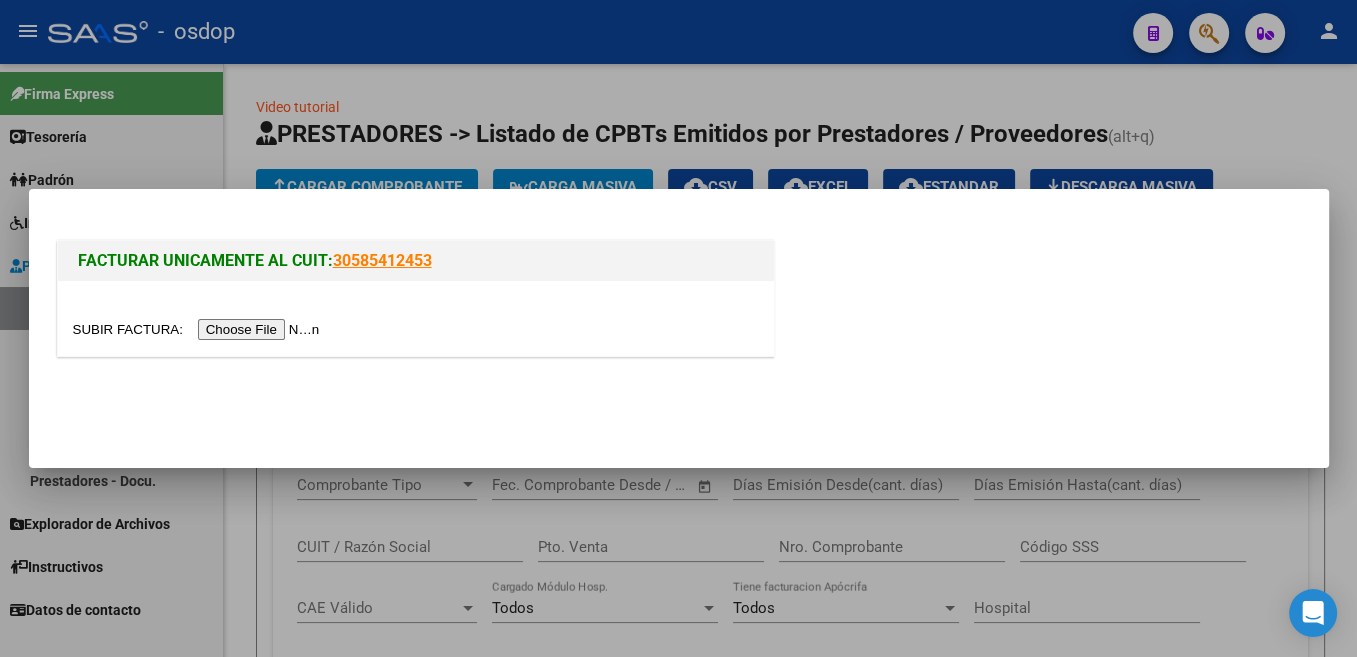 click at bounding box center (199, 329) 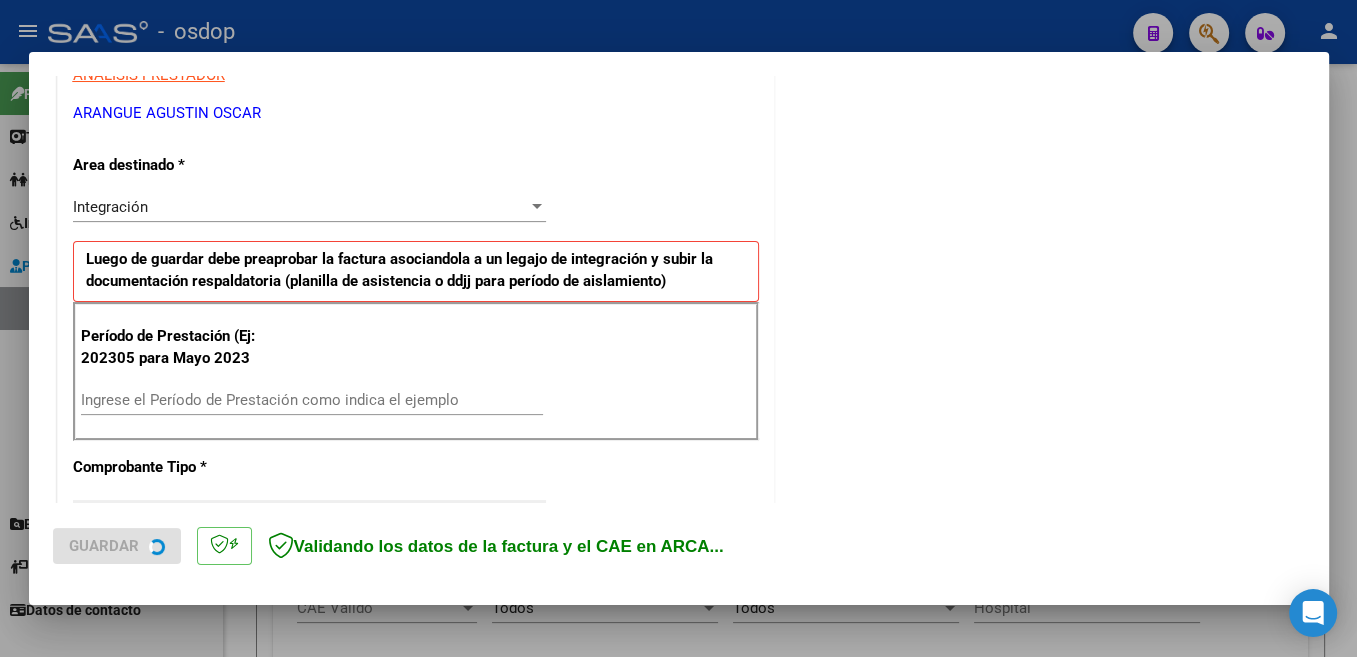 scroll, scrollTop: 424, scrollLeft: 0, axis: vertical 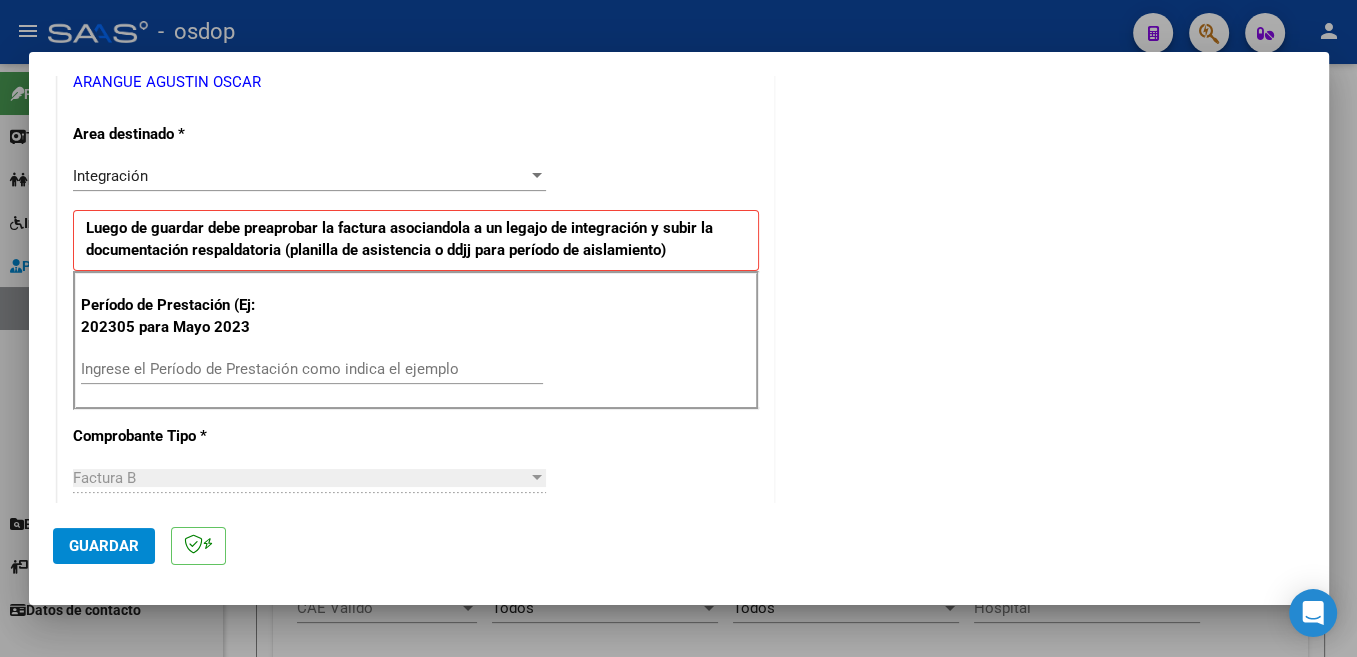 click on "Ingrese el Período de Prestación como indica el ejemplo" at bounding box center (312, 369) 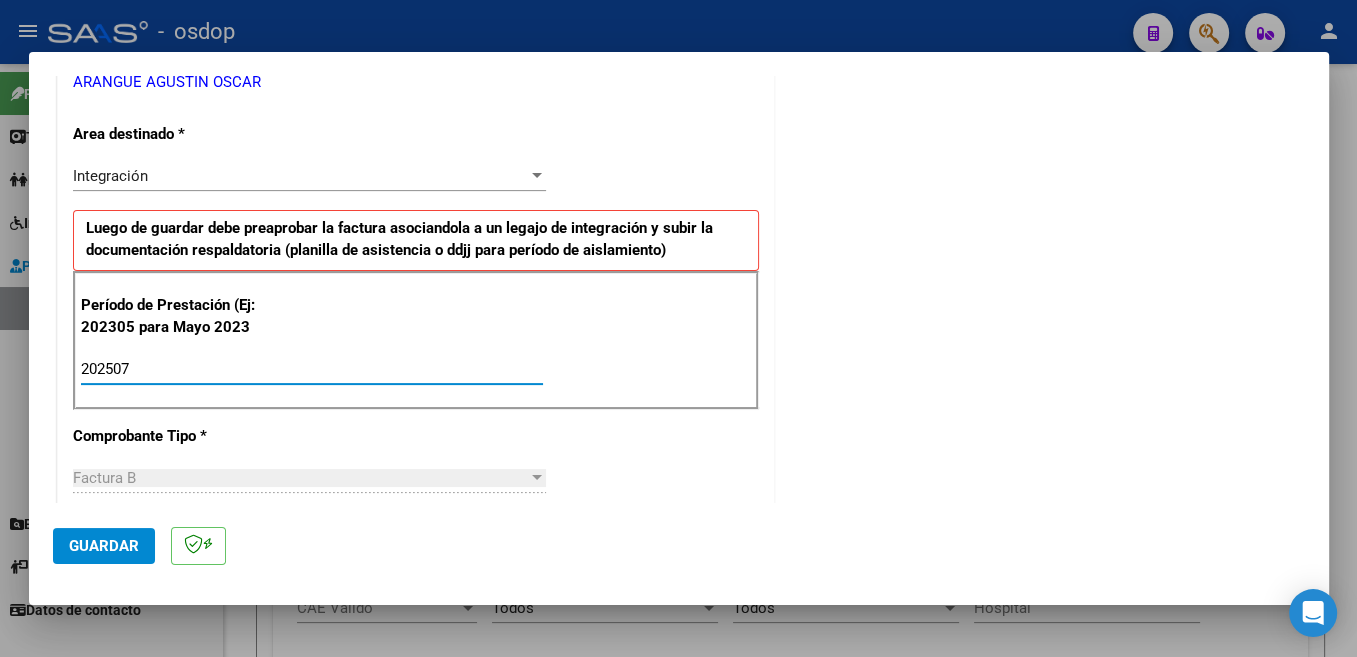 type on "202507" 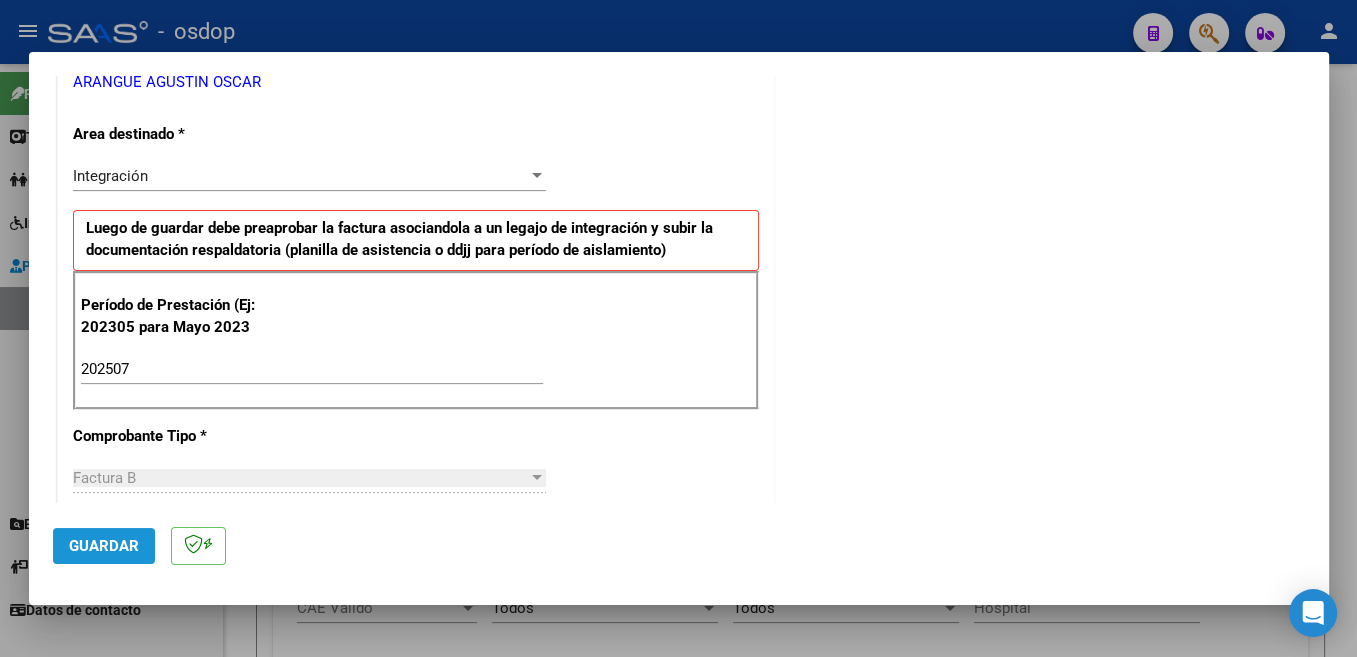 click on "Guardar" 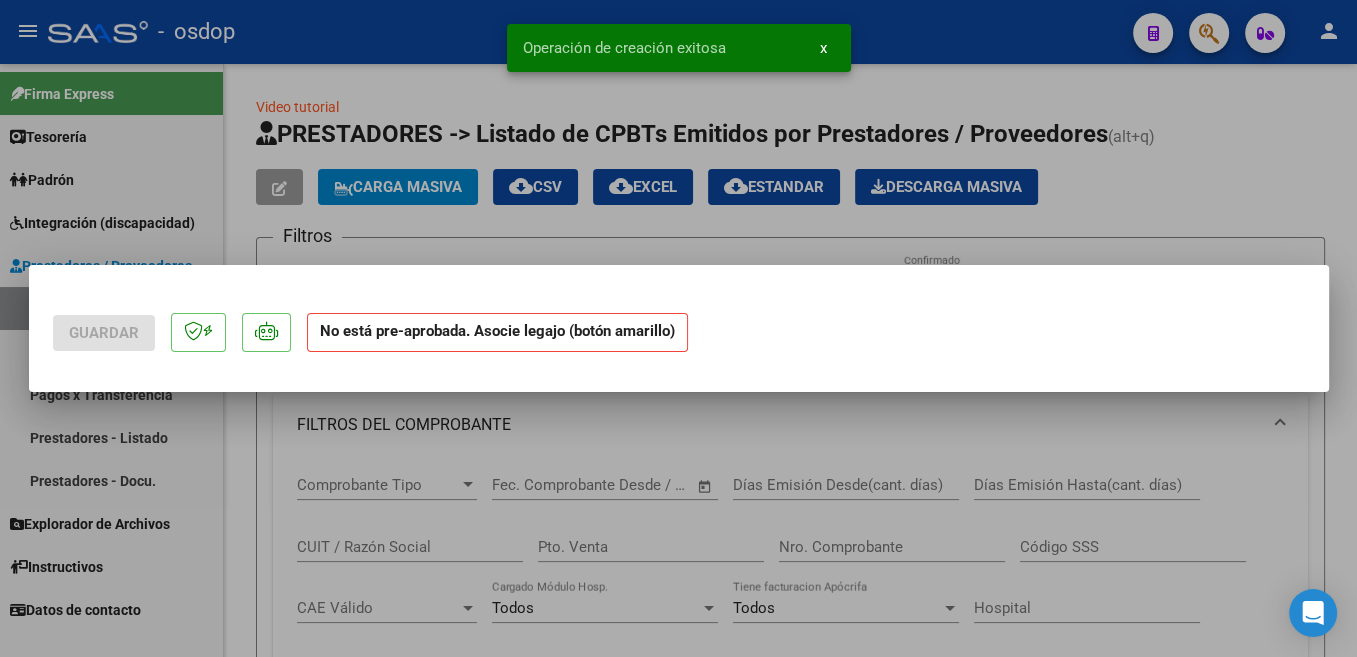 scroll, scrollTop: 0, scrollLeft: 0, axis: both 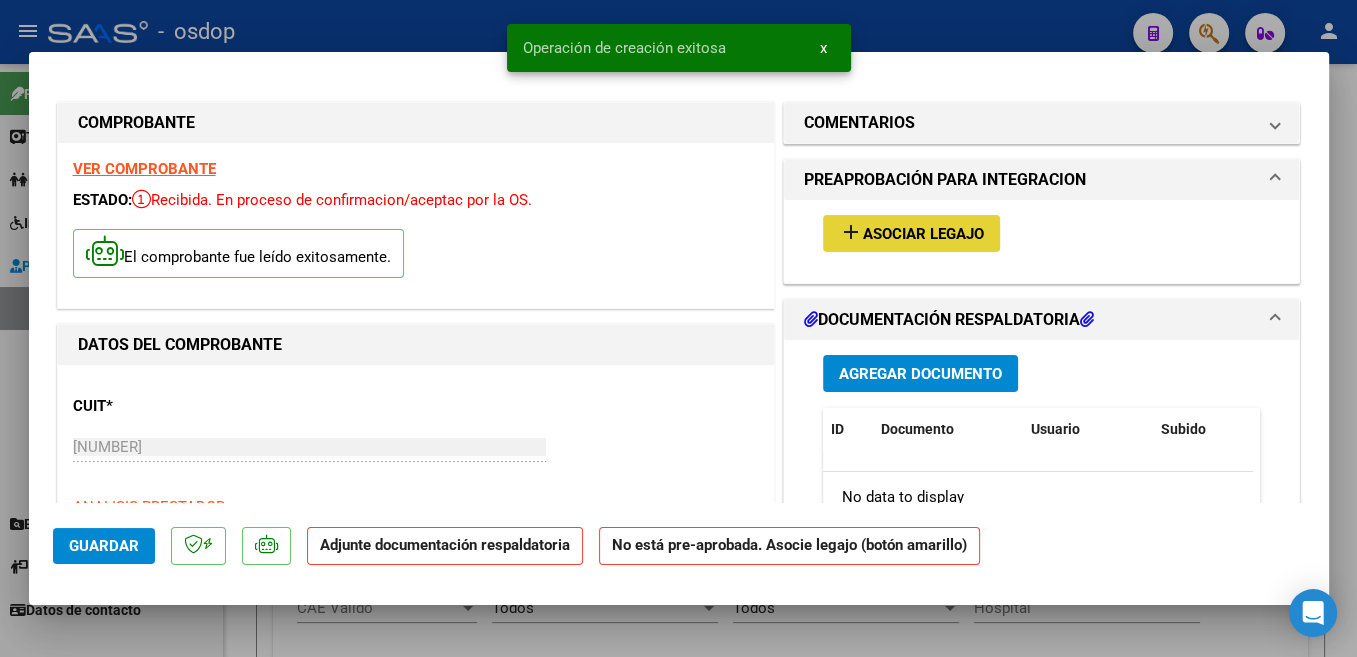 click on "Asociar Legajo" at bounding box center [923, 234] 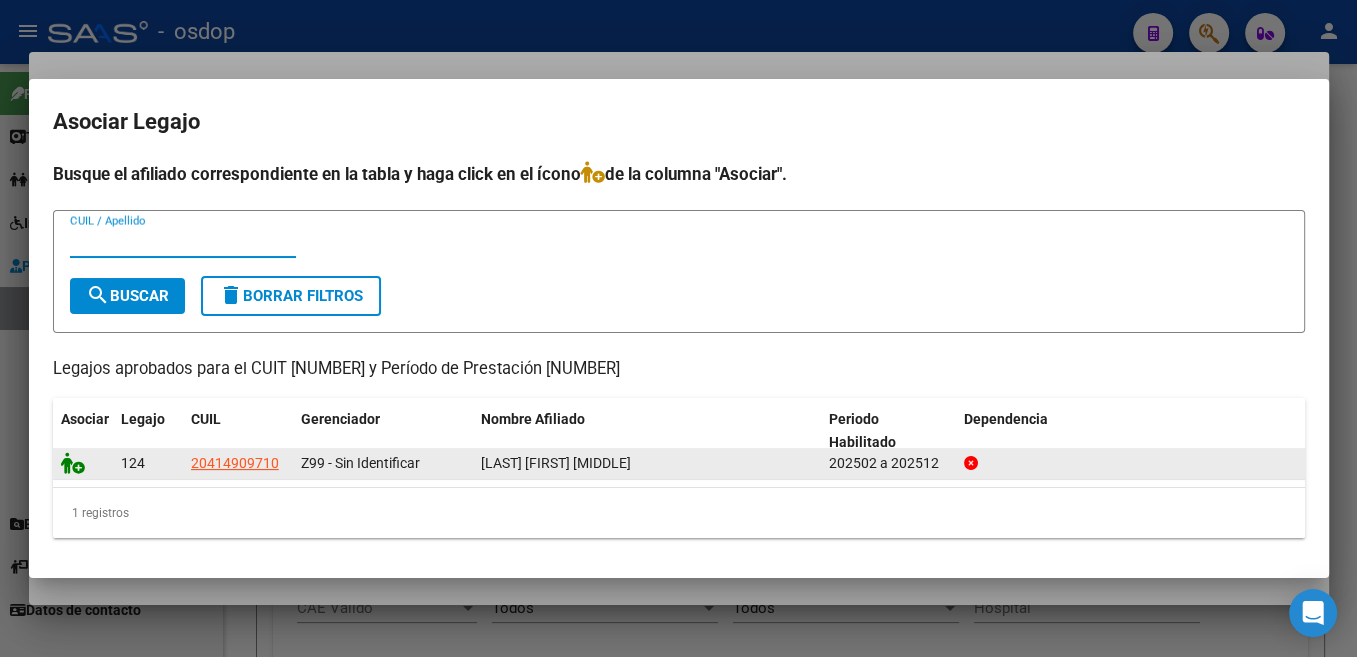click 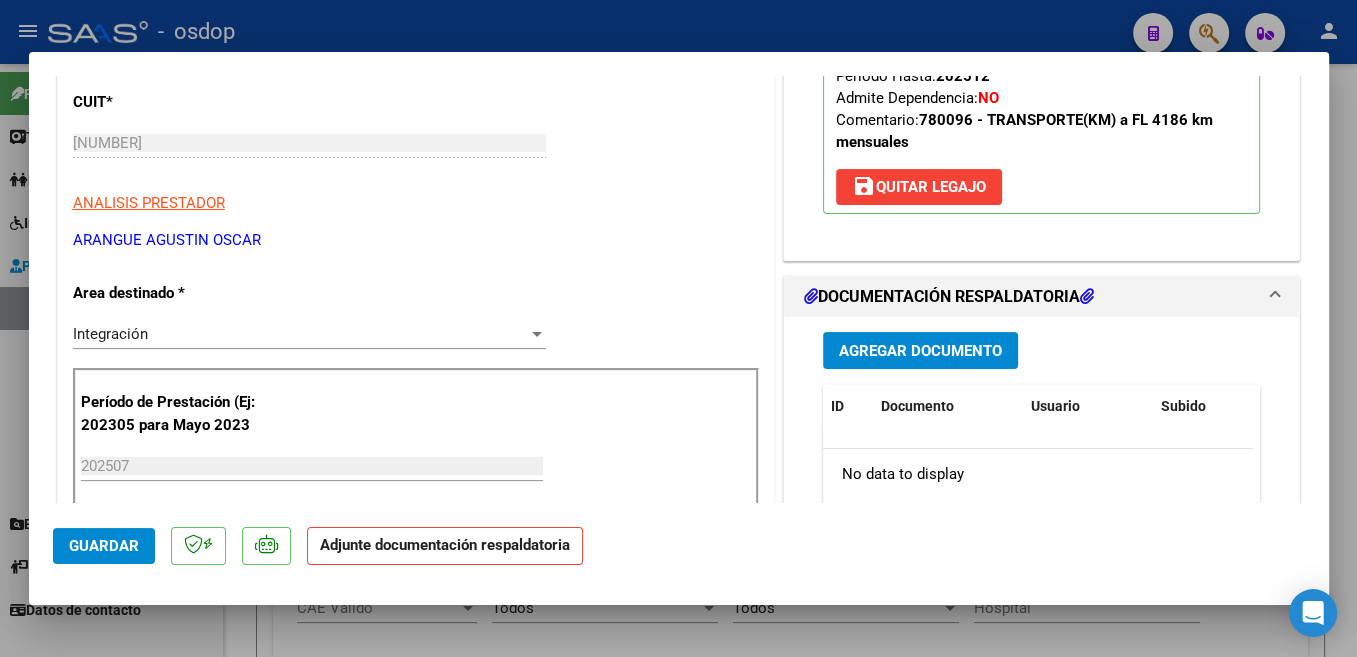scroll, scrollTop: 530, scrollLeft: 0, axis: vertical 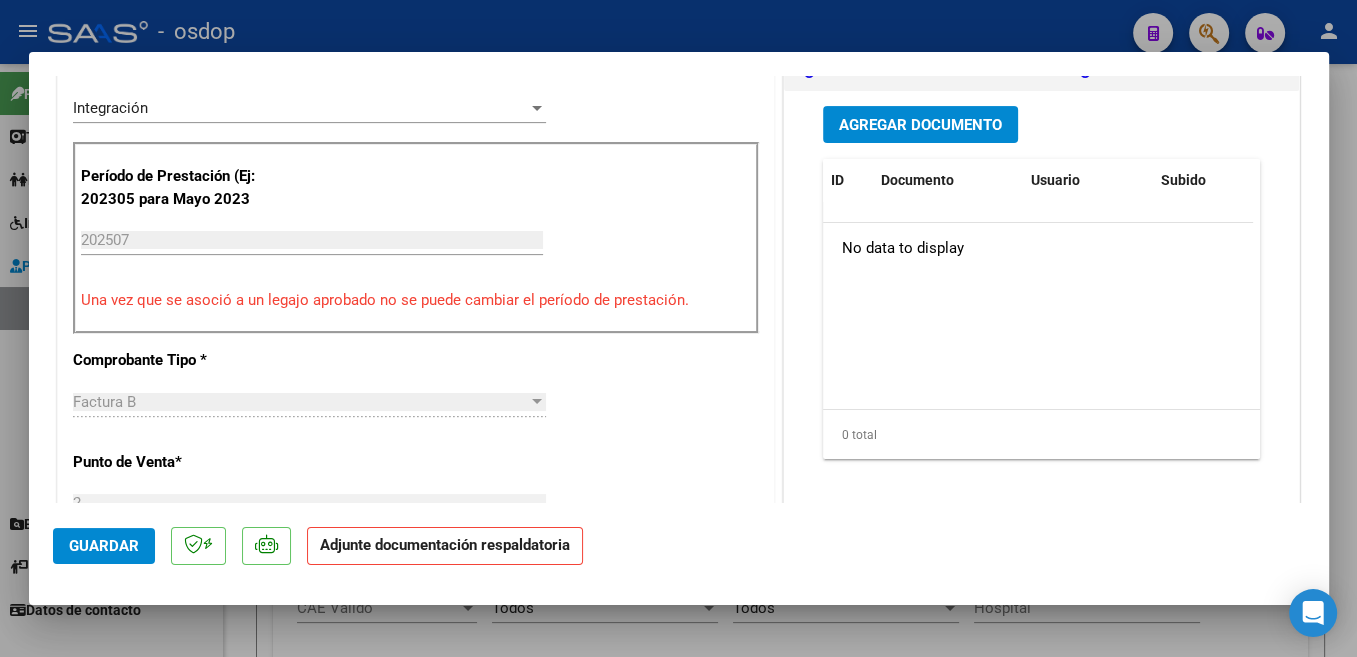 click on "Agregar Documento" at bounding box center (920, 124) 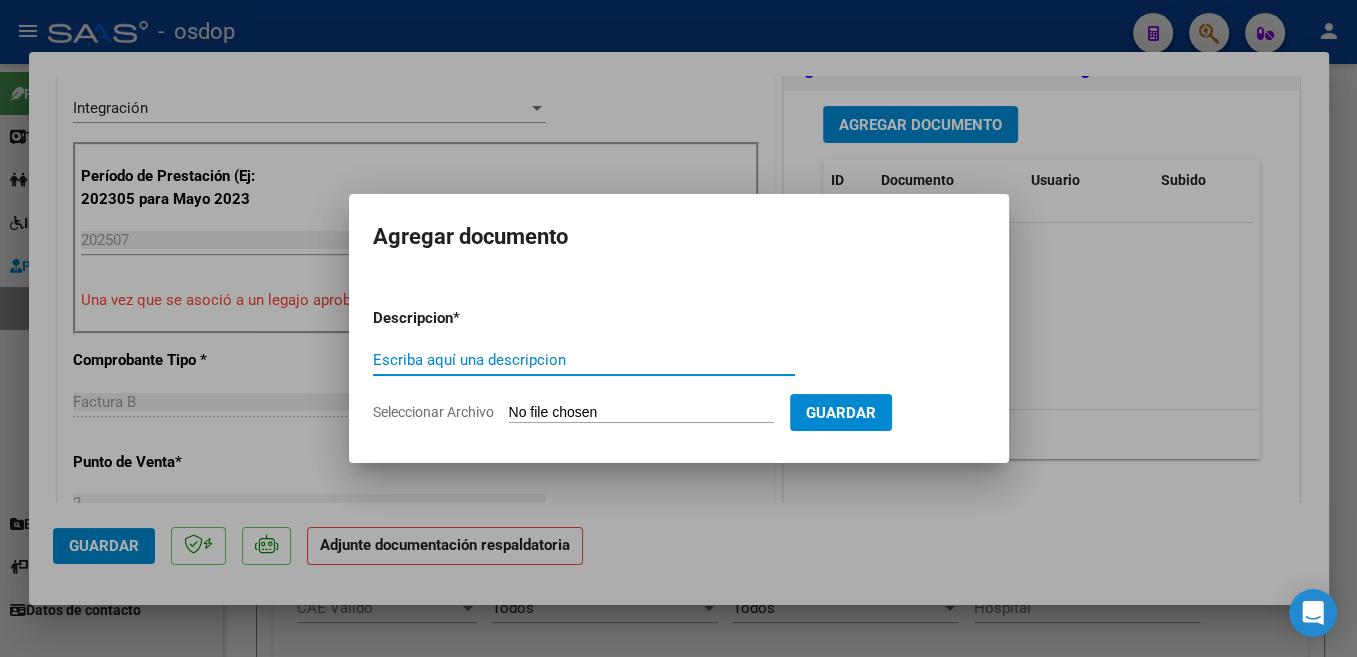 paste on "Planilla" 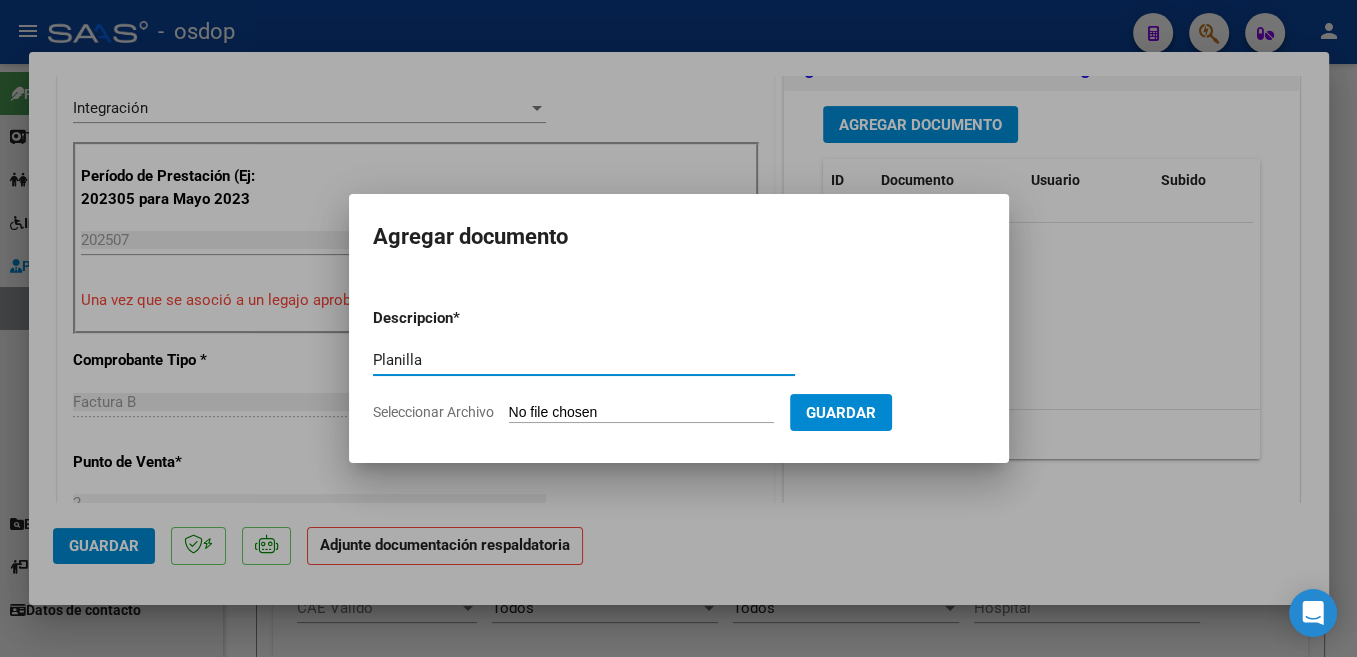 type on "Planilla" 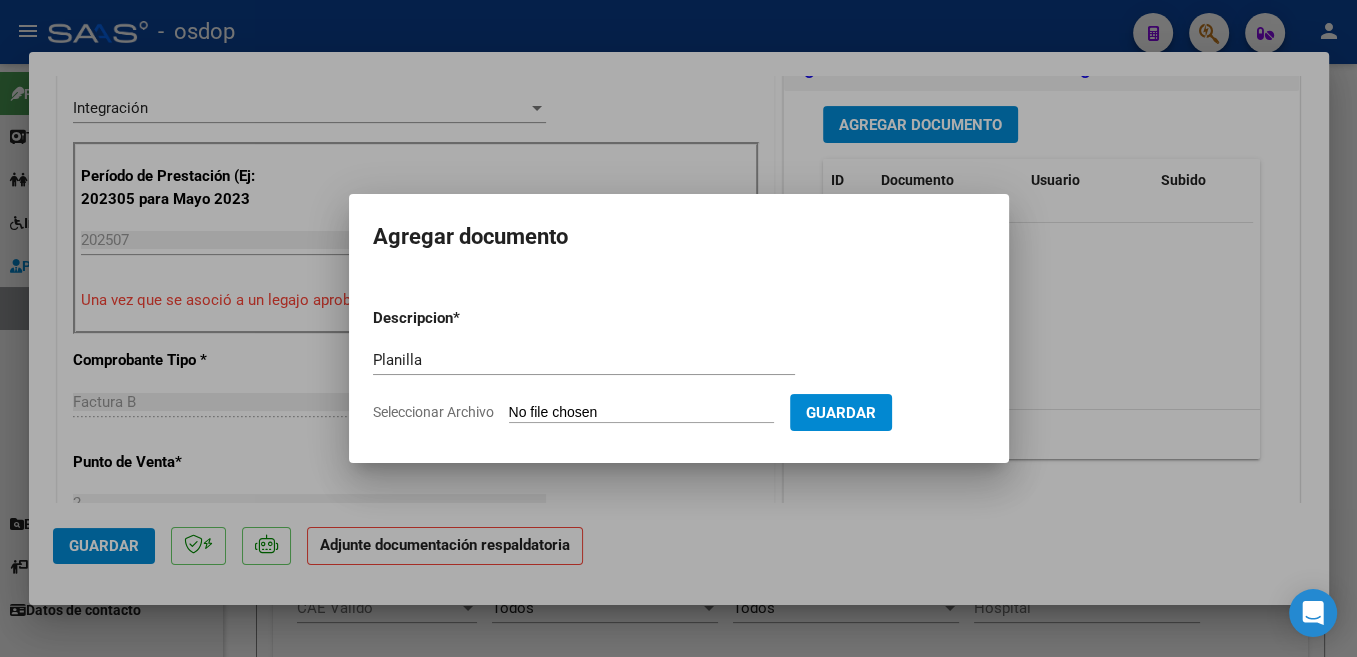 click on "Seleccionar Archivo" at bounding box center [641, 413] 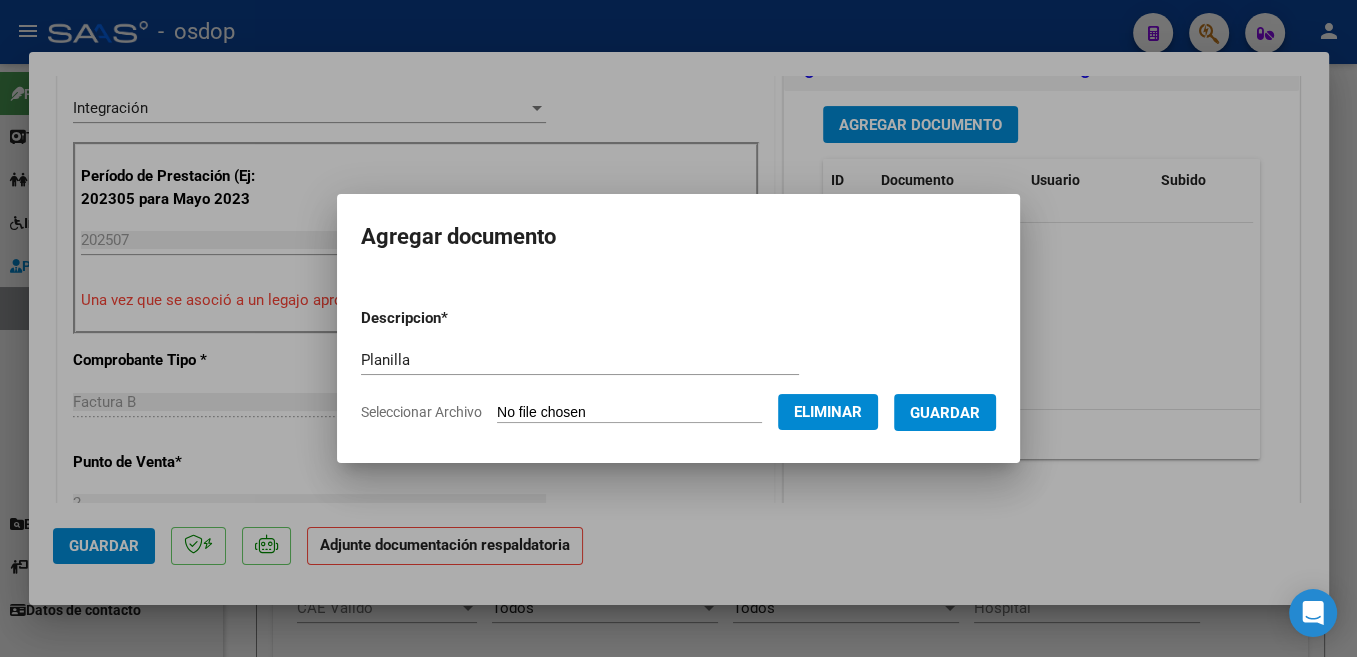 click on "Guardar" at bounding box center (945, 412) 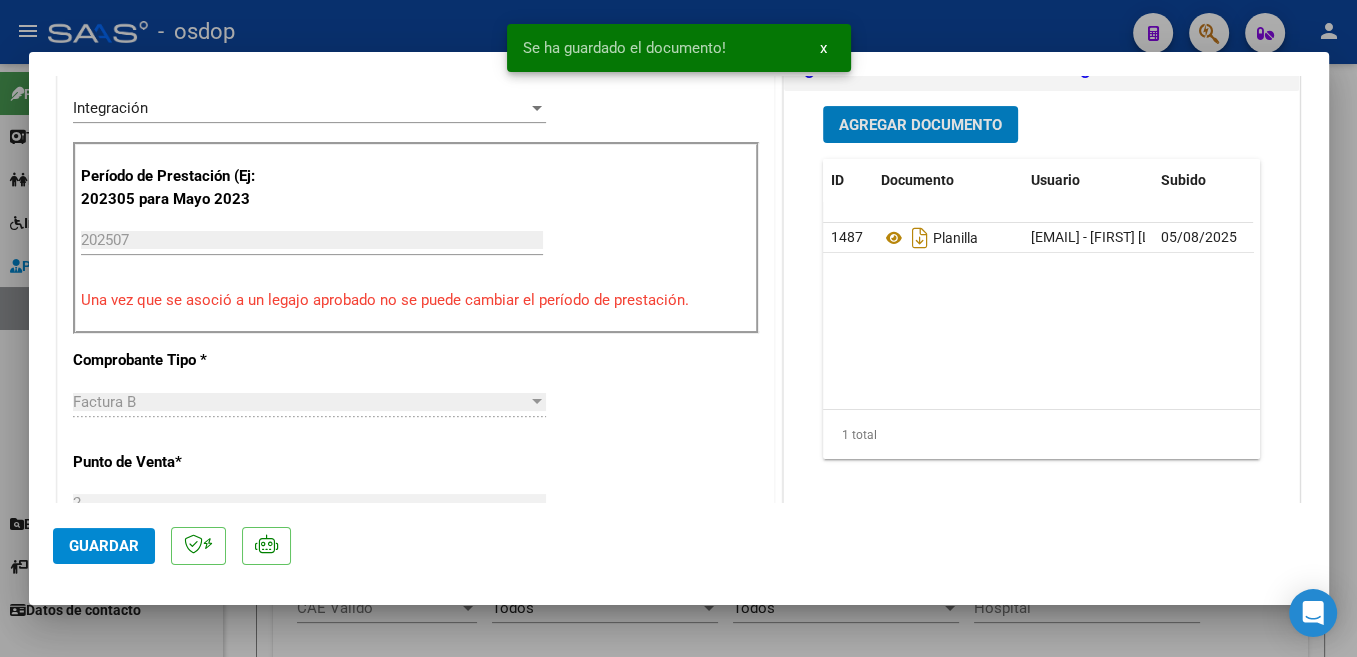 click on "Guardar" 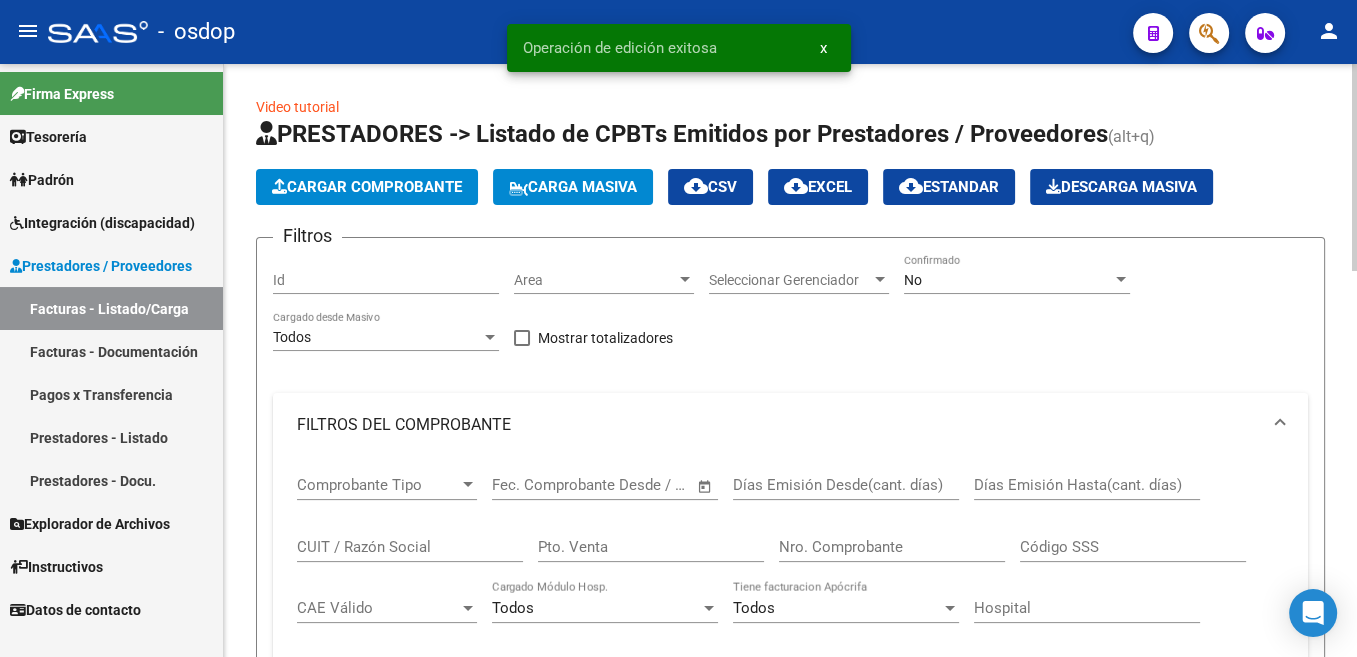scroll, scrollTop: 604, scrollLeft: 0, axis: vertical 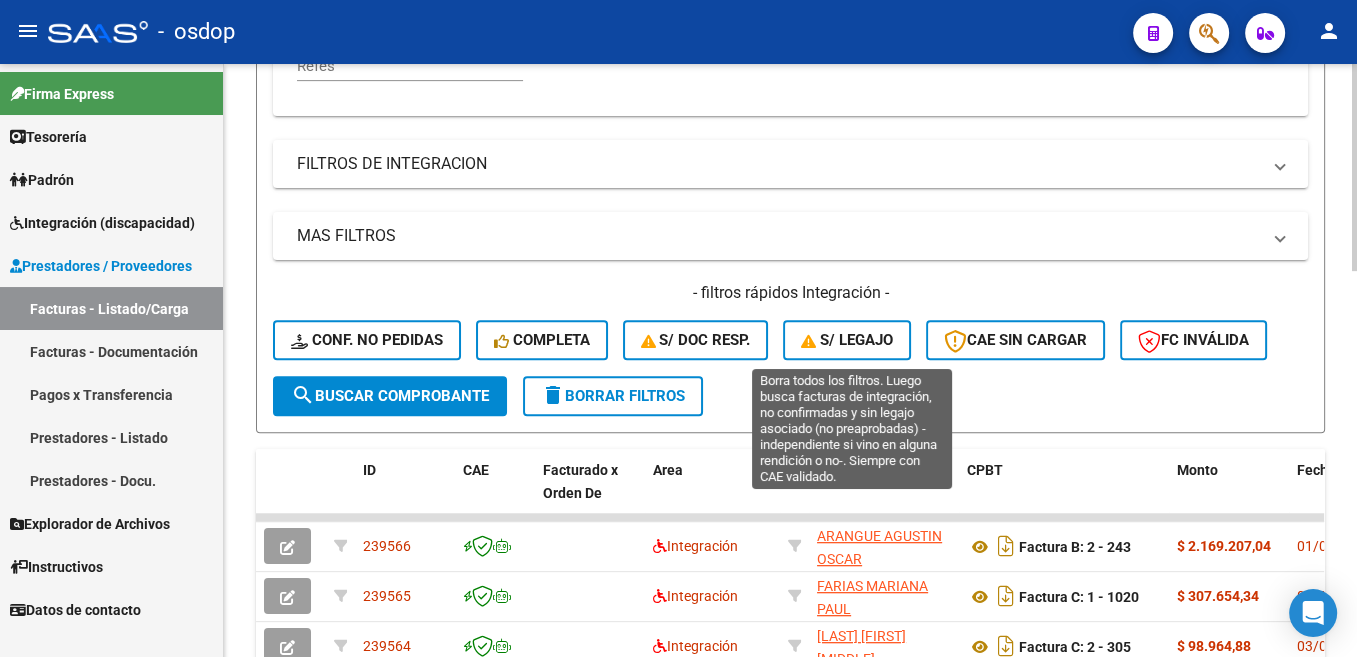 click 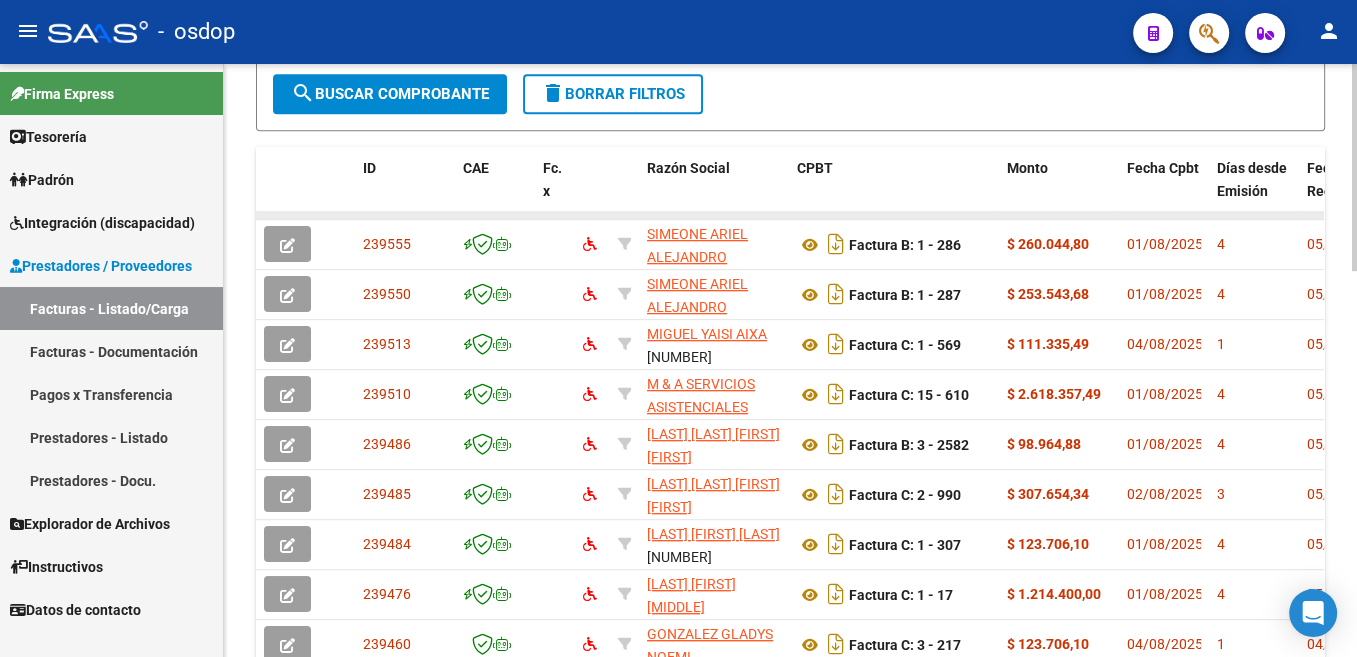 scroll, scrollTop: 1007, scrollLeft: 0, axis: vertical 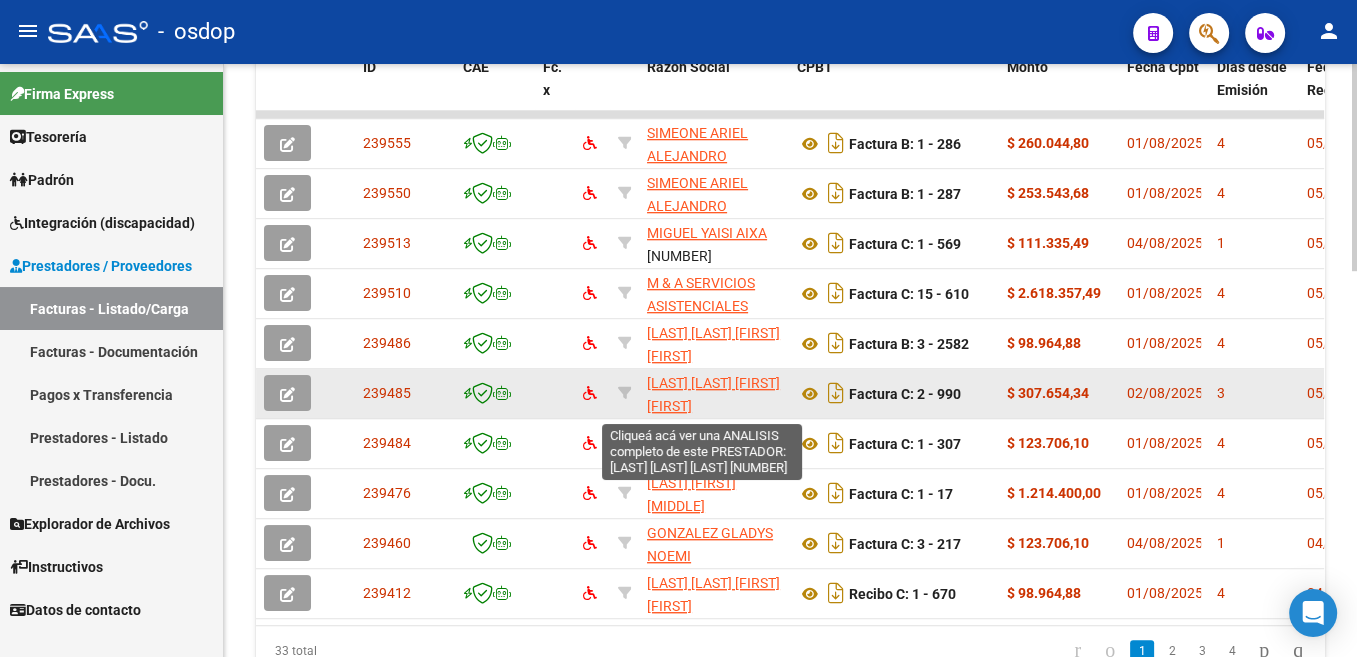 click on "[LAST] [LAST] [FIRST] [FIRST]" 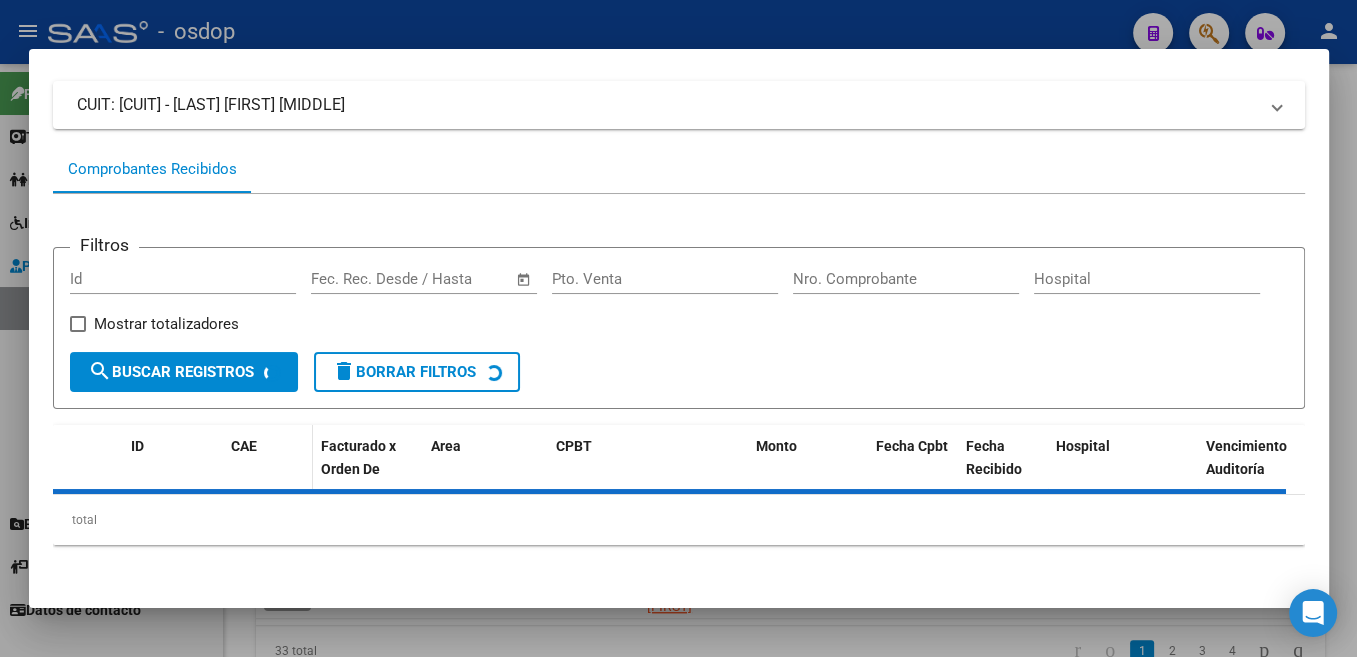 scroll, scrollTop: 131, scrollLeft: 0, axis: vertical 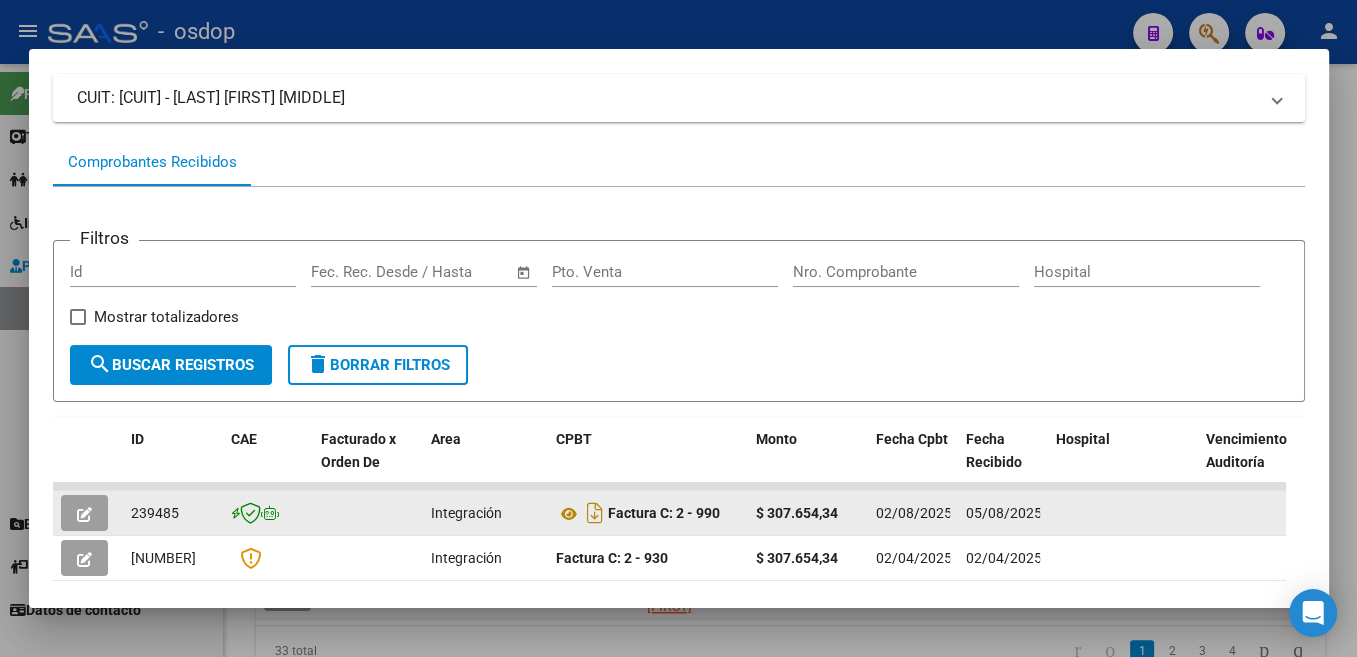 click 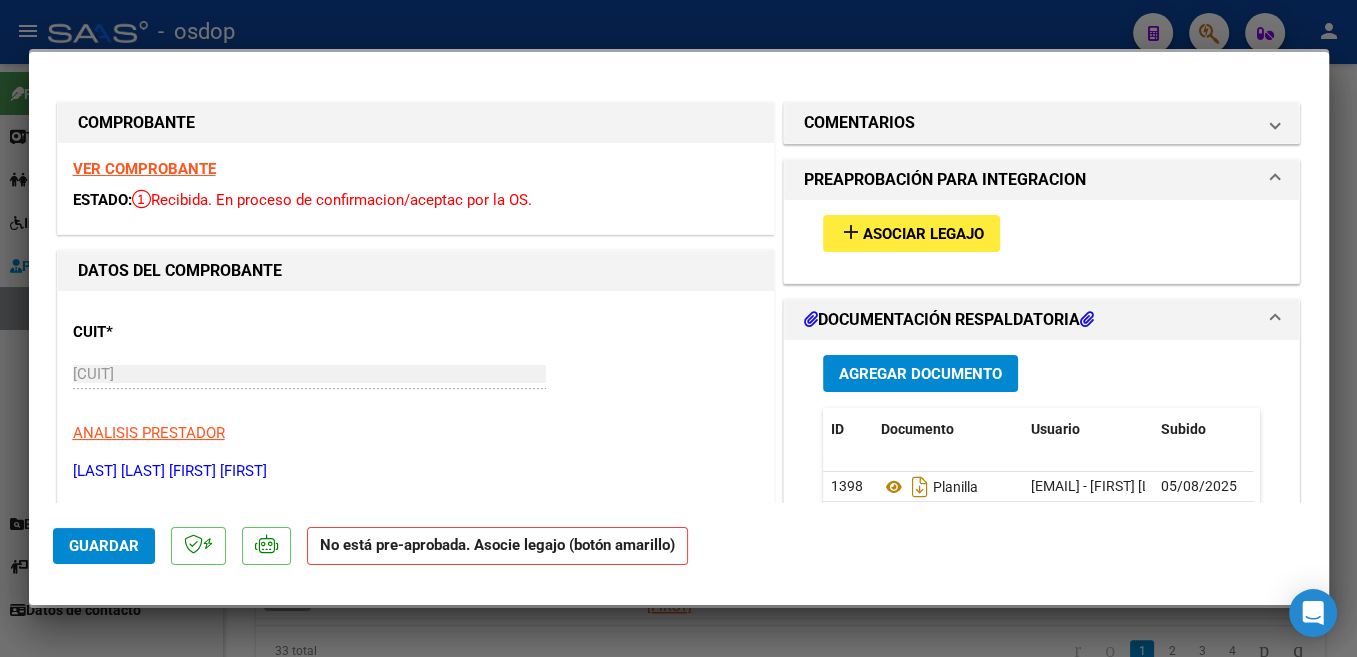 click on "Asociar Legajo" at bounding box center (923, 234) 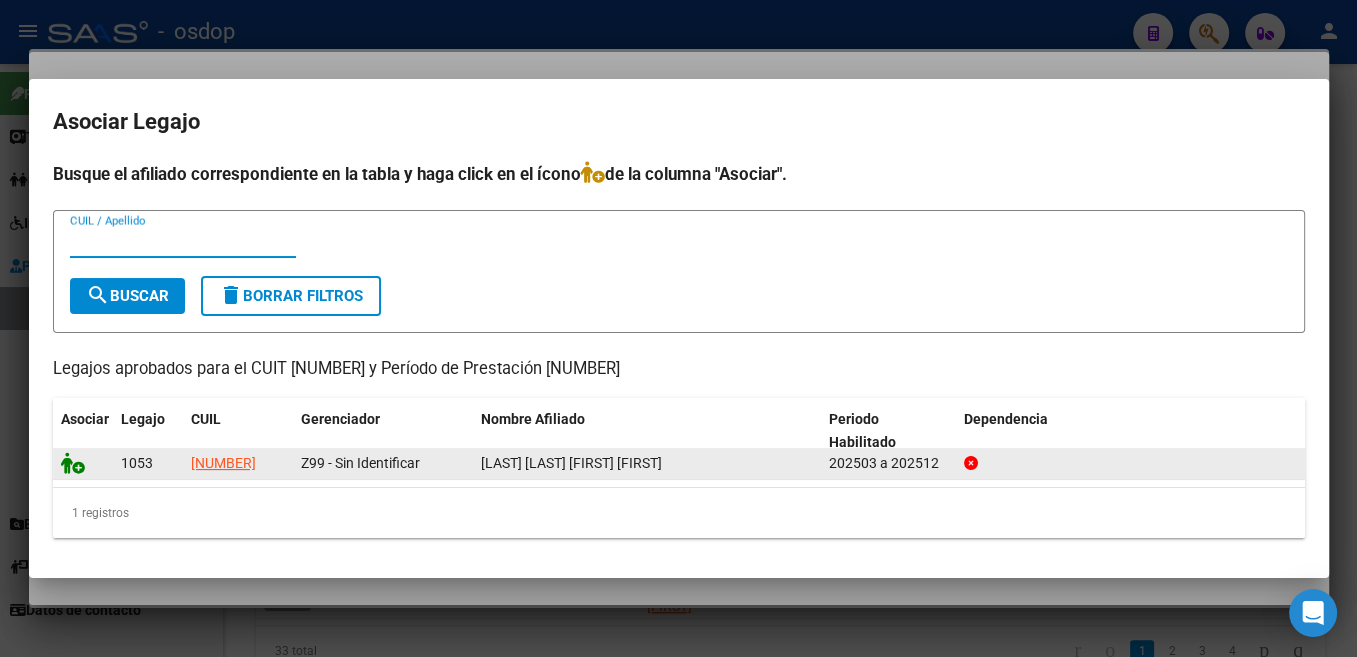 click 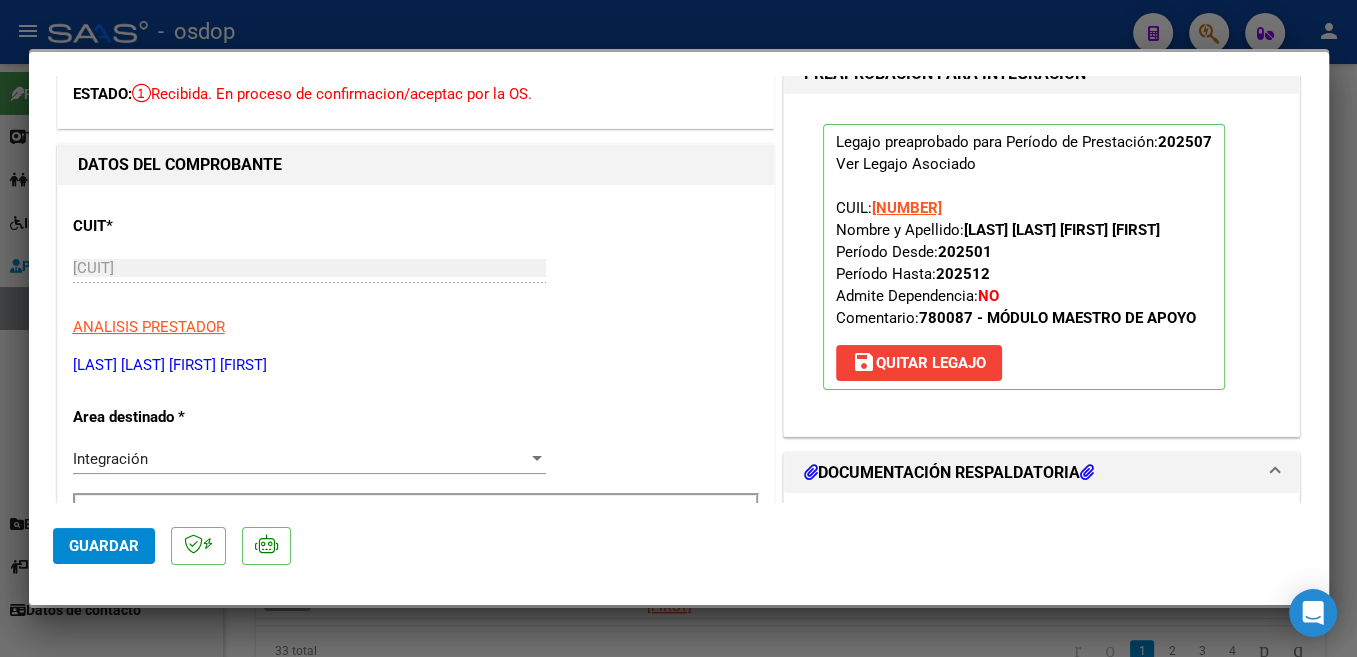scroll, scrollTop: 848, scrollLeft: 0, axis: vertical 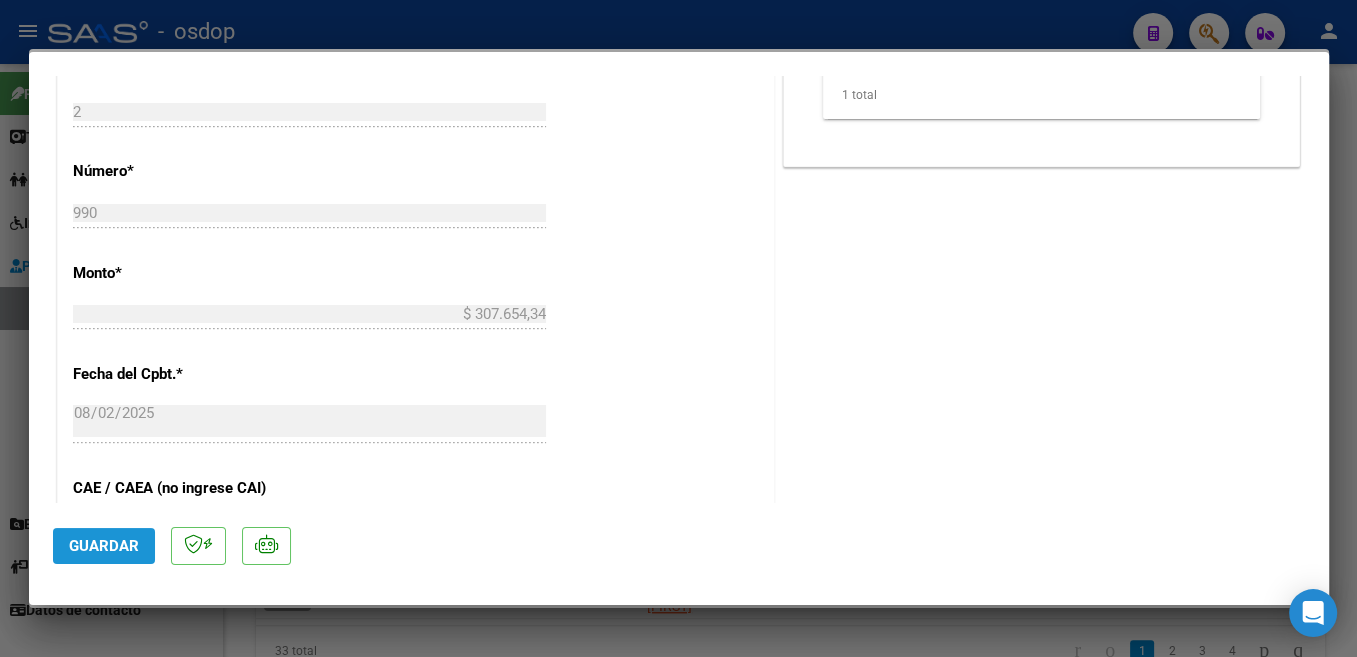 click on "Guardar" 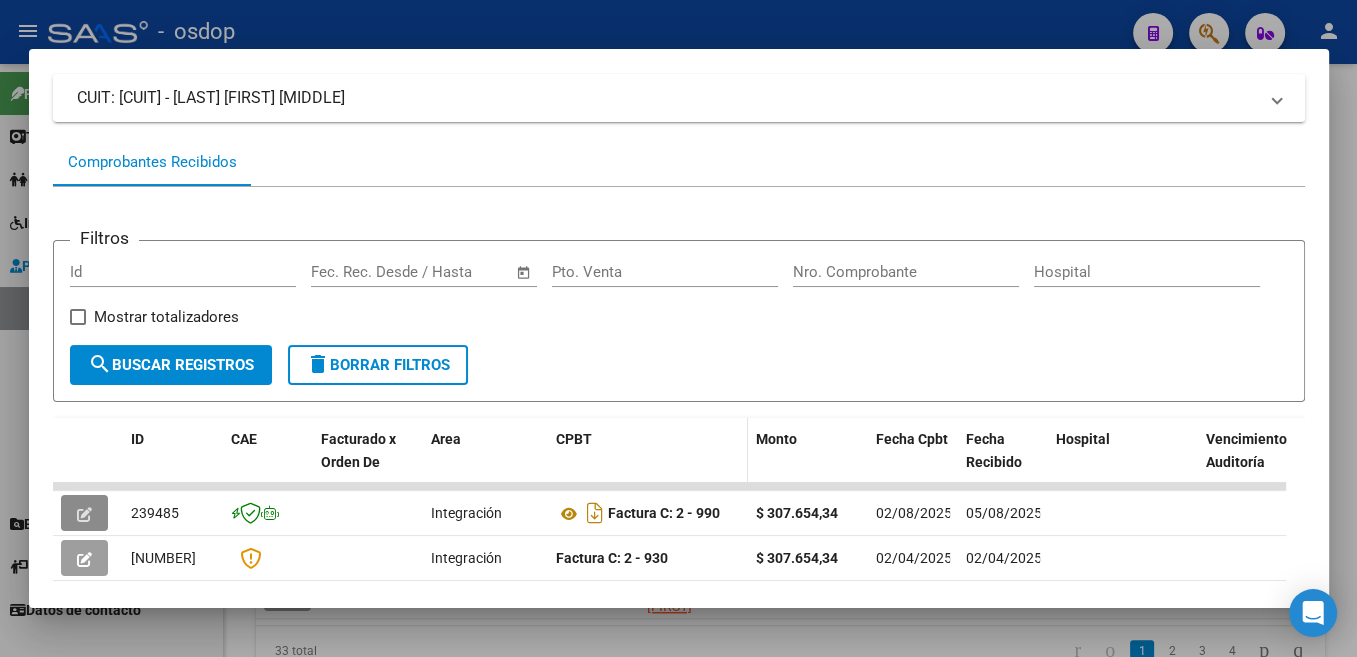 scroll, scrollTop: 0, scrollLeft: 0, axis: both 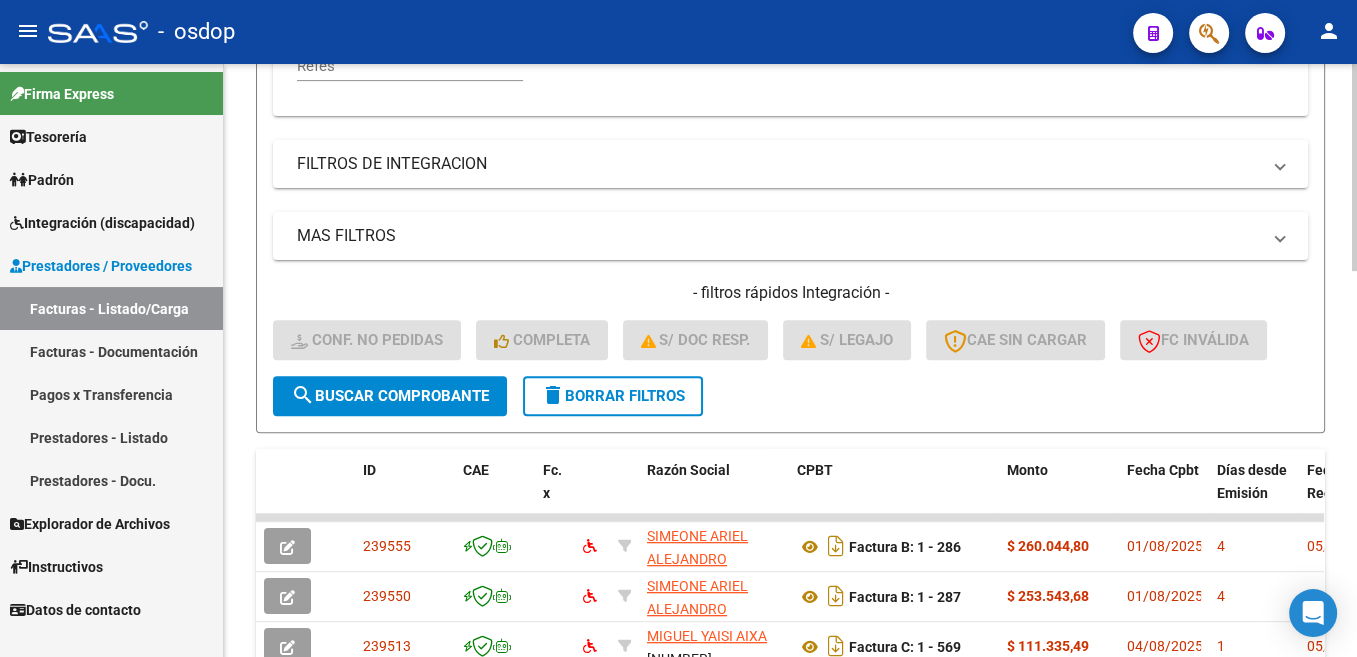 click on "delete  Borrar Filtros" 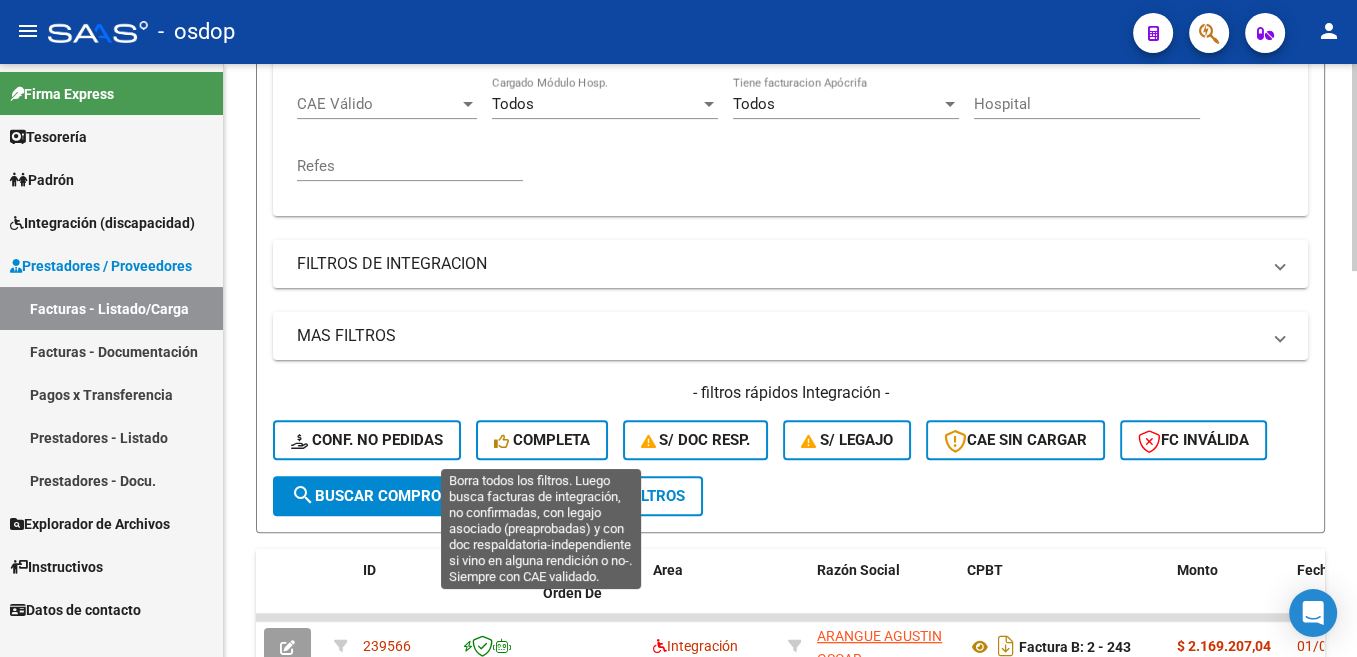 scroll, scrollTop: 302, scrollLeft: 0, axis: vertical 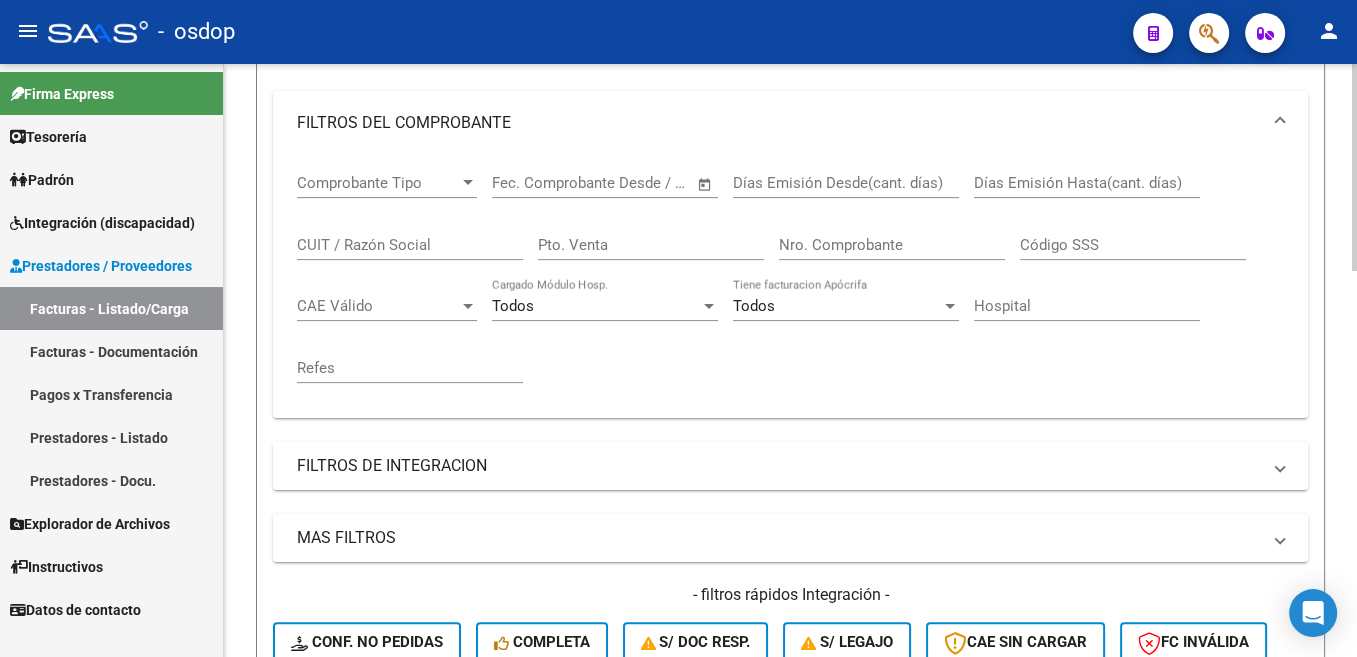 click on "FILTROS DE INTEGRACION" at bounding box center [778, 466] 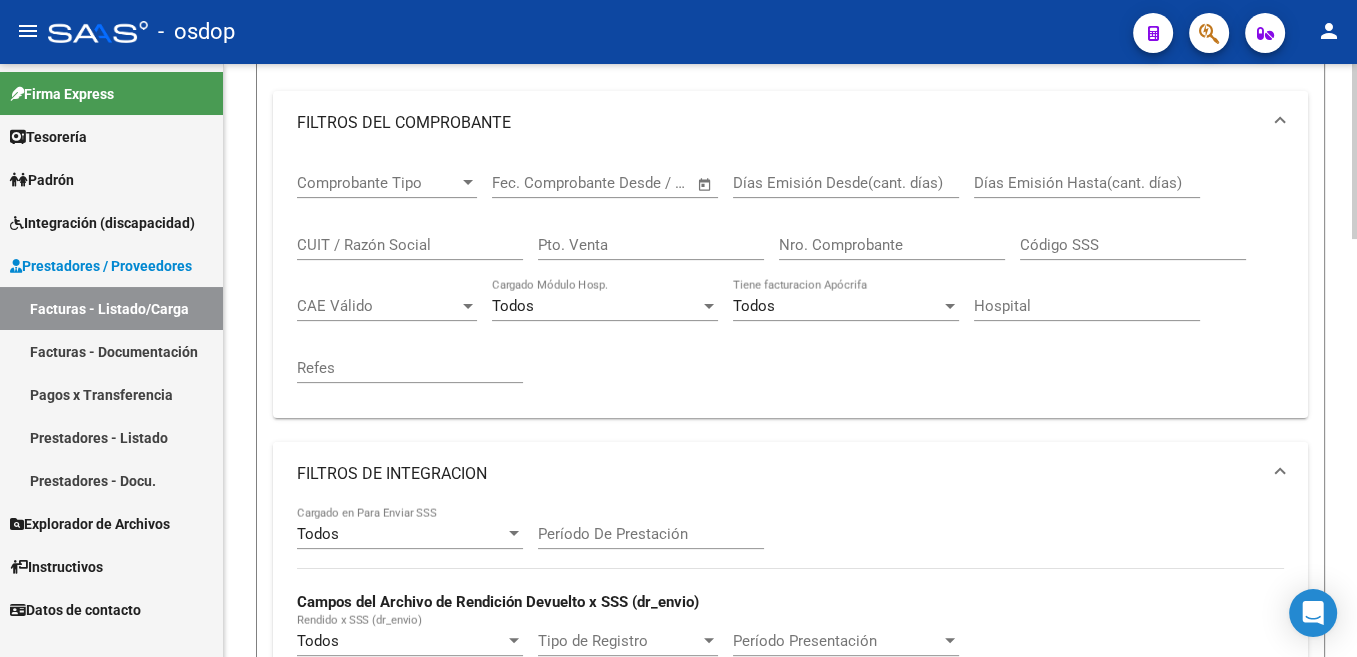 scroll, scrollTop: 403, scrollLeft: 0, axis: vertical 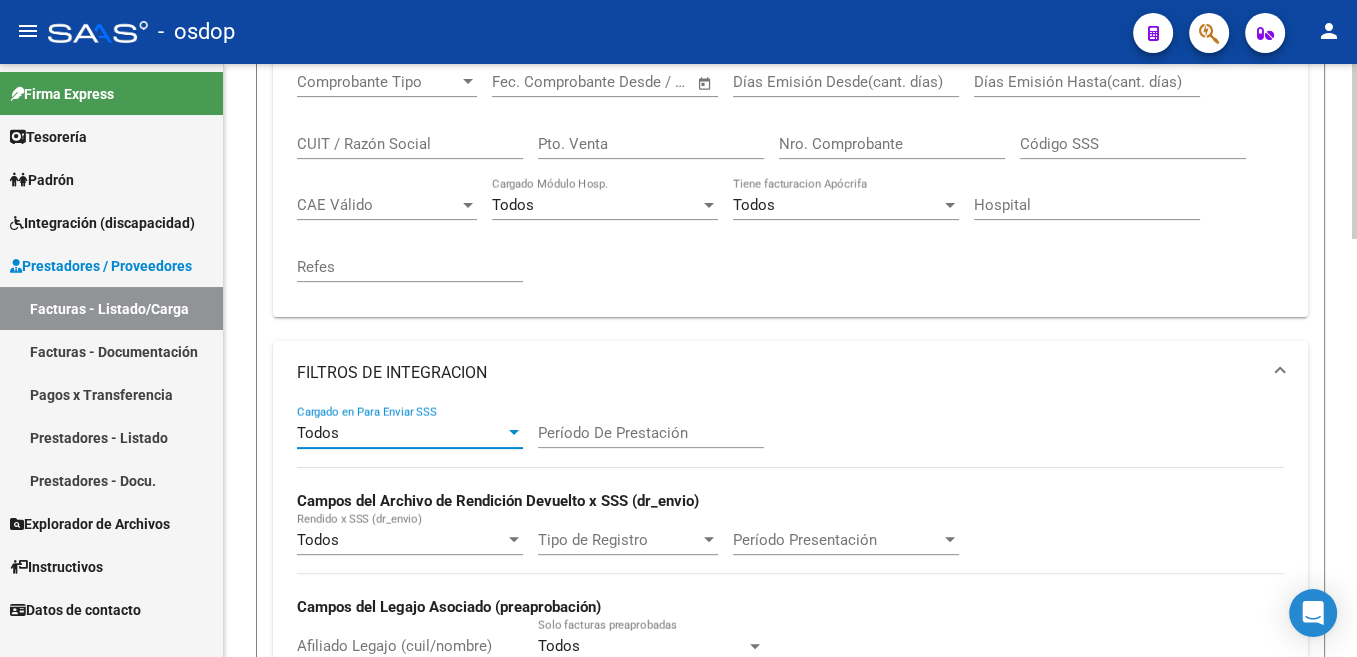click at bounding box center (514, 433) 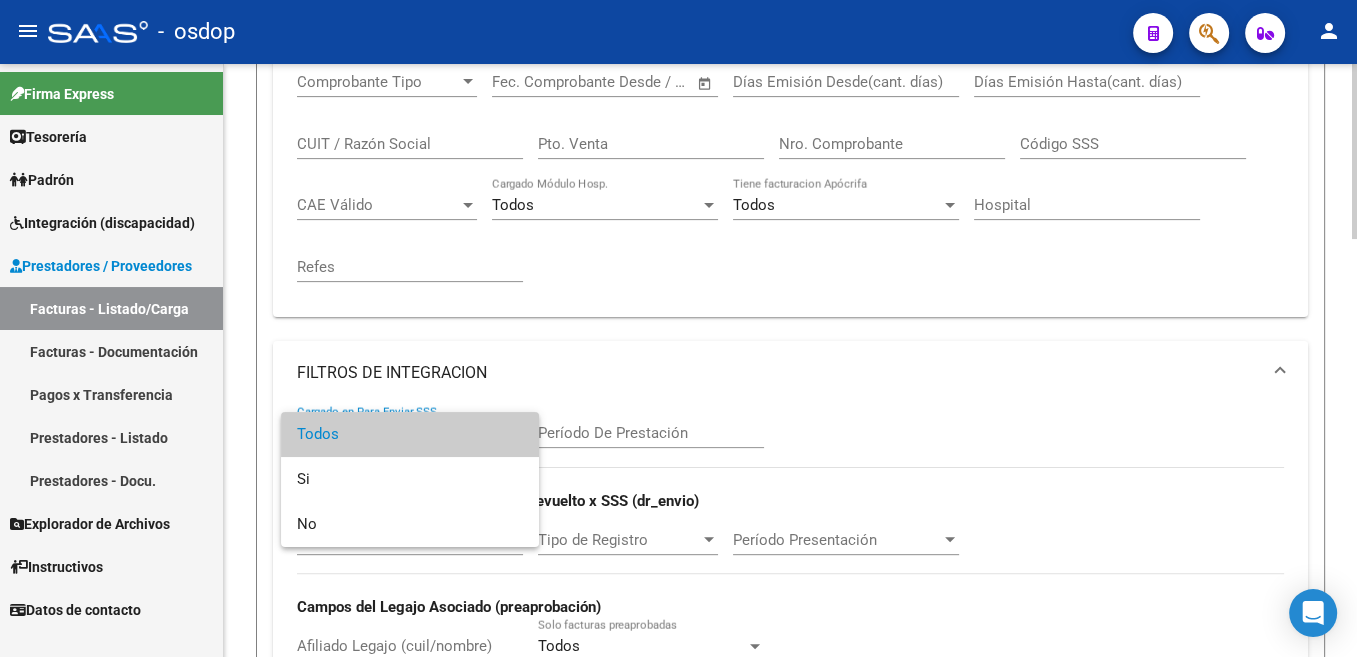 click on "Todos" at bounding box center [410, 434] 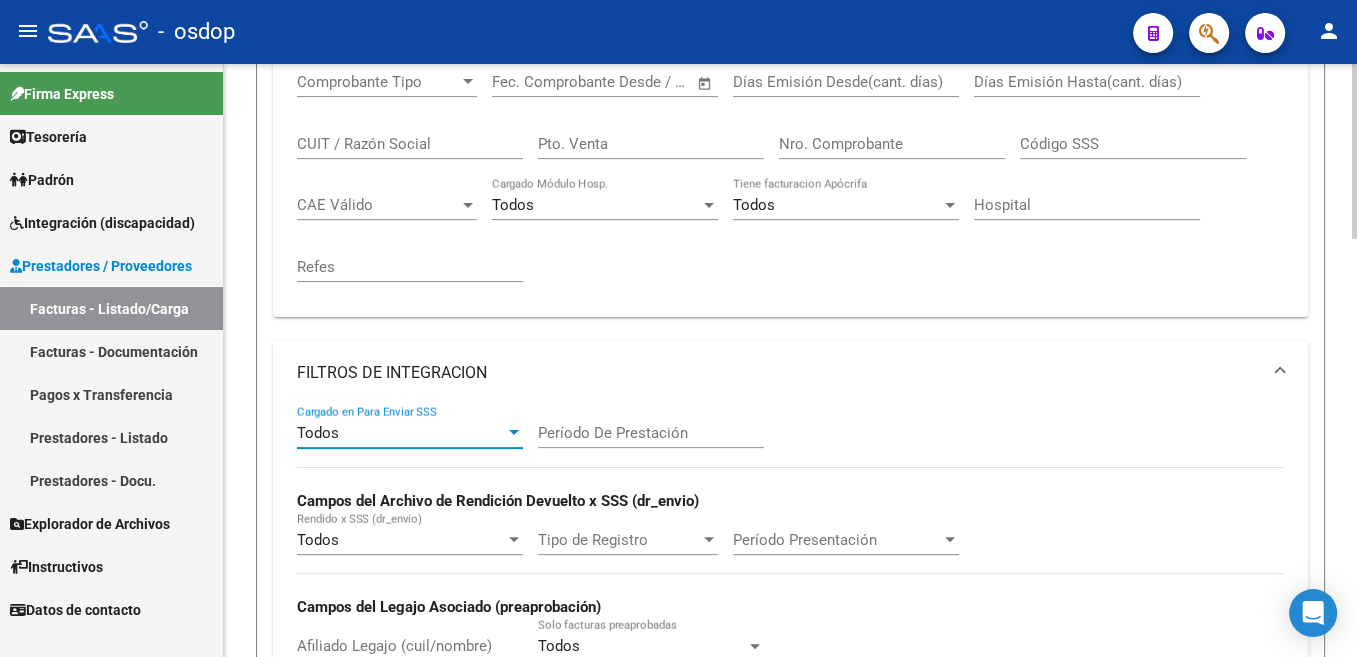 scroll, scrollTop: 605, scrollLeft: 0, axis: vertical 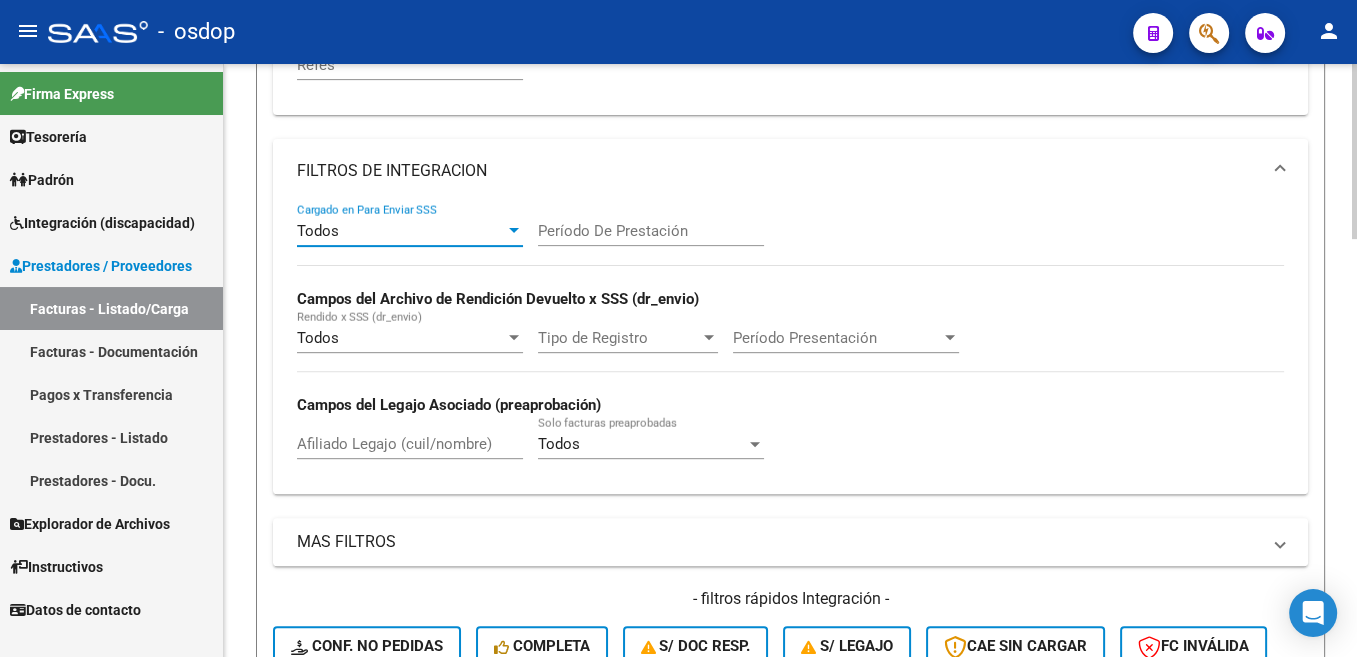 click on "Afiliado Legajo (cuil/nombre)" at bounding box center [410, 444] 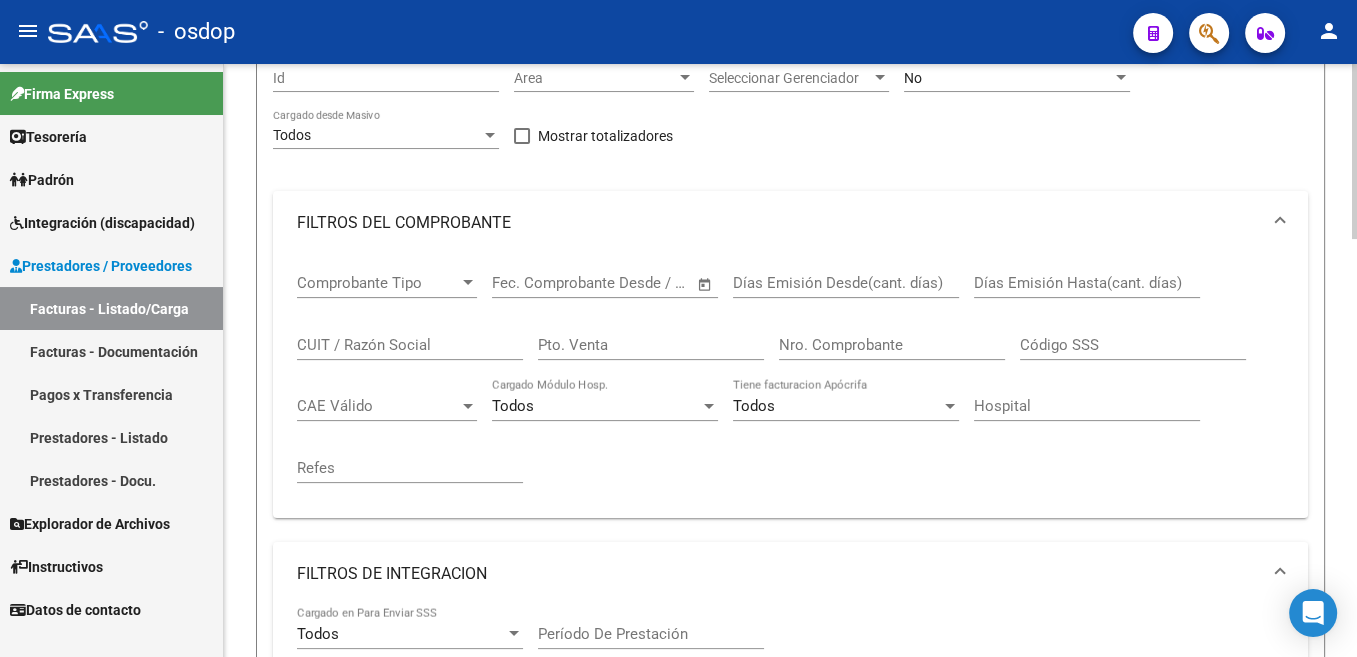 scroll, scrollTop: 0, scrollLeft: 0, axis: both 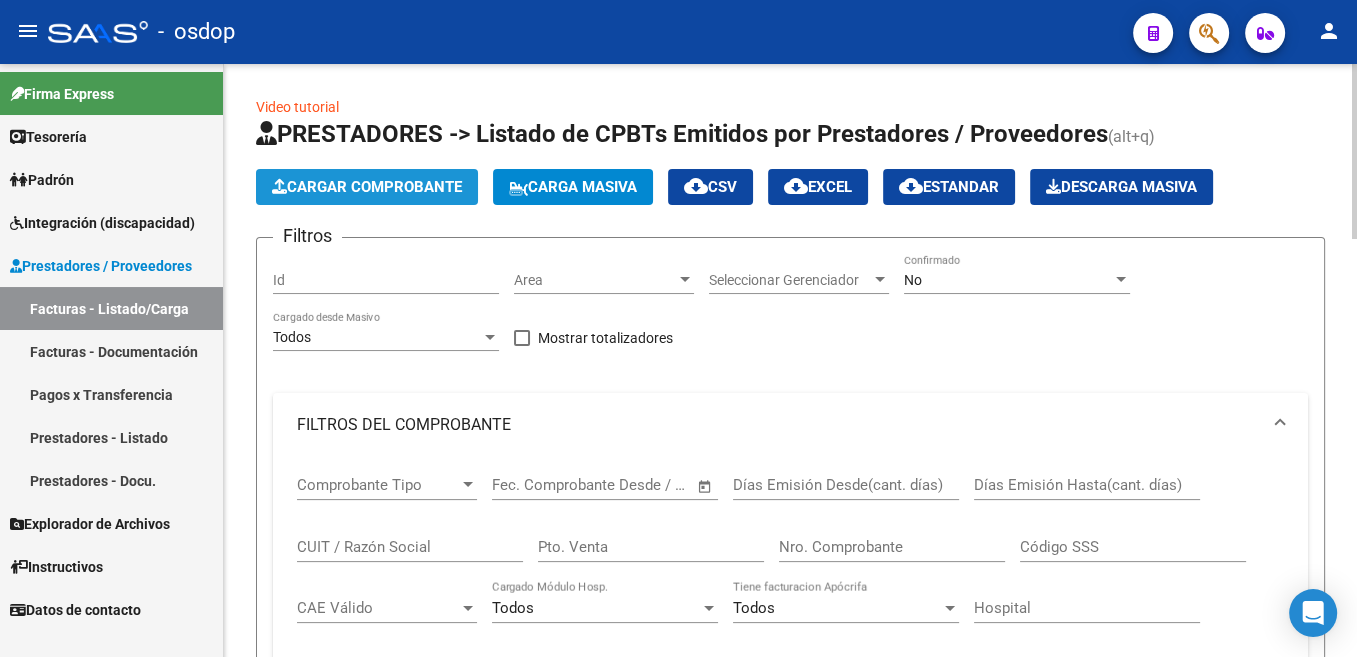 click on "Cargar Comprobante" 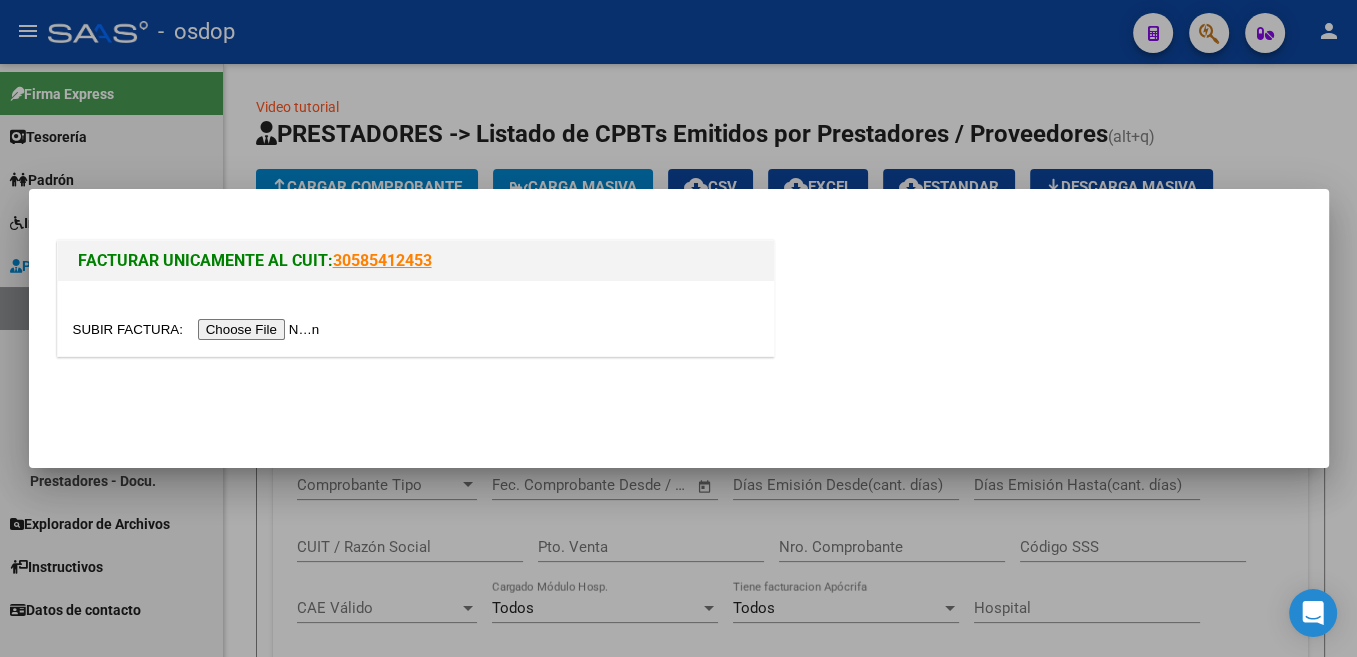 click at bounding box center [199, 329] 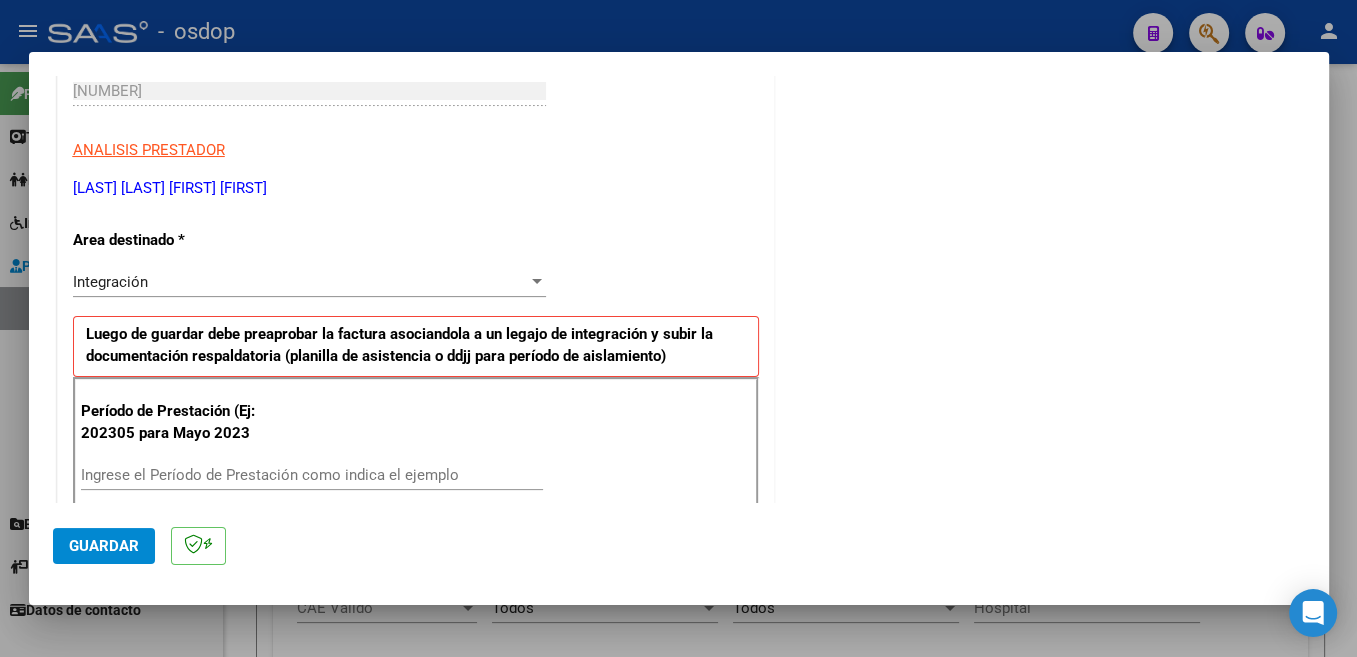 scroll, scrollTop: 530, scrollLeft: 0, axis: vertical 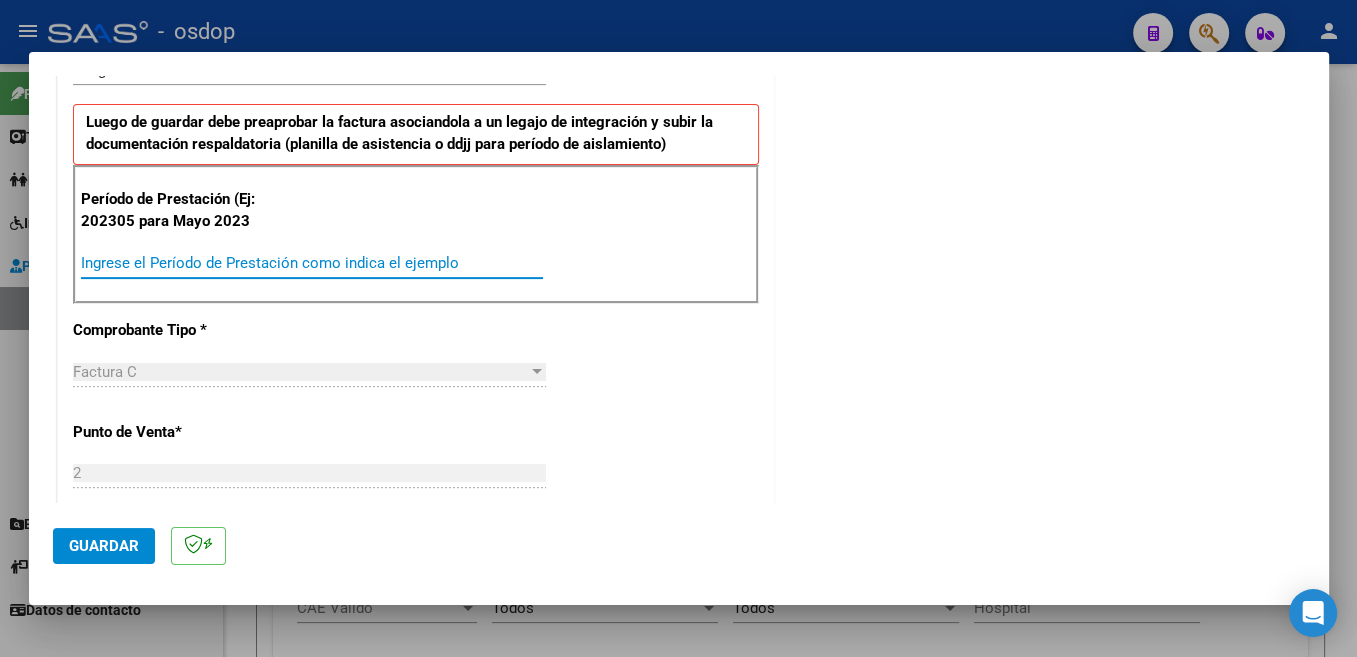 click on "Ingrese el Período de Prestación como indica el ejemplo" at bounding box center (312, 263) 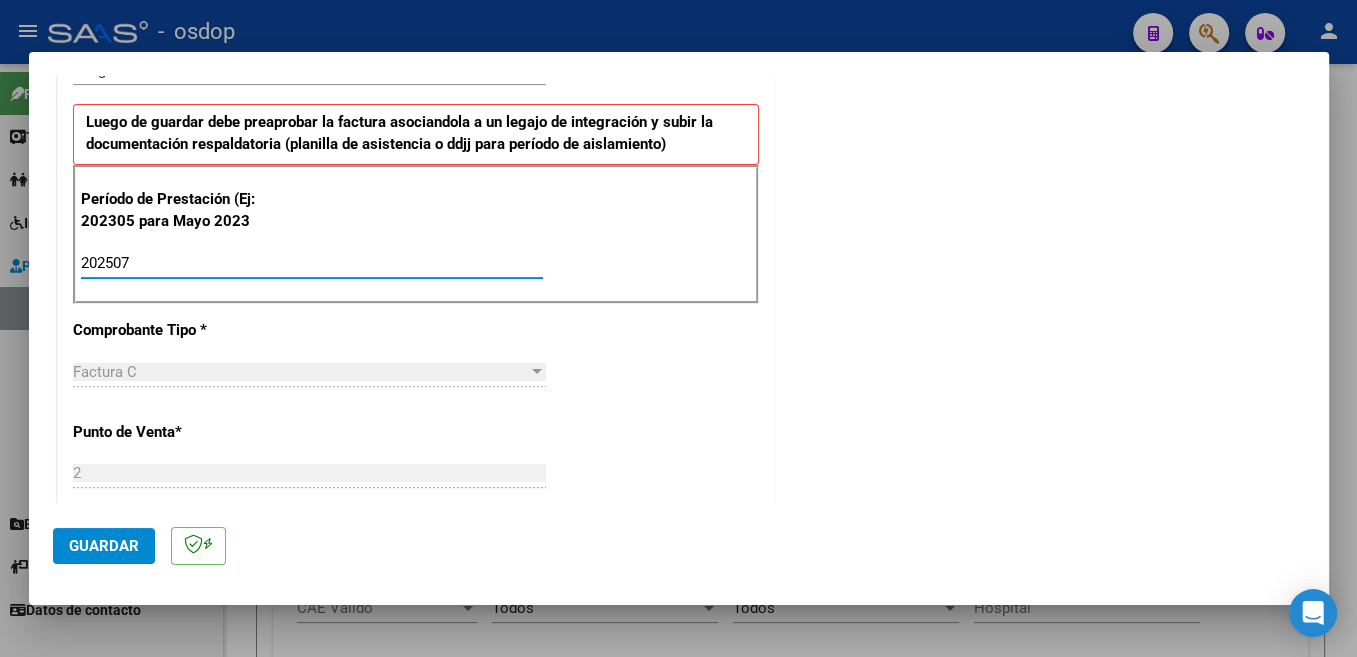 type on "202507" 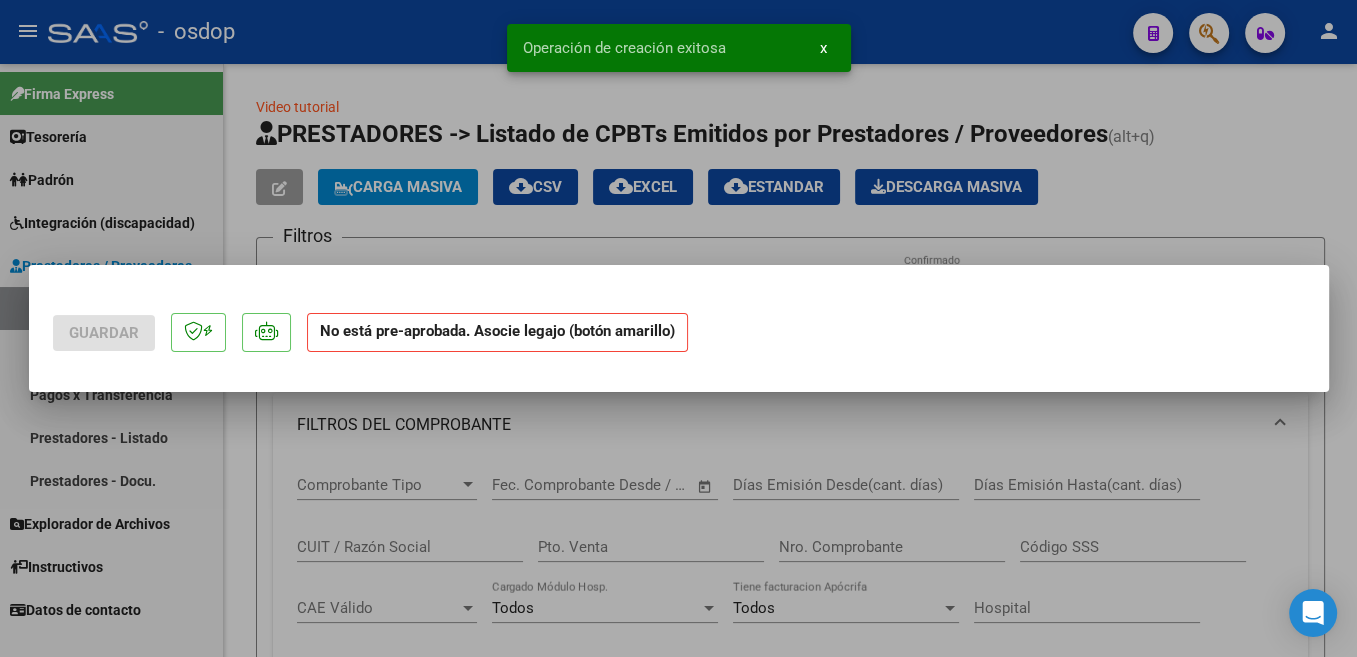 scroll, scrollTop: 0, scrollLeft: 0, axis: both 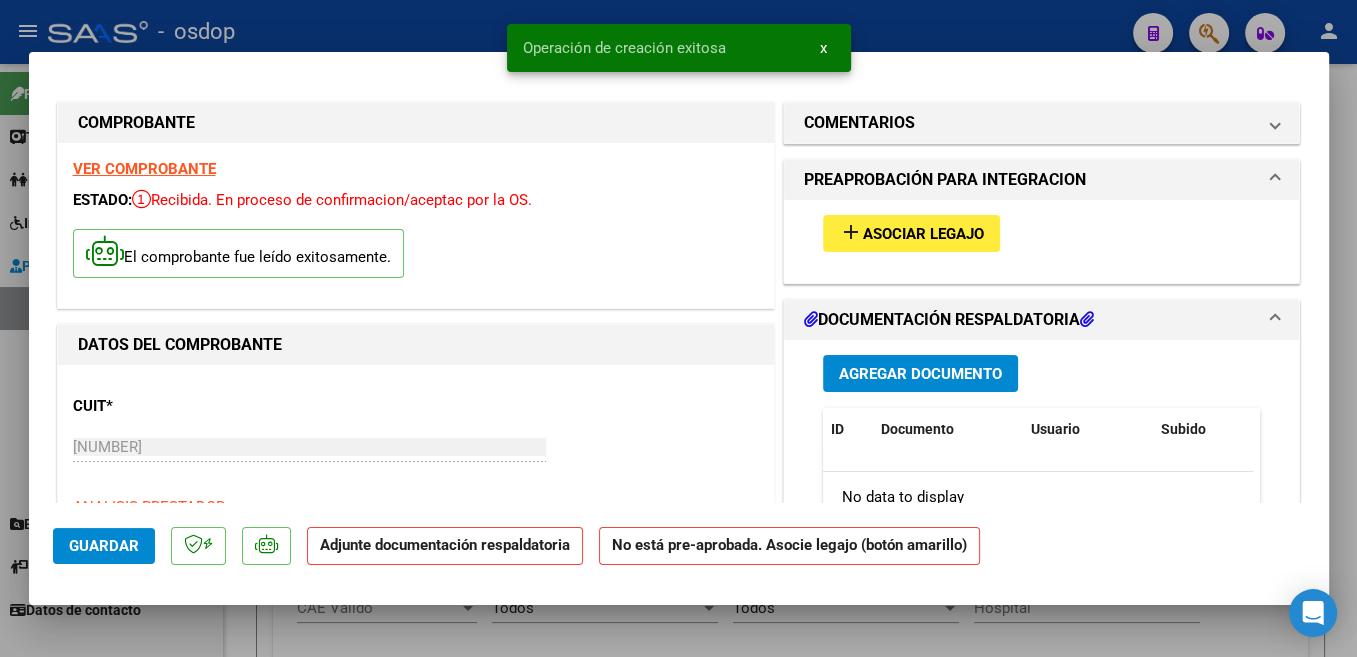 click on "Asociar Legajo" at bounding box center (923, 234) 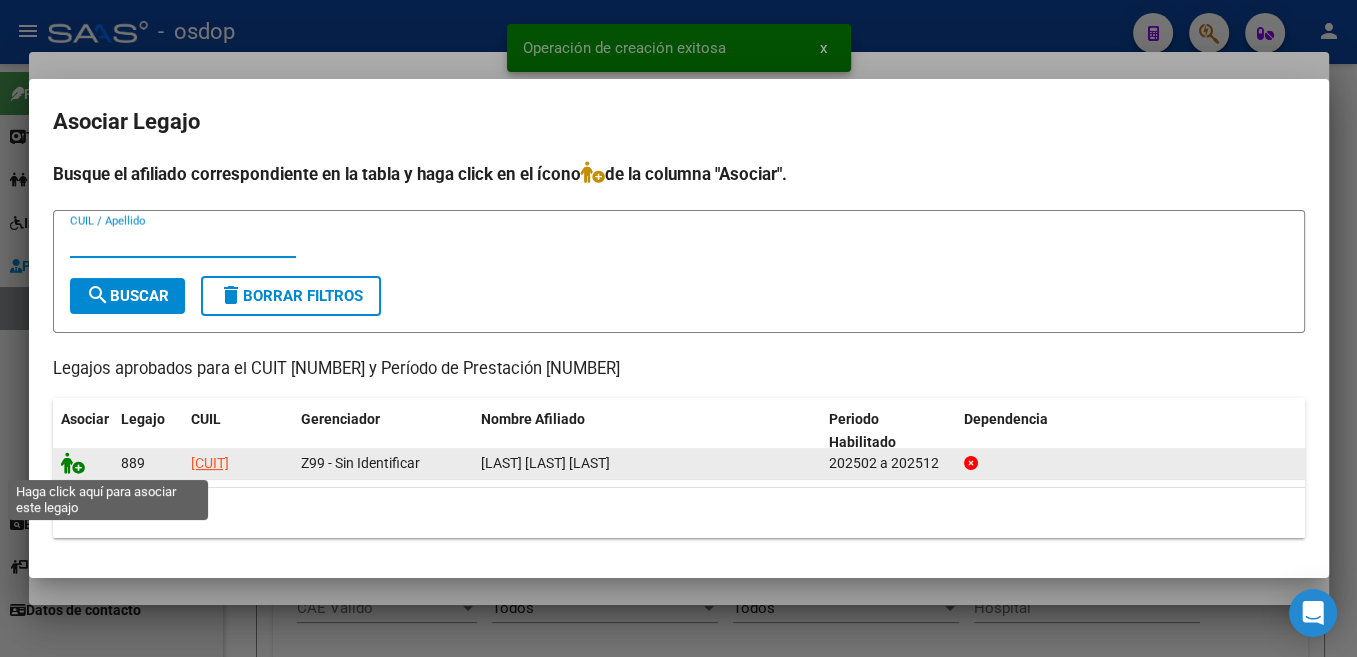 click 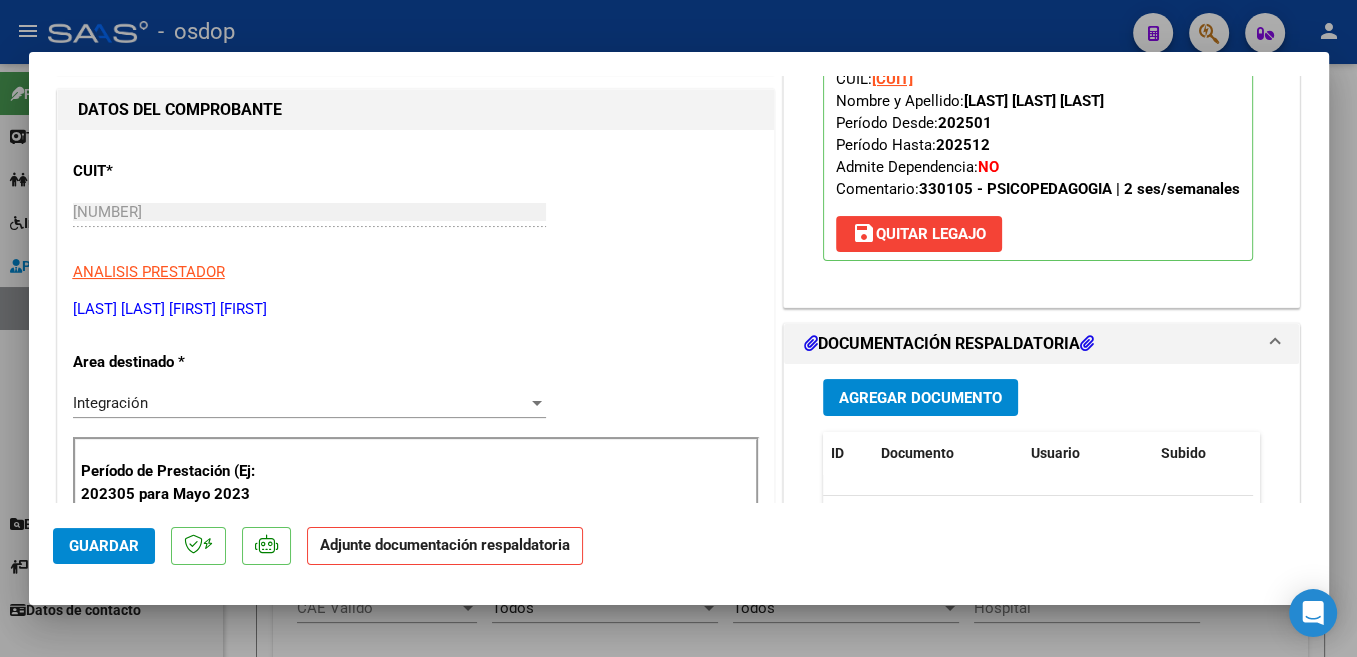 scroll, scrollTop: 212, scrollLeft: 0, axis: vertical 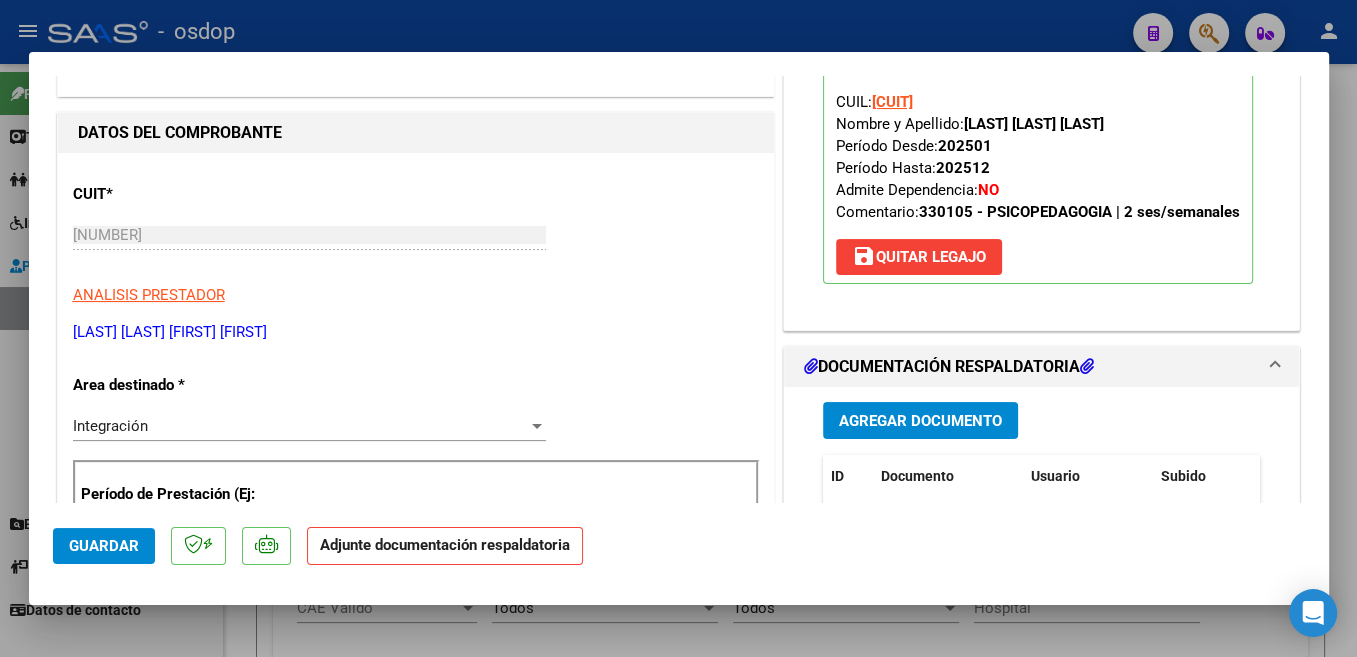 click on "Agregar Documento" at bounding box center [920, 420] 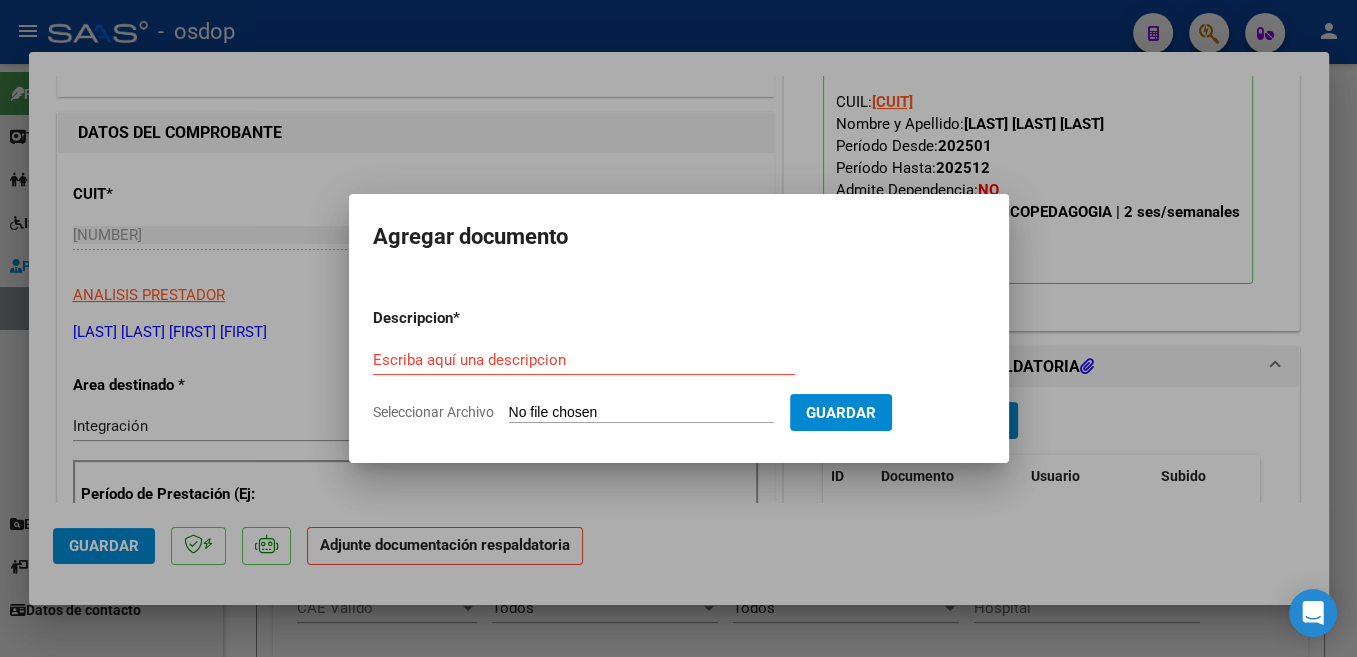 drag, startPoint x: 472, startPoint y: 374, endPoint x: 468, endPoint y: 364, distance: 10.770329 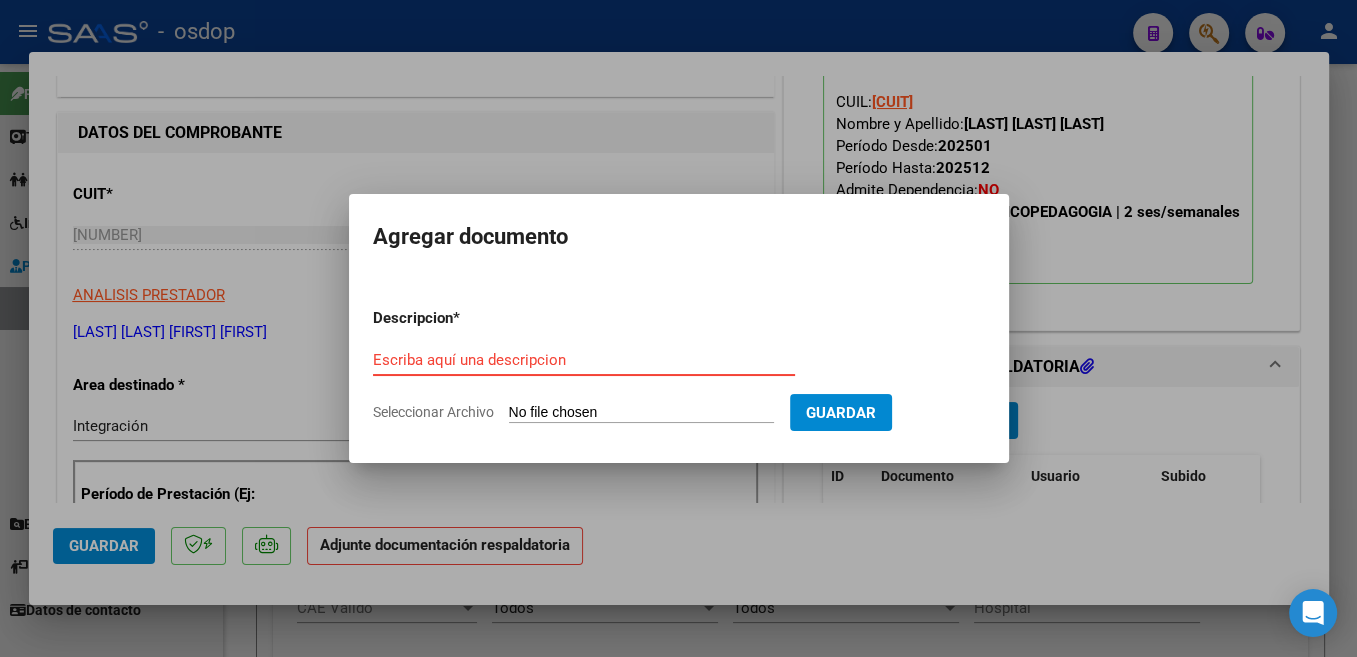 click on "Escriba aquí una descripcion" at bounding box center (584, 360) 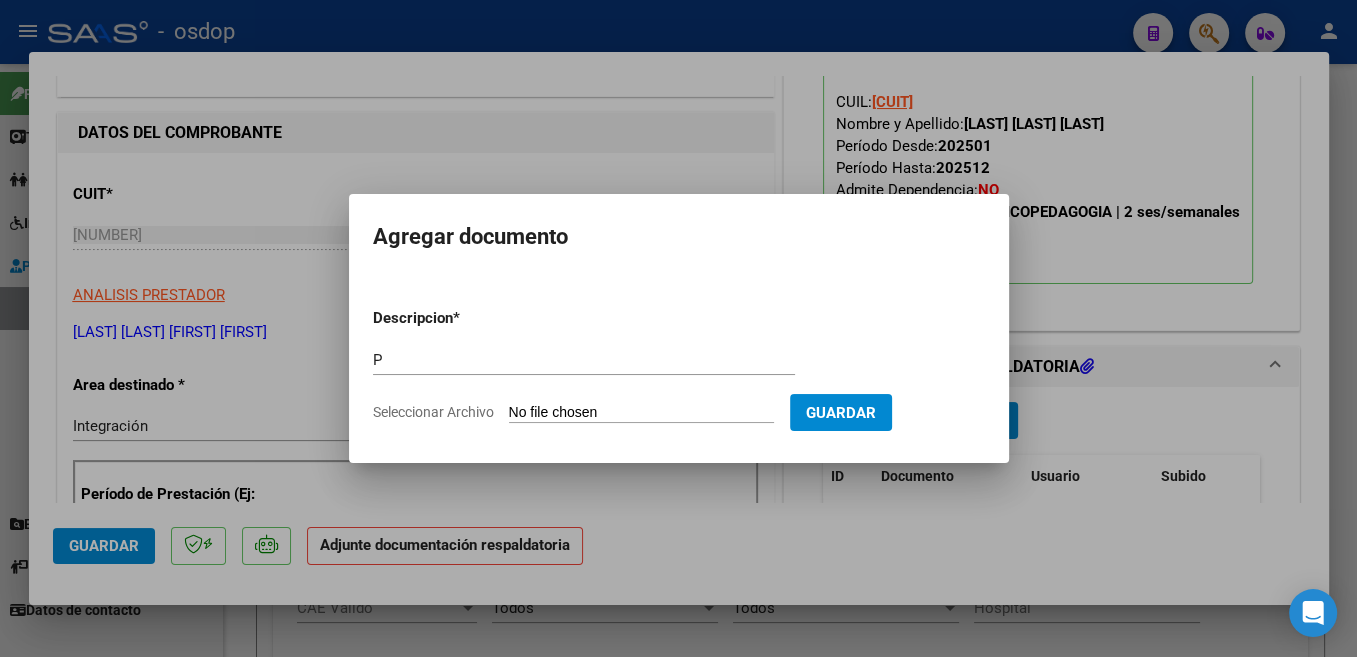 click on "P" at bounding box center [584, 360] 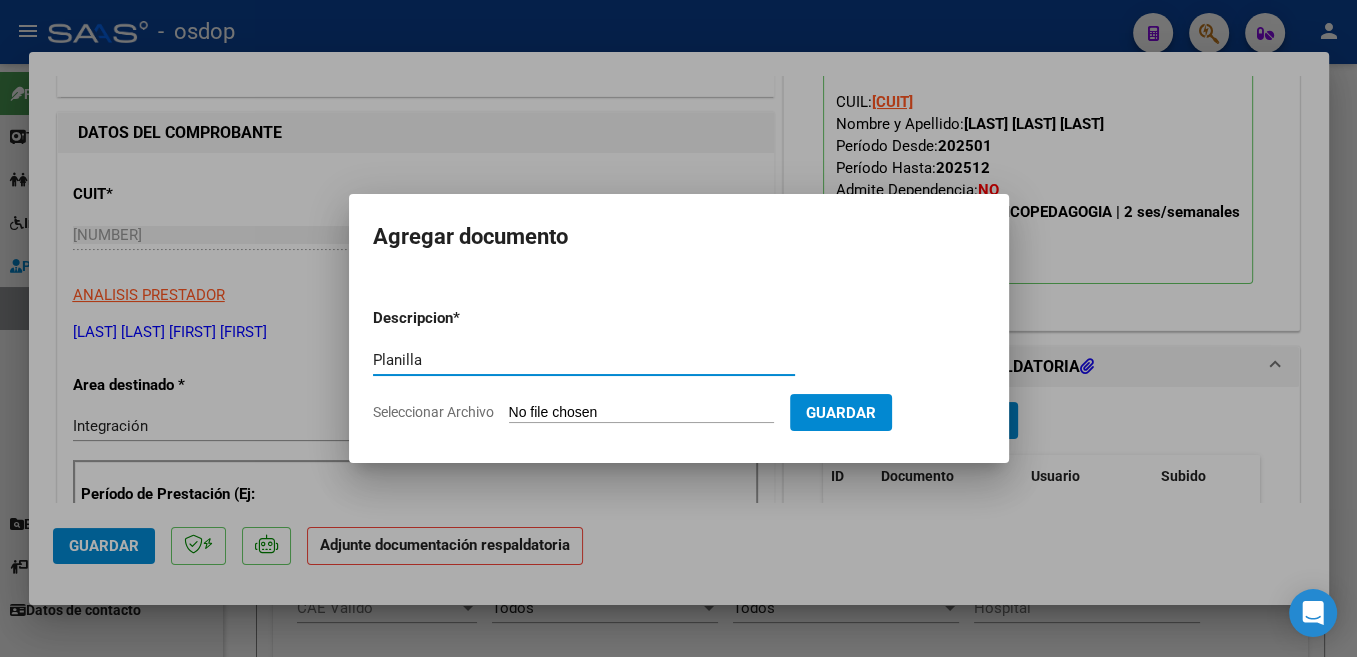type on "Planilla" 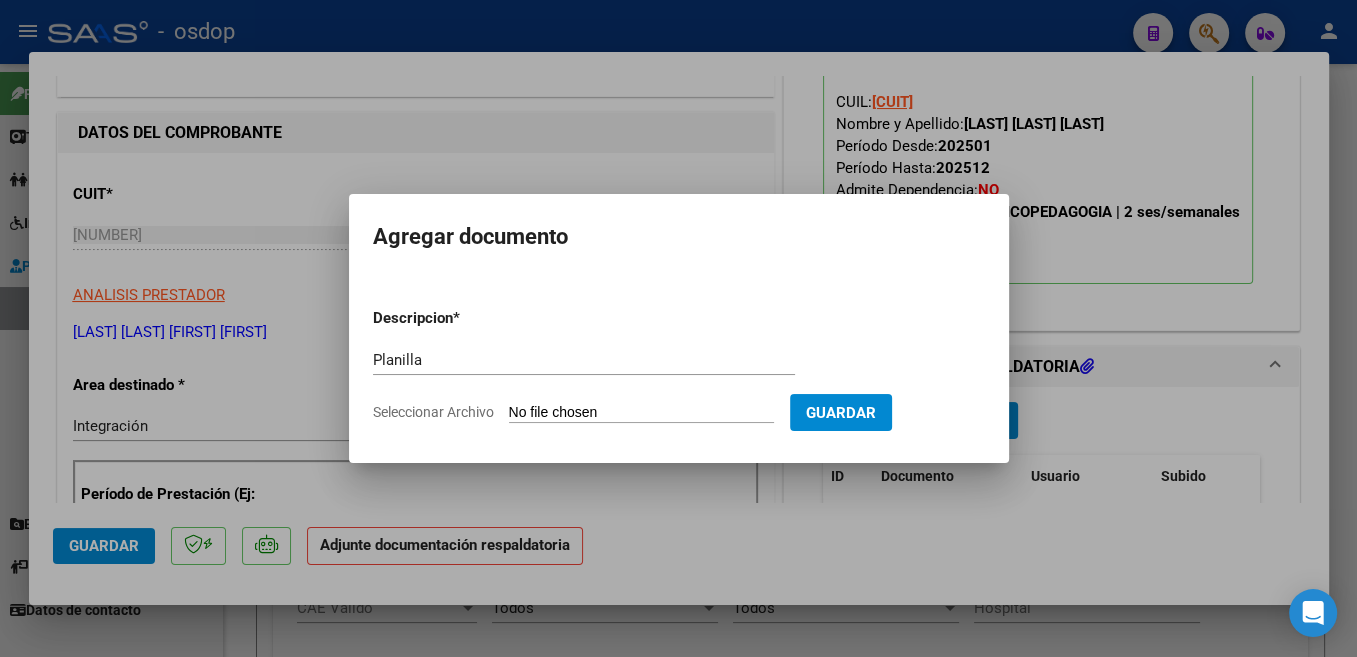 type on "C:\fakepath\Planilla Fabrizio Julio.pdf" 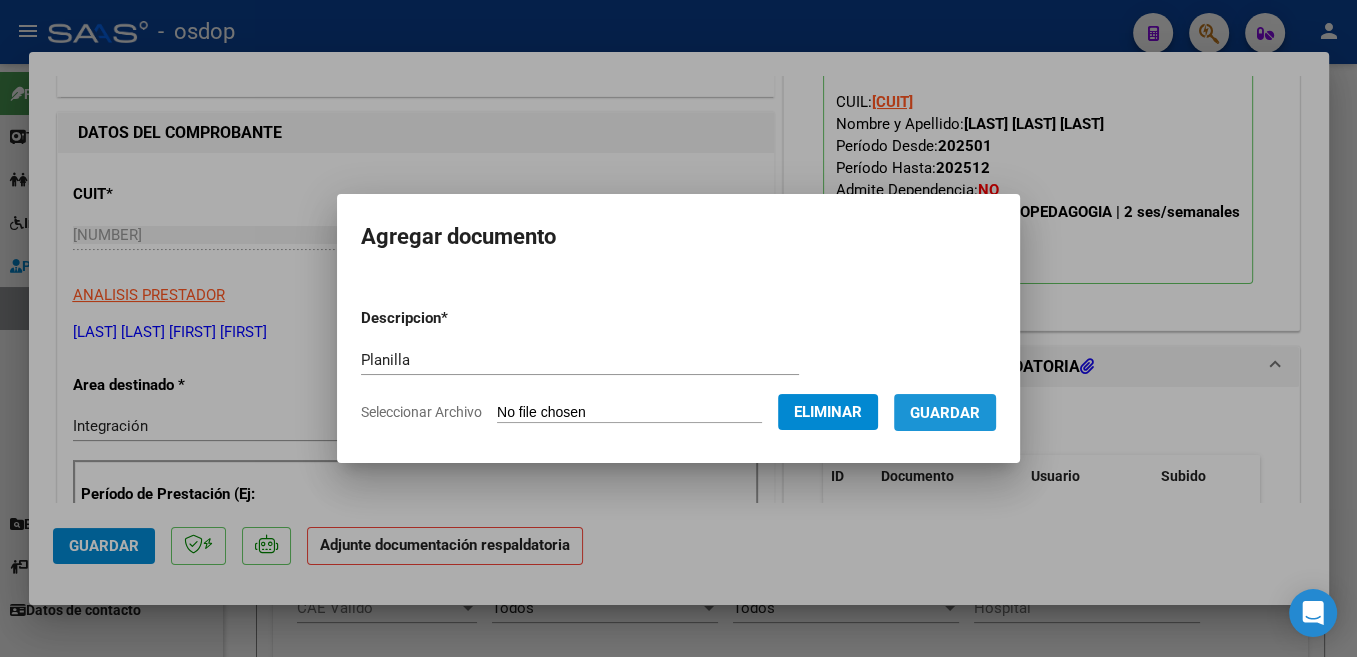 click on "Guardar" at bounding box center (945, 413) 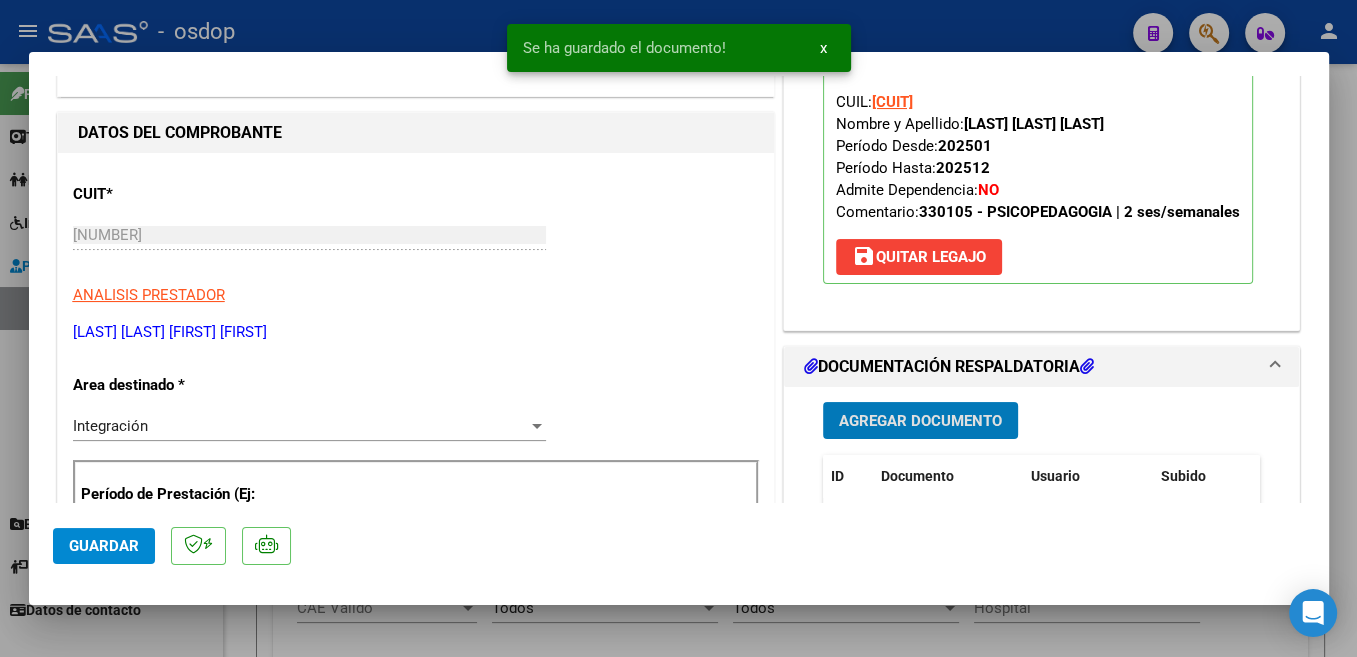 click on "Guardar" 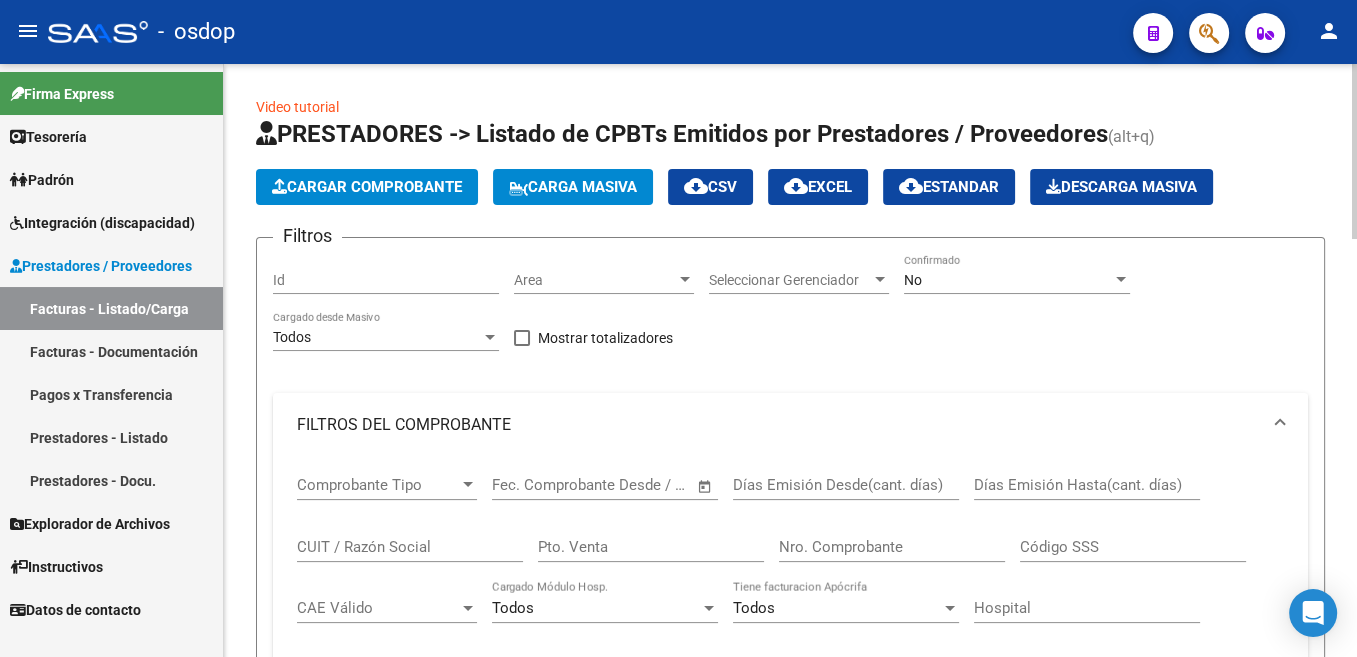 click on "PRESTADORES -> Listado de CPBTs Emitidos por Prestadores / Proveedores (alt+q)   Cargar Comprobante
Carga Masiva  cloud_download  CSV  cloud_download  EXCEL  cloud_download  Estandar   Descarga Masiva
Filtros Id Area Area Seleccionar Gerenciador Seleccionar Gerenciador No Confirmado Todos Cargado desde Masivo   Mostrar totalizadores   FILTROS DEL COMPROBANTE  Comprobante Tipo Comprobante Tipo Start date – End date Fec. Comprobante Desde / Hasta Días Emisión Desde(cant. días) Días Emisión Hasta(cant. días) CUIT / Razón Social Pto. Venta Nro. Comprobante Código SSS CAE Válido CAE Válido Todos Cargado Módulo Hosp. Todos Tiene facturacion Apócrifa Hospital Refes  FILTROS DE INTEGRACION  Todos Cargado en Para Enviar SSS Período De Prestación Campos del Archivo de Rendición Devuelto x SSS (dr_envio) Todos Rendido x SSS (dr_envio) Tipo de Registro Tipo de Registro Período Presentación Período Presentación Campos del Legajo Asociado (preaprobación) Afiliado Legajo (cuil/nombre) Todos –" 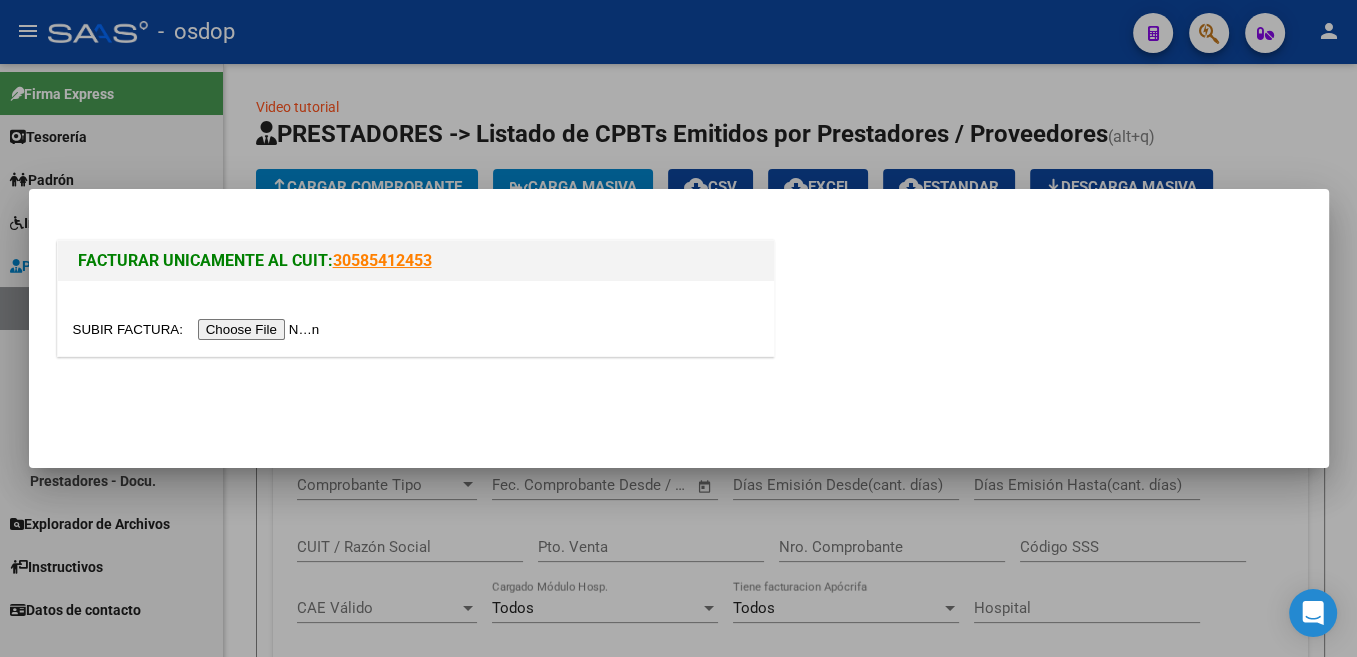 click at bounding box center (199, 329) 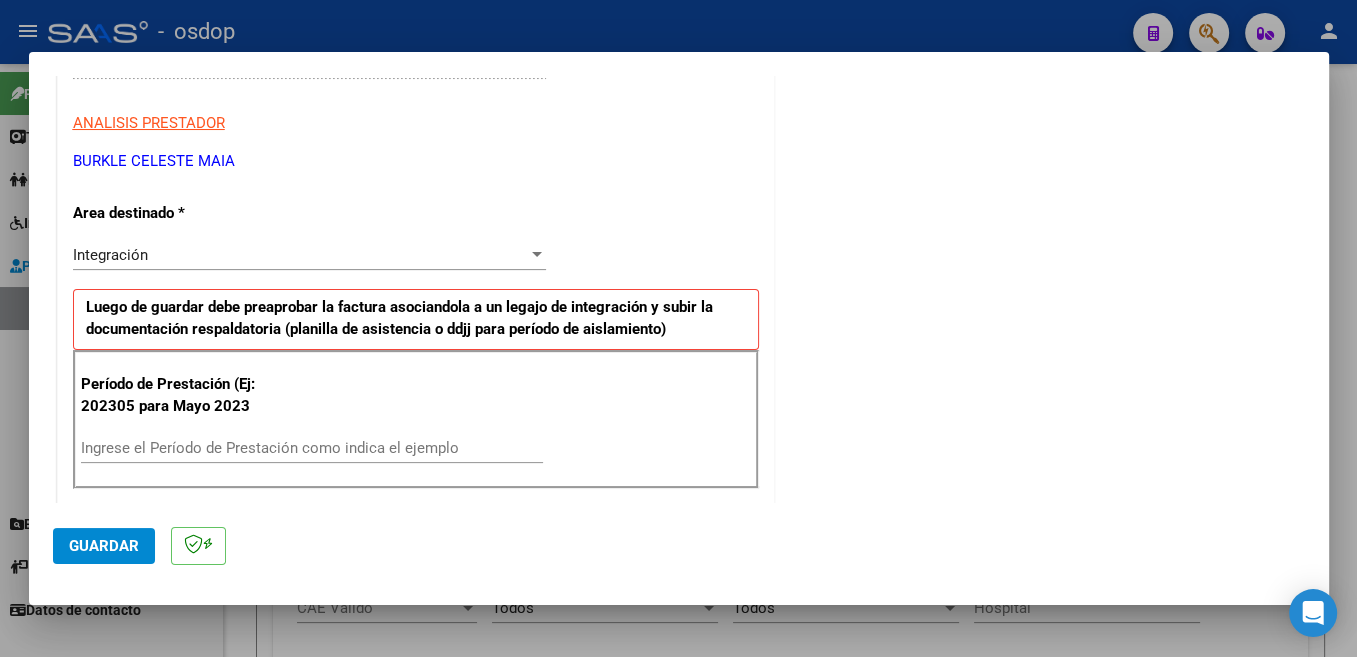 scroll, scrollTop: 424, scrollLeft: 0, axis: vertical 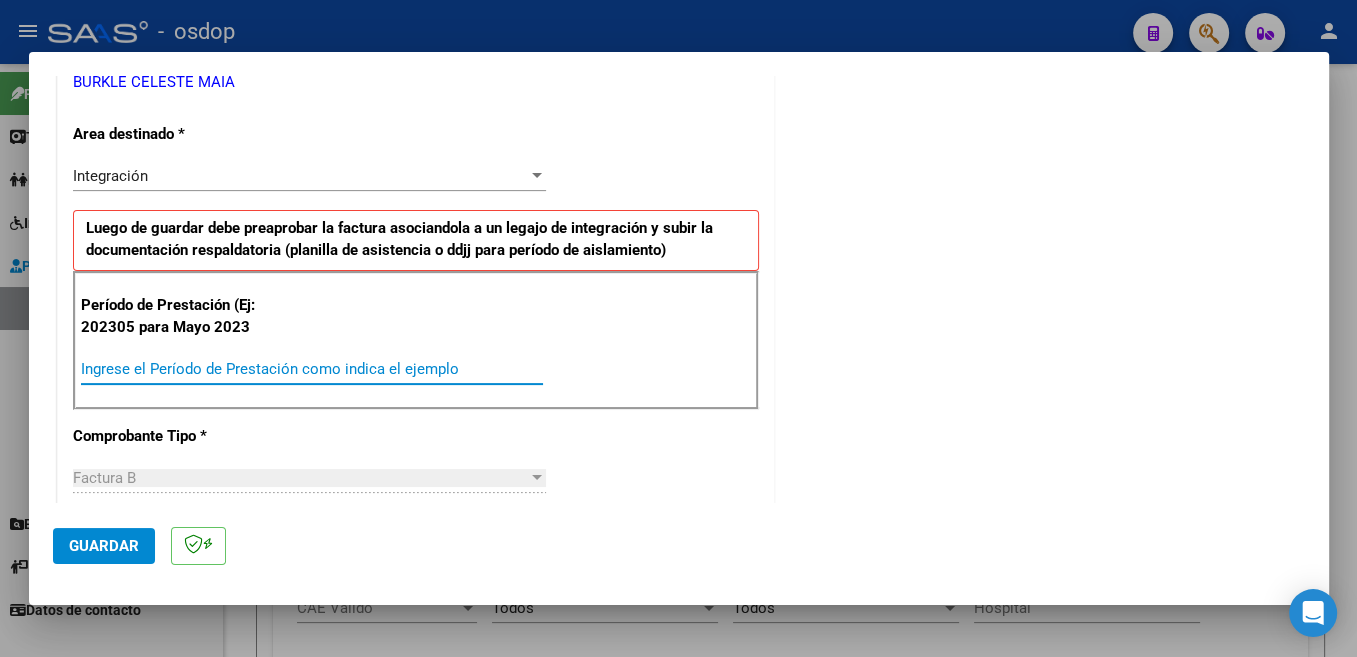 click on "Ingrese el Período de Prestación como indica el ejemplo" at bounding box center (312, 369) 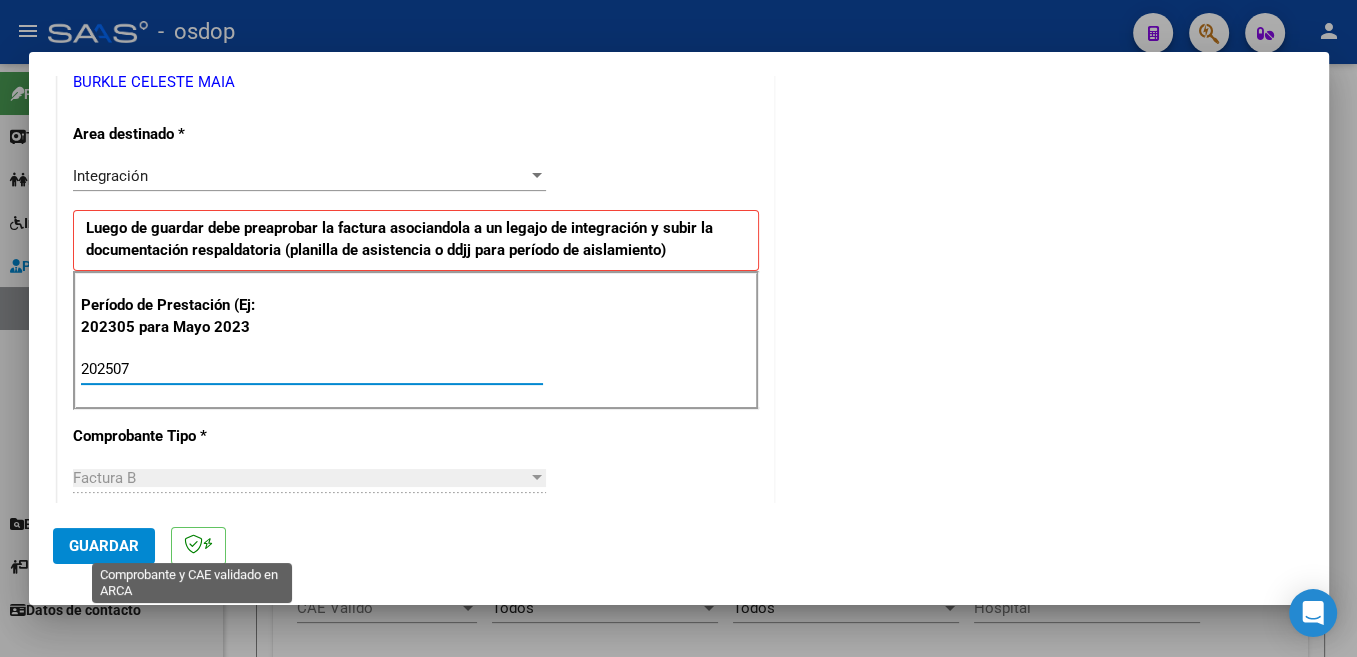 type on "202507" 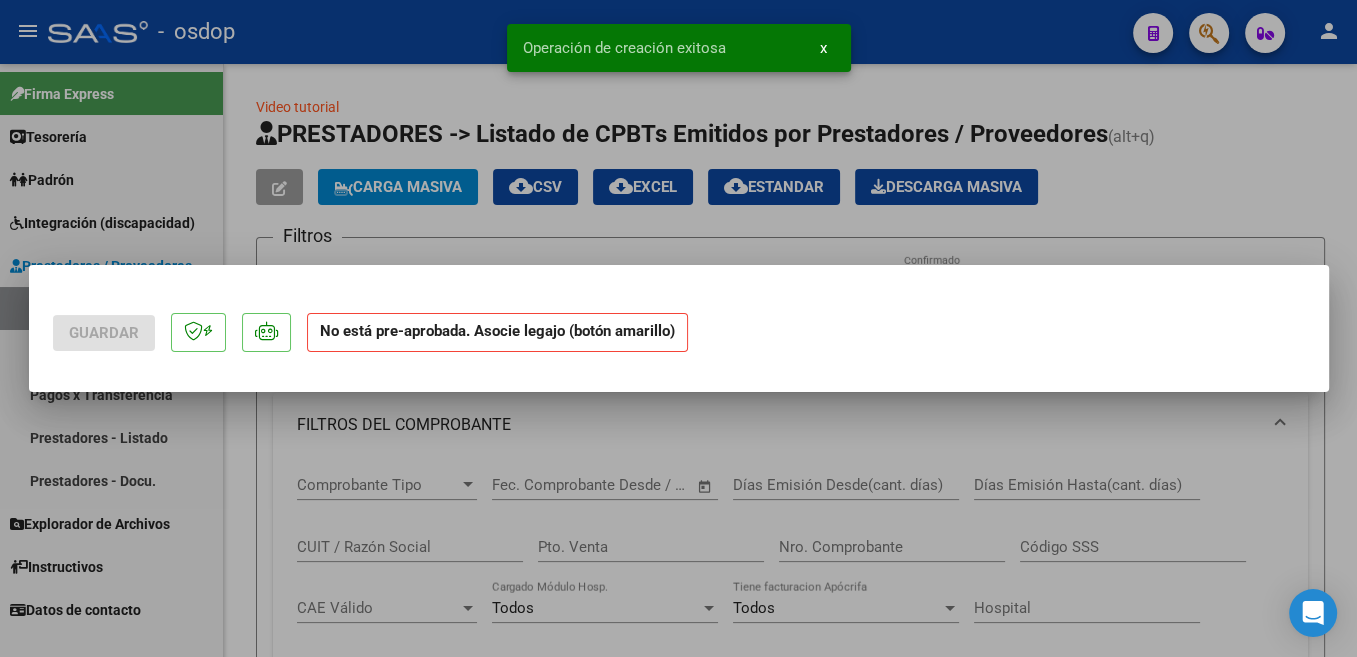 scroll, scrollTop: 0, scrollLeft: 0, axis: both 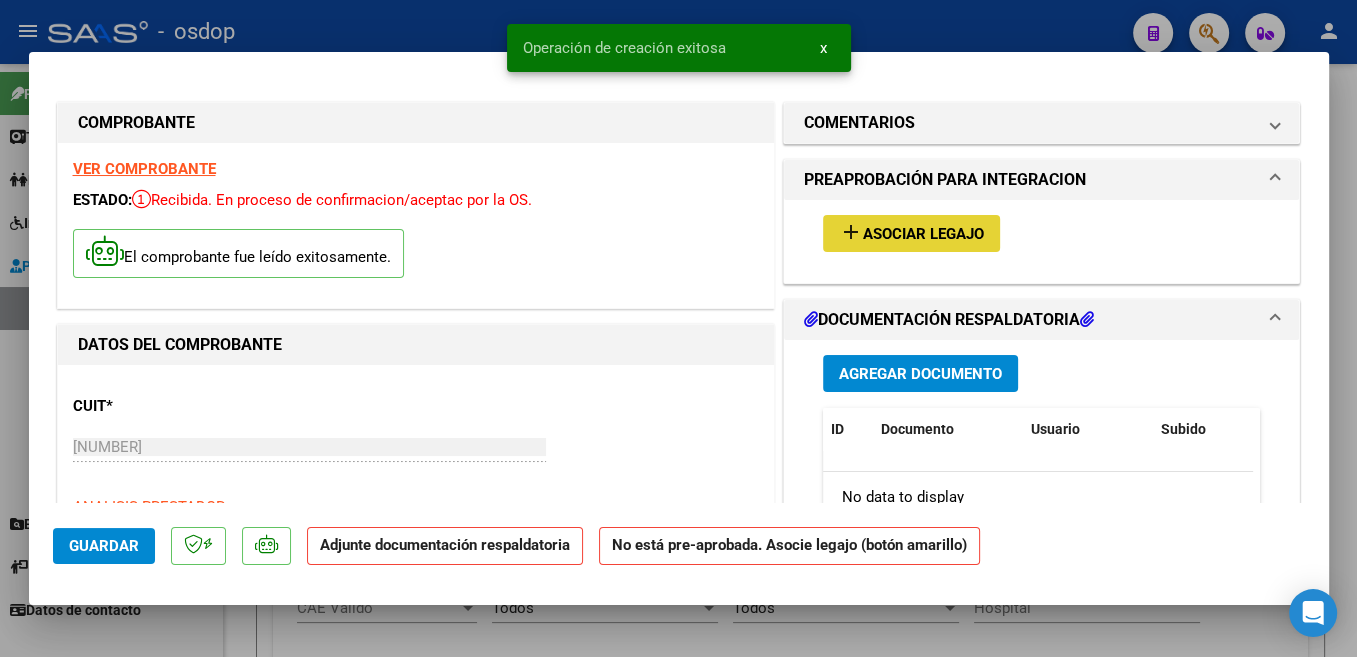 click on "Asociar Legajo" at bounding box center [923, 234] 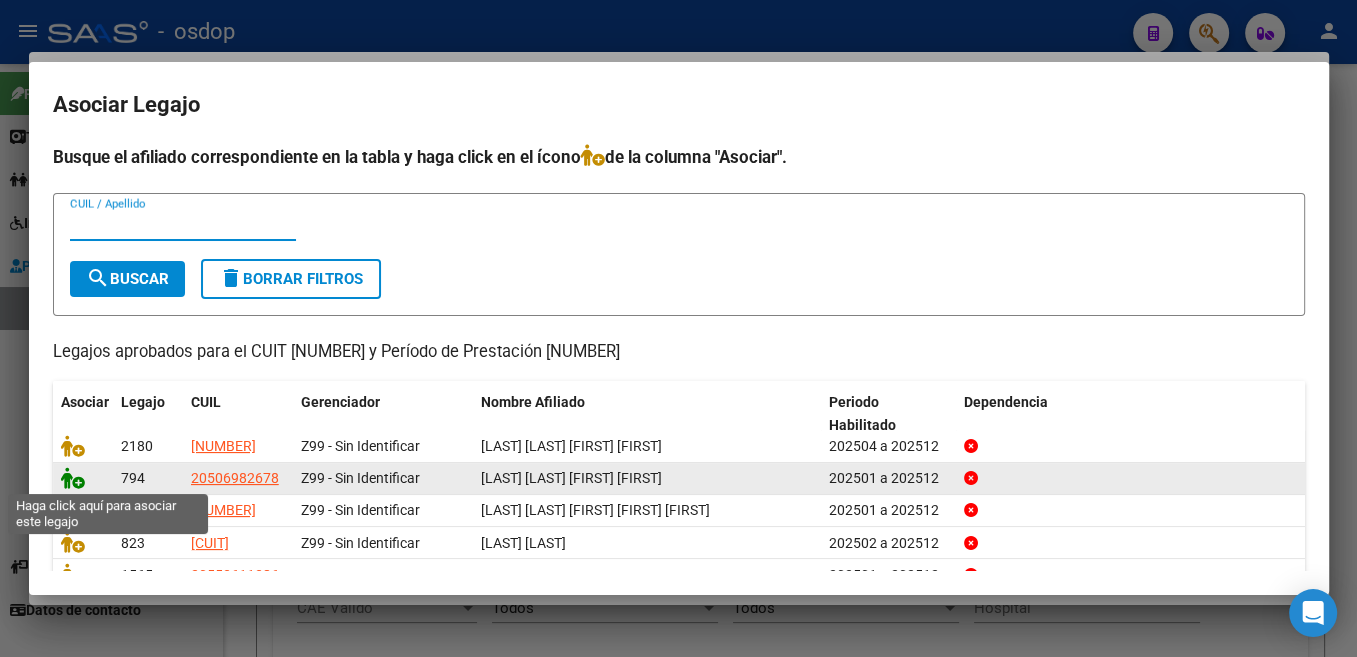 click 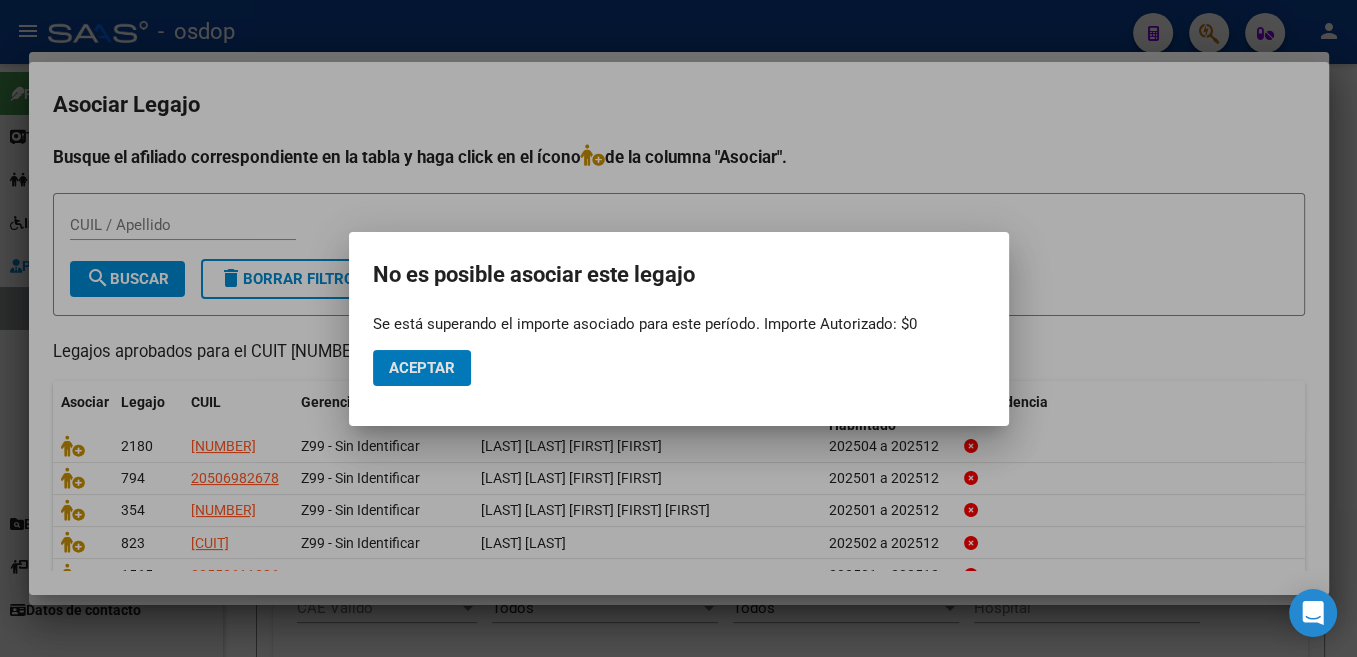 click on "Aceptar" 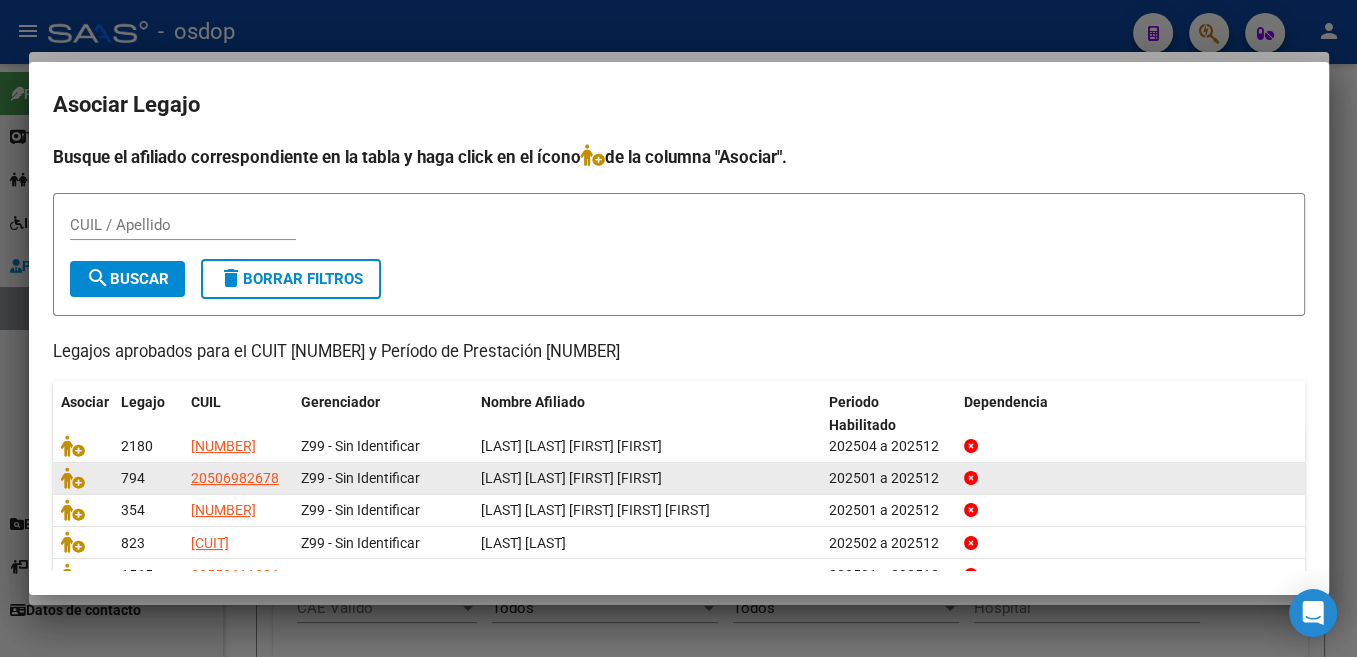 drag, startPoint x: 115, startPoint y: 476, endPoint x: 941, endPoint y: 476, distance: 826 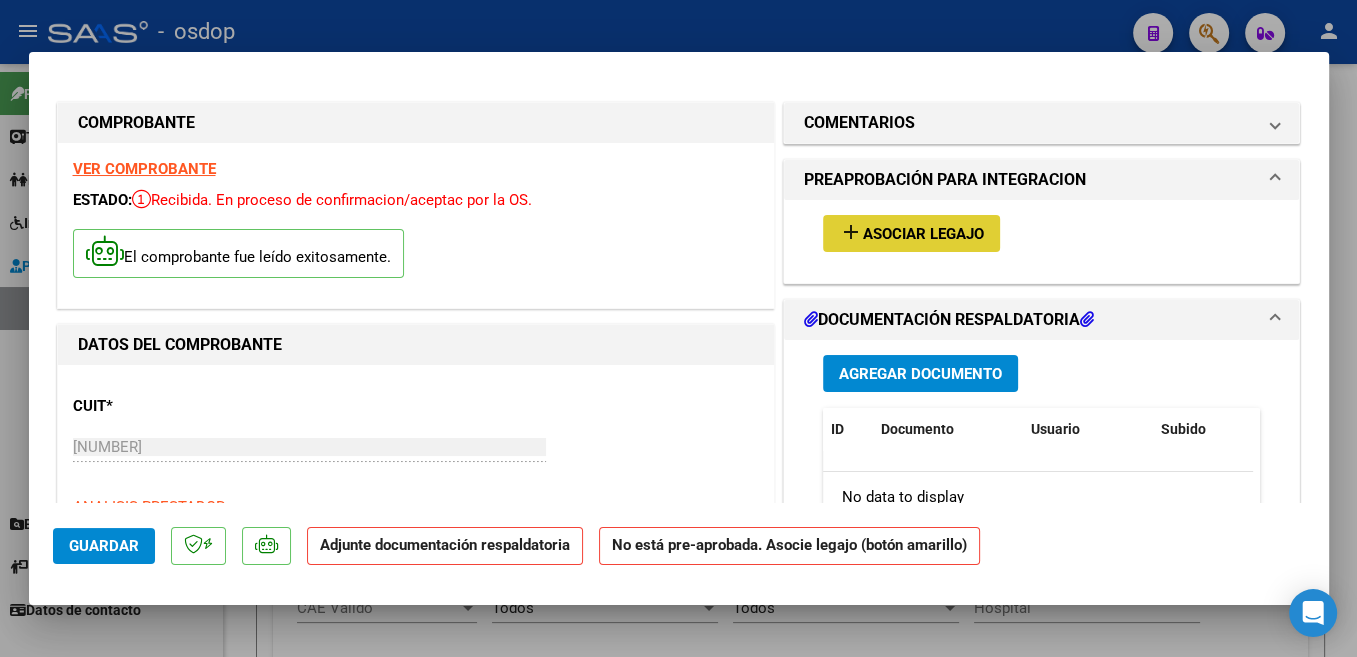 click on "Agregar Documento" at bounding box center [920, 373] 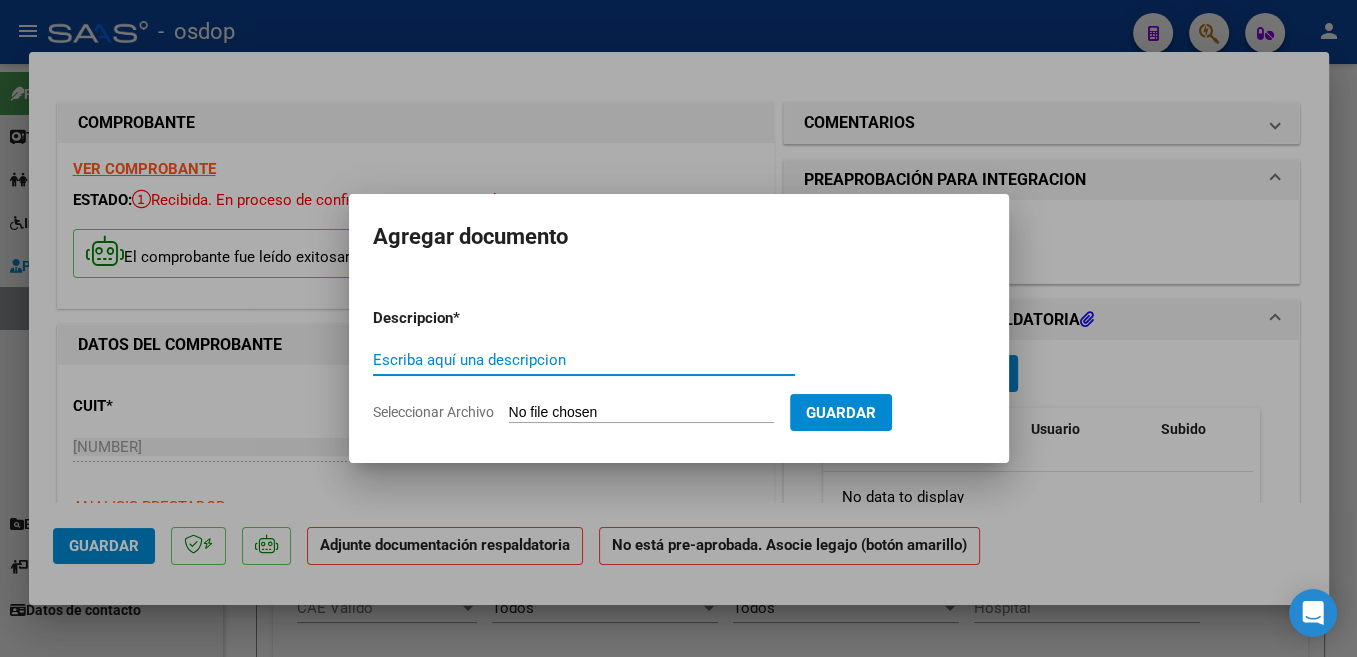 drag, startPoint x: 582, startPoint y: 357, endPoint x: 599, endPoint y: 349, distance: 18.788294 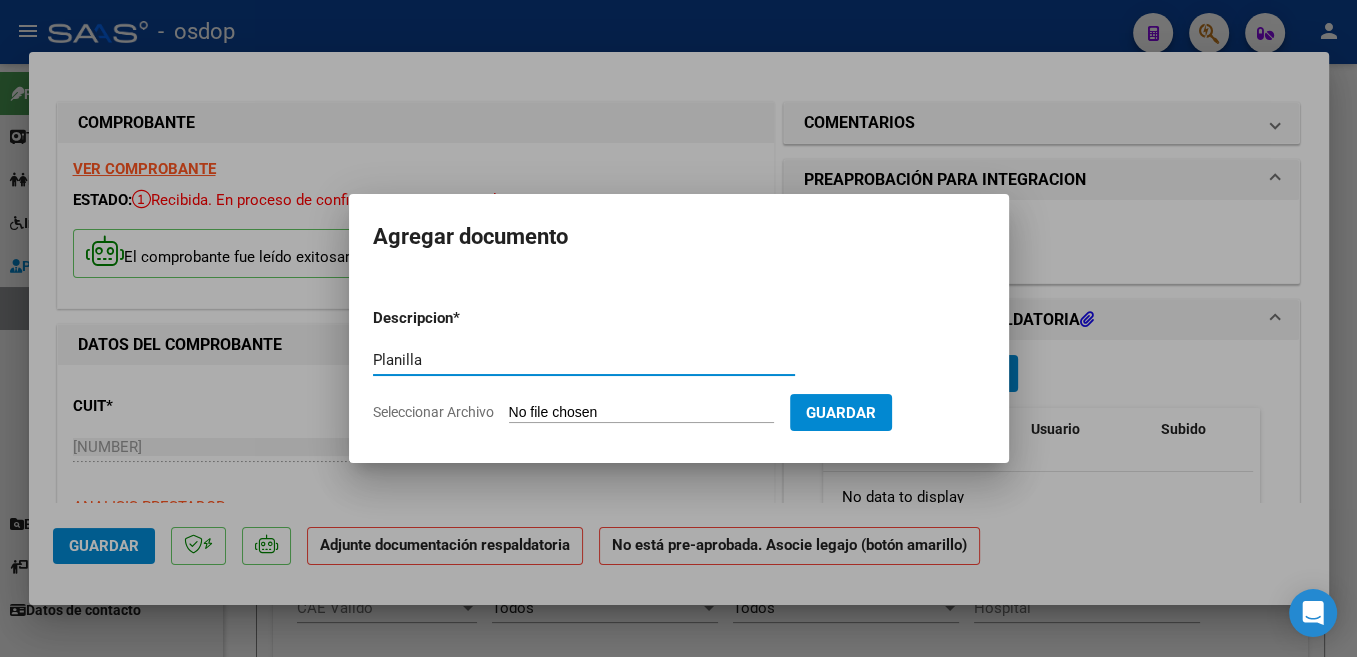 type on "Planilla" 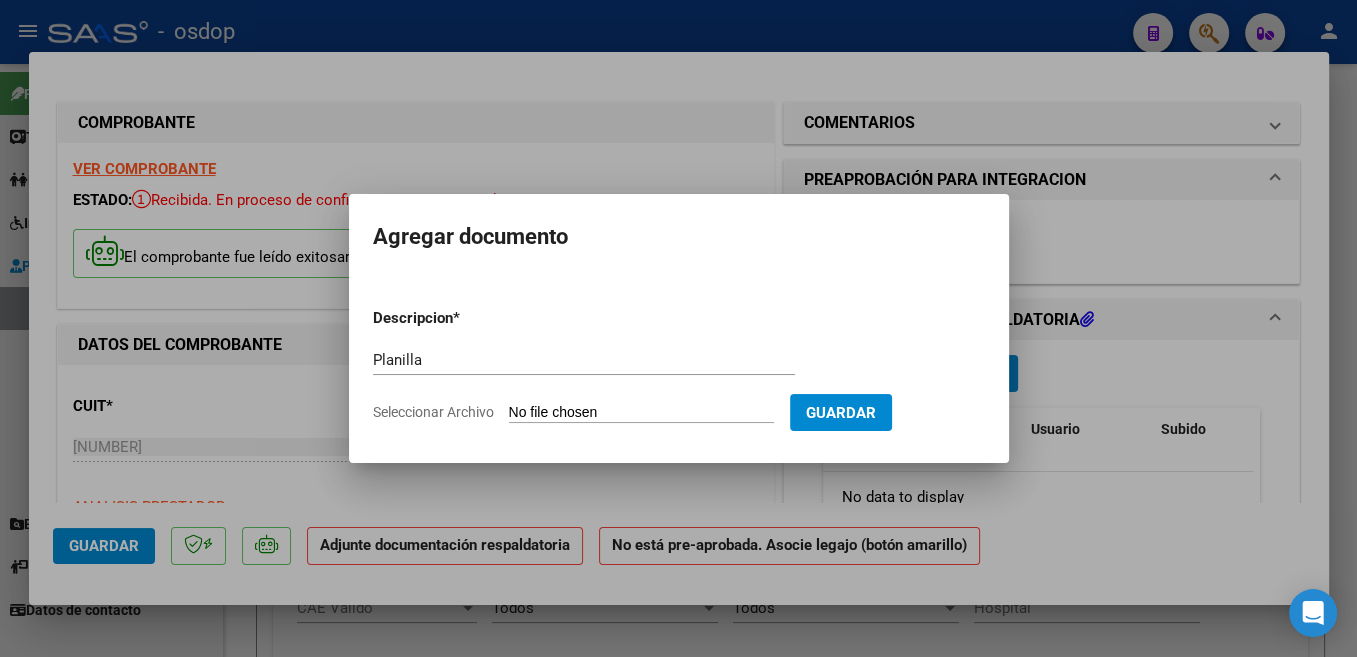 type on "C:\fakepath\pl [LAST] [MONTH] [YEAR].pdf" 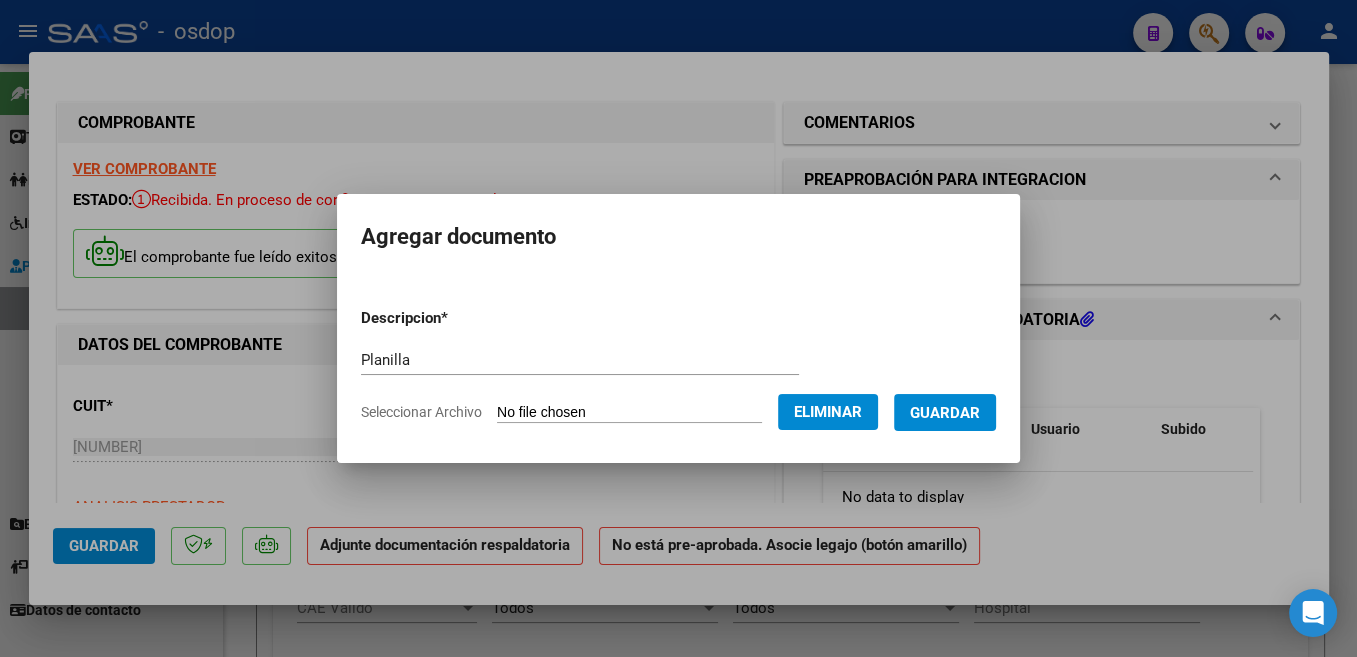 click on "Guardar" at bounding box center (945, 413) 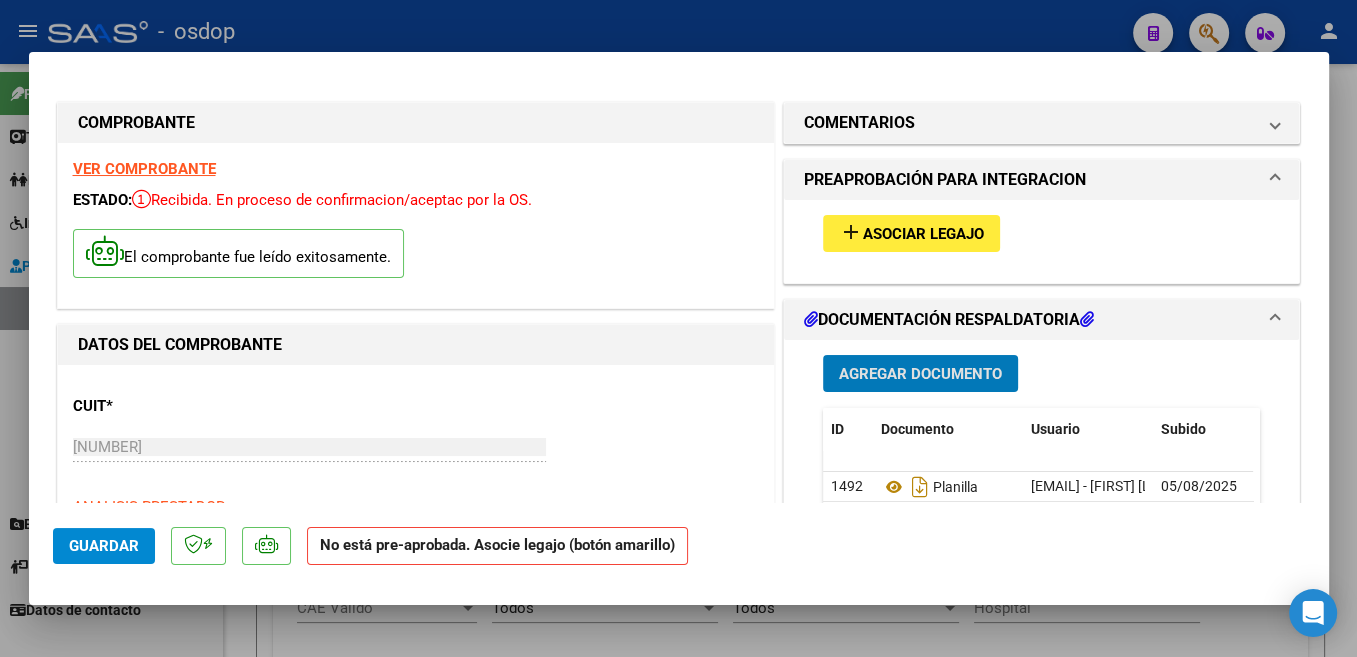 click on "Guardar" 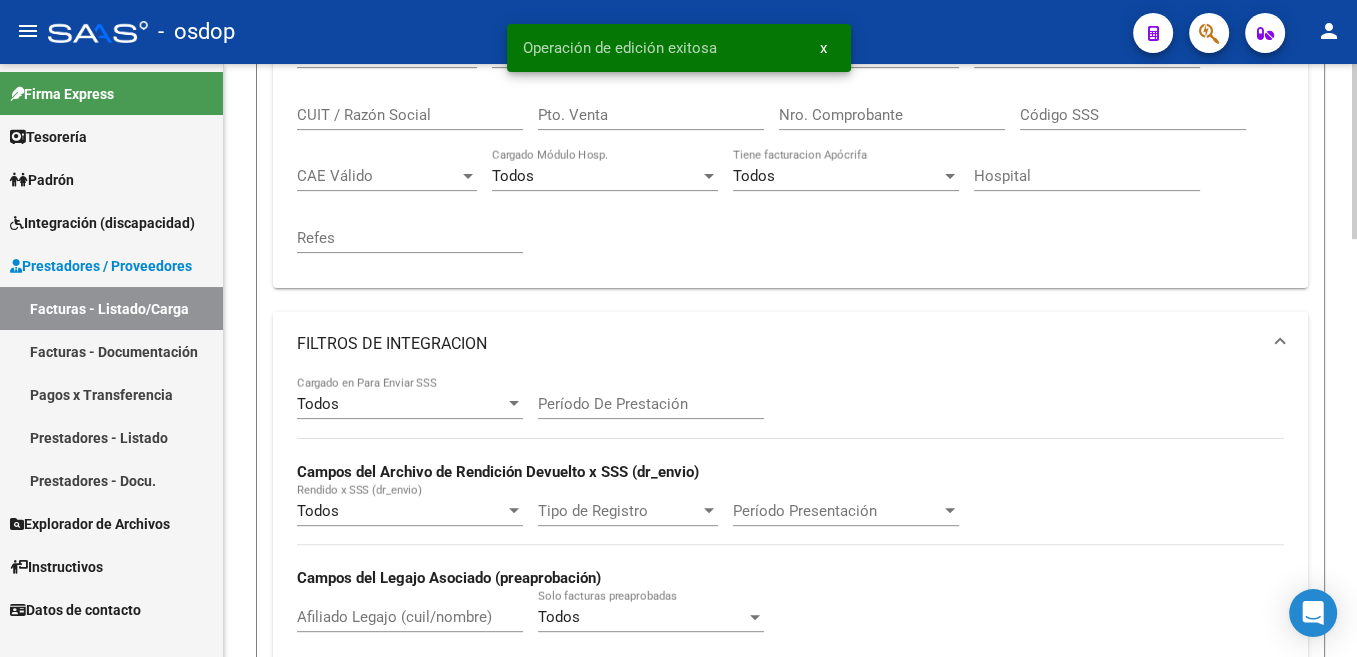 scroll, scrollTop: 504, scrollLeft: 0, axis: vertical 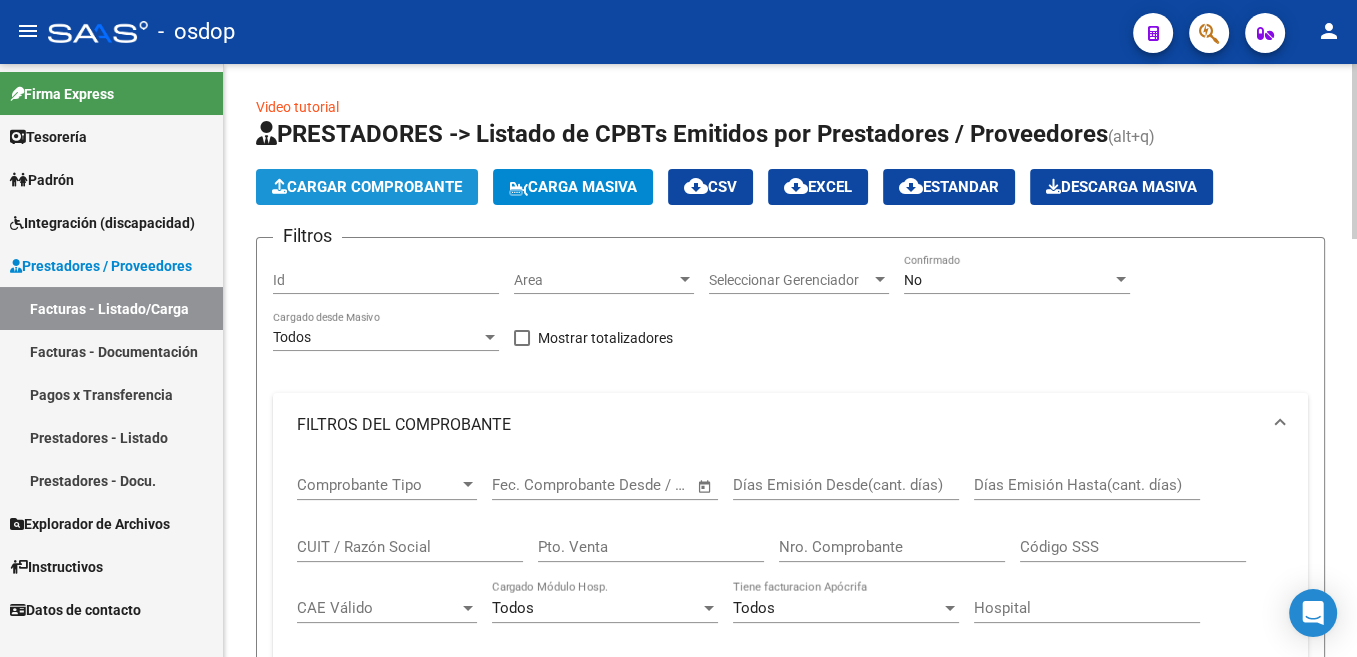 click on "Cargar Comprobante" 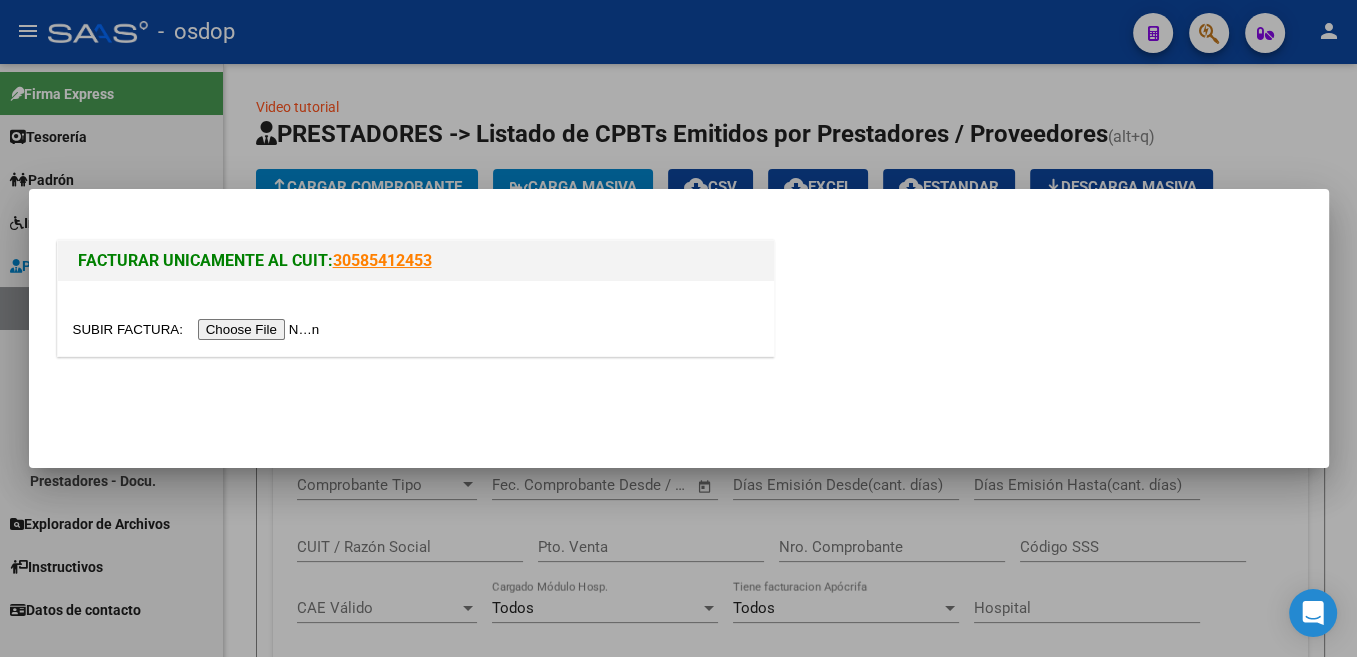 click at bounding box center [199, 329] 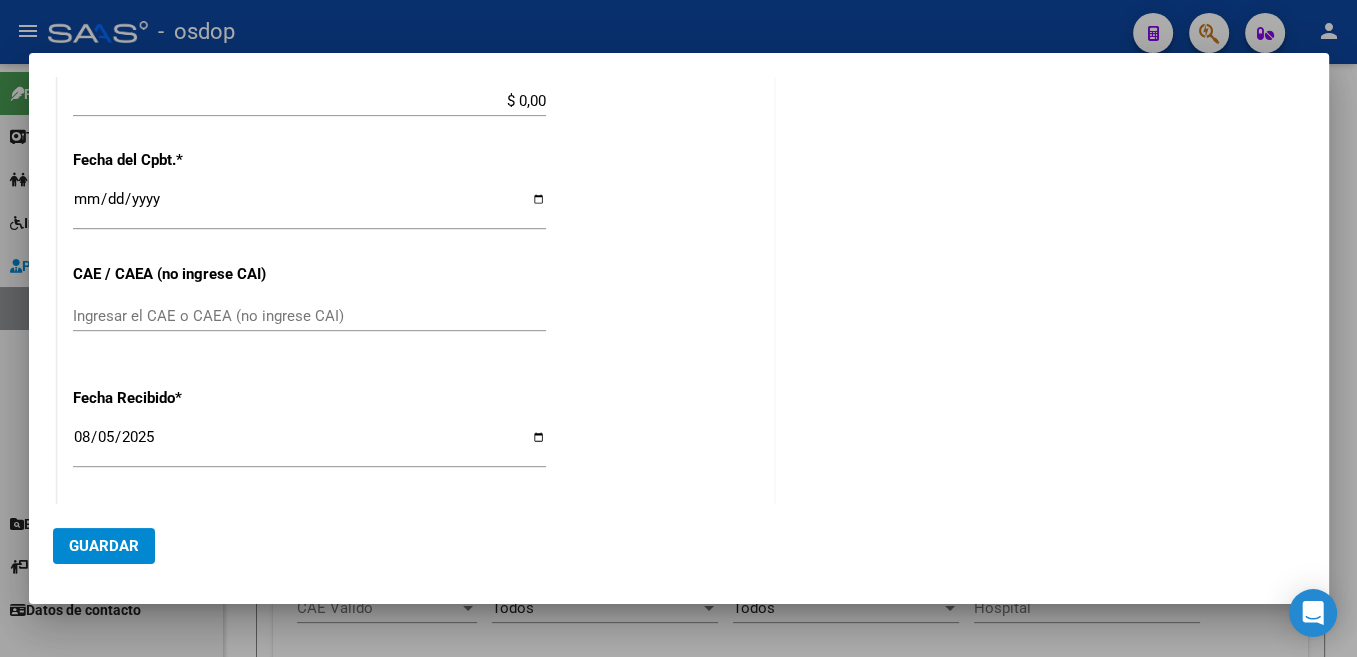 scroll, scrollTop: 0, scrollLeft: 0, axis: both 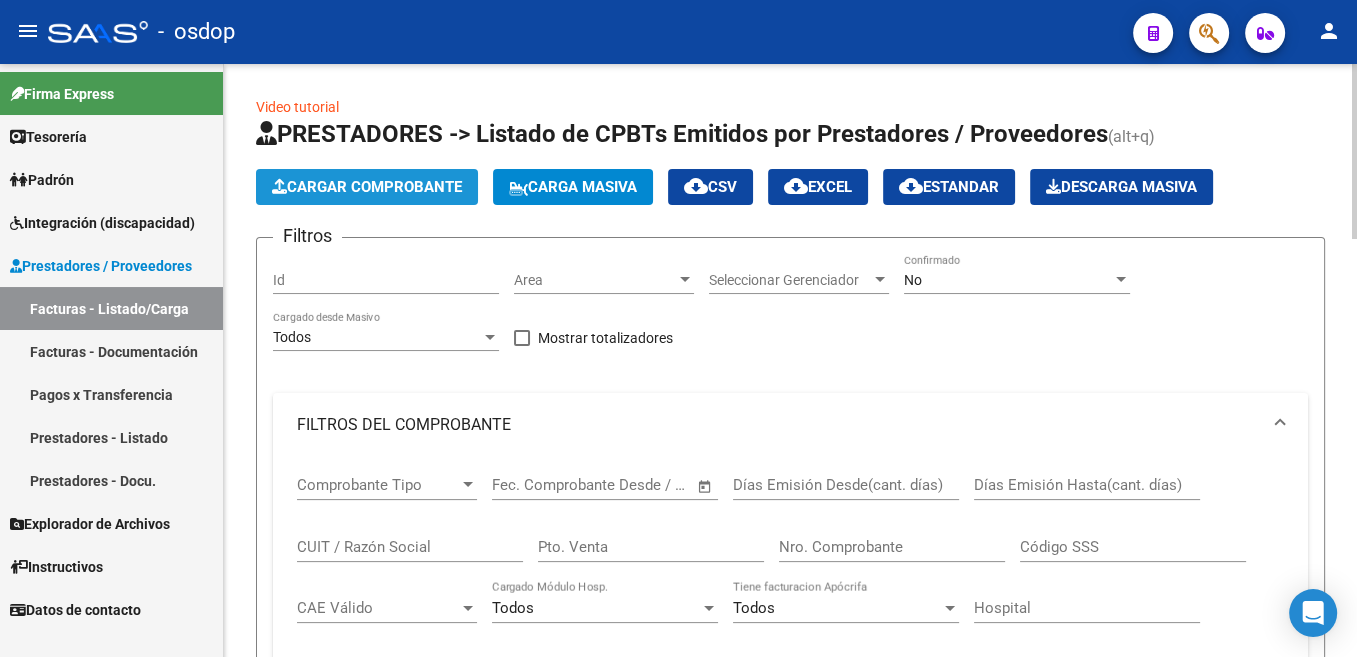 click on "Cargar Comprobante" 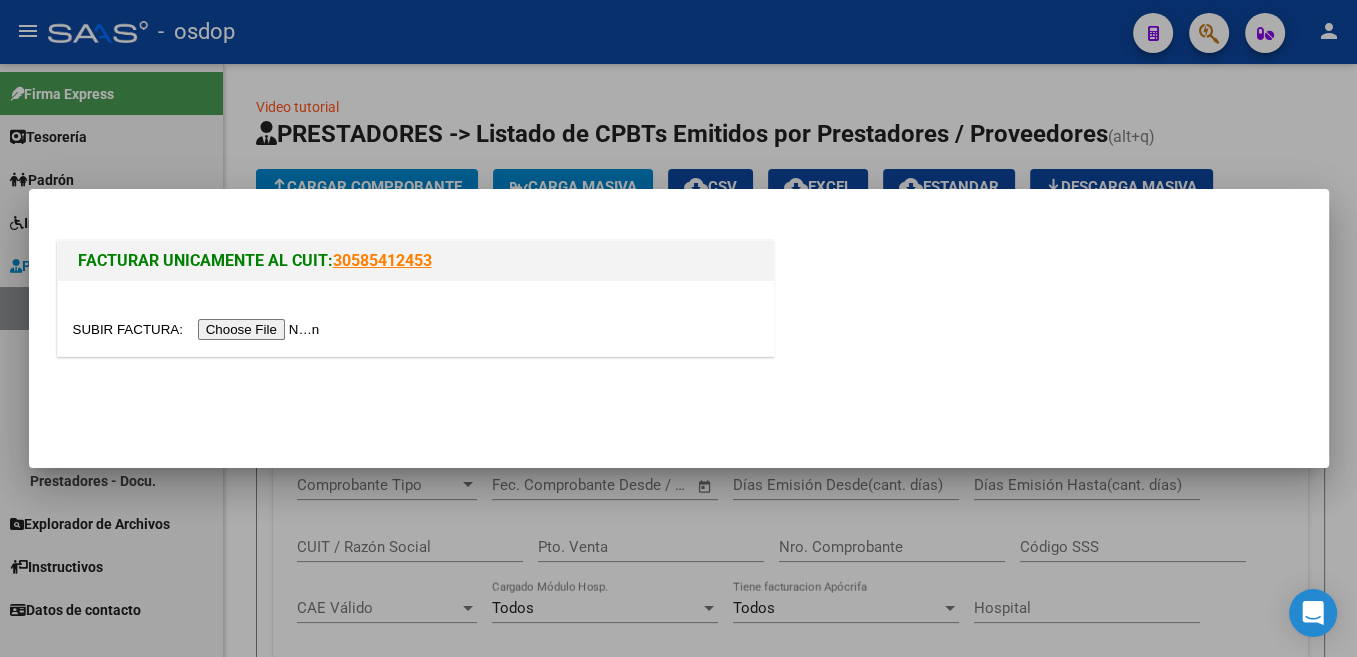 click at bounding box center [199, 329] 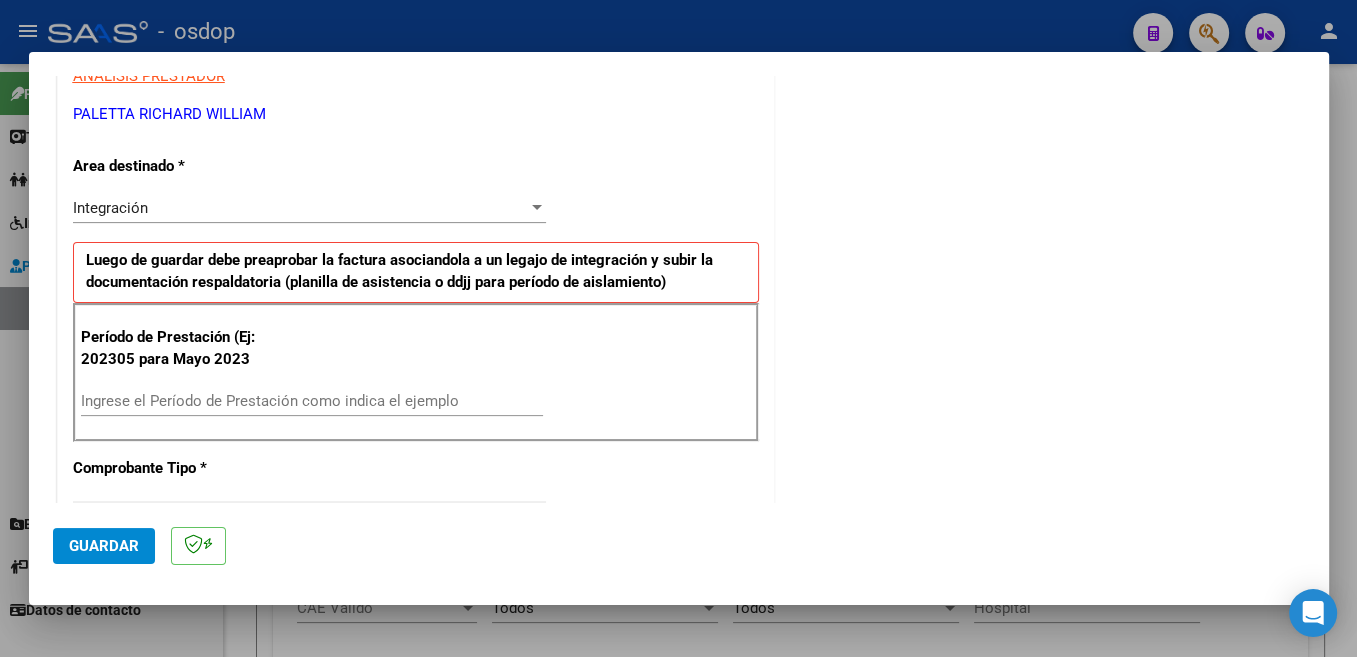scroll, scrollTop: 424, scrollLeft: 0, axis: vertical 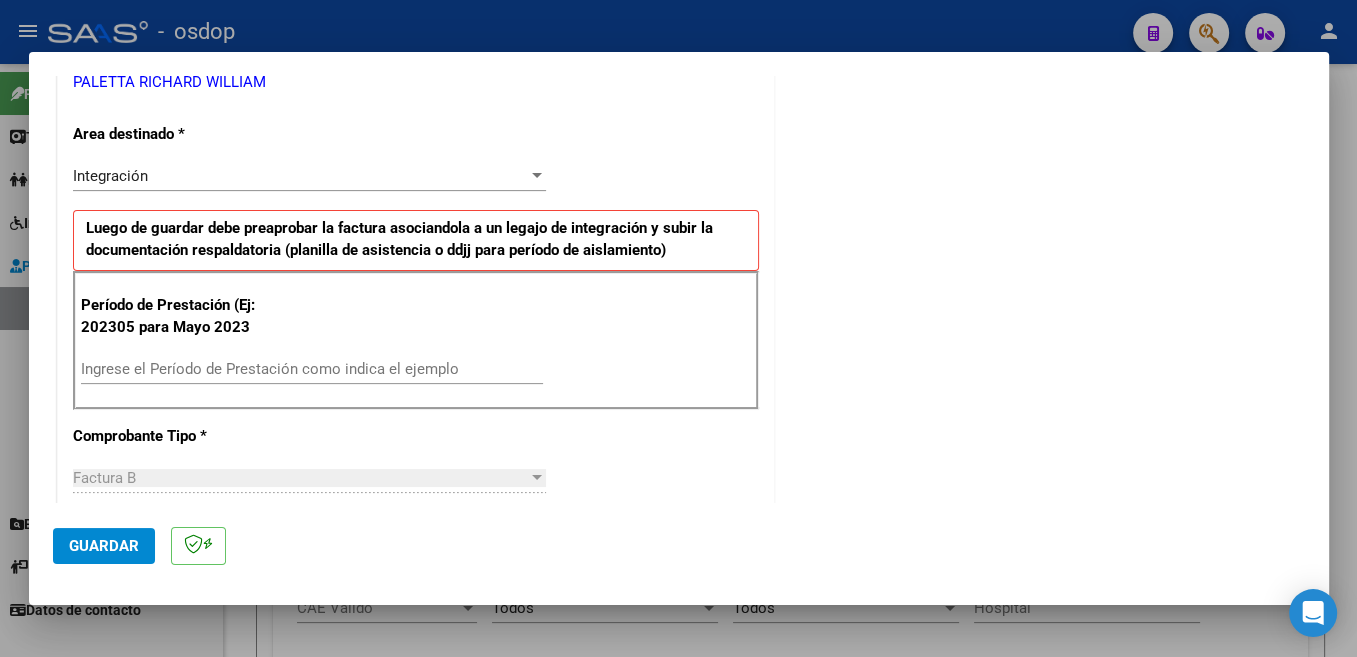 click on "Ingrese el Período de Prestación como indica el ejemplo" at bounding box center (312, 369) 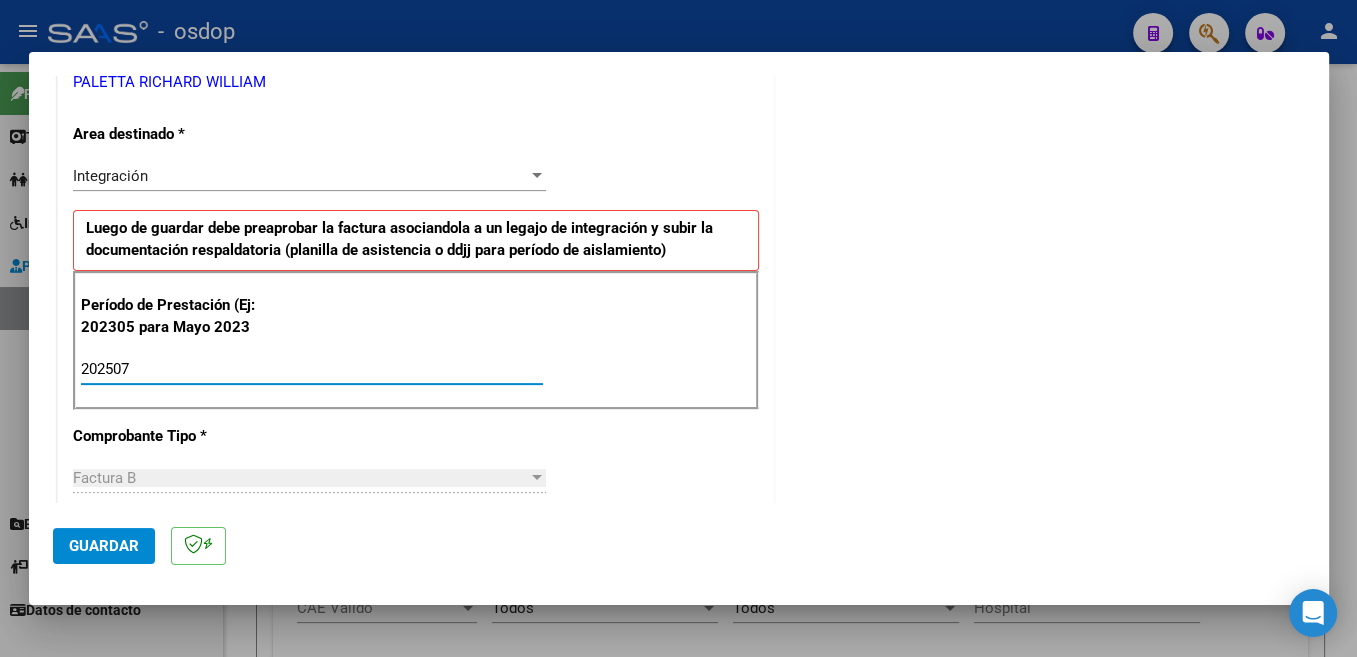 scroll, scrollTop: 848, scrollLeft: 0, axis: vertical 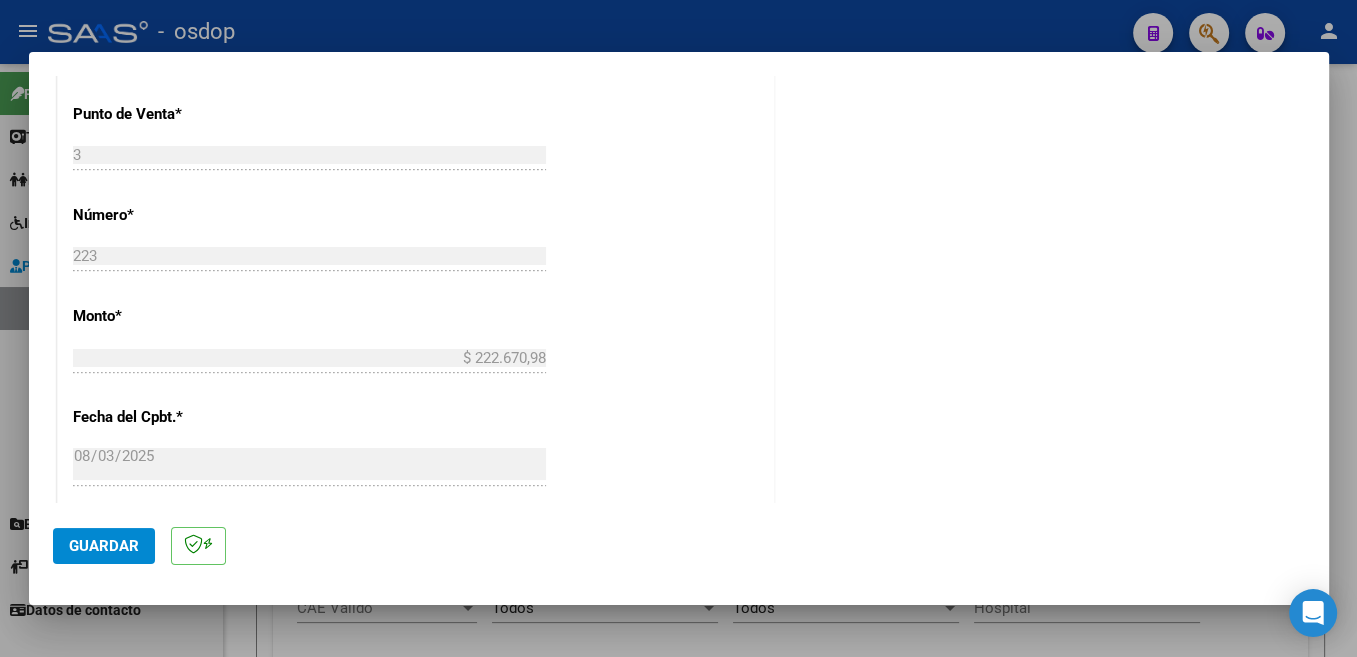 type on "202507" 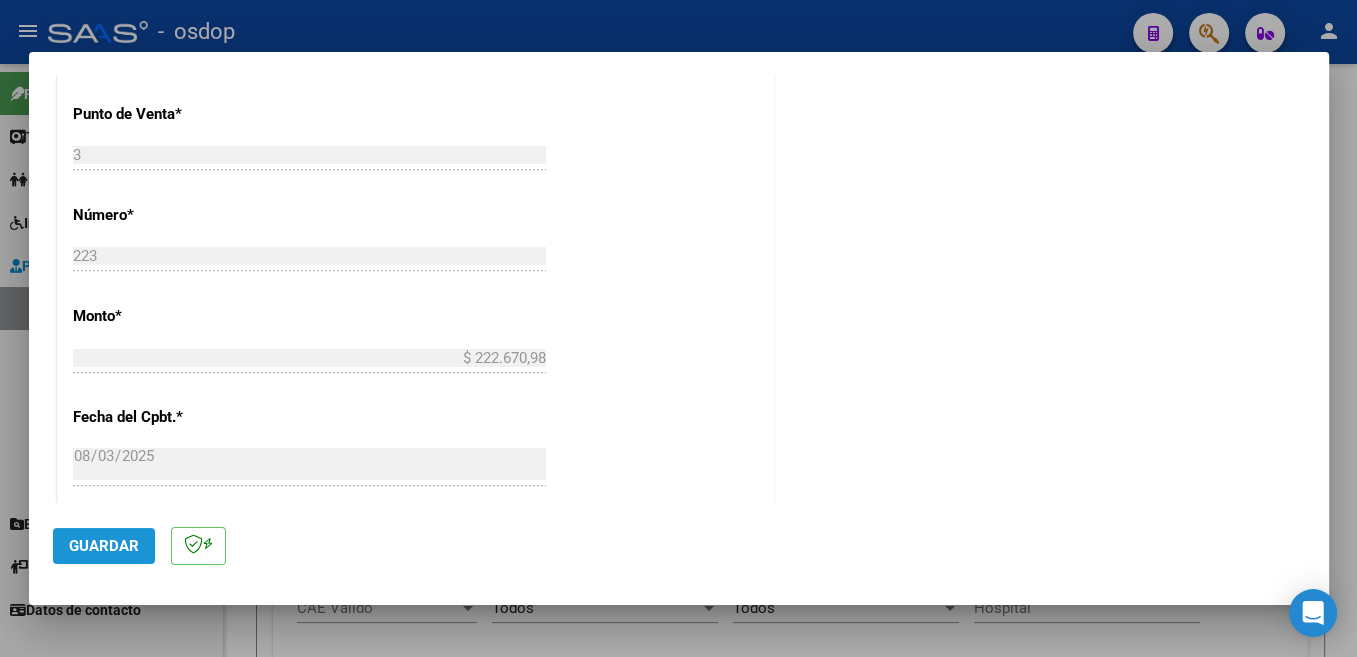 click on "Guardar" 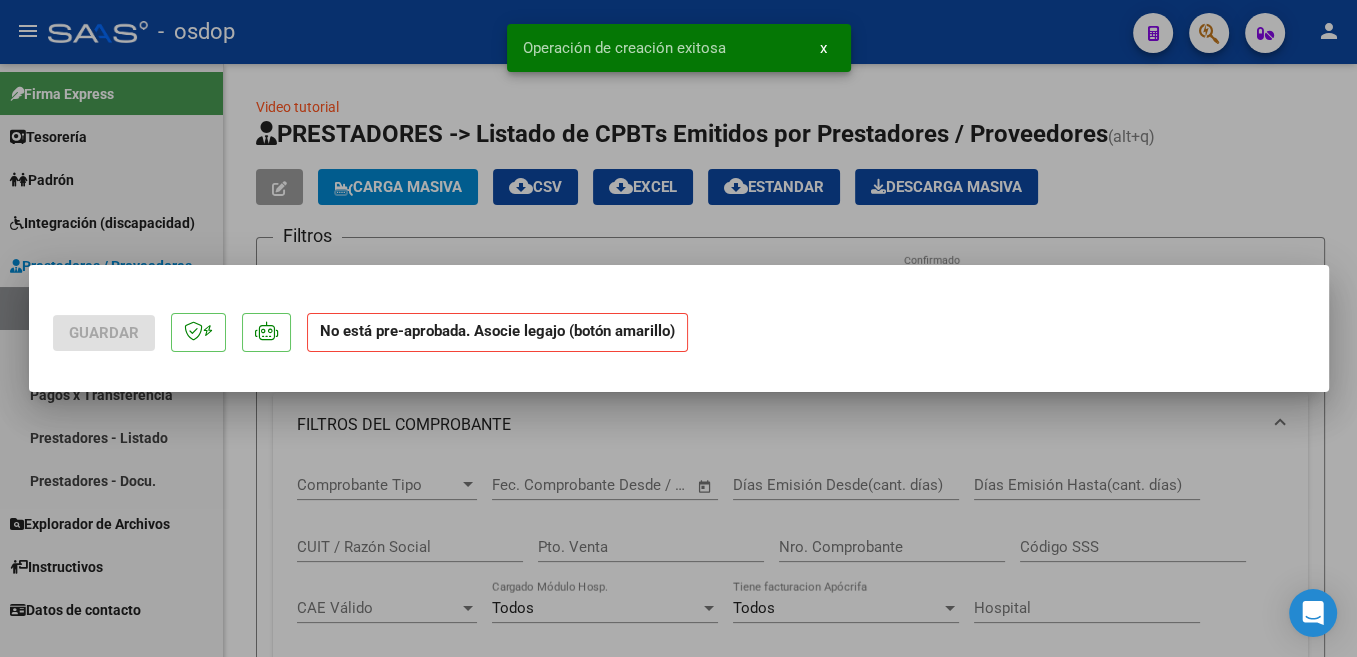 scroll, scrollTop: 0, scrollLeft: 0, axis: both 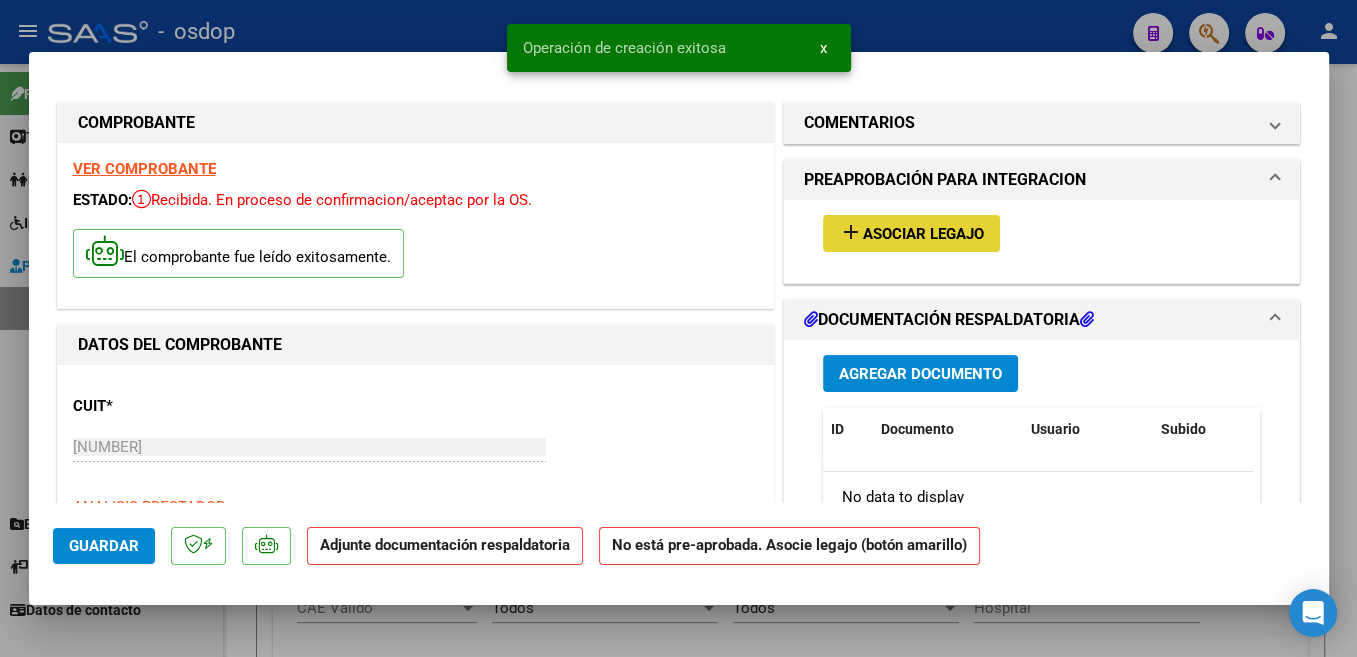 click on "Asociar Legajo" at bounding box center (923, 234) 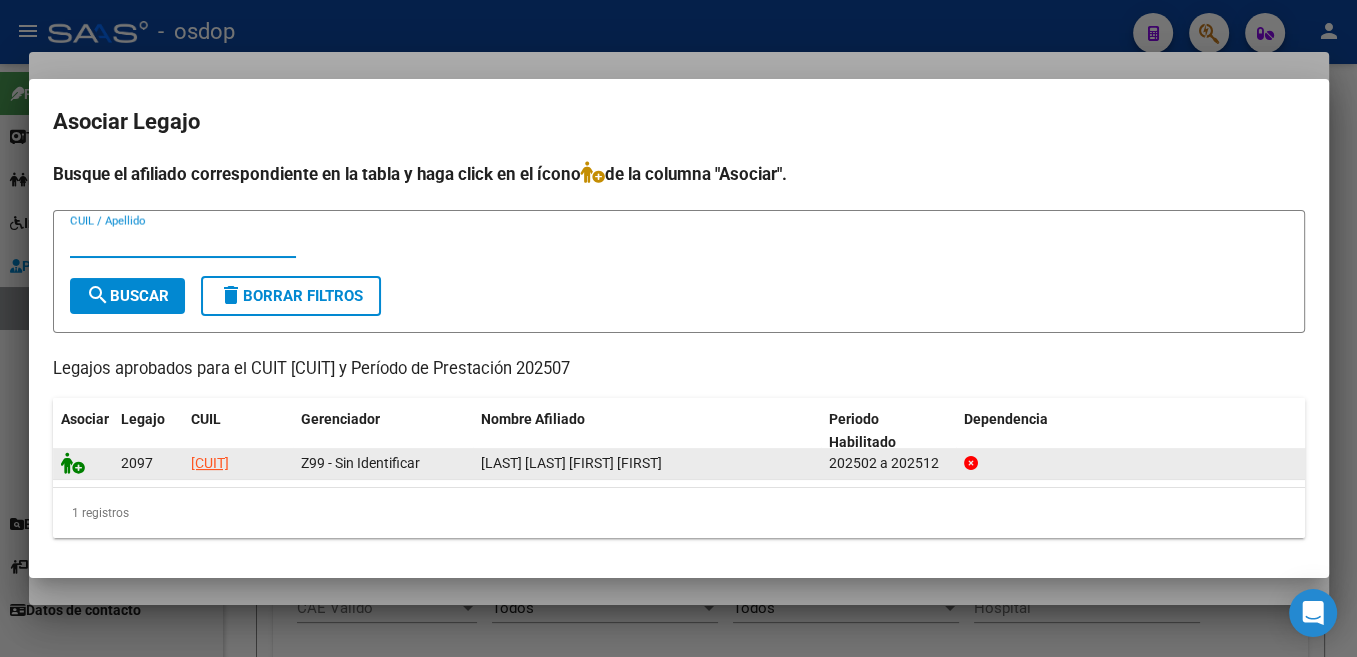 click 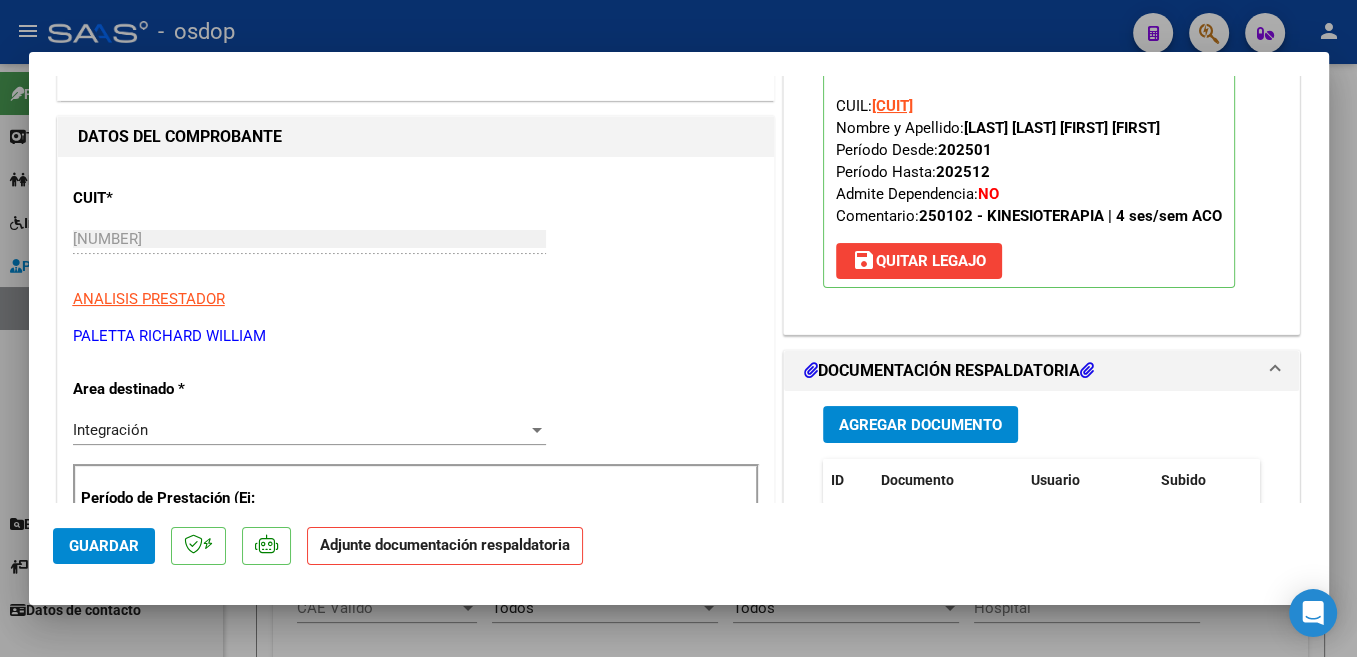 scroll, scrollTop: 212, scrollLeft: 0, axis: vertical 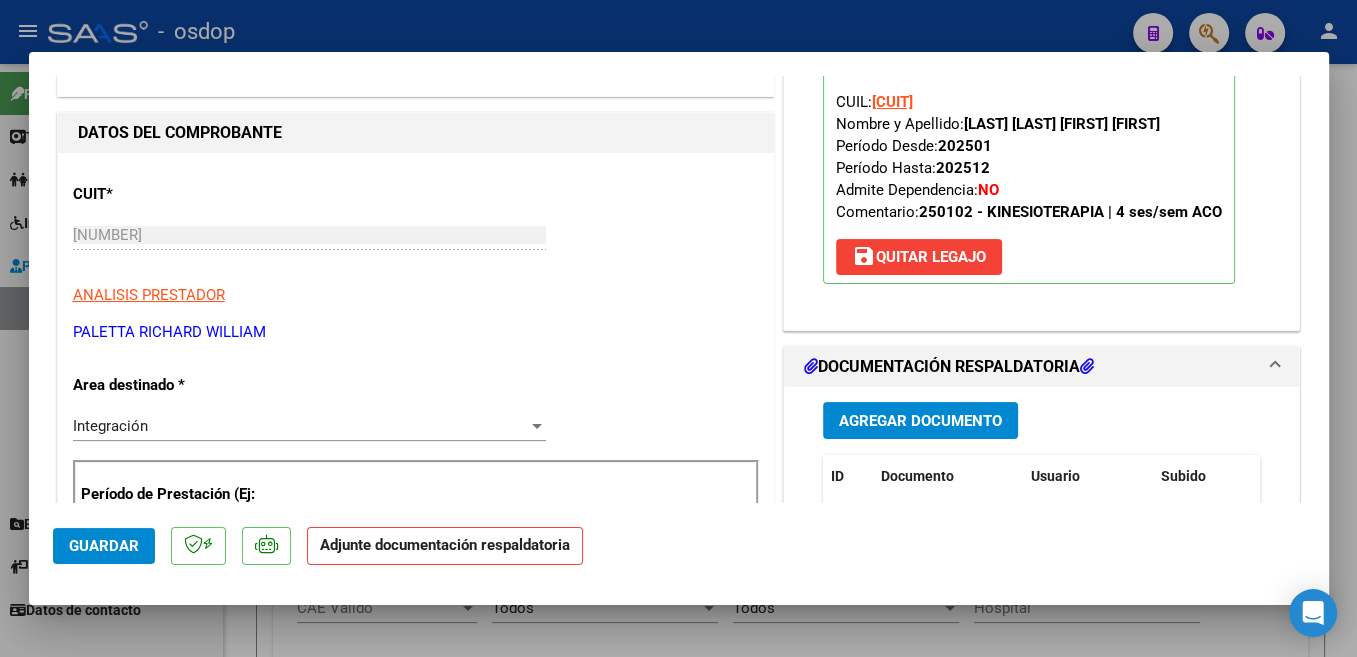 click on "Agregar Documento" at bounding box center [920, 421] 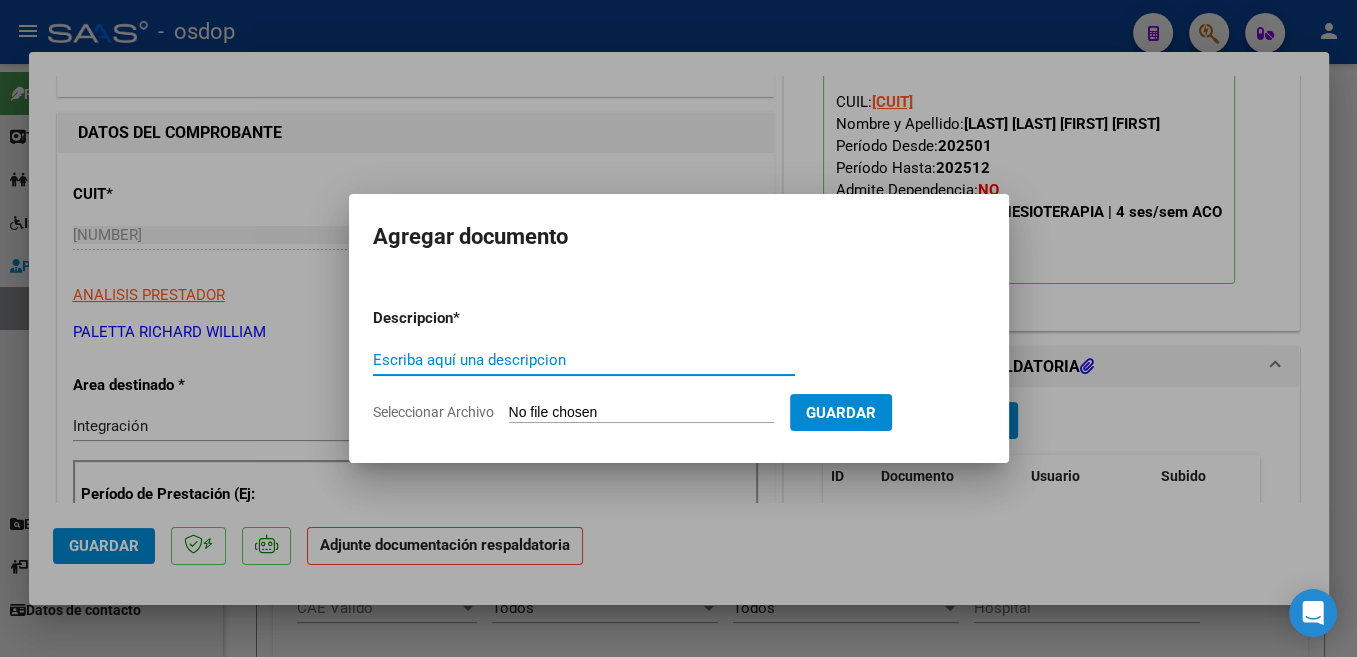 click on "Escriba aquí una descripcion" at bounding box center [584, 360] 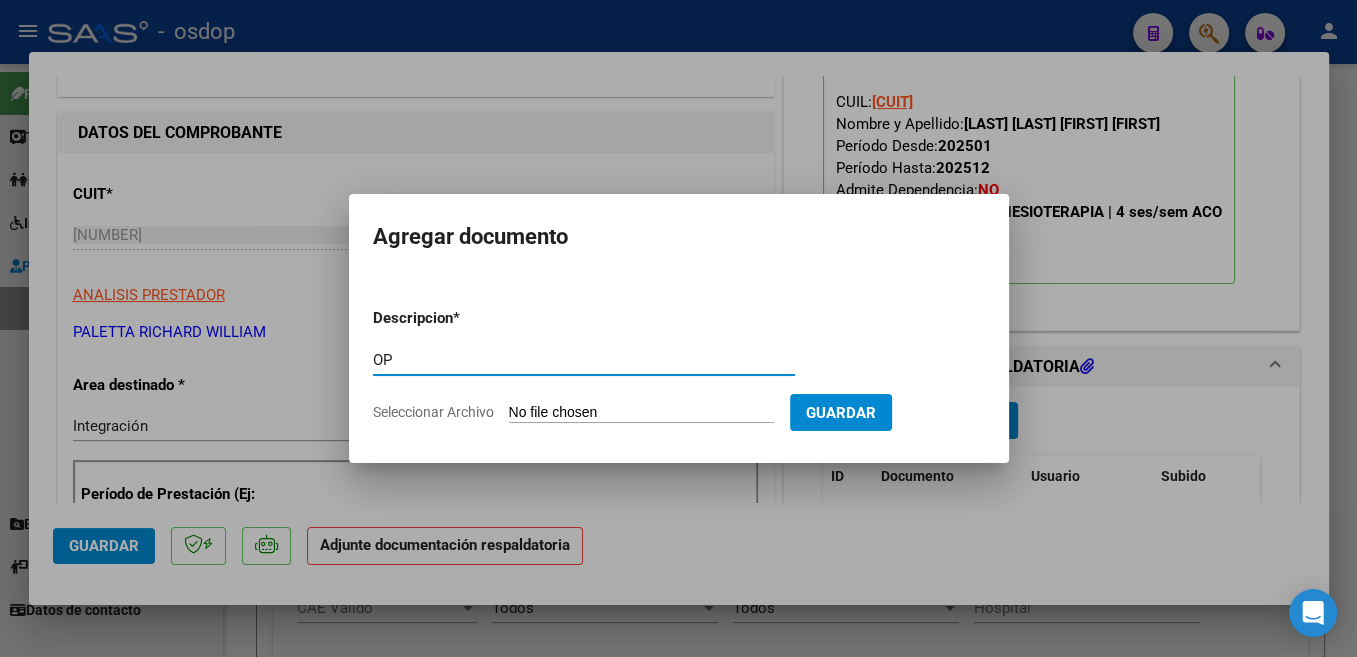 type on "O" 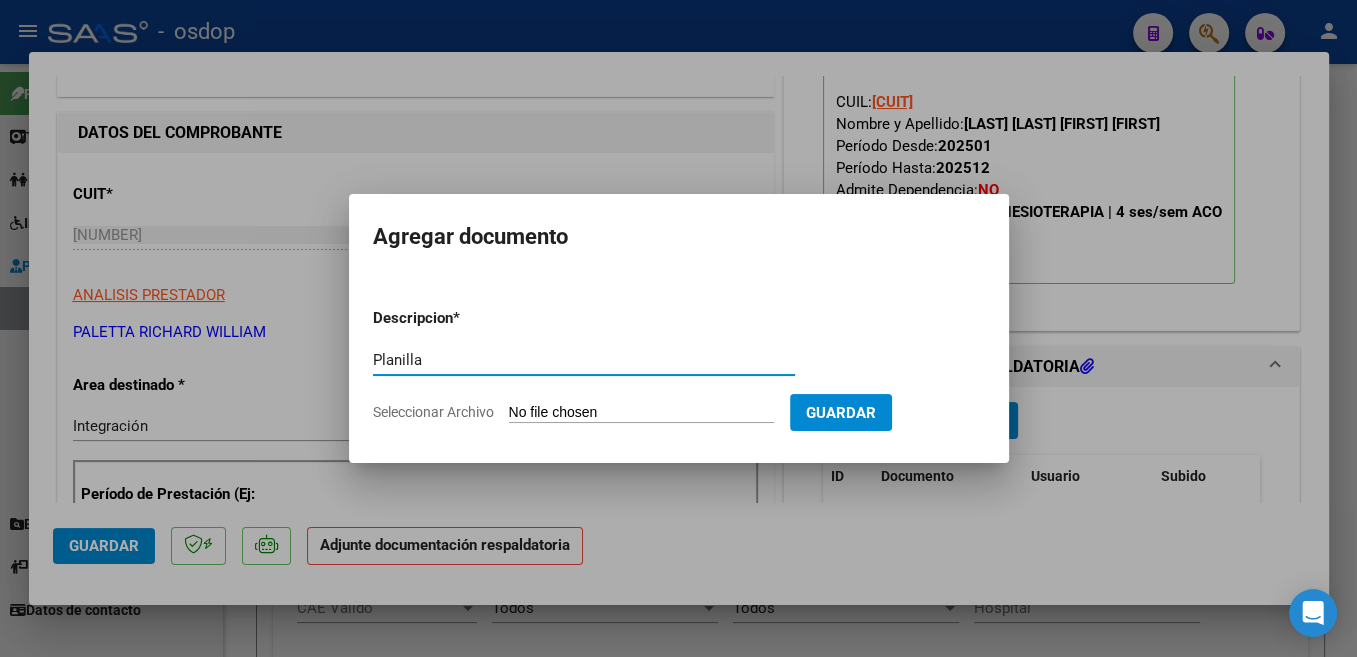 type on "Planilla" 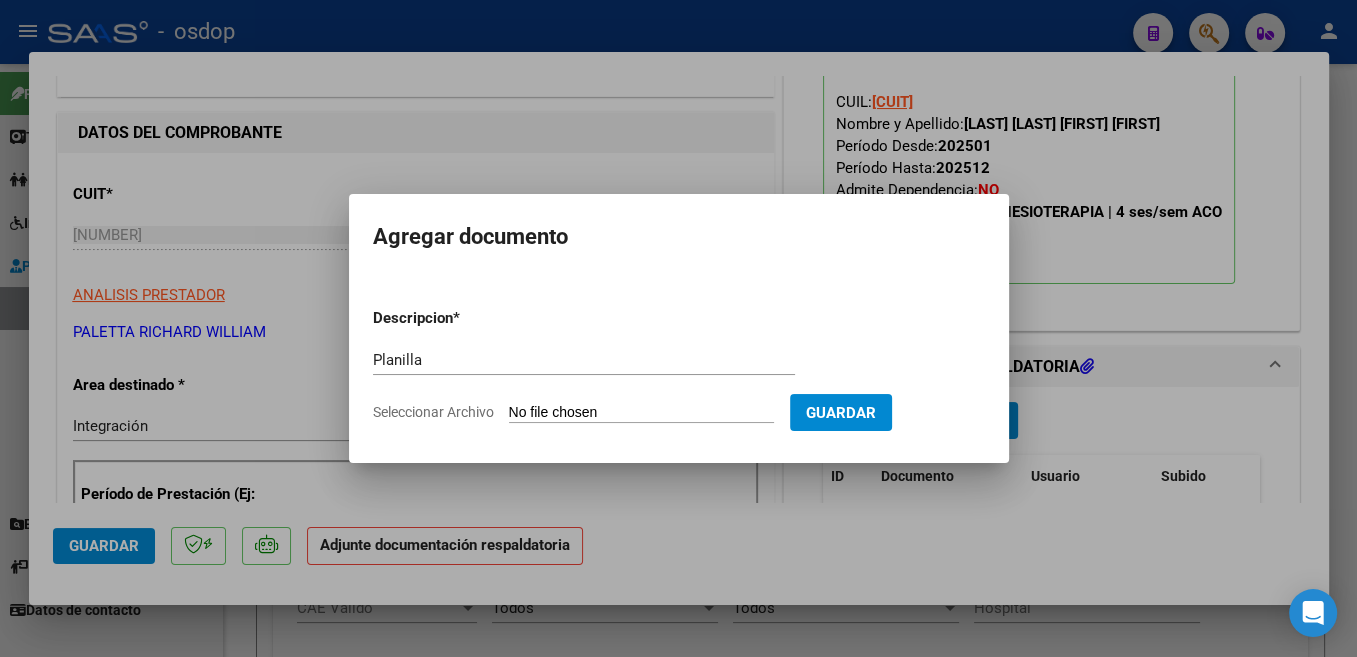 click on "Seleccionar Archivo" at bounding box center [641, 413] 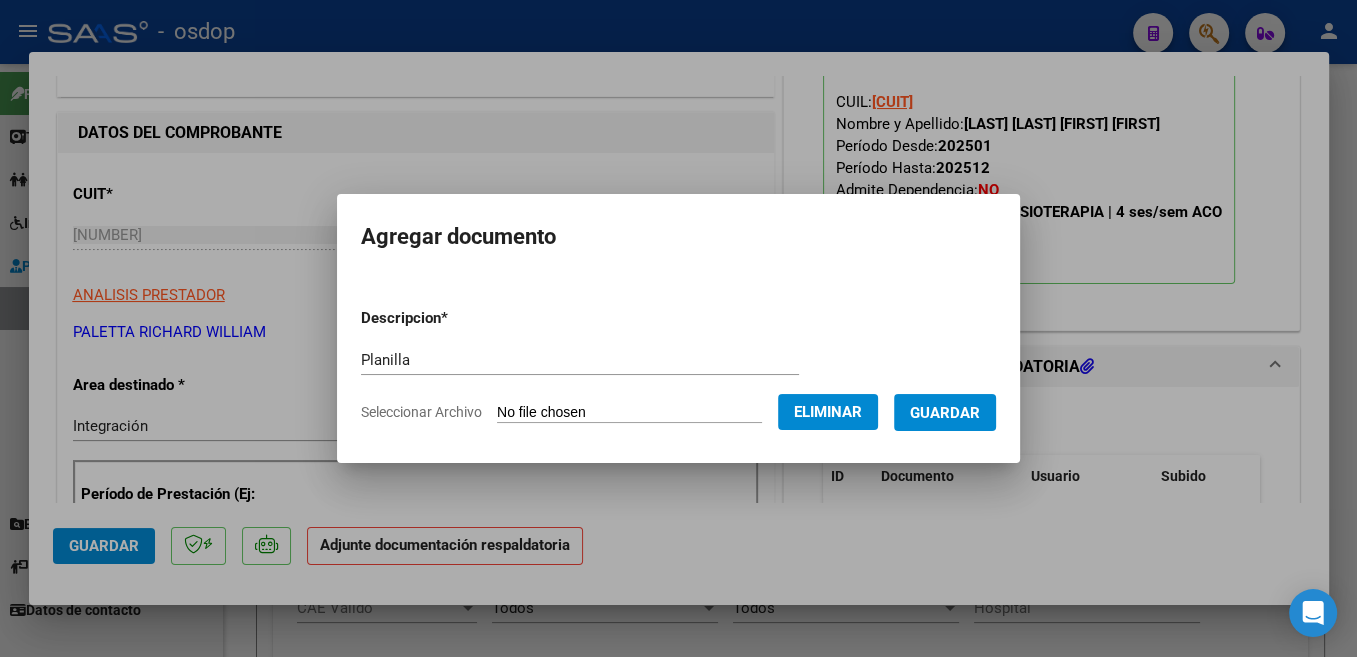 click on "Guardar" at bounding box center [945, 413] 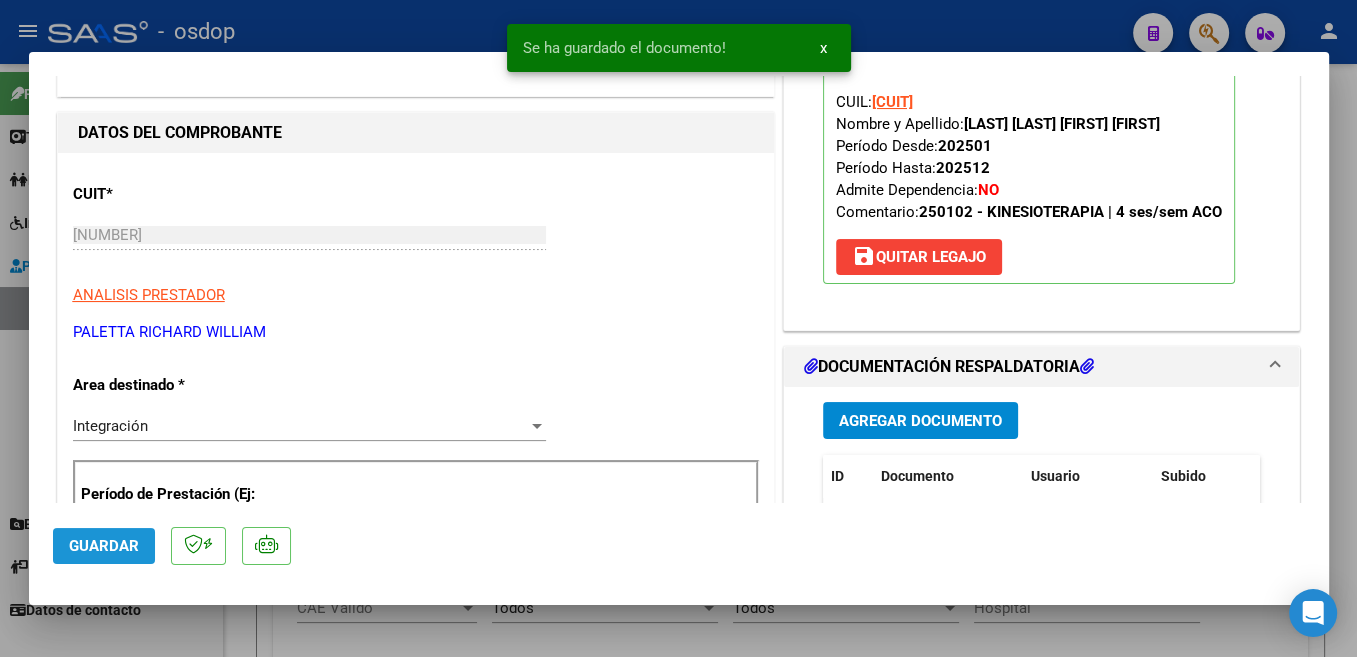 click on "Guardar" 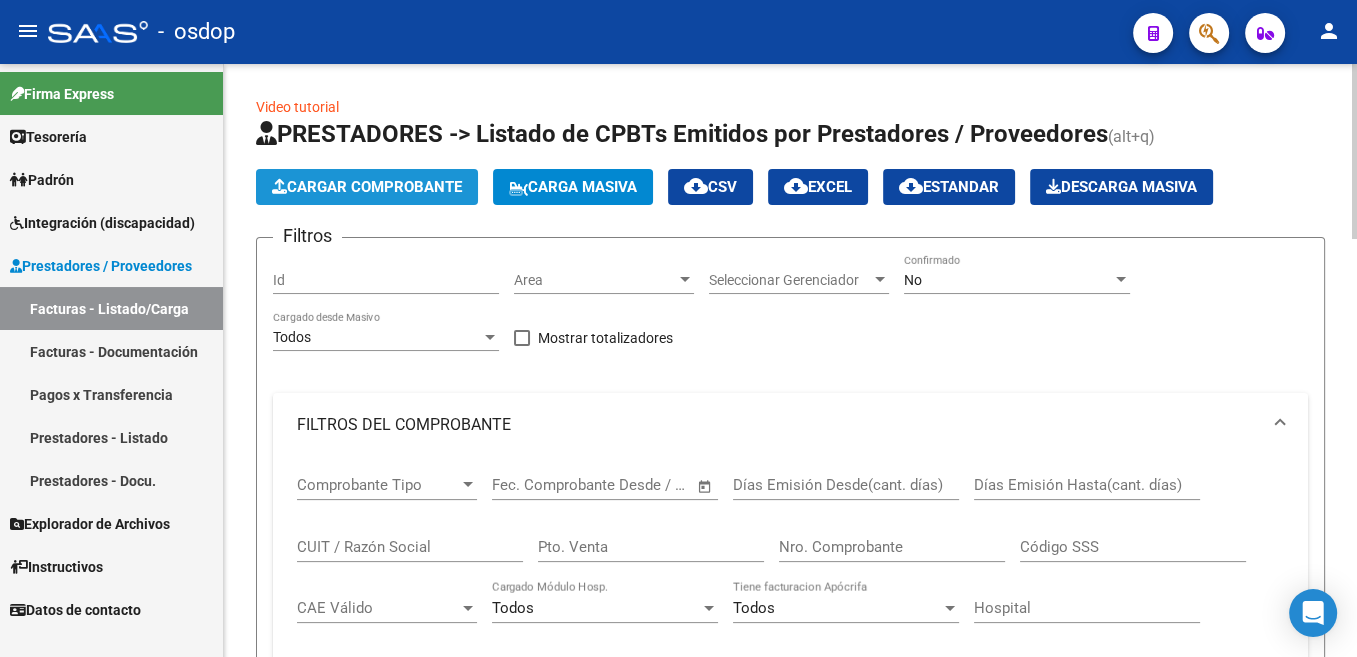 click on "Cargar Comprobante" 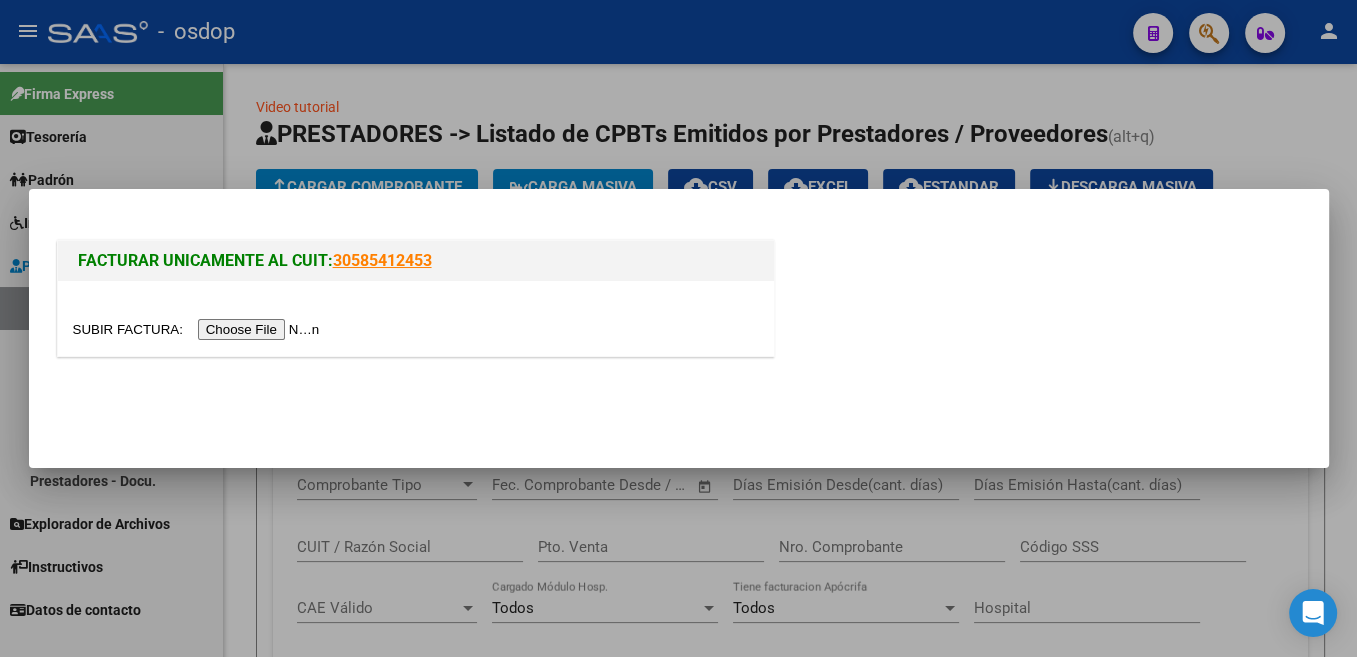 click at bounding box center (199, 329) 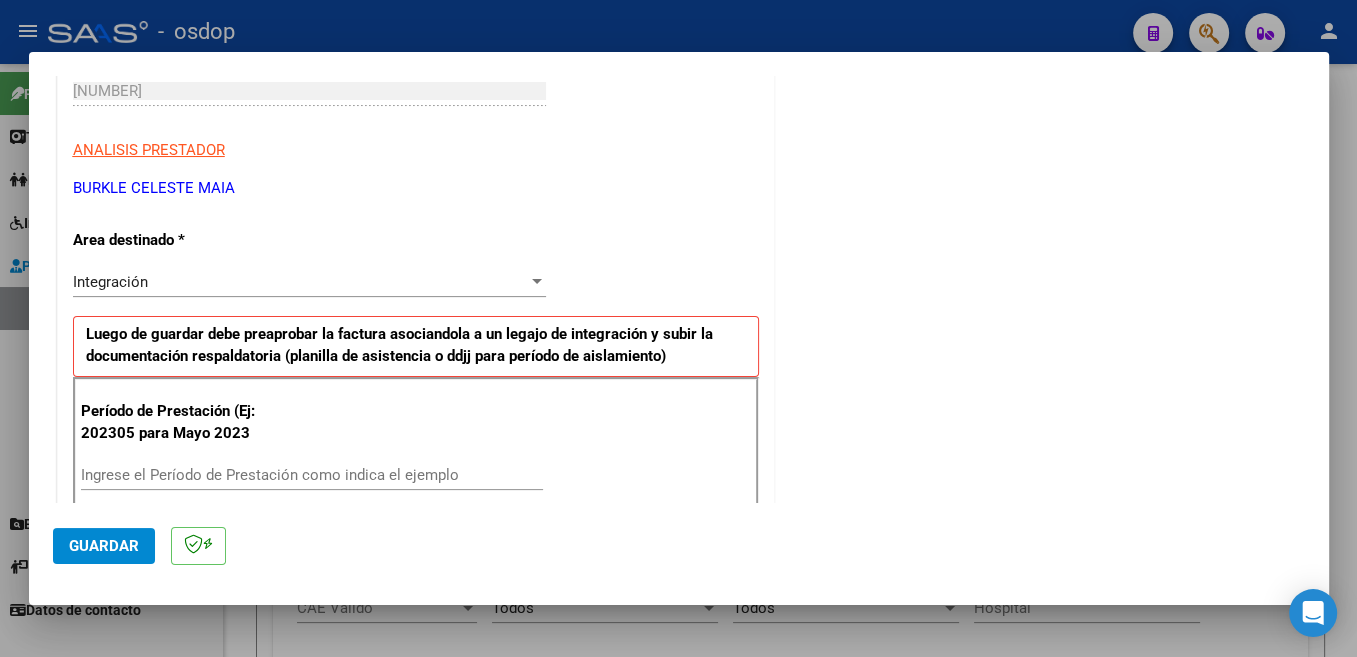 scroll, scrollTop: 424, scrollLeft: 0, axis: vertical 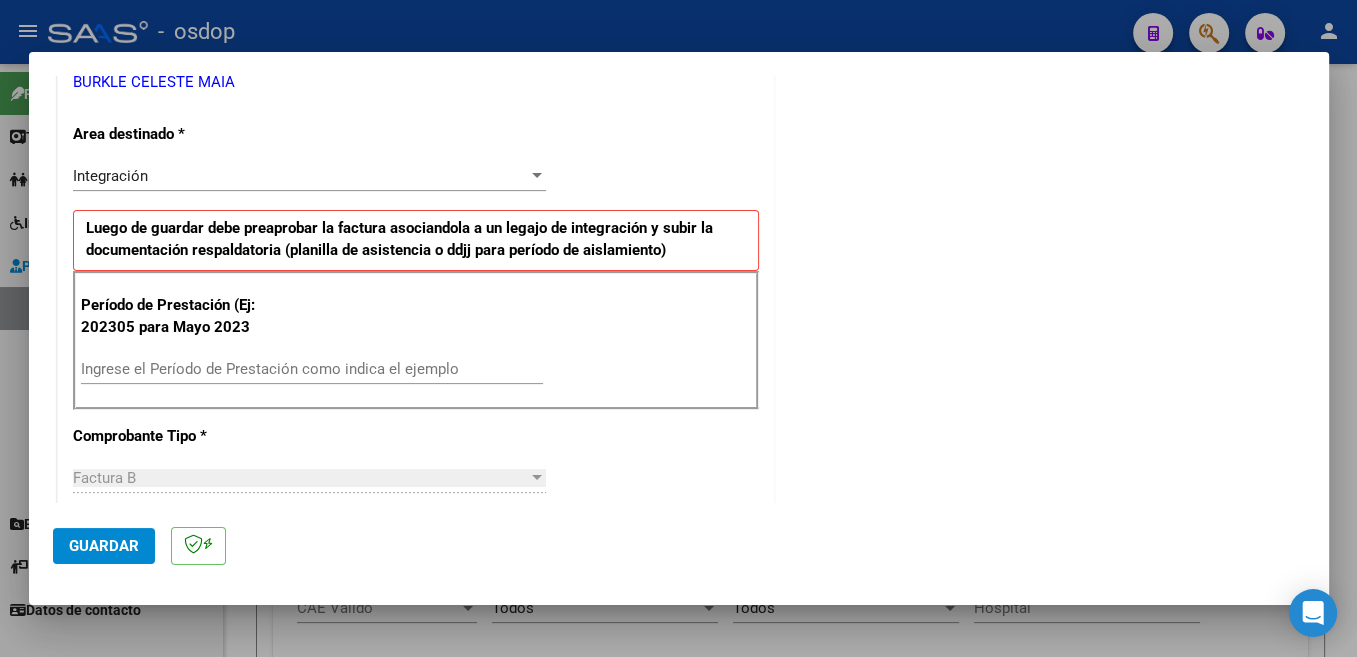 click on "Ingrese el Período de Prestación como indica el ejemplo" at bounding box center (312, 369) 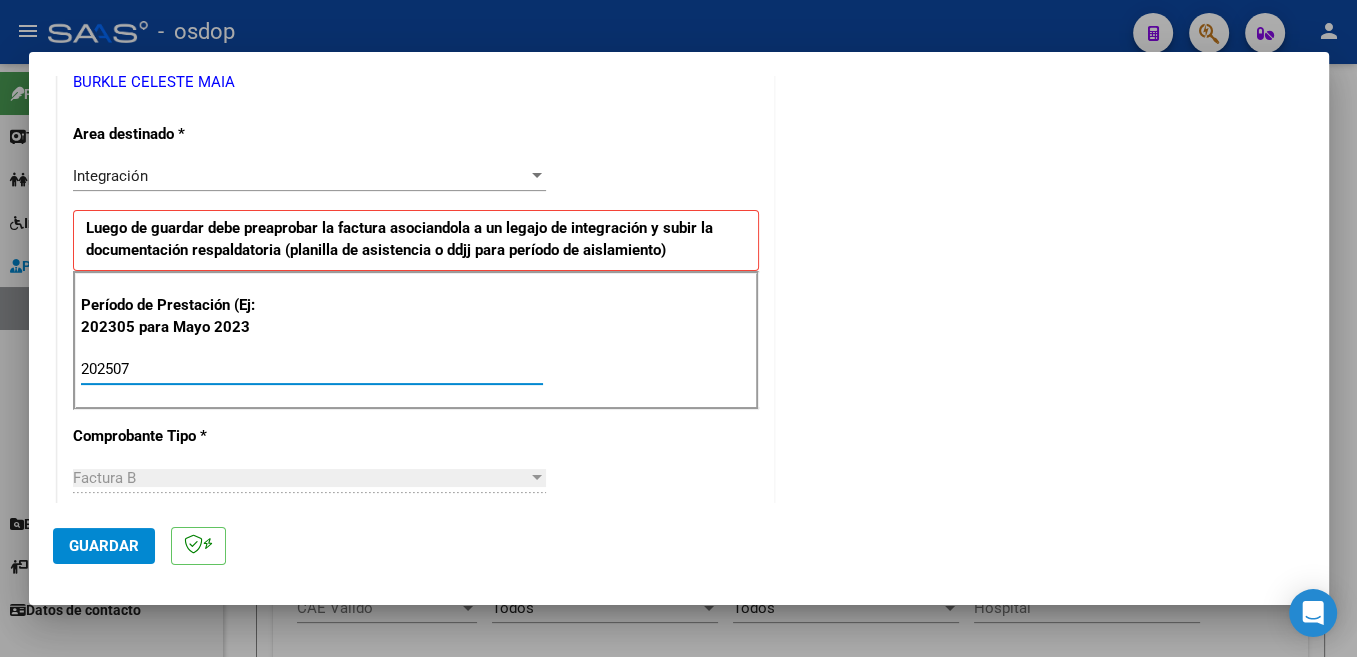 type on "202507" 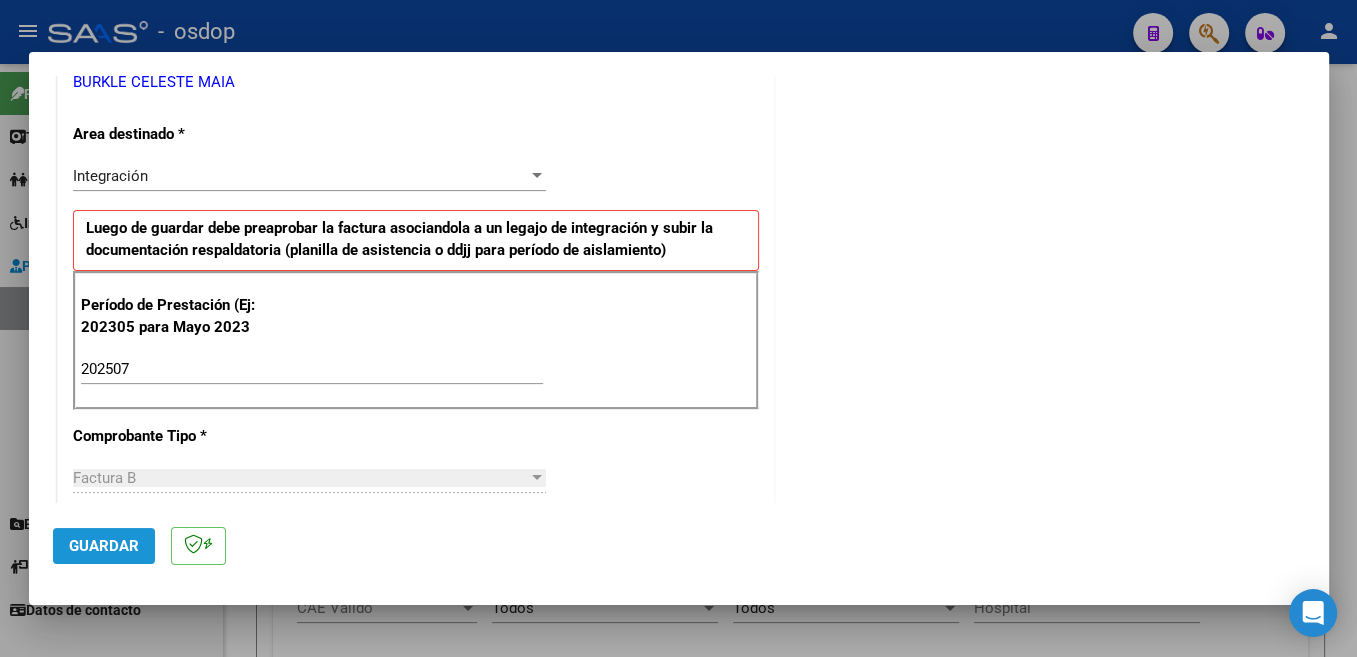 click on "Guardar" 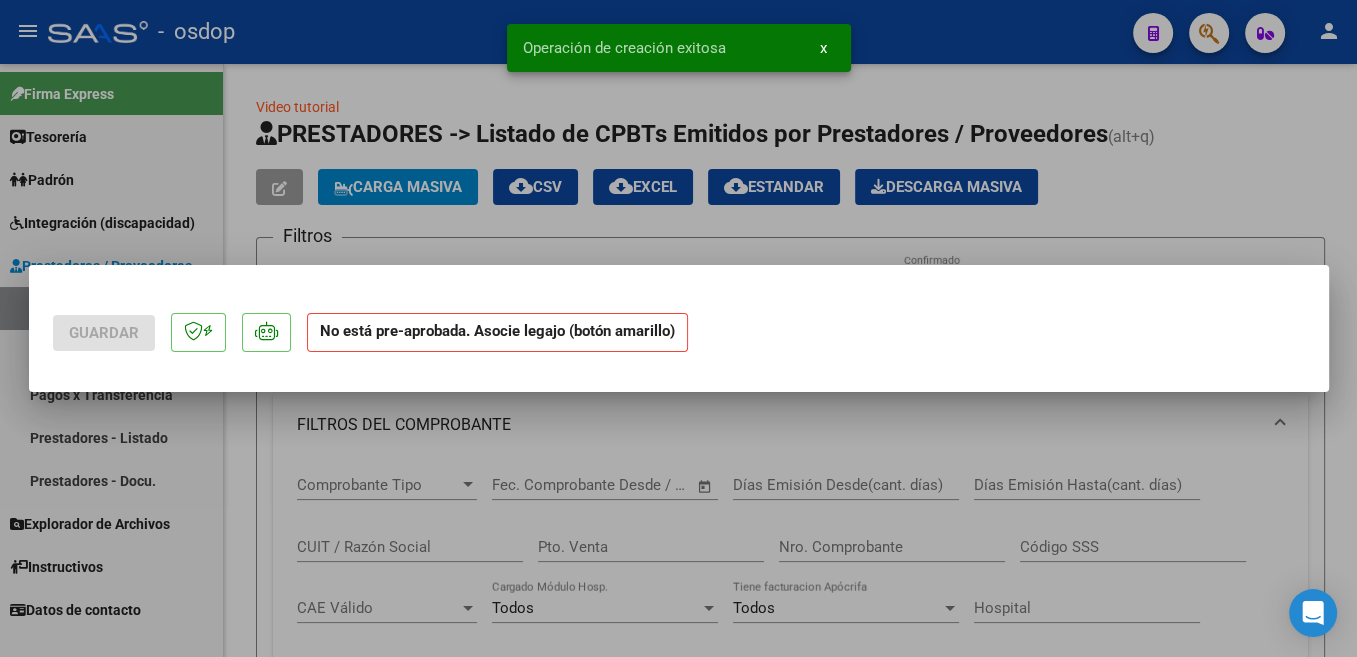 scroll, scrollTop: 0, scrollLeft: 0, axis: both 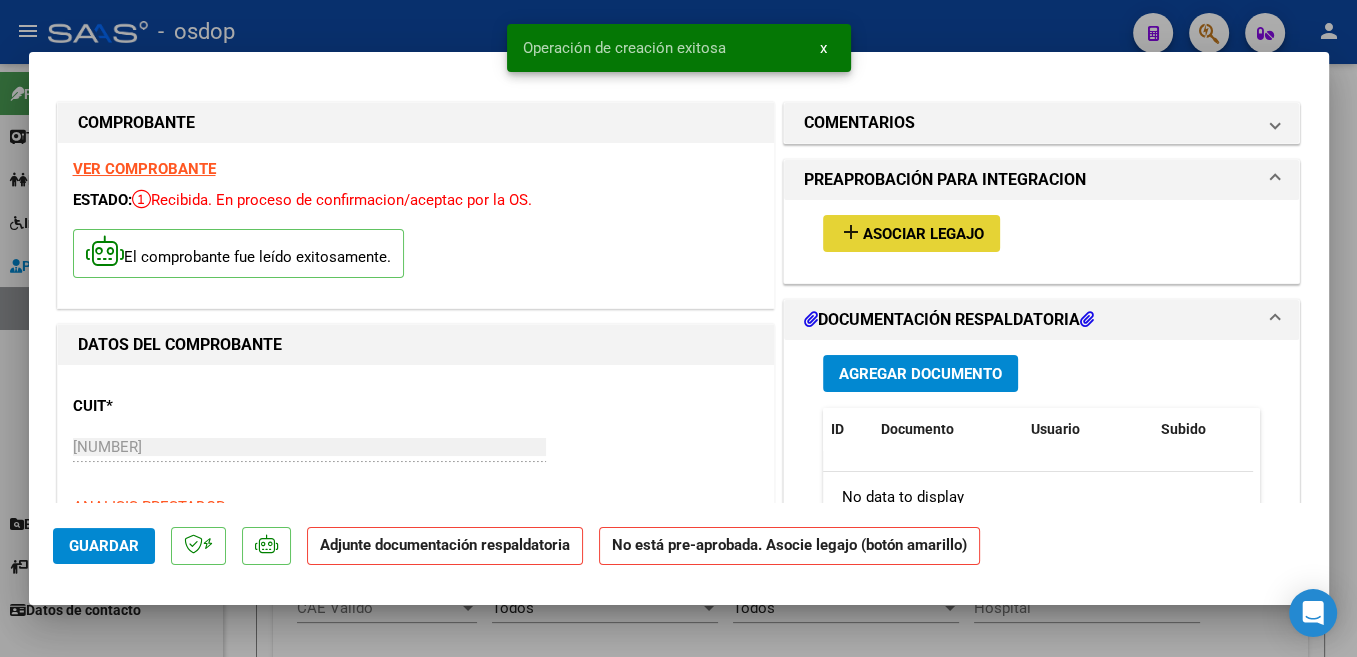 click on "Asociar Legajo" at bounding box center [923, 234] 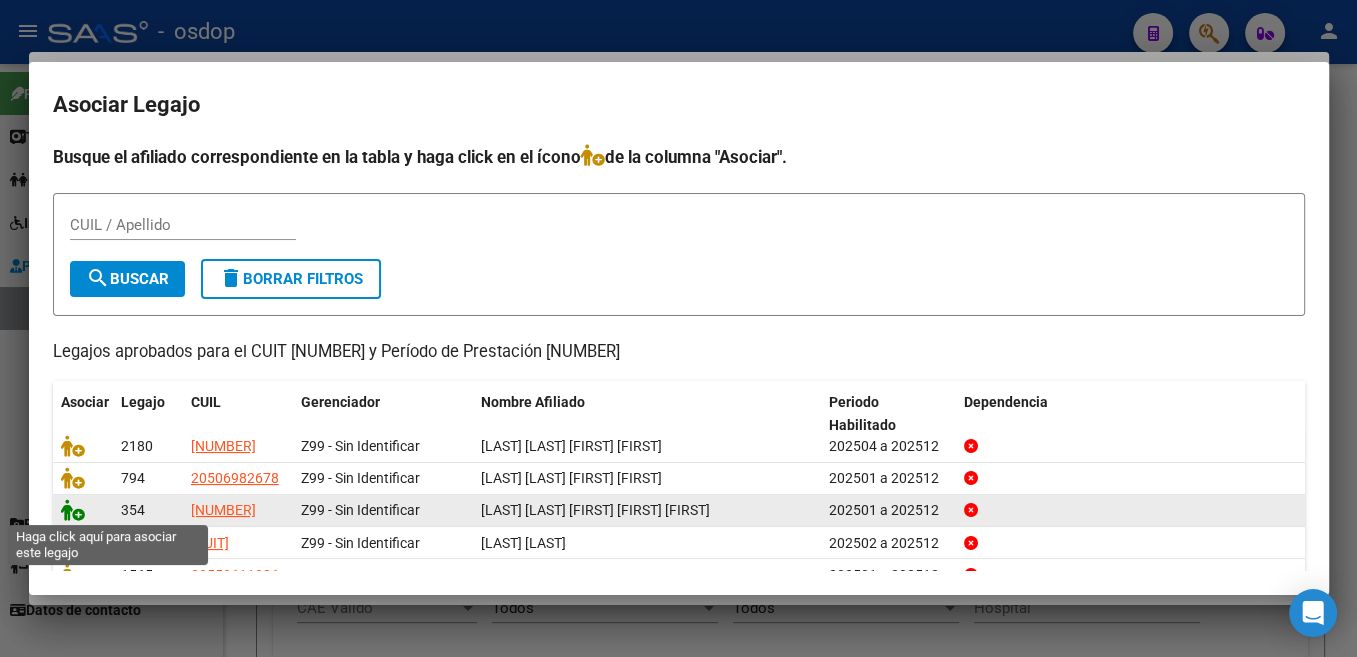 click 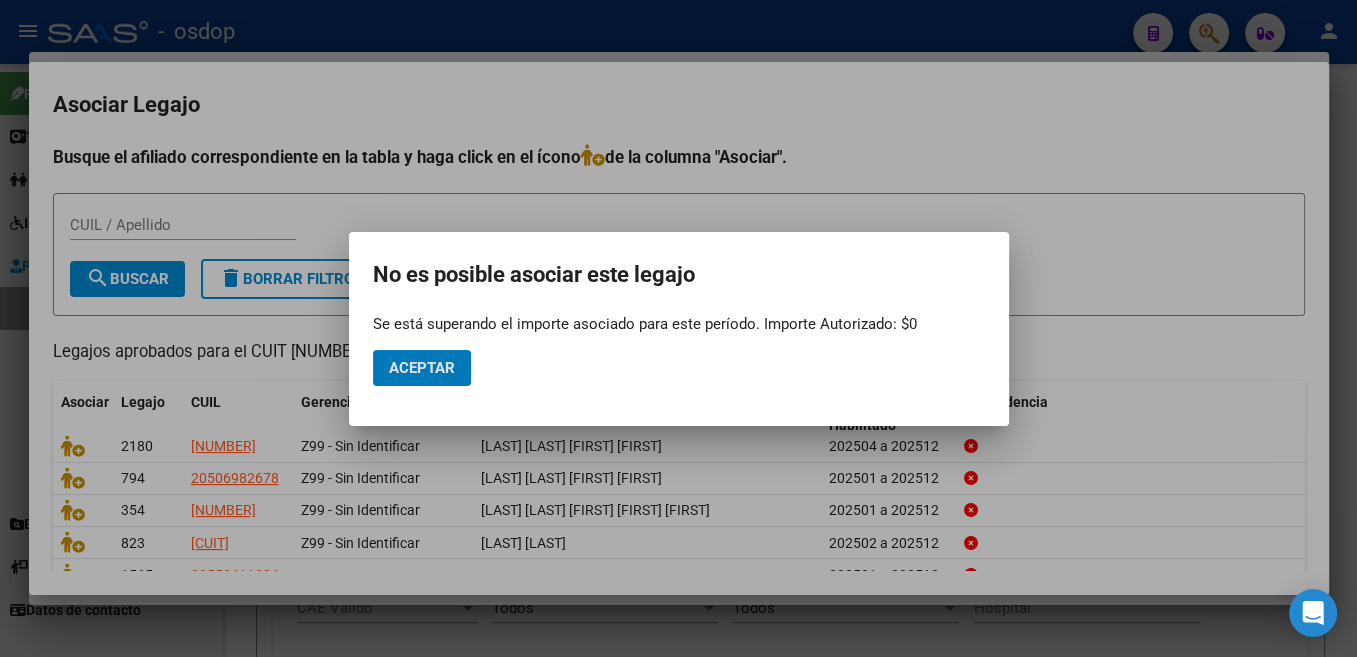 click on "Aceptar" 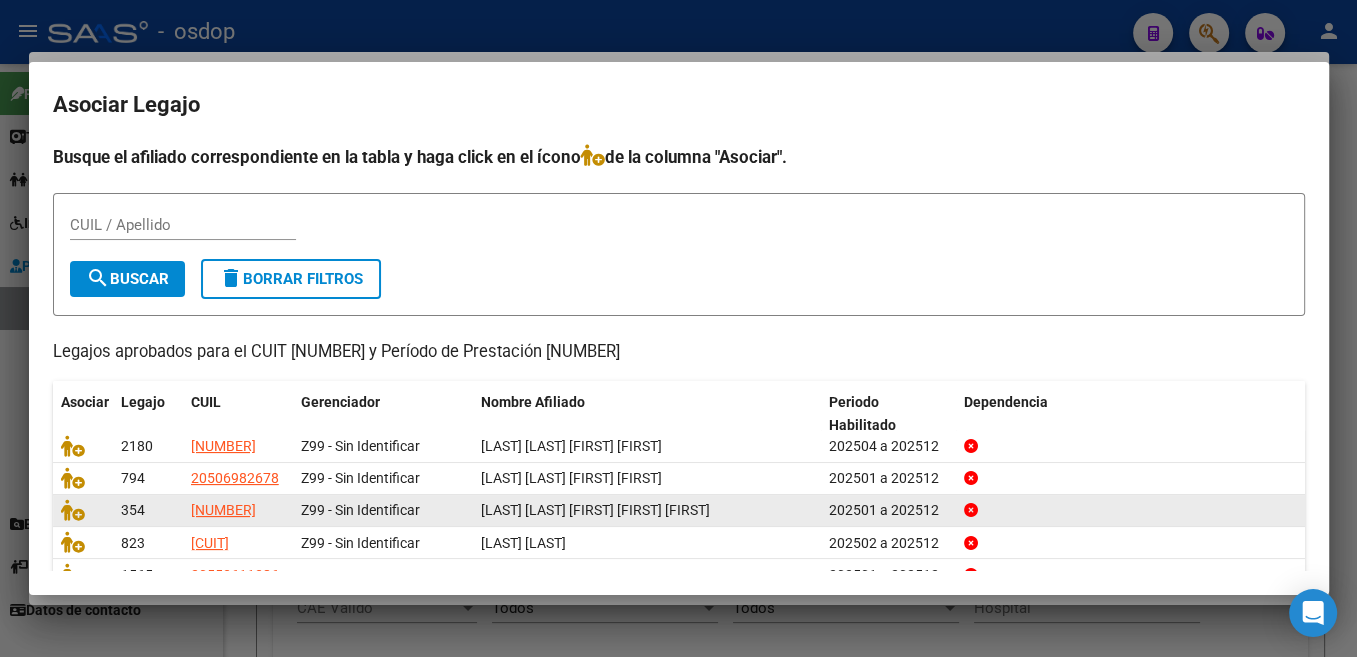 drag, startPoint x: 1007, startPoint y: 509, endPoint x: 100, endPoint y: 514, distance: 907.0138 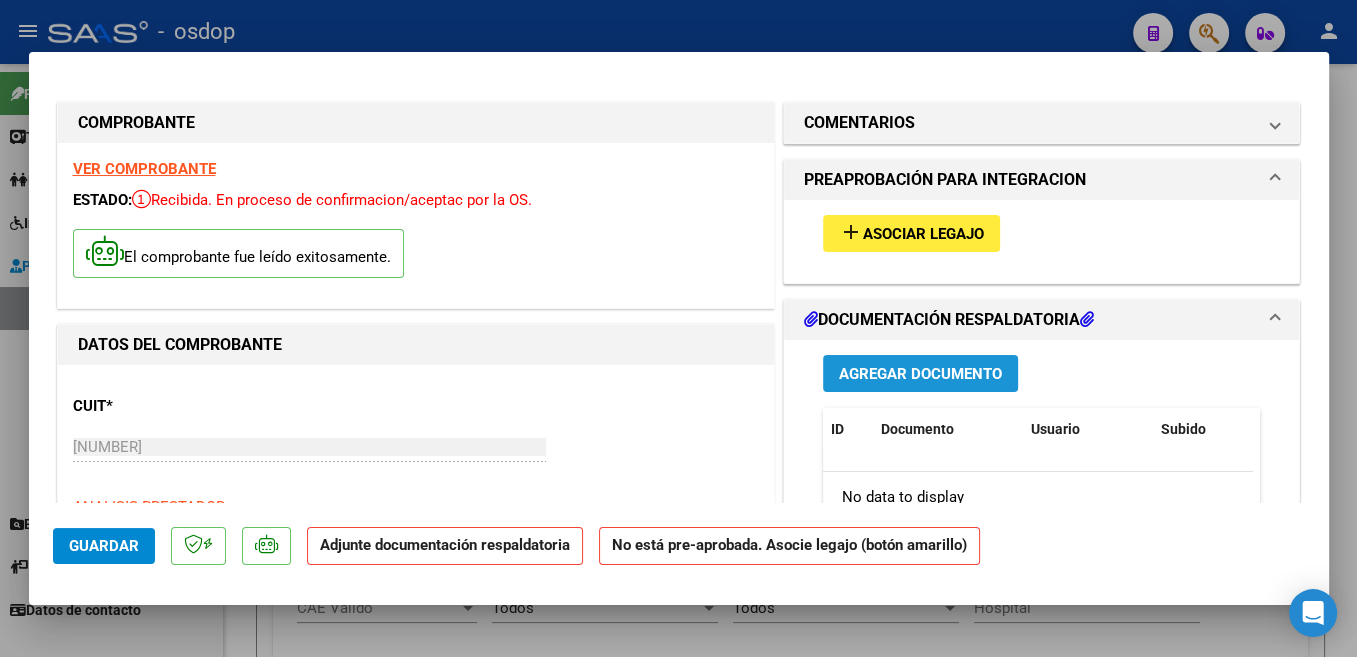 click on "Agregar Documento" at bounding box center (920, 374) 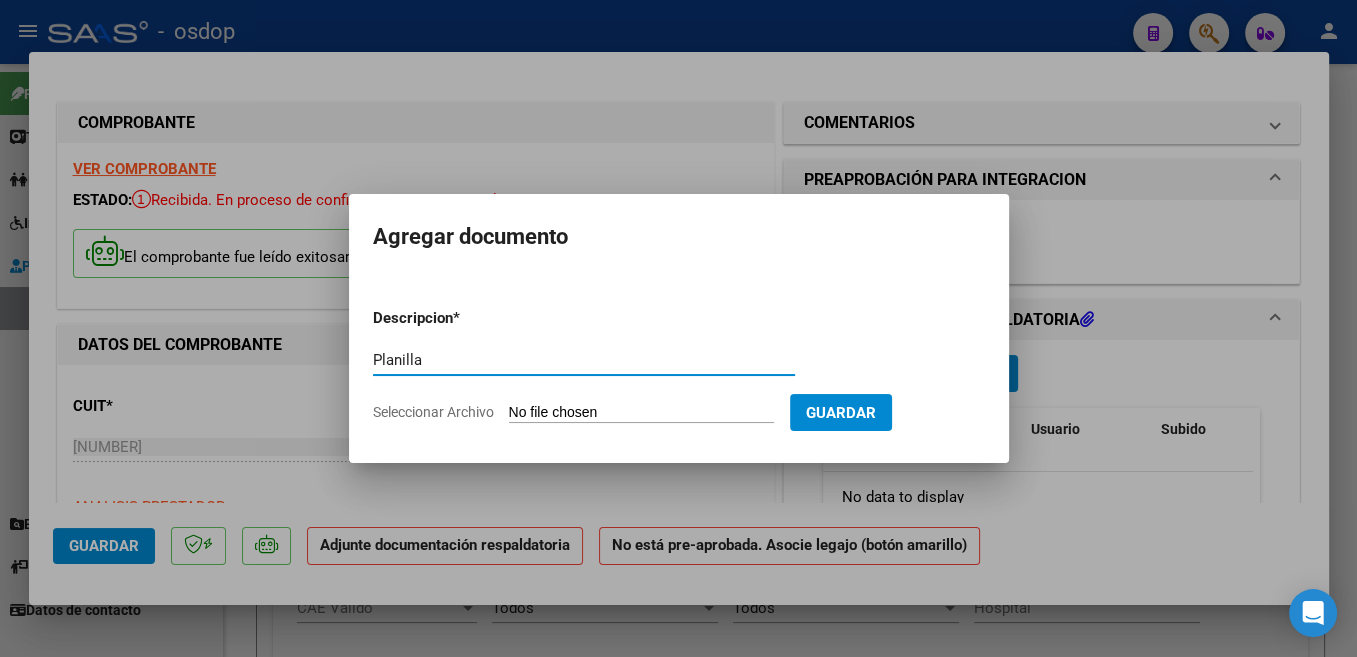 type on "Planilla" 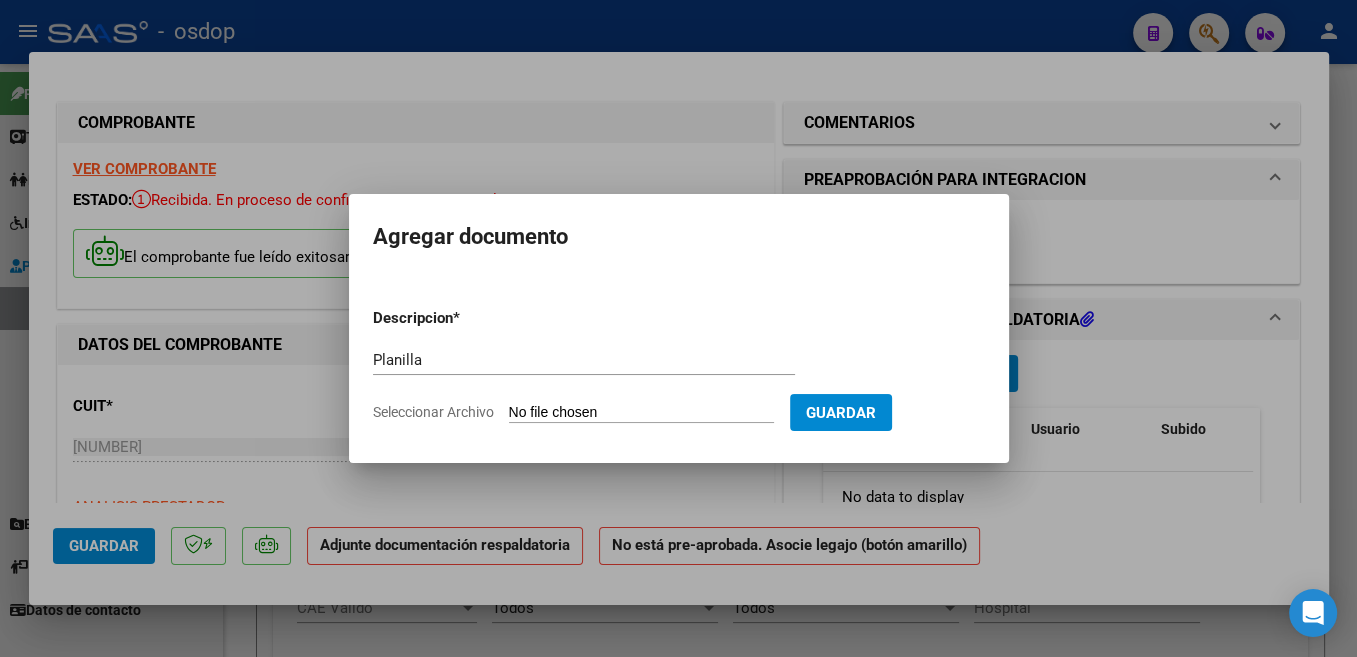 type on "C:\fakepath\pl [FIRST] [NUMBER] [NUMBER].pdf" 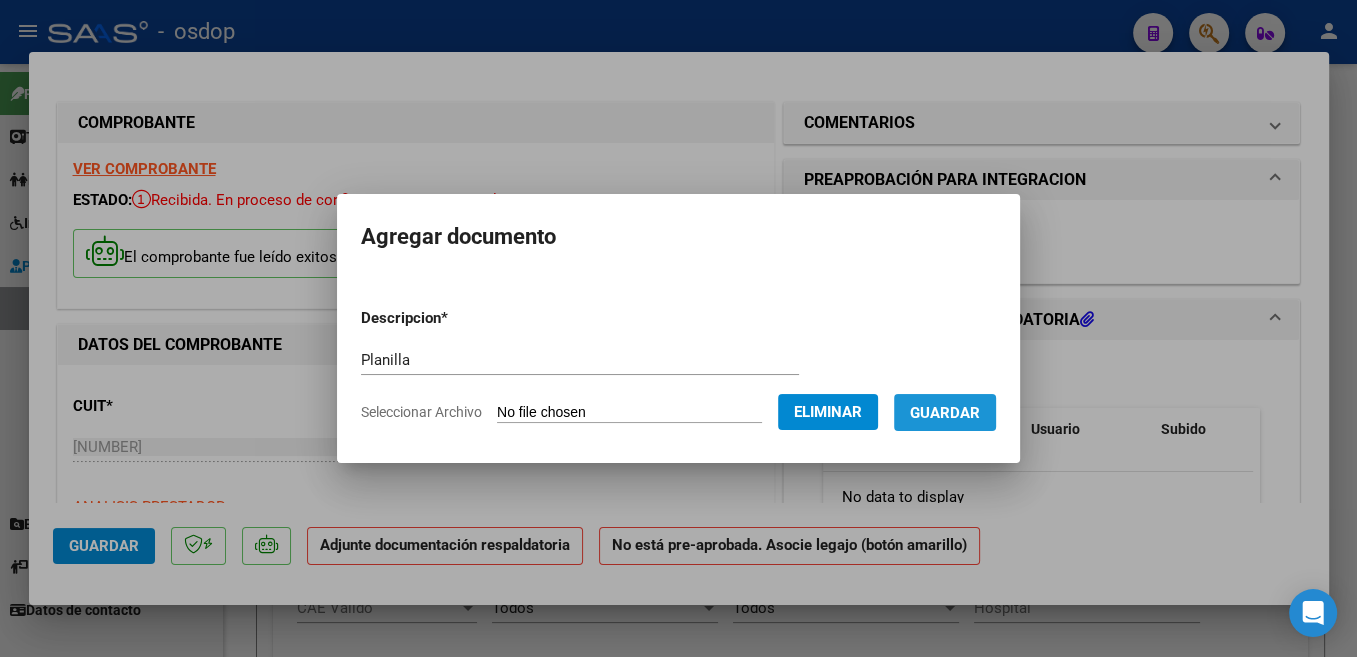 click on "Guardar" at bounding box center (945, 413) 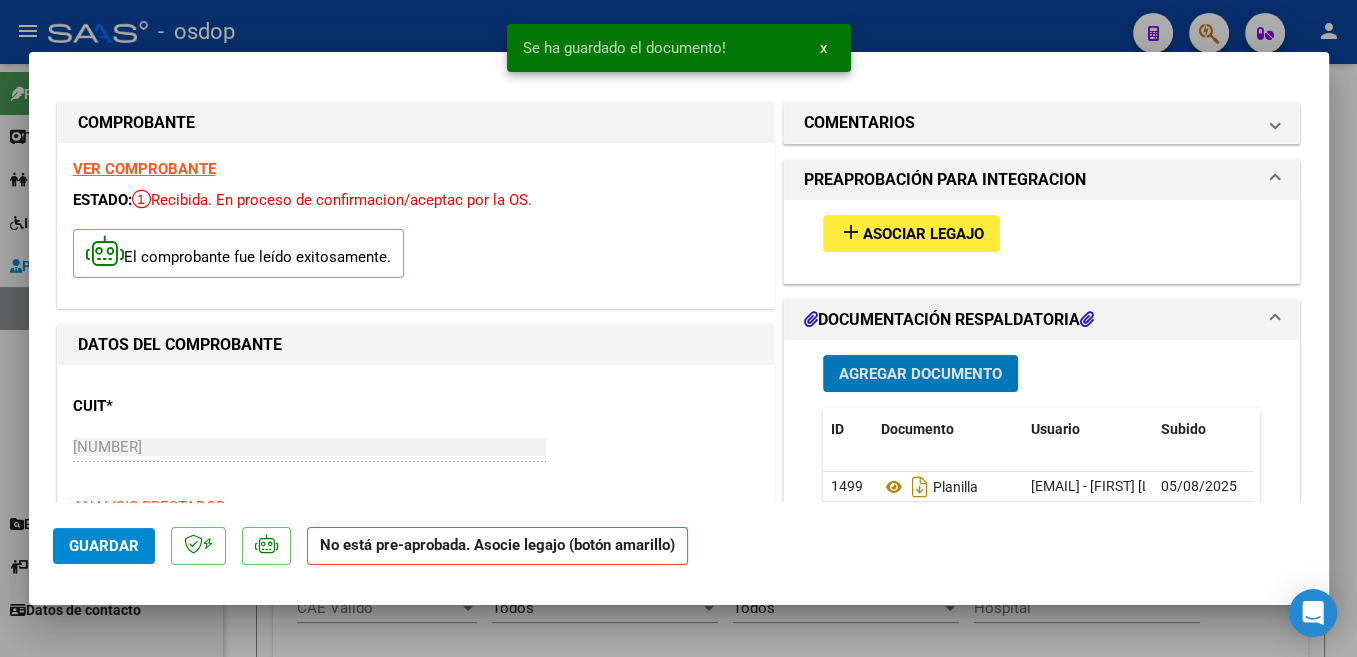 click on "Guardar" 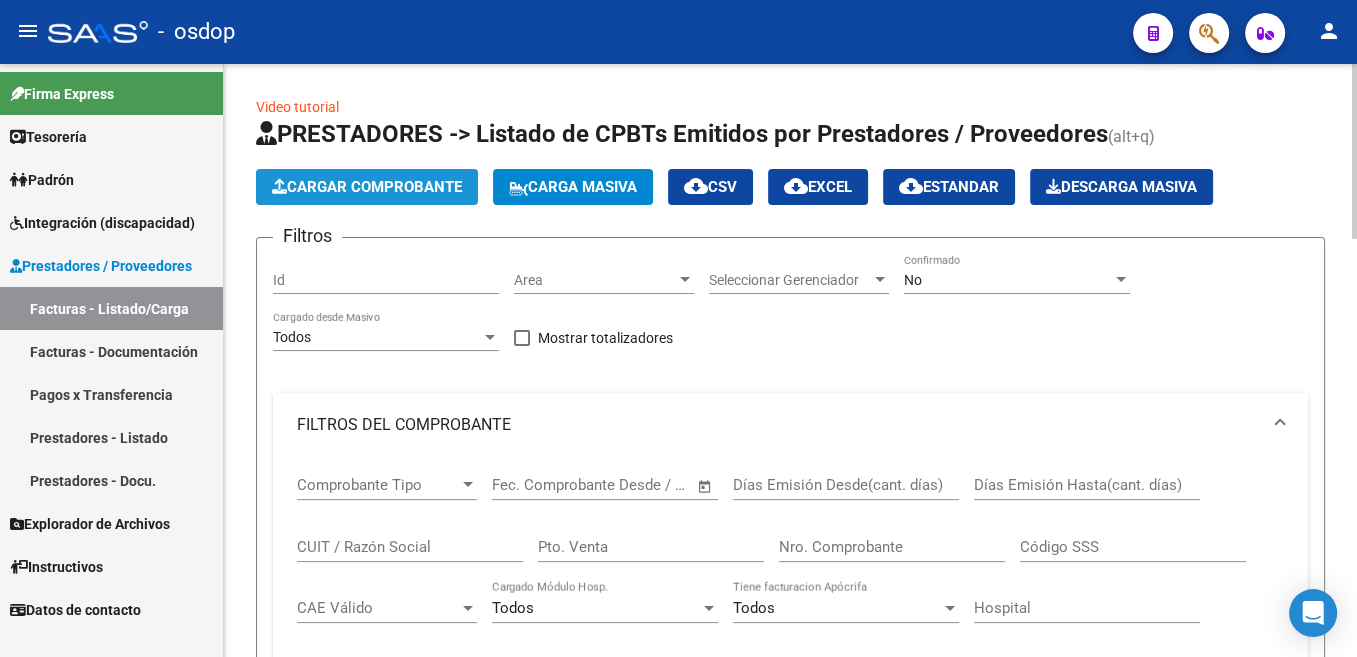 click on "Cargar Comprobante" 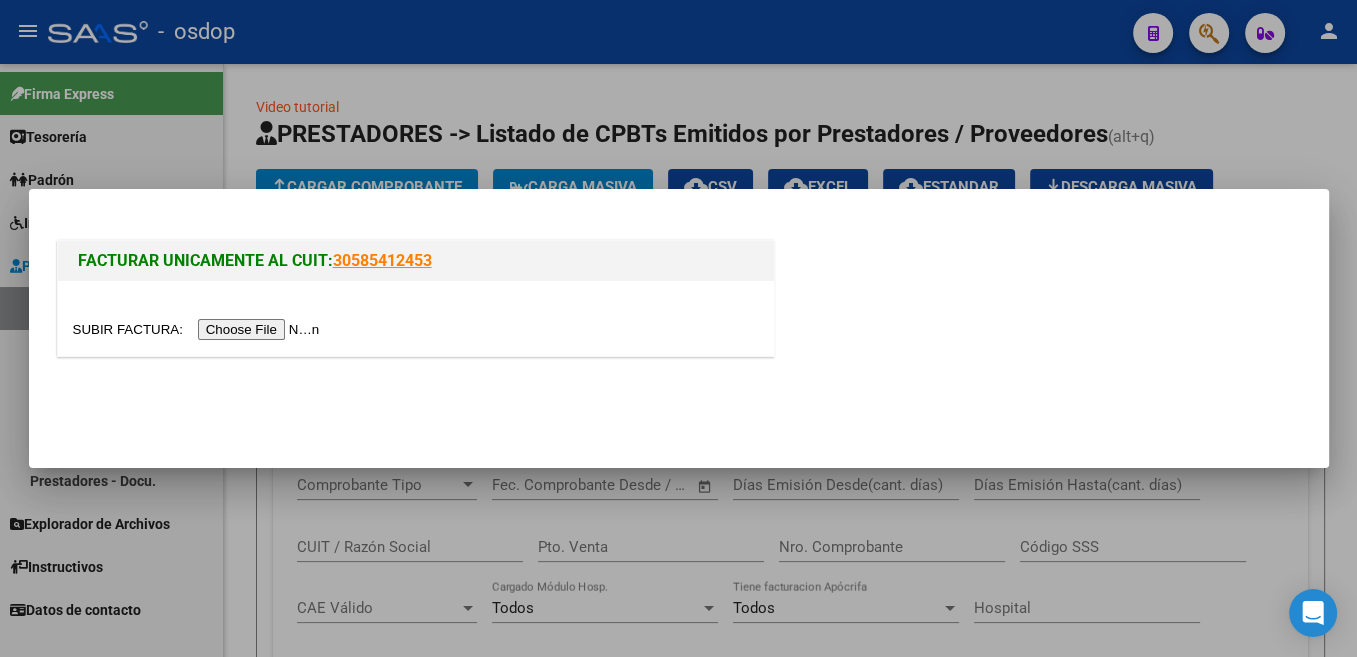 click at bounding box center (199, 329) 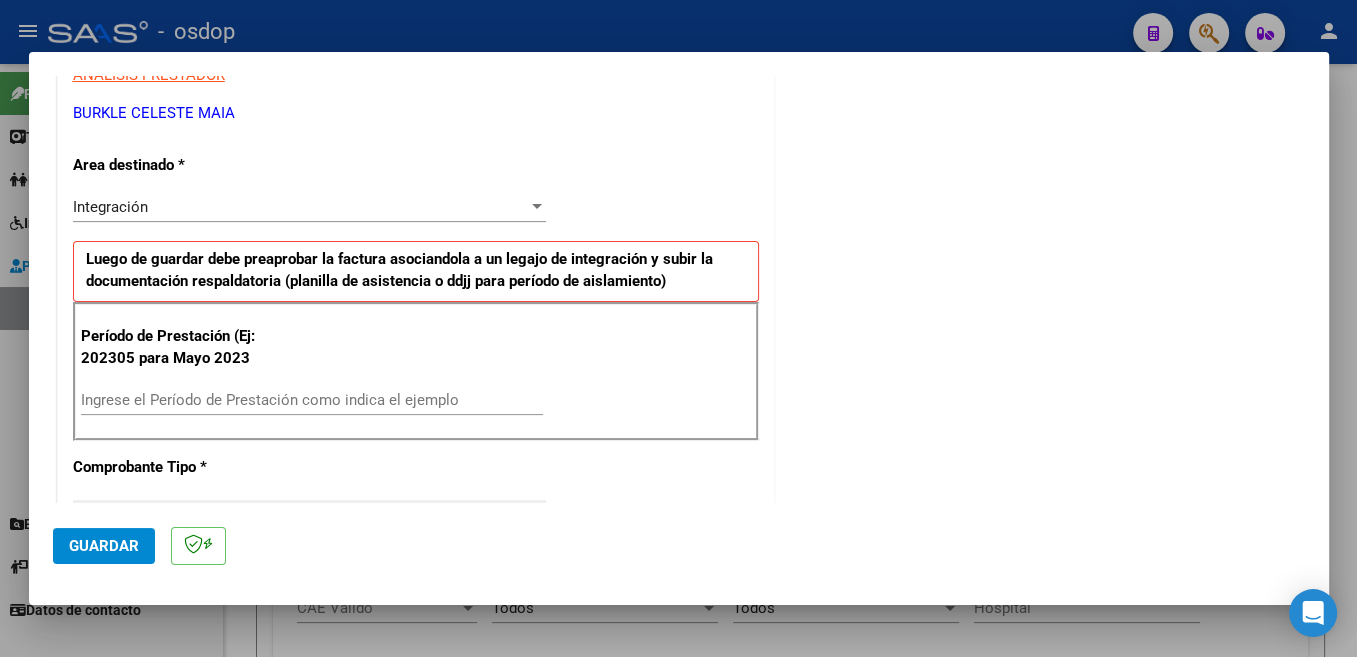 scroll, scrollTop: 424, scrollLeft: 0, axis: vertical 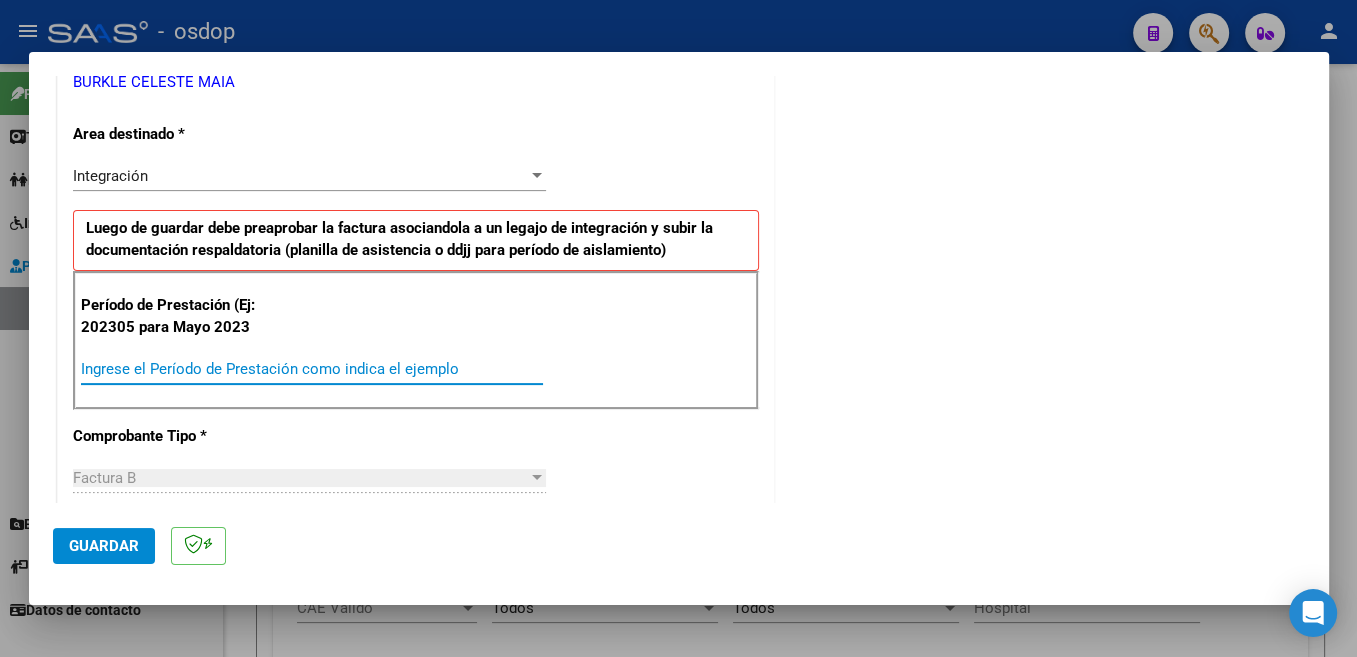 click on "Ingrese el Período de Prestación como indica el ejemplo" at bounding box center [312, 369] 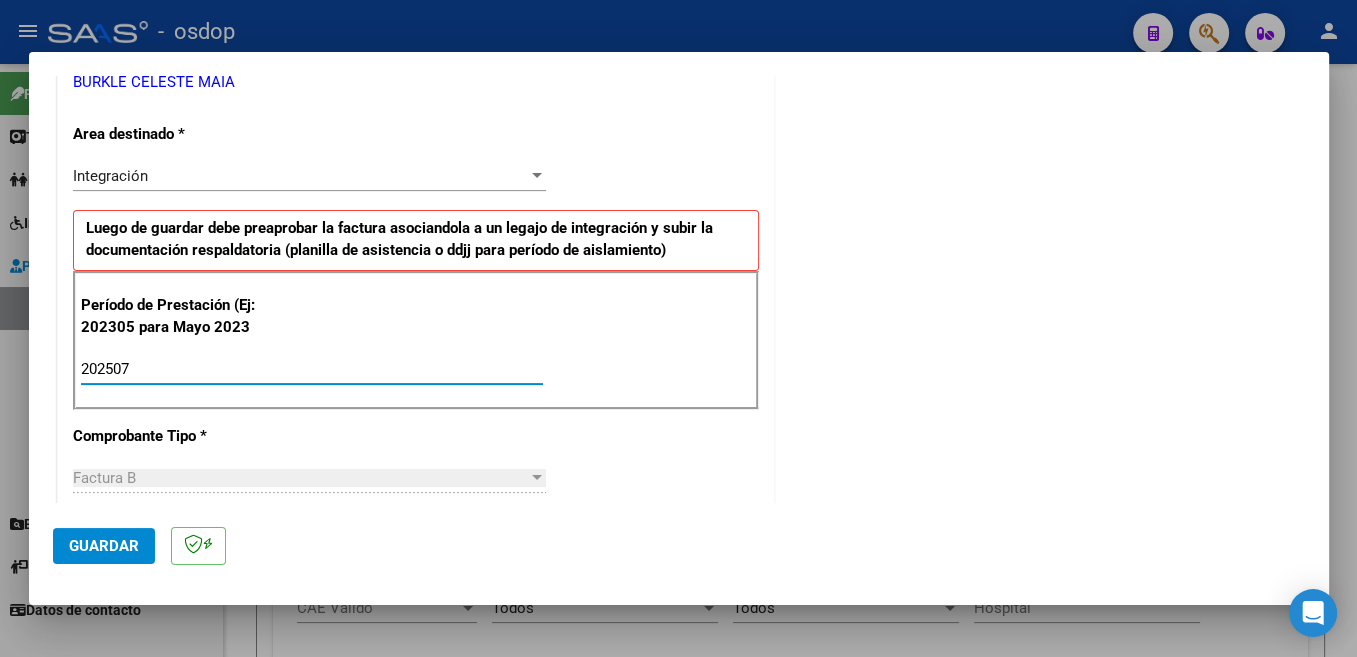 type on "202507" 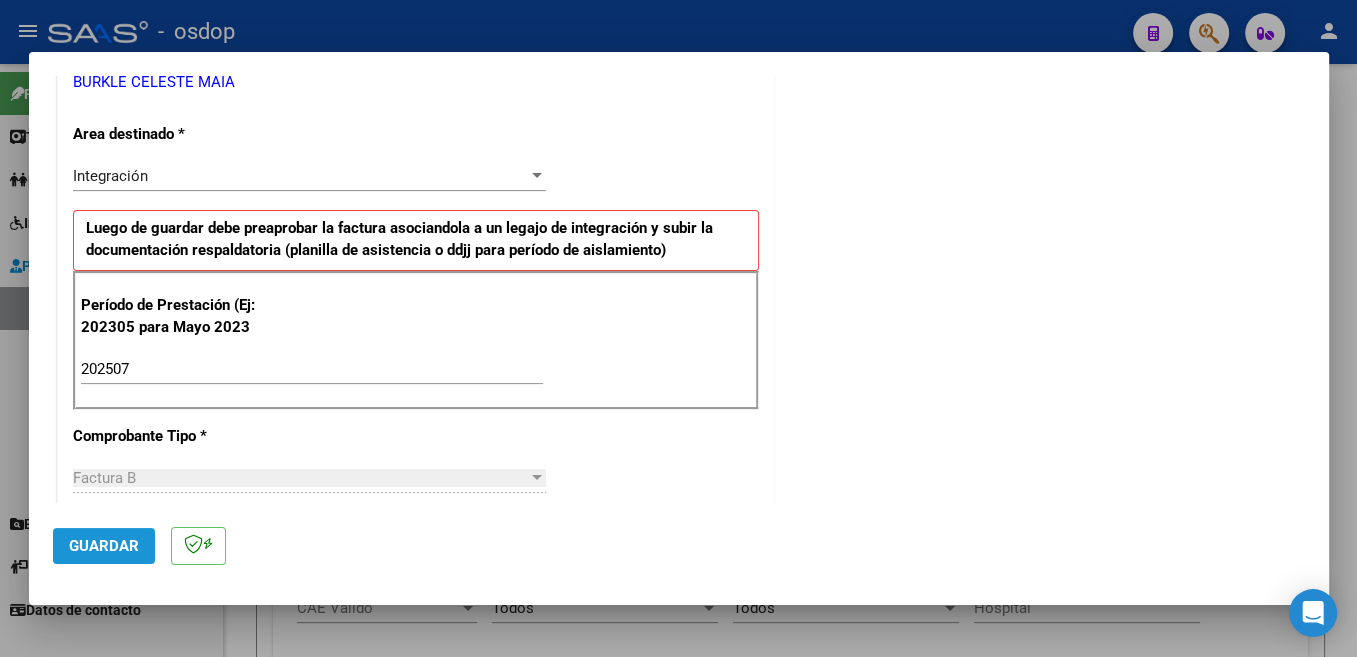 click on "Guardar" 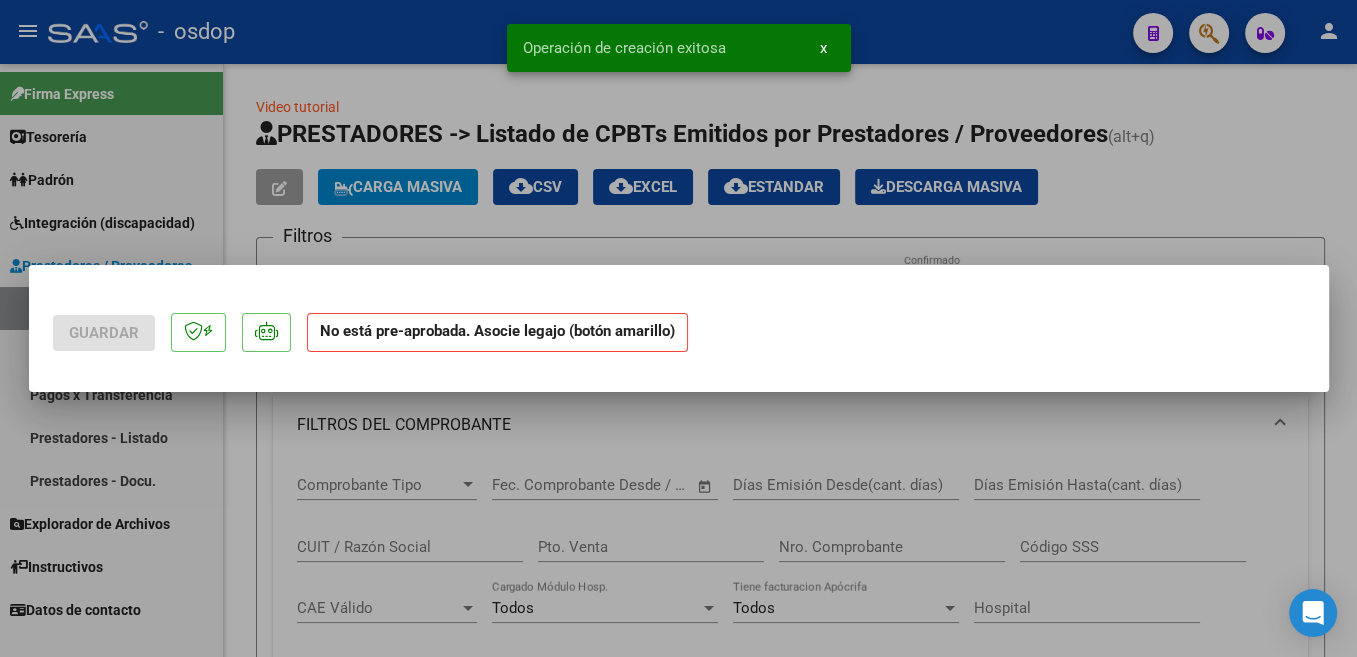 scroll, scrollTop: 0, scrollLeft: 0, axis: both 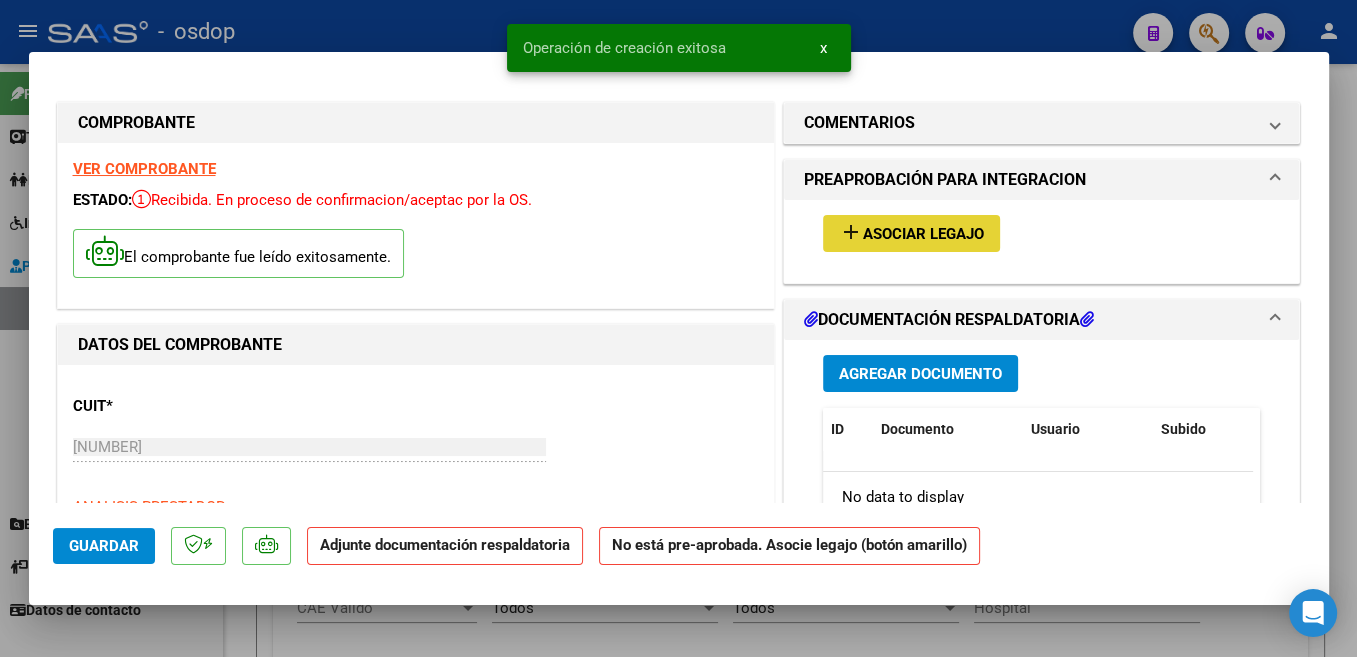 click on "Asociar Legajo" at bounding box center (923, 234) 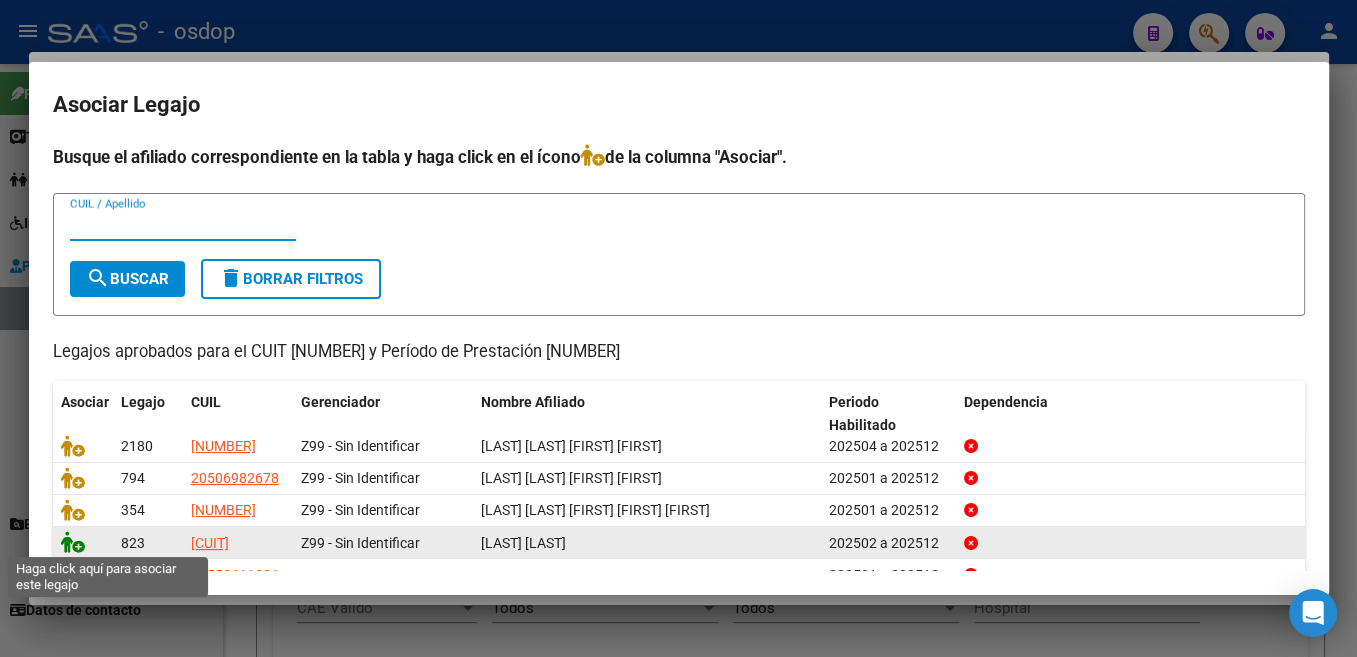 click 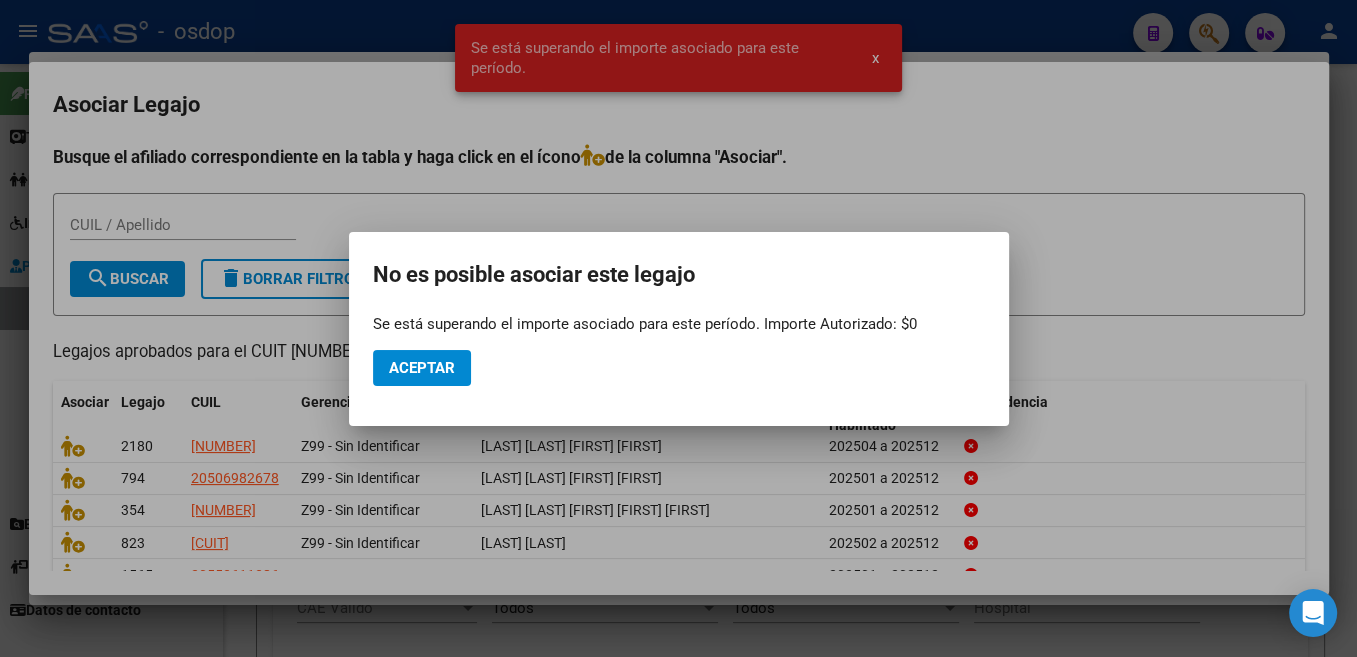 click at bounding box center (678, 328) 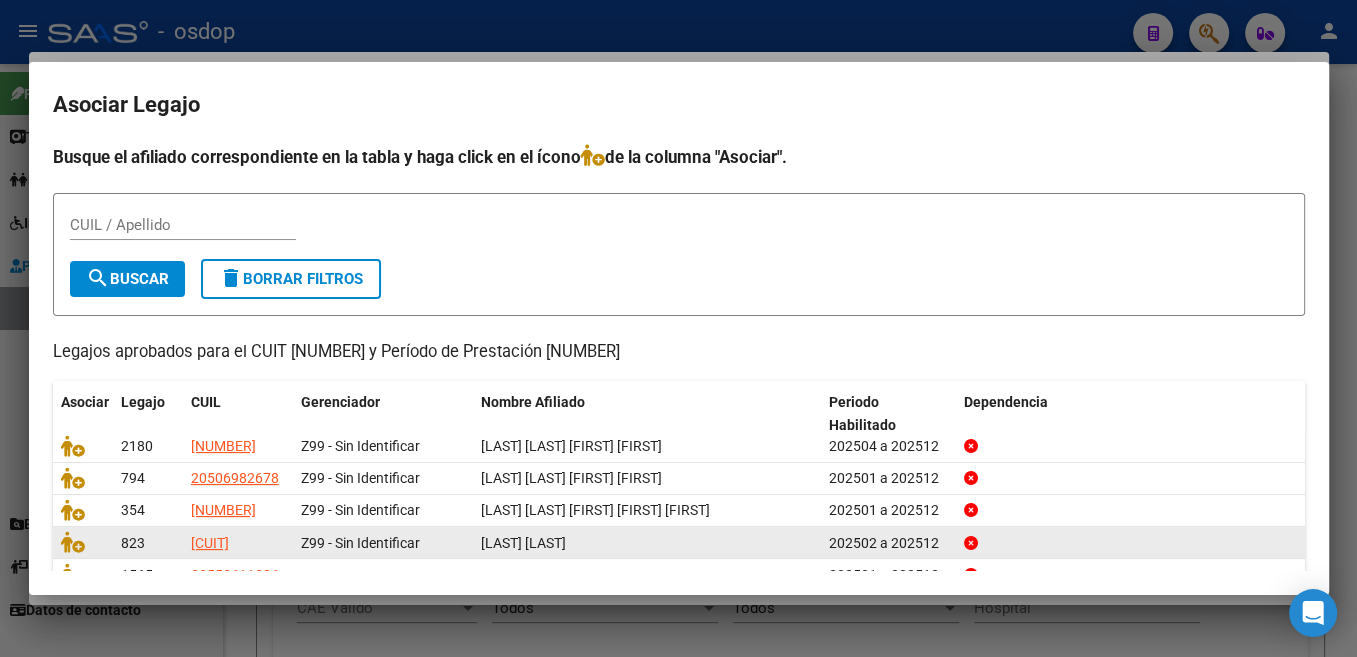 drag, startPoint x: 1018, startPoint y: 543, endPoint x: 106, endPoint y: 533, distance: 912.0548 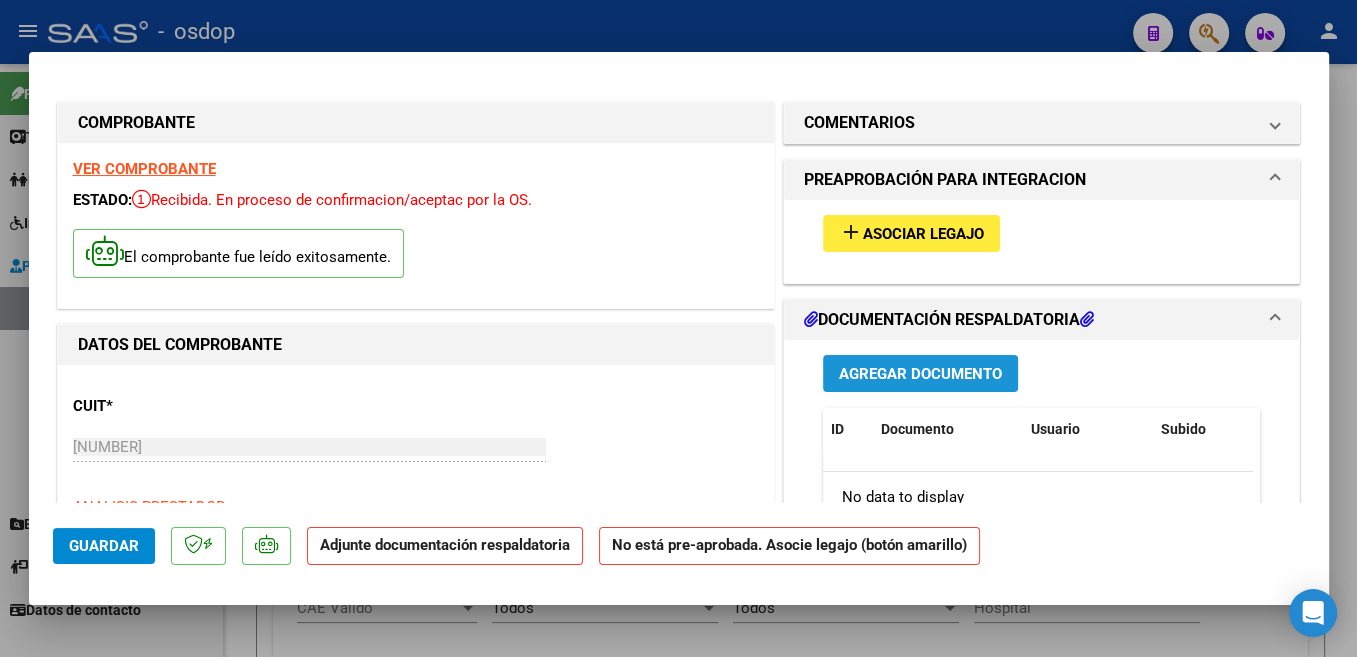 click on "Agregar Documento" at bounding box center (920, 374) 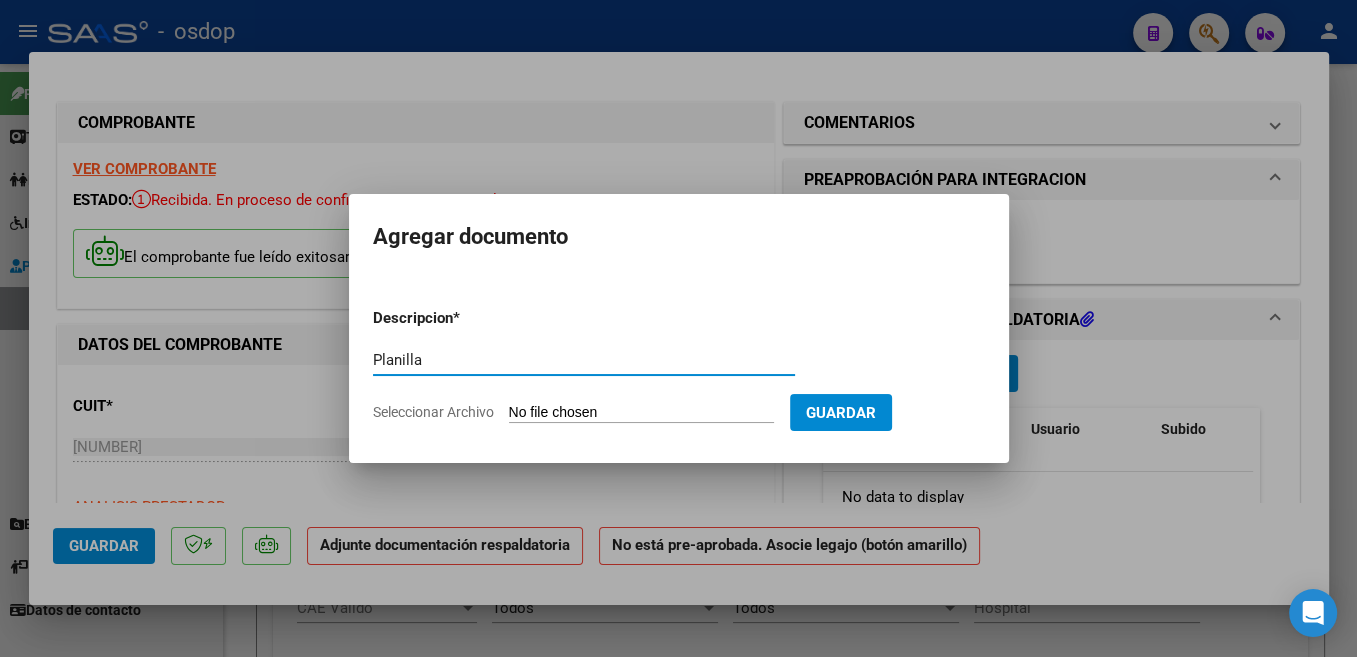 type on "Planilla" 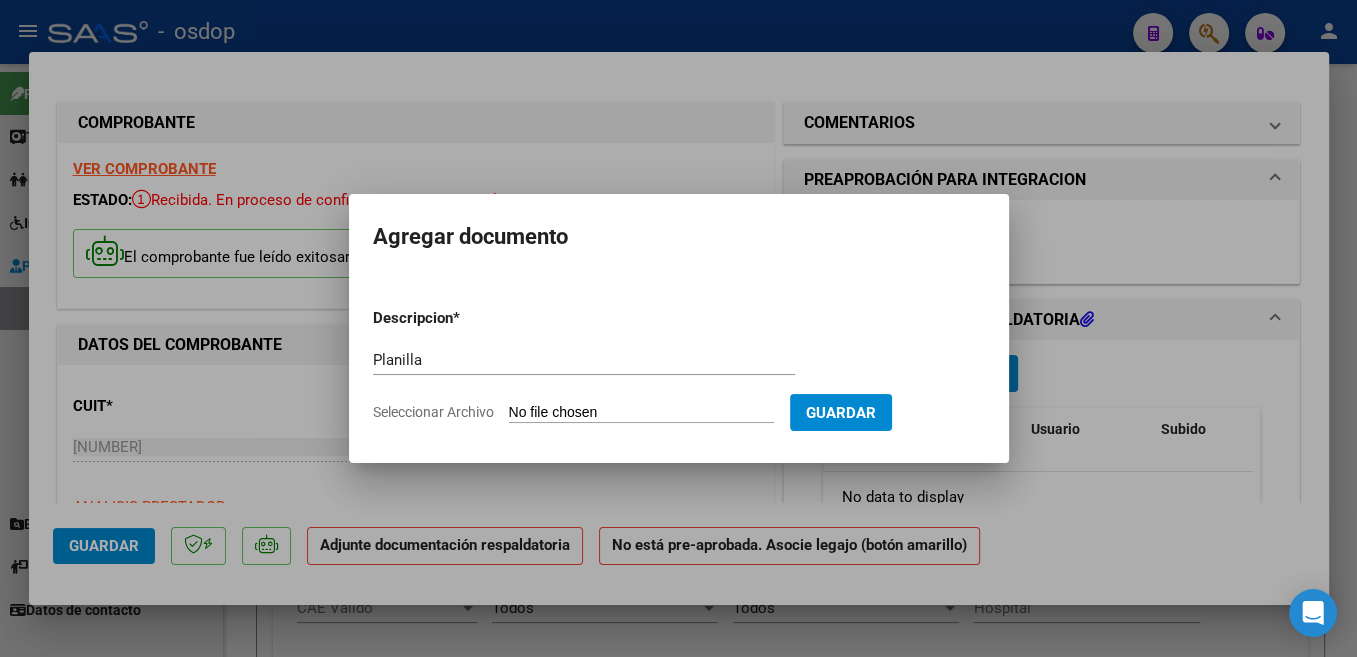 type on "C:\fakepath\pl [LAST] [FIRST] [NUMBER].pdf" 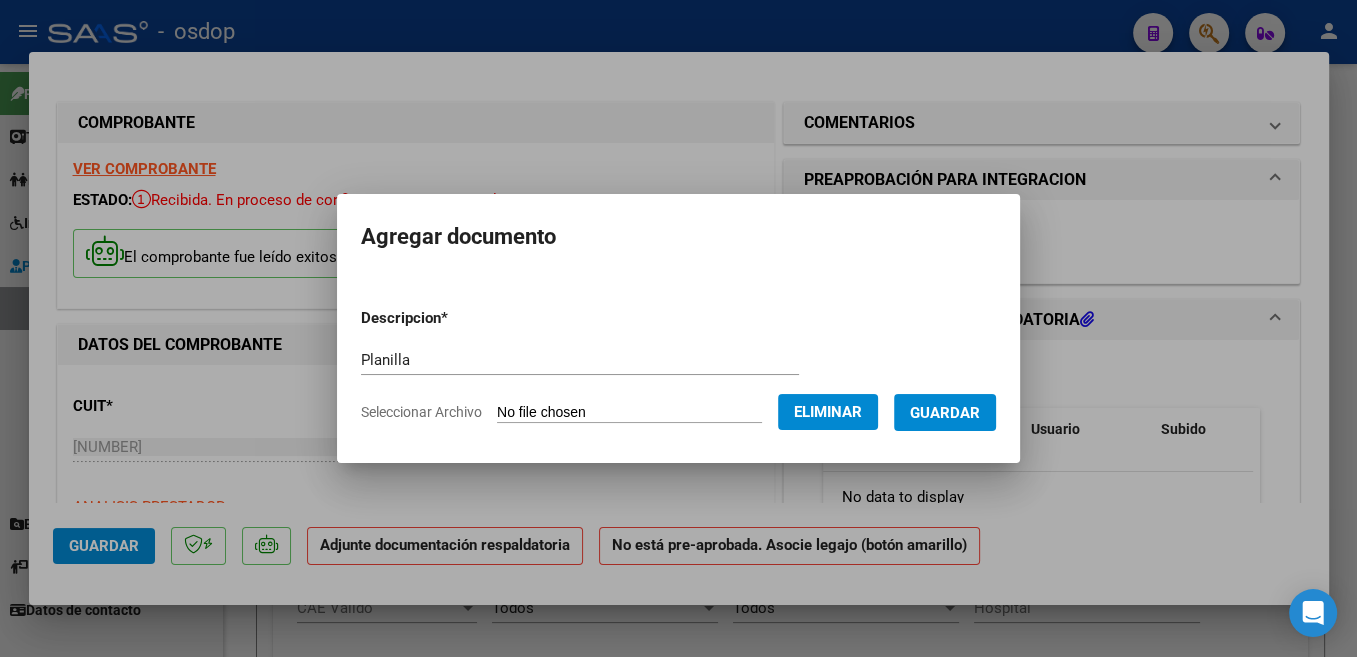 click on "Guardar" at bounding box center (945, 412) 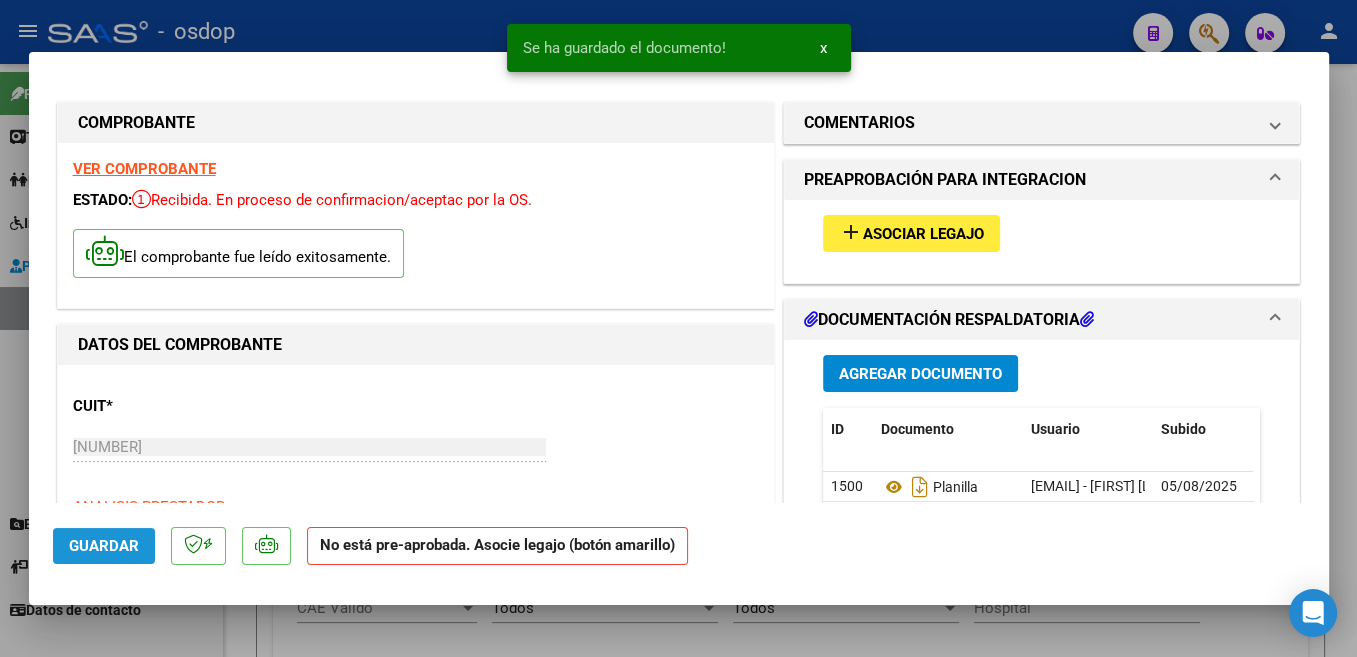 click on "Guardar" 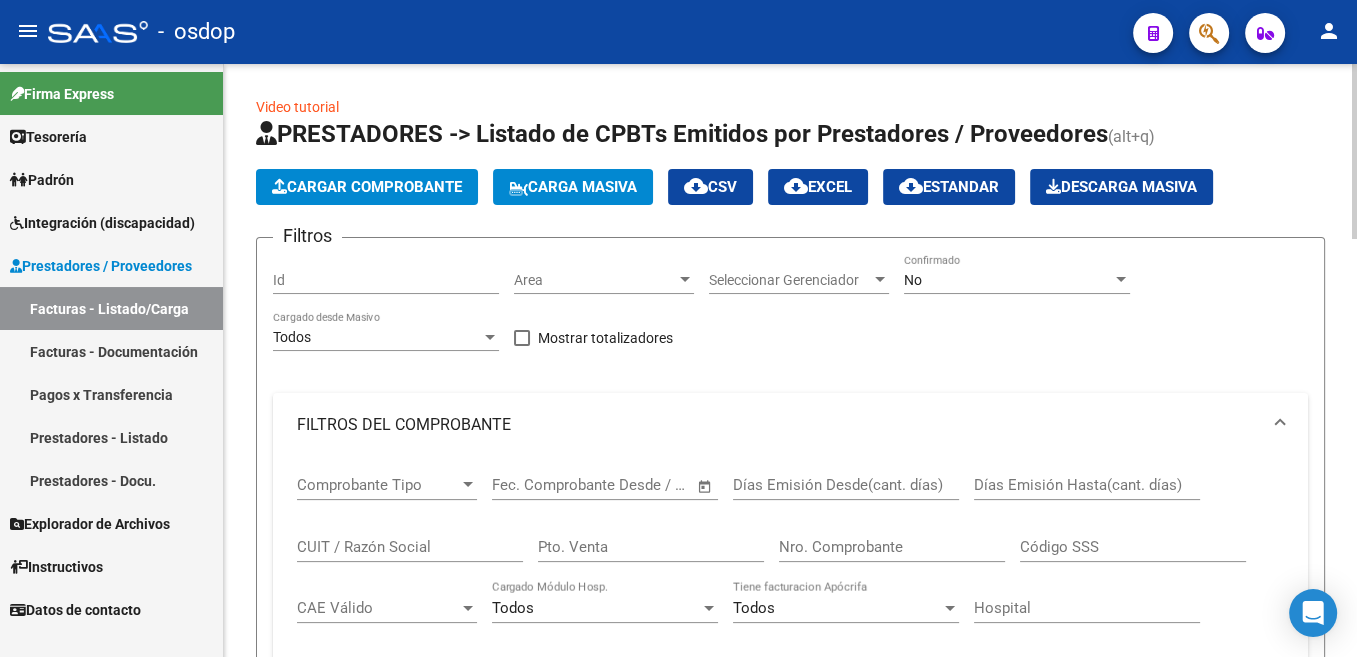 click on "Cargar Comprobante" 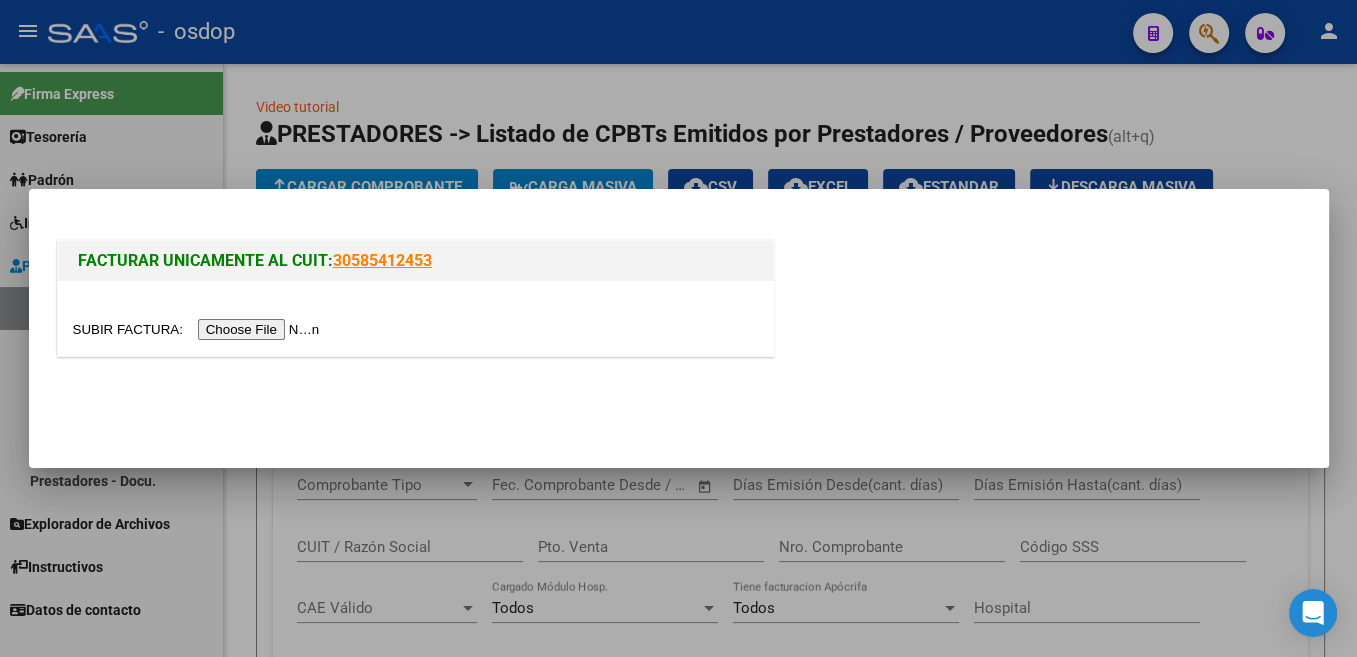 click at bounding box center (199, 329) 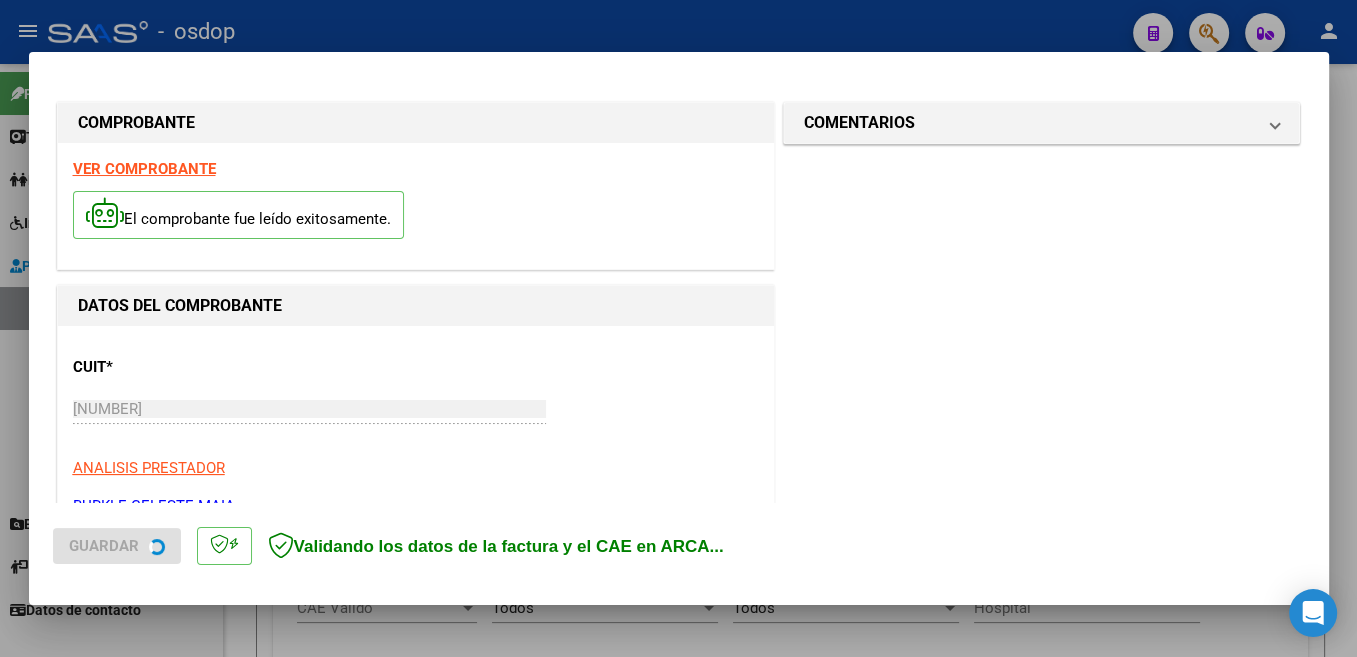 scroll, scrollTop: 424, scrollLeft: 0, axis: vertical 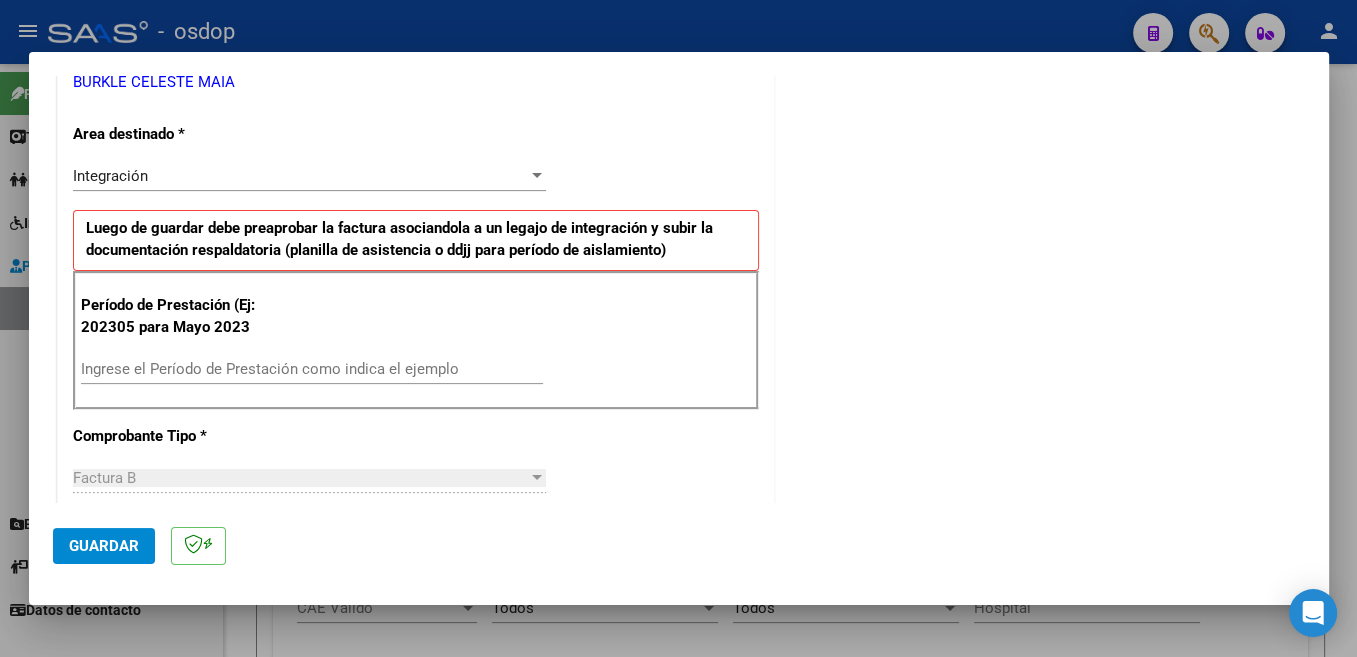 click on "Ingrese el Período de Prestación como indica el ejemplo" at bounding box center (312, 369) 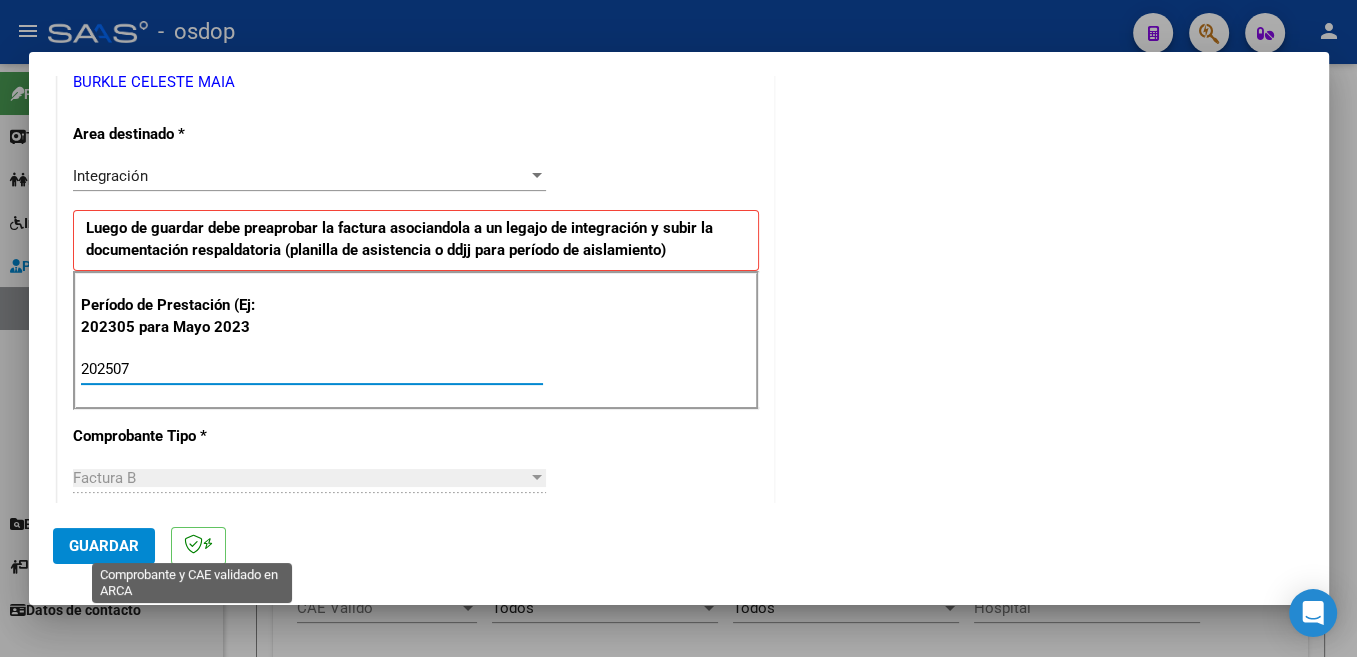 type on "202507" 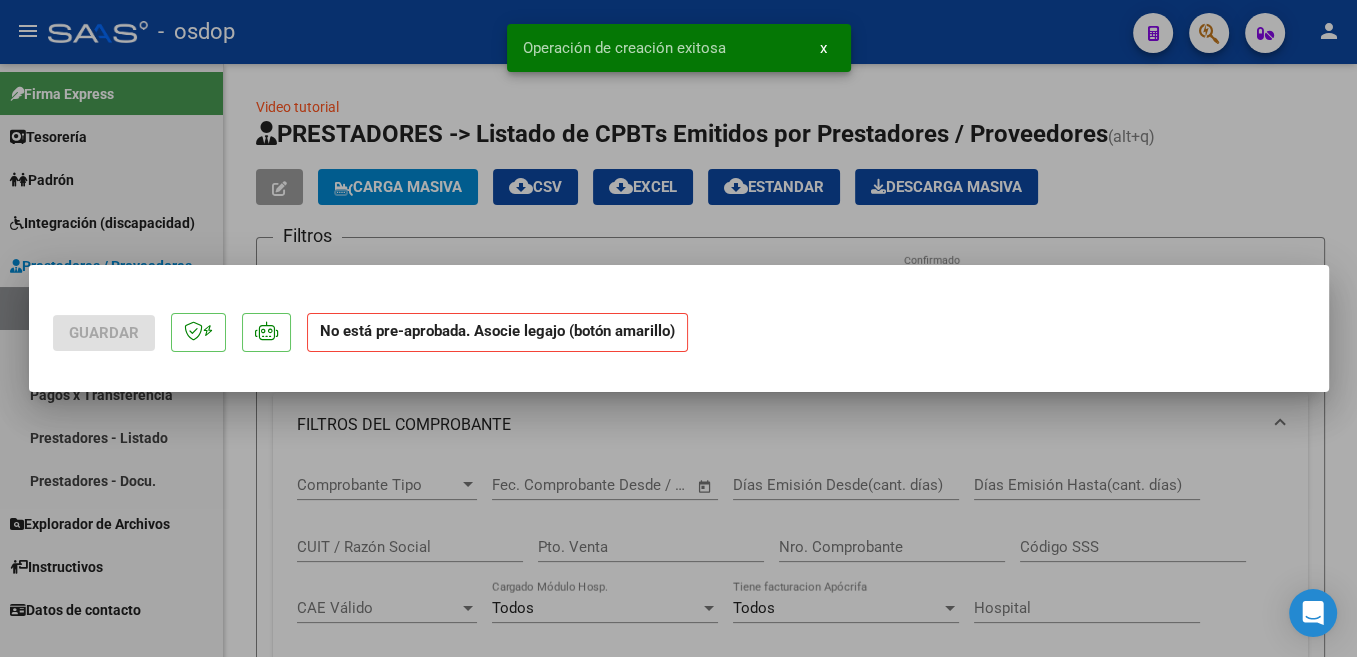 scroll, scrollTop: 0, scrollLeft: 0, axis: both 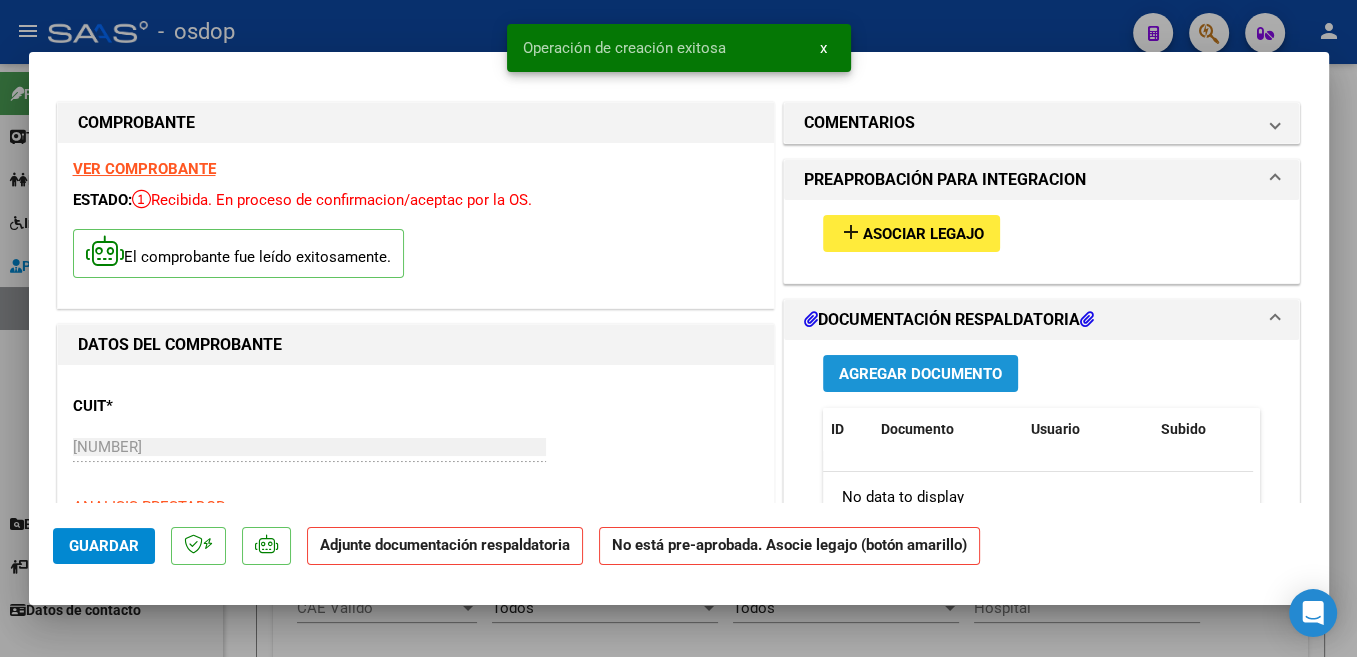 click on "Agregar Documento" at bounding box center [920, 374] 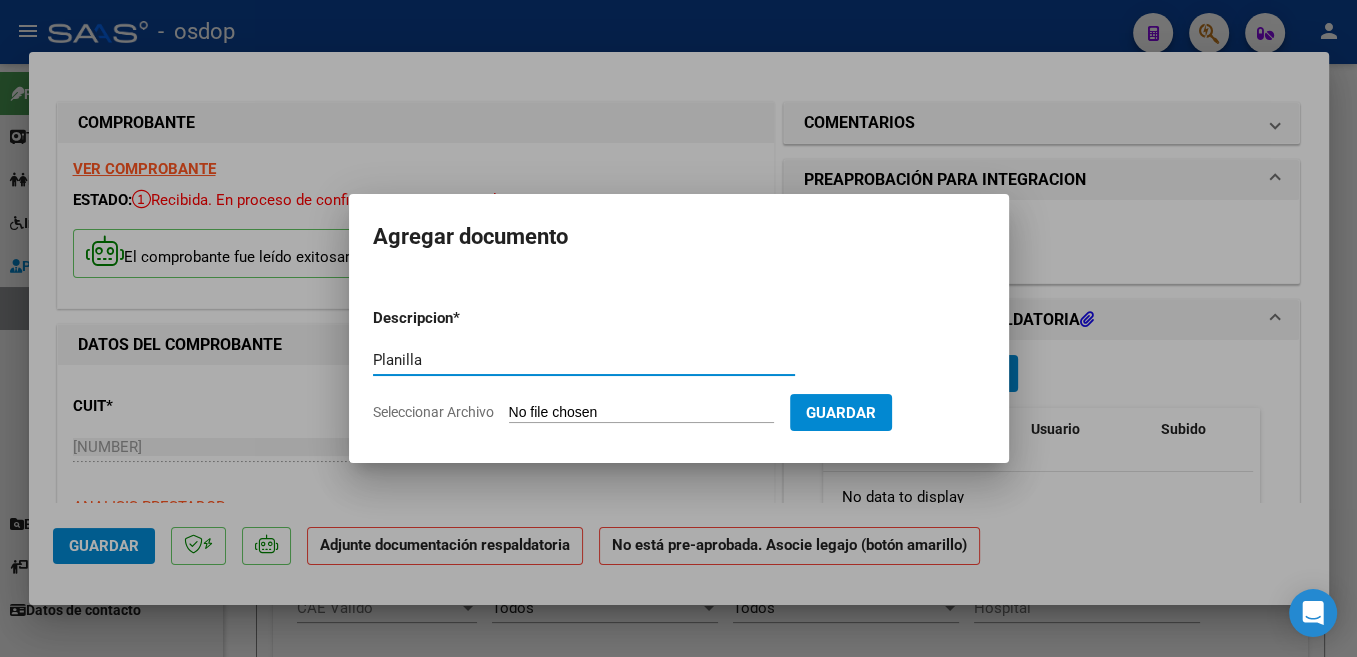 type on "Planilla" 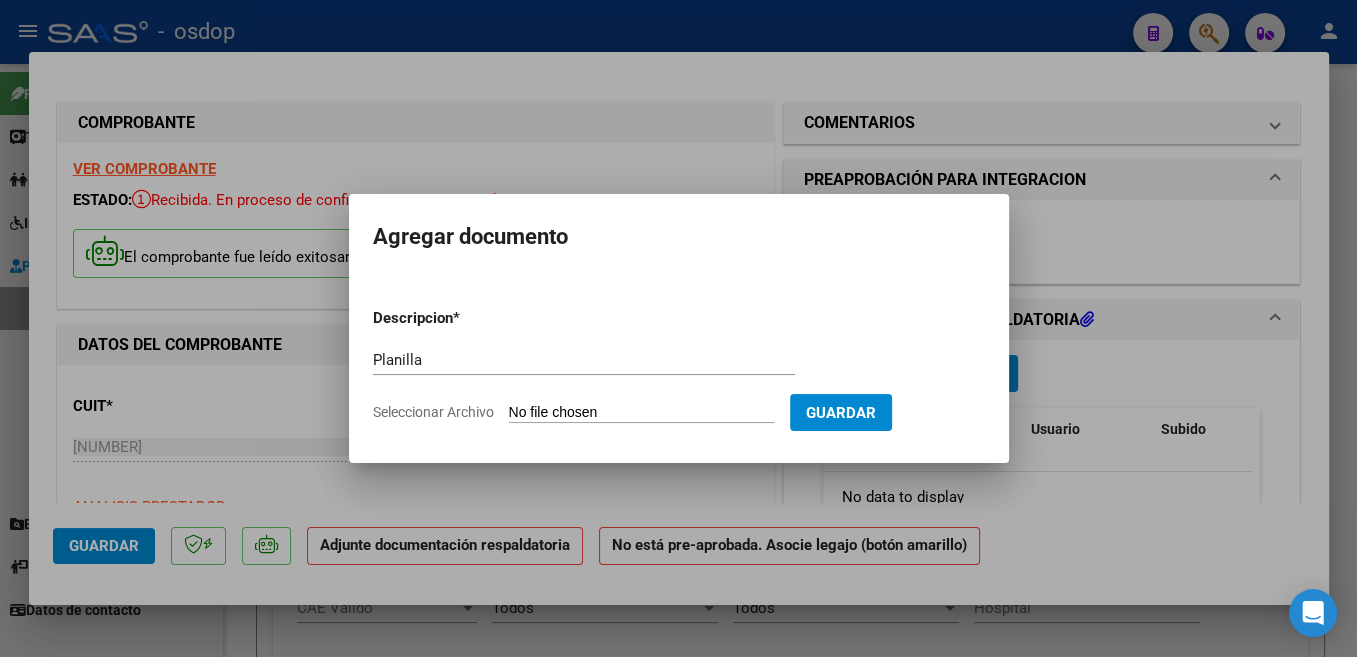 click on "Seleccionar Archivo" at bounding box center [641, 413] 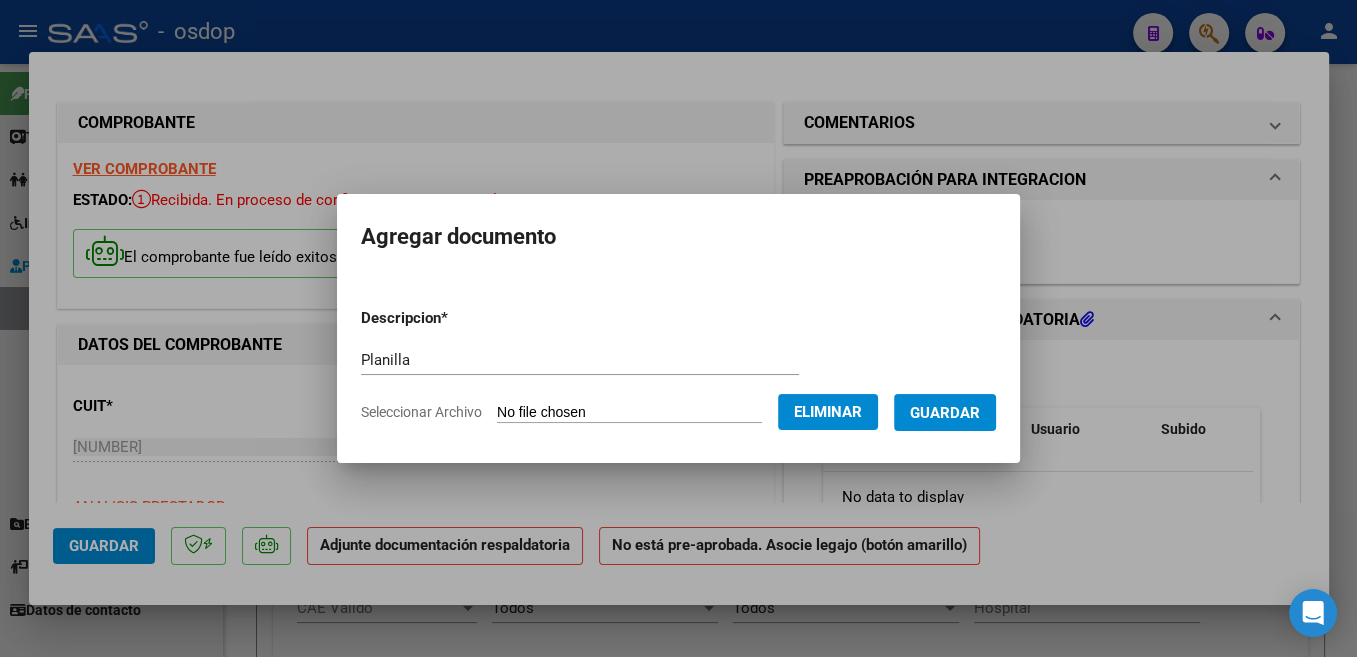 click on "Guardar" at bounding box center [945, 413] 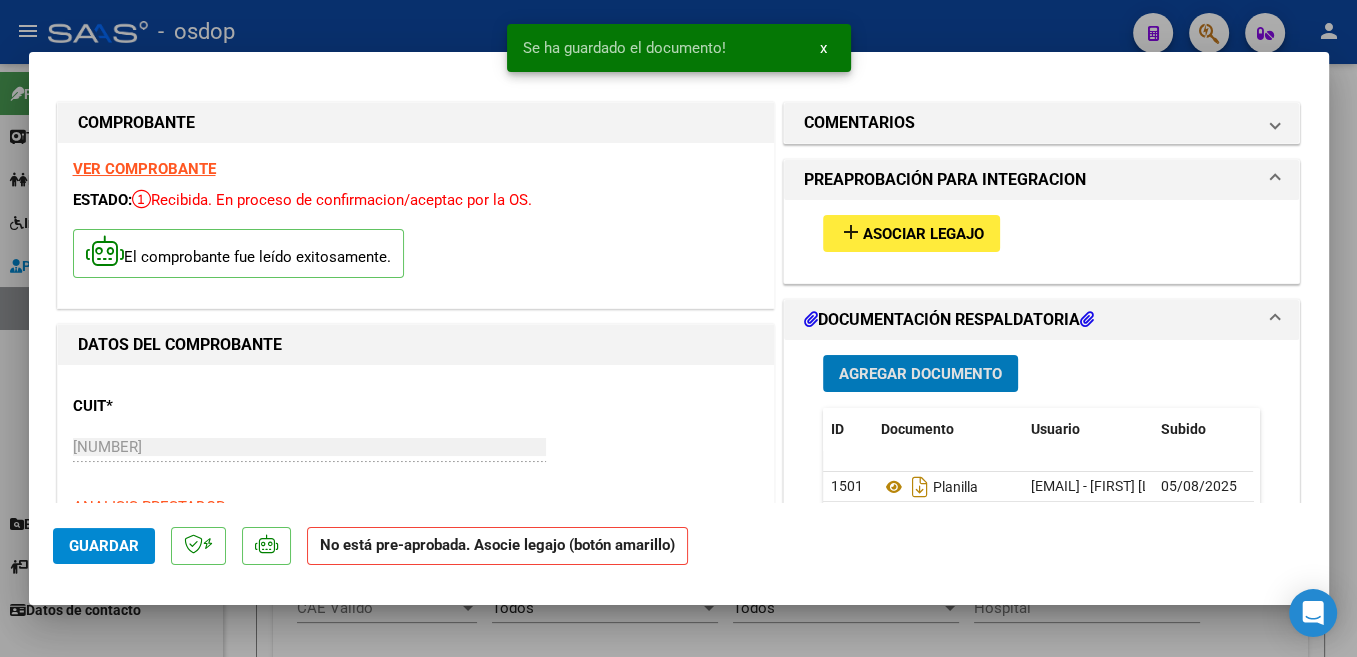 click on "Asociar Legajo" at bounding box center (923, 234) 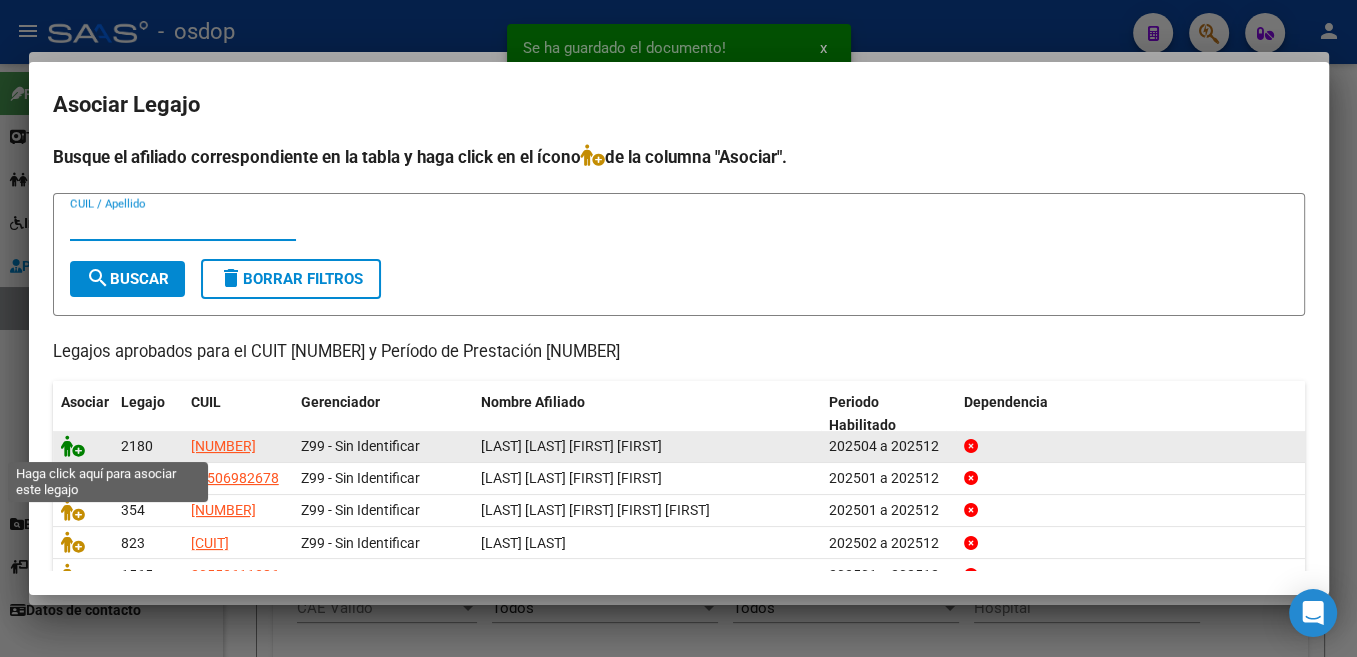 click 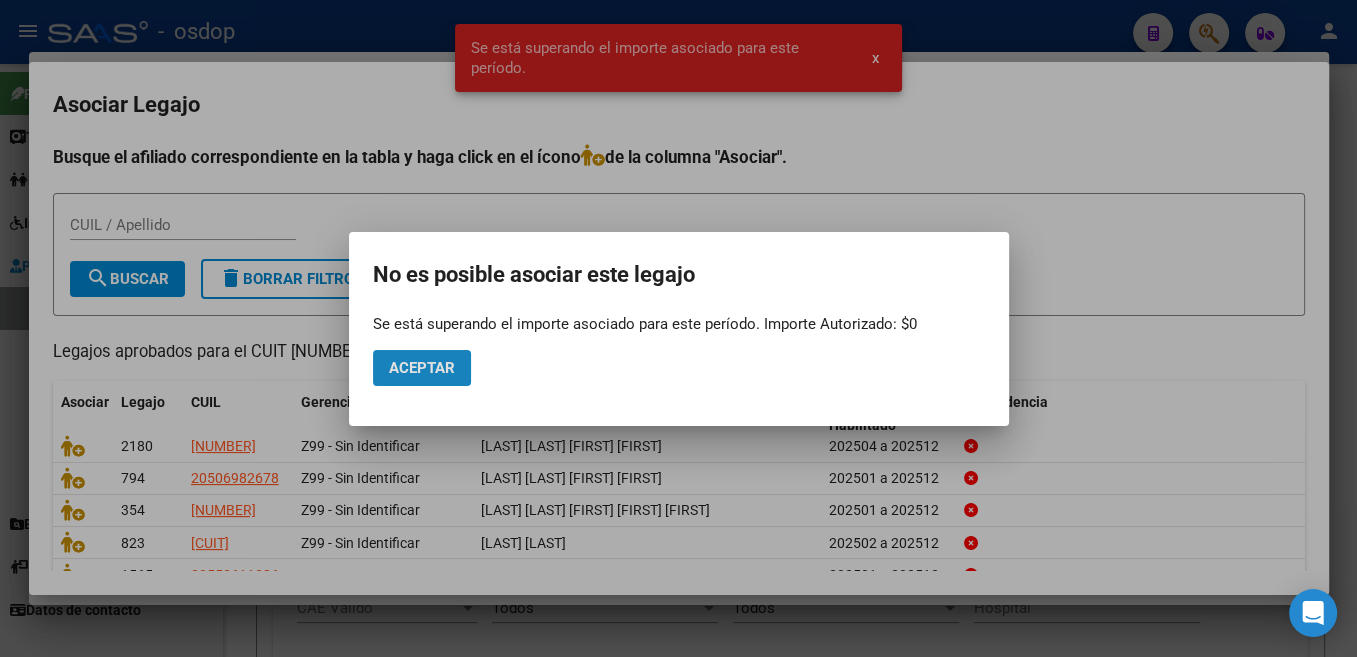 click on "Aceptar" 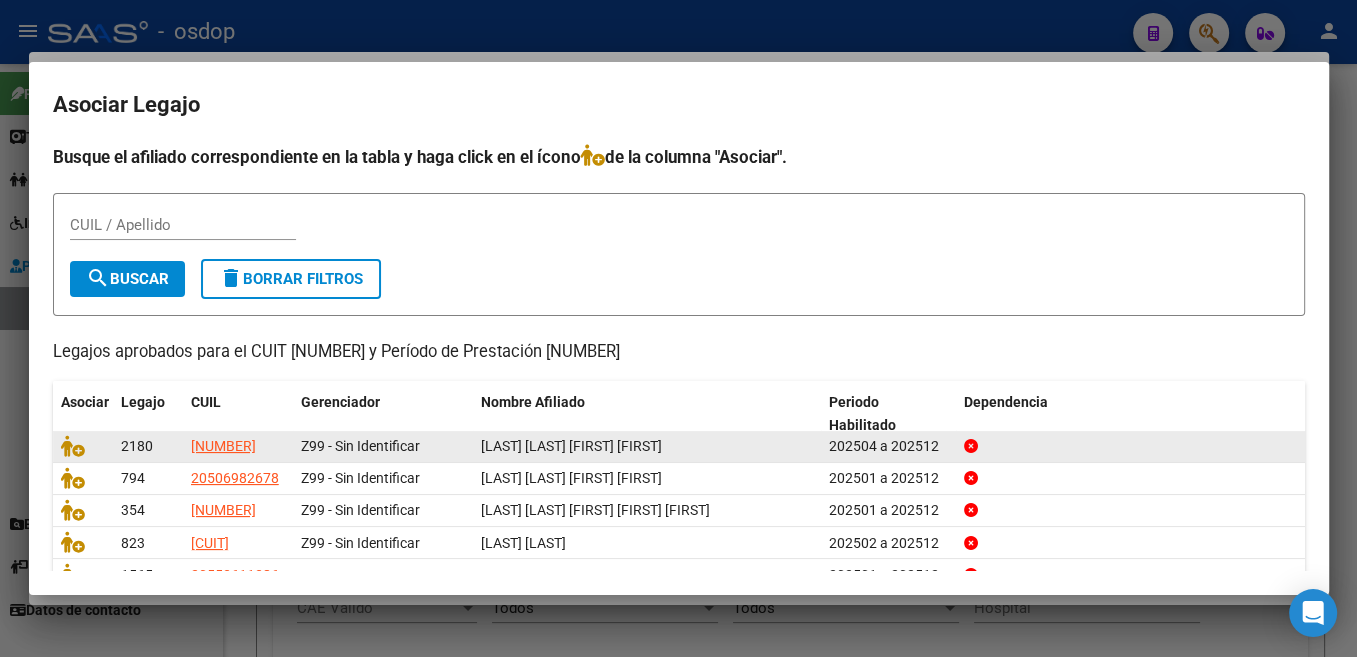 drag, startPoint x: 775, startPoint y: 440, endPoint x: 132, endPoint y: 448, distance: 643.04974 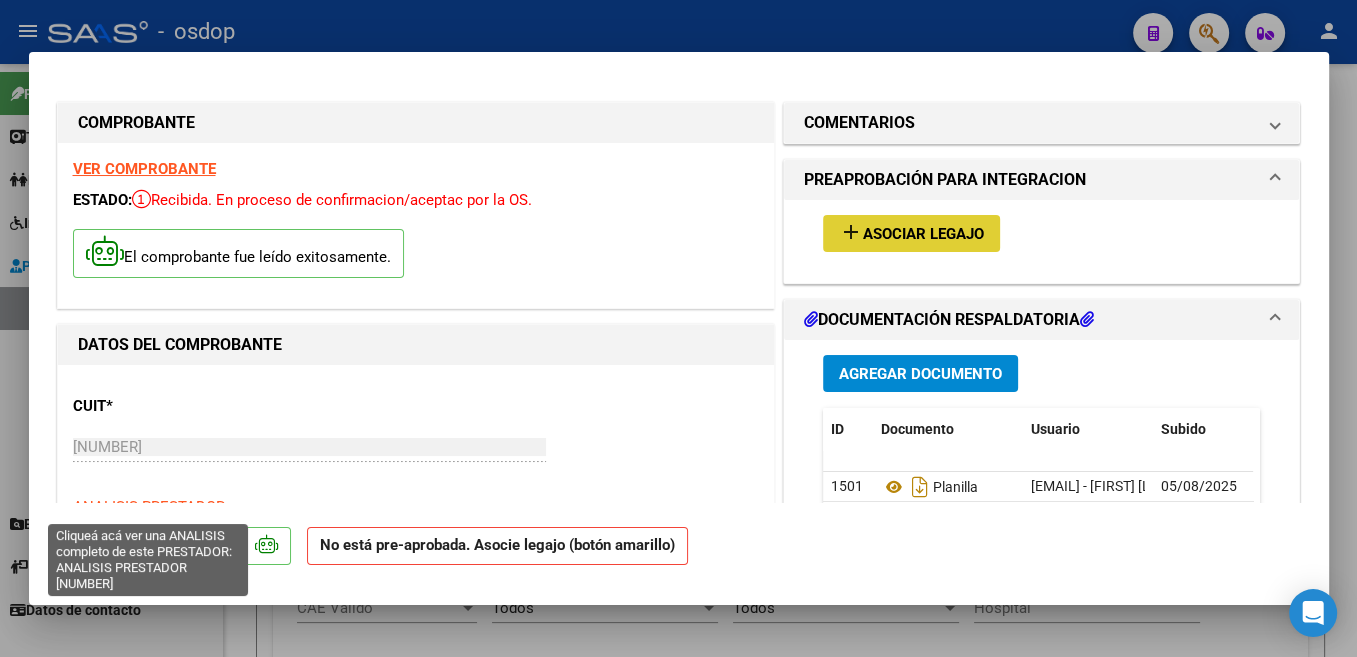 click on "Guardar" 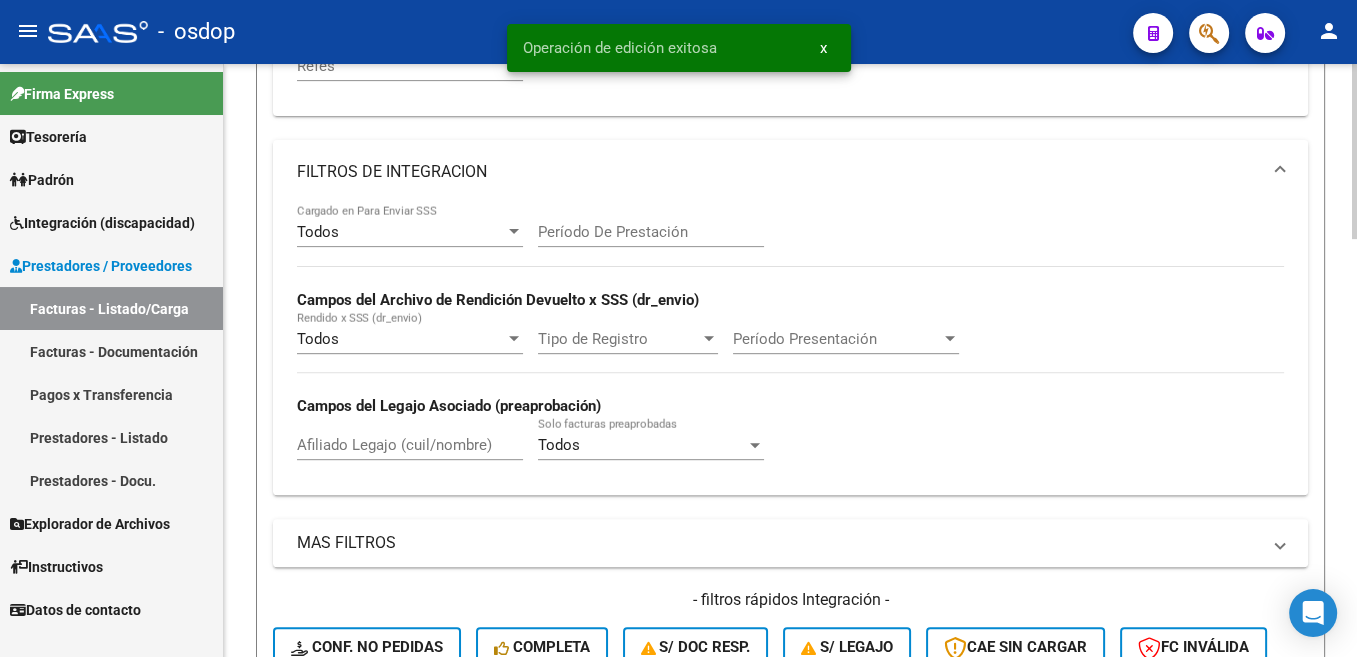 scroll, scrollTop: 805, scrollLeft: 0, axis: vertical 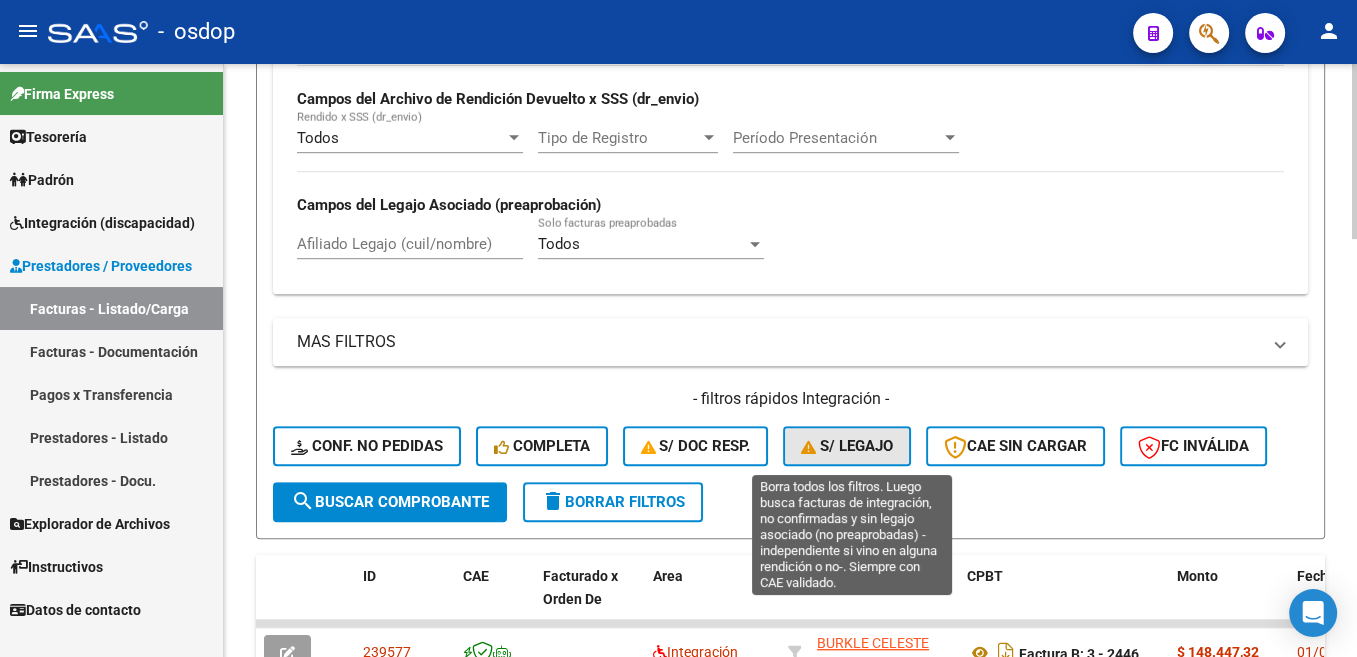 click on "S/ legajo" 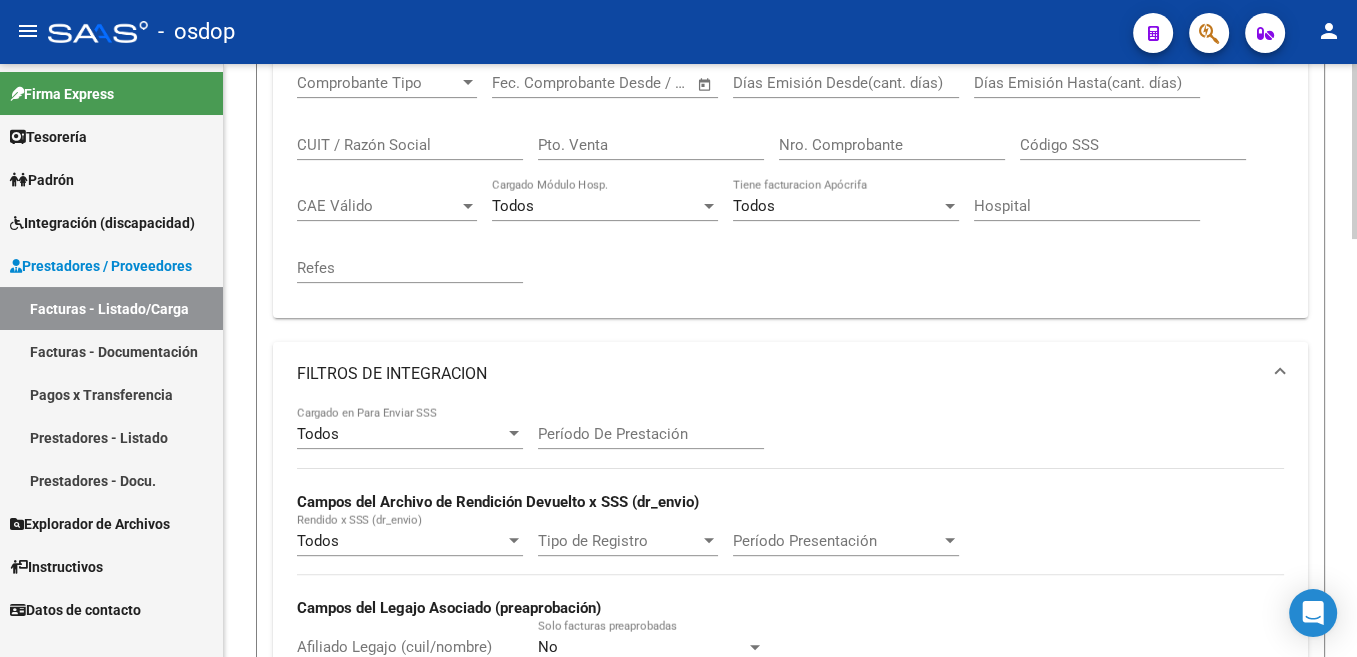scroll, scrollTop: 1107, scrollLeft: 0, axis: vertical 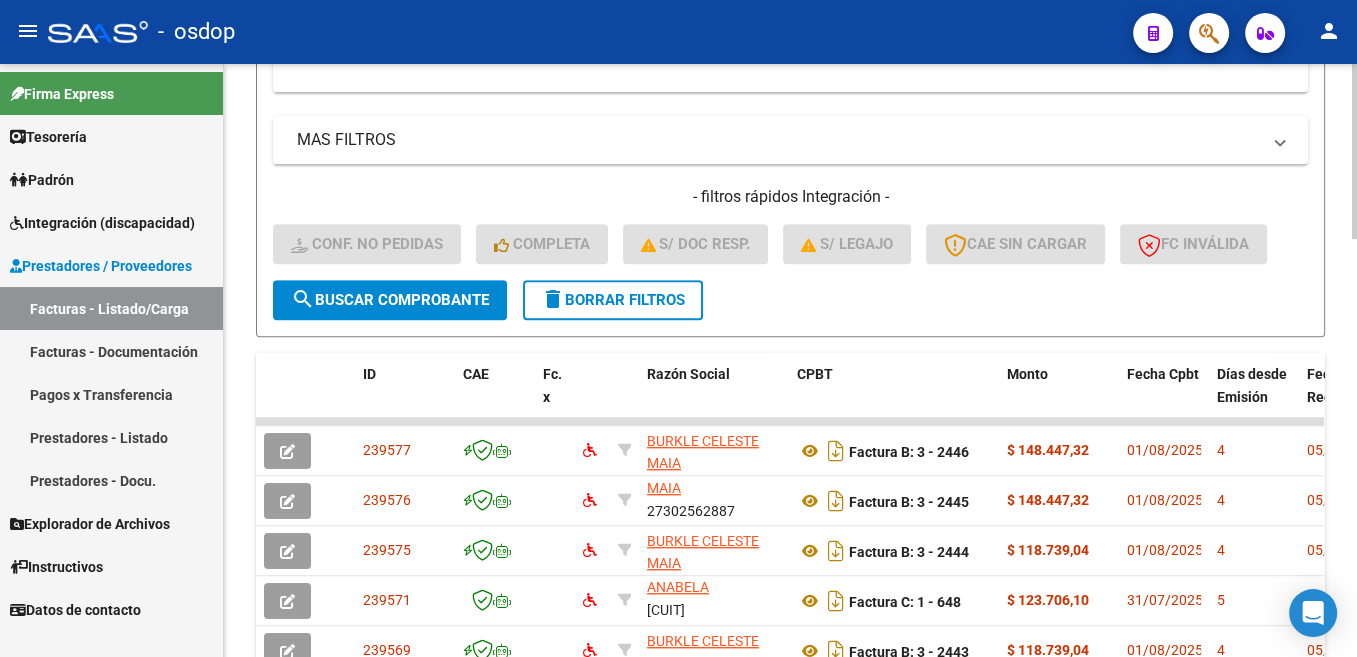 click on "MAS FILTROS" at bounding box center (778, 140) 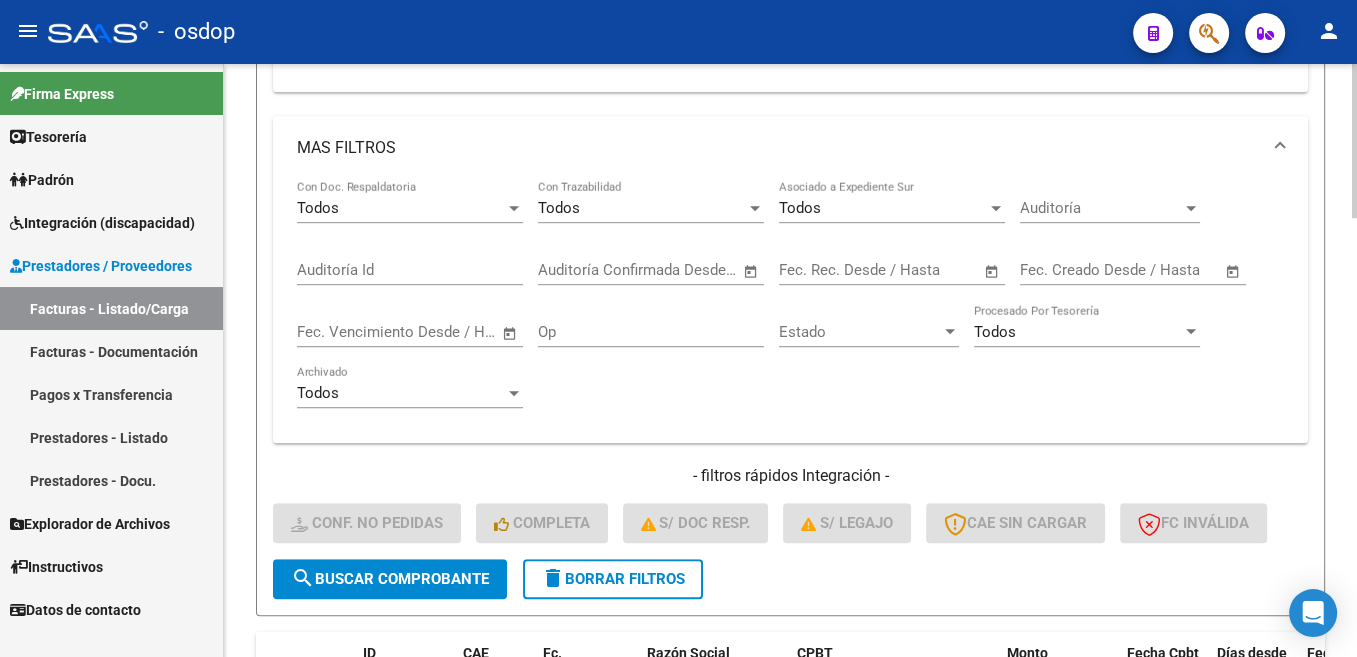 click on "Auditoría Auditoría" 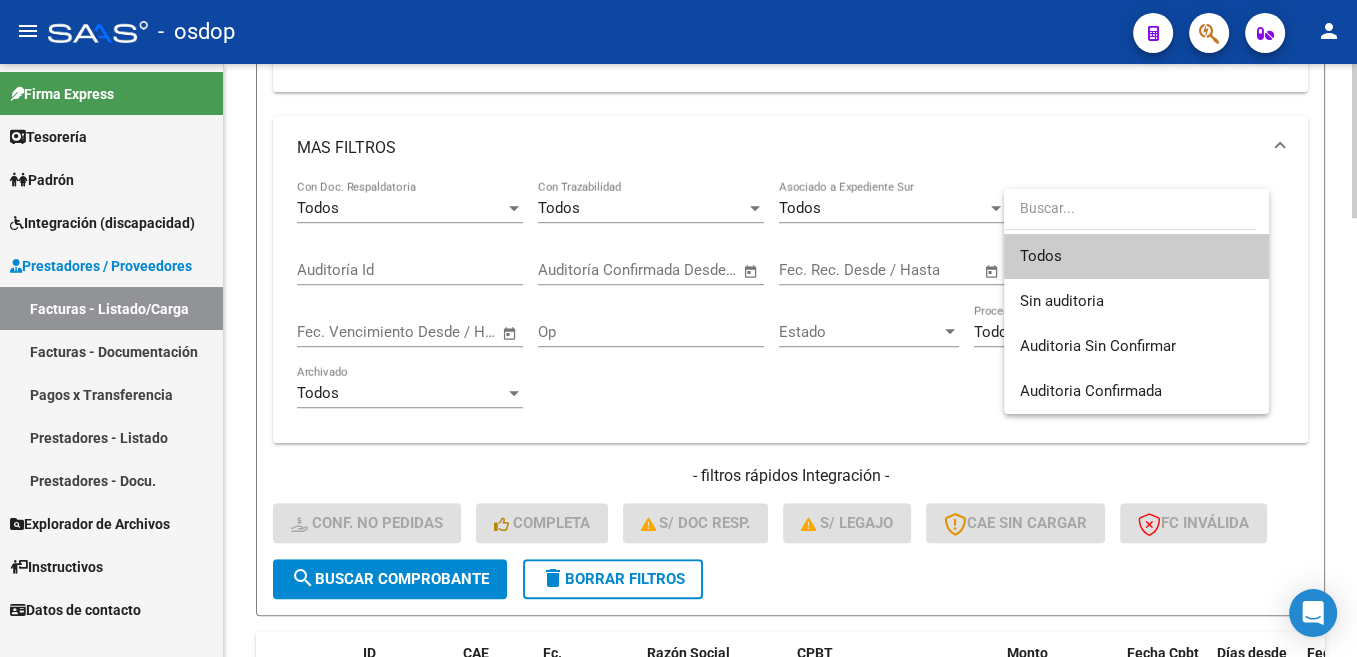 click at bounding box center (1130, 208) 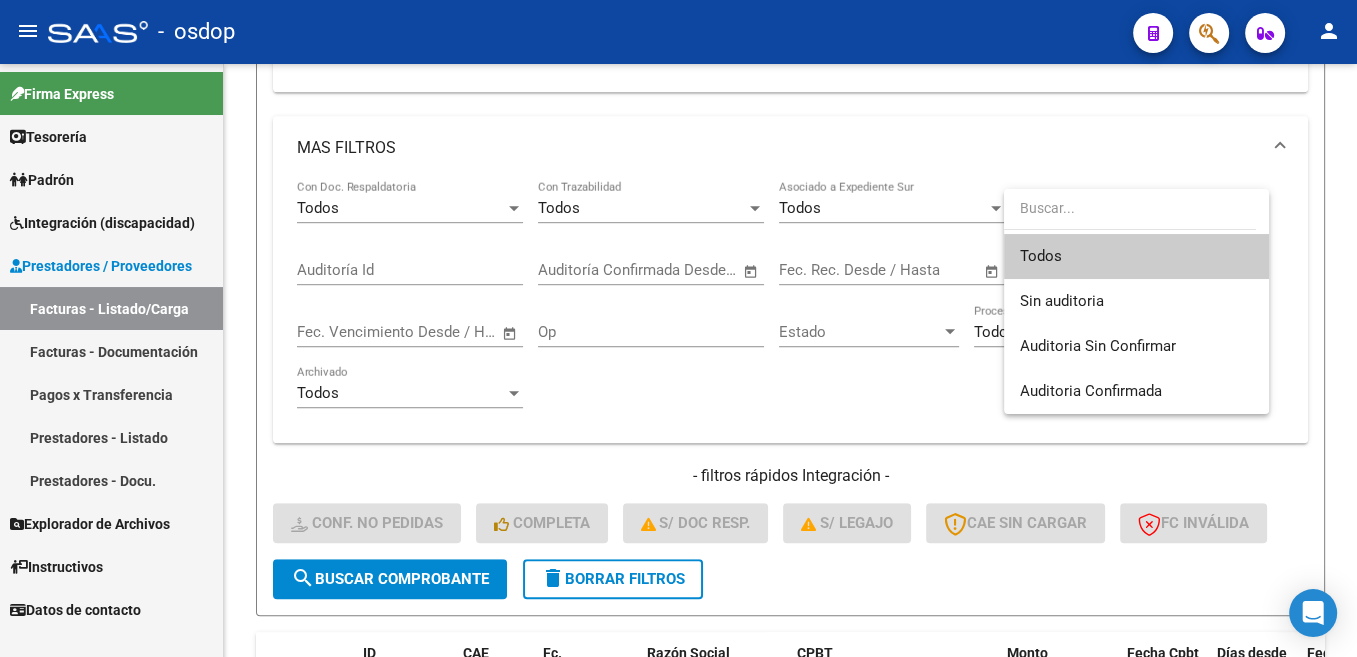 click at bounding box center (678, 328) 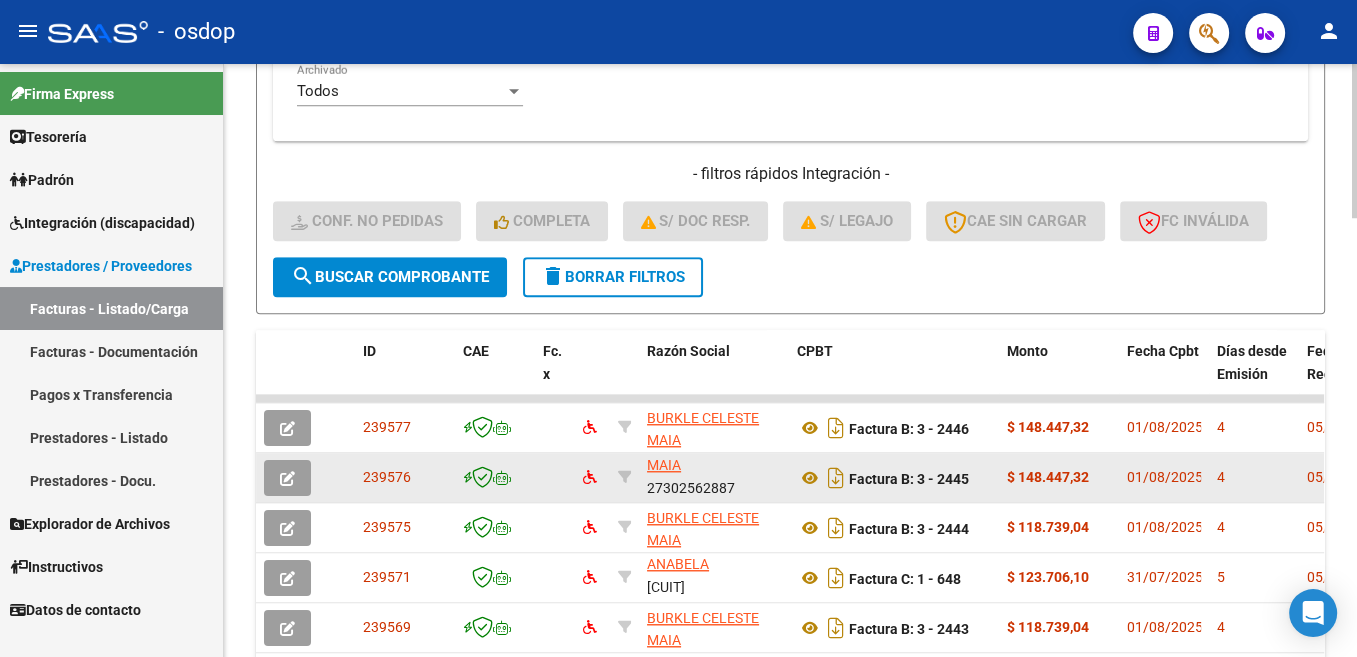 scroll, scrollTop: 1696, scrollLeft: 0, axis: vertical 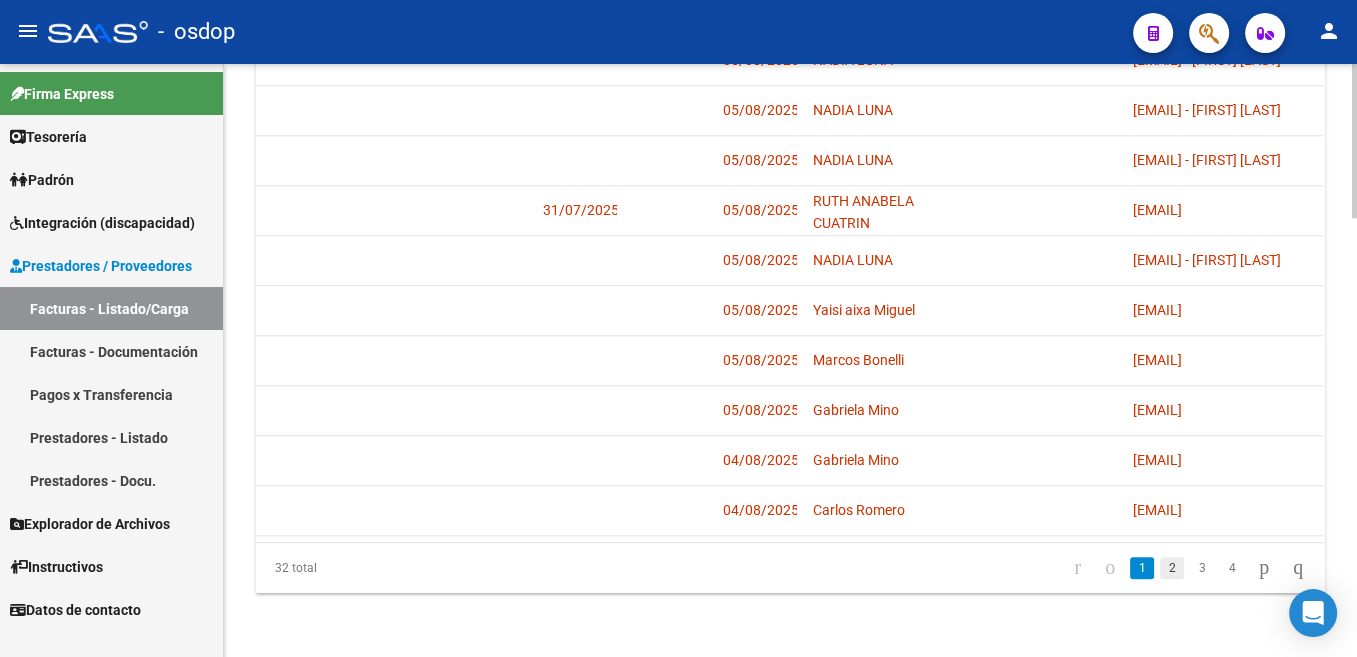 click on "2" 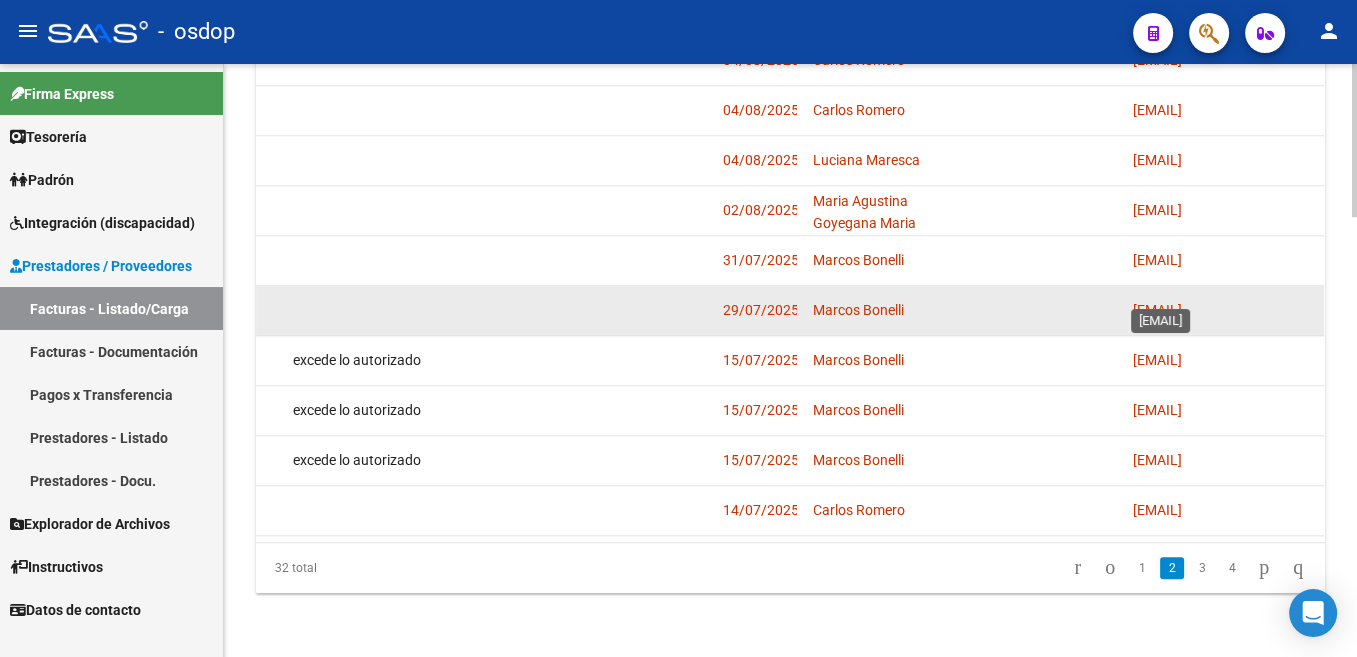 scroll, scrollTop: 1696, scrollLeft: 0, axis: vertical 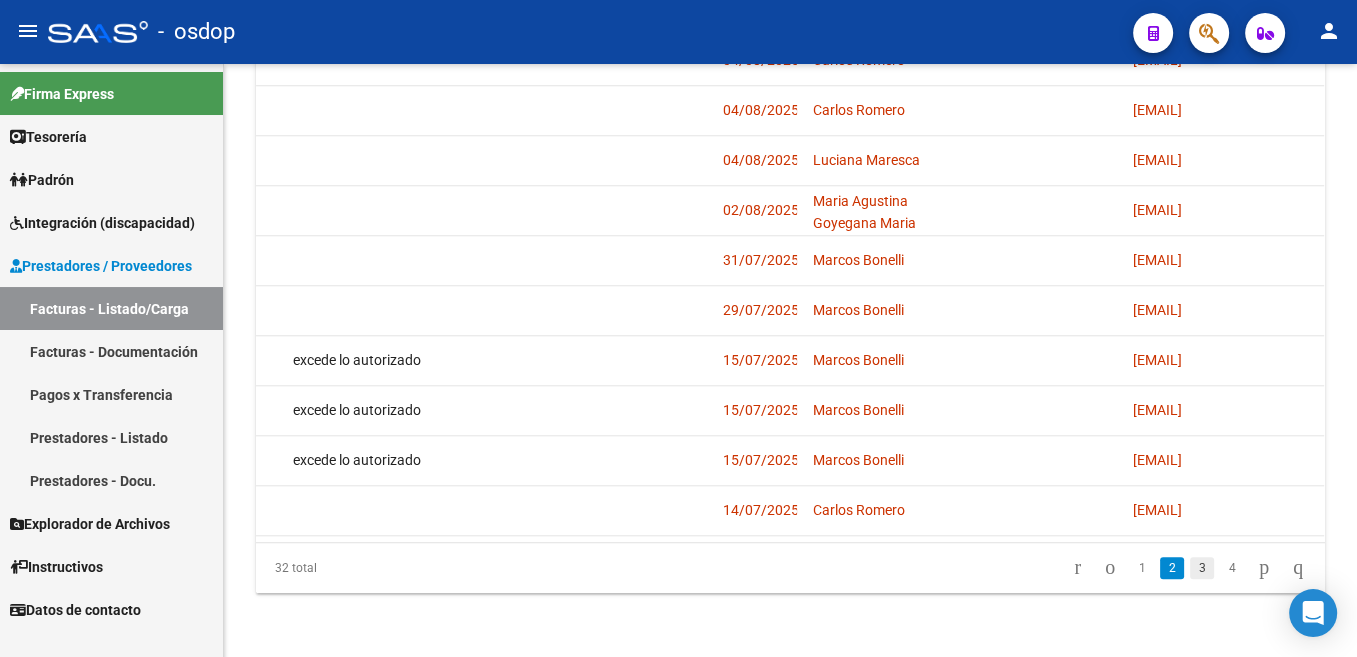 click on "3" 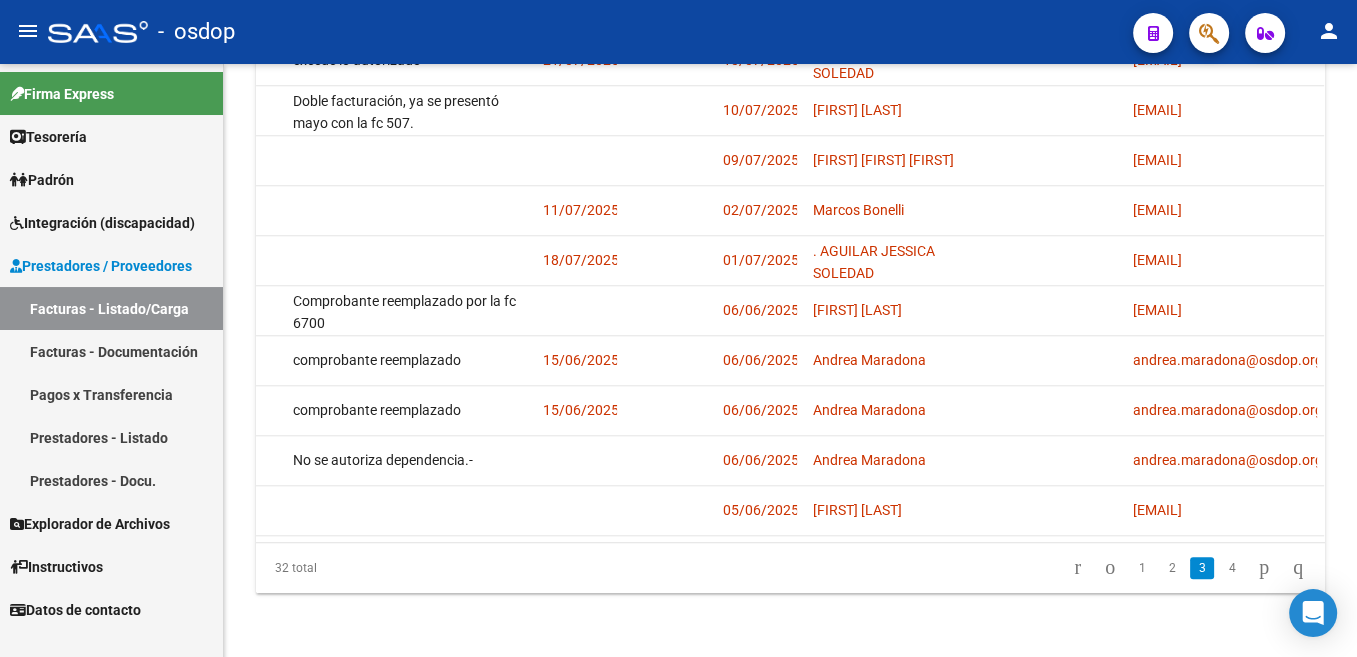 scroll, scrollTop: 1696, scrollLeft: 0, axis: vertical 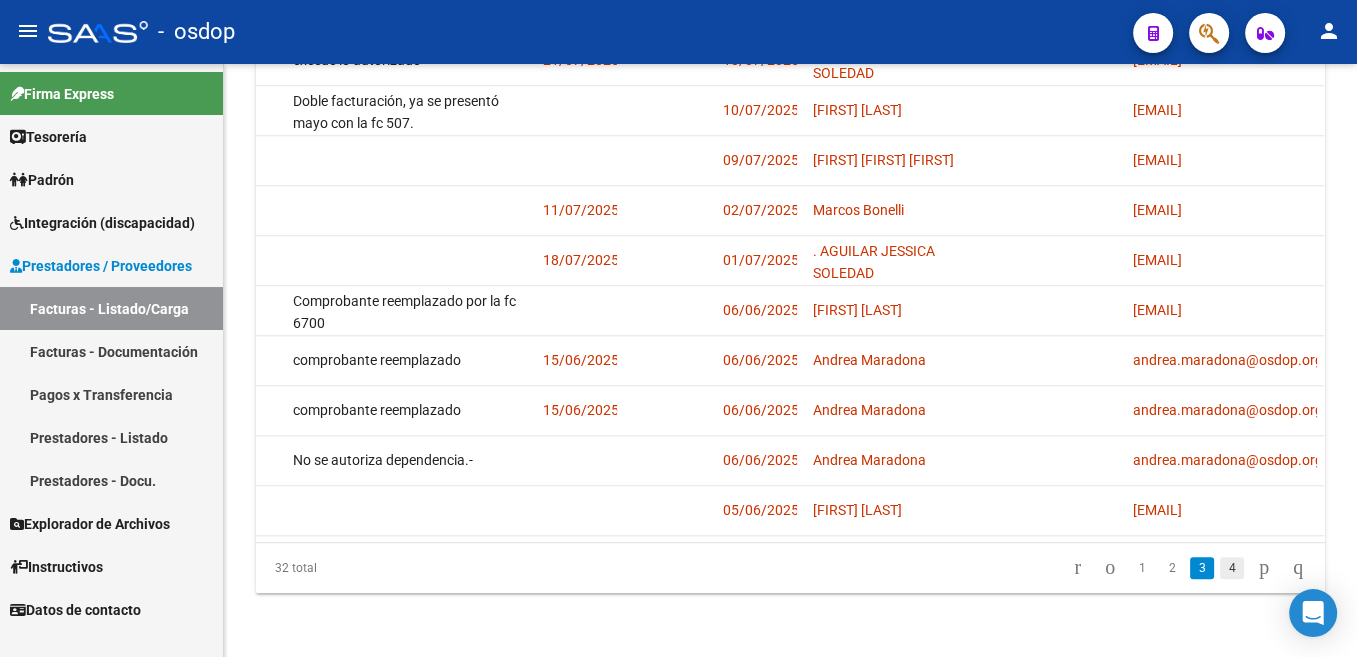 click on "4" 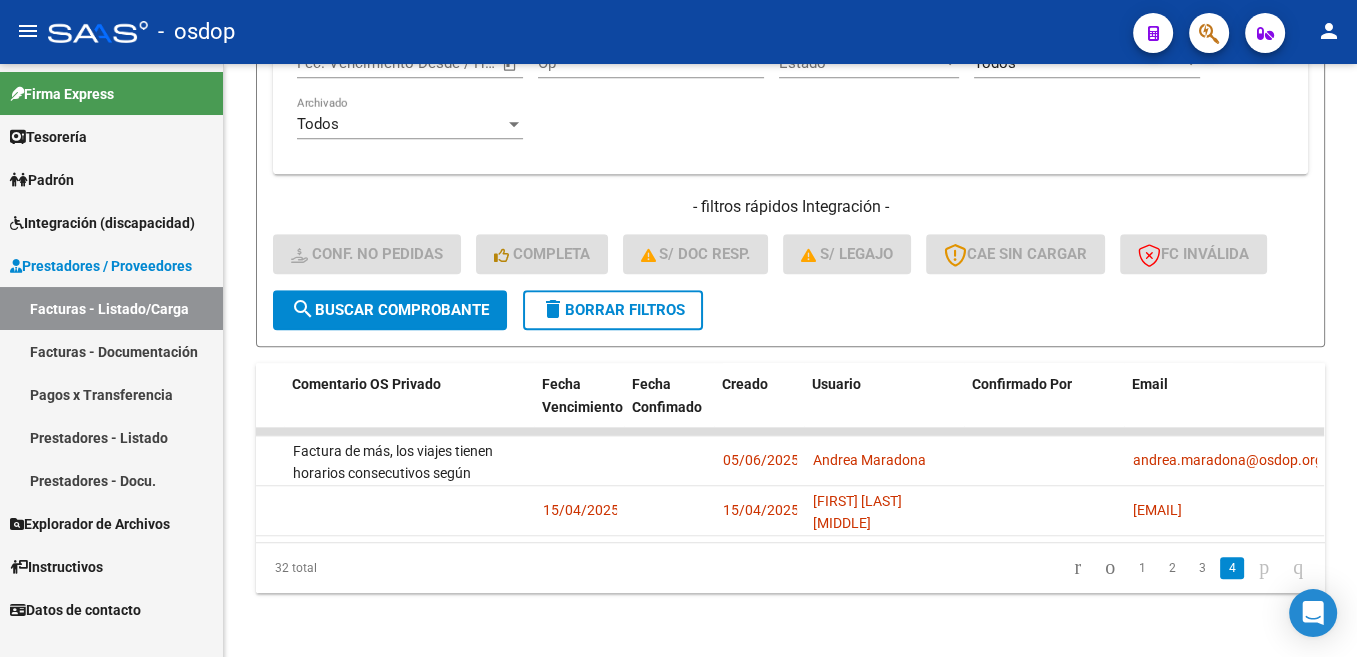 scroll, scrollTop: 1296, scrollLeft: 0, axis: vertical 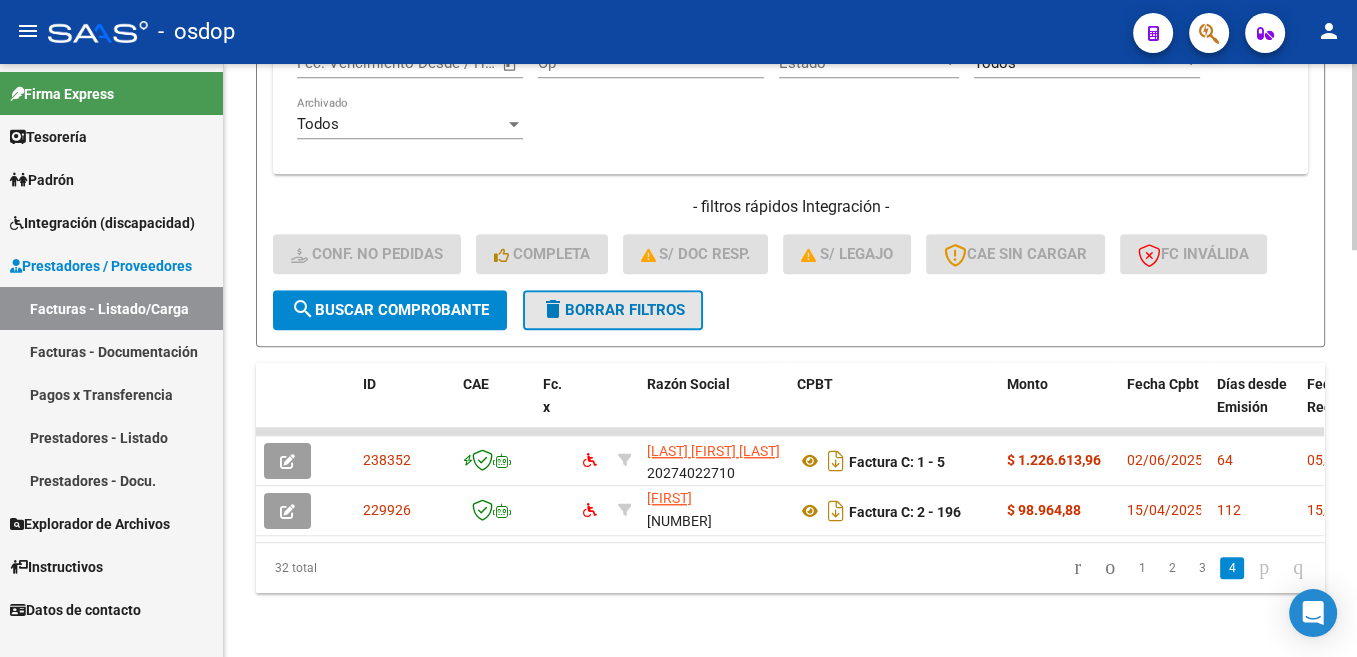 click on "delete  Borrar Filtros" 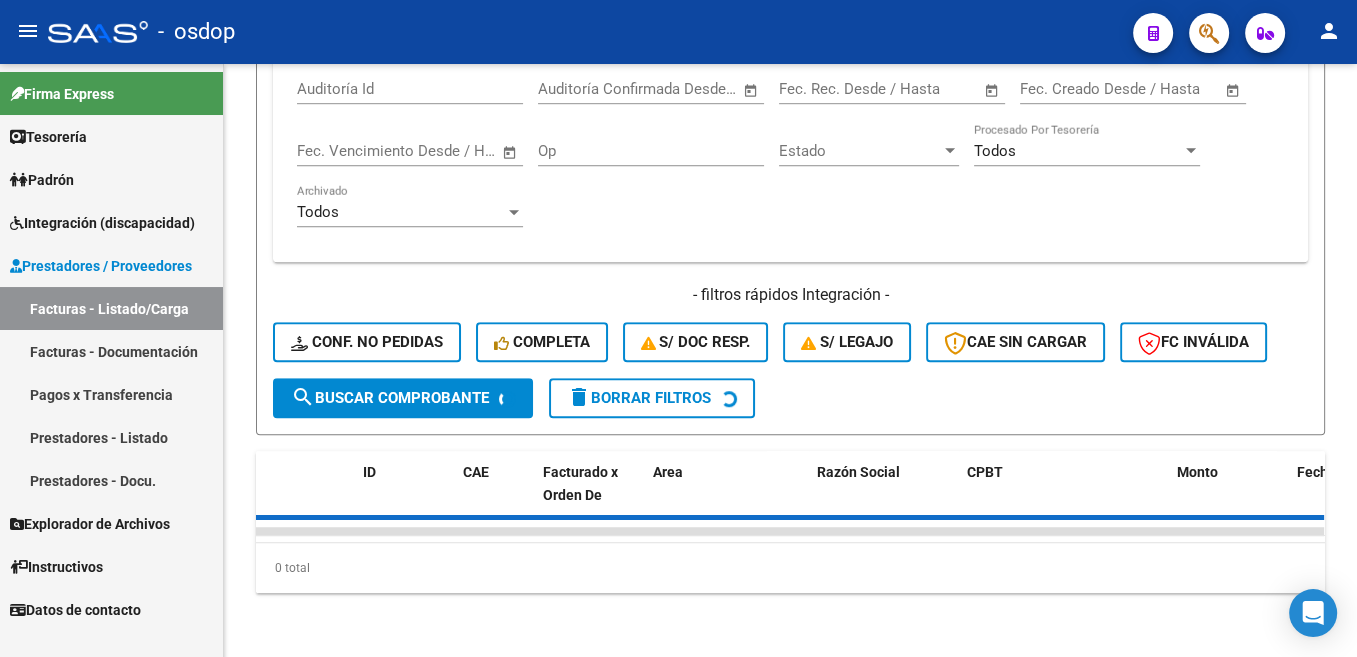 scroll, scrollTop: 1208, scrollLeft: 0, axis: vertical 